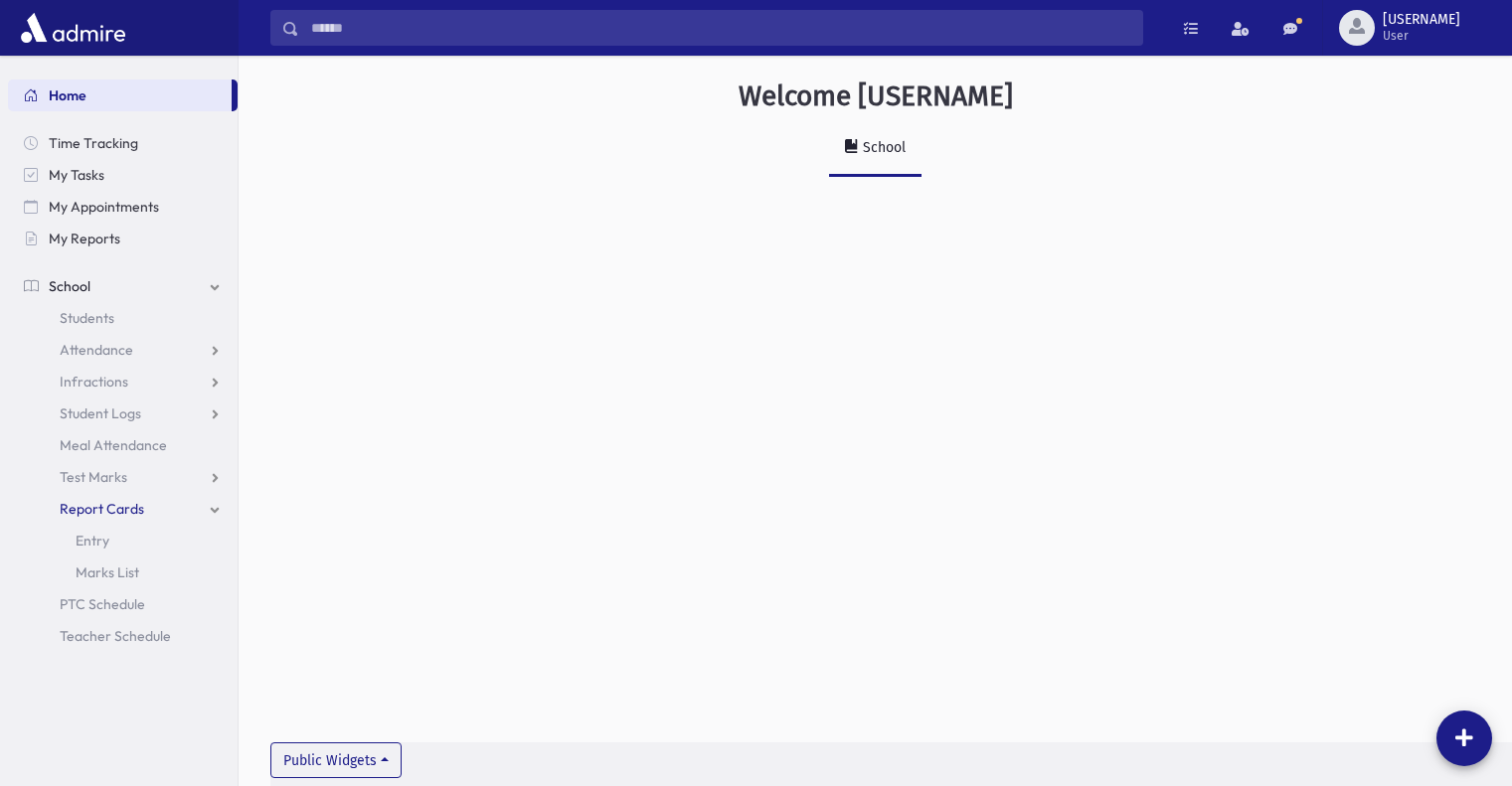 scroll, scrollTop: 0, scrollLeft: 0, axis: both 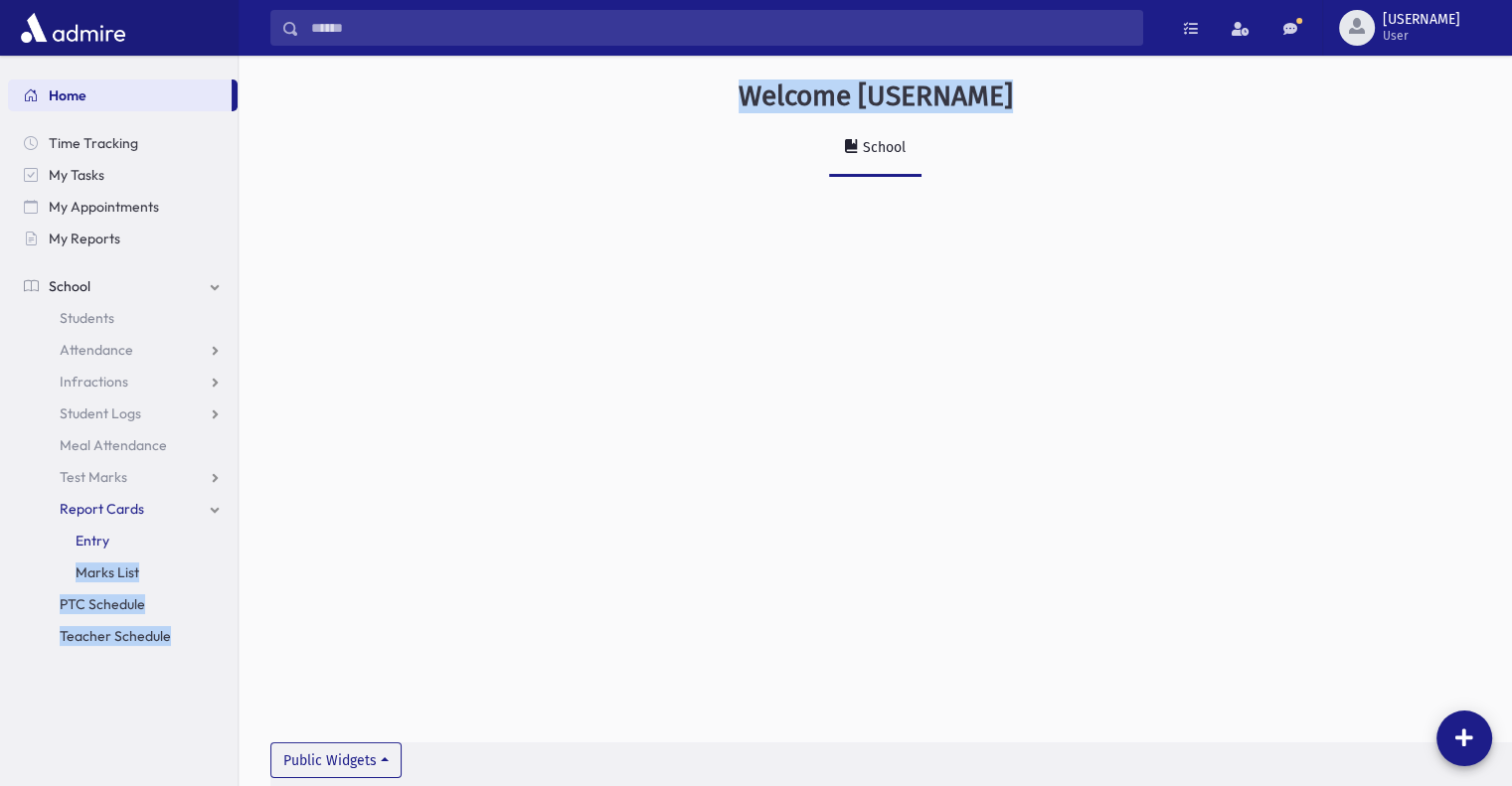 drag, startPoint x: 273, startPoint y: 527, endPoint x: 143, endPoint y: 537, distance: 130.38405 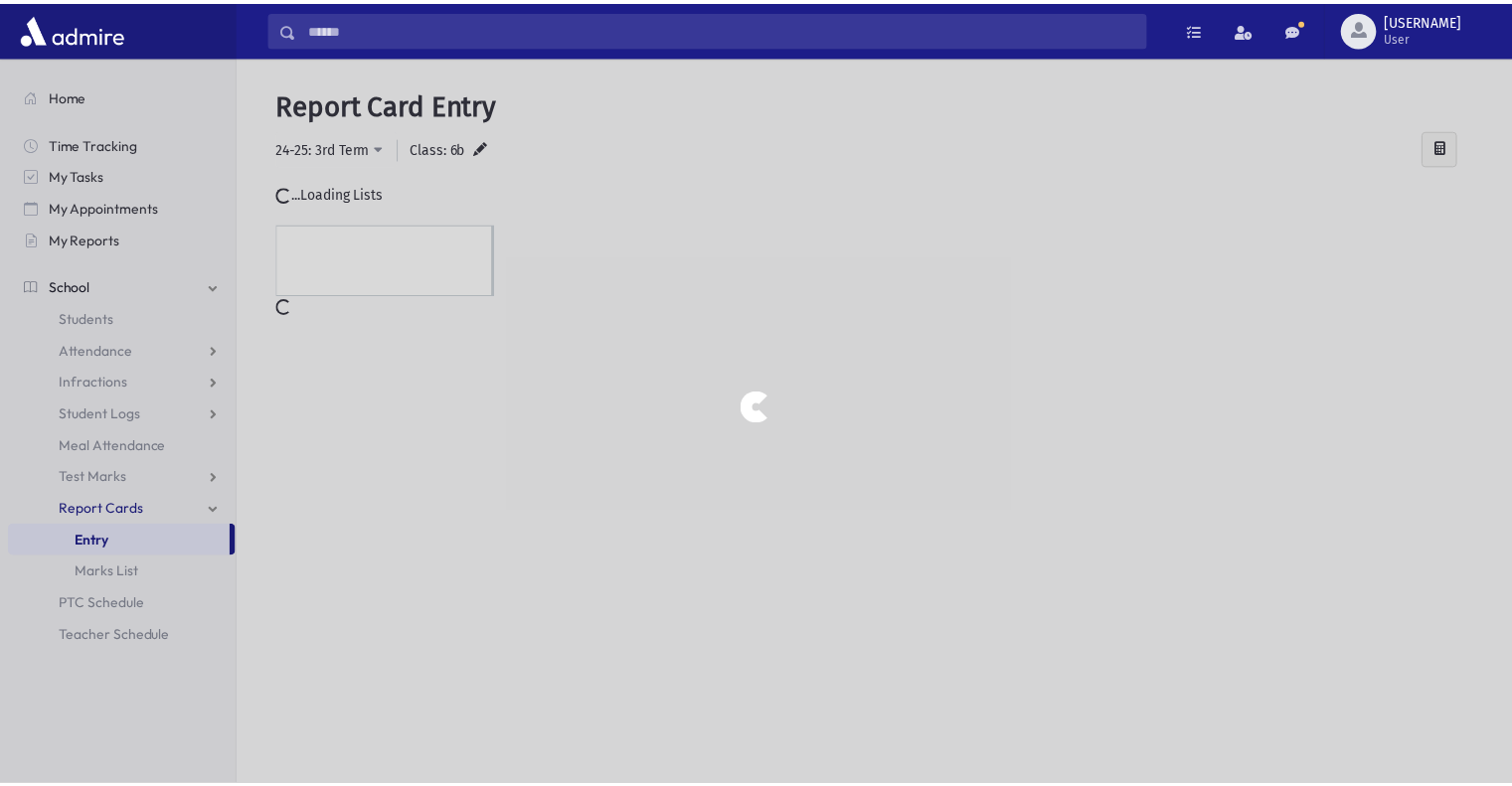 scroll, scrollTop: 0, scrollLeft: 0, axis: both 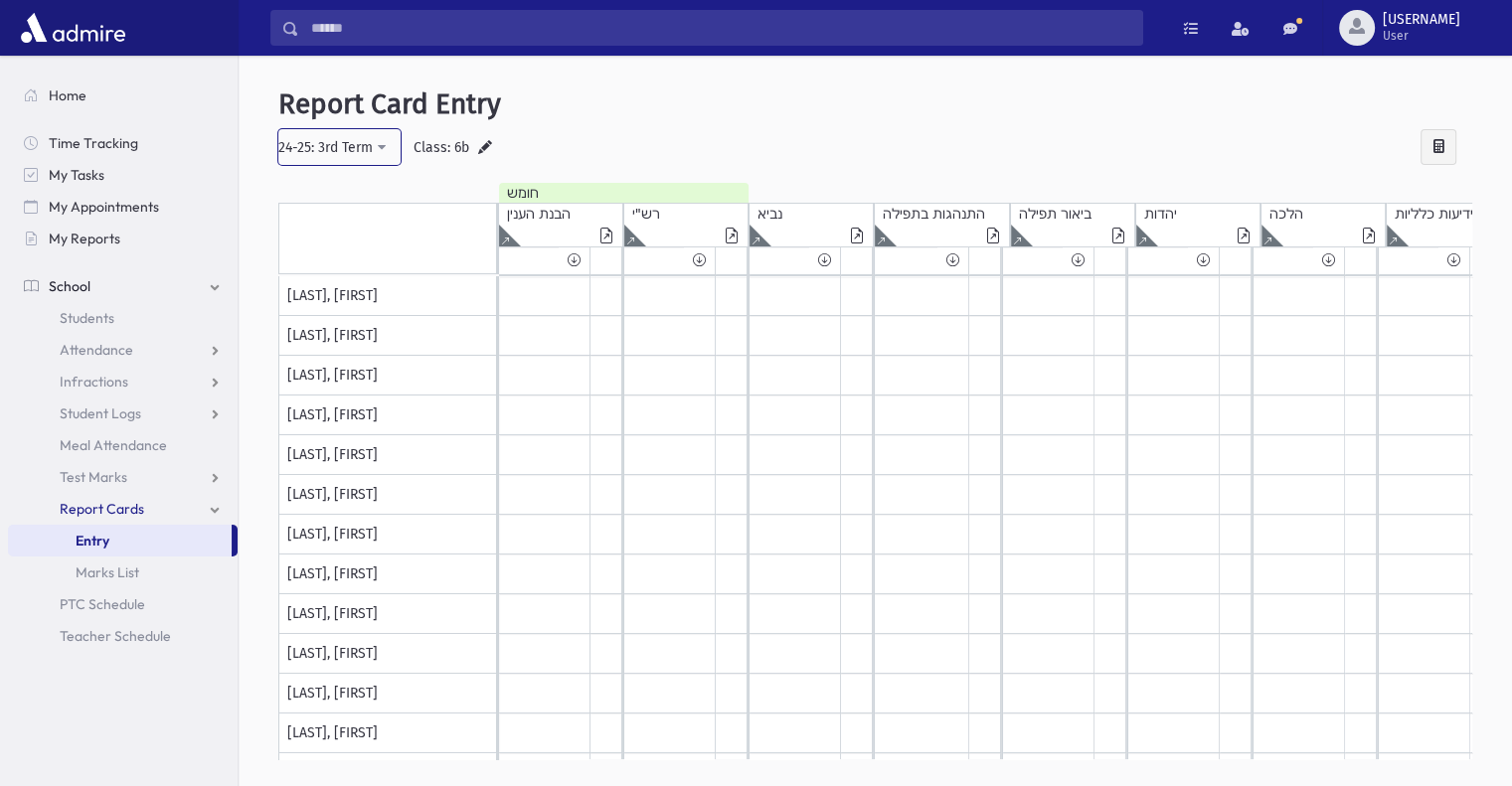 click on "24-25: 3rd Term" at bounding box center (339, 147) 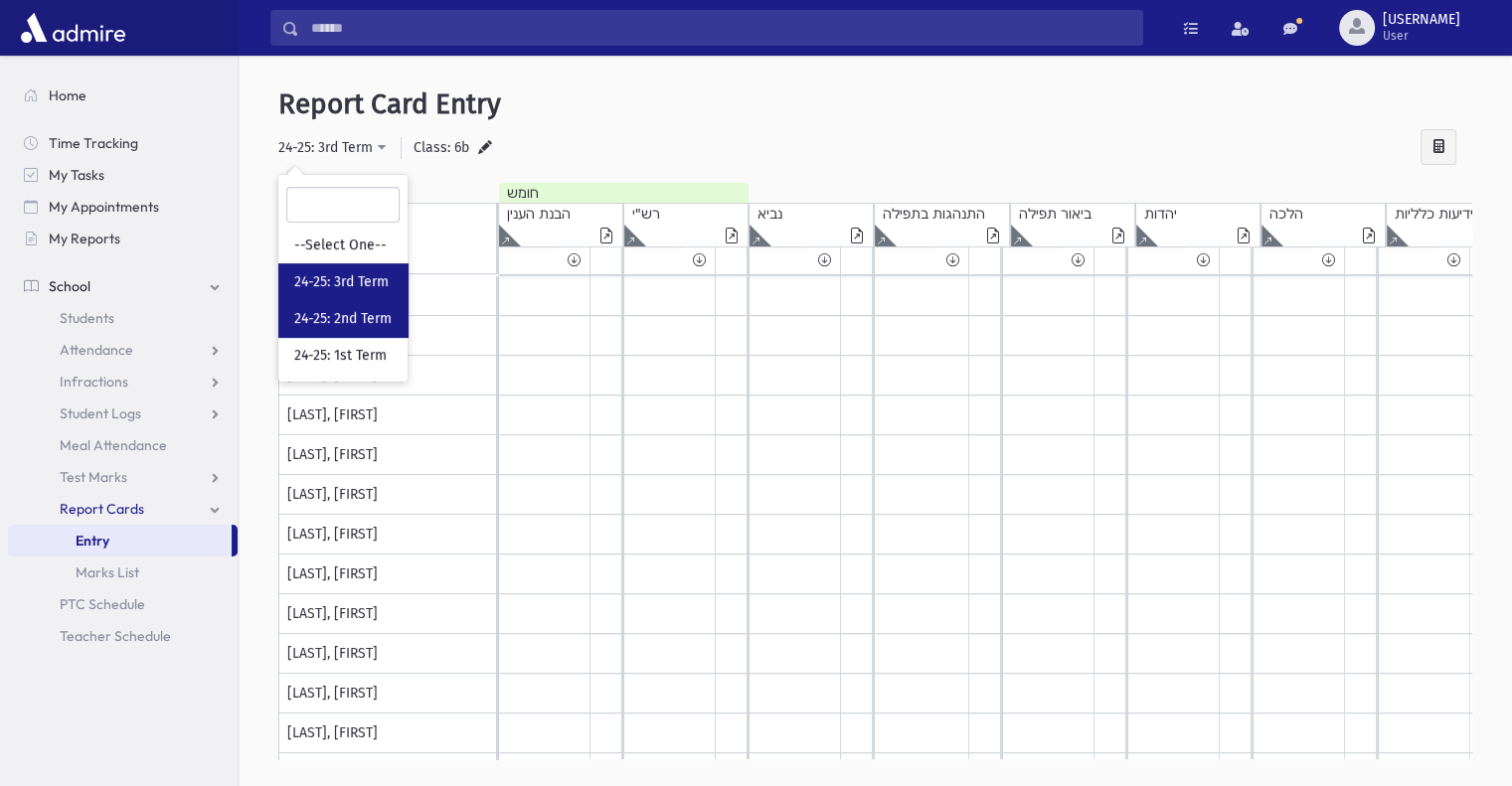 click on "24-25: 2nd Term" at bounding box center [343, 319] 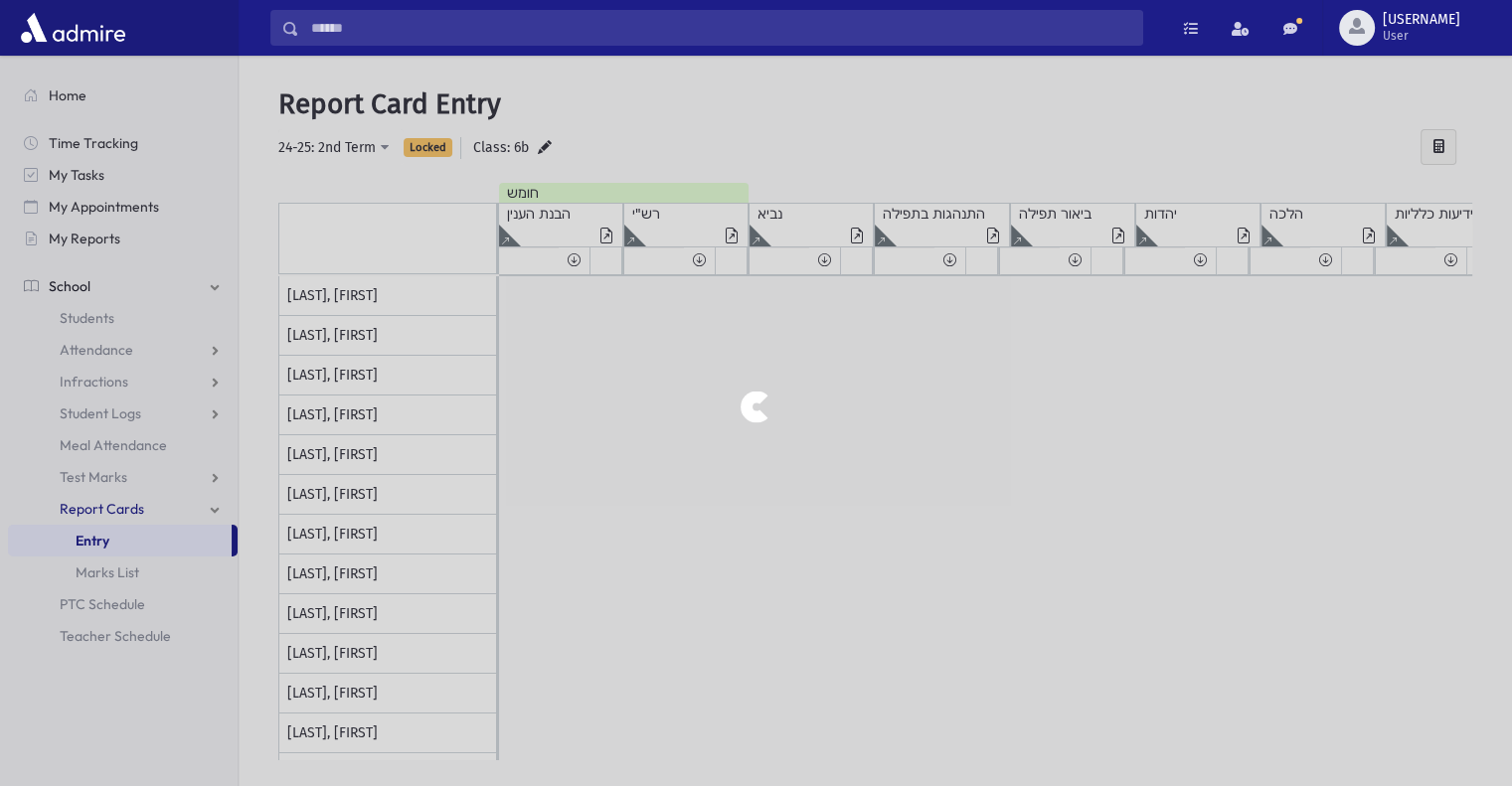 click at bounding box center [756, 393] 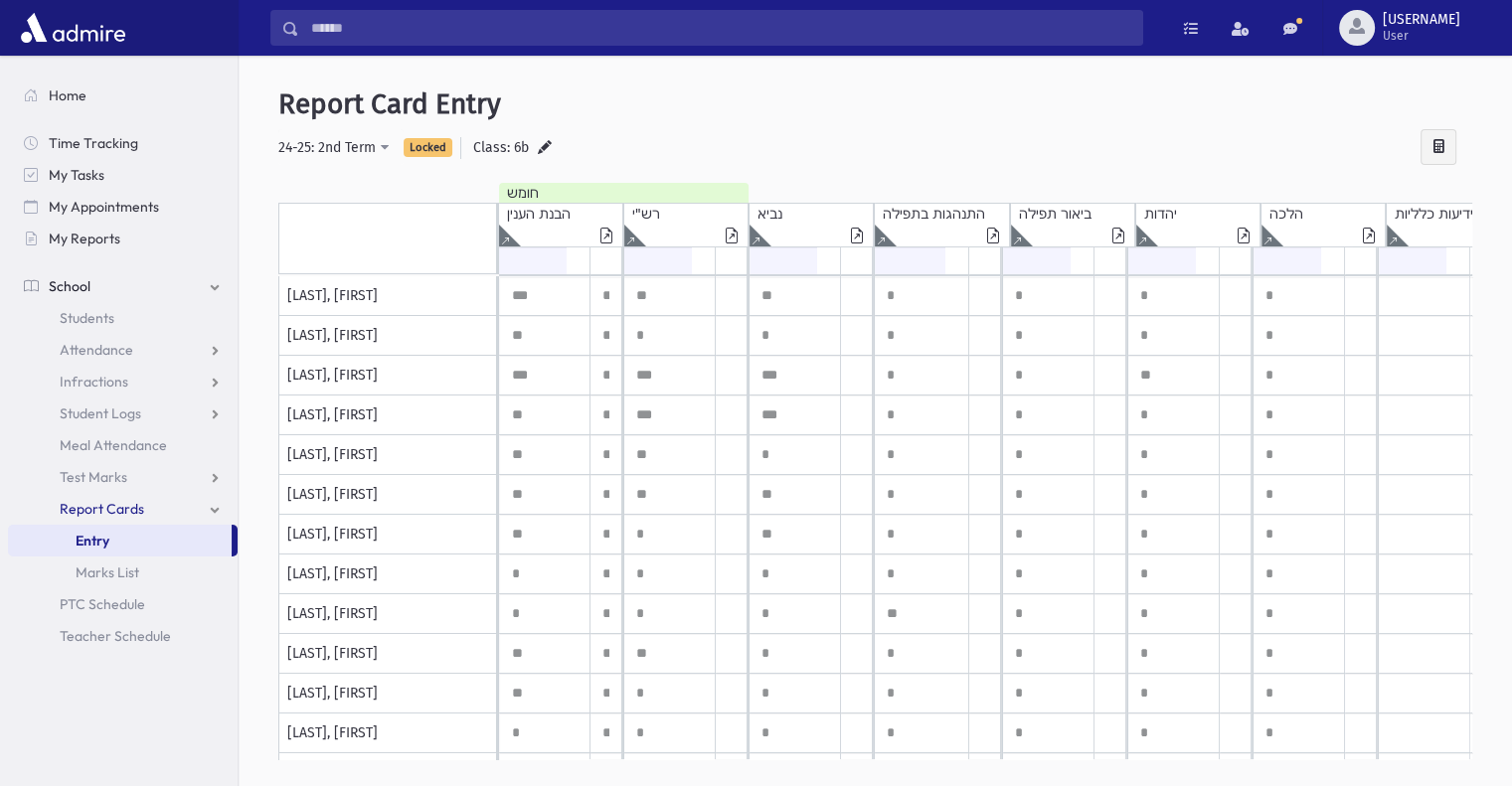 click on "[LAST], [FIRST]" at bounding box center (388, 296) 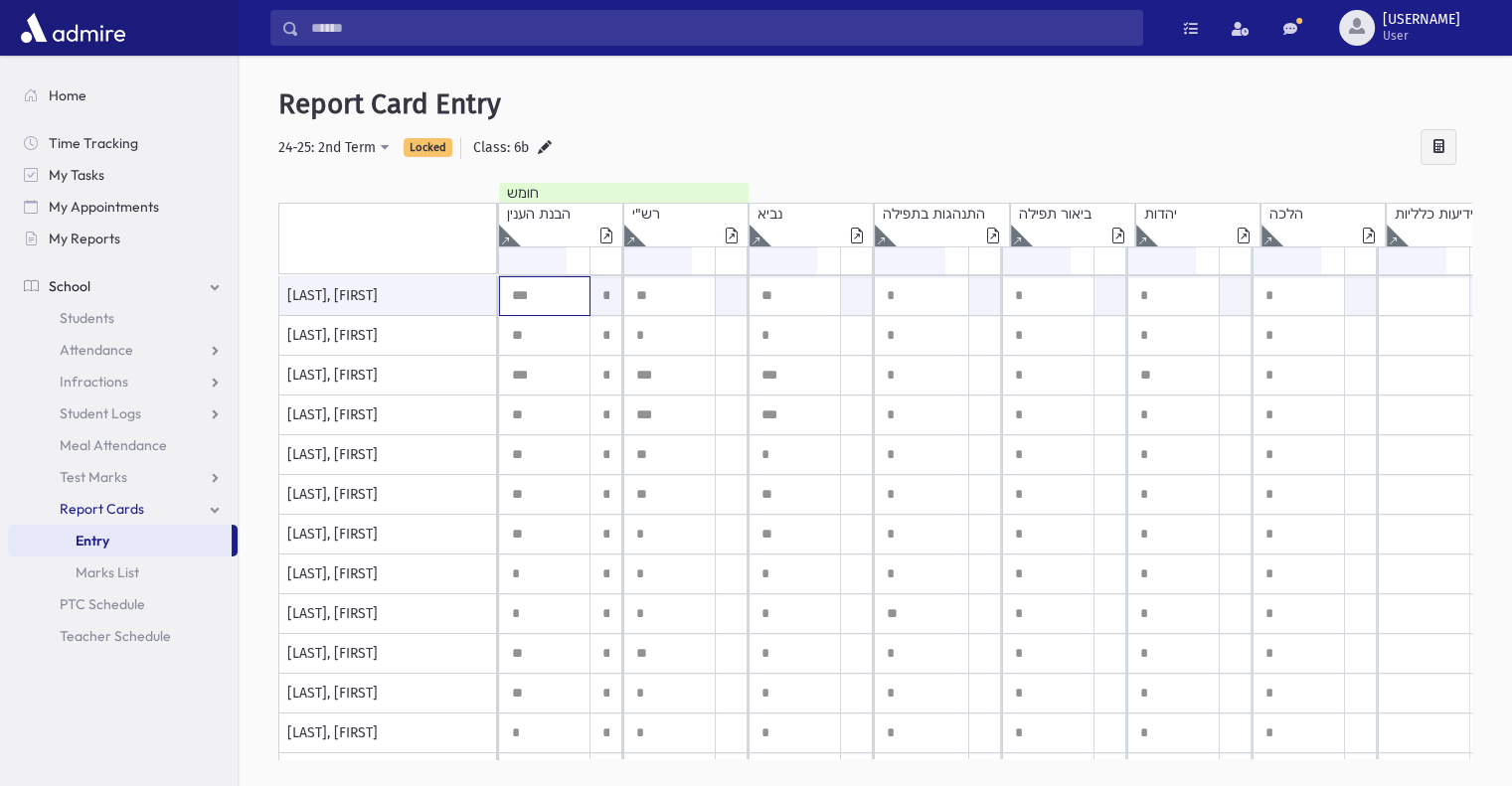 drag, startPoint x: 509, startPoint y: 296, endPoint x: 572, endPoint y: 335, distance: 74.094534 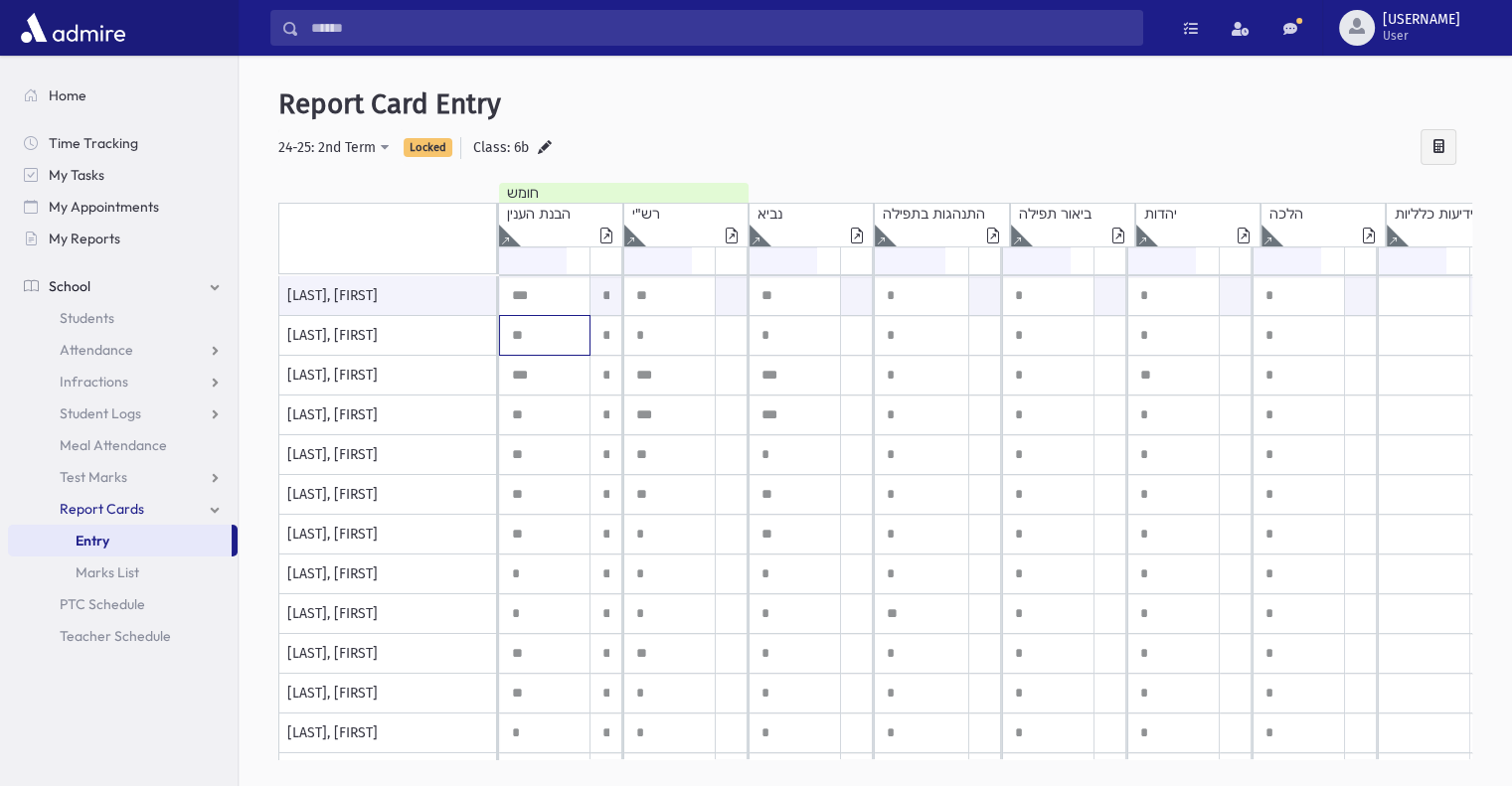 click on "**" at bounding box center [545, 296] 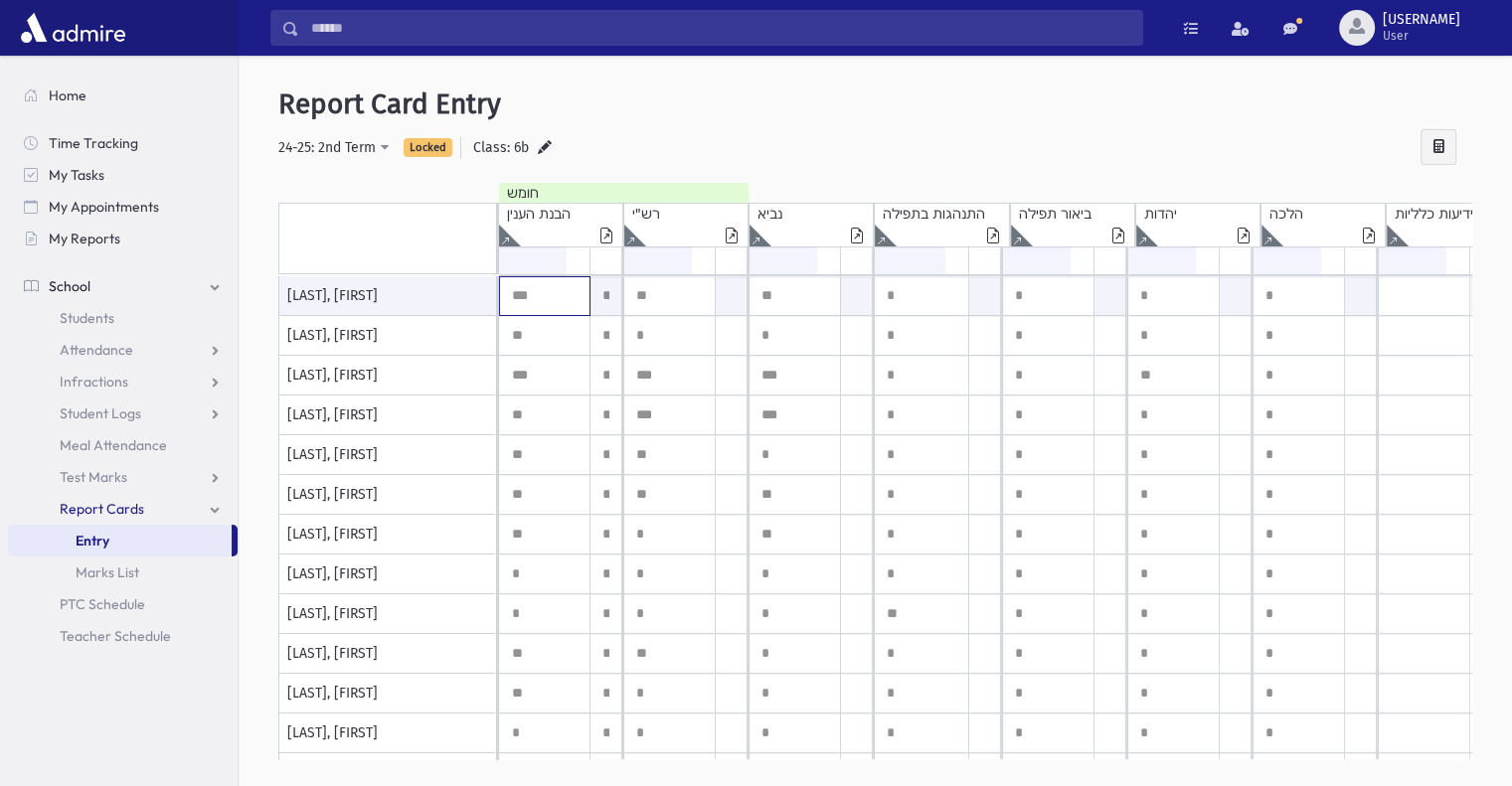 drag, startPoint x: 510, startPoint y: 293, endPoint x: 562, endPoint y: 492, distance: 205.68179 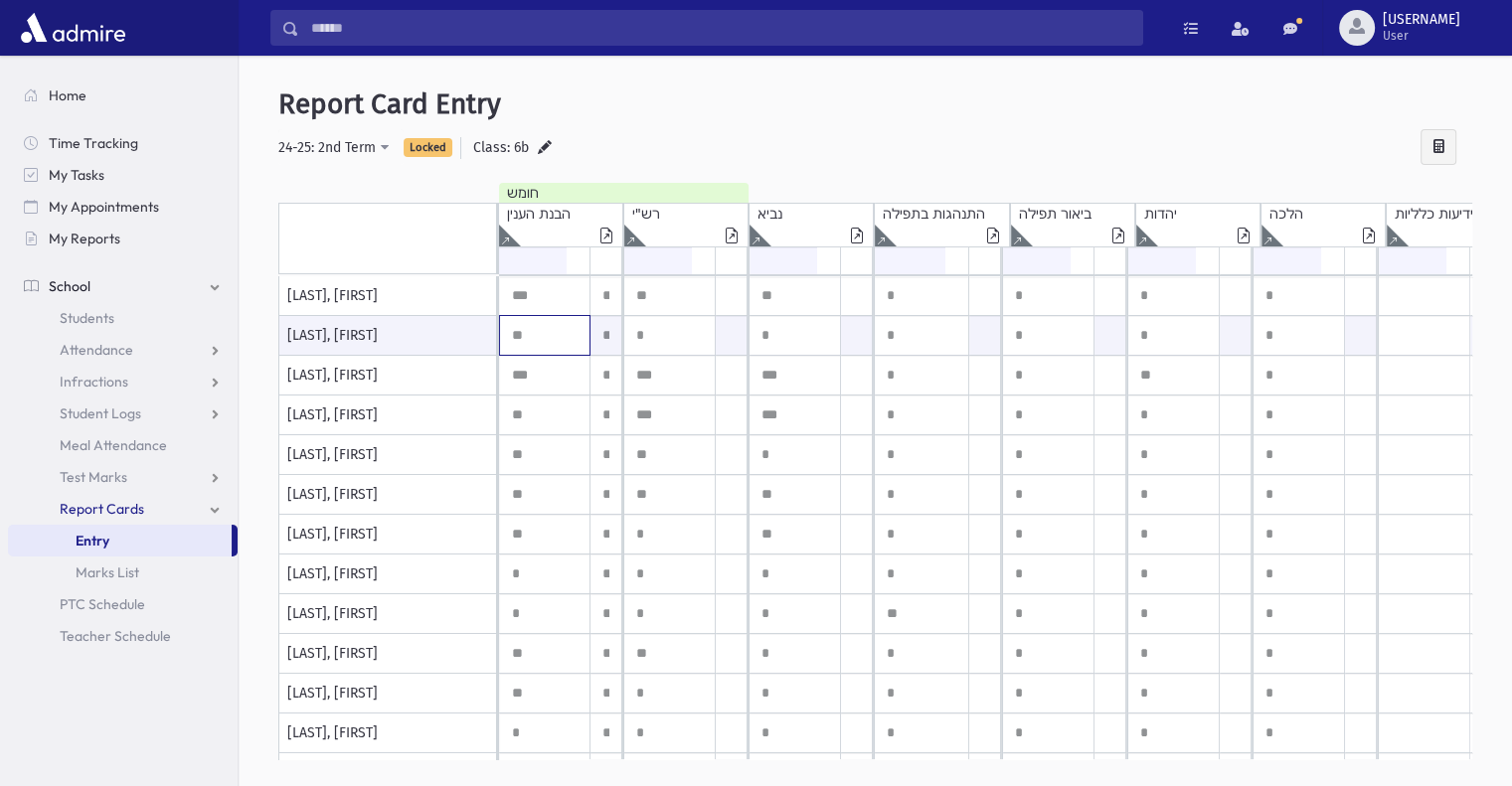 click on "**" at bounding box center (545, 335) 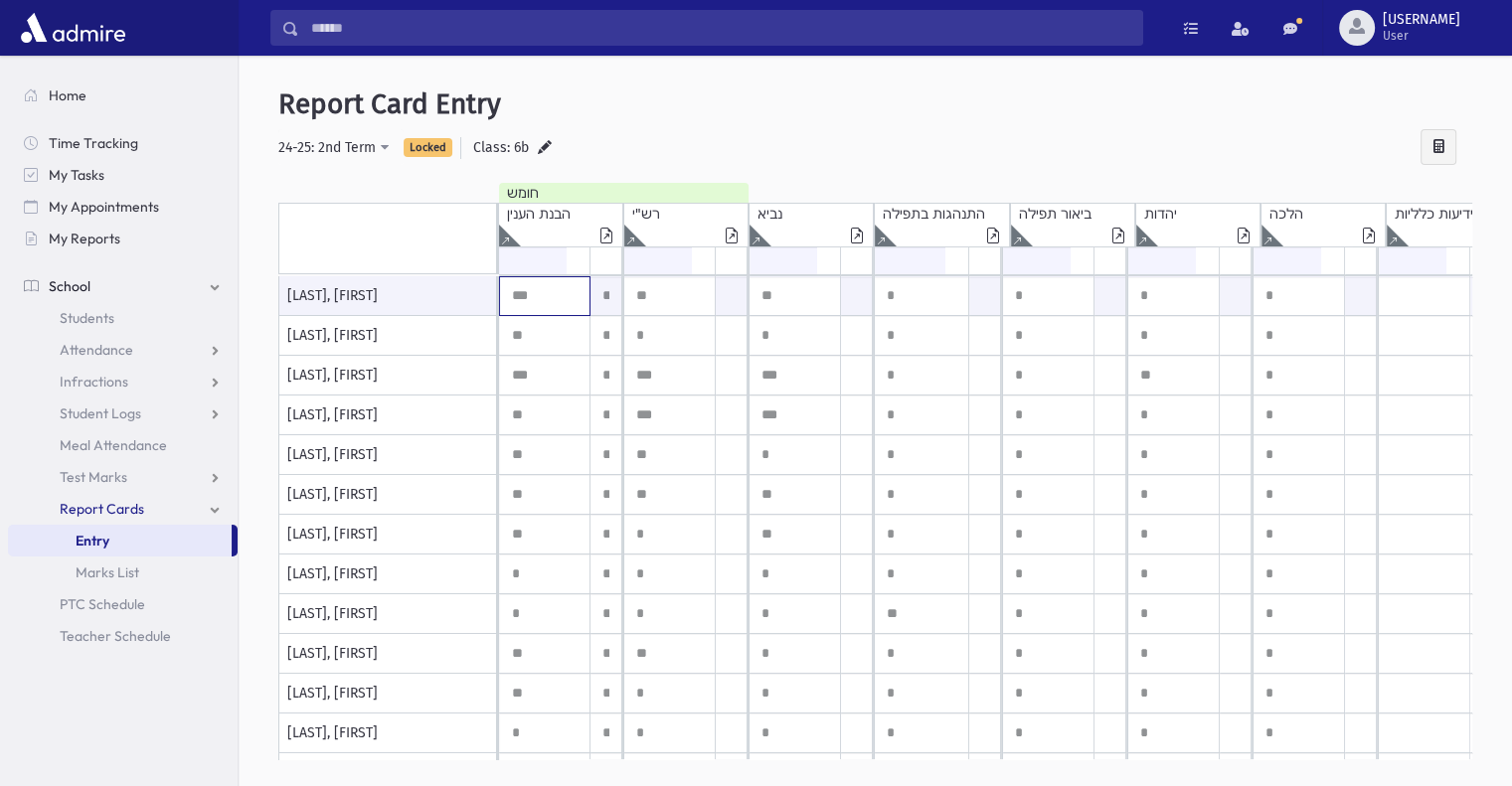 drag, startPoint x: 502, startPoint y: 286, endPoint x: 493, endPoint y: 317, distance: 32.280025 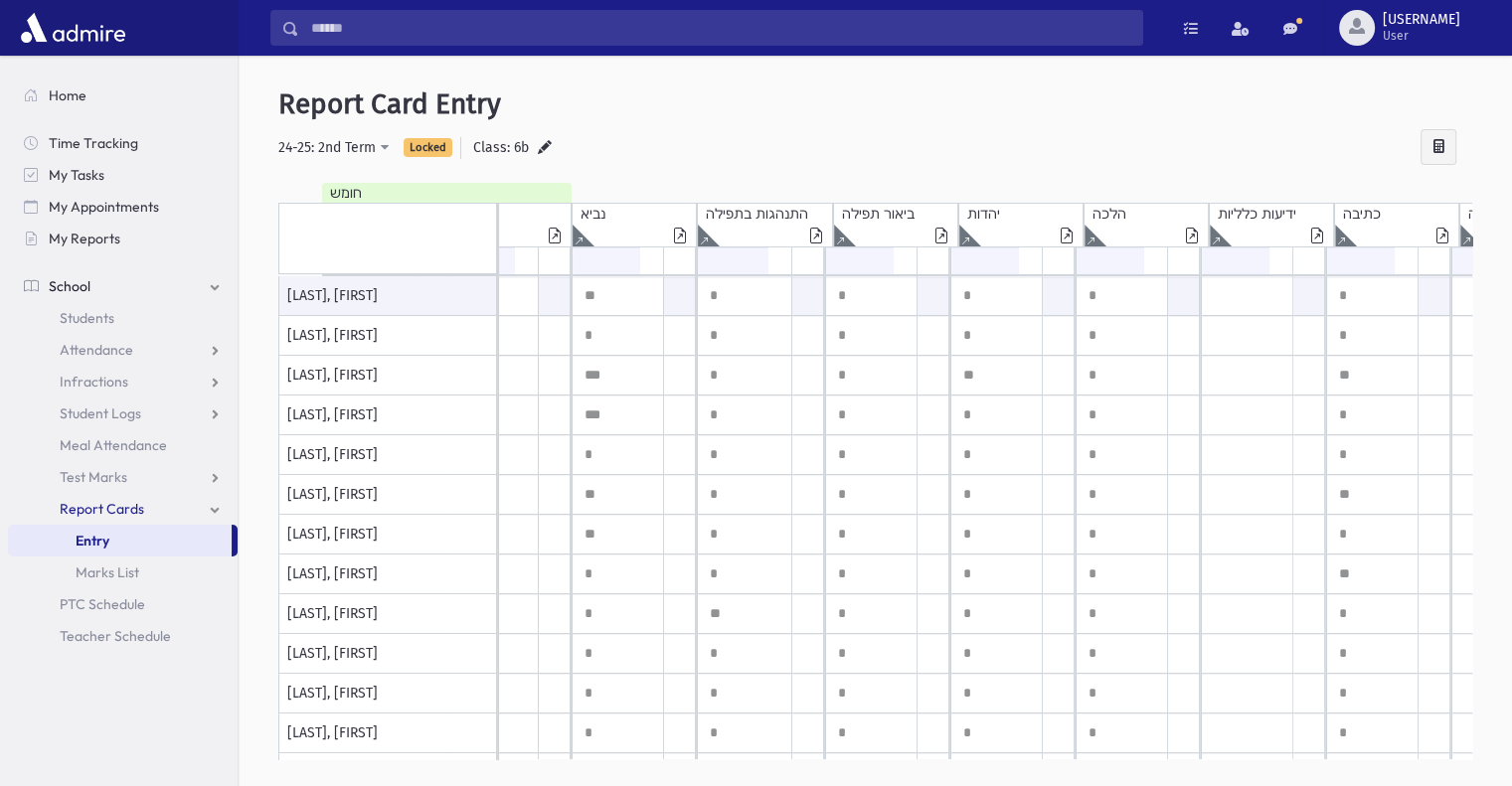 drag, startPoint x: 509, startPoint y: 297, endPoint x: 1480, endPoint y: 269, distance: 971.4036 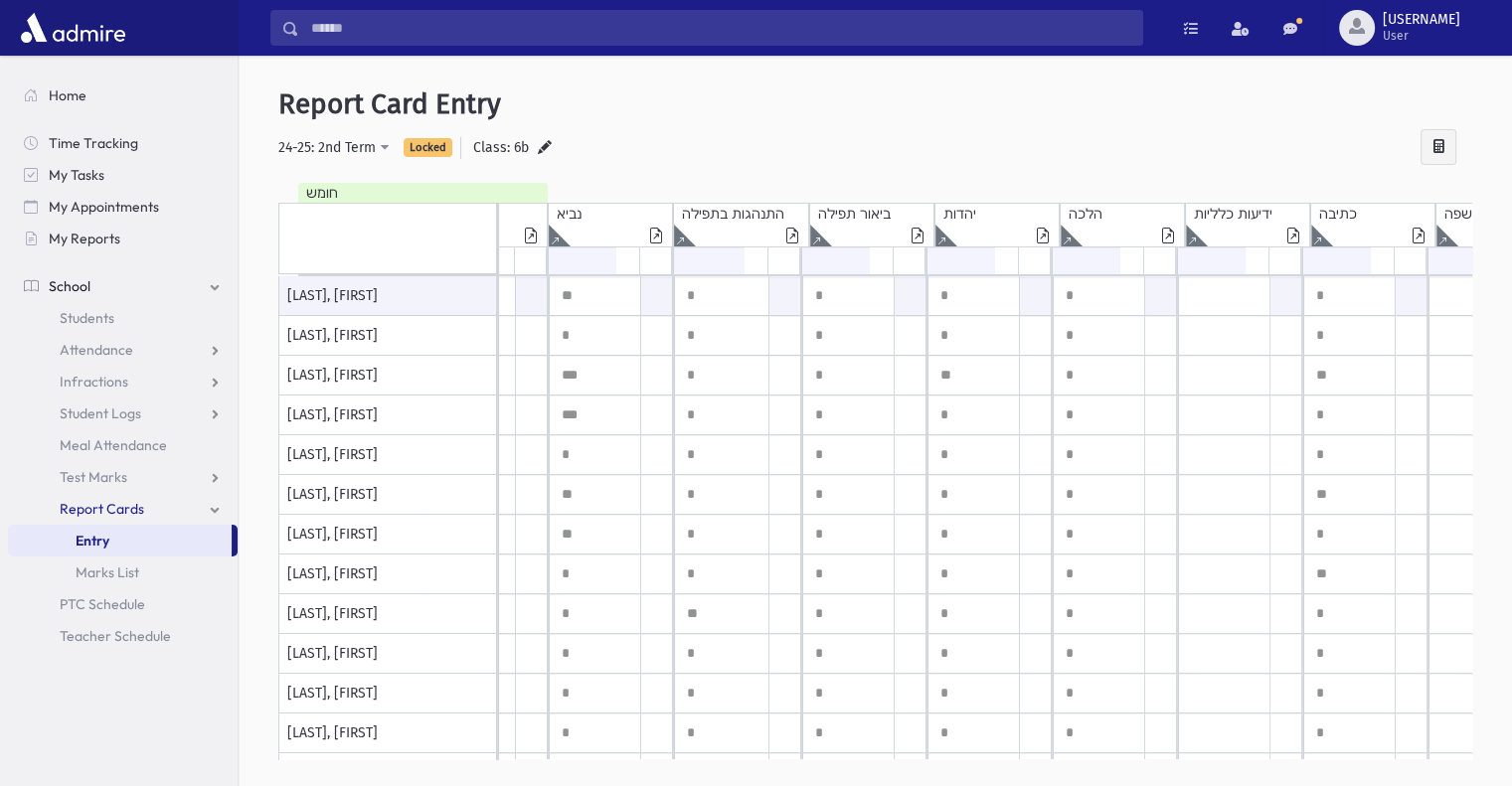click at bounding box center (875, 771) 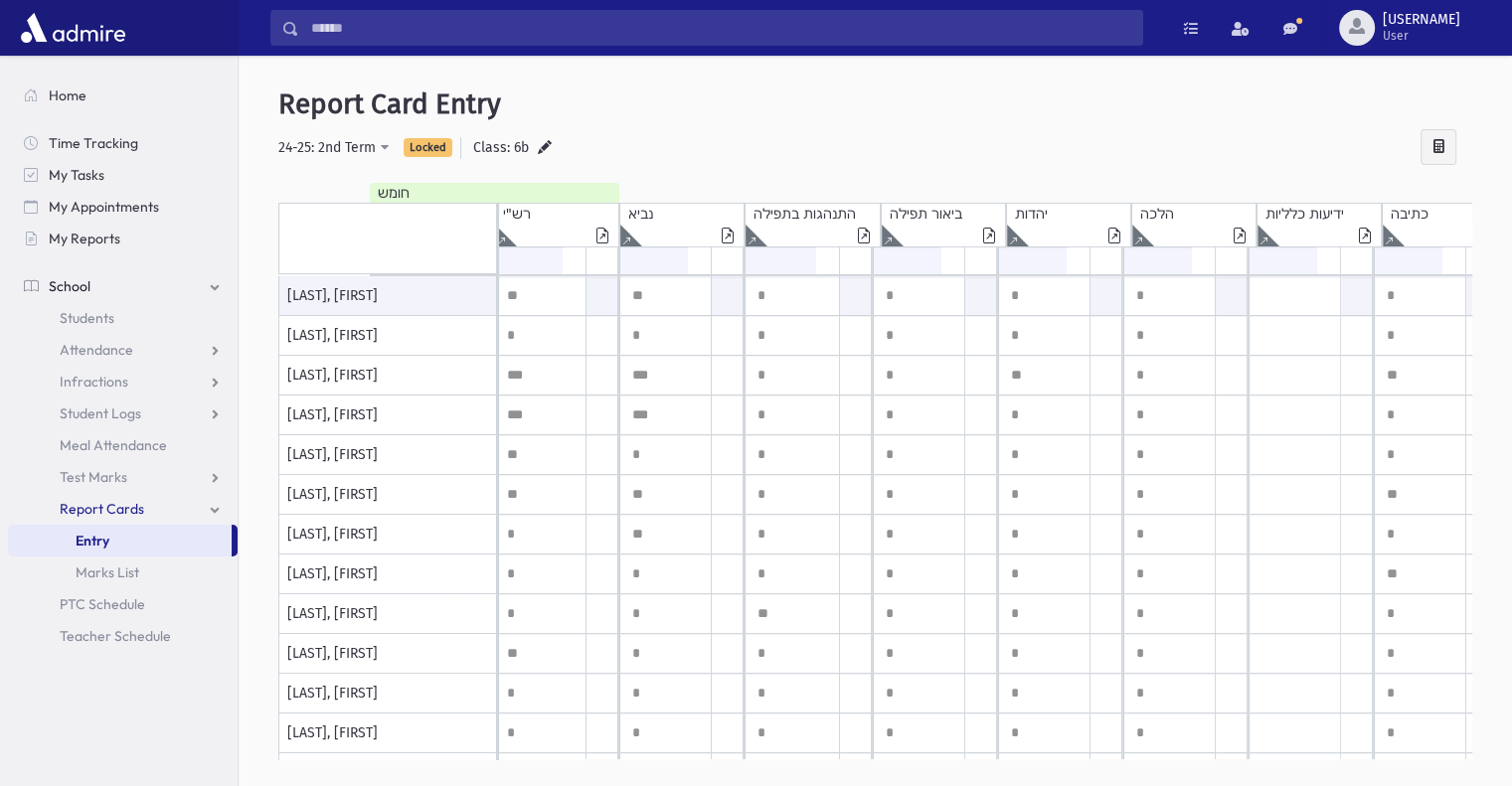 scroll, scrollTop: 0, scrollLeft: 0, axis: both 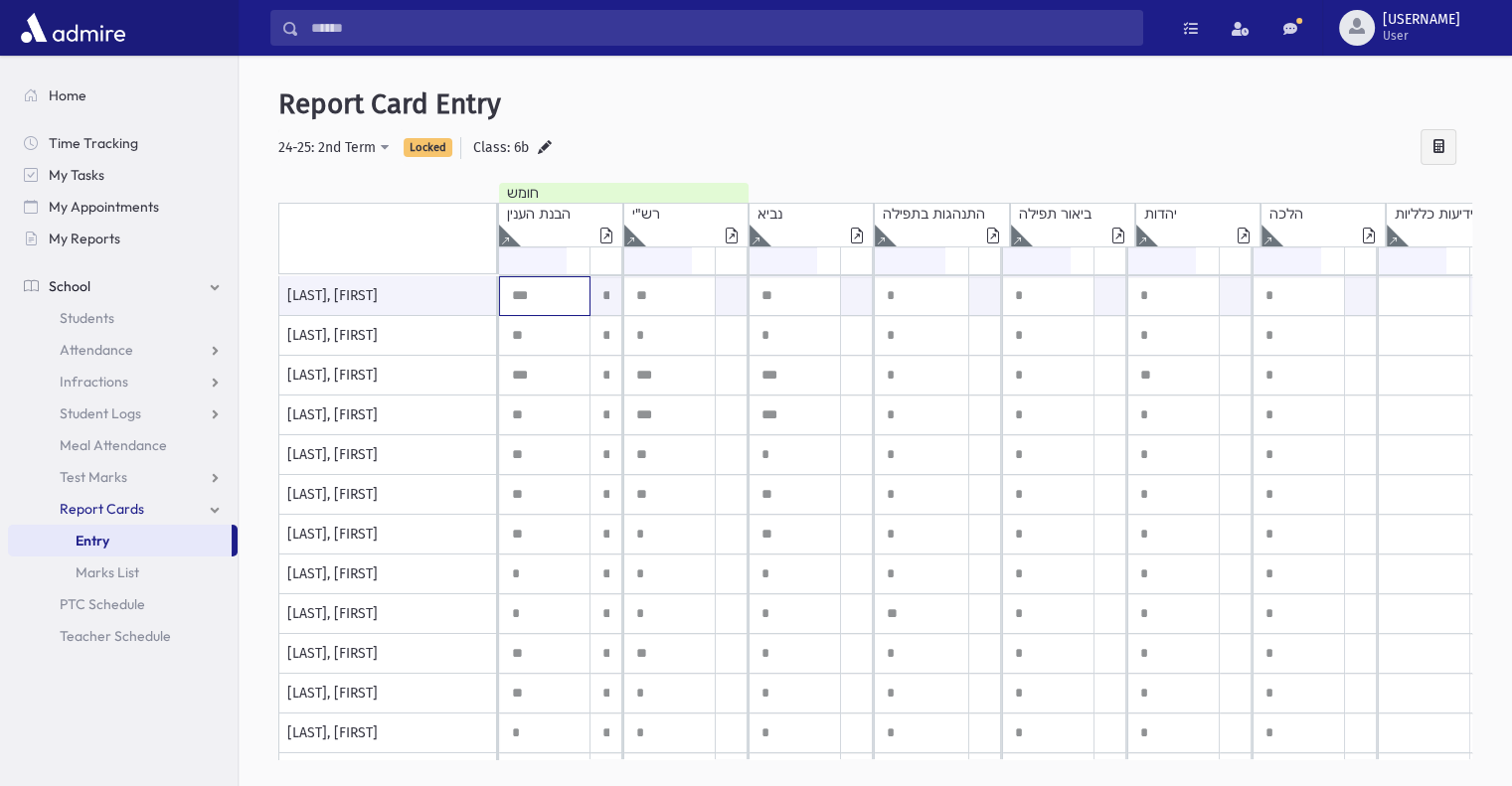 click on "***" at bounding box center (545, 296) 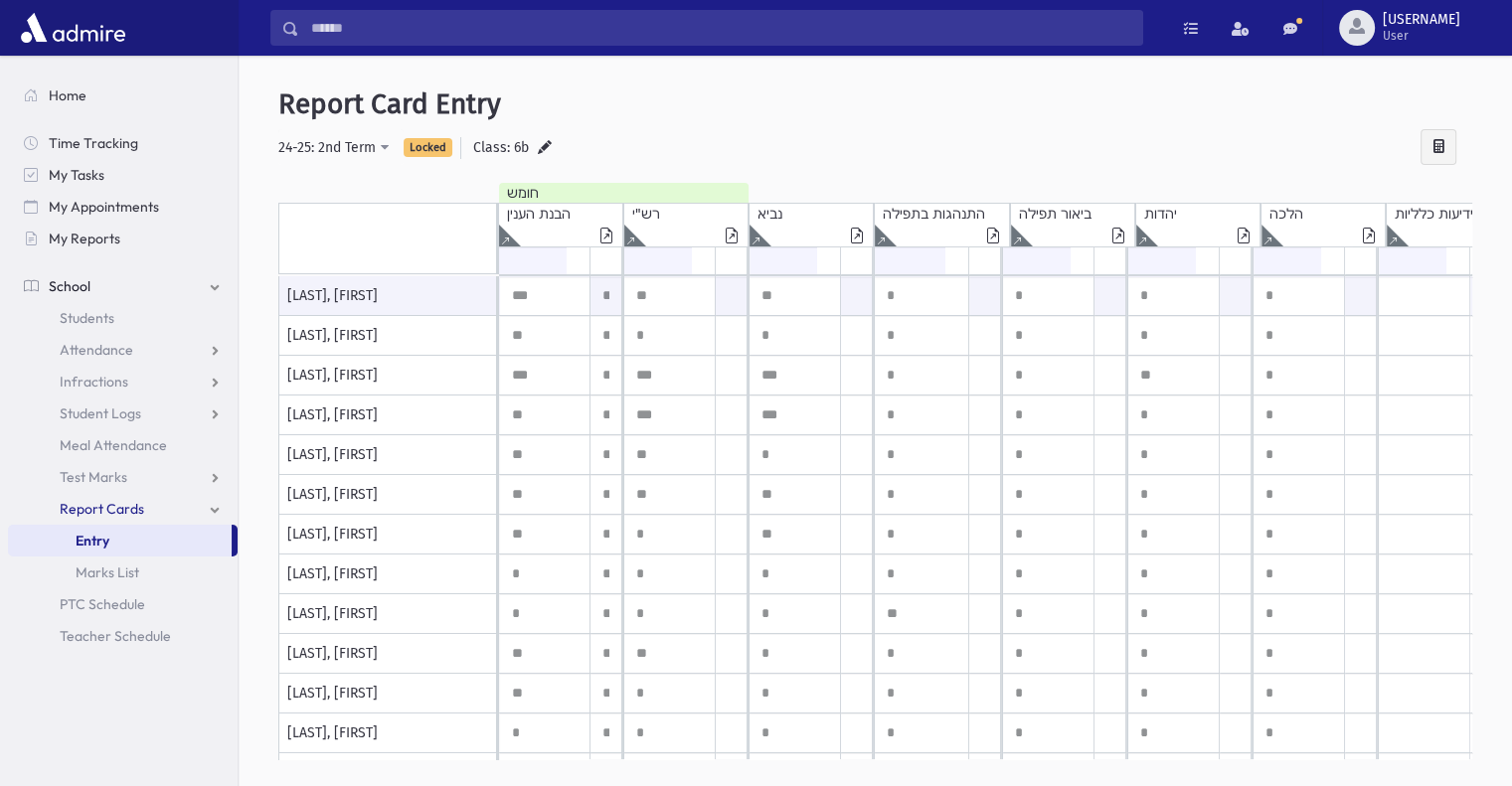 click at bounding box center (389, 238) 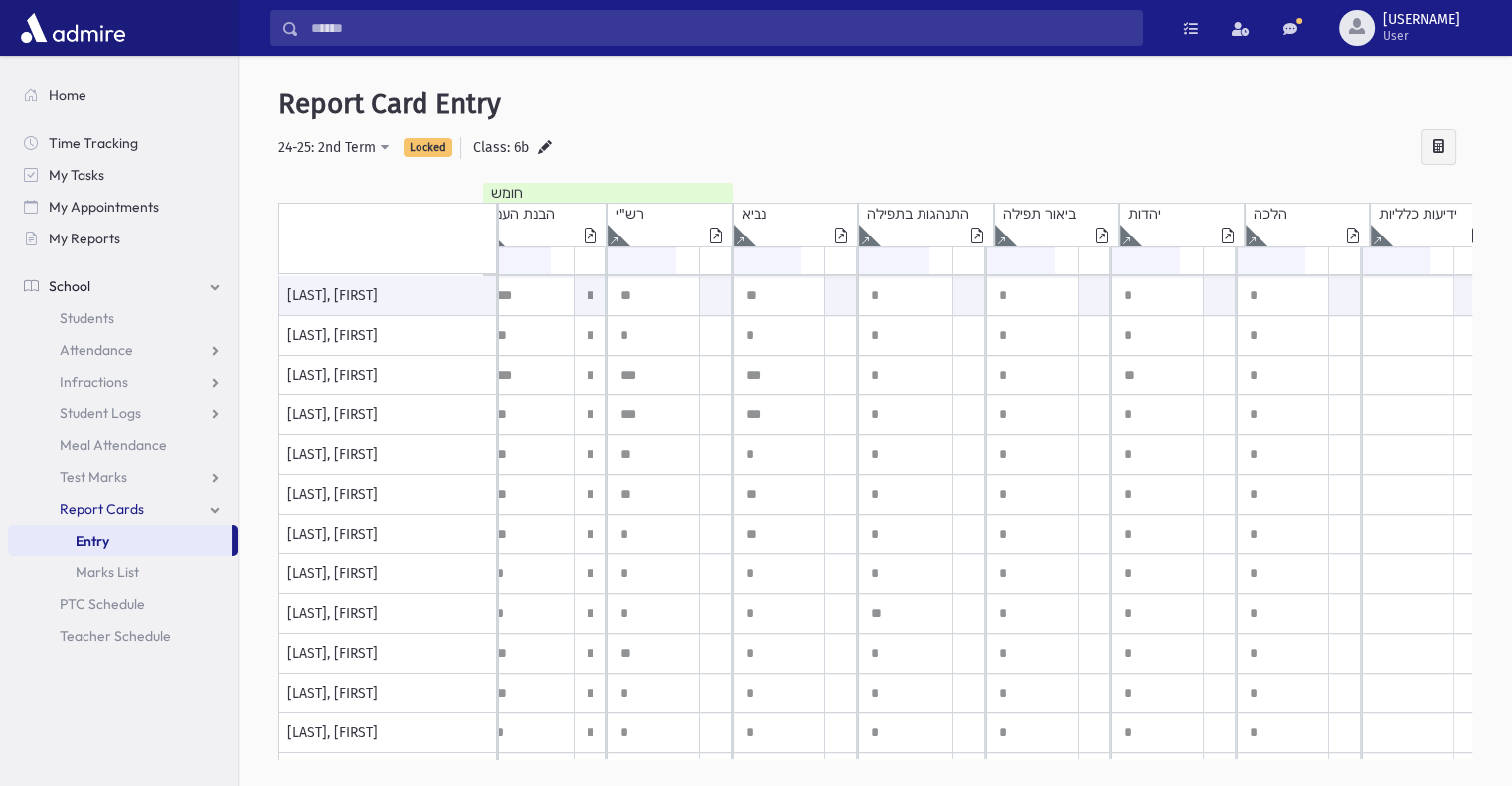 scroll, scrollTop: 0, scrollLeft: 23, axis: horizontal 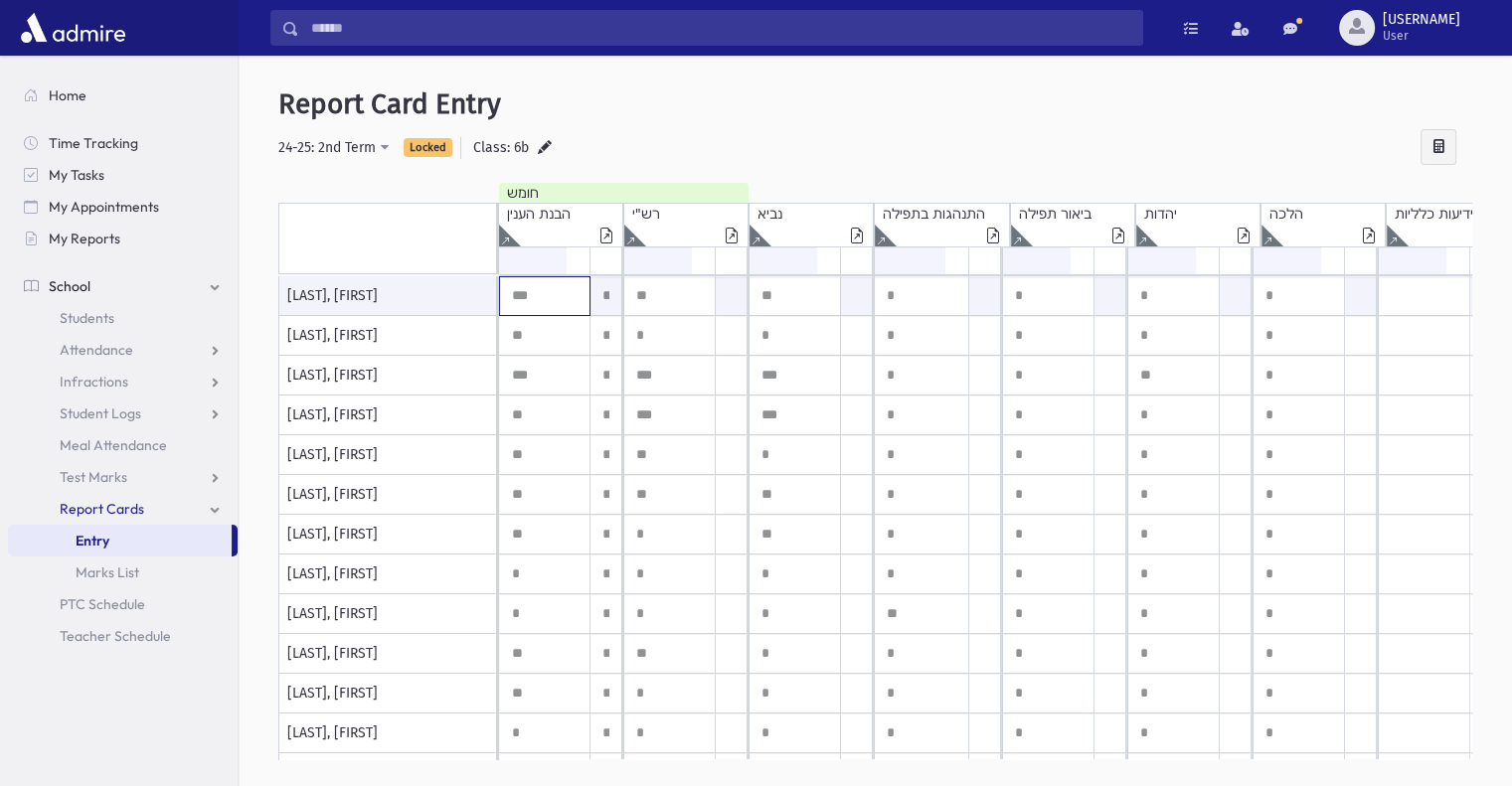 drag, startPoint x: 508, startPoint y: 297, endPoint x: 550, endPoint y: 298, distance: 42.0119 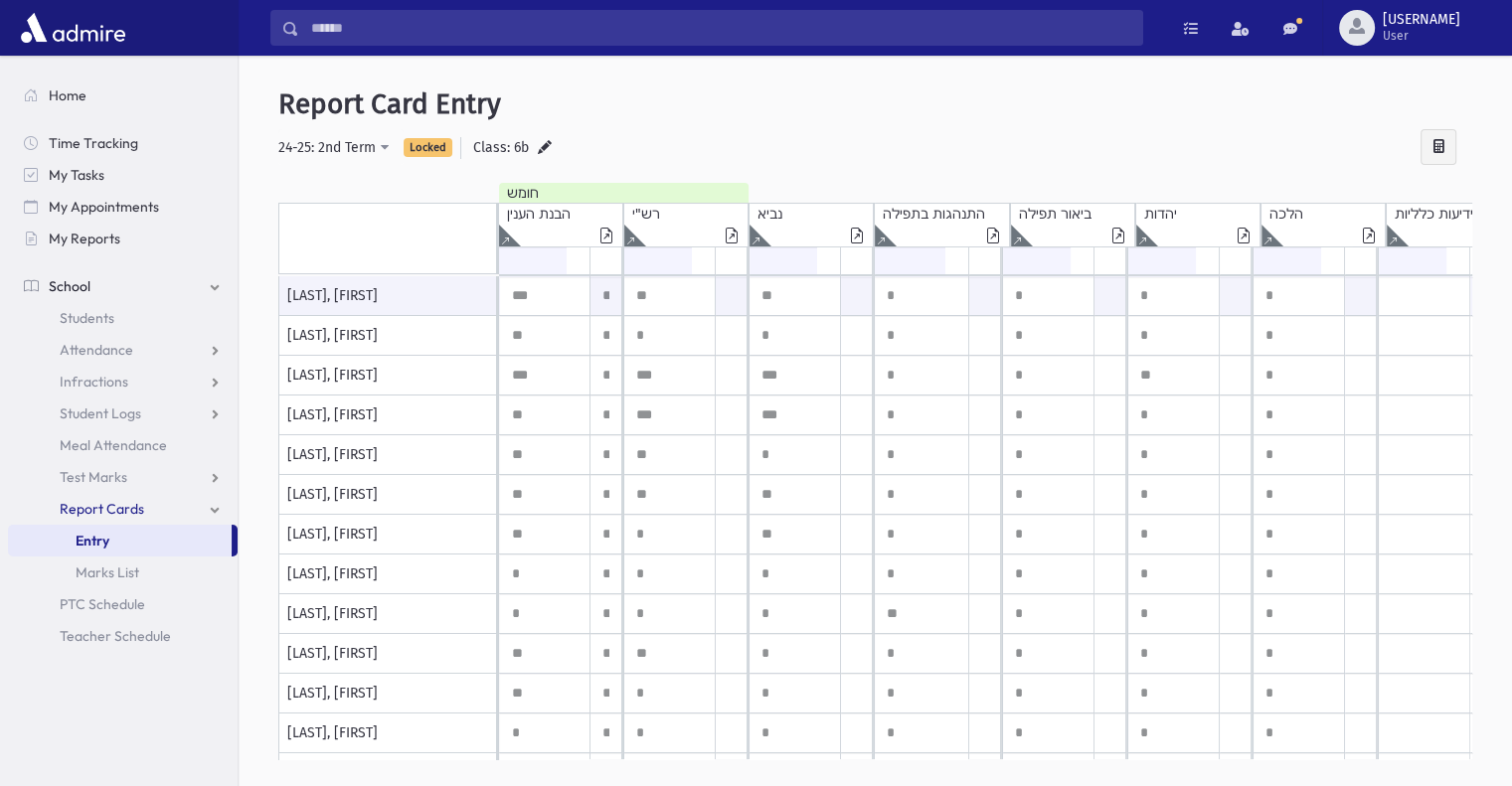 drag, startPoint x: 506, startPoint y: 244, endPoint x: 597, endPoint y: 118, distance: 155.42522 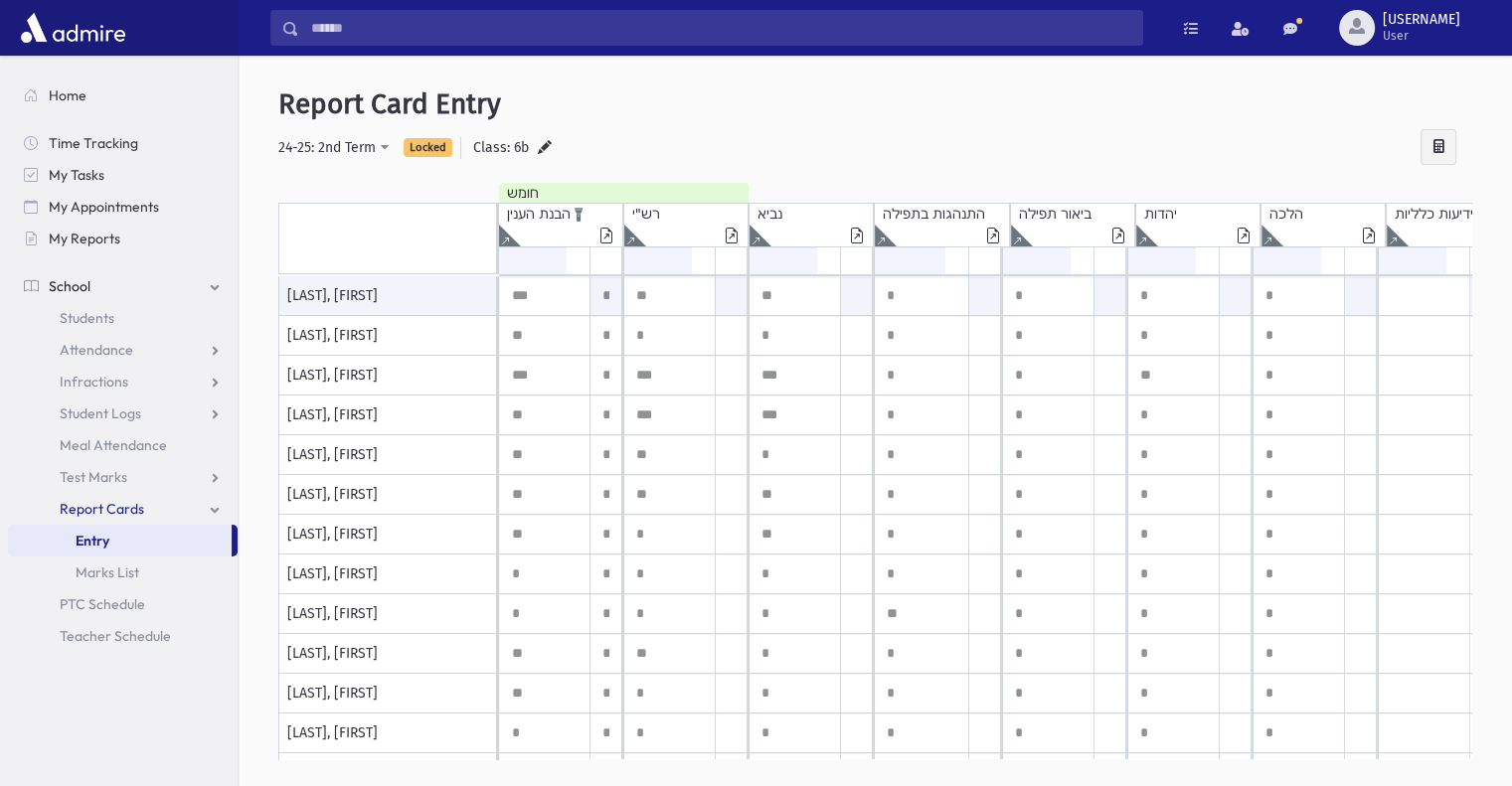 click at bounding box center (606, 237) 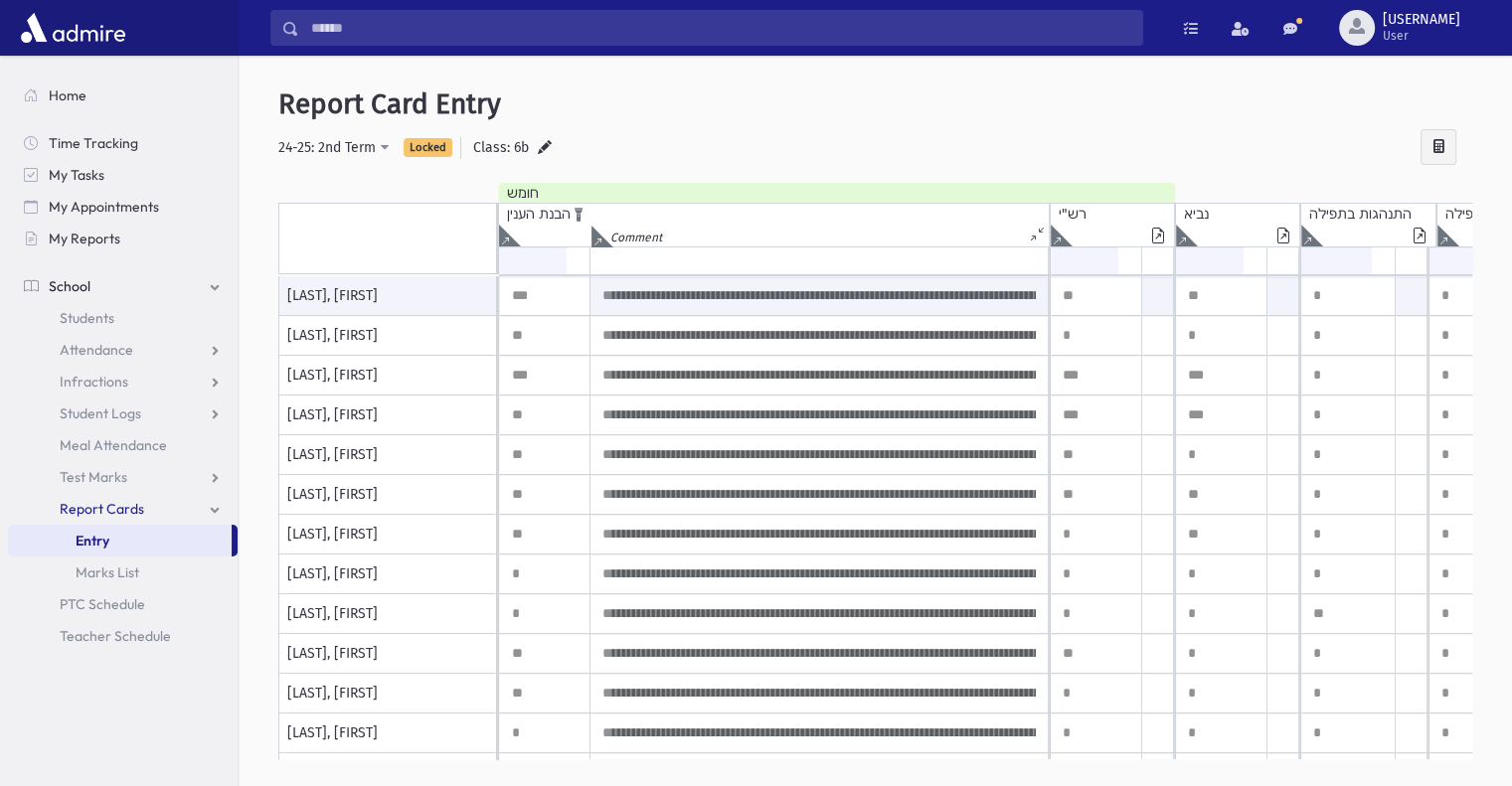 click 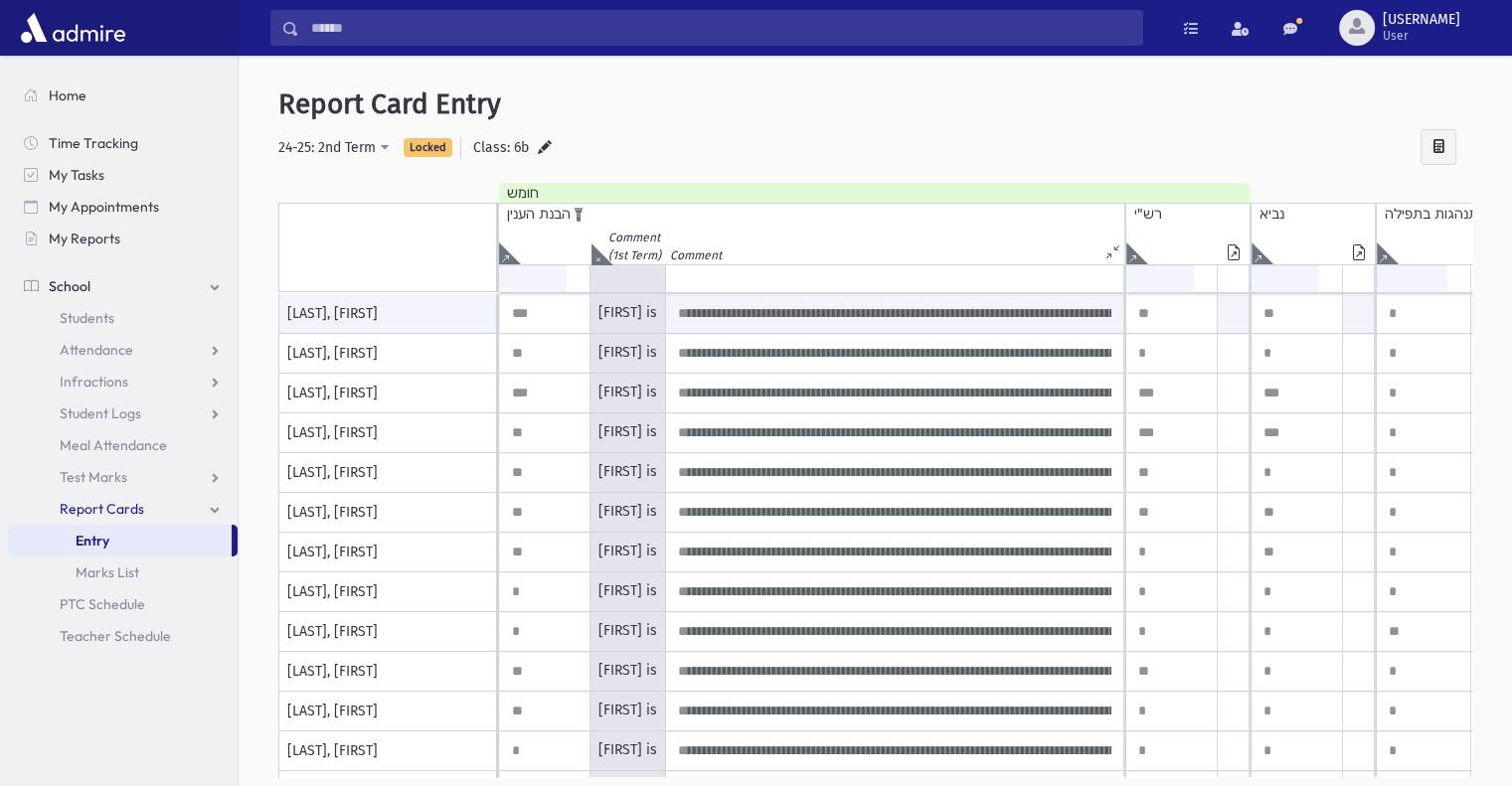 click at bounding box center [597, 258] 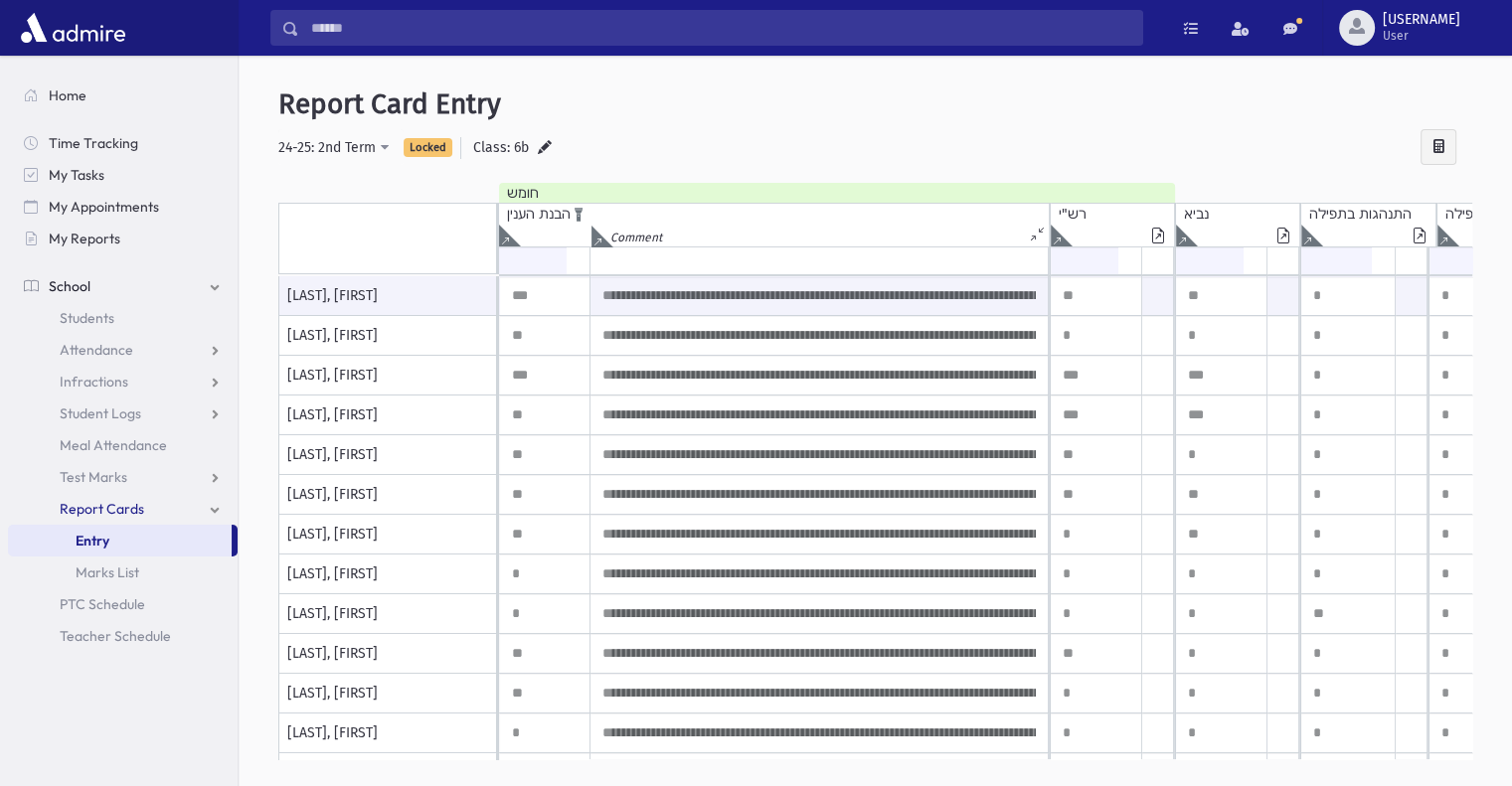 click at bounding box center (1039, 235) 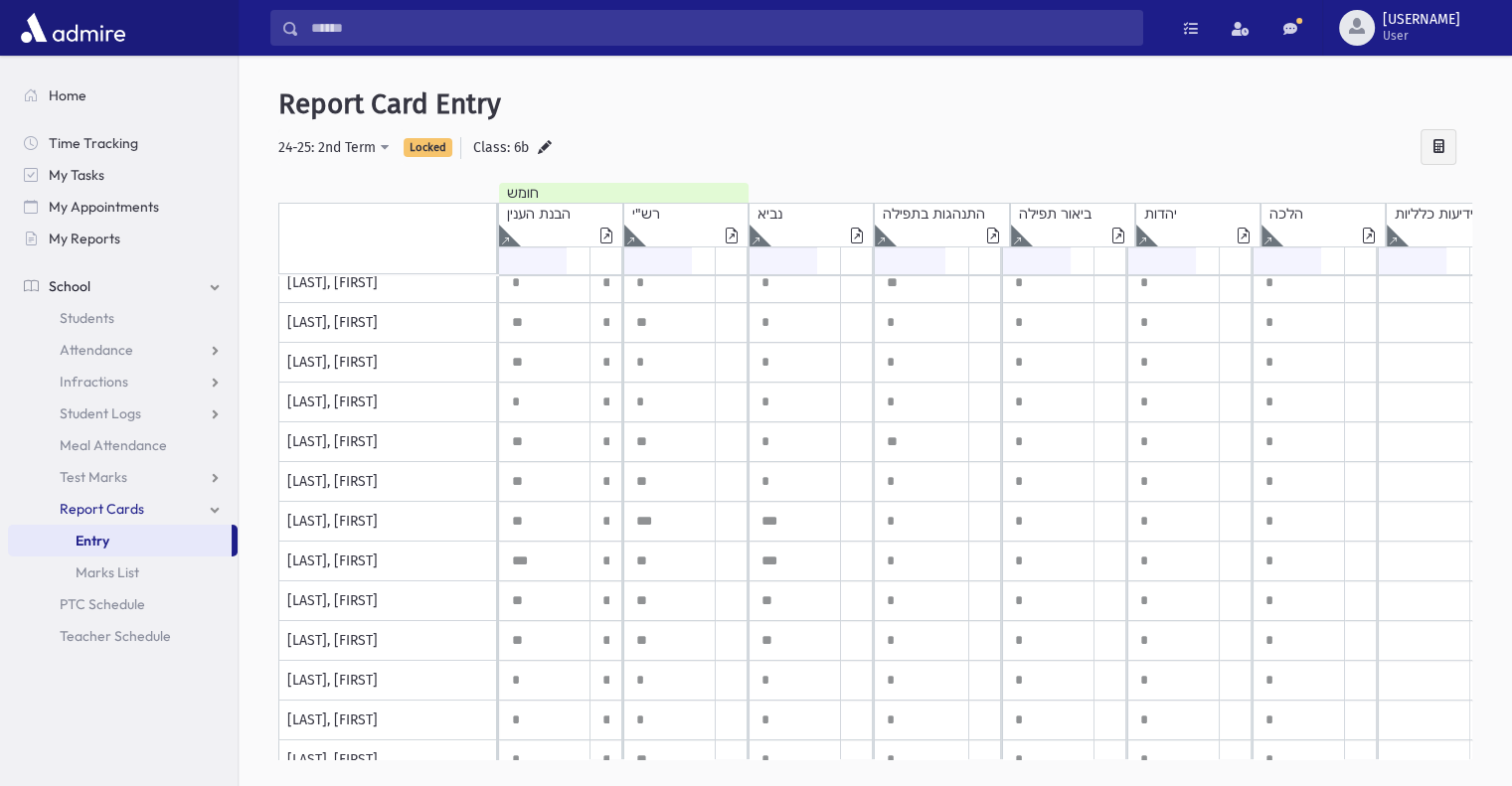 scroll, scrollTop: 438, scrollLeft: 0, axis: vertical 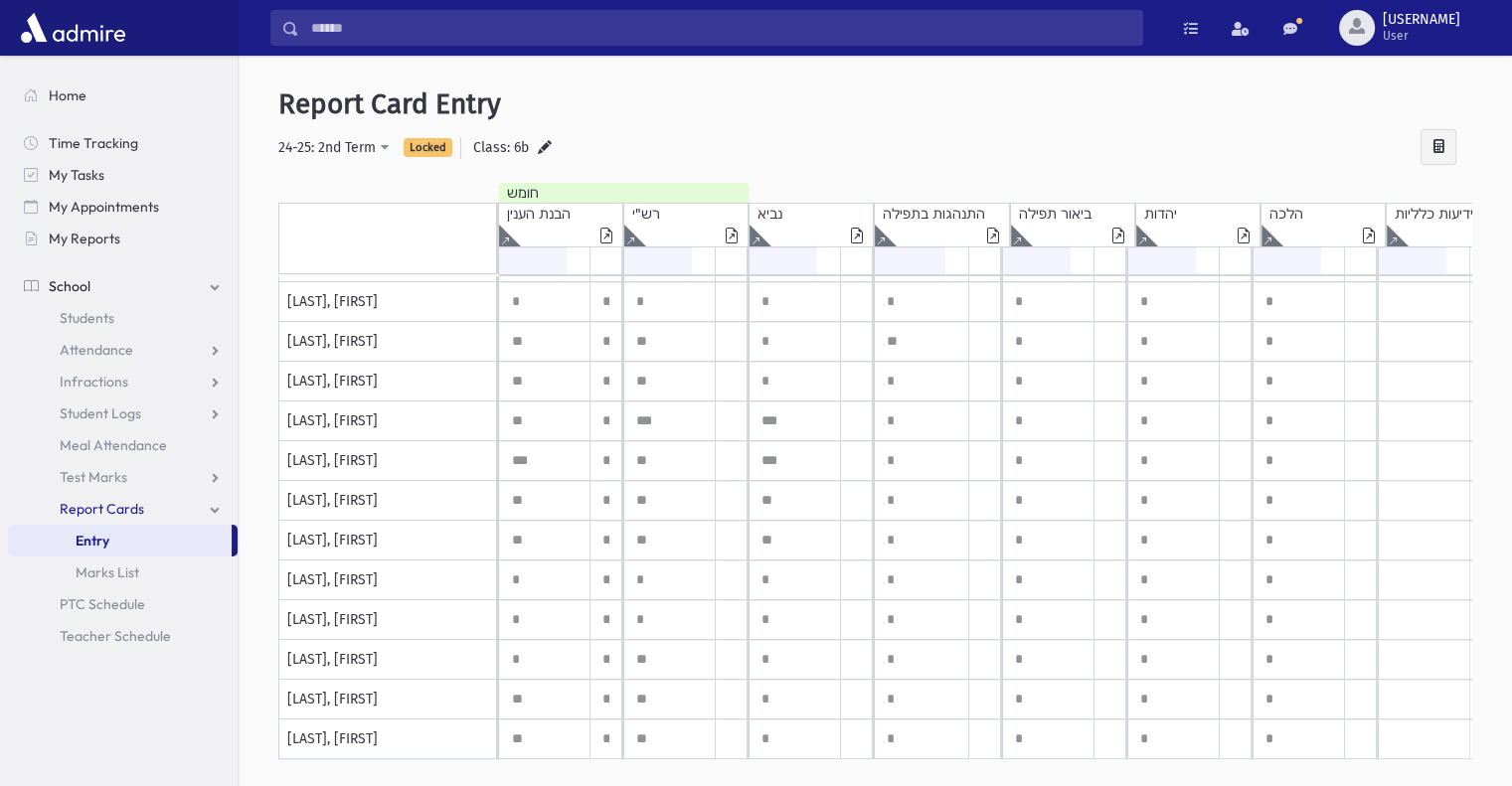drag, startPoint x: 511, startPoint y: 288, endPoint x: 585, endPoint y: 612, distance: 332.3432 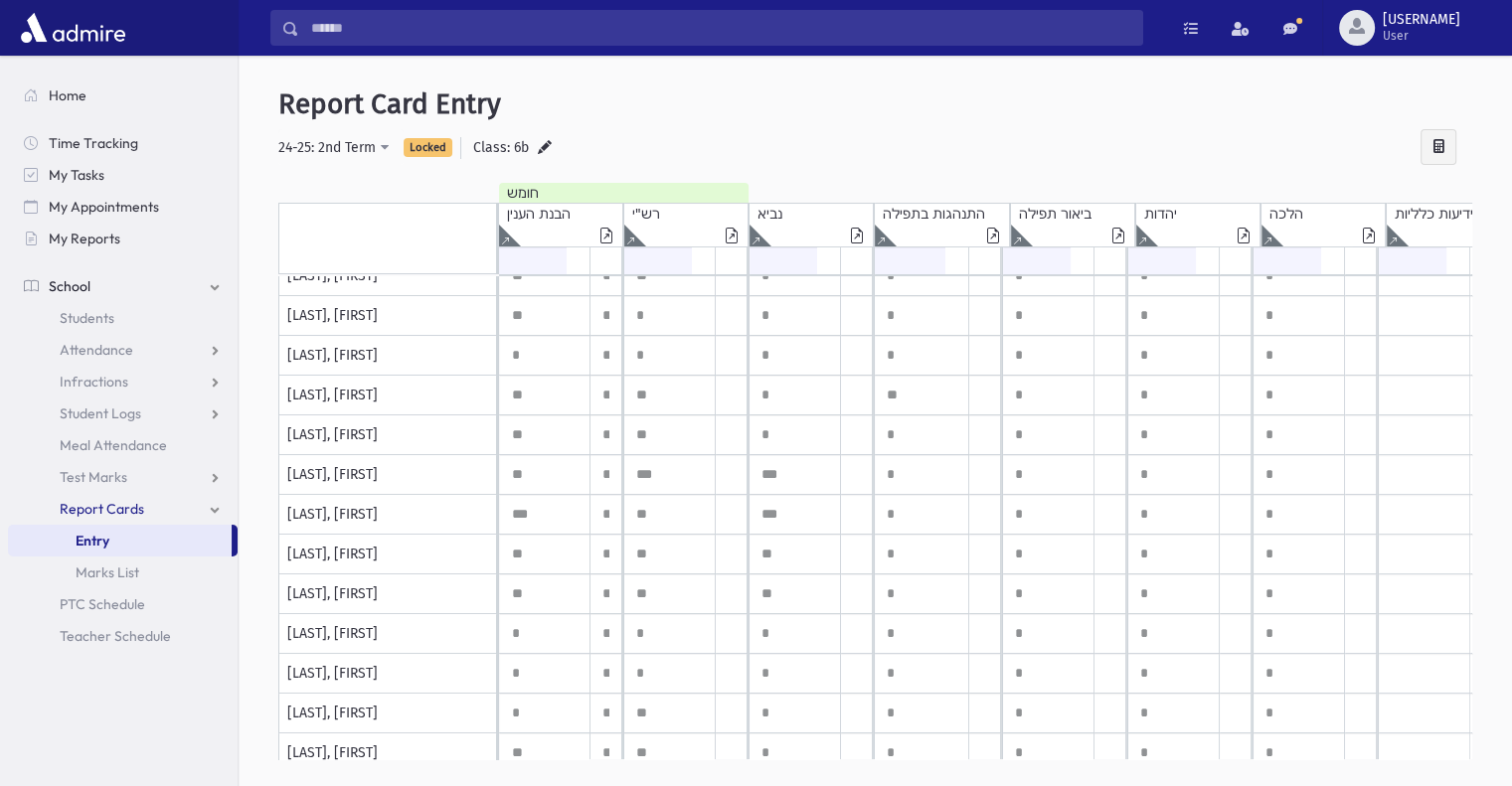 scroll, scrollTop: 0, scrollLeft: 0, axis: both 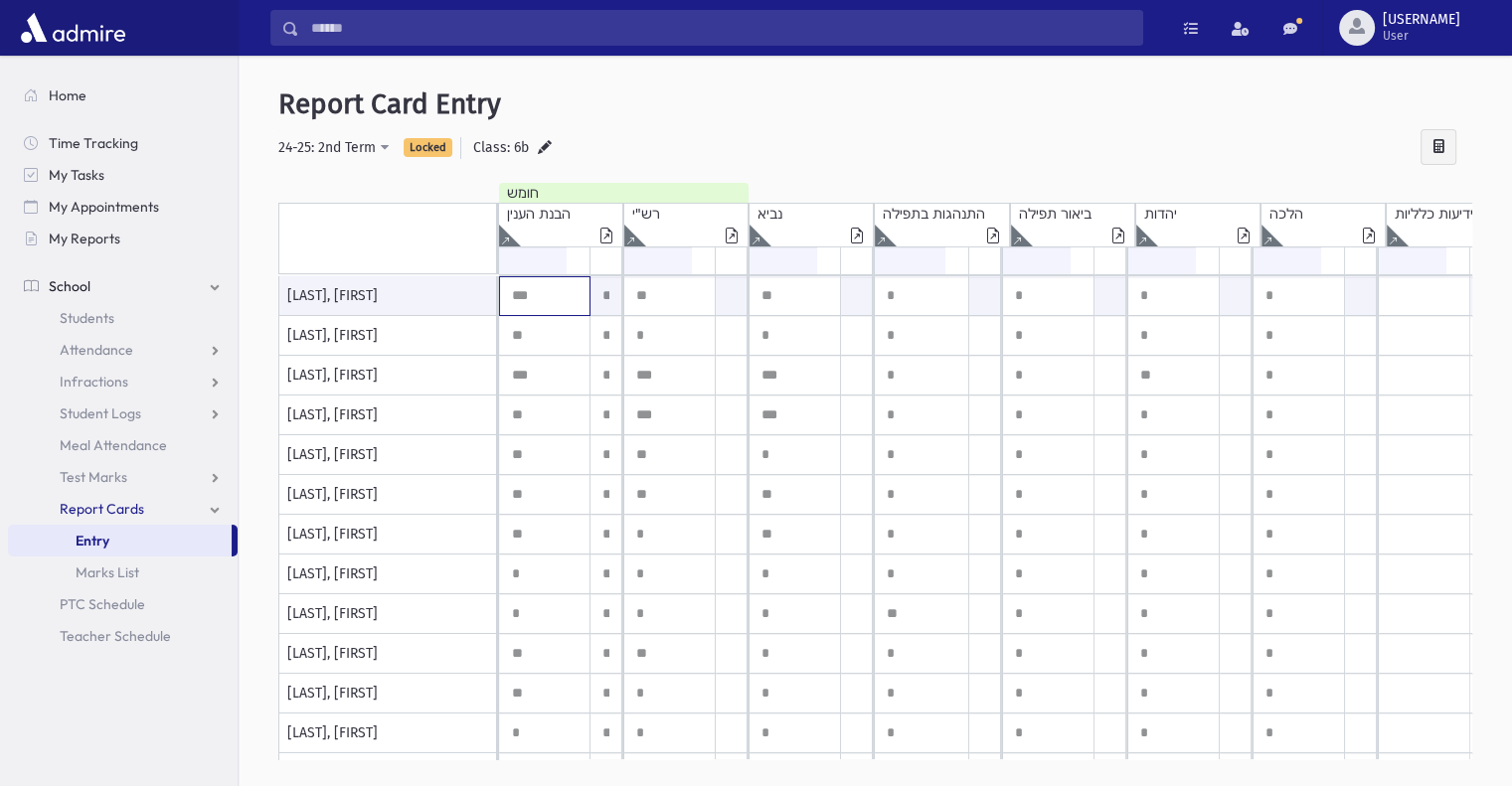 click on "***" at bounding box center (545, 296) 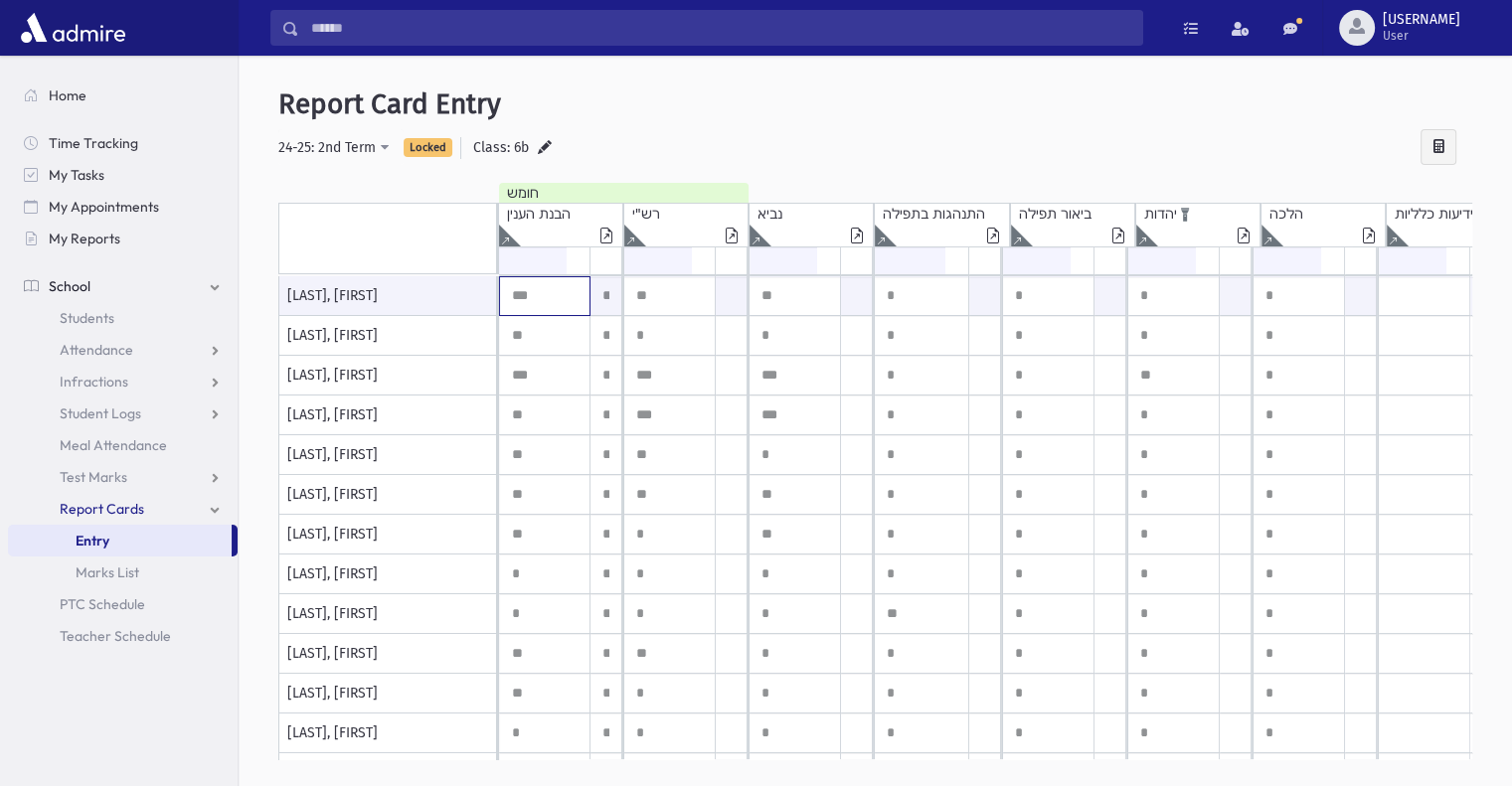 drag, startPoint x: 505, startPoint y: 306, endPoint x: 1208, endPoint y: 245, distance: 705.64155 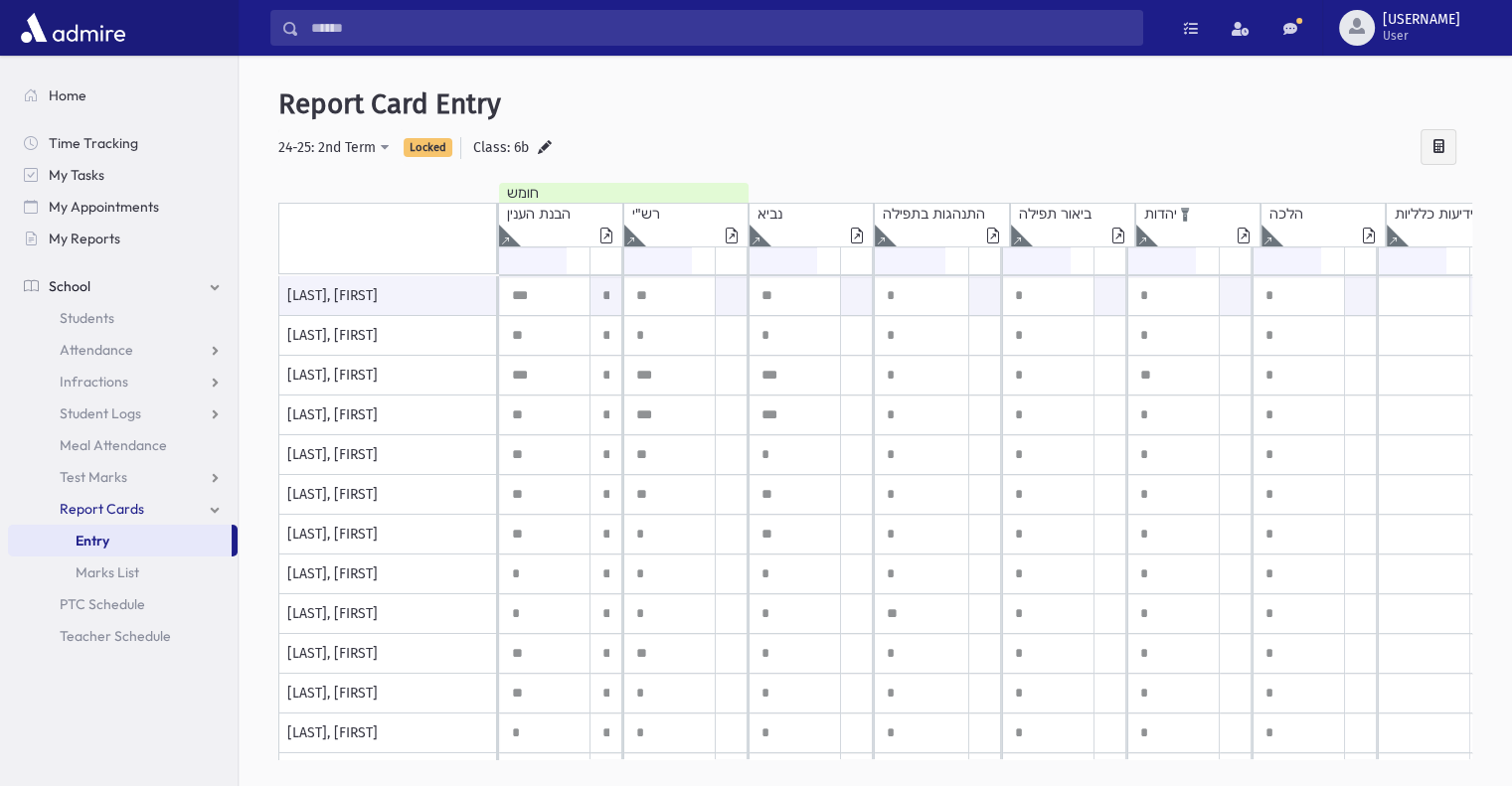 click at bounding box center [505, 236] 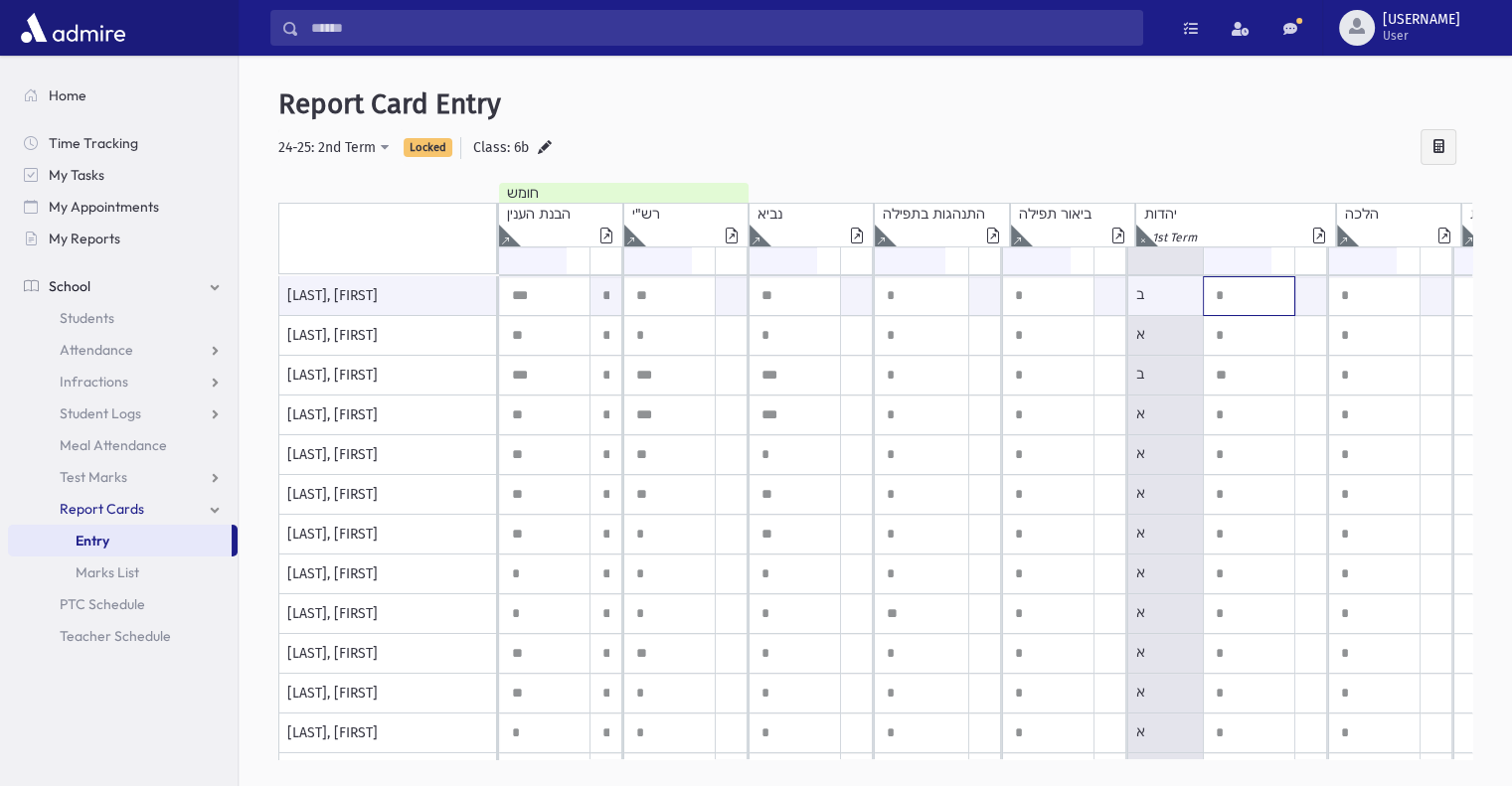 drag, startPoint x: 1264, startPoint y: 303, endPoint x: 1297, endPoint y: 615, distance: 313.7403 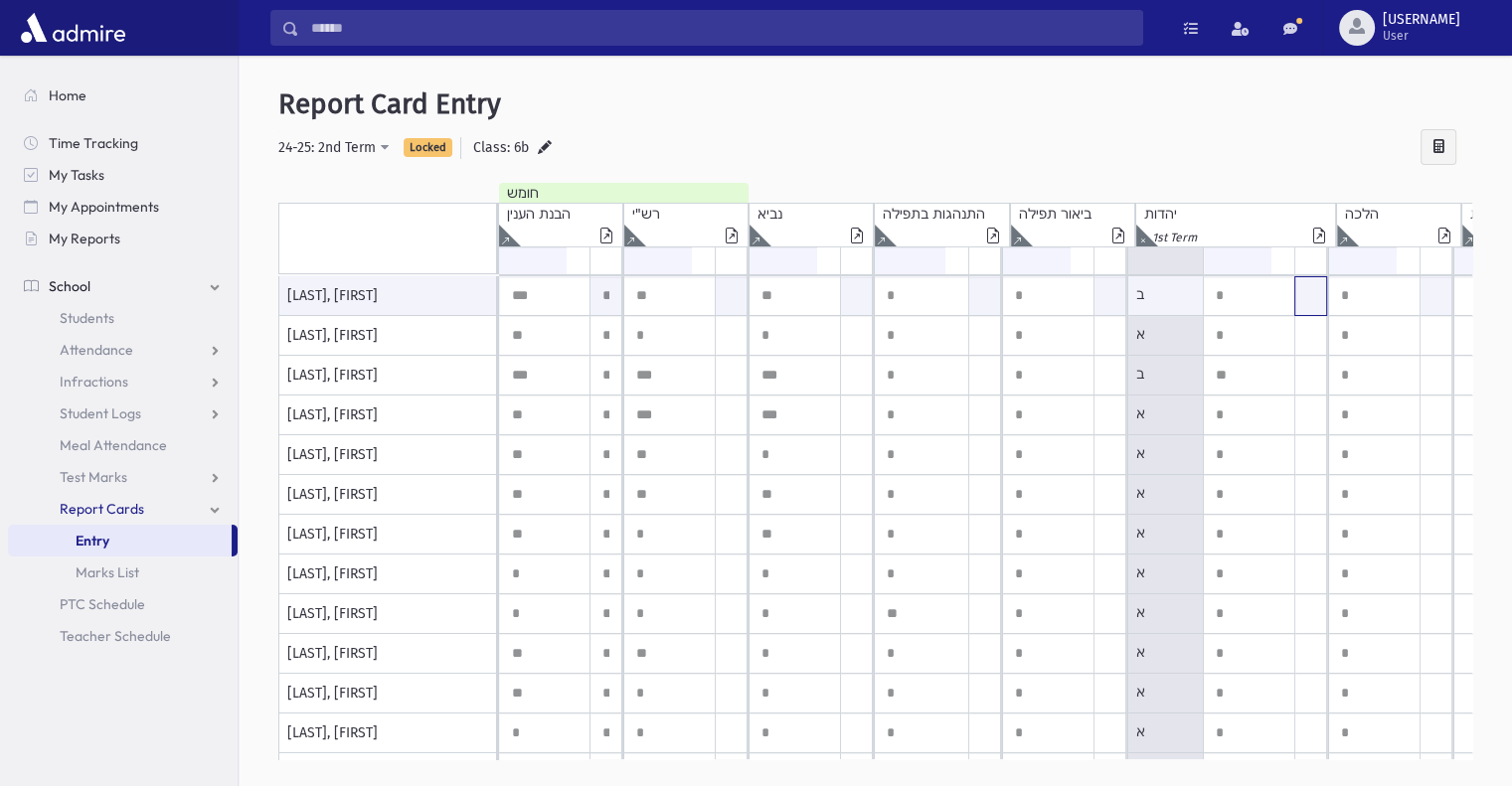 click at bounding box center [605, 296] 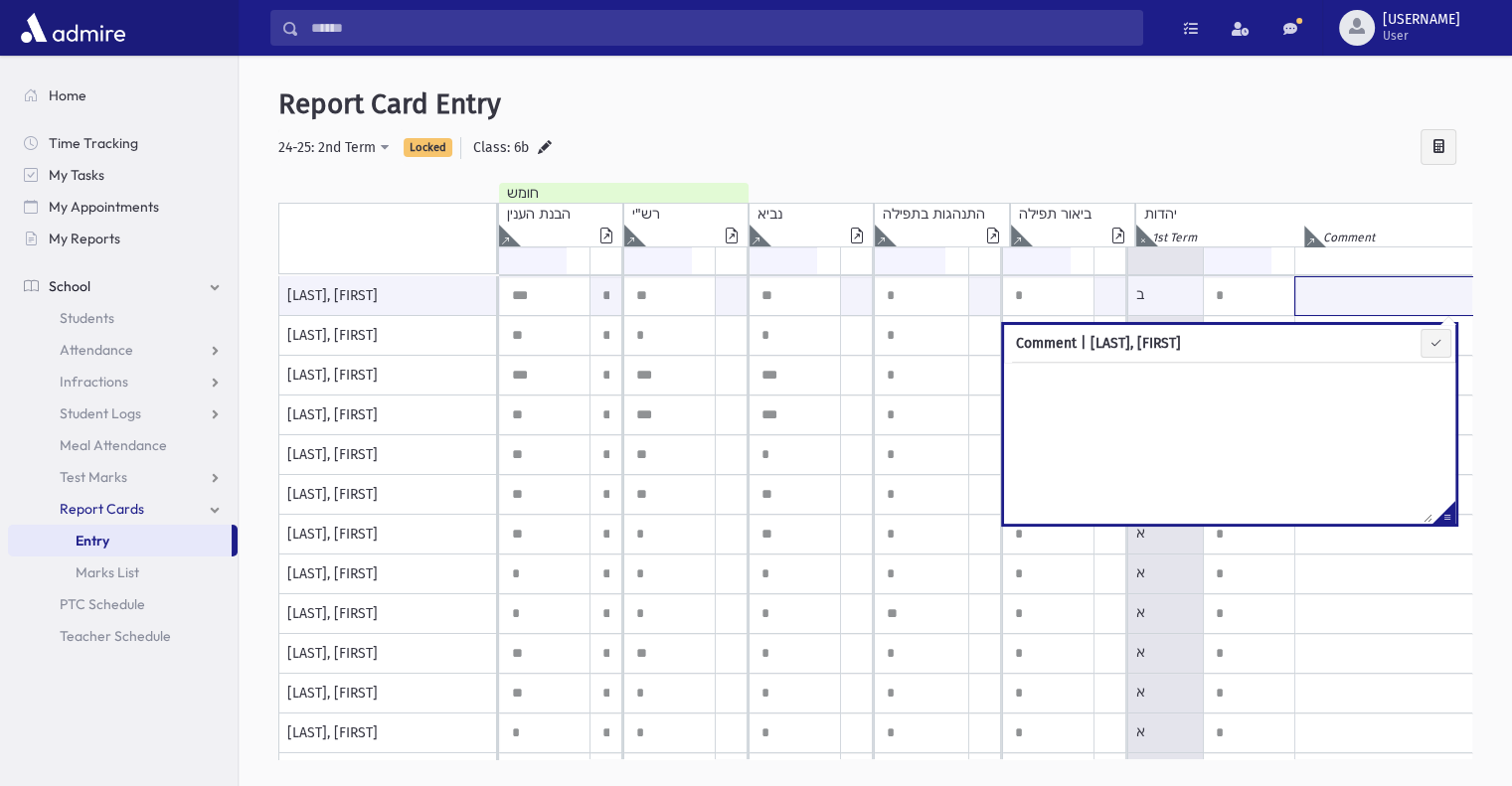 click at bounding box center [1524, 296] 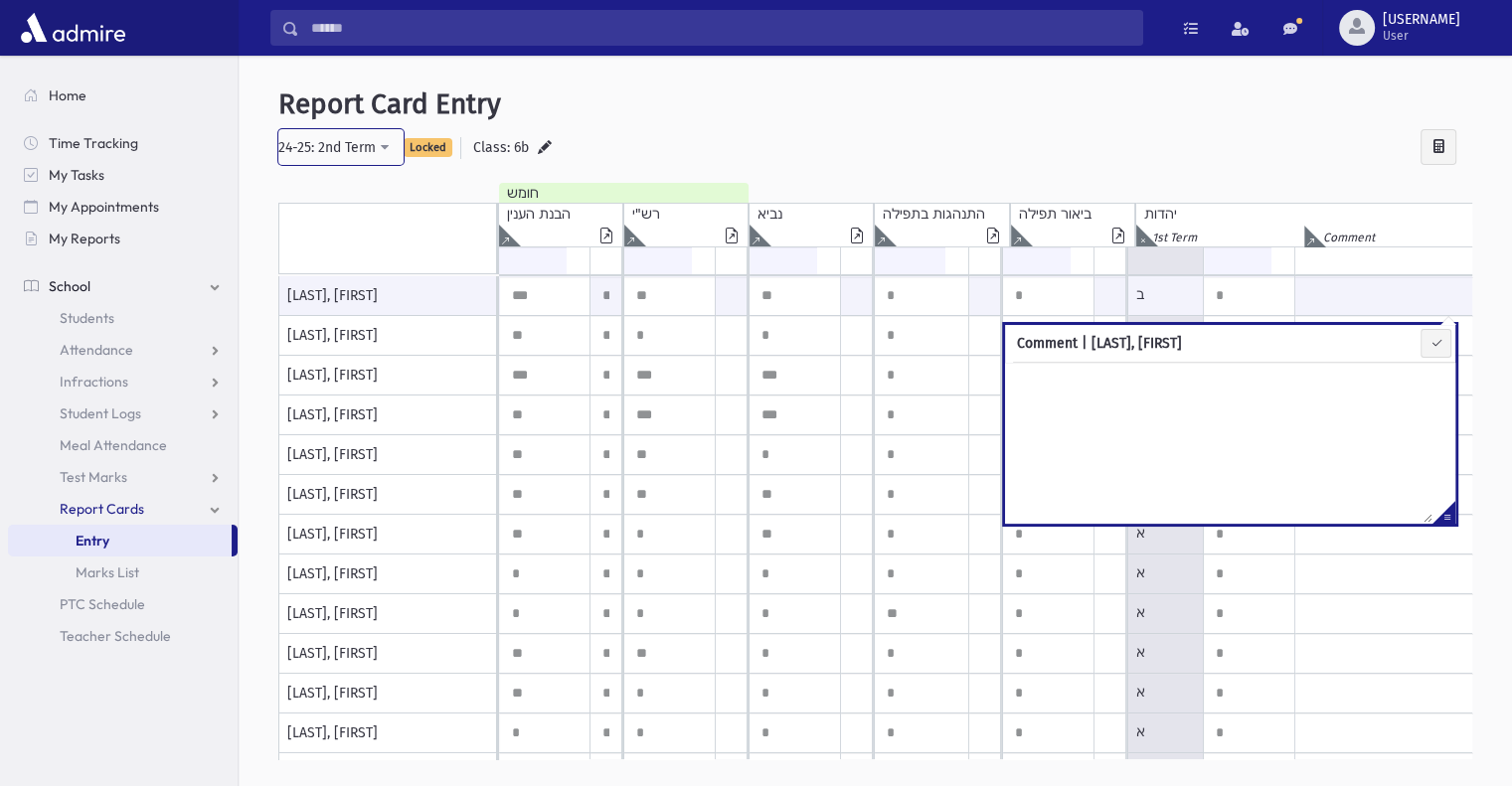 click on "24-25: 2nd Term" at bounding box center (341, 147) 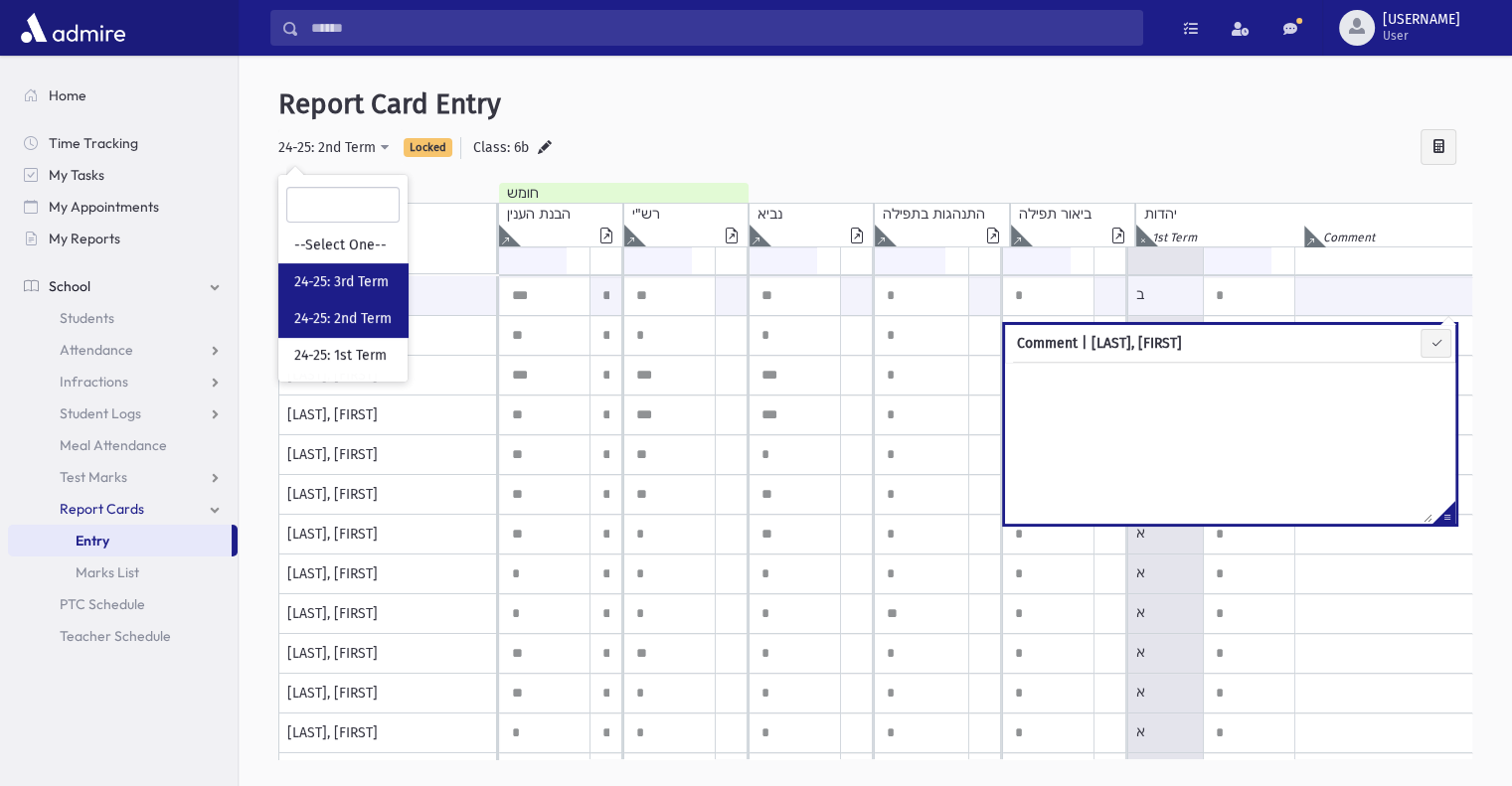 click on "24-25: 3rd Term" at bounding box center (341, 282) 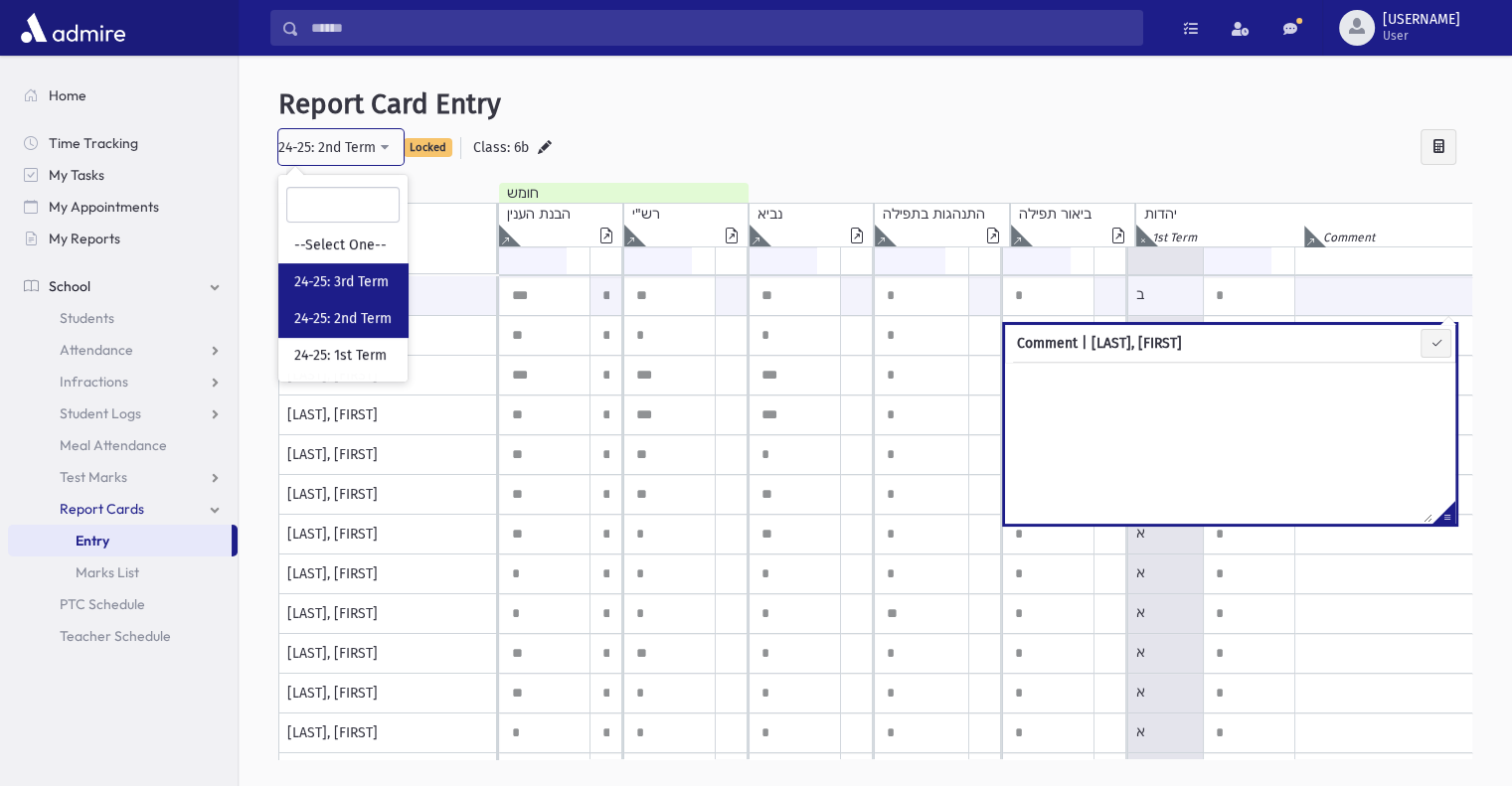 select on "*" 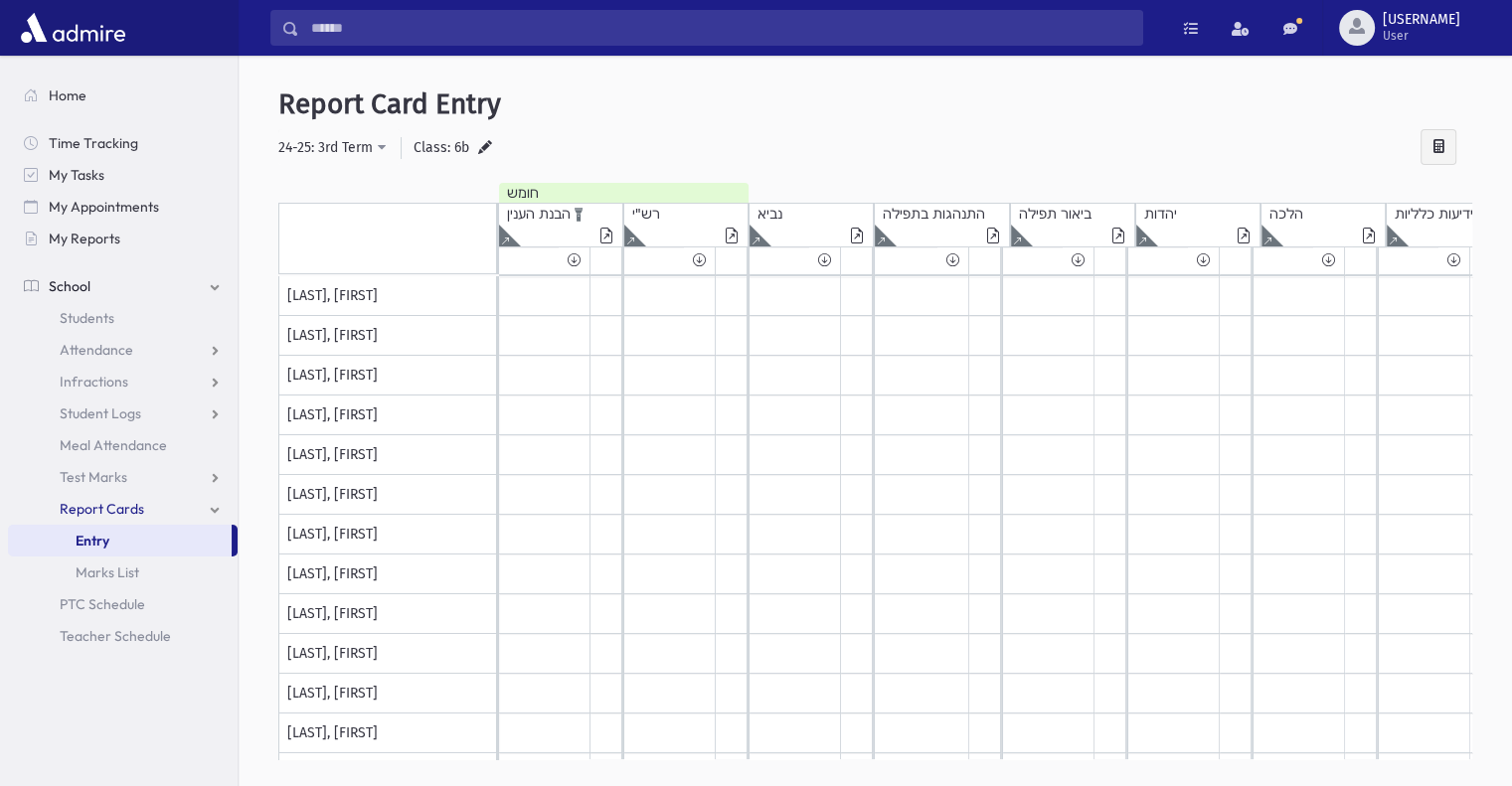 click at bounding box center (505, 236) 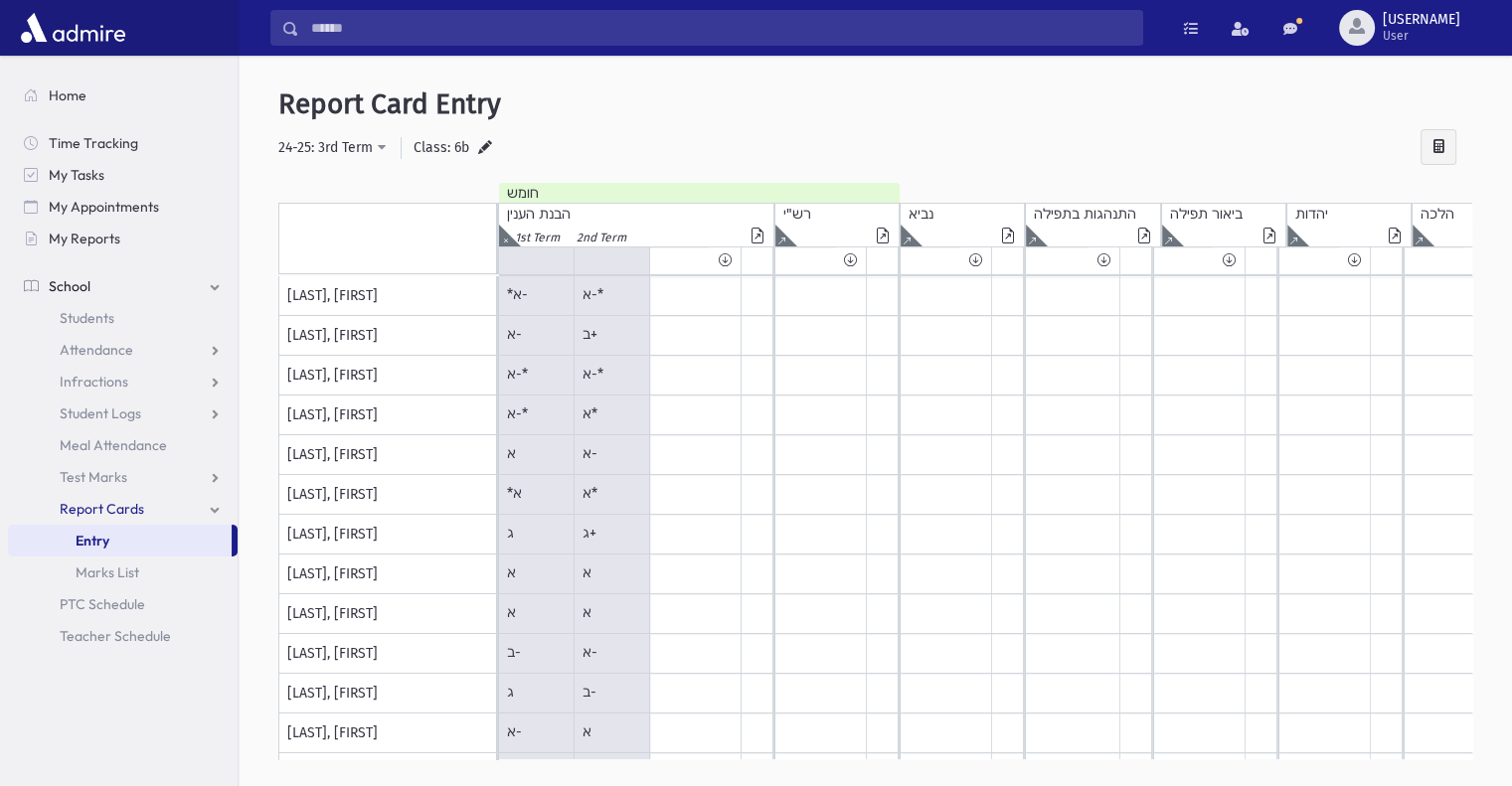 click on "א-*" at bounding box center [537, 296] 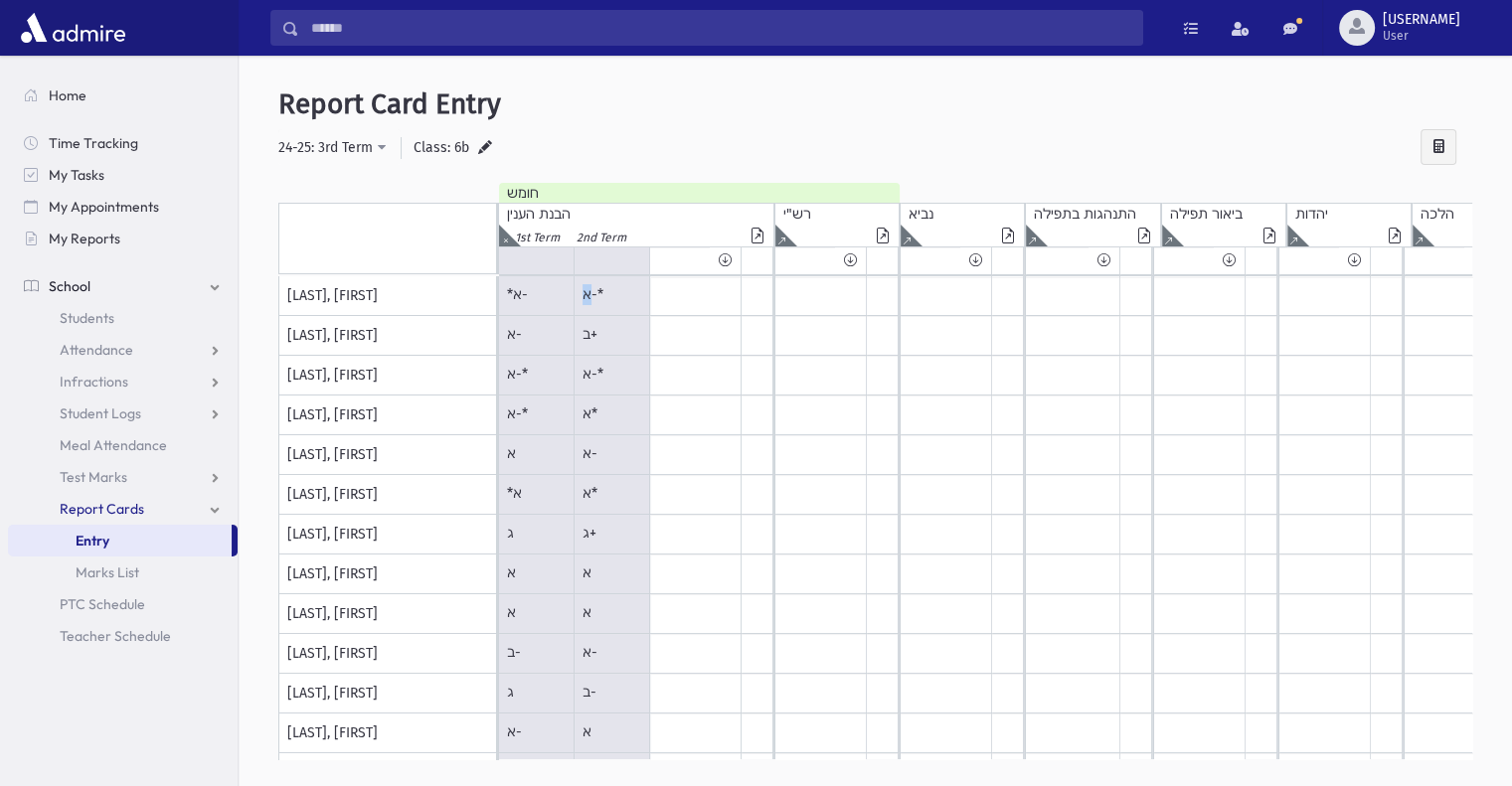 click on "א-*" at bounding box center [517, 294] 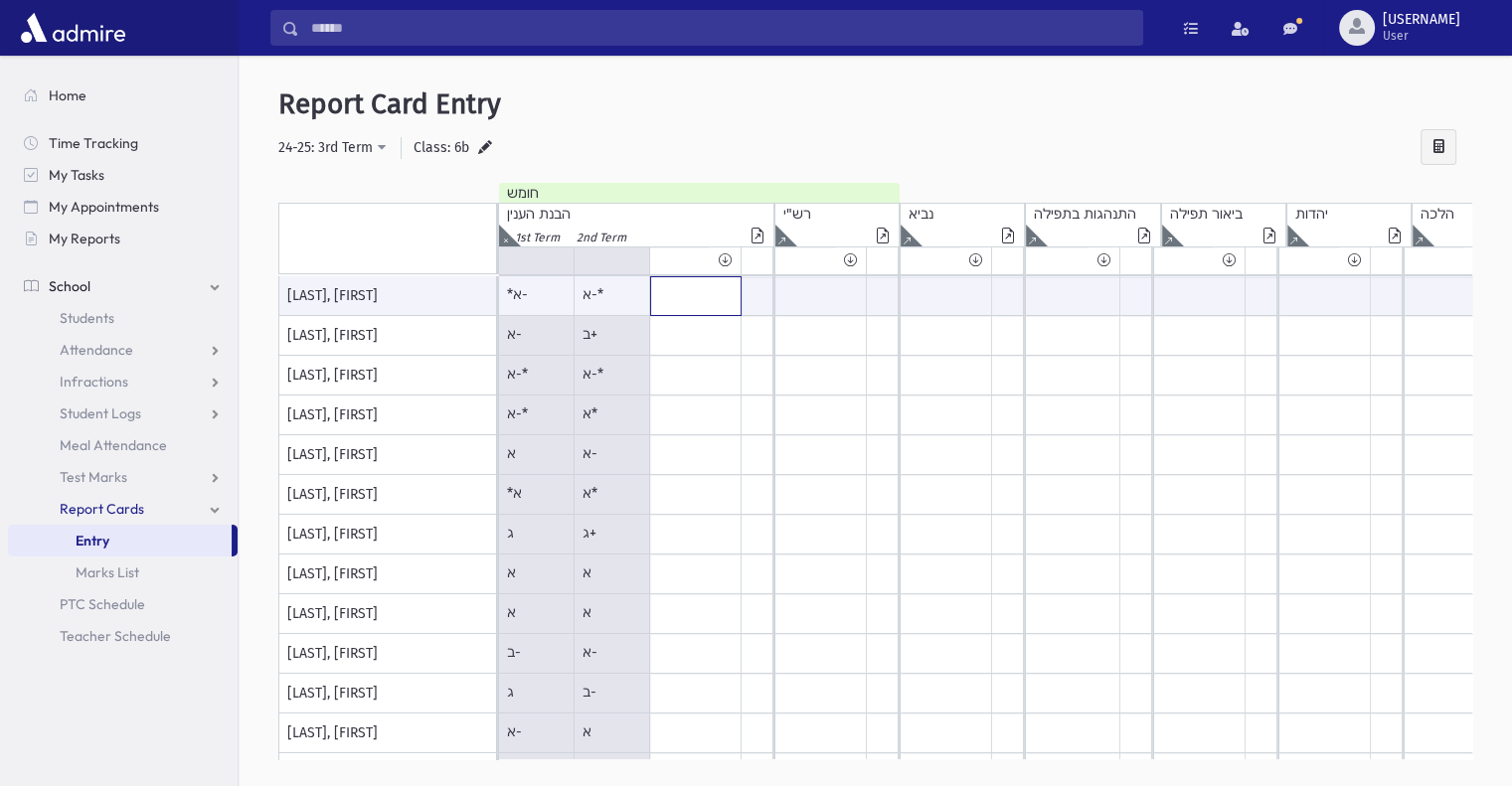 click at bounding box center (696, 296) 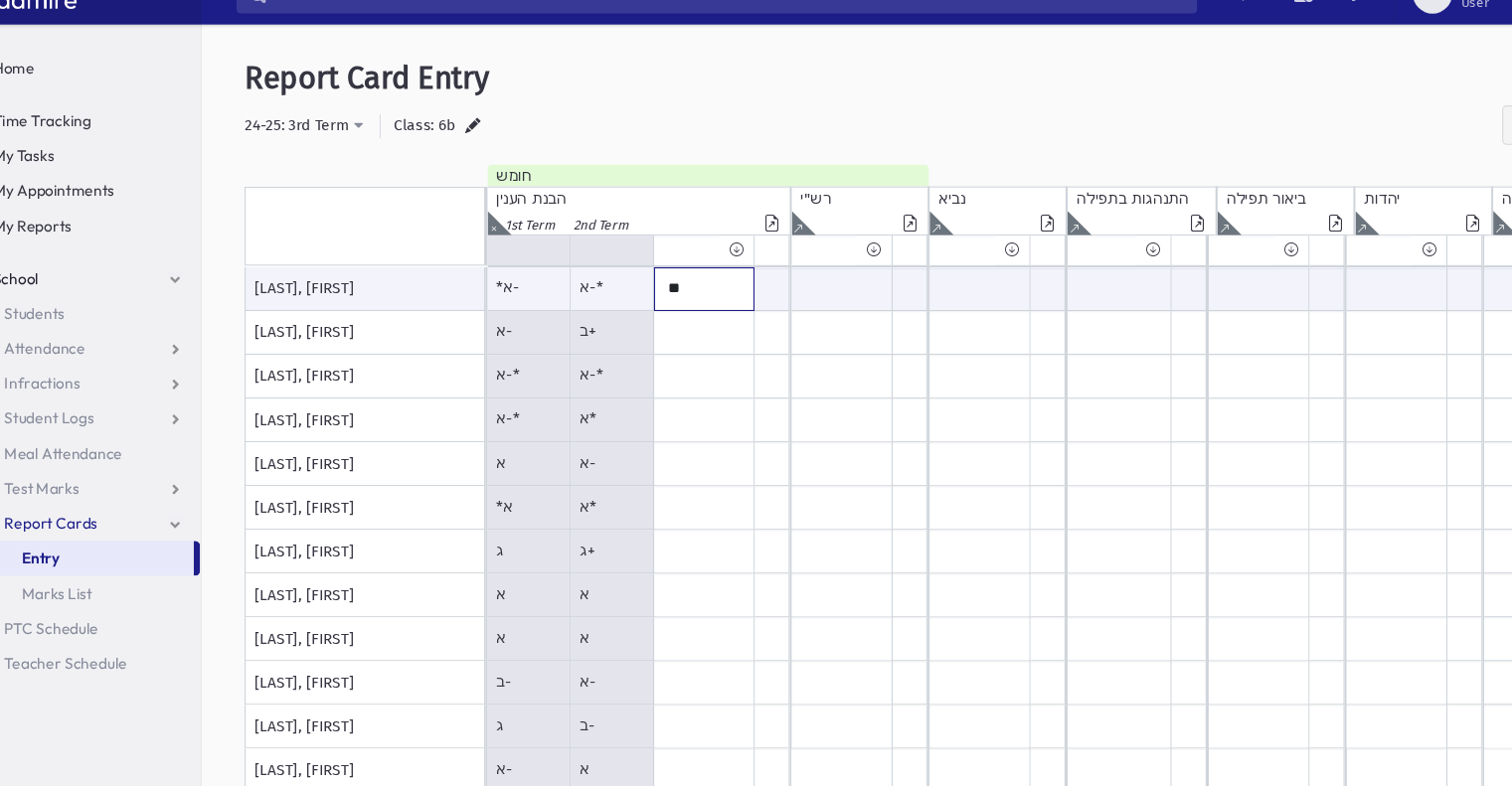 type on "**" 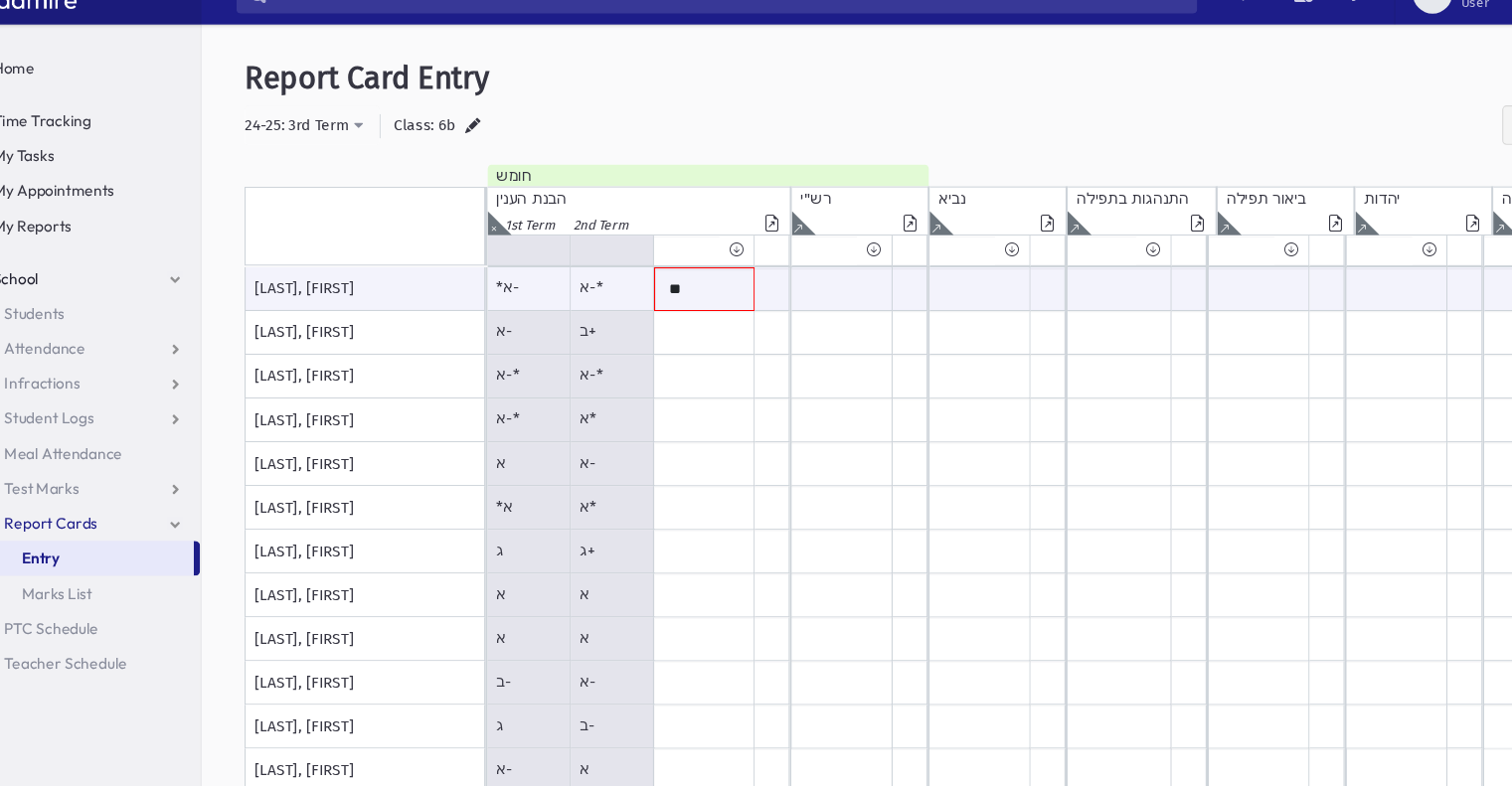 click on "ב+" at bounding box center (537, 296) 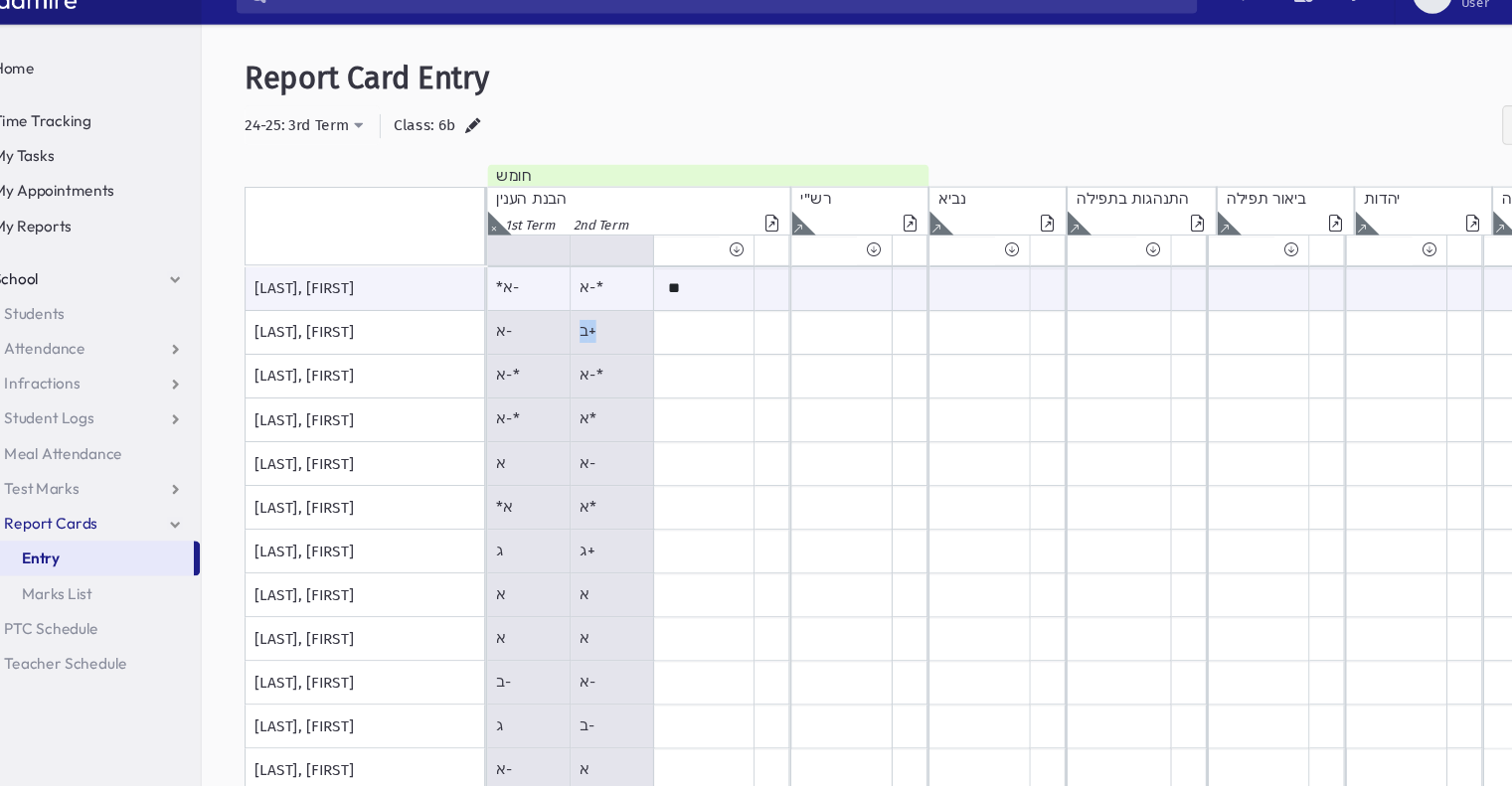drag, startPoint x: 584, startPoint y: 329, endPoint x: 609, endPoint y: 331, distance: 25.079872 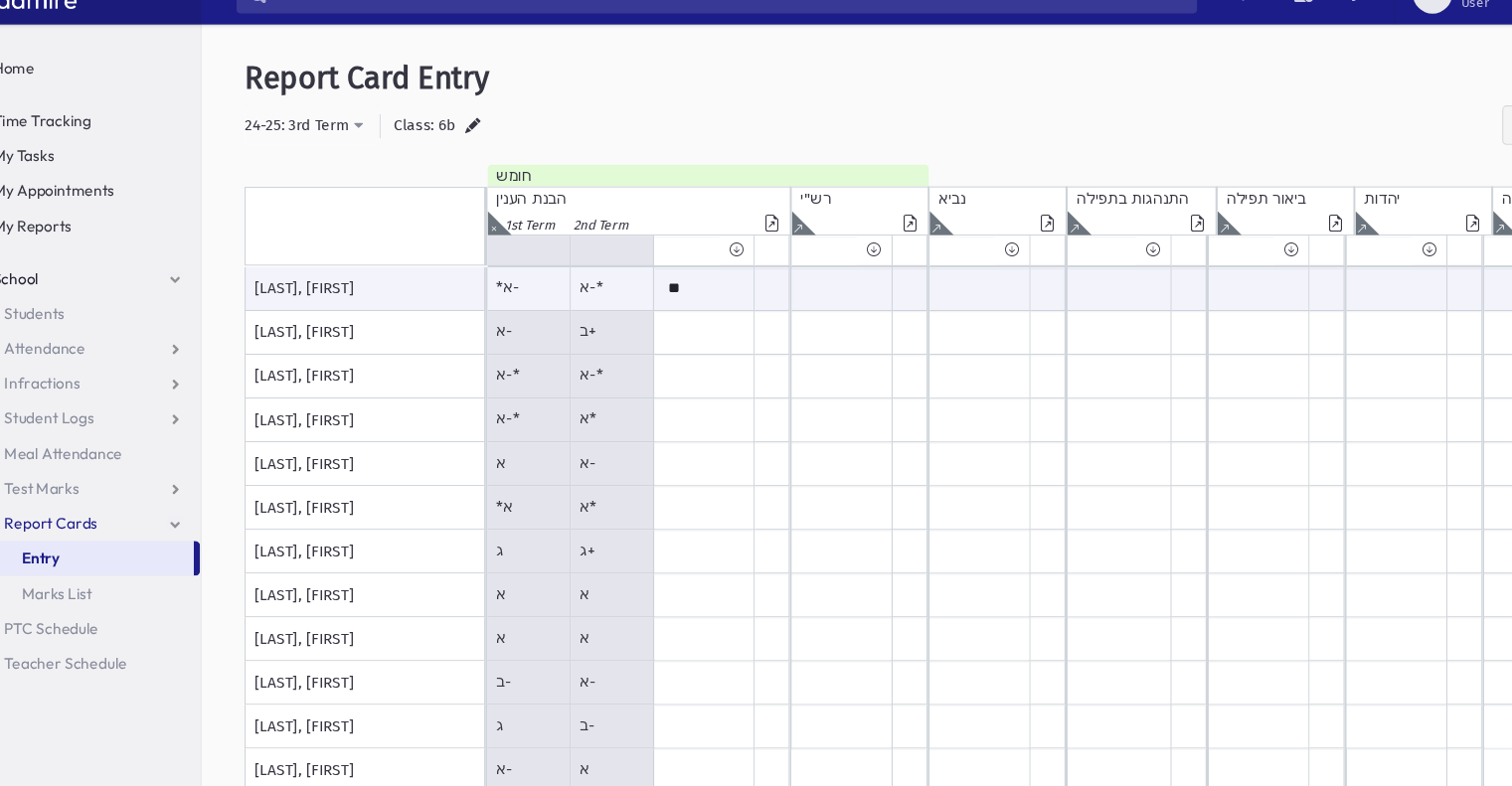 click on "ב+" at bounding box center [537, 296] 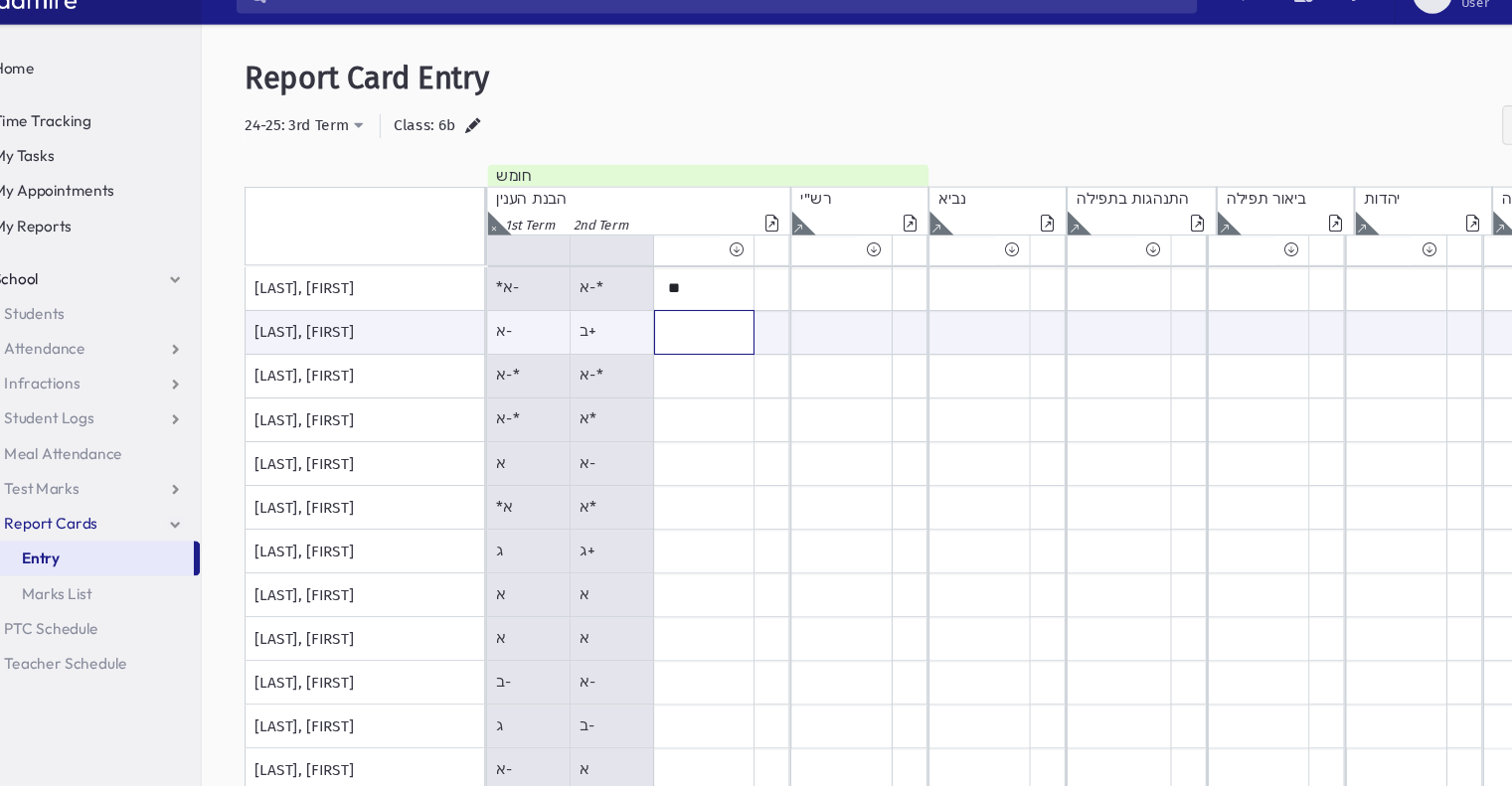 click at bounding box center [696, 335] 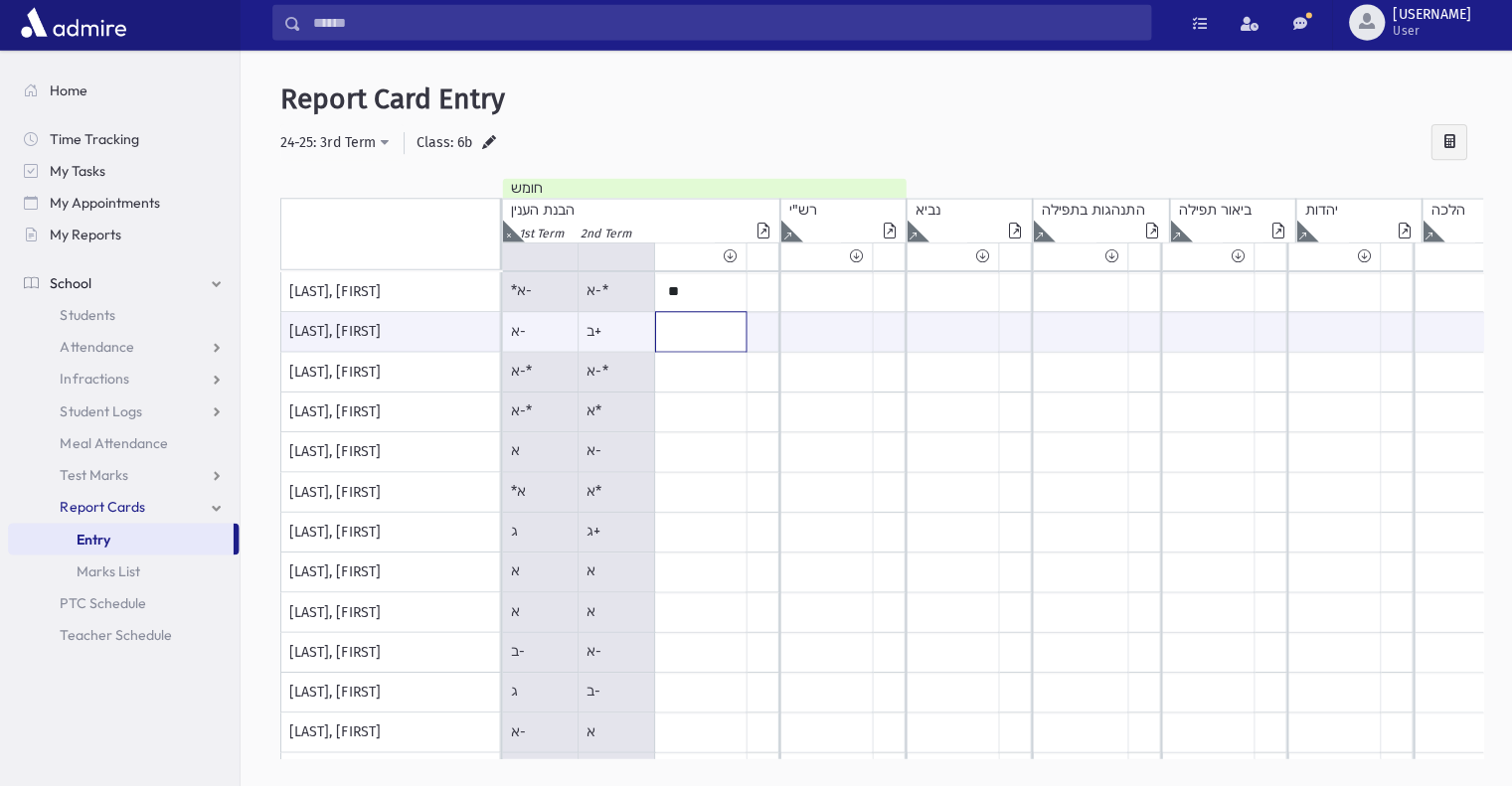 scroll, scrollTop: 0, scrollLeft: 0, axis: both 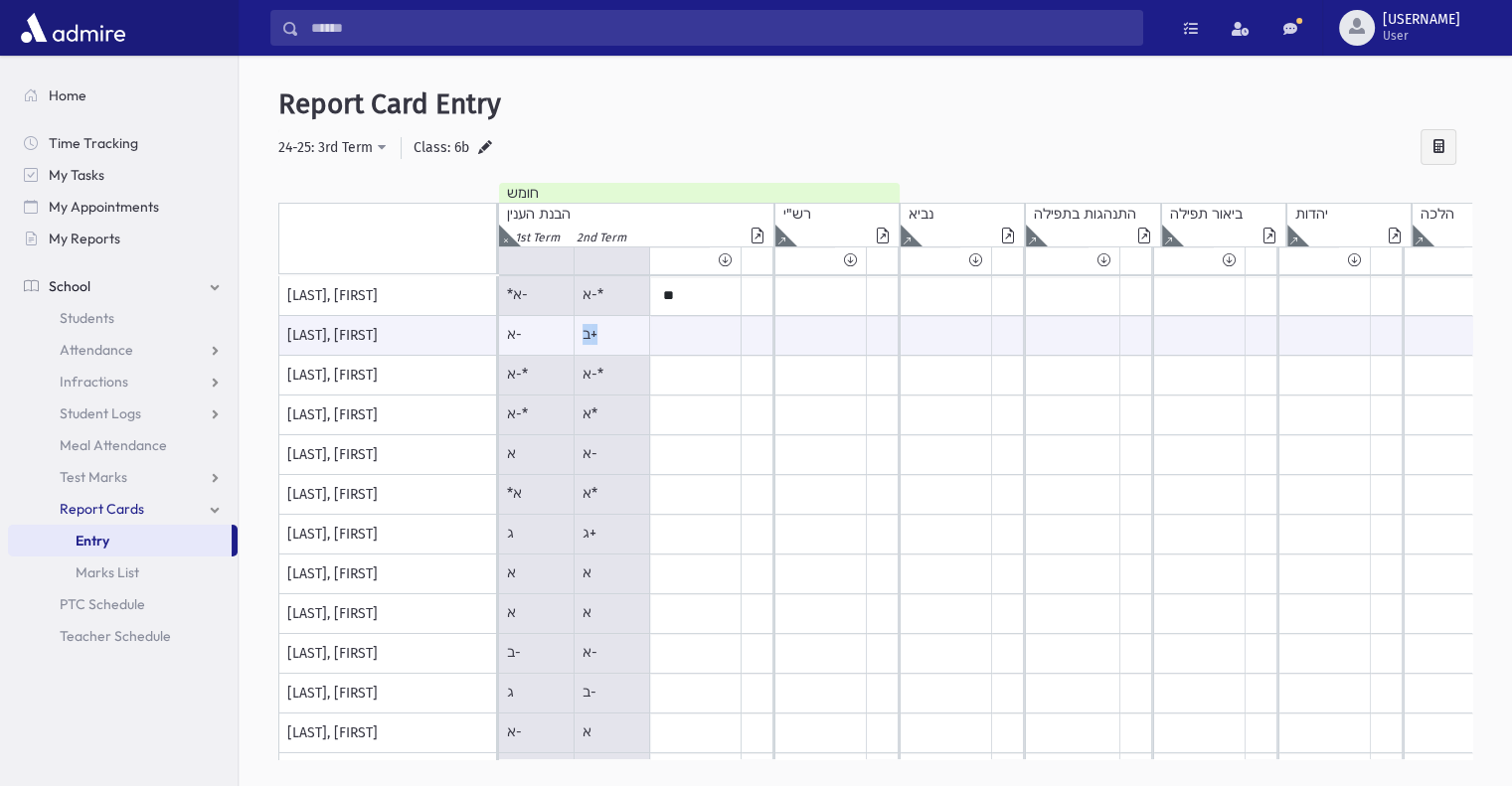 drag, startPoint x: 584, startPoint y: 331, endPoint x: 611, endPoint y: 337, distance: 27.658633 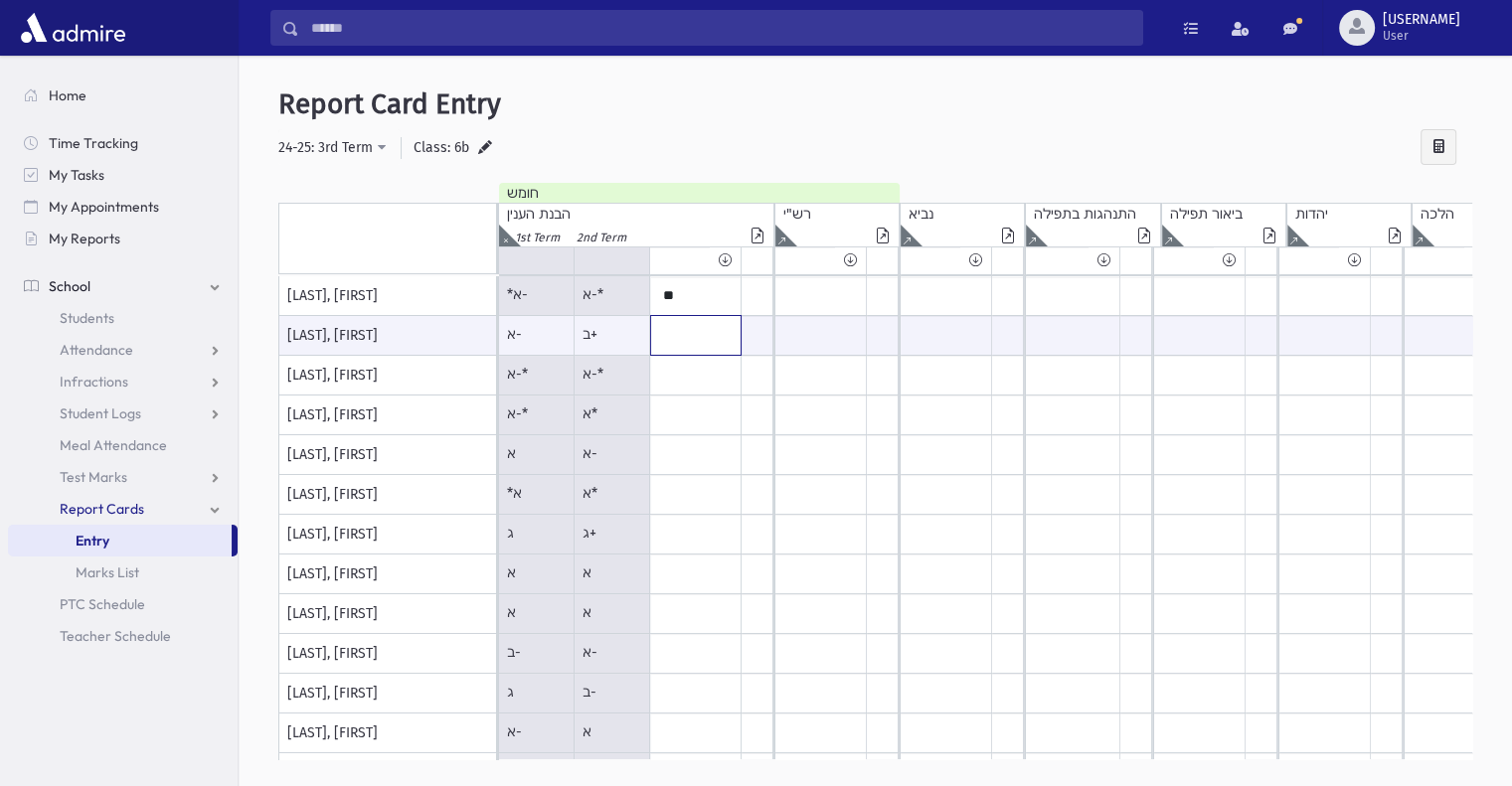 click at bounding box center (696, 335) 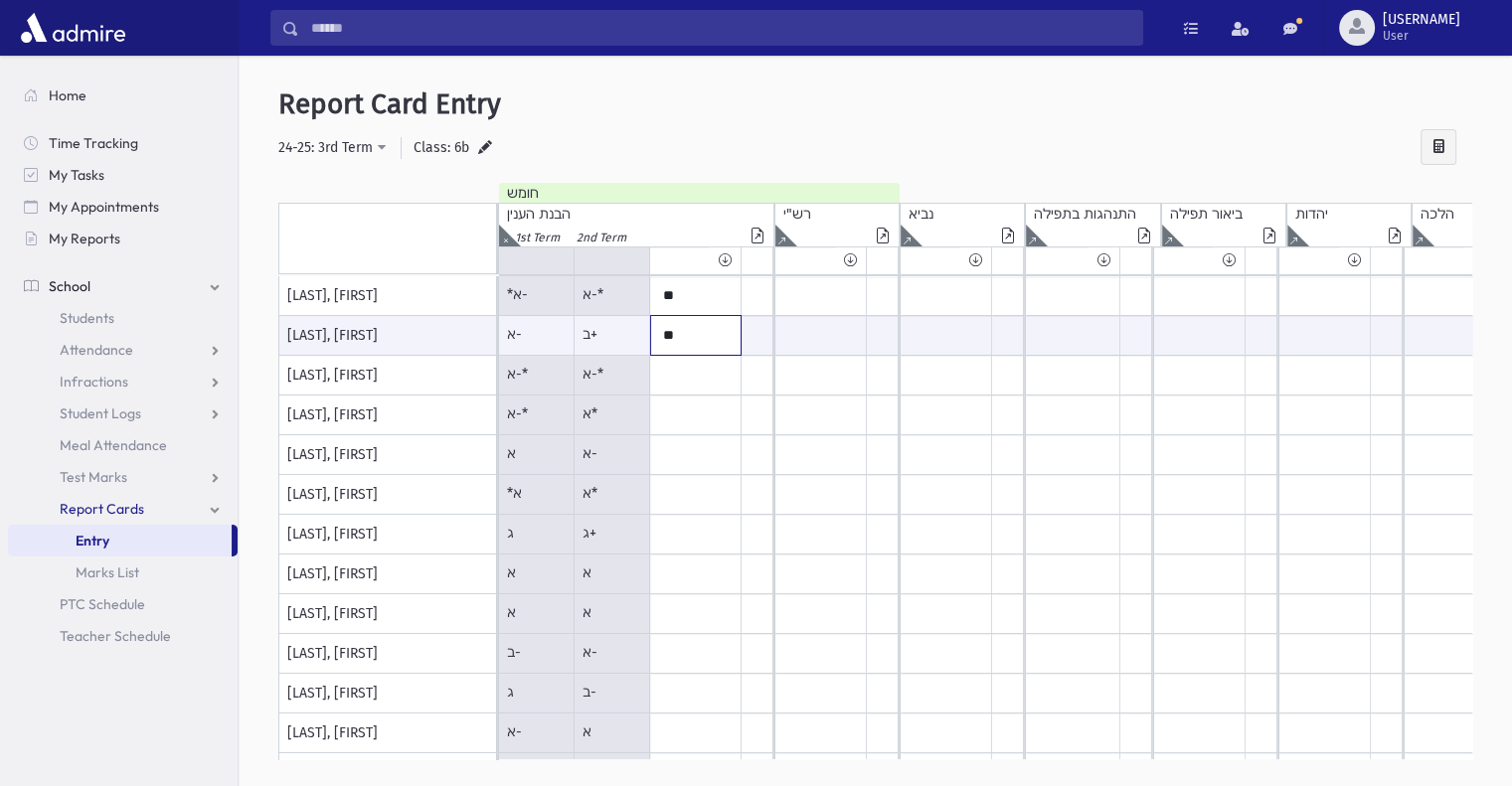 type on "**" 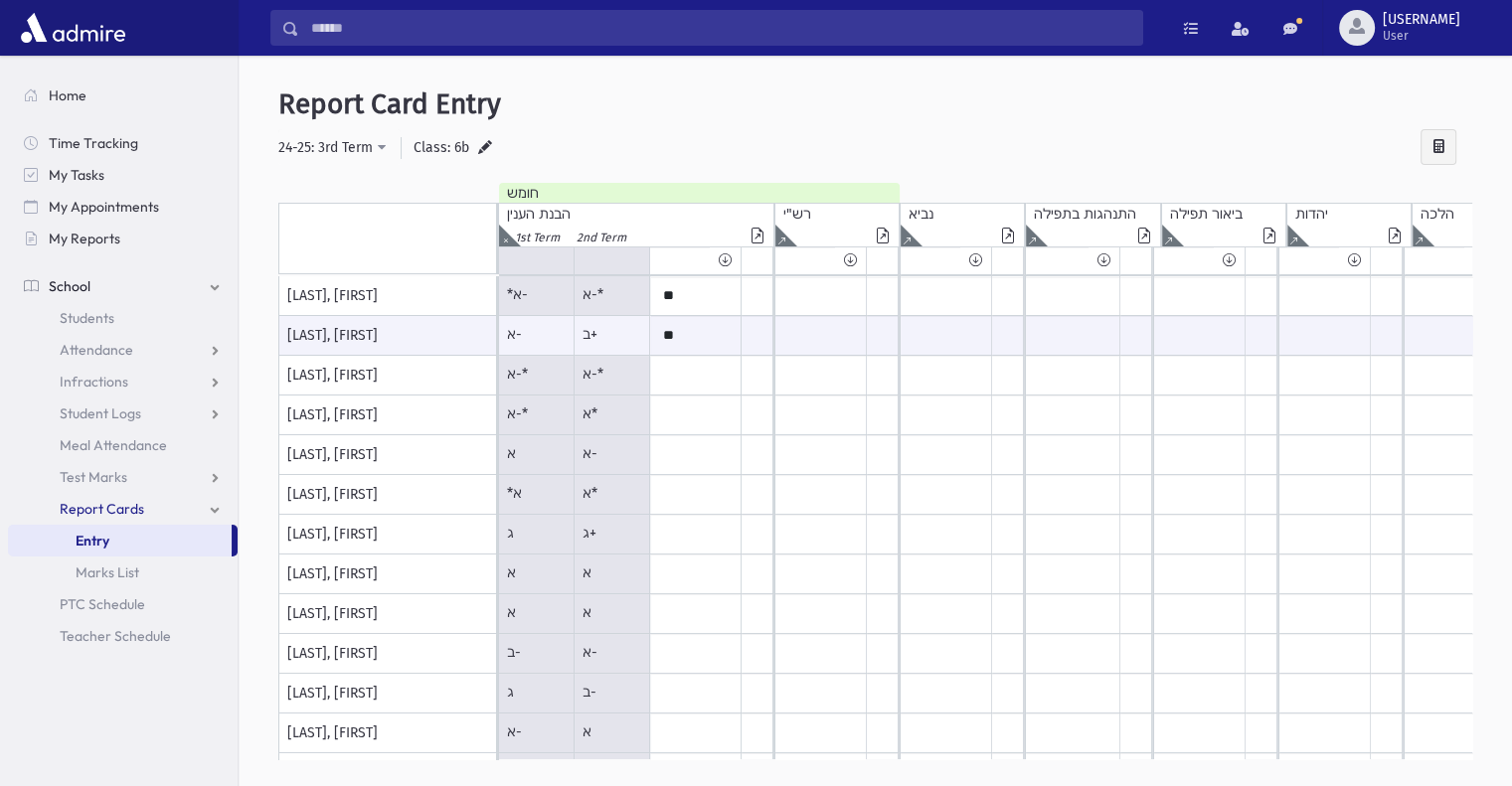 click on "א-*" at bounding box center (517, 294) 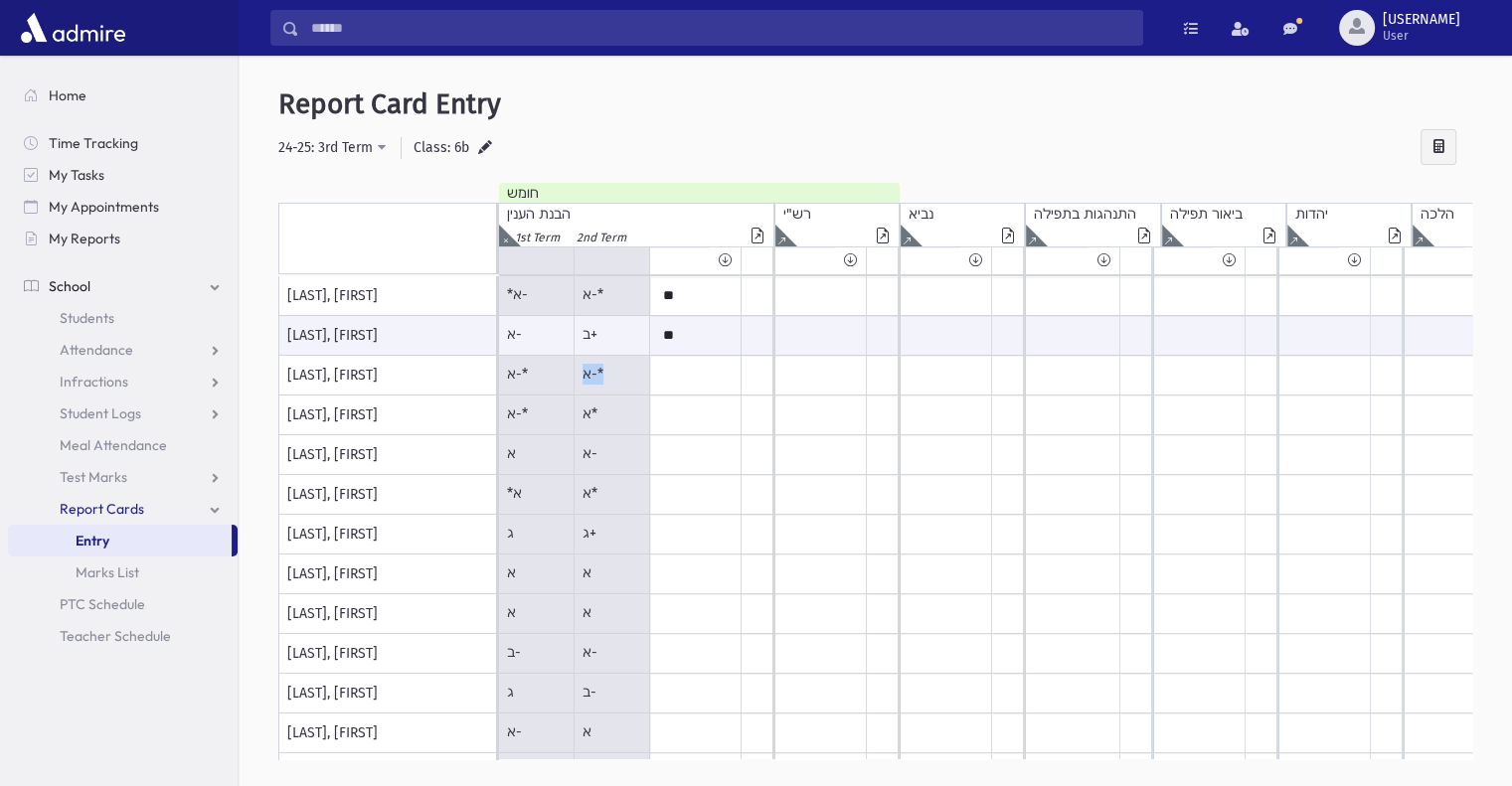drag, startPoint x: 578, startPoint y: 377, endPoint x: 604, endPoint y: 377, distance: 26 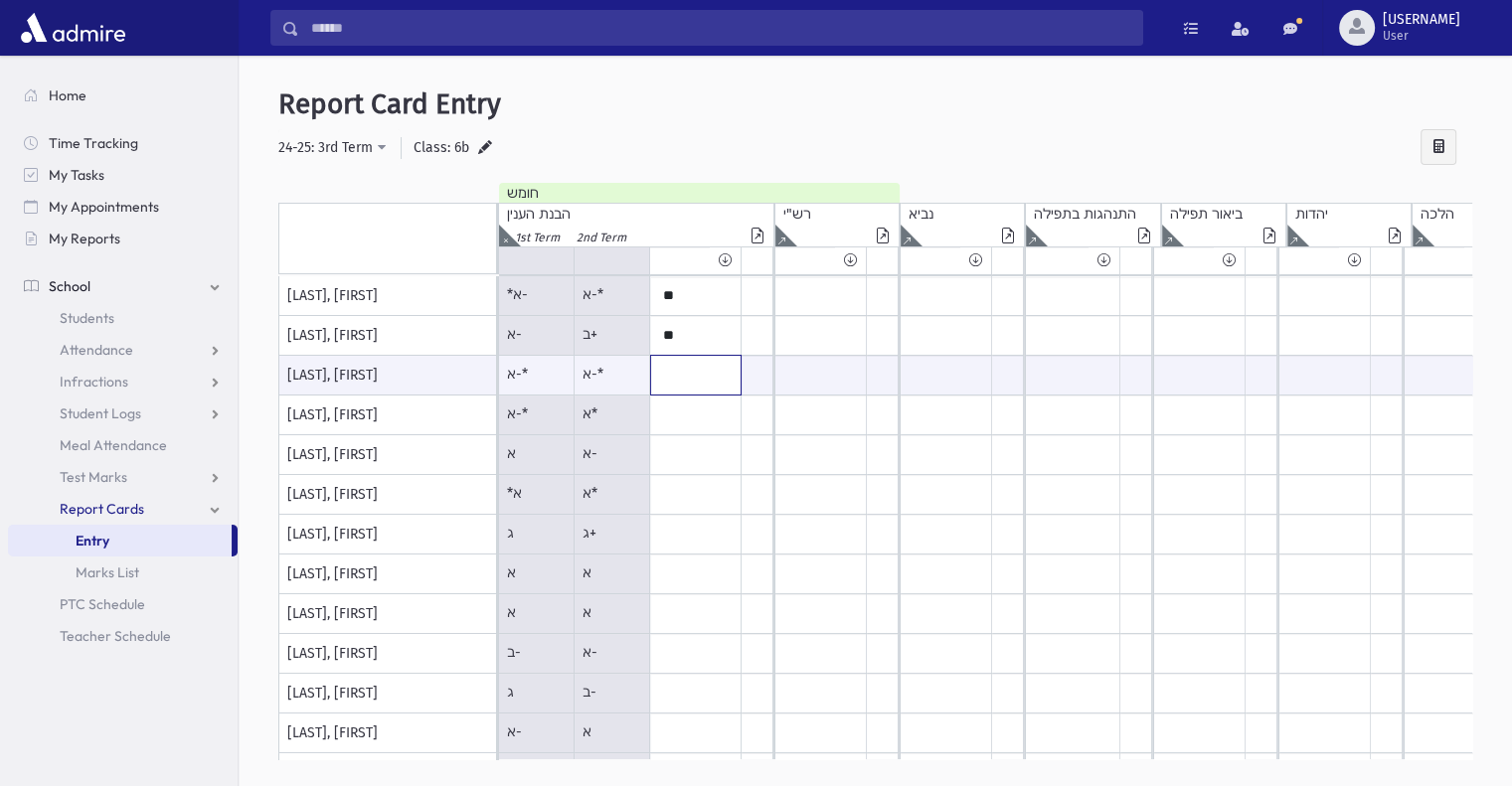 click at bounding box center [696, 375] 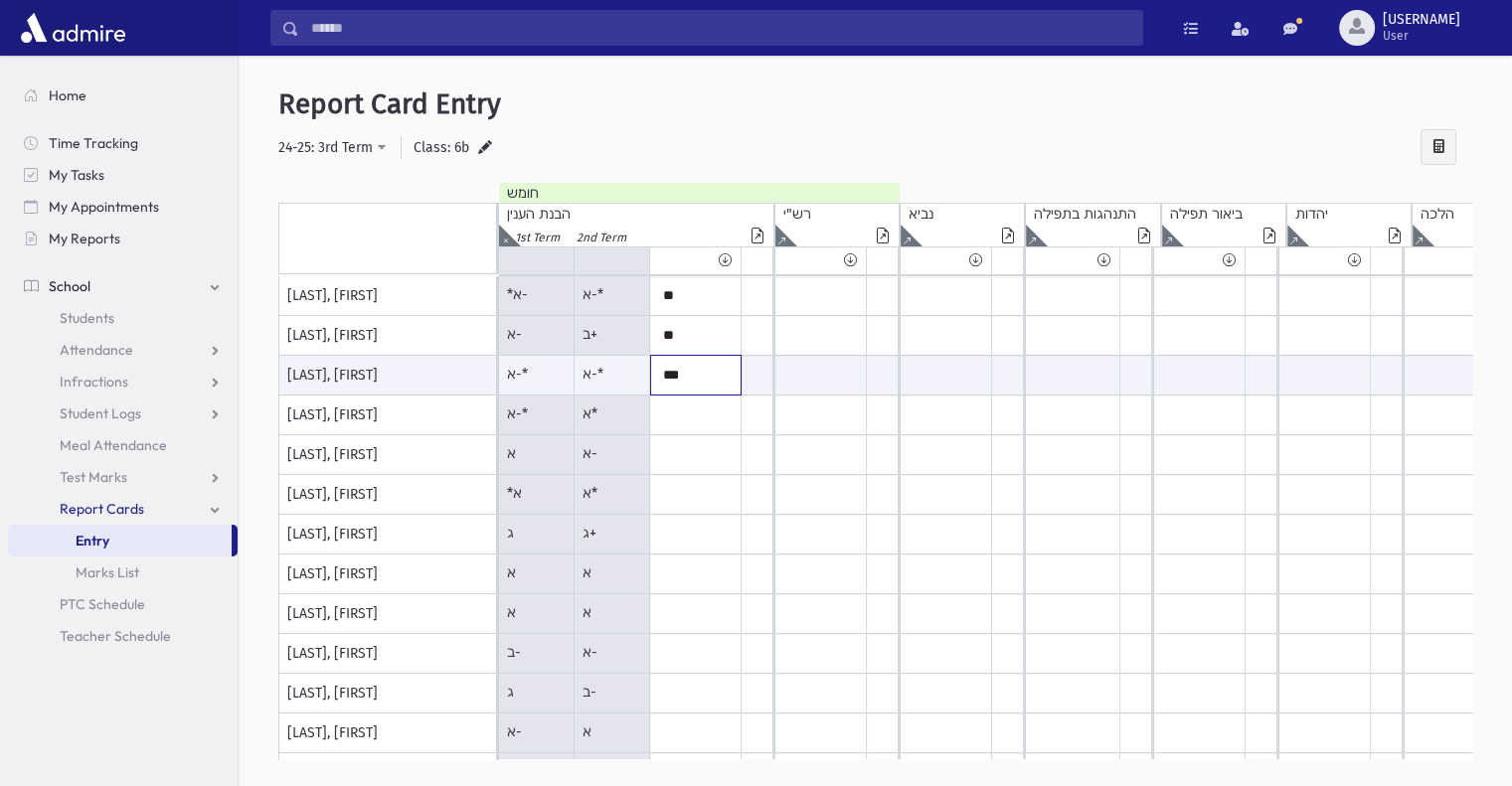 type on "***" 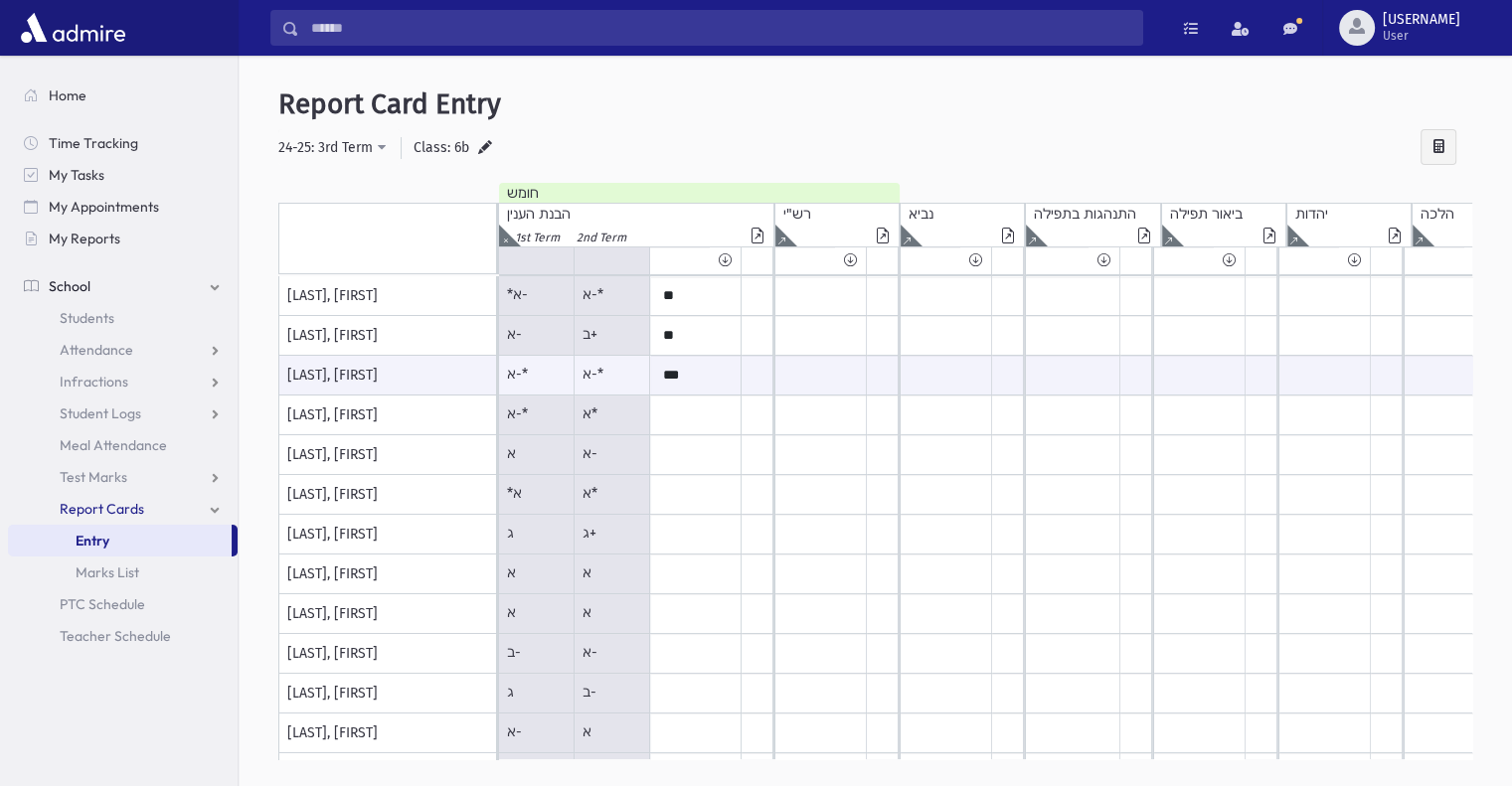 click on "א*" at bounding box center (537, 296) 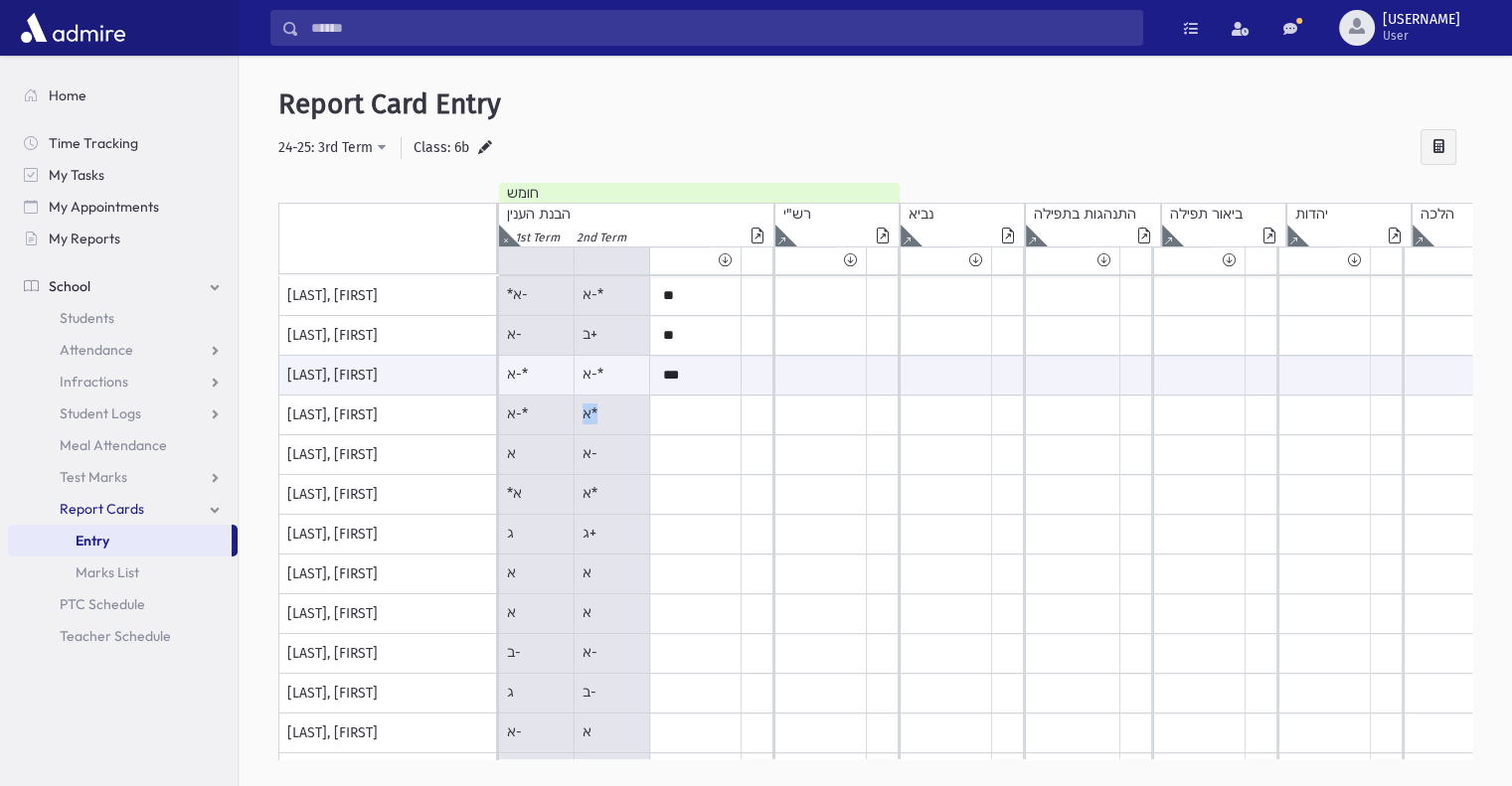 drag, startPoint x: 581, startPoint y: 413, endPoint x: 615, endPoint y: 424, distance: 35.735137 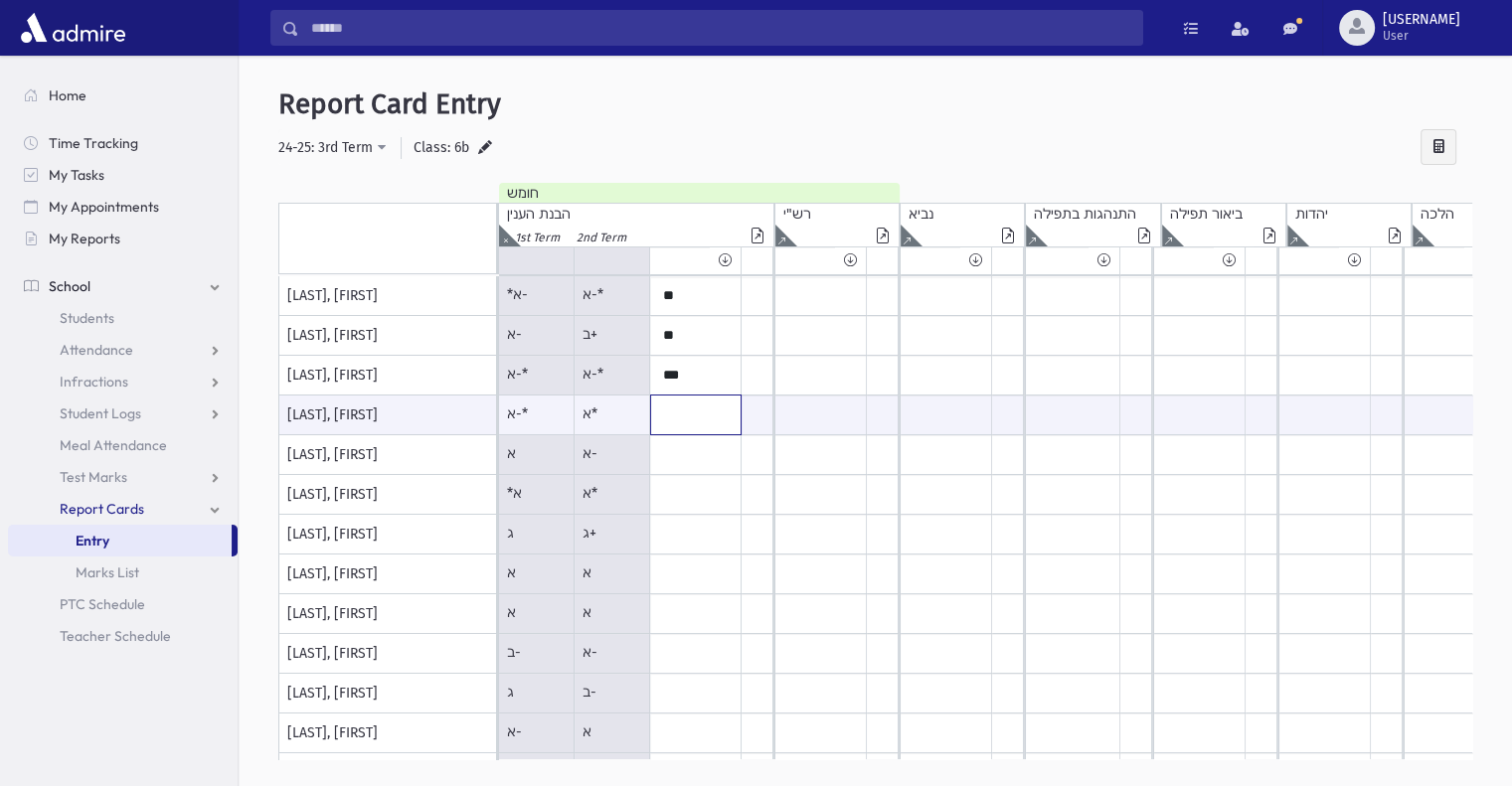 click at bounding box center (696, 414) 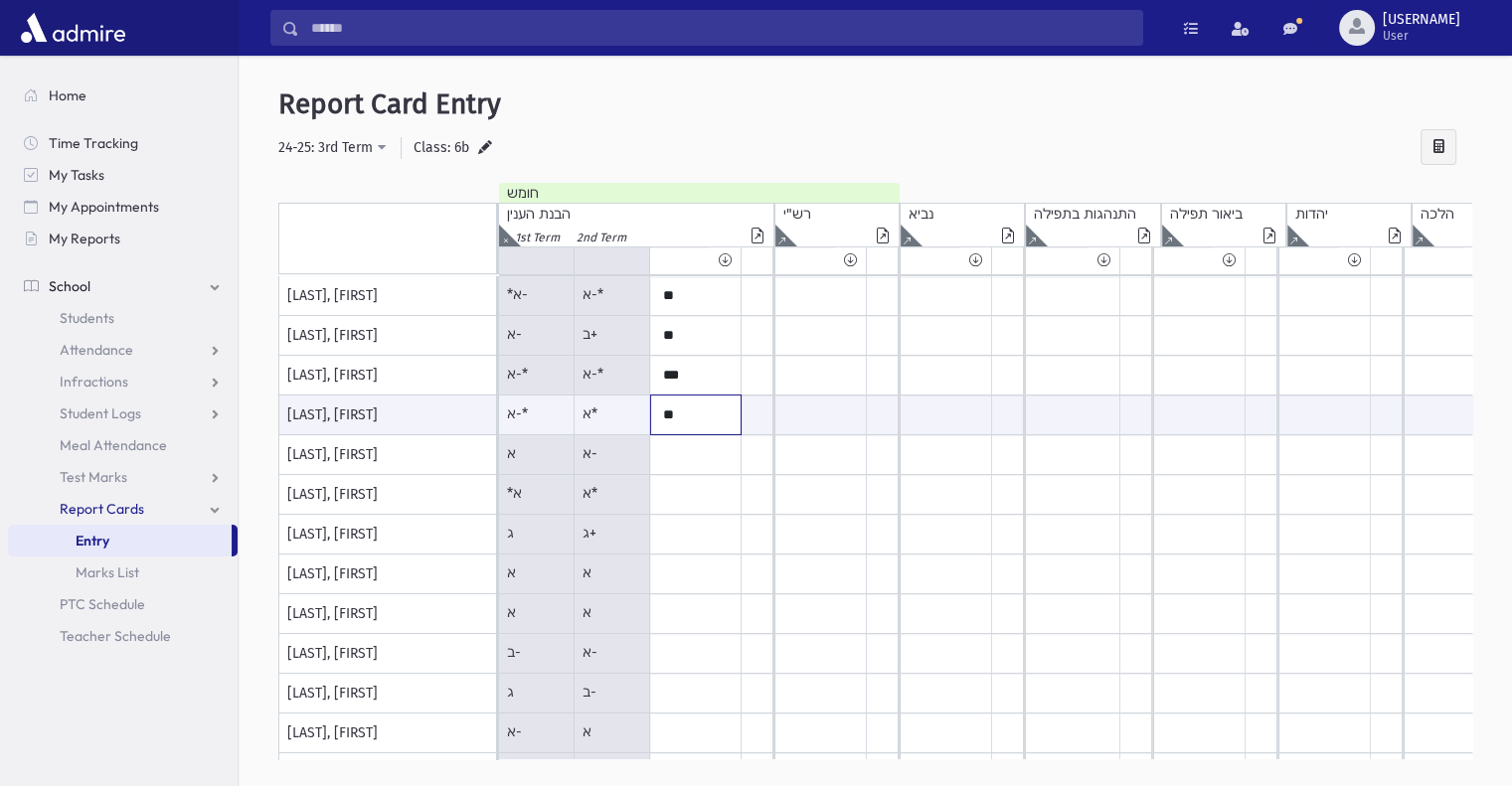 type on "**" 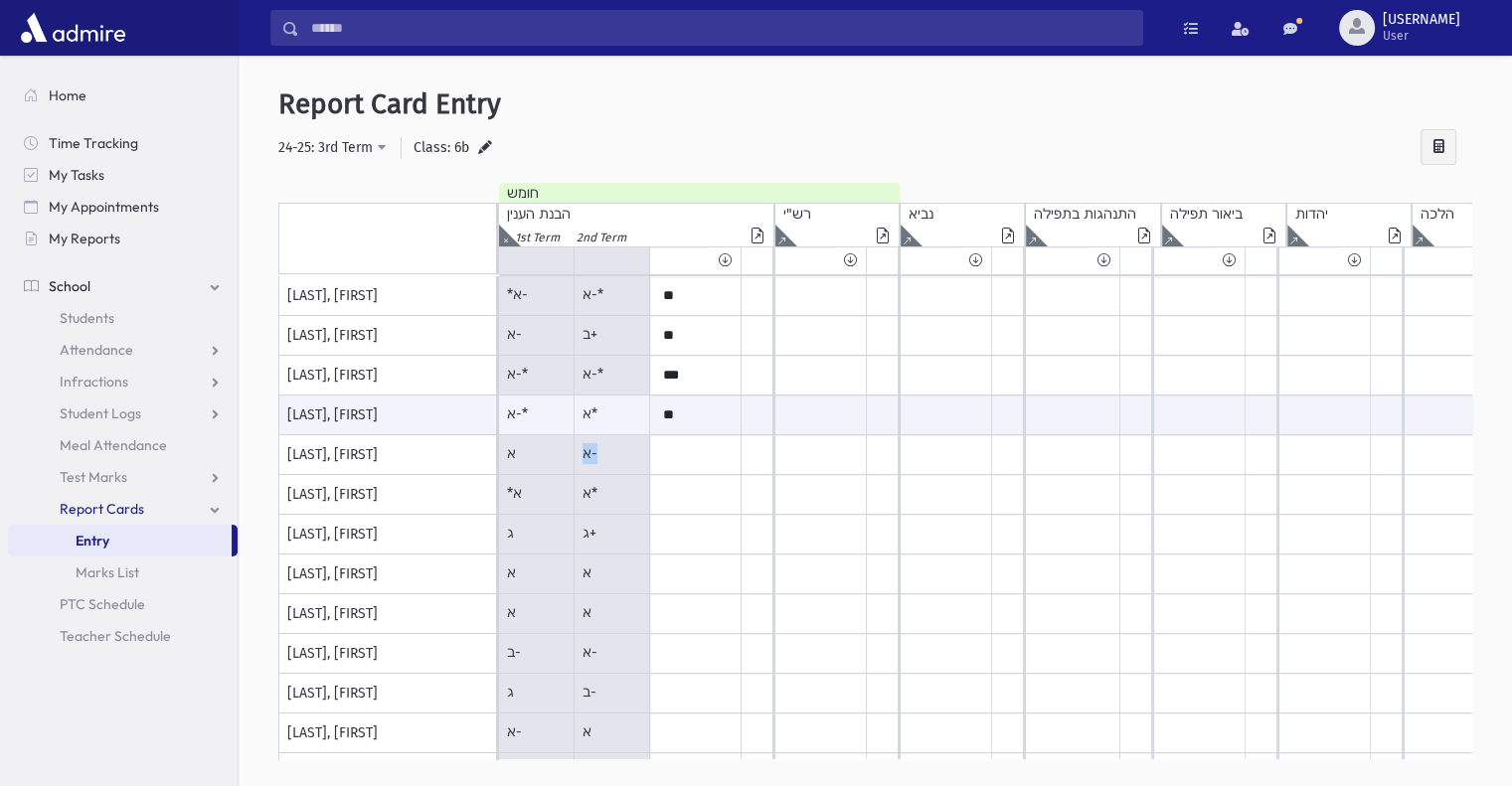 drag, startPoint x: 583, startPoint y: 447, endPoint x: 608, endPoint y: 452, distance: 25.495098 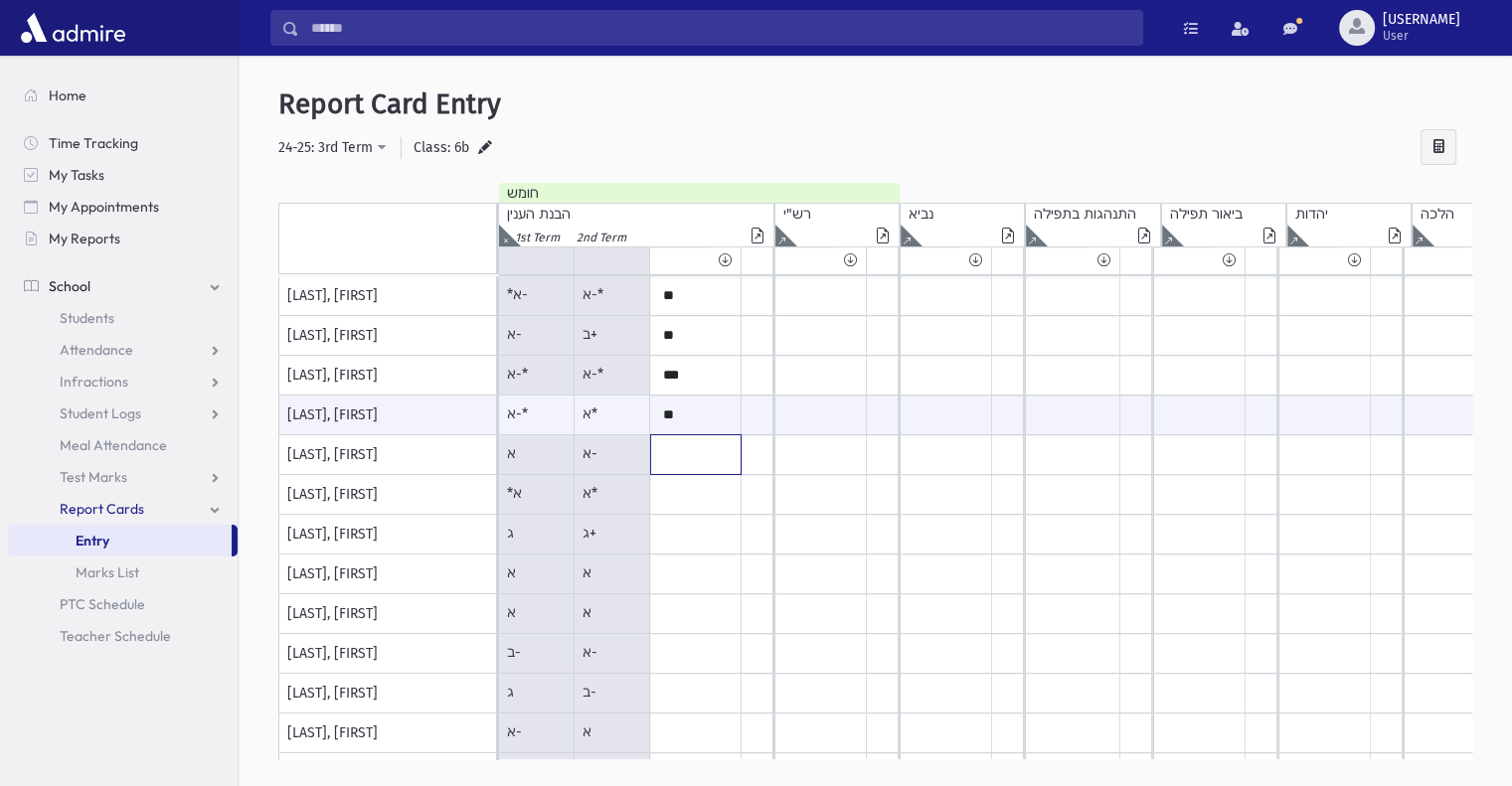 click at bounding box center [696, 296] 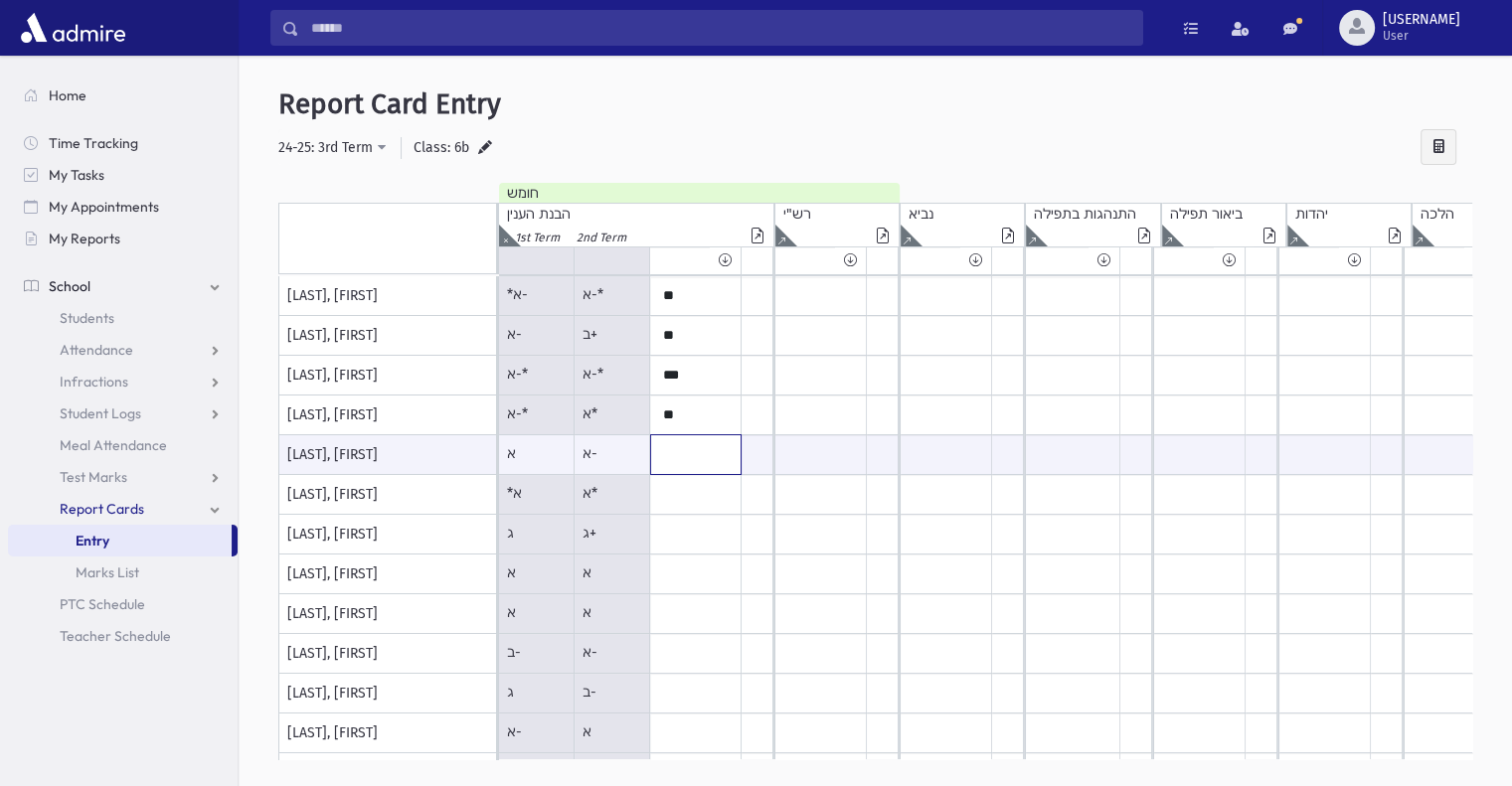 paste on "**" 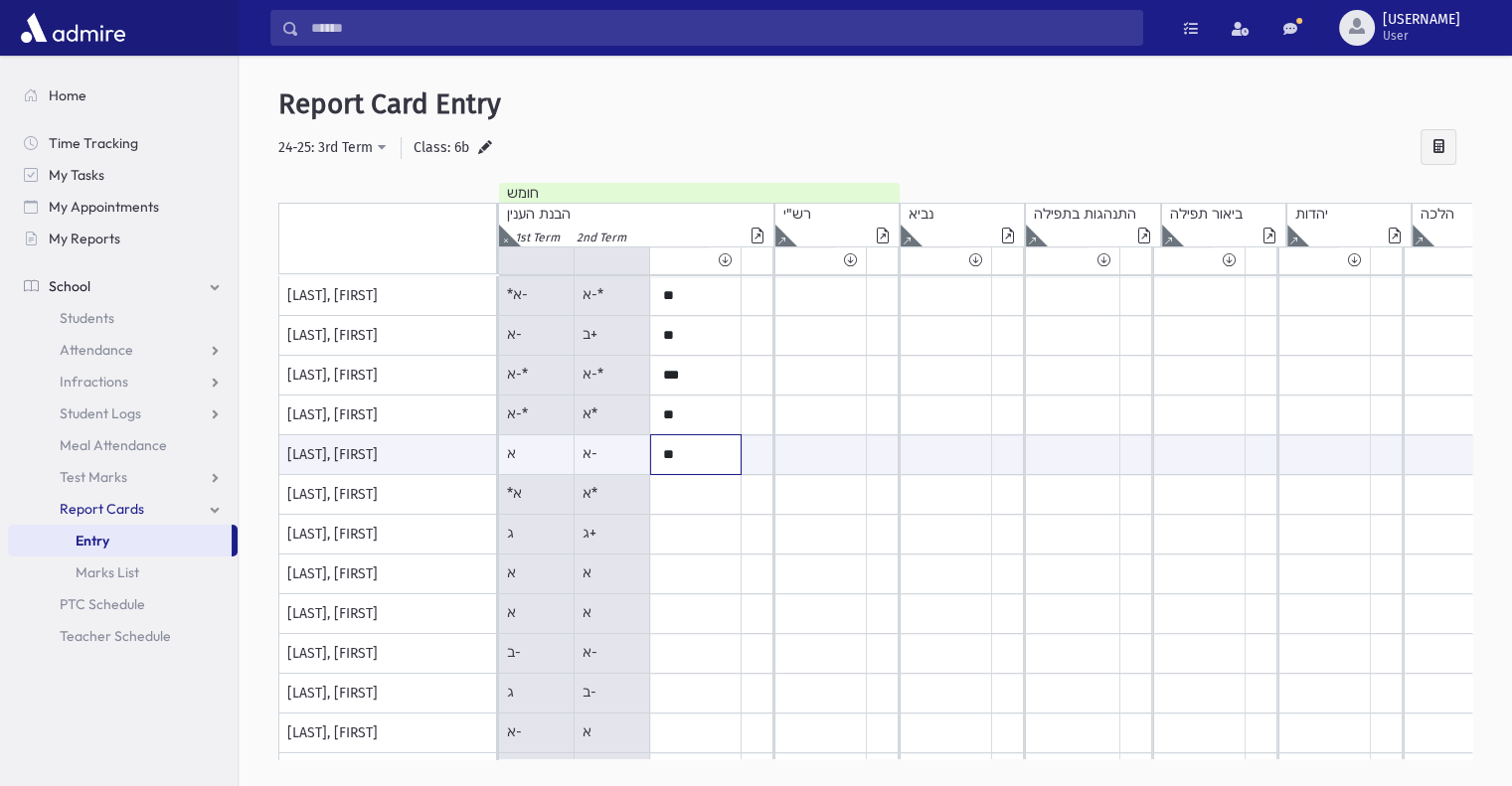 type on "**" 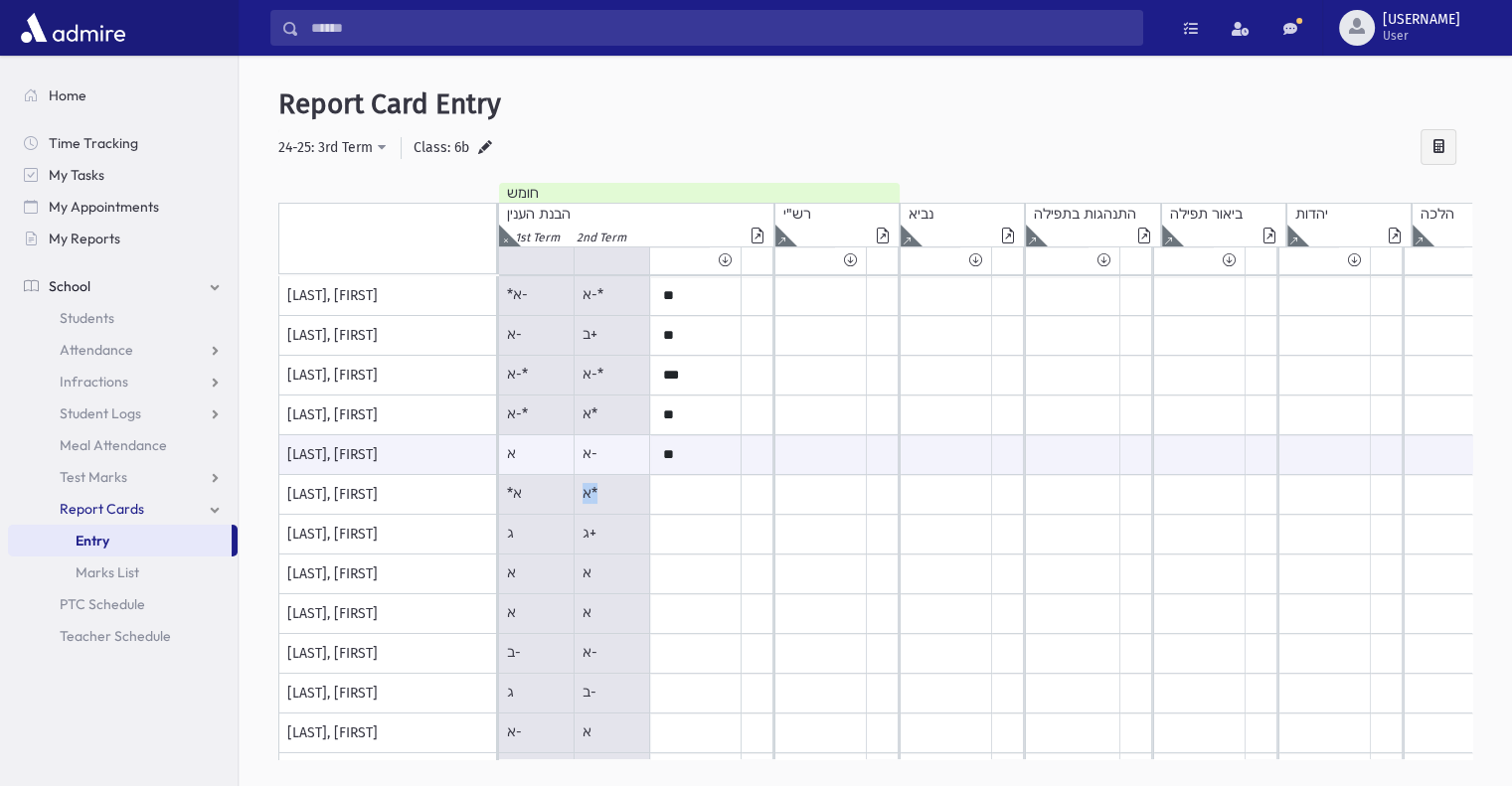 drag, startPoint x: 584, startPoint y: 485, endPoint x: 601, endPoint y: 486, distance: 17.029386 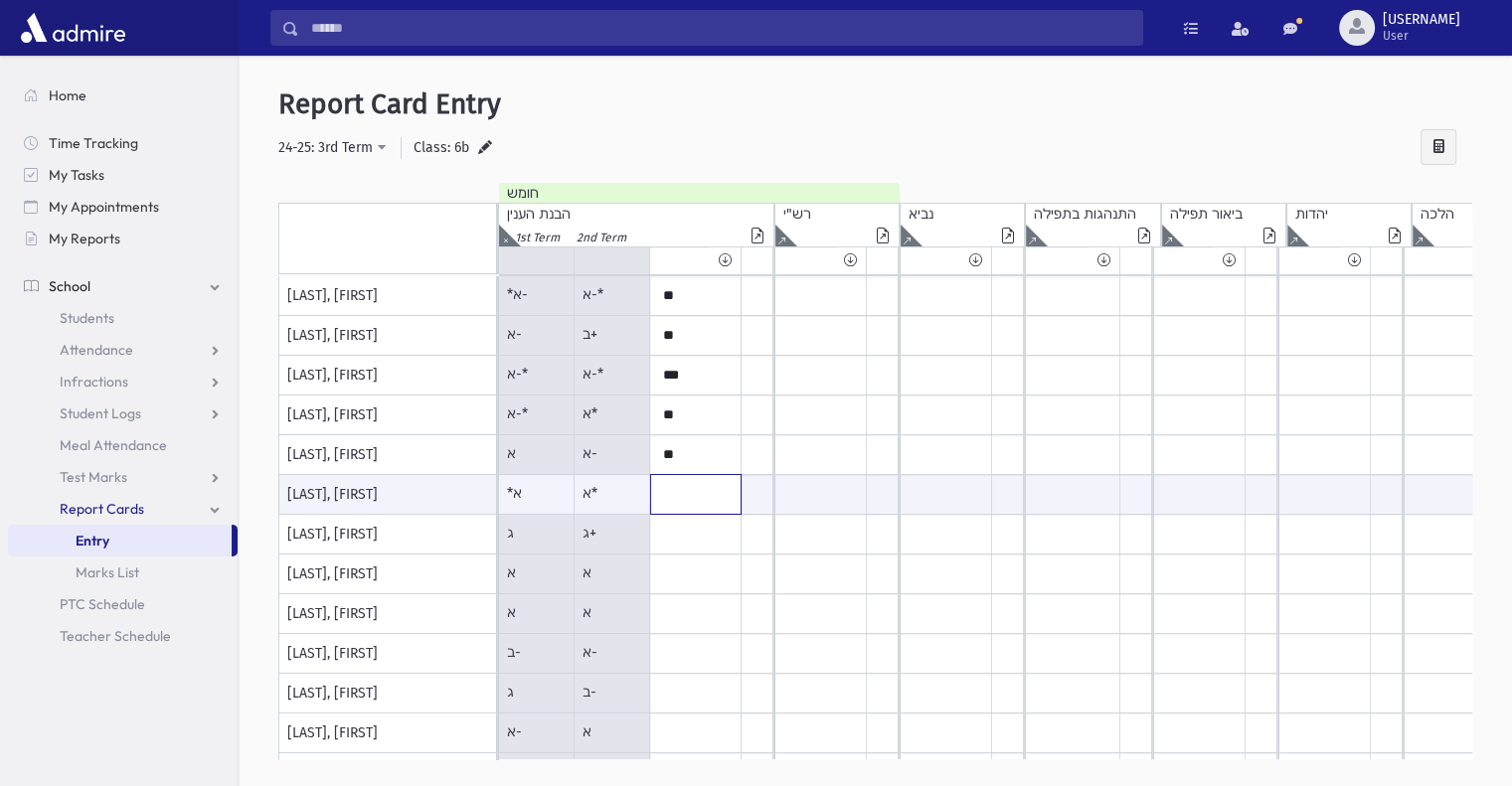 click at bounding box center (696, 494) 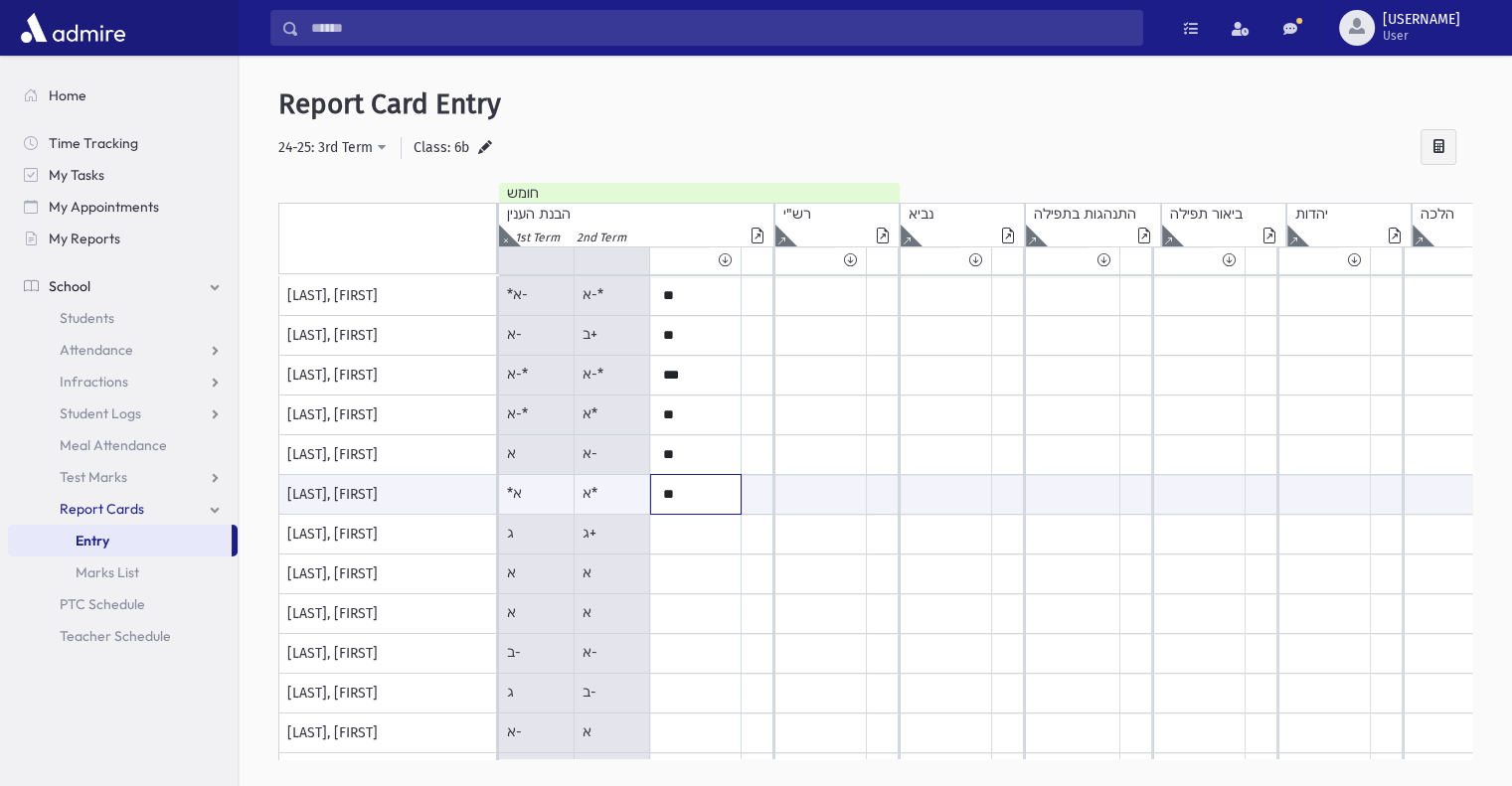 type on "**" 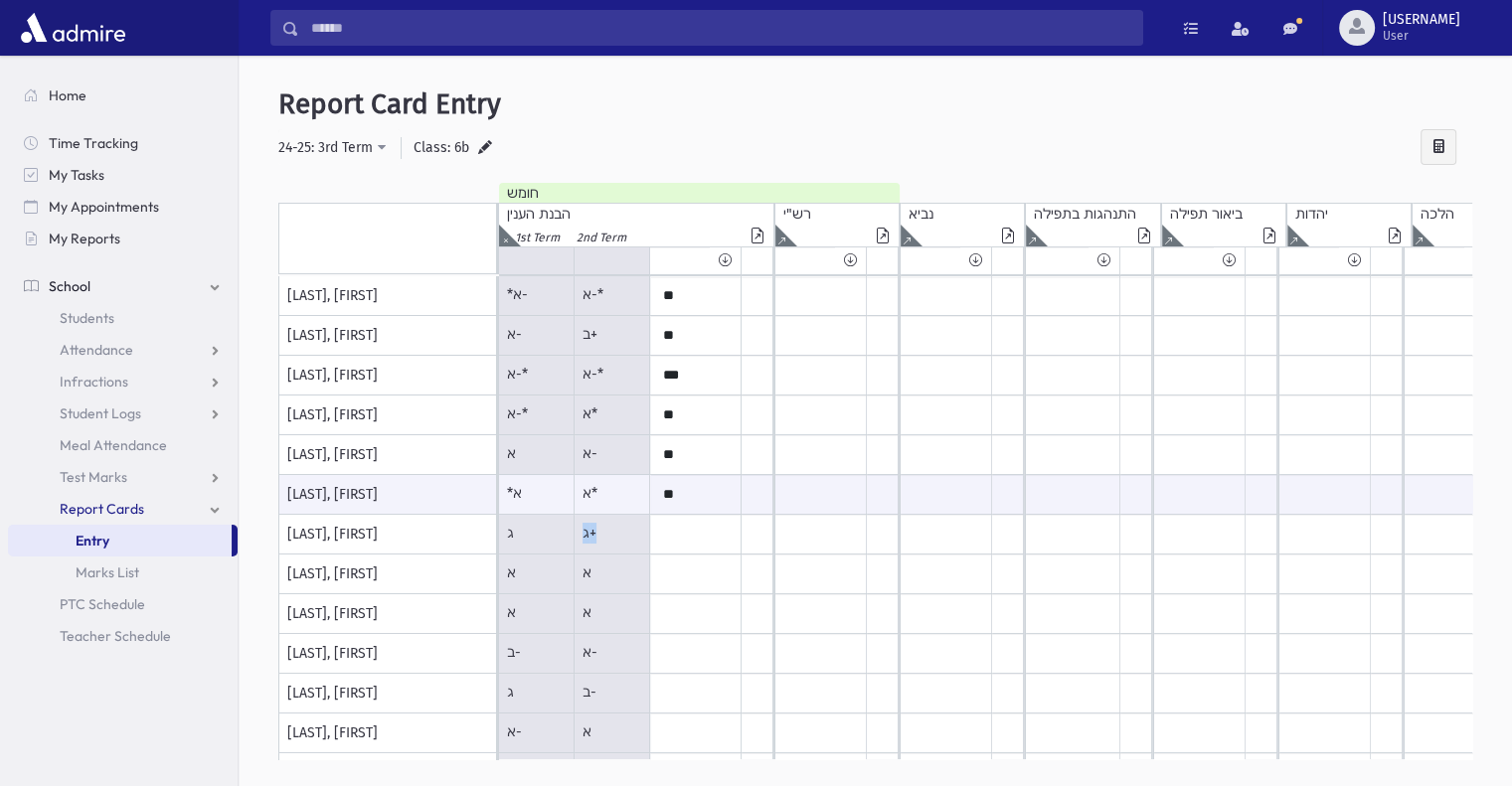 drag, startPoint x: 581, startPoint y: 534, endPoint x: 612, endPoint y: 535, distance: 31.01612 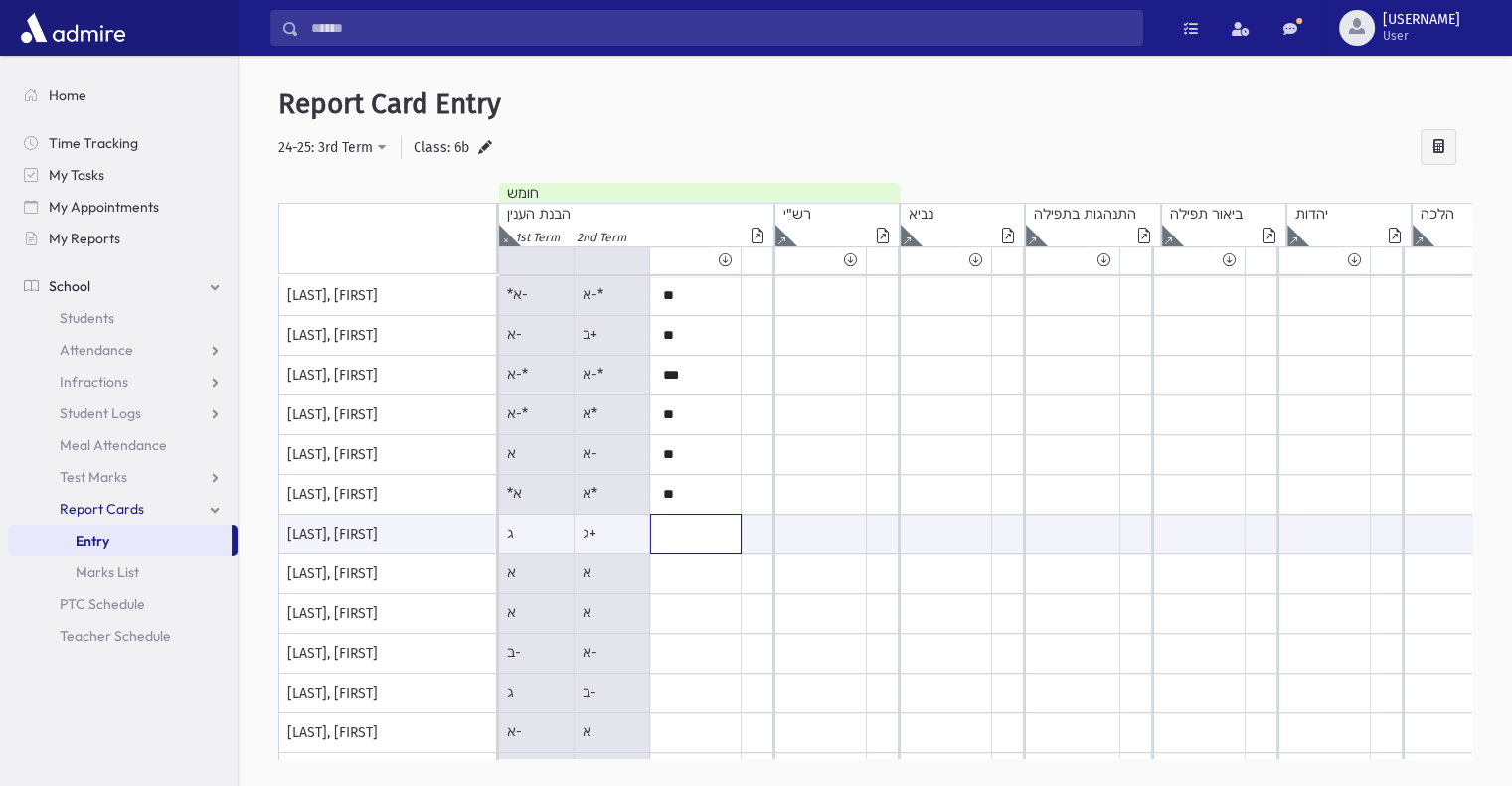 click at bounding box center (696, 534) 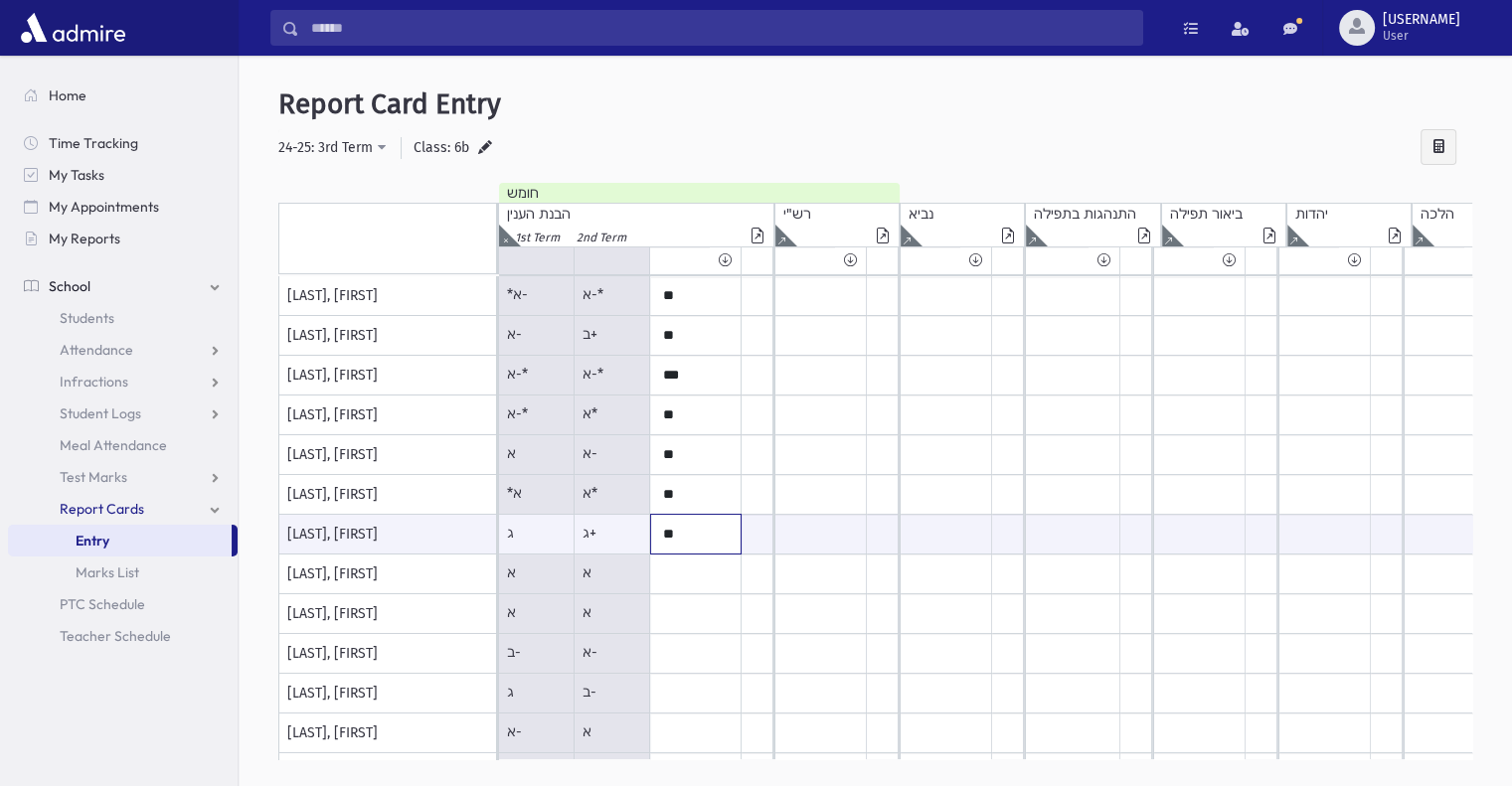 click on "**" at bounding box center [696, 534] 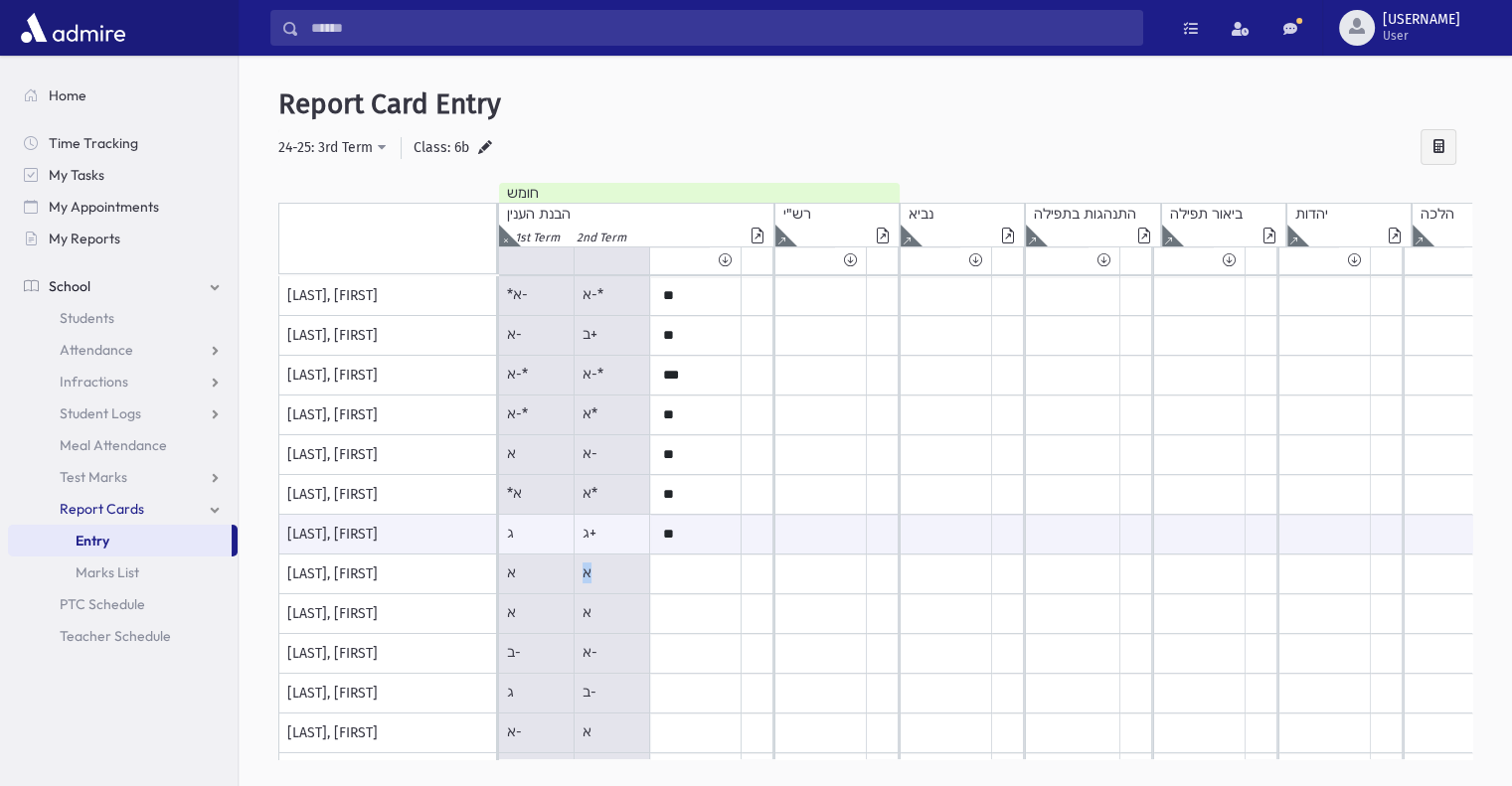 drag, startPoint x: 585, startPoint y: 567, endPoint x: 610, endPoint y: 569, distance: 25.079872 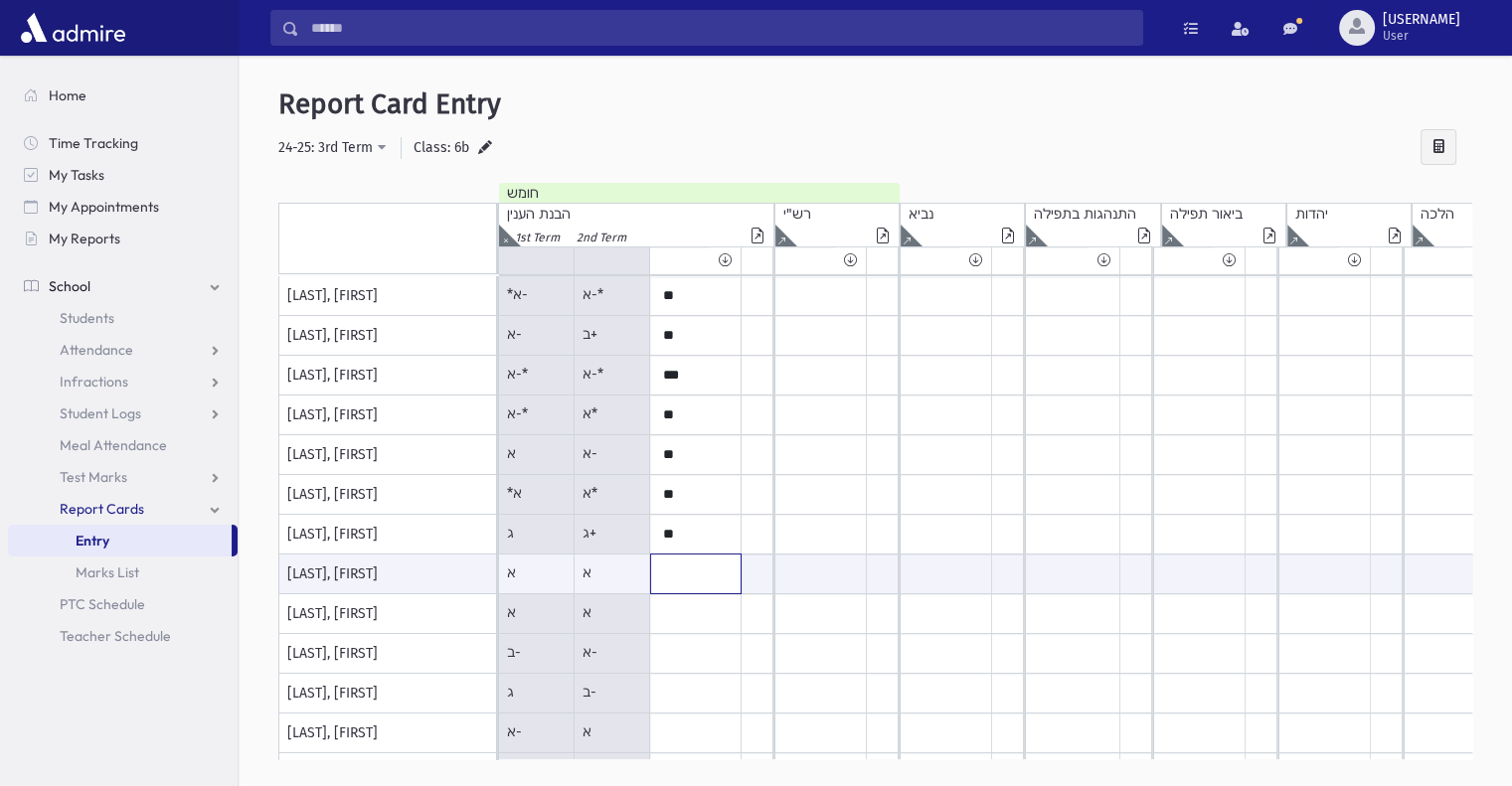 click at bounding box center (696, 573) 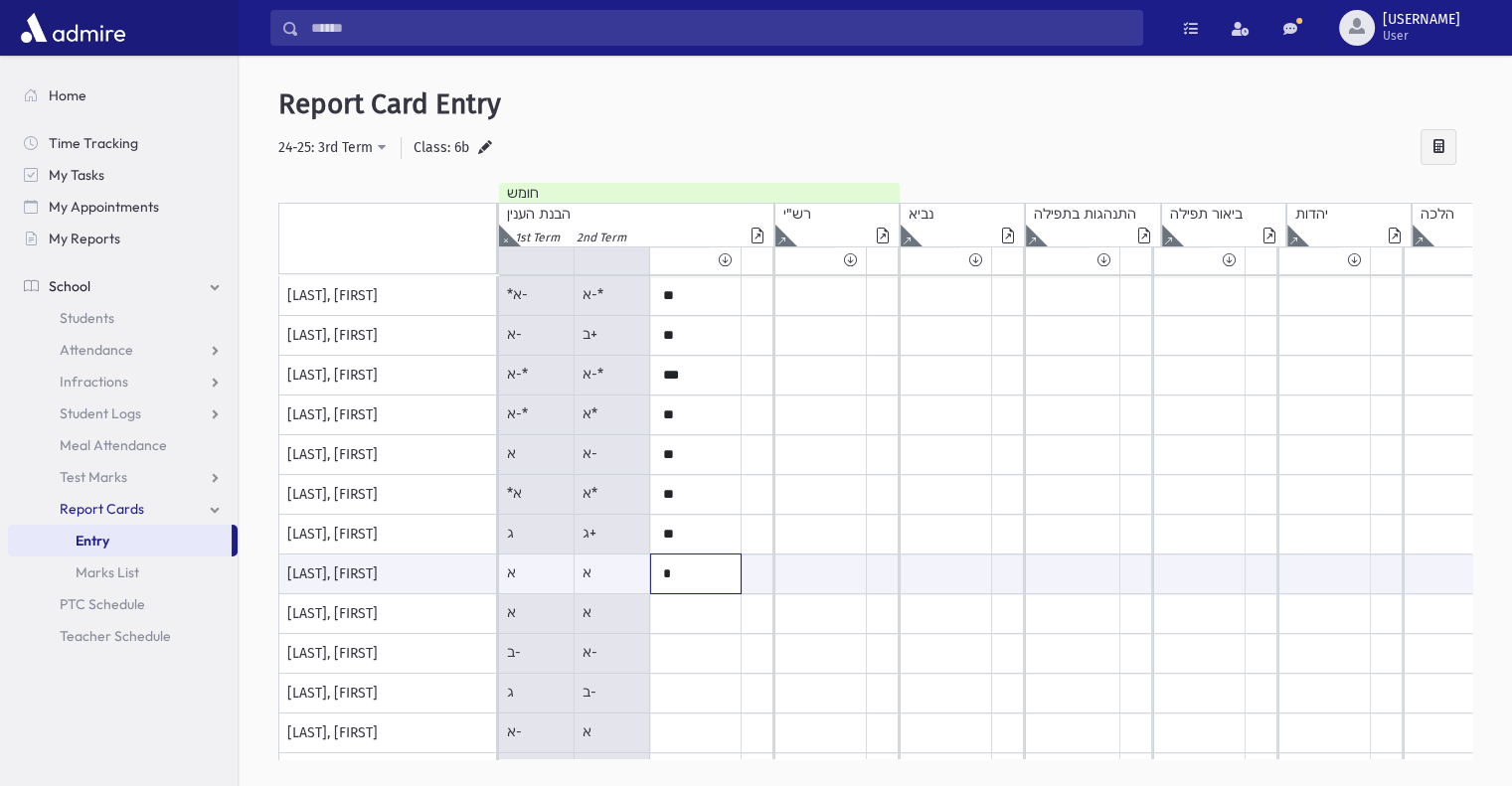 type on "*" 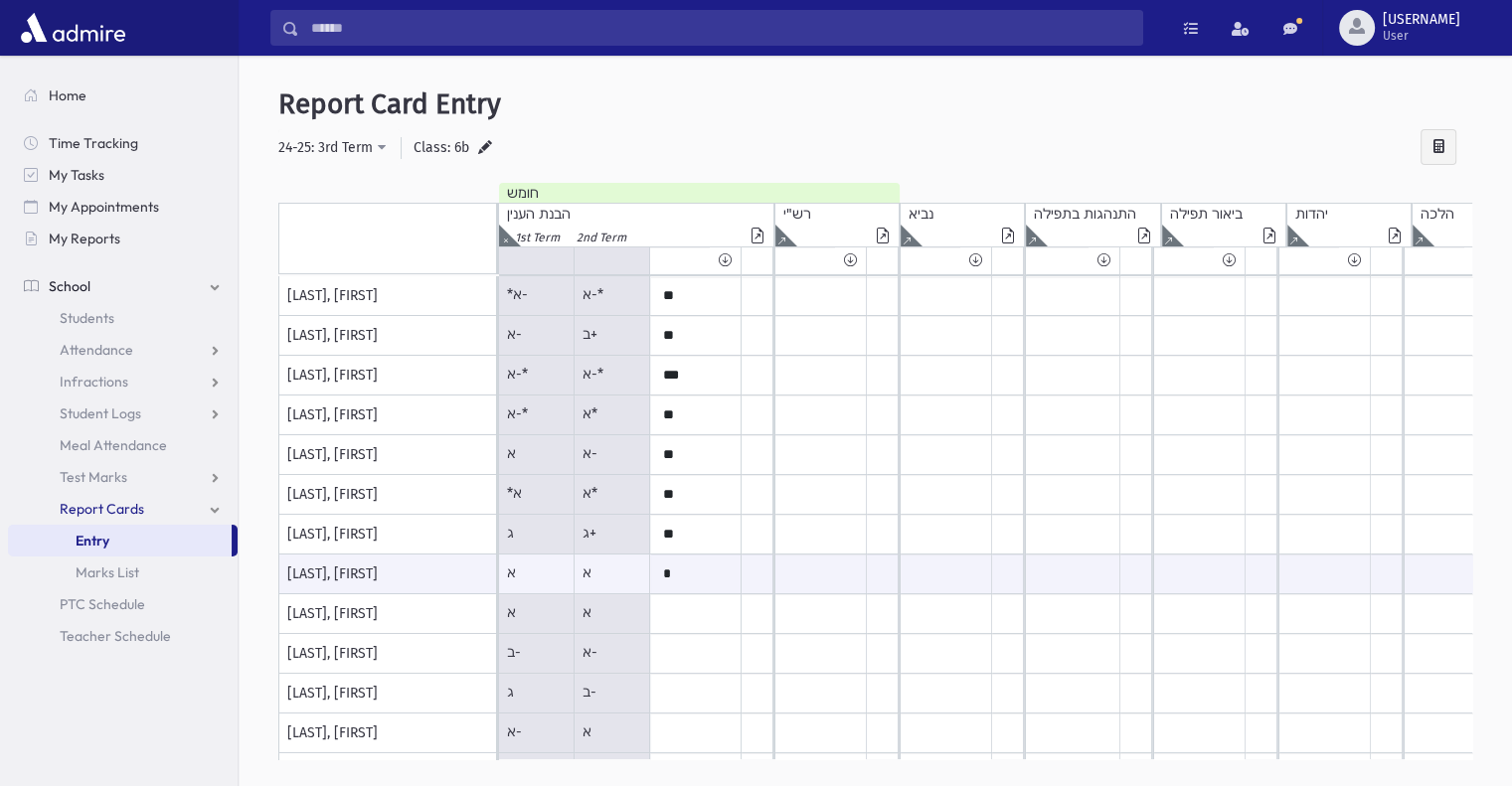 click on "א-" at bounding box center (537, 296) 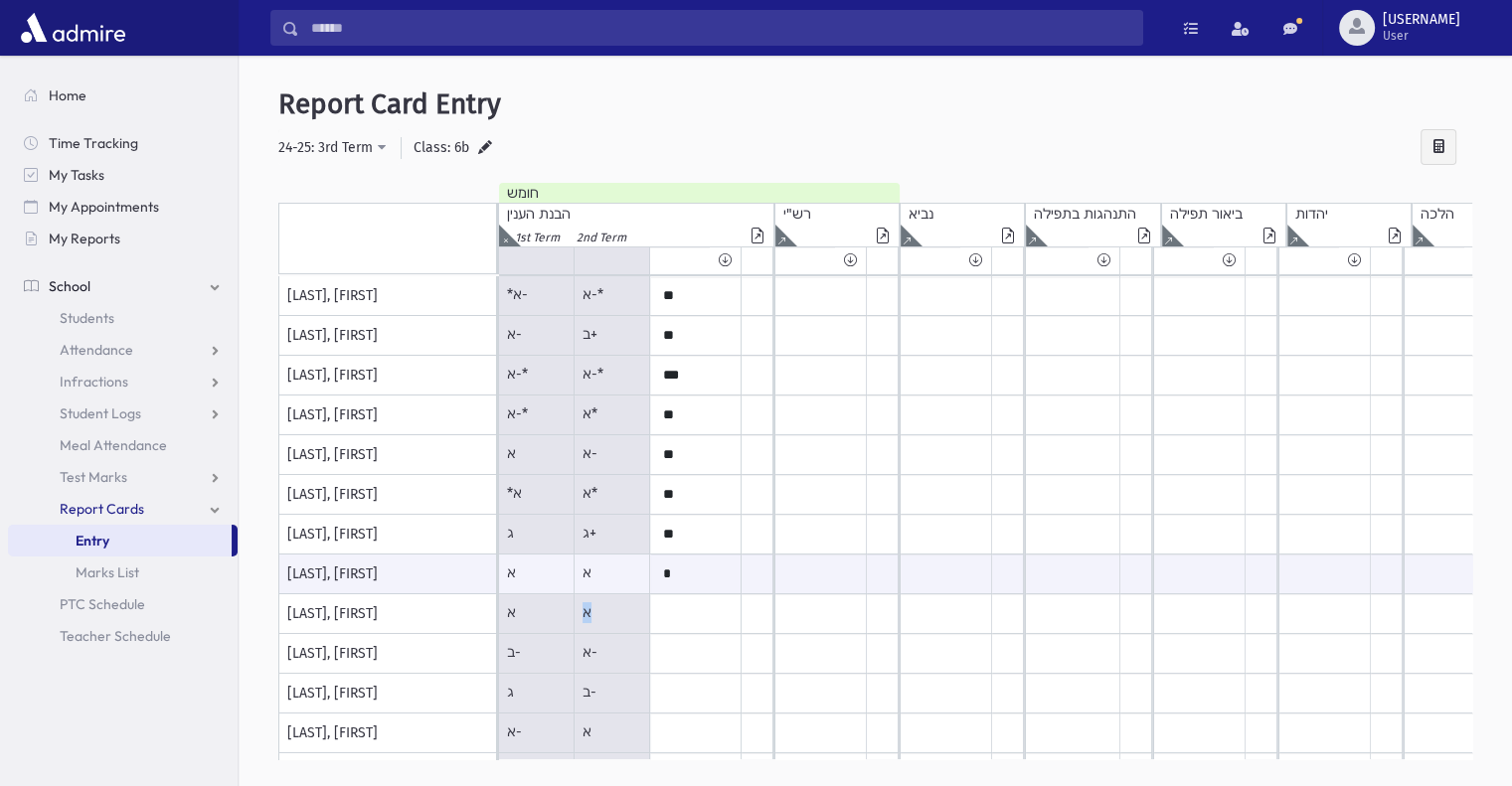 drag, startPoint x: 577, startPoint y: 610, endPoint x: 604, endPoint y: 615, distance: 27.45906 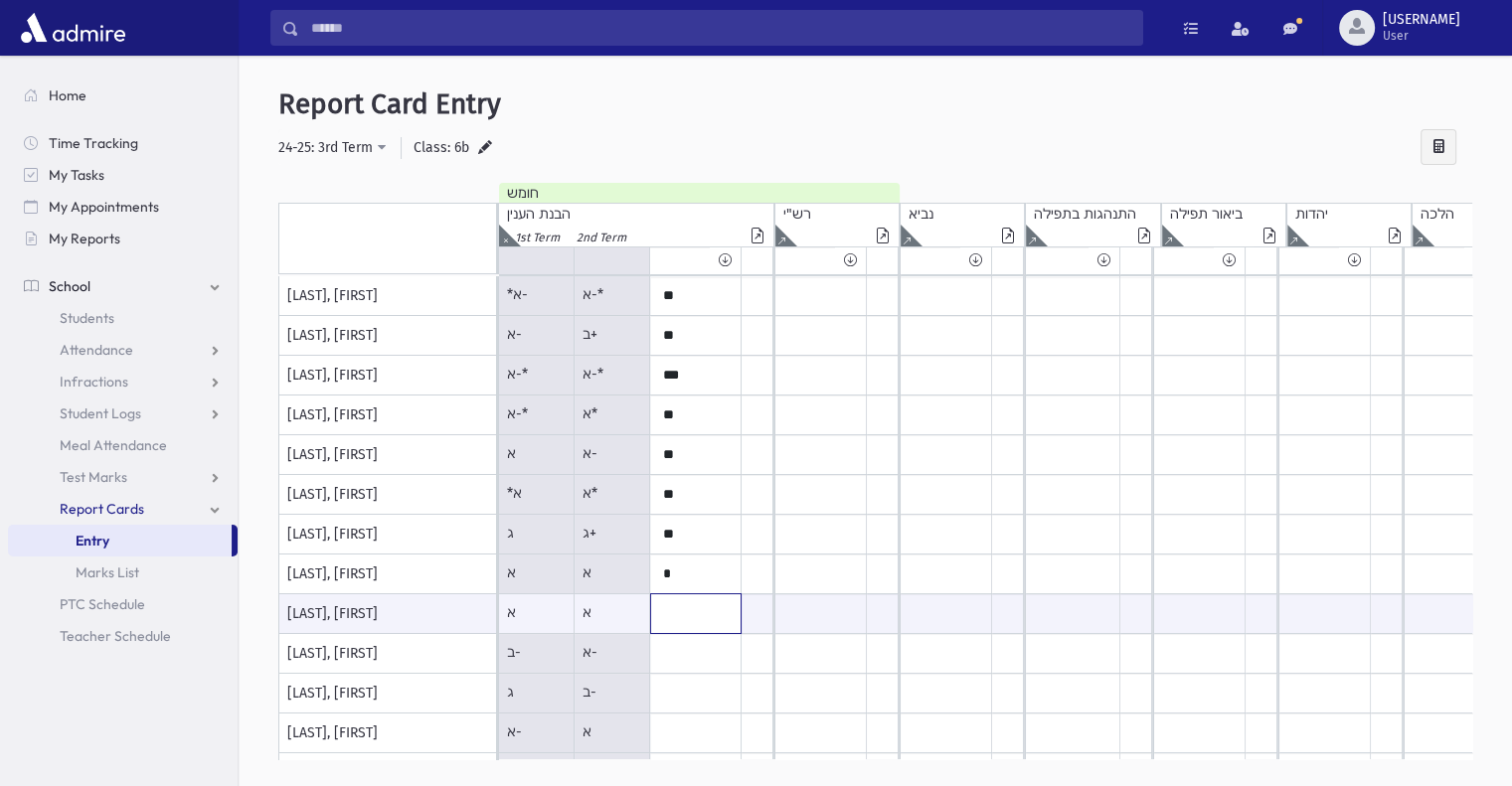click at bounding box center (696, 613) 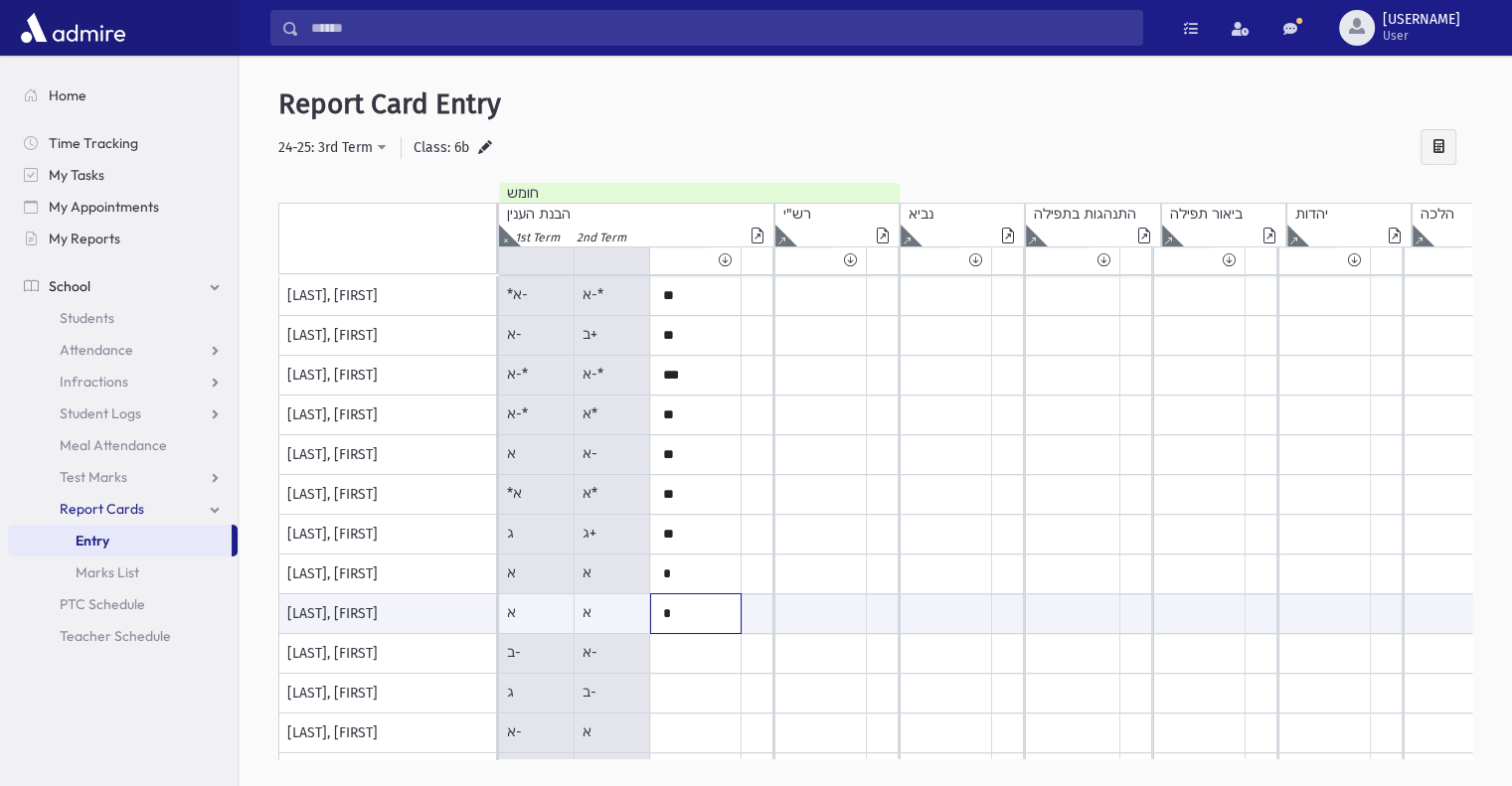 type on "*" 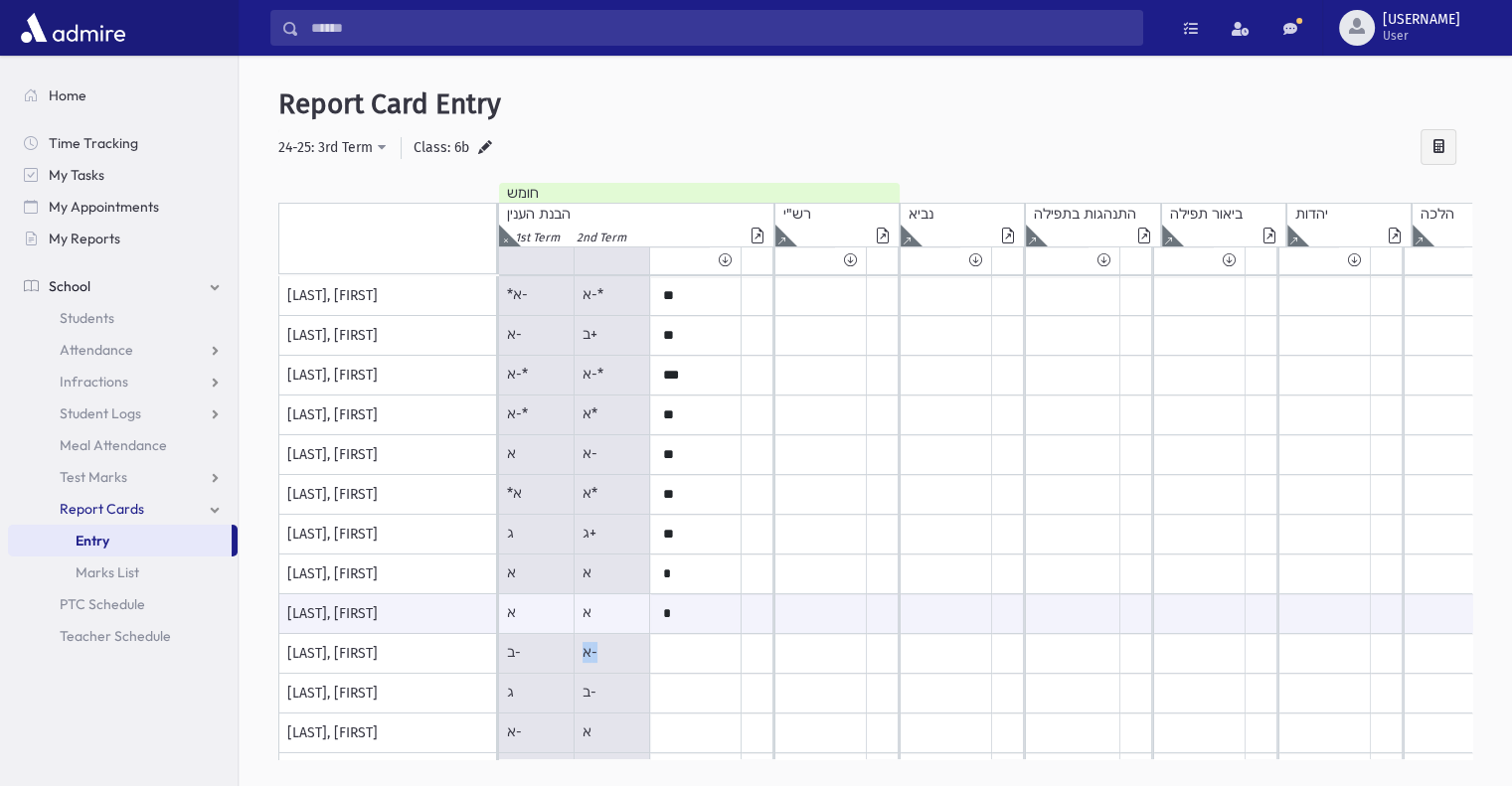 drag, startPoint x: 576, startPoint y: 655, endPoint x: 597, endPoint y: 661, distance: 21.84033 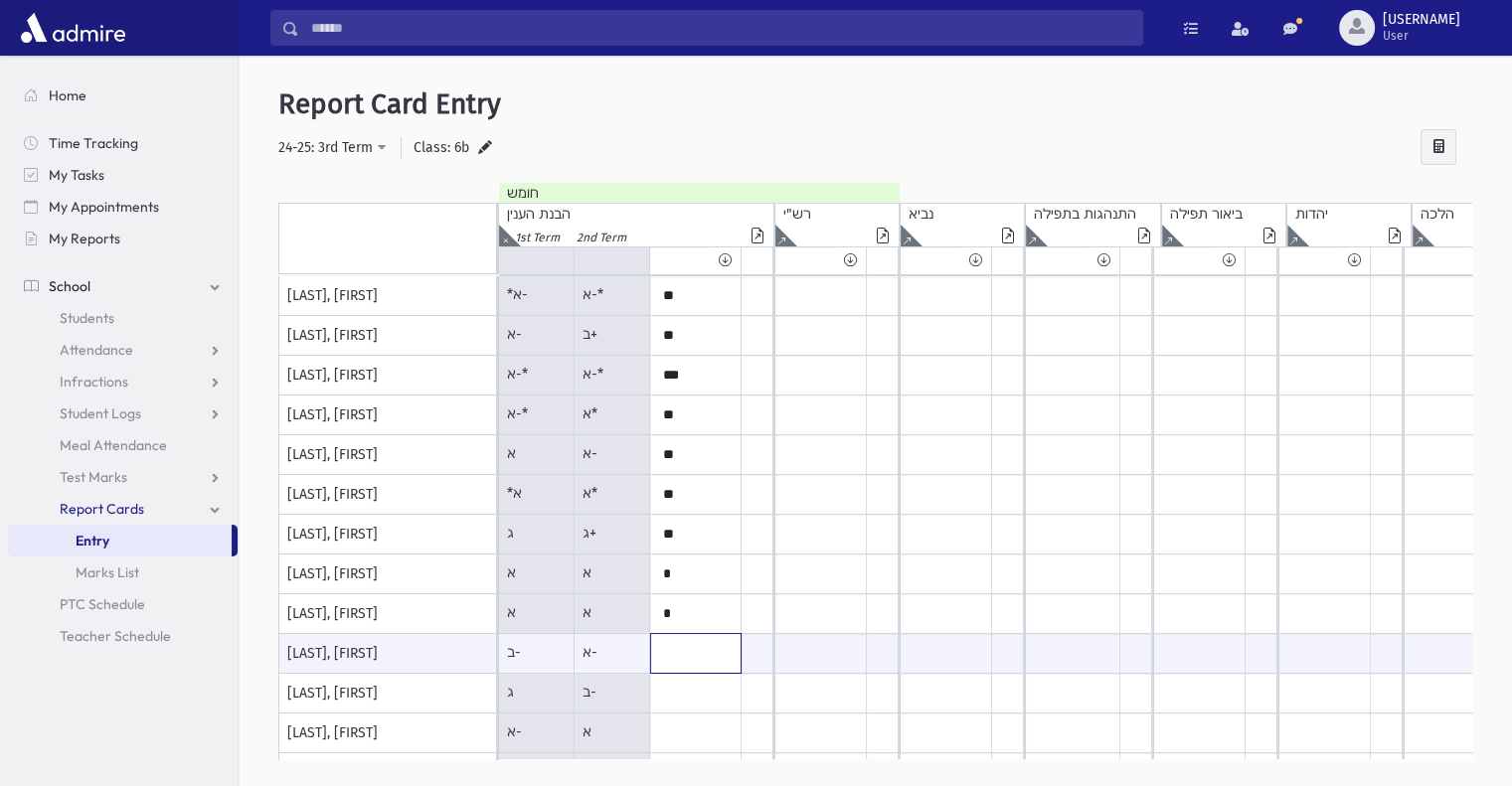 click at bounding box center [696, 653] 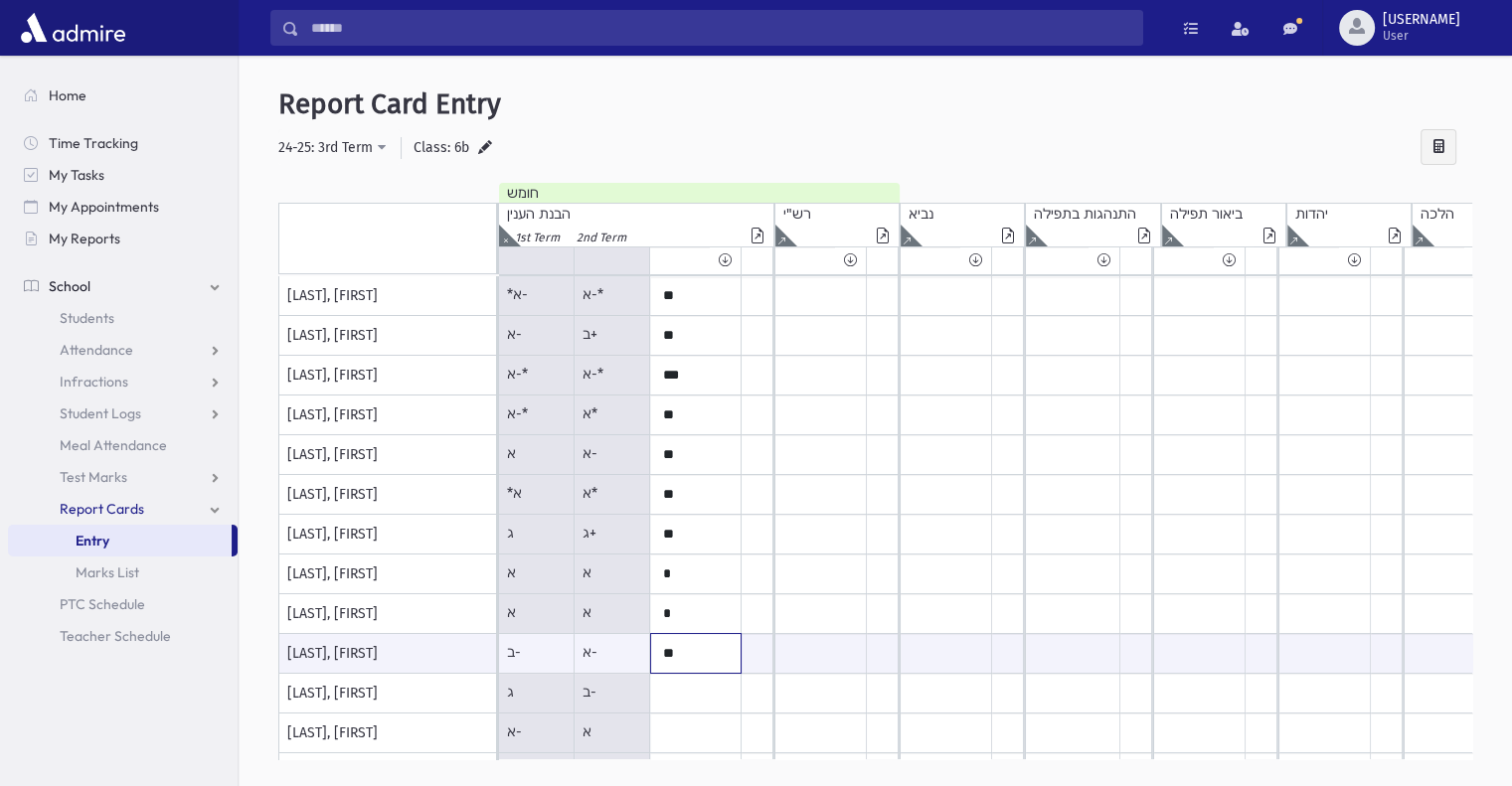 click on "**" at bounding box center (696, 653) 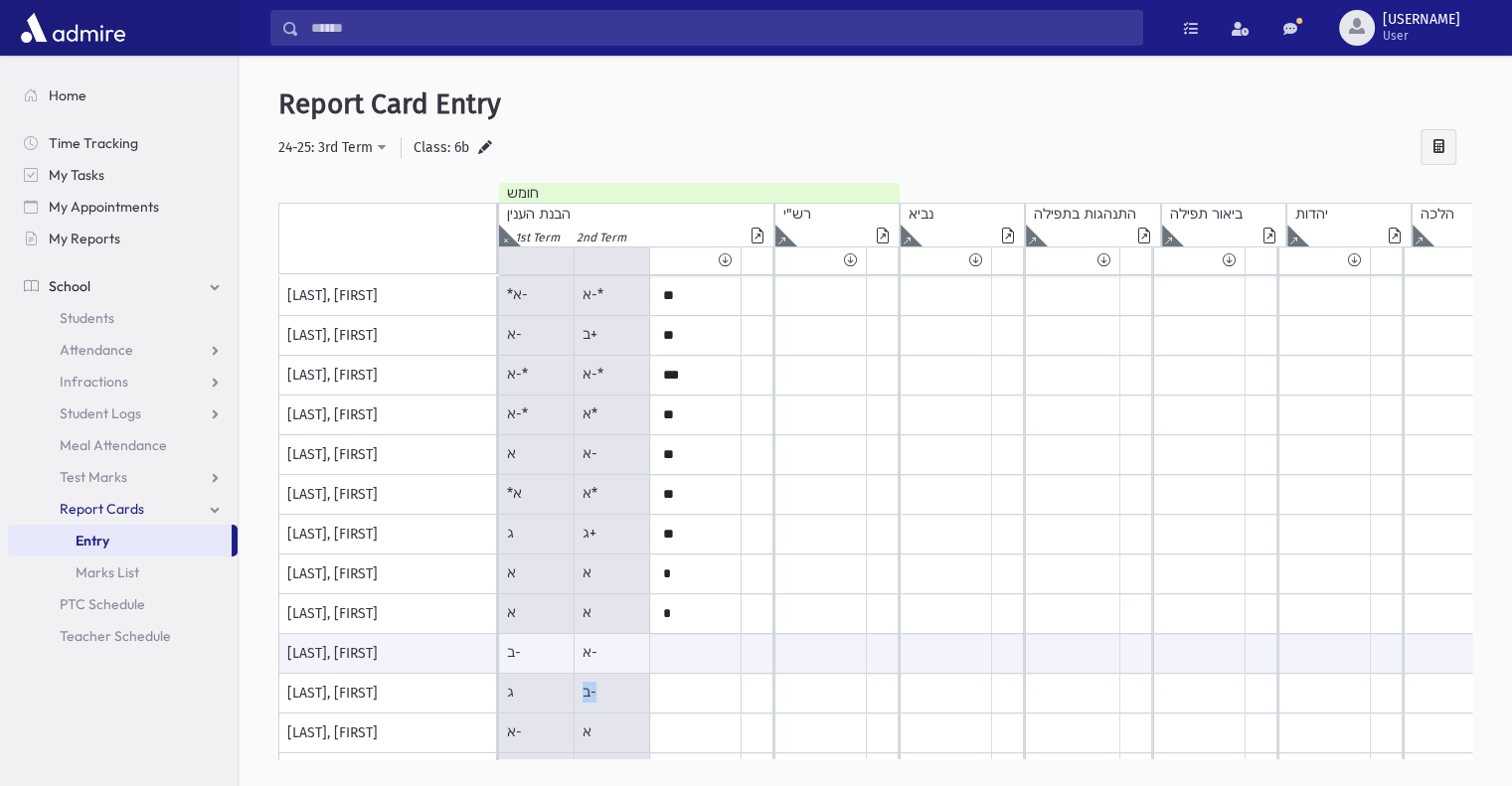 drag, startPoint x: 579, startPoint y: 690, endPoint x: 612, endPoint y: 687, distance: 33.136083 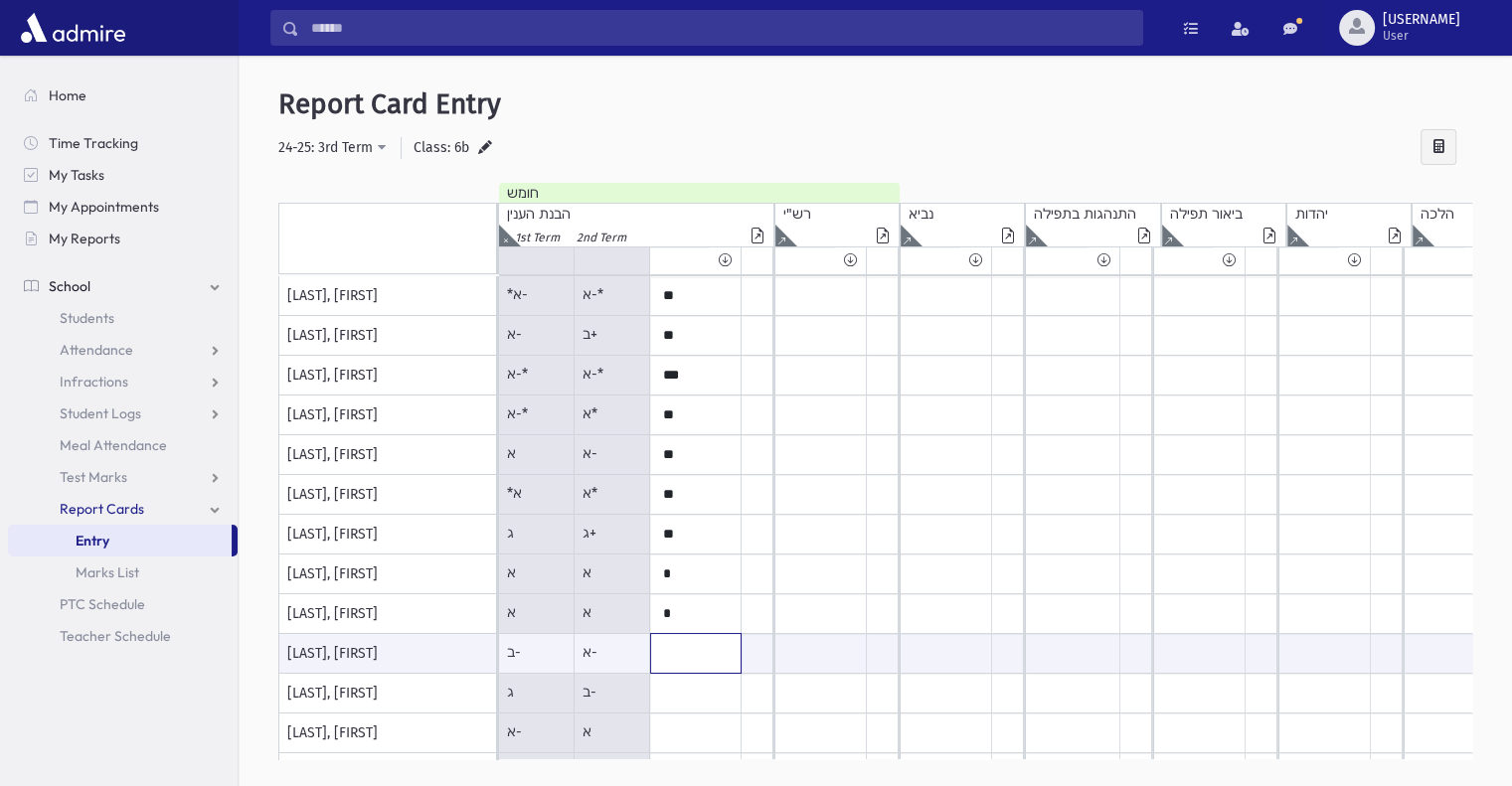 click at bounding box center [696, 653] 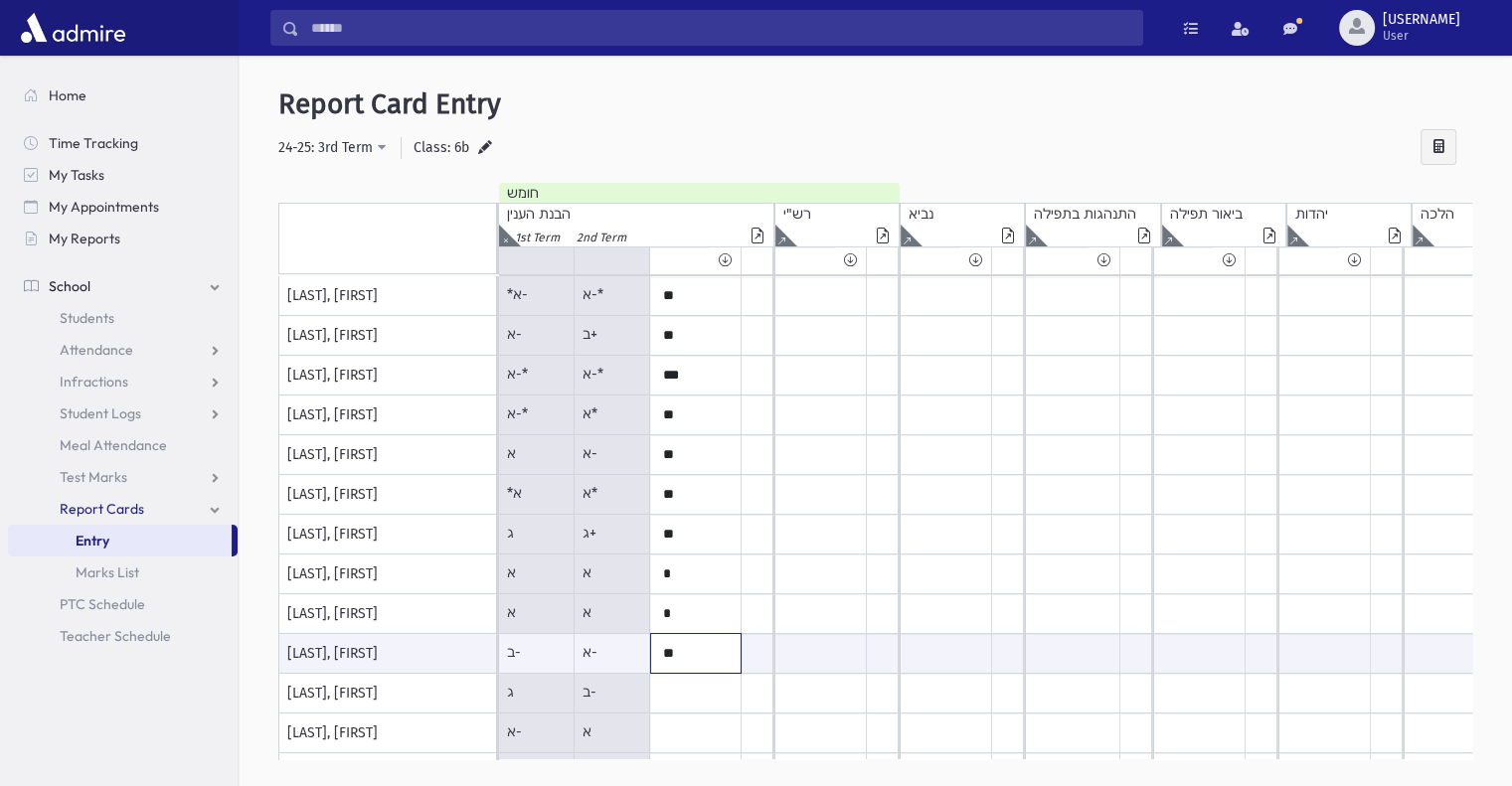 click on "**" at bounding box center [696, 653] 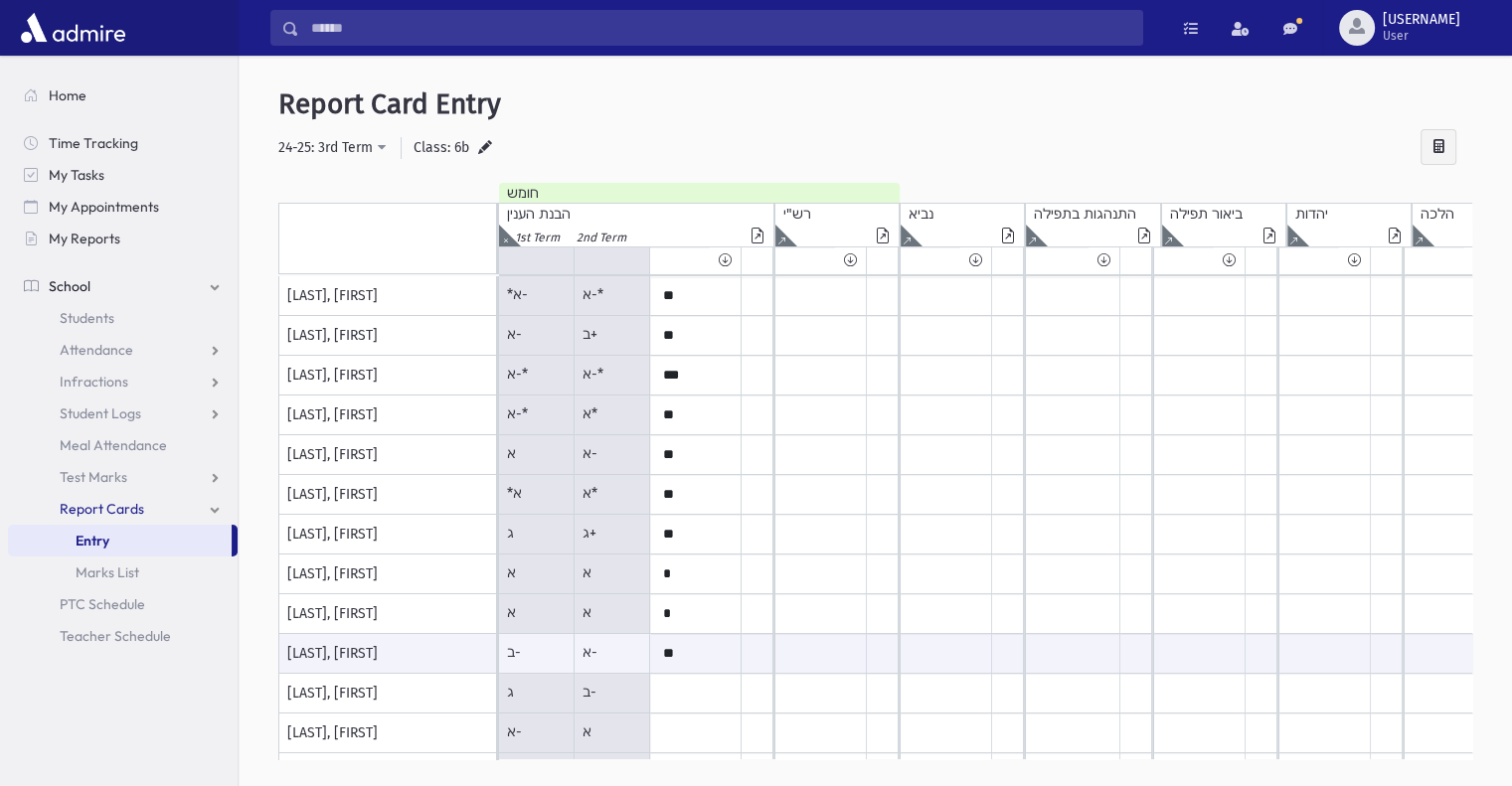 click on "ב-" at bounding box center [517, 294] 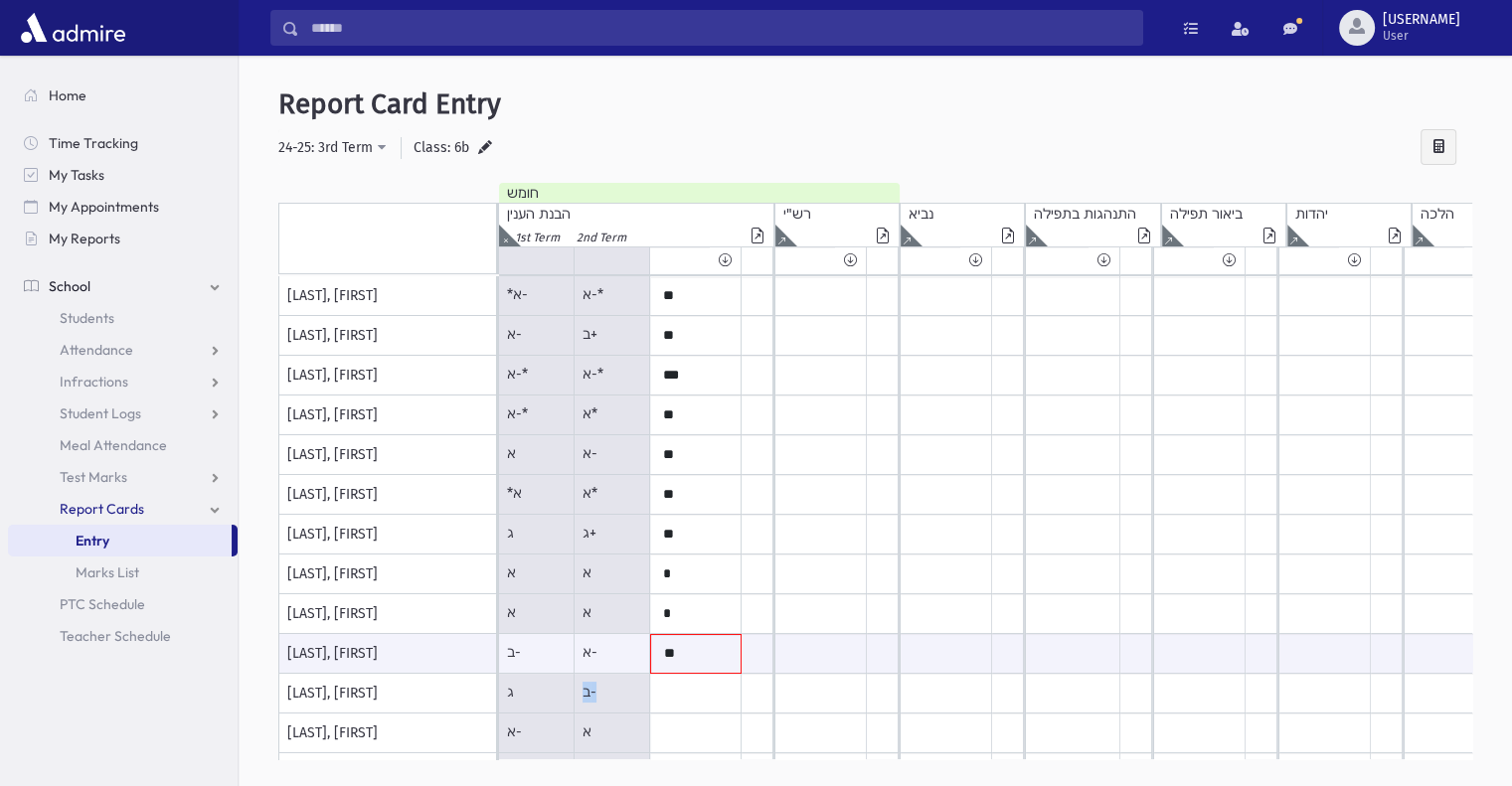 drag, startPoint x: 582, startPoint y: 695, endPoint x: 597, endPoint y: 698, distance: 15.29706 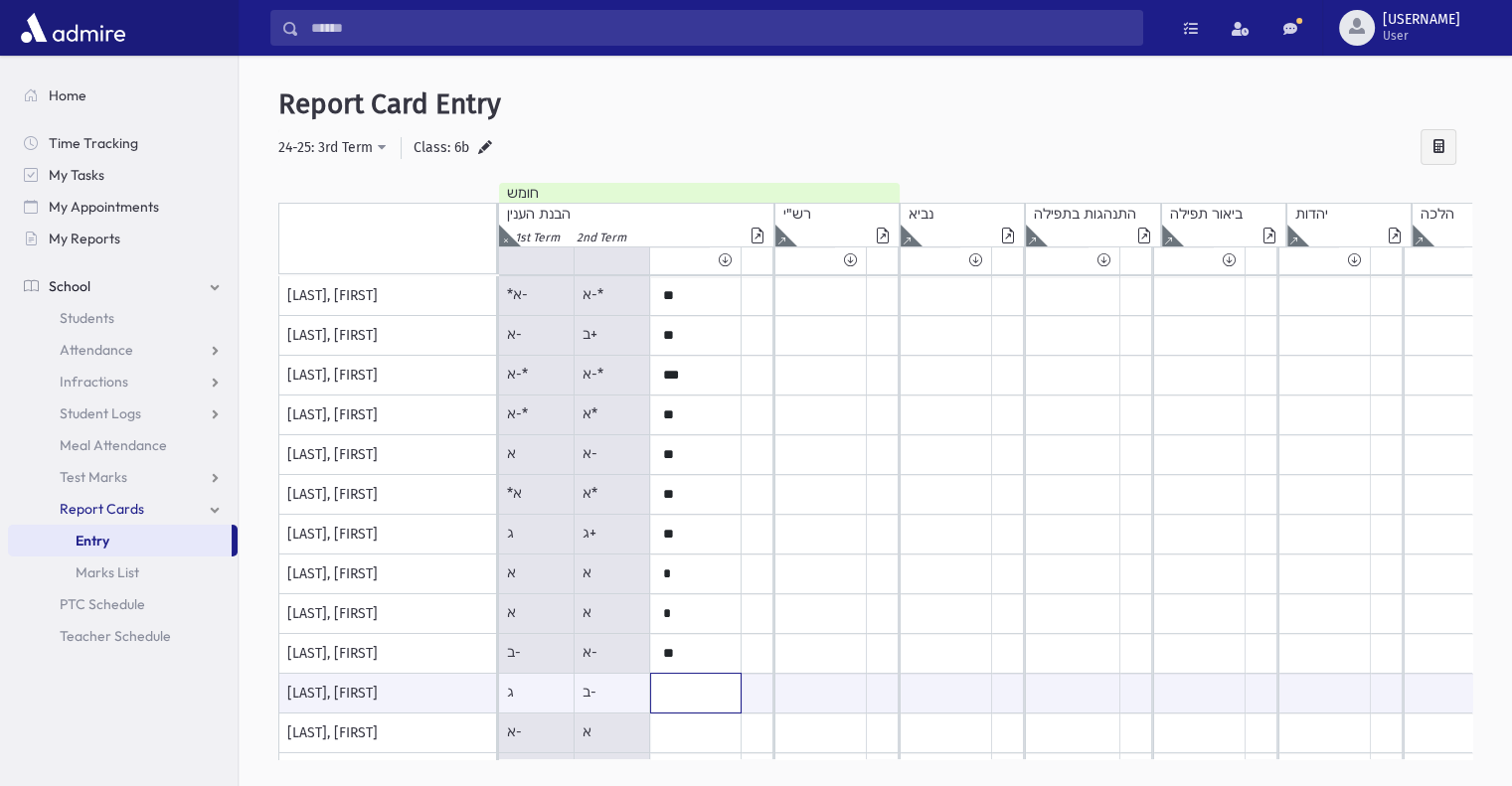 click at bounding box center (696, 693) 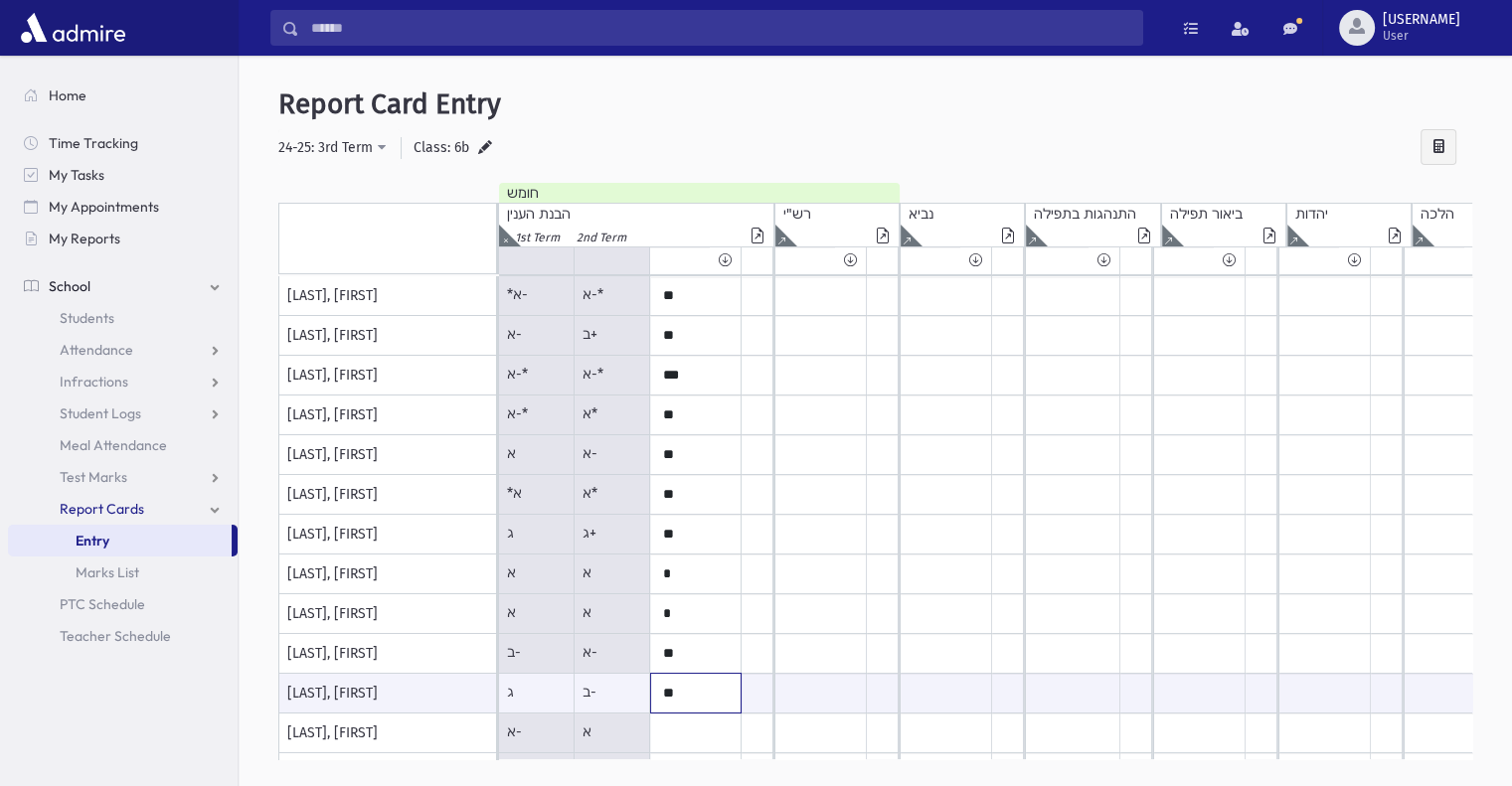 type on "**" 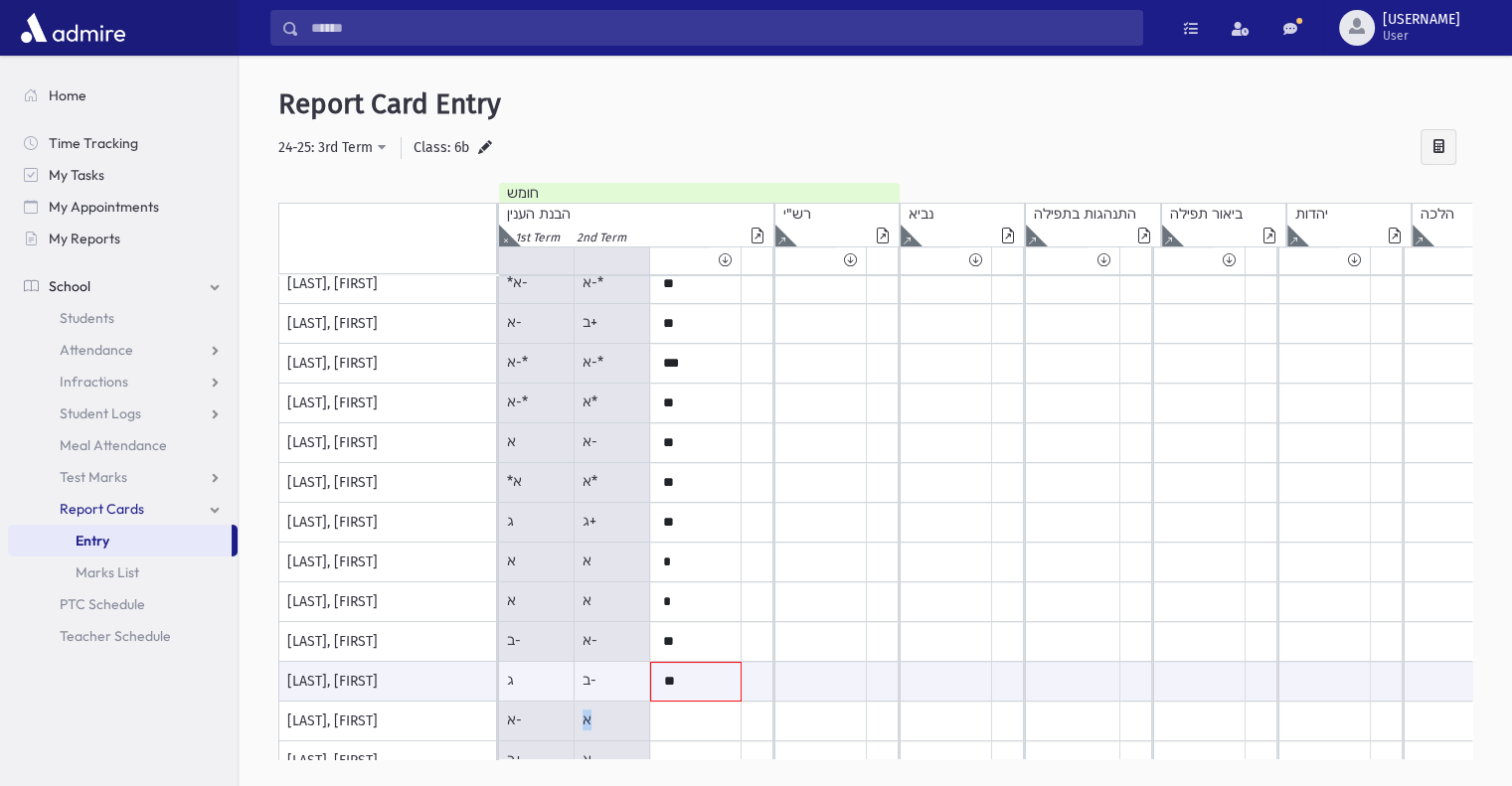 drag, startPoint x: 581, startPoint y: 722, endPoint x: 601, endPoint y: 738, distance: 25.612497 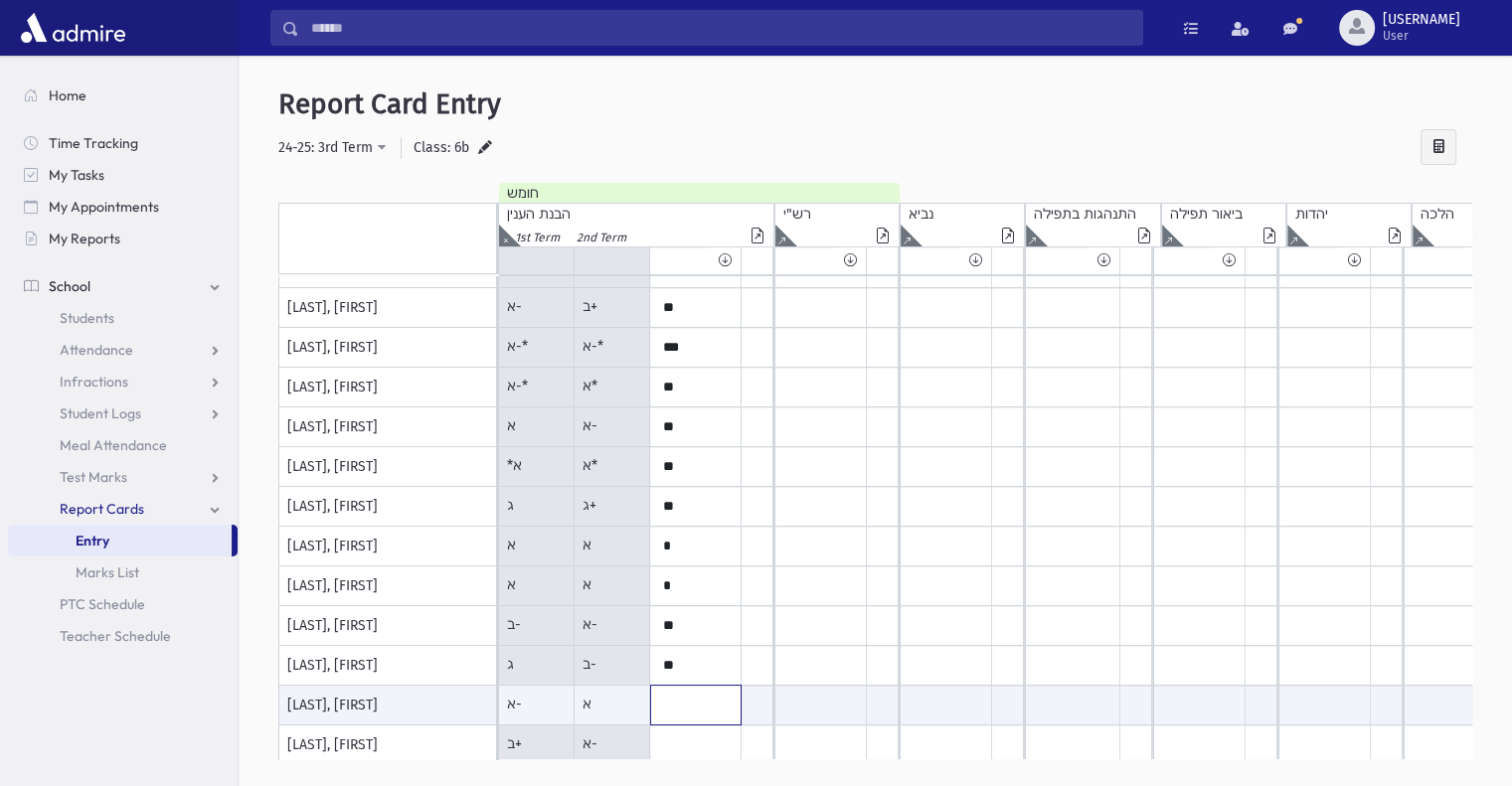 click at bounding box center [696, 705] 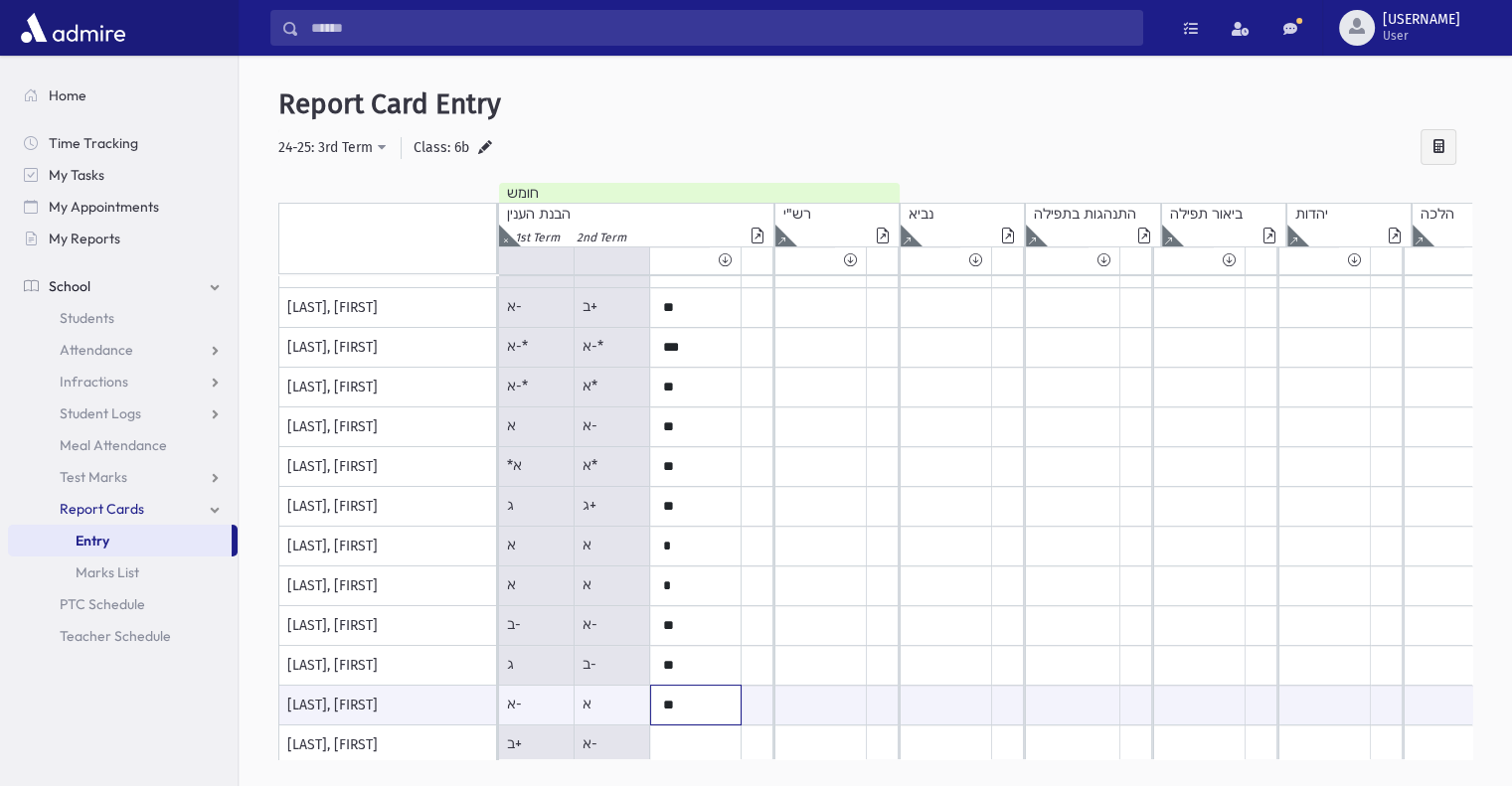 type on "*" 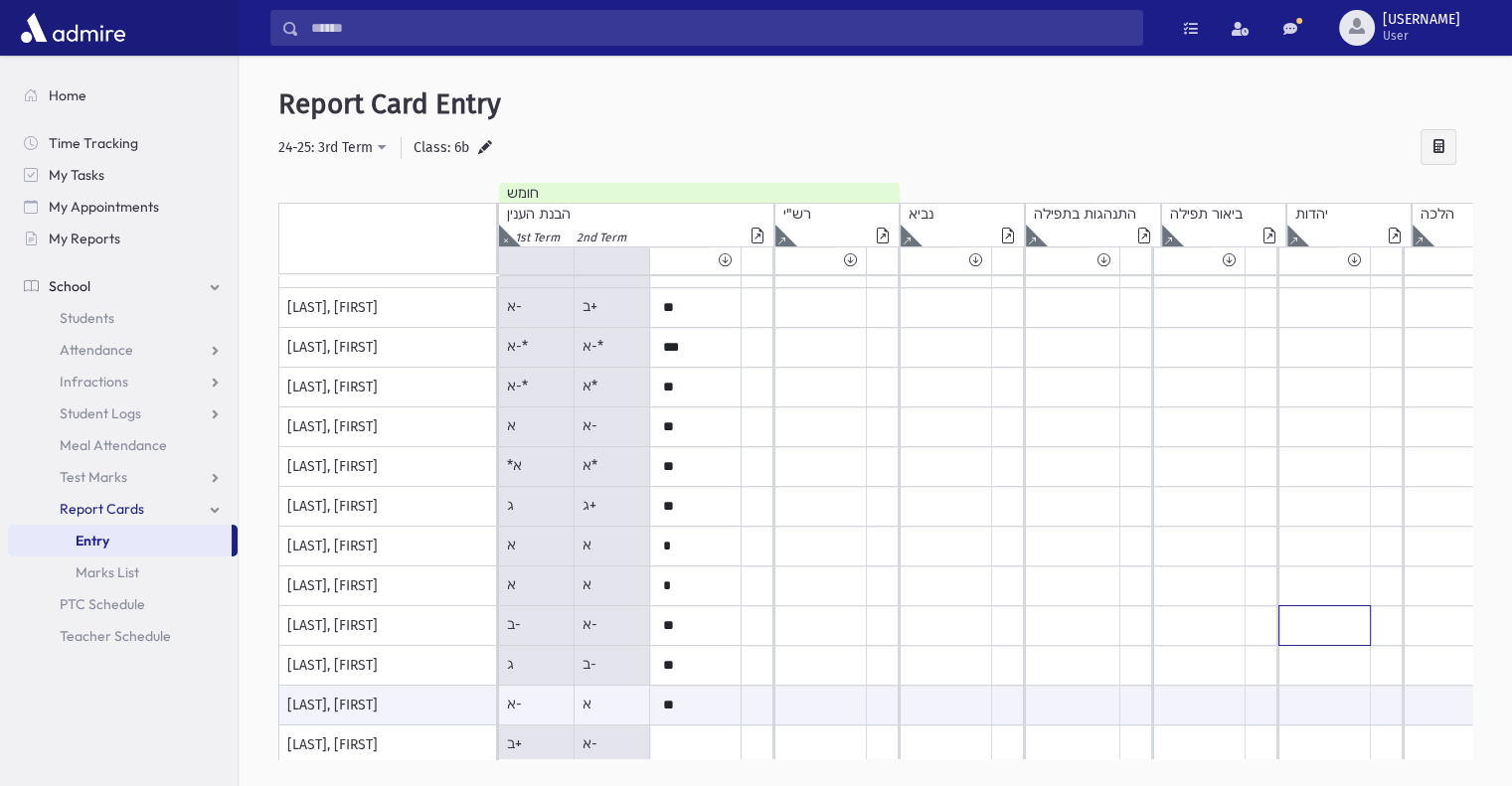 click at bounding box center (696, 268) 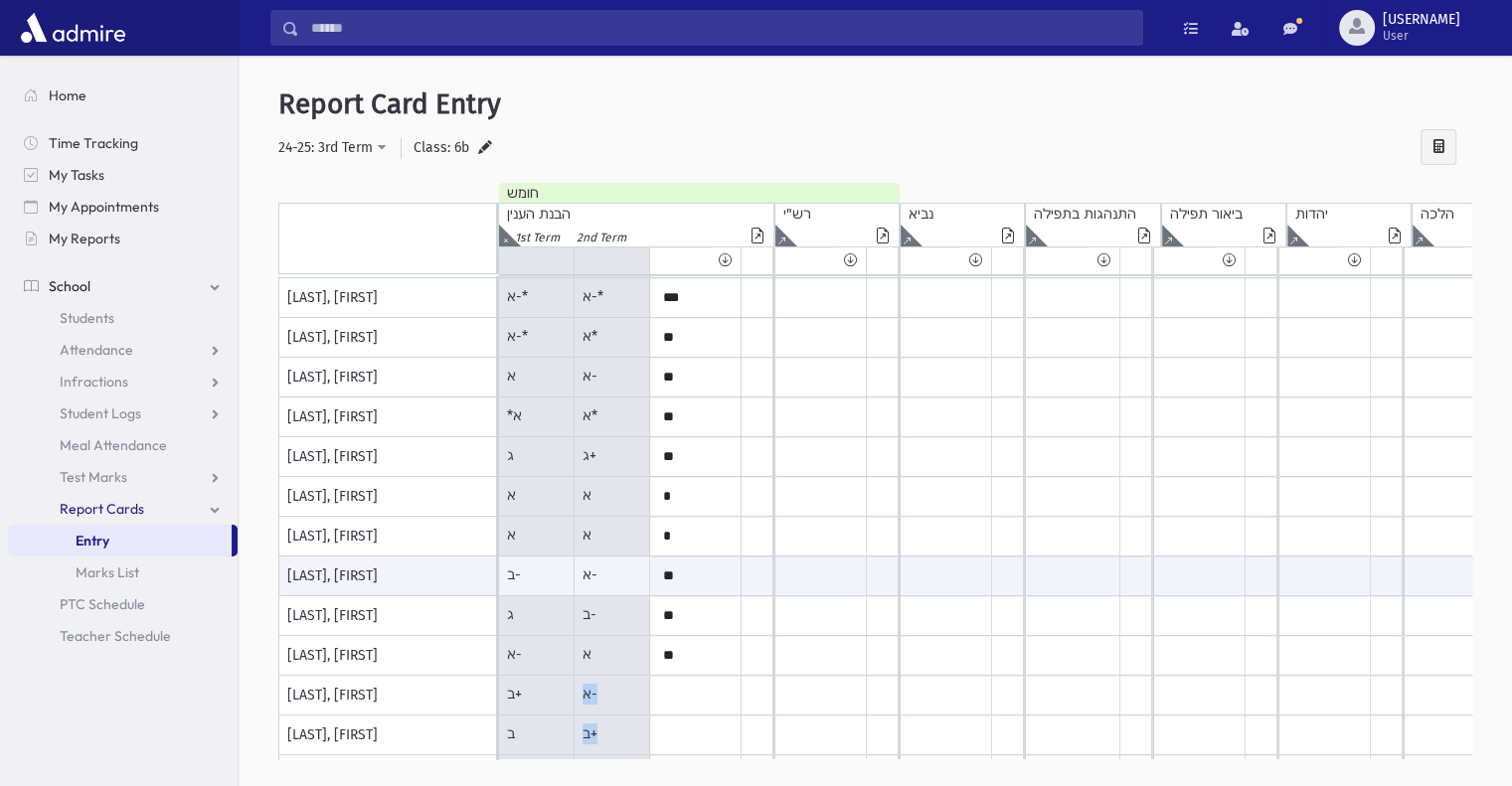 drag, startPoint x: 581, startPoint y: 739, endPoint x: 604, endPoint y: 741, distance: 23.086793 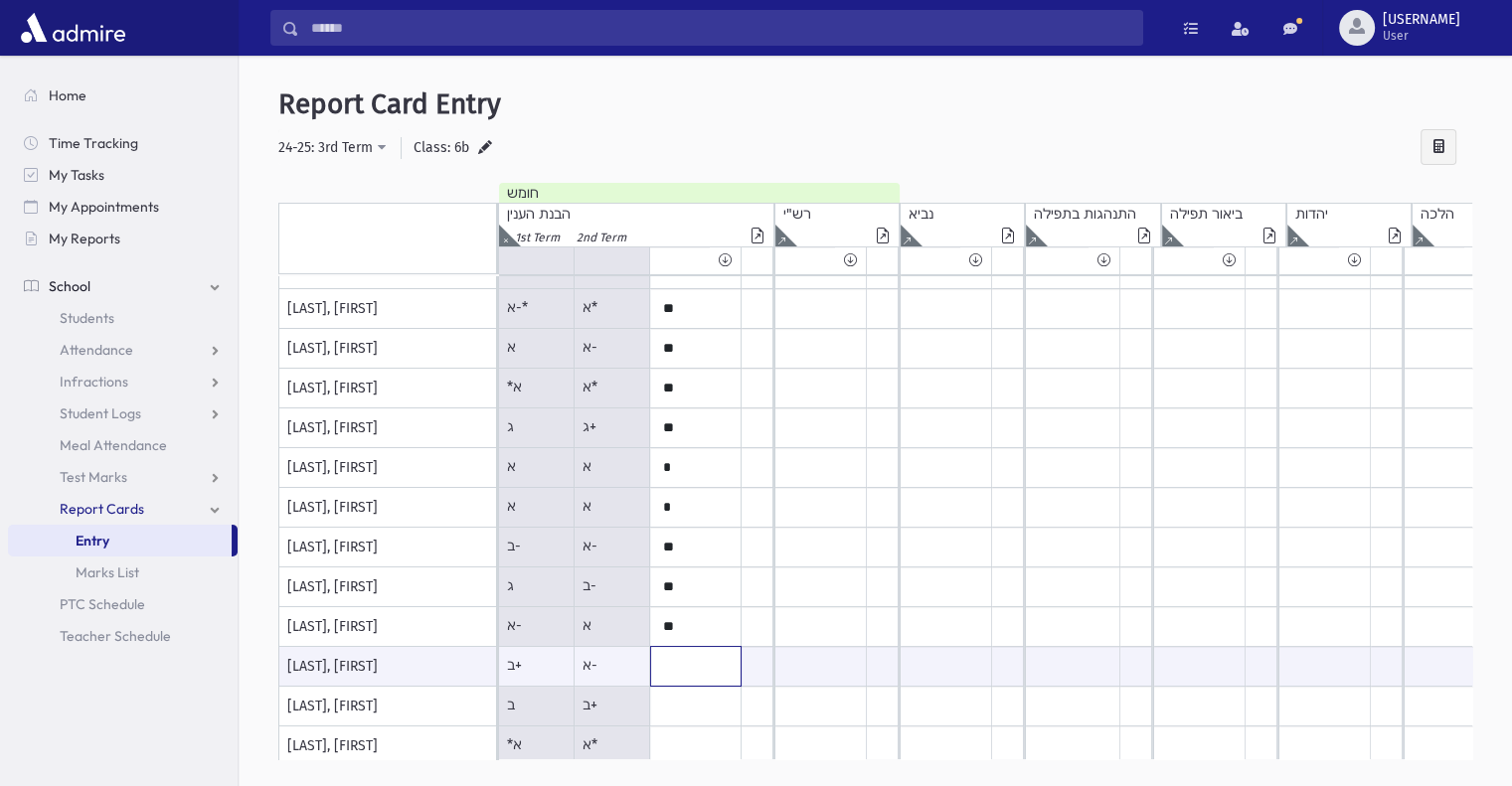 click at bounding box center (696, 666) 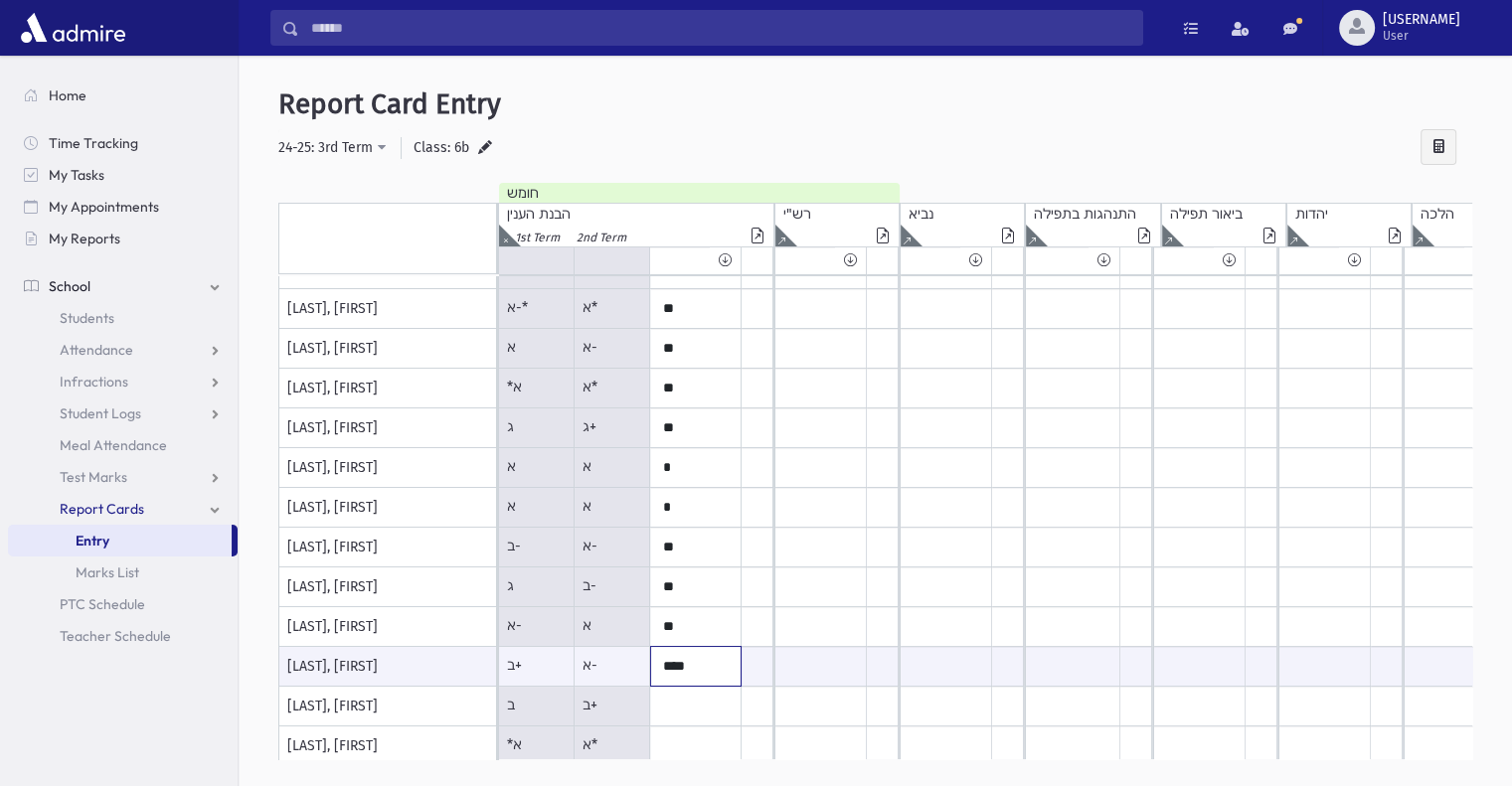 click on "****" at bounding box center (696, 666) 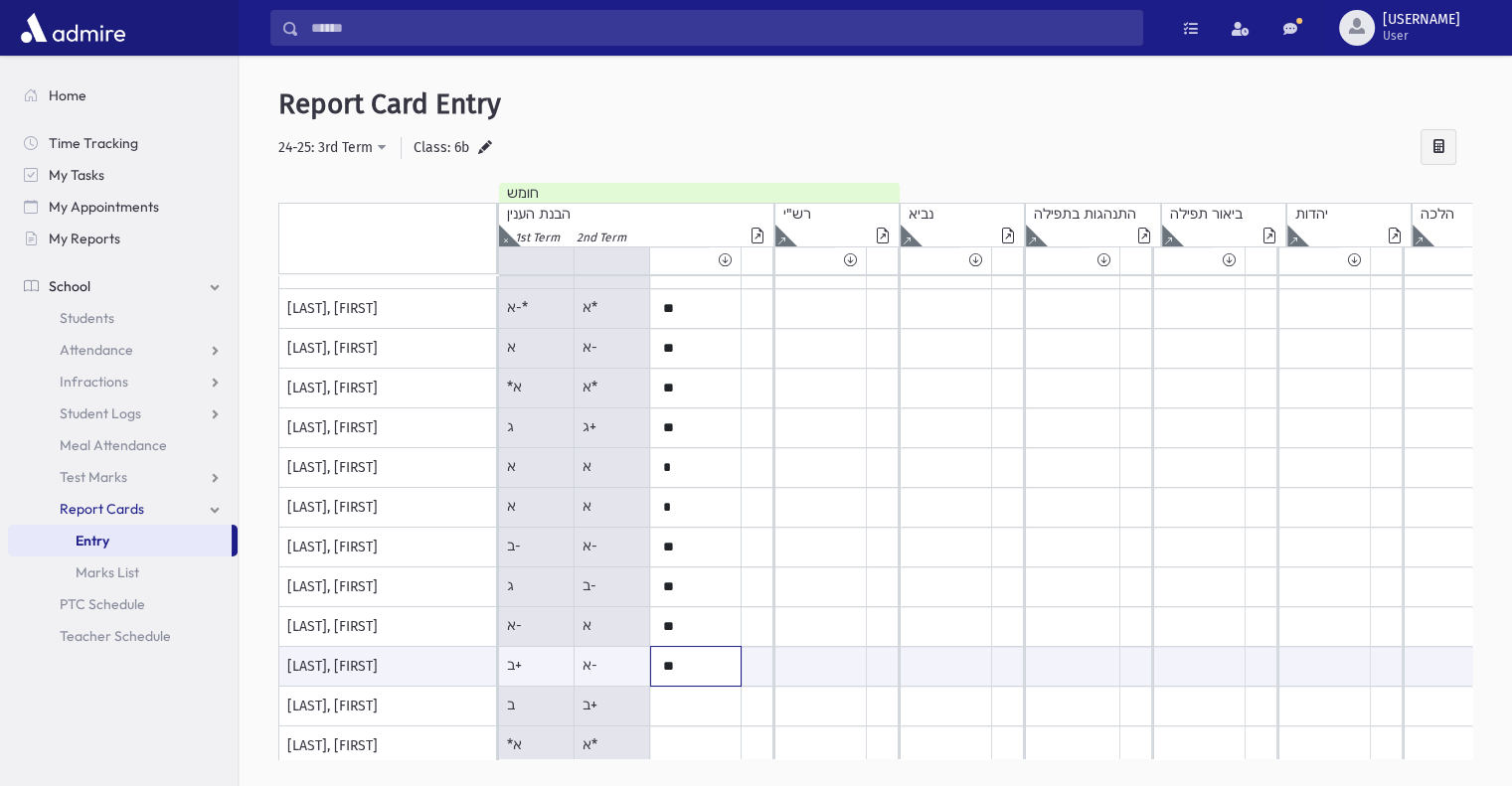 type on "*" 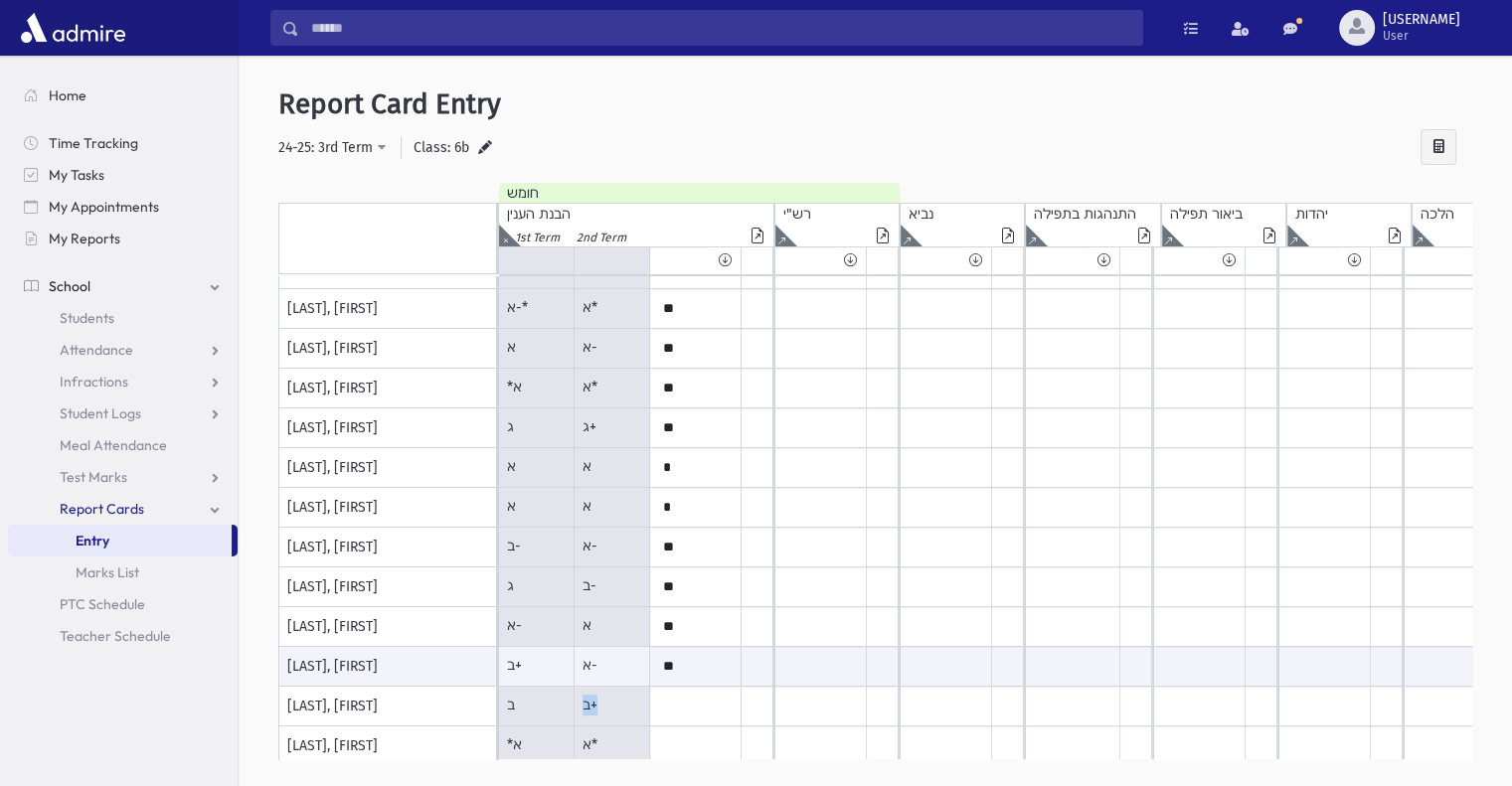 drag, startPoint x: 582, startPoint y: 698, endPoint x: 613, endPoint y: 707, distance: 32.28002 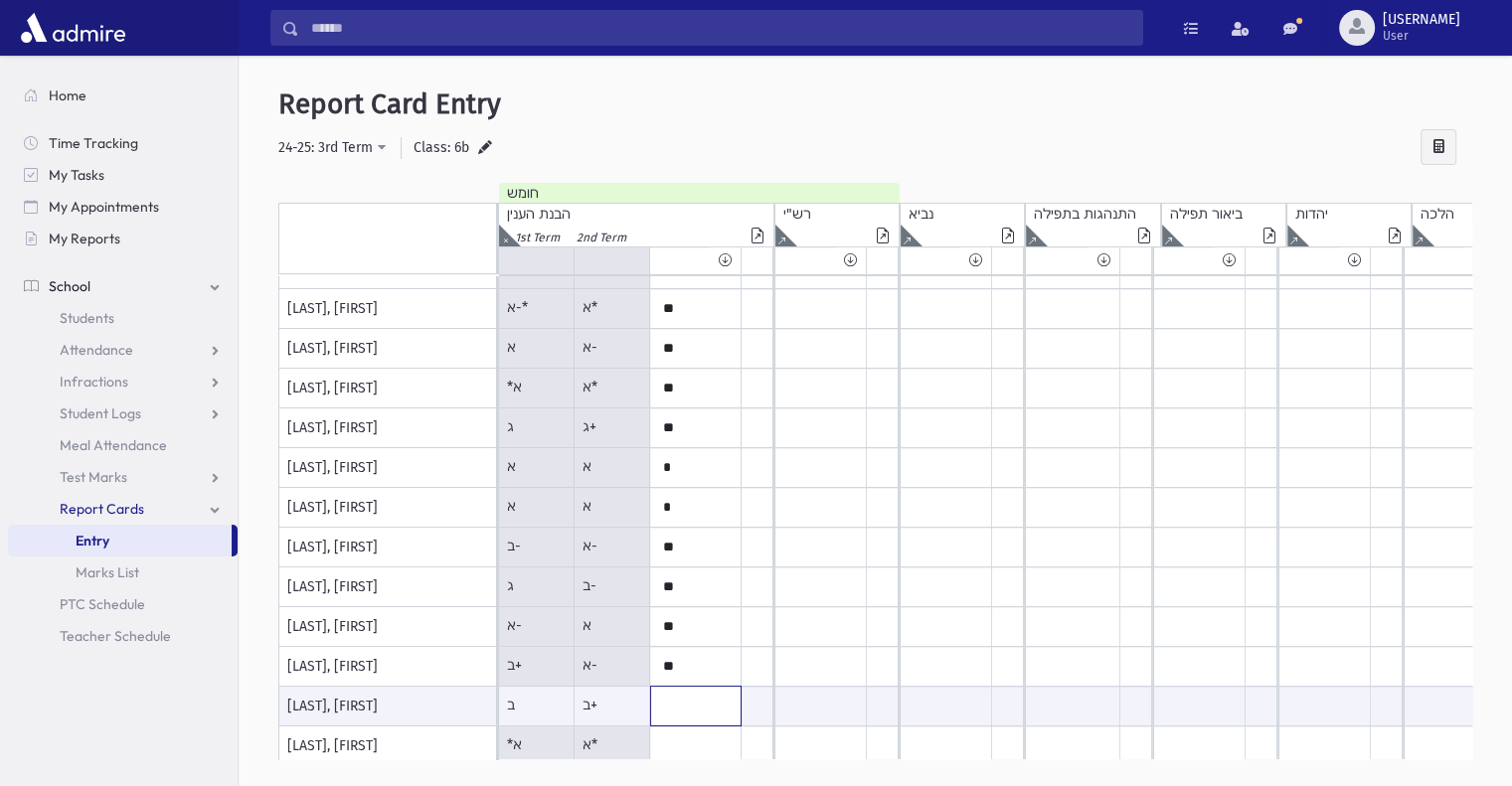 click at bounding box center (696, 706) 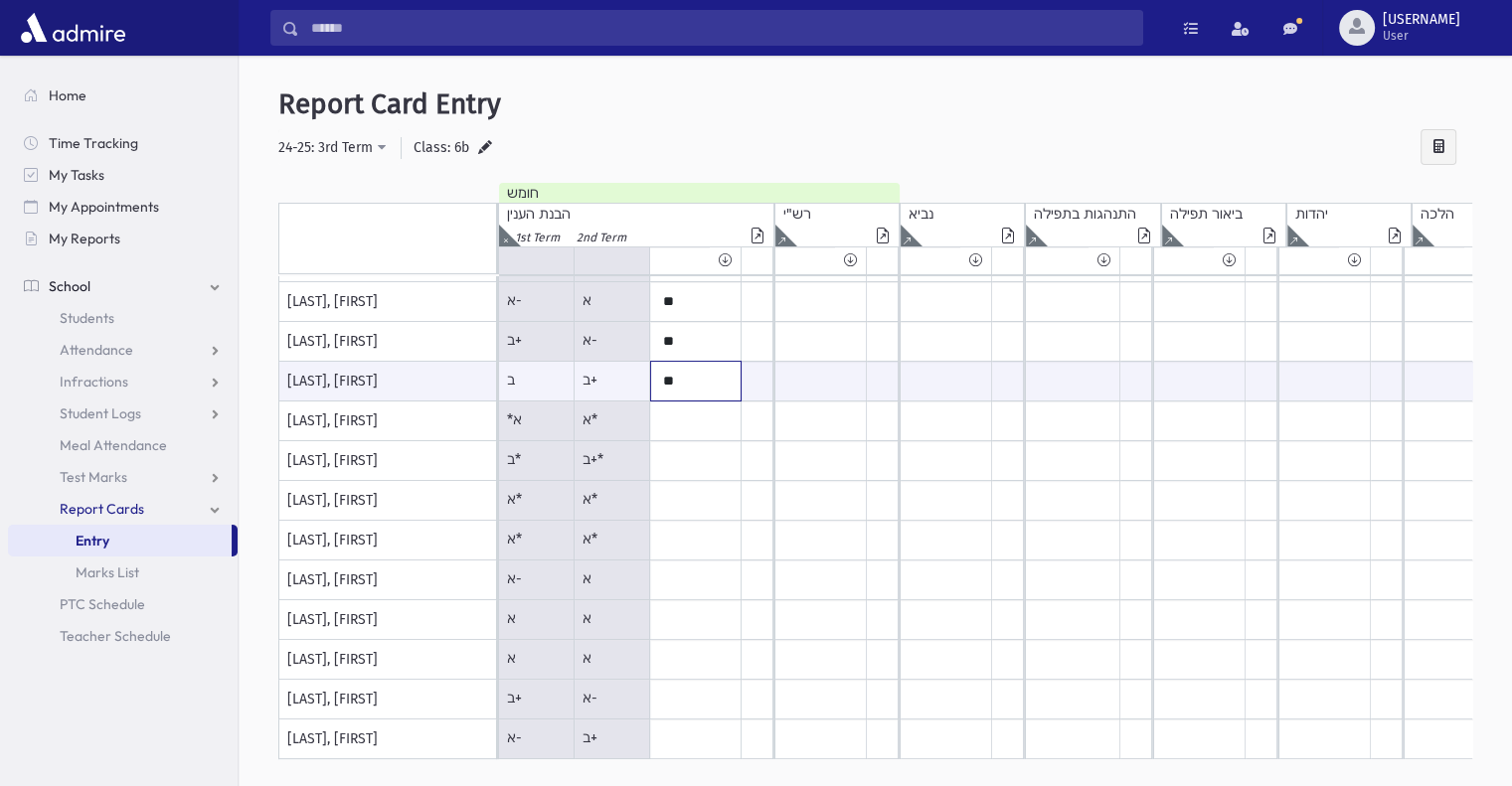 scroll, scrollTop: 438, scrollLeft: 0, axis: vertical 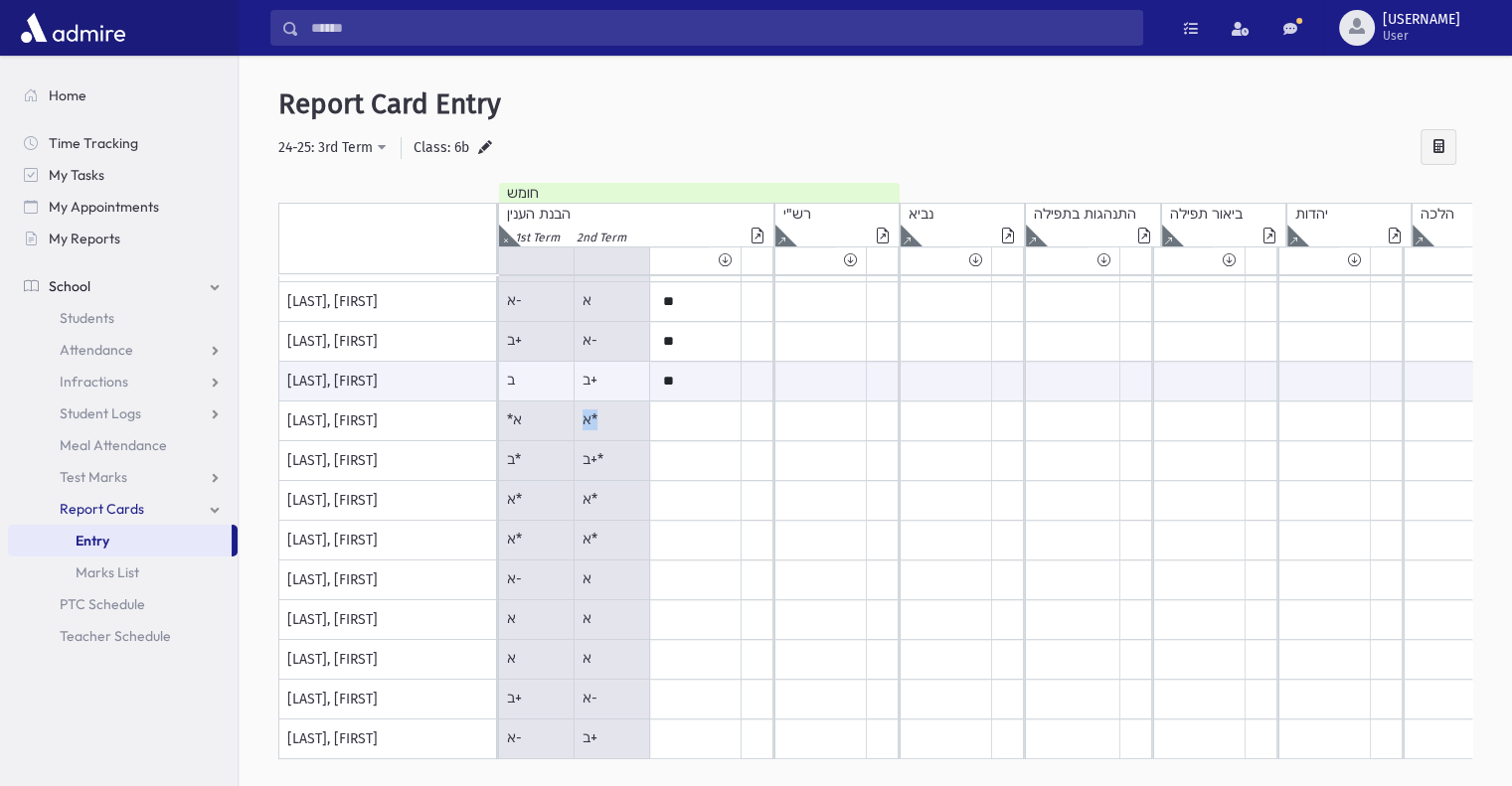 drag, startPoint x: 581, startPoint y: 416, endPoint x: 601, endPoint y: 420, distance: 20.396078 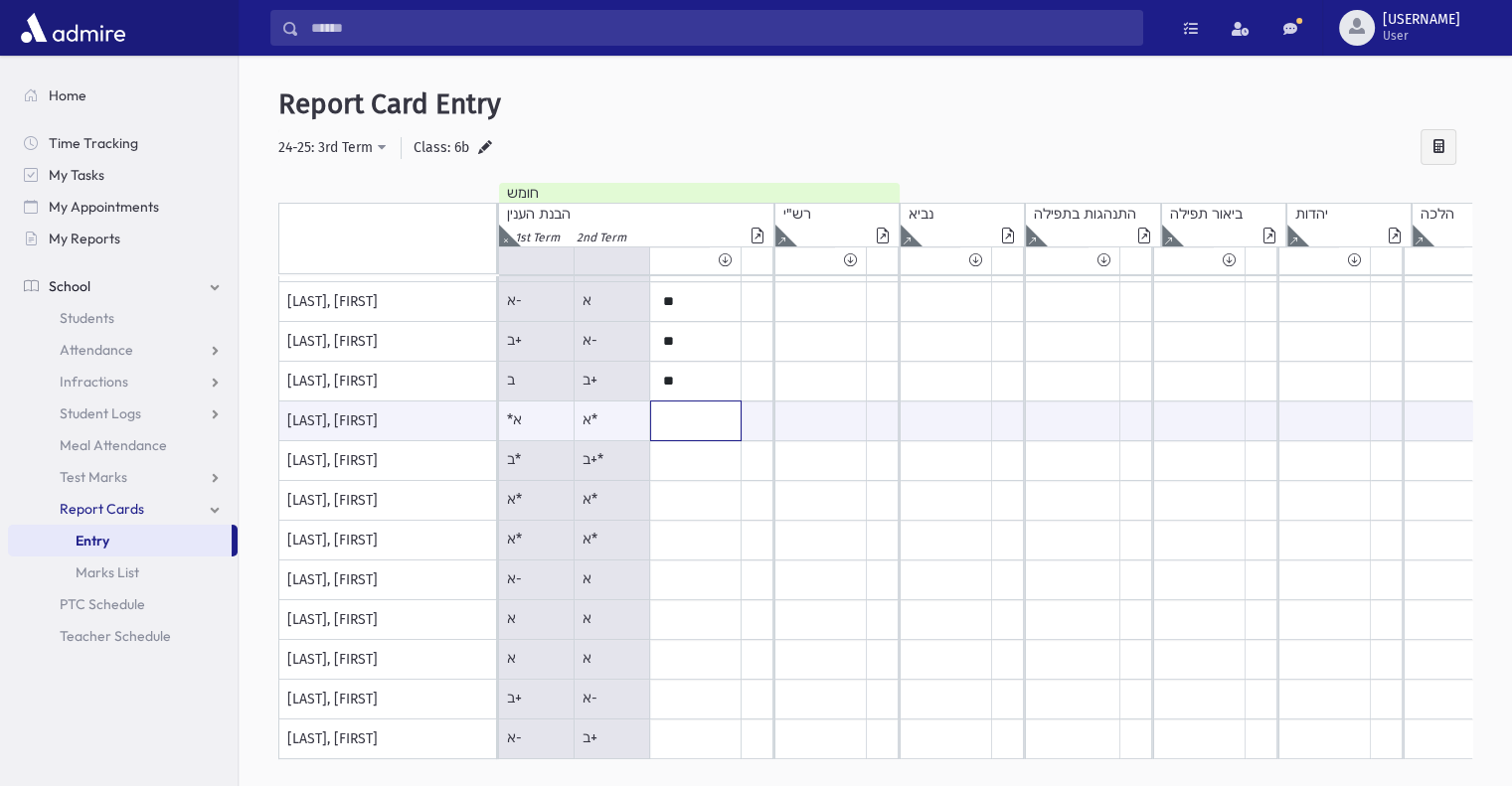 click at bounding box center (696, 420) 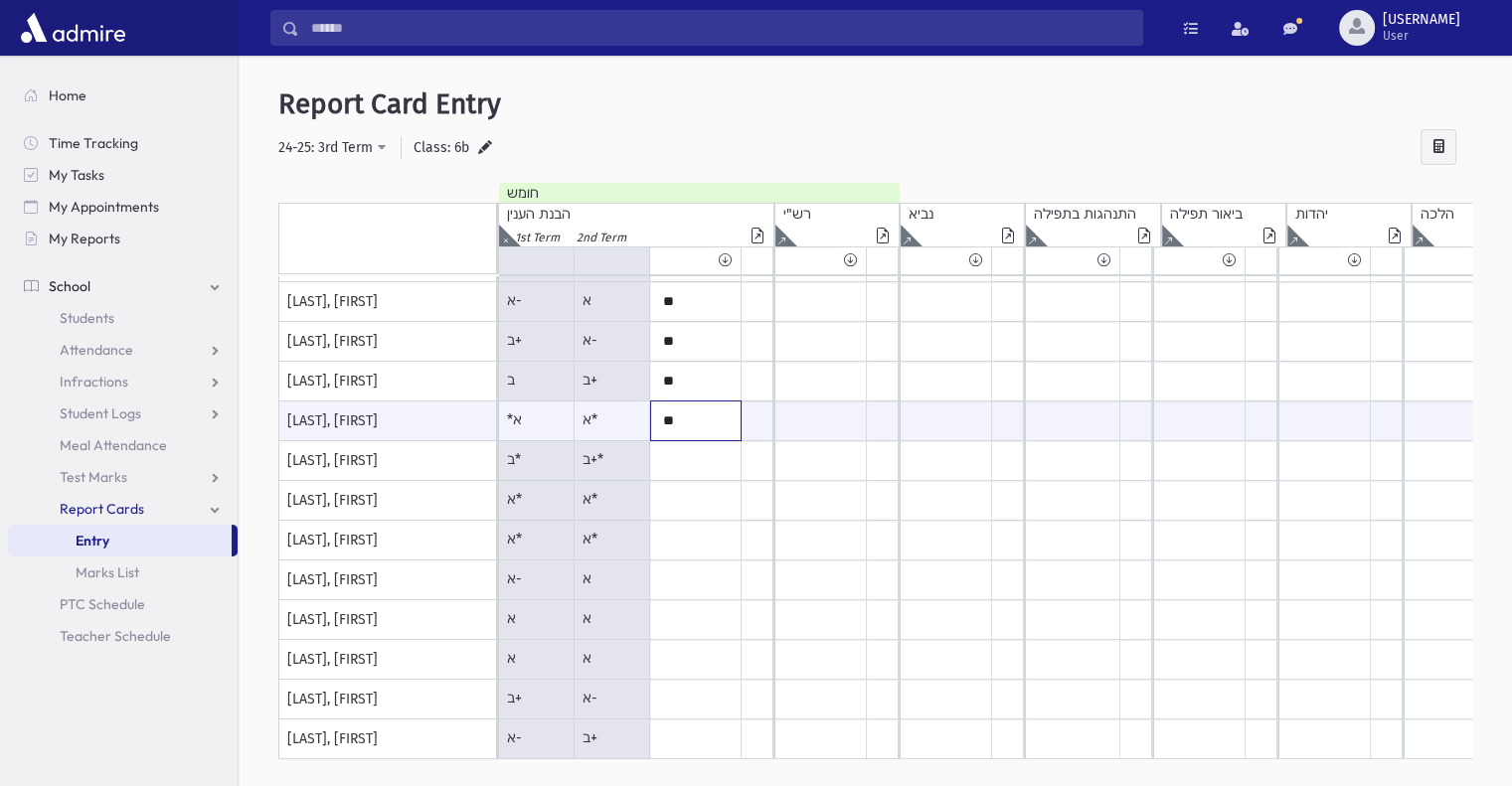 type on "**" 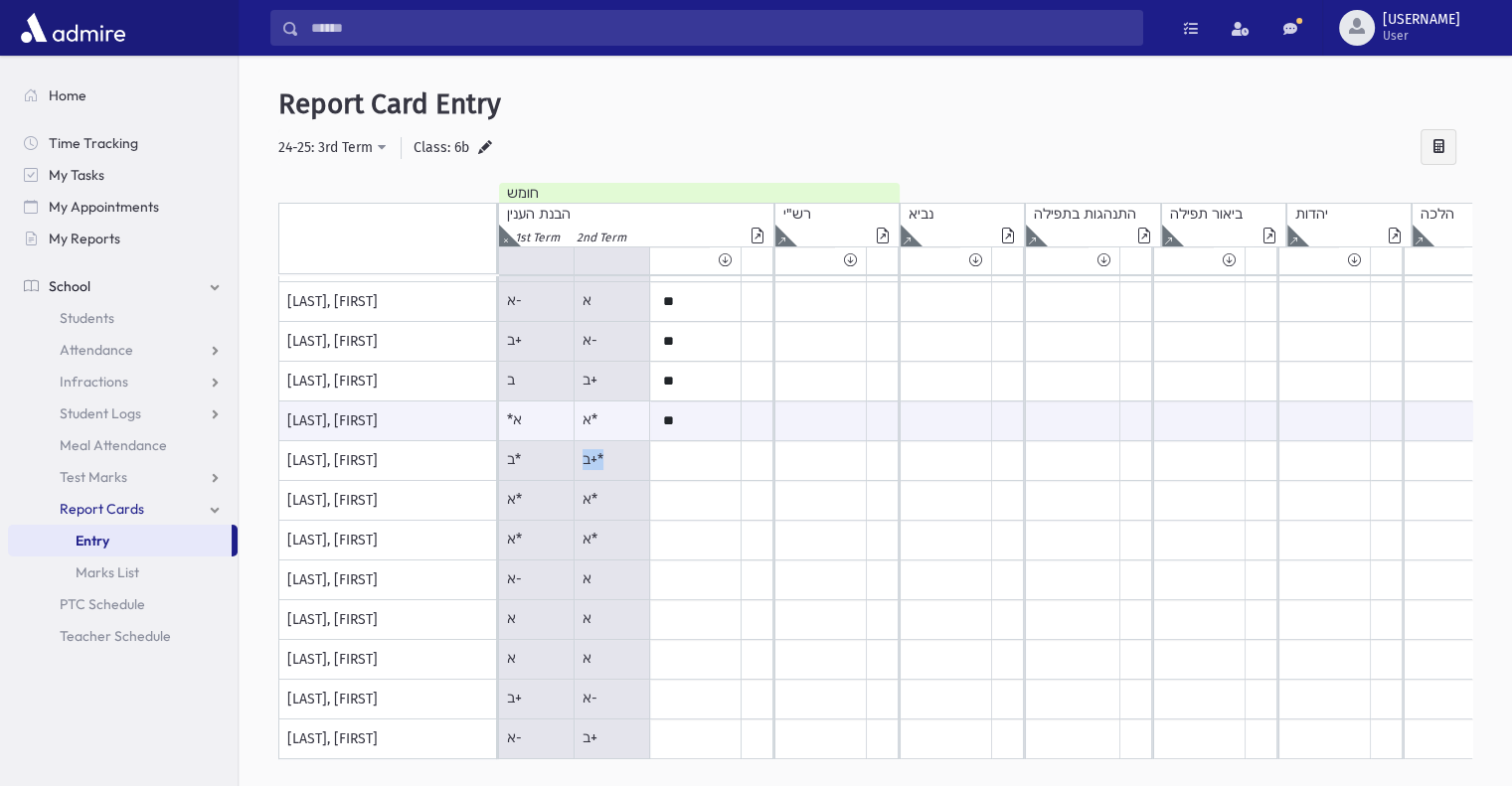 drag, startPoint x: 581, startPoint y: 453, endPoint x: 628, endPoint y: 458, distance: 47.265209 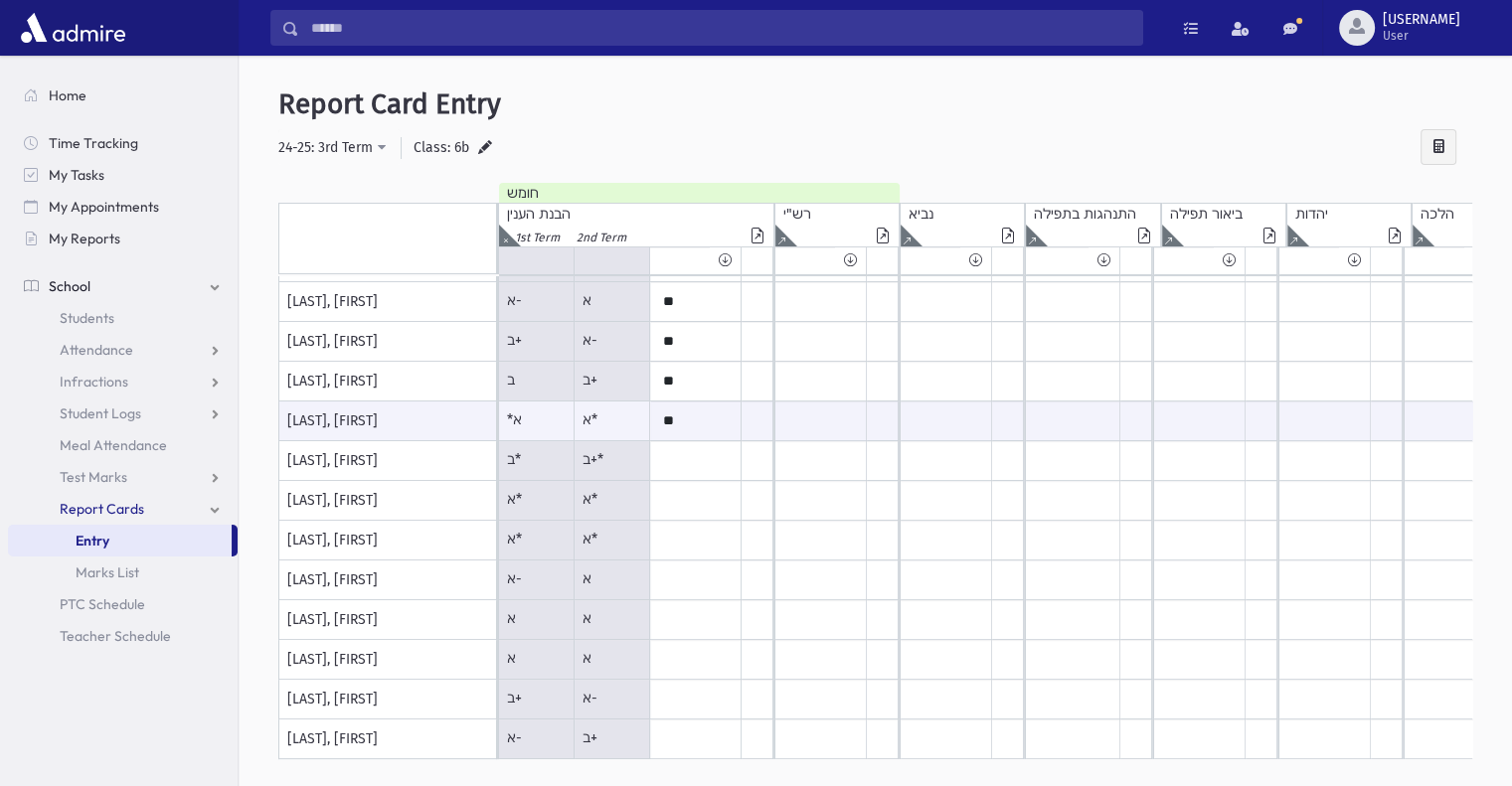 click on "ב+*" at bounding box center [537, -135] 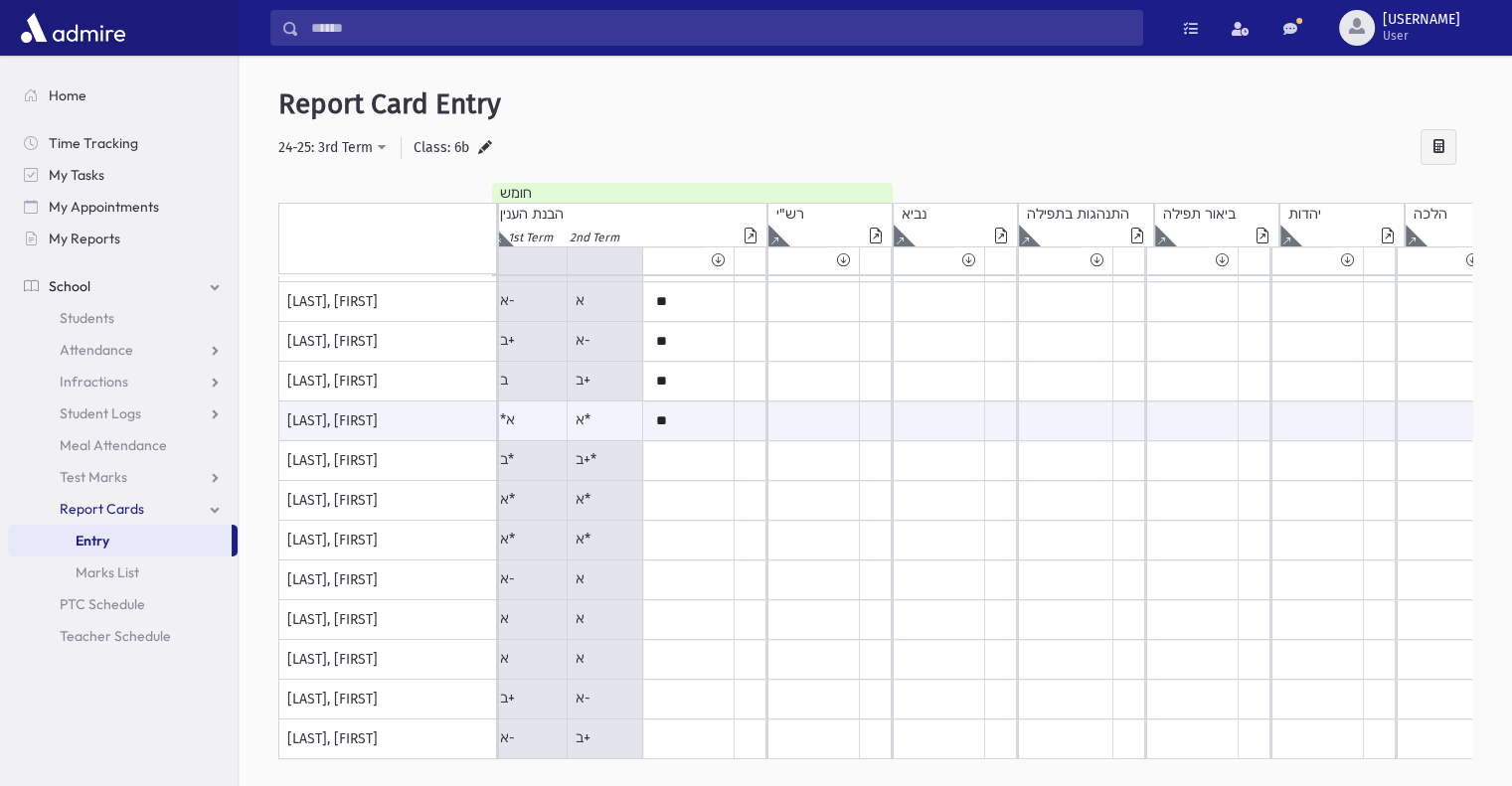 drag, startPoint x: 628, startPoint y: 458, endPoint x: 667, endPoint y: 453, distance: 39.319207 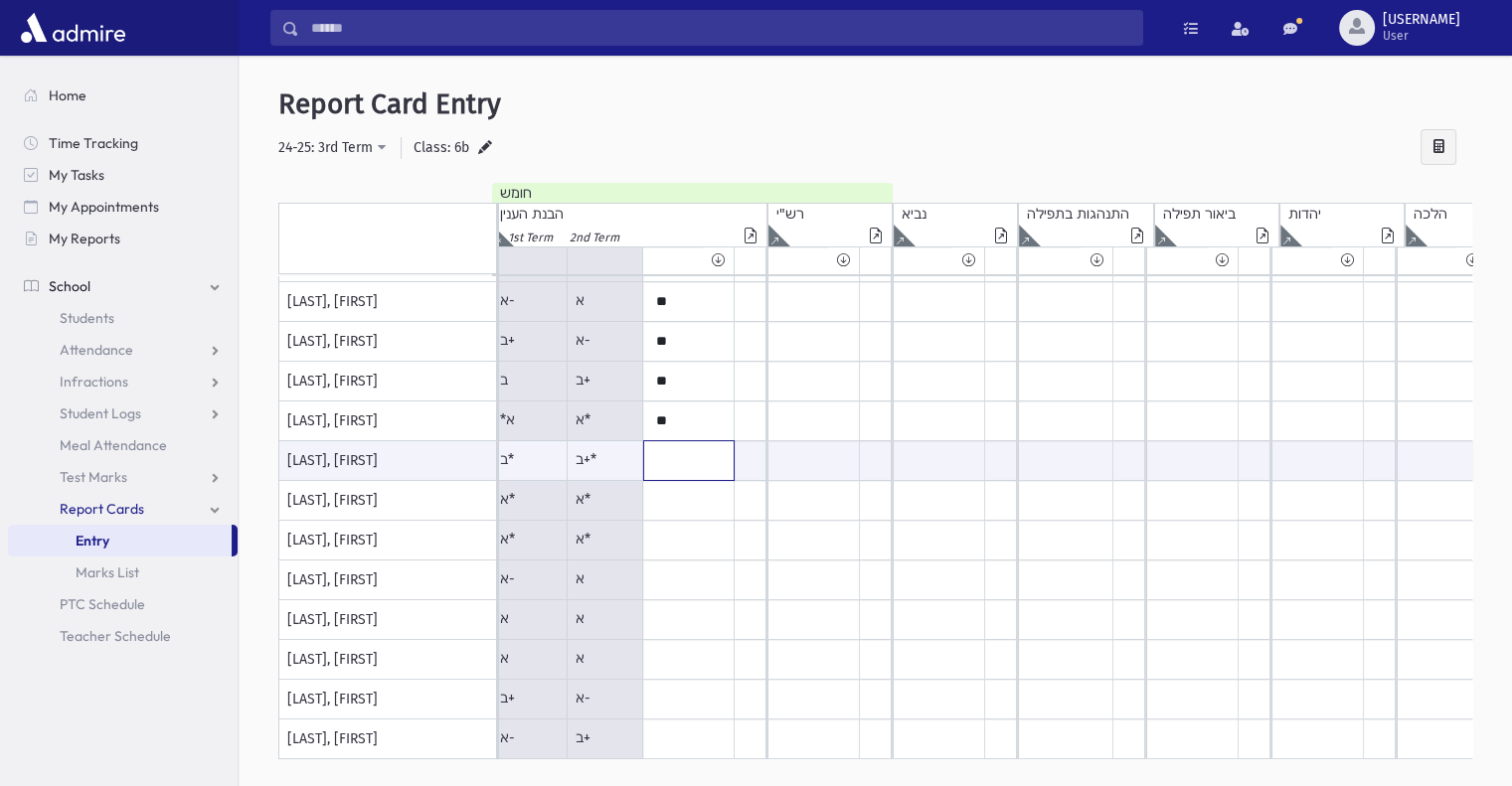 scroll, scrollTop: 438, scrollLeft: 16, axis: both 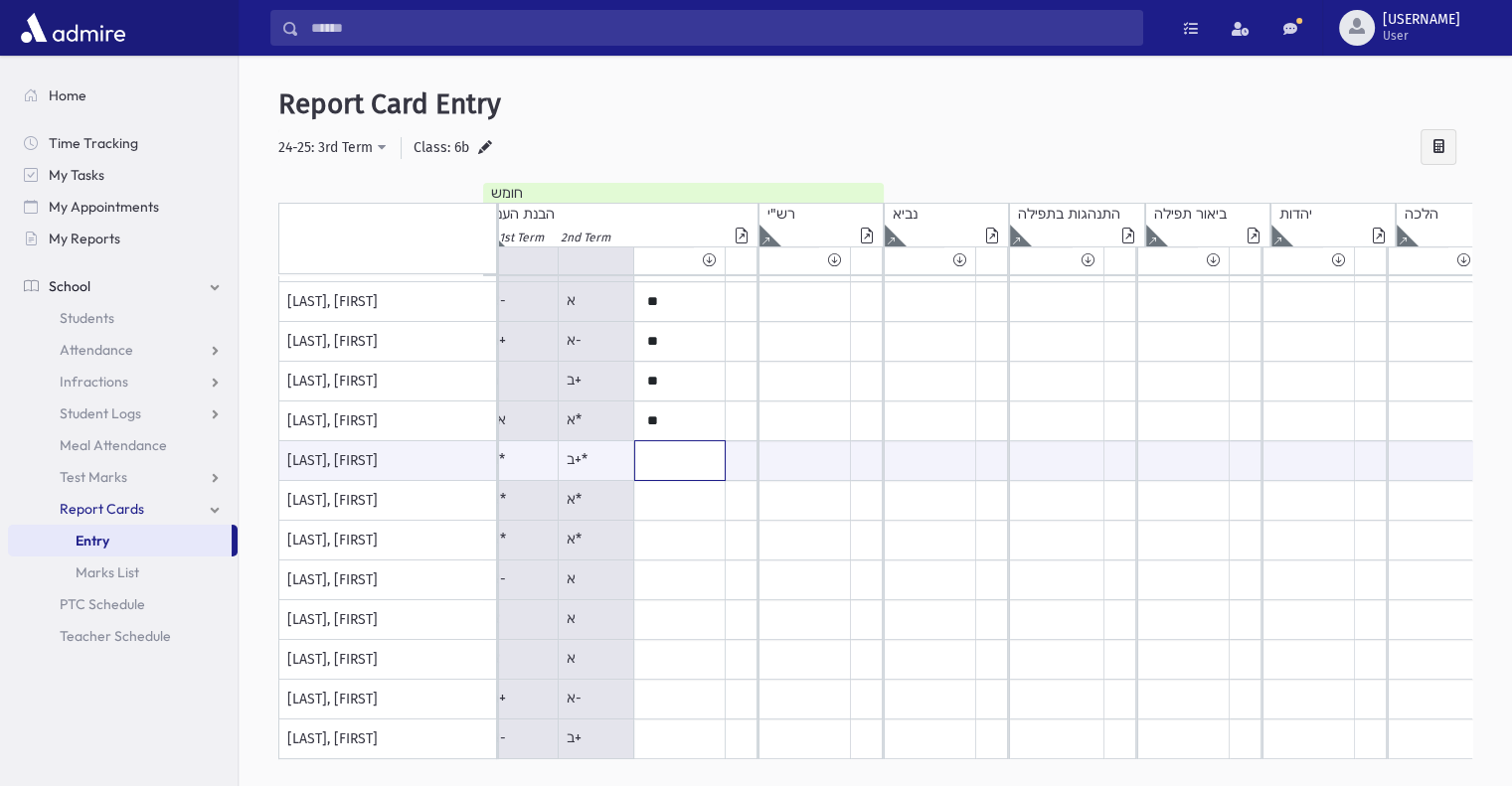 paste on "***" 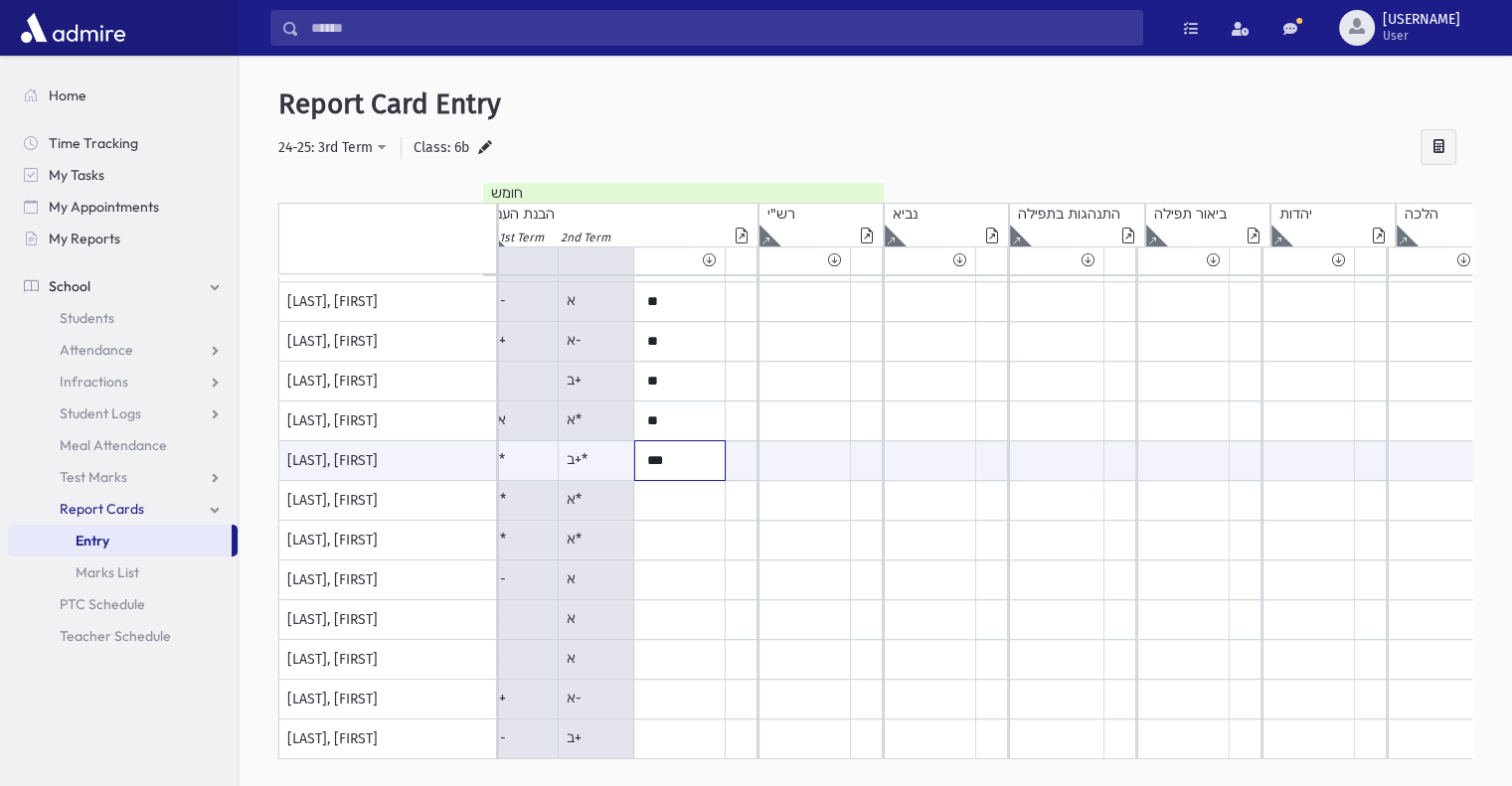 type on "***" 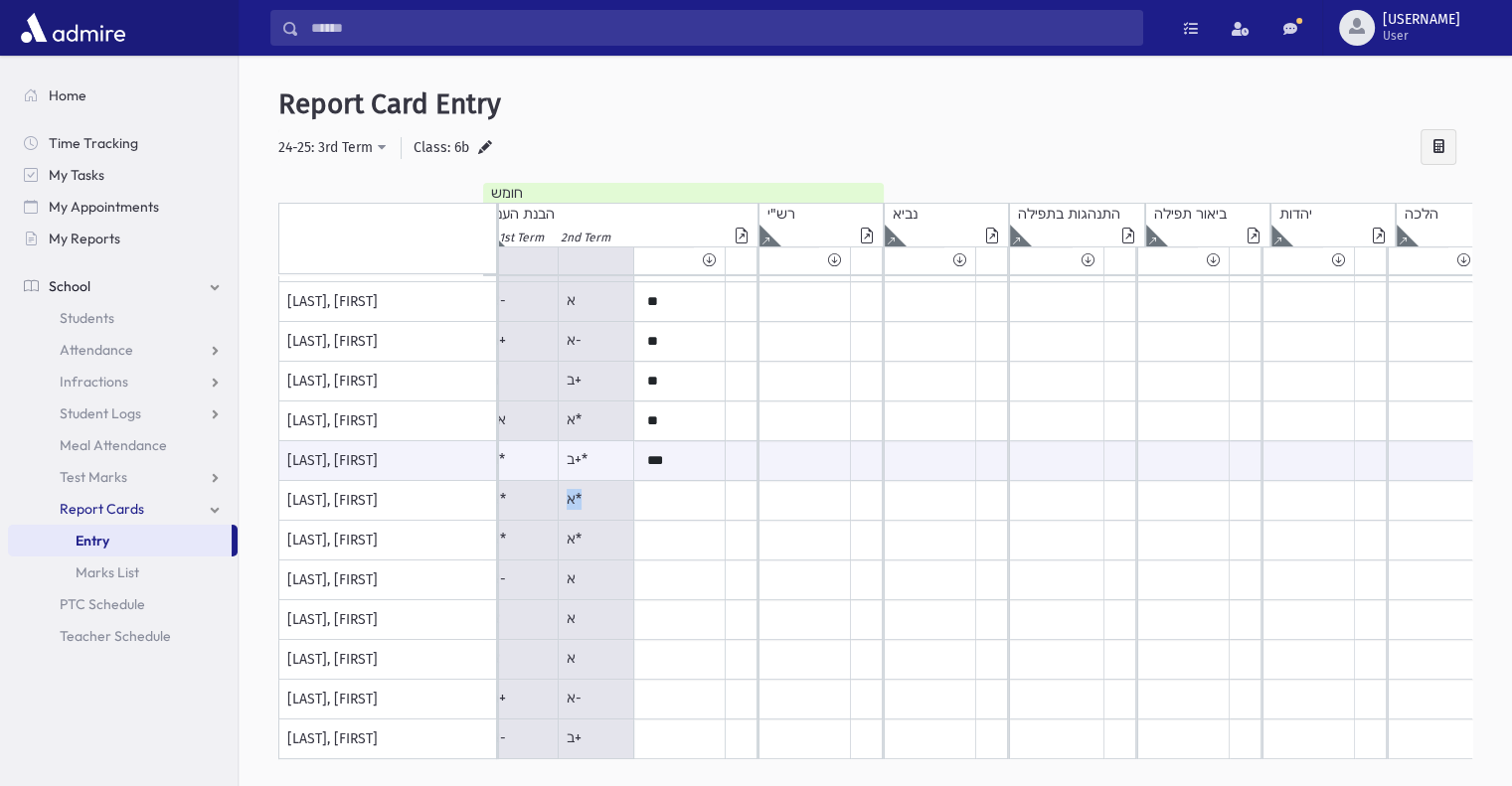 drag, startPoint x: 565, startPoint y: 495, endPoint x: 600, endPoint y: 500, distance: 35.355339 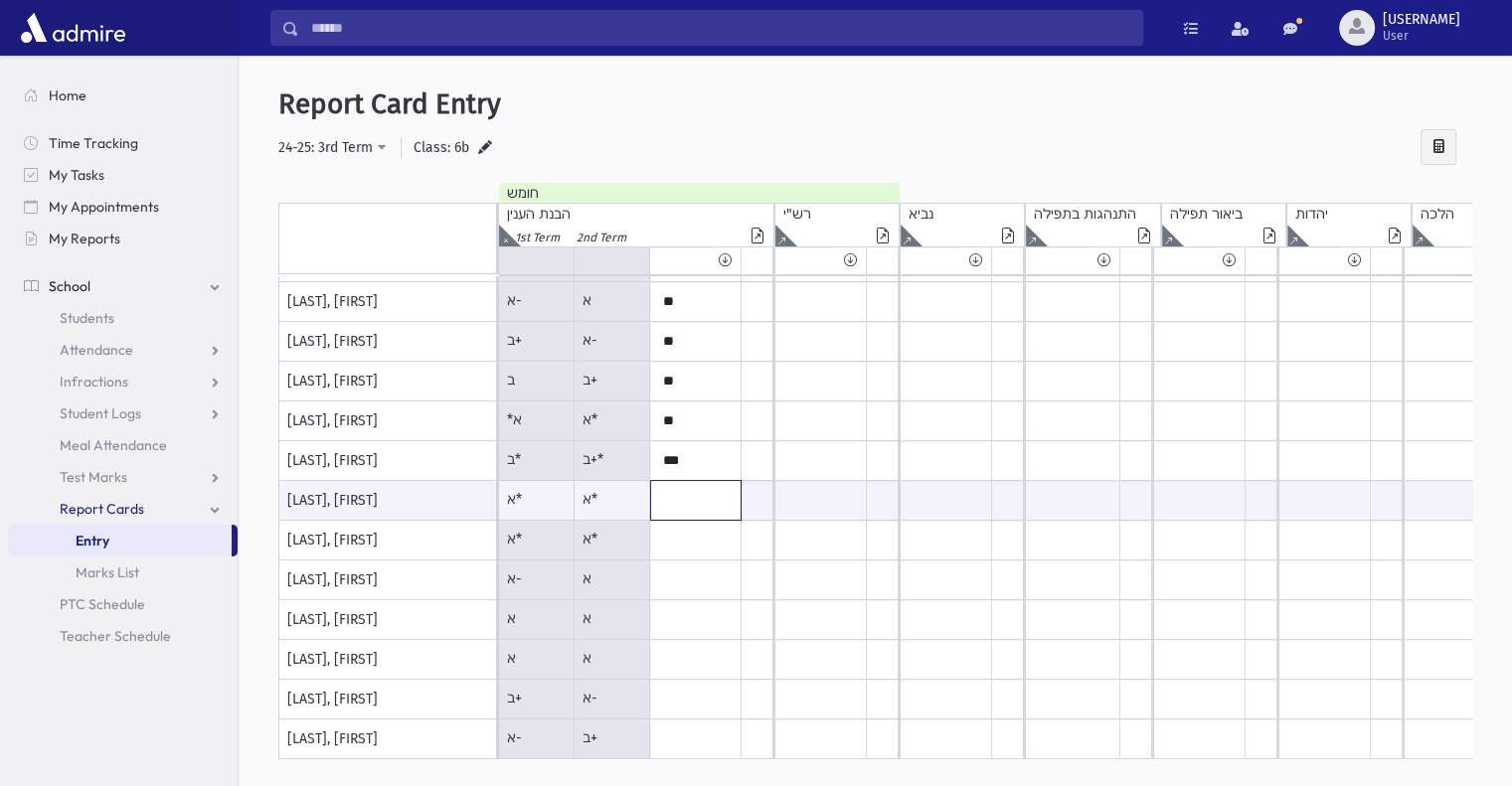 click at bounding box center (696, 500) 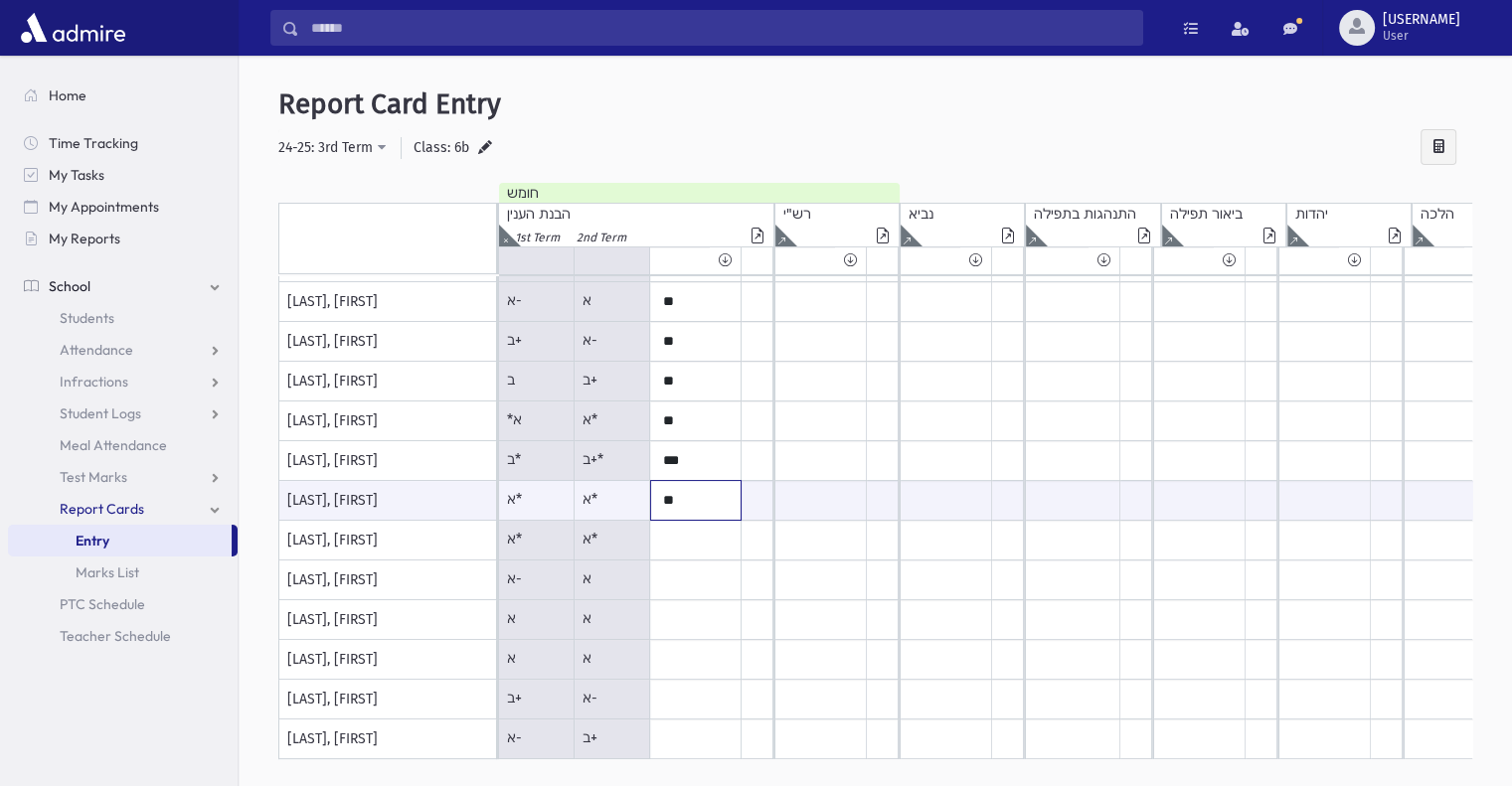 type on "**" 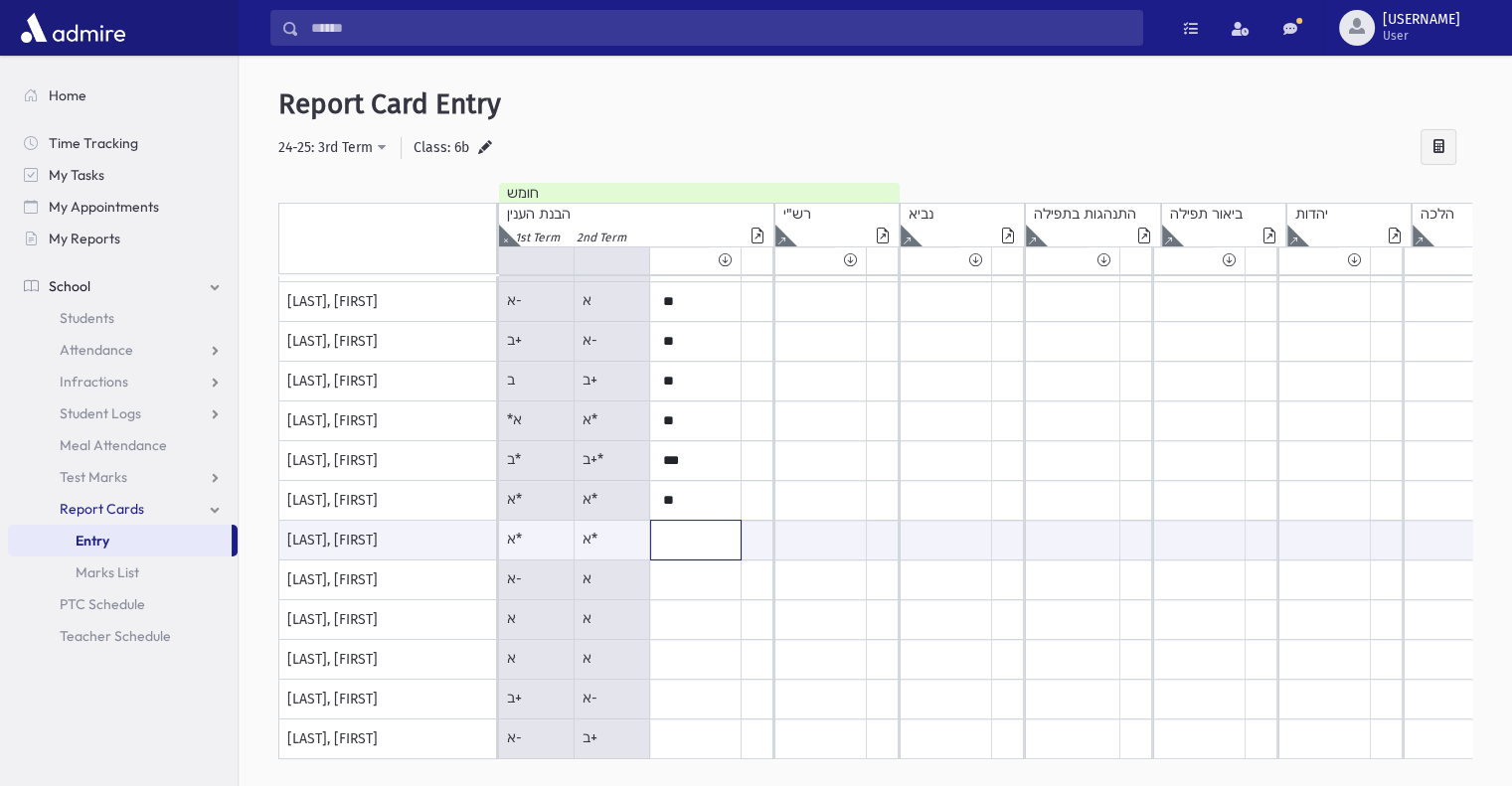 paste on "**" 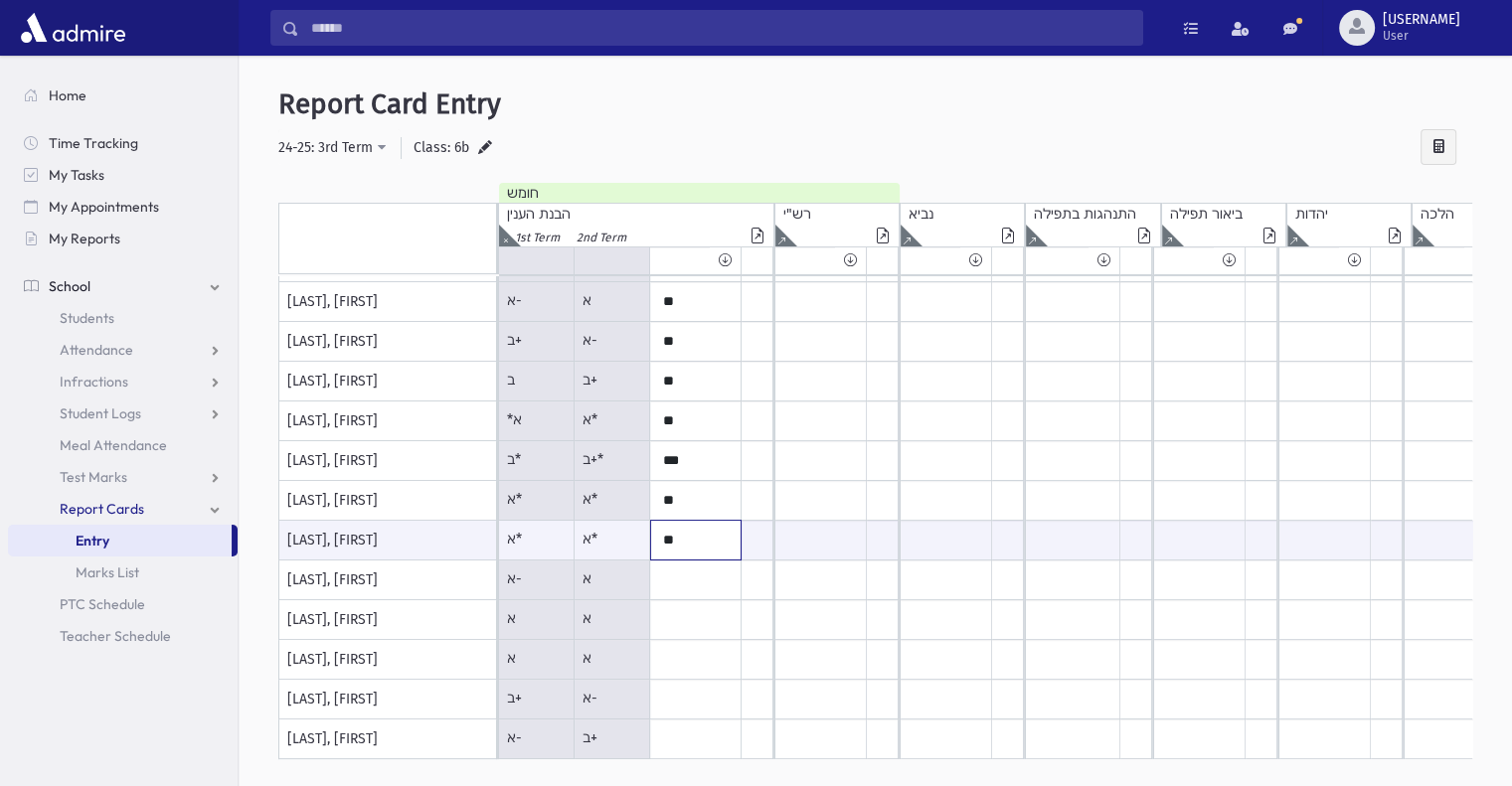 type on "**" 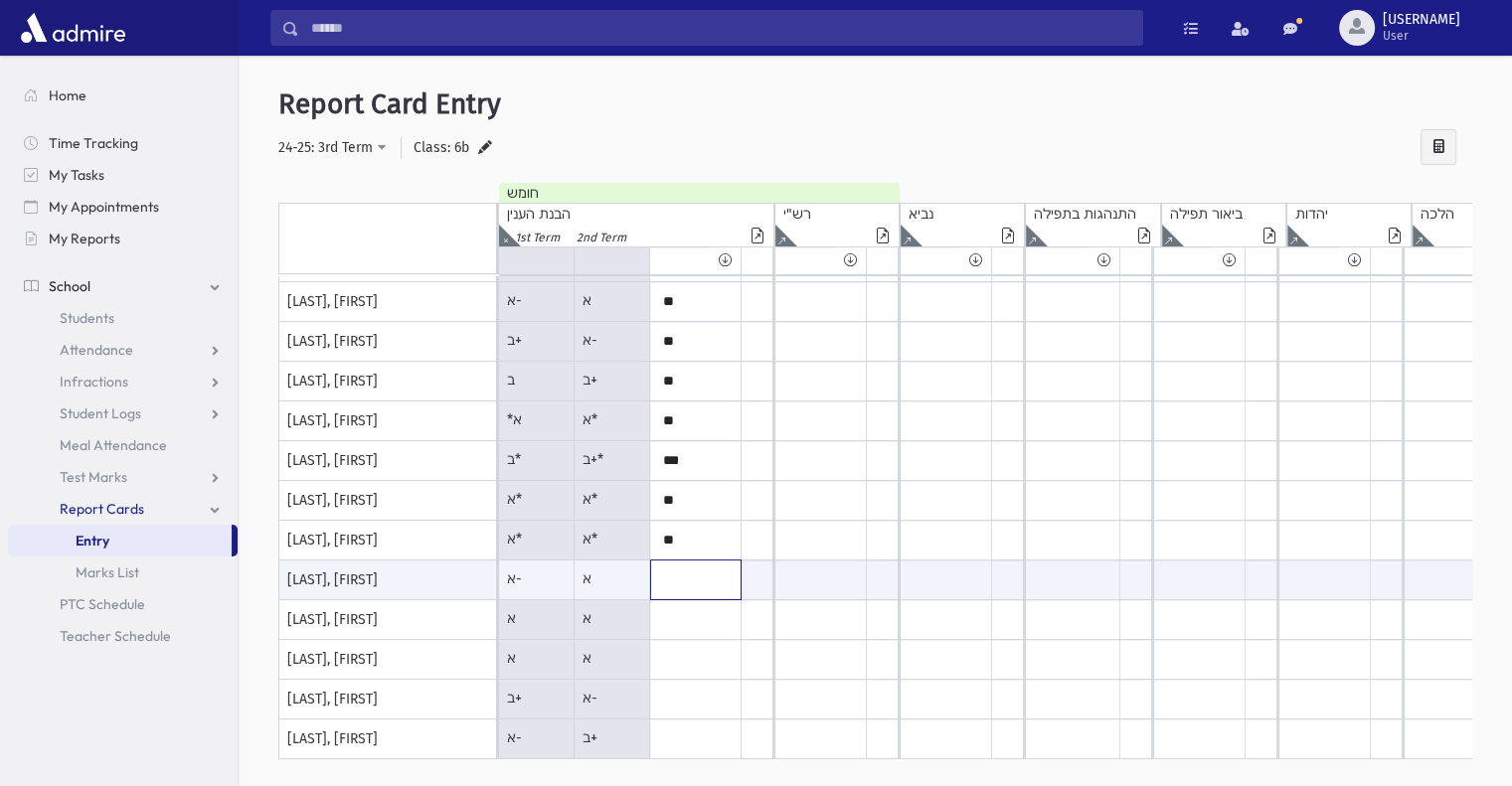 paste on "**" 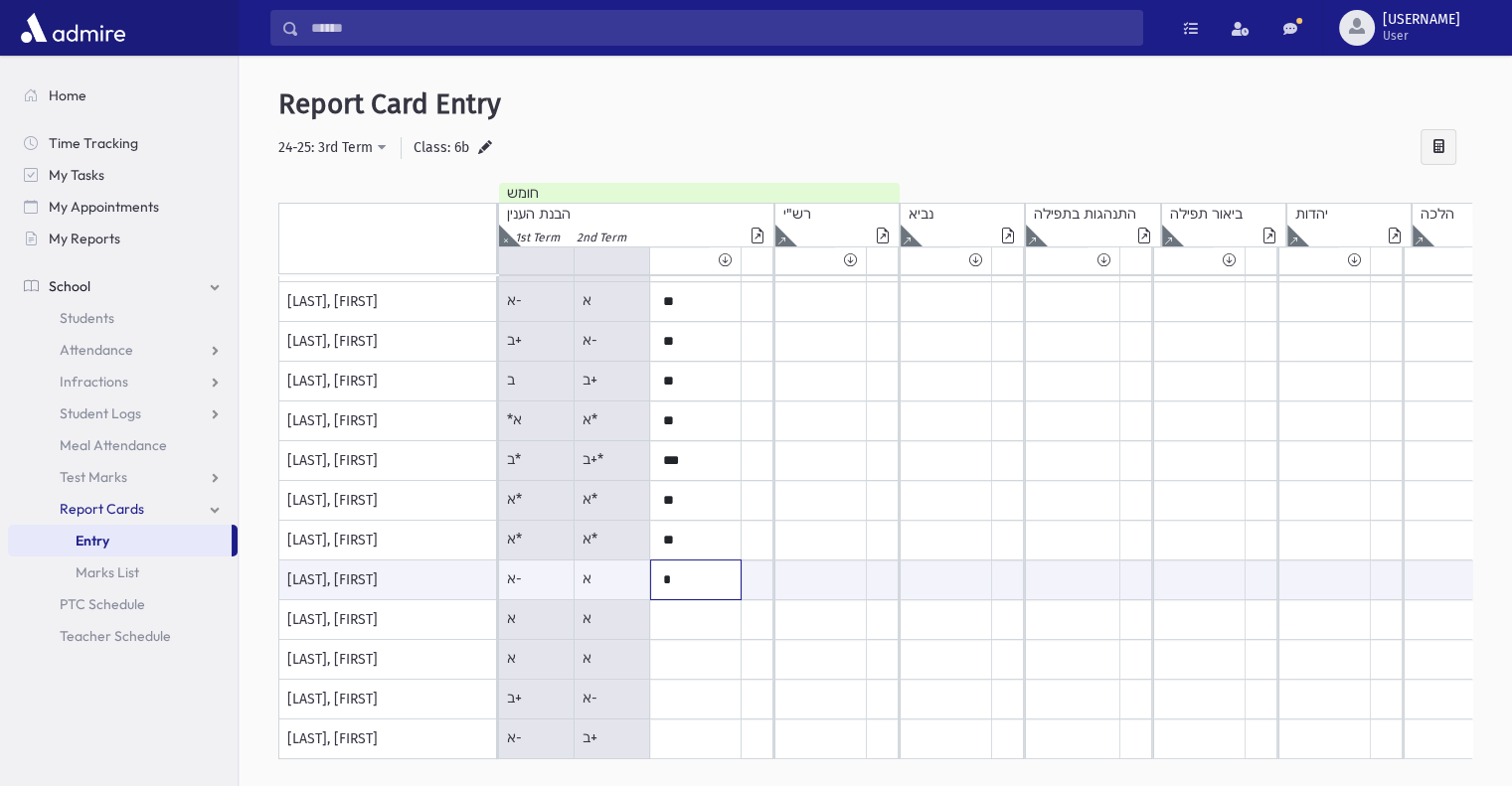 paste on "**" 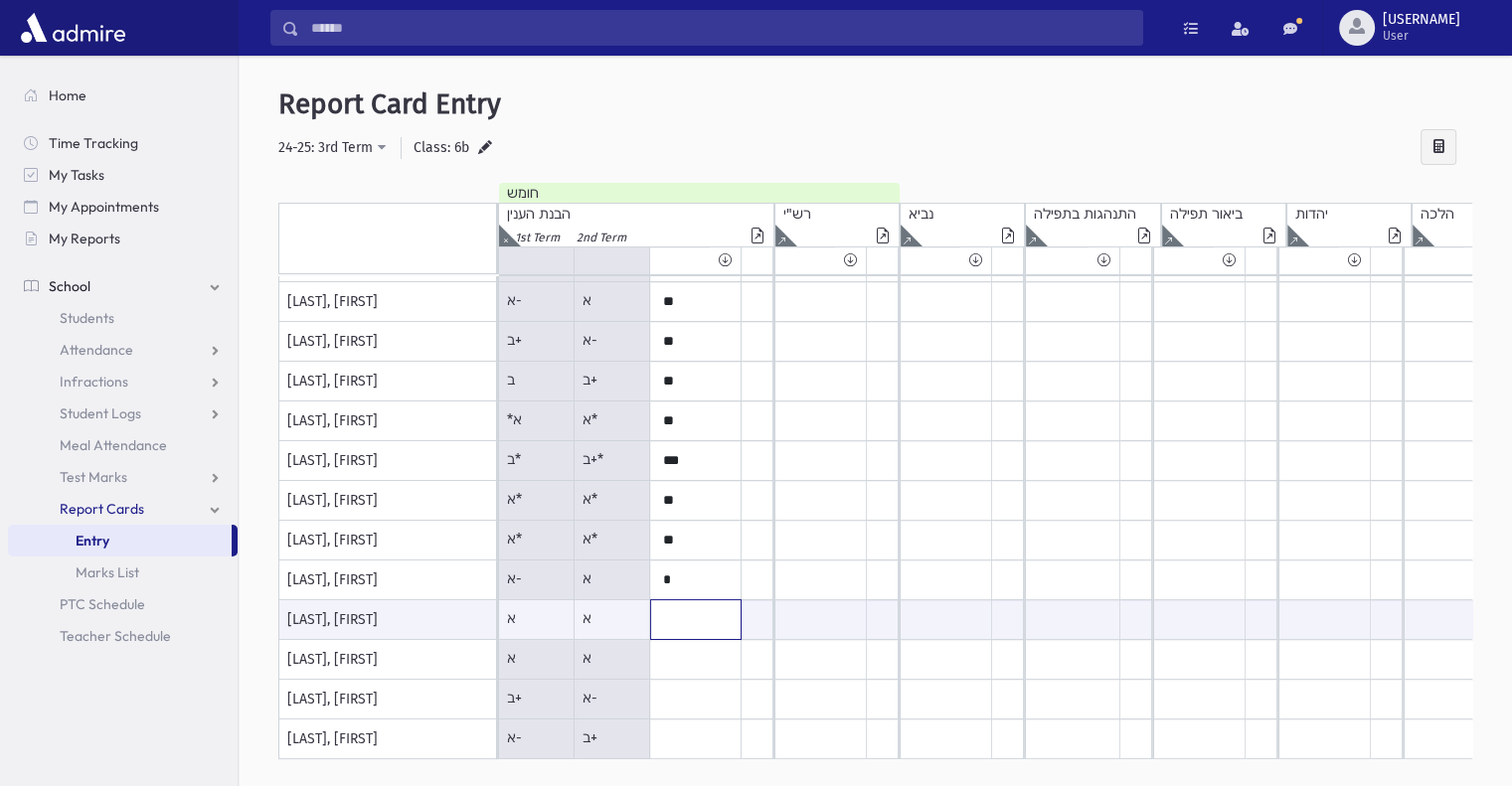 paste on "**" 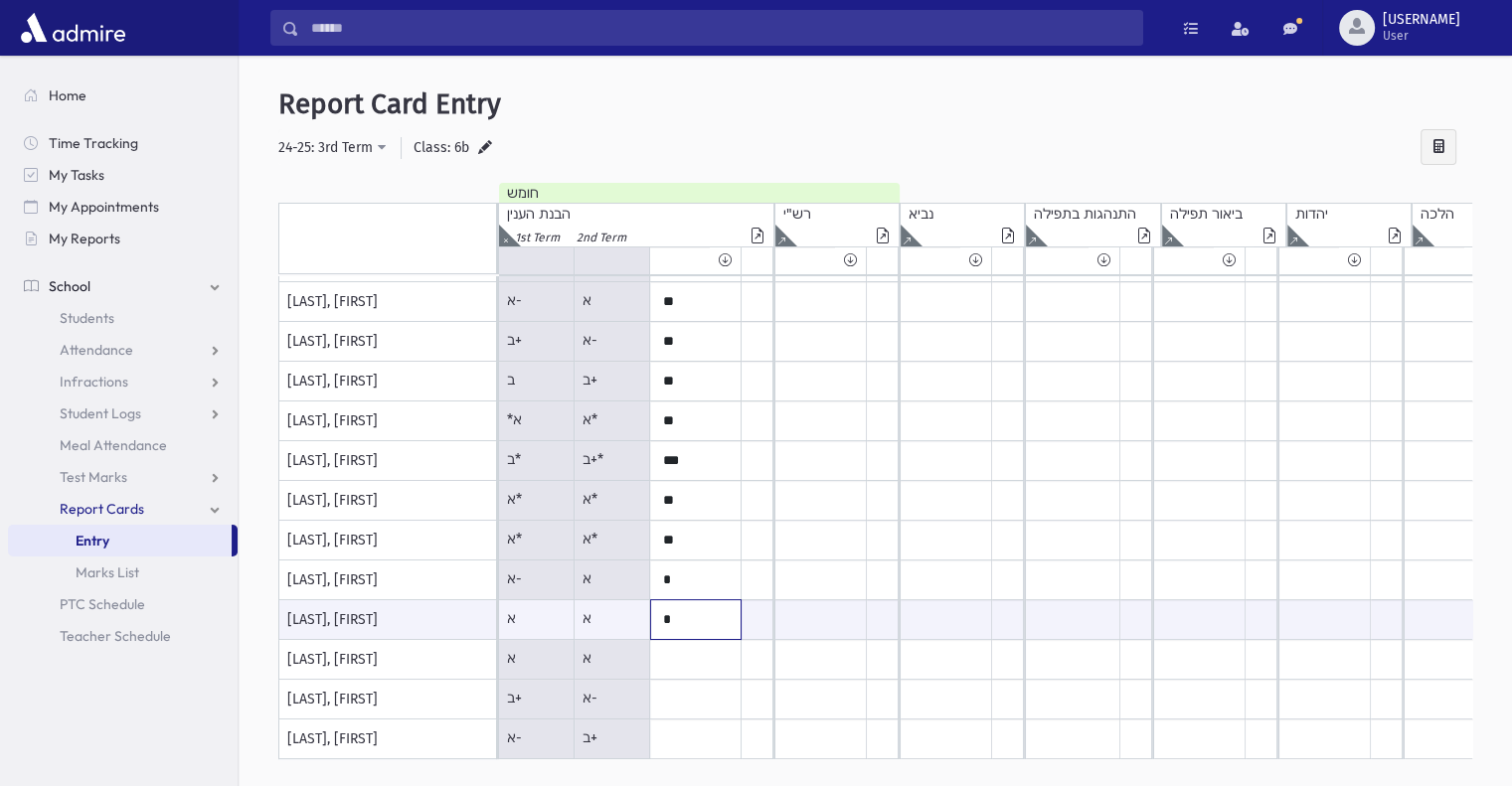 type on "*" 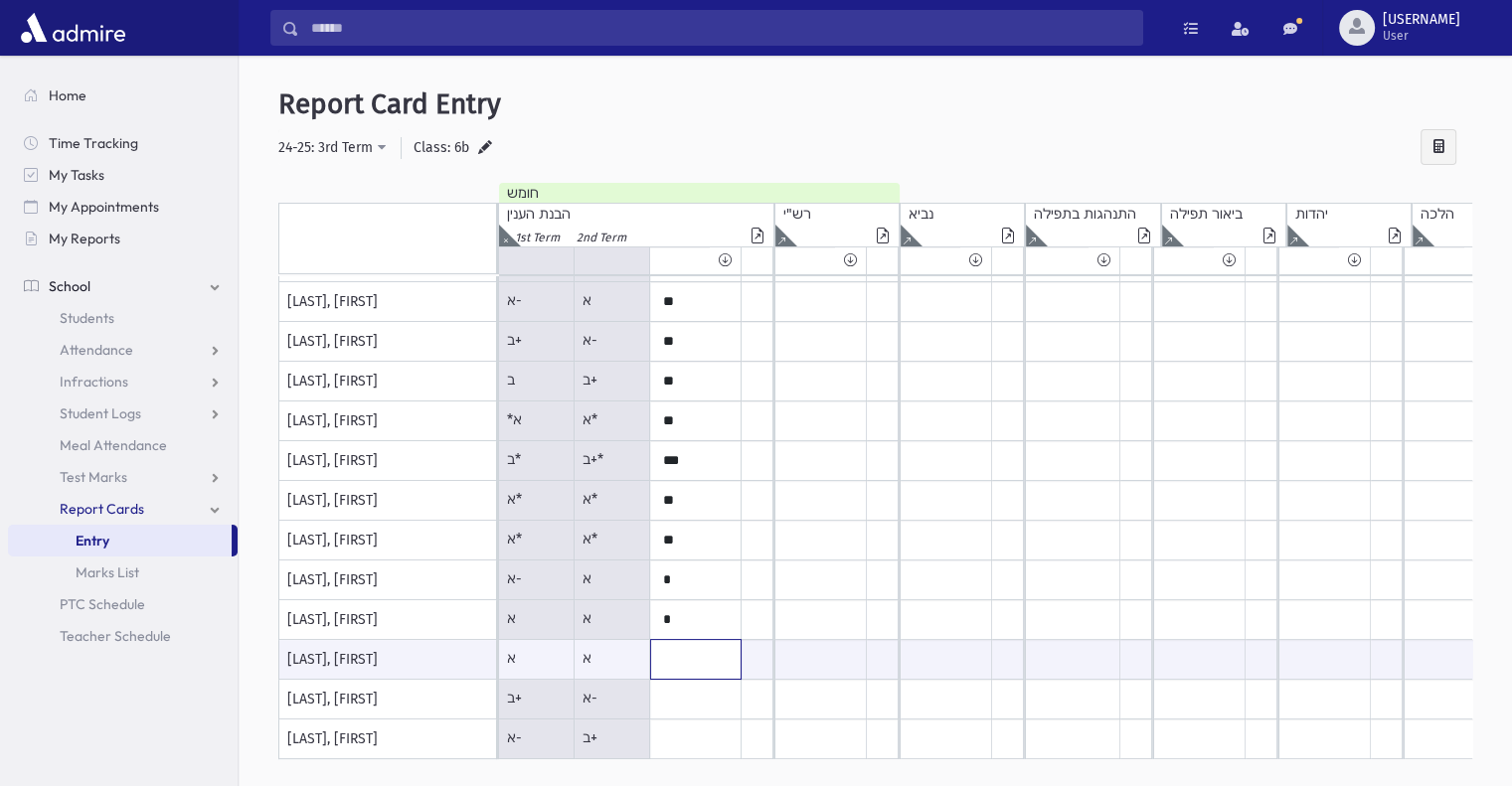 paste on "**" 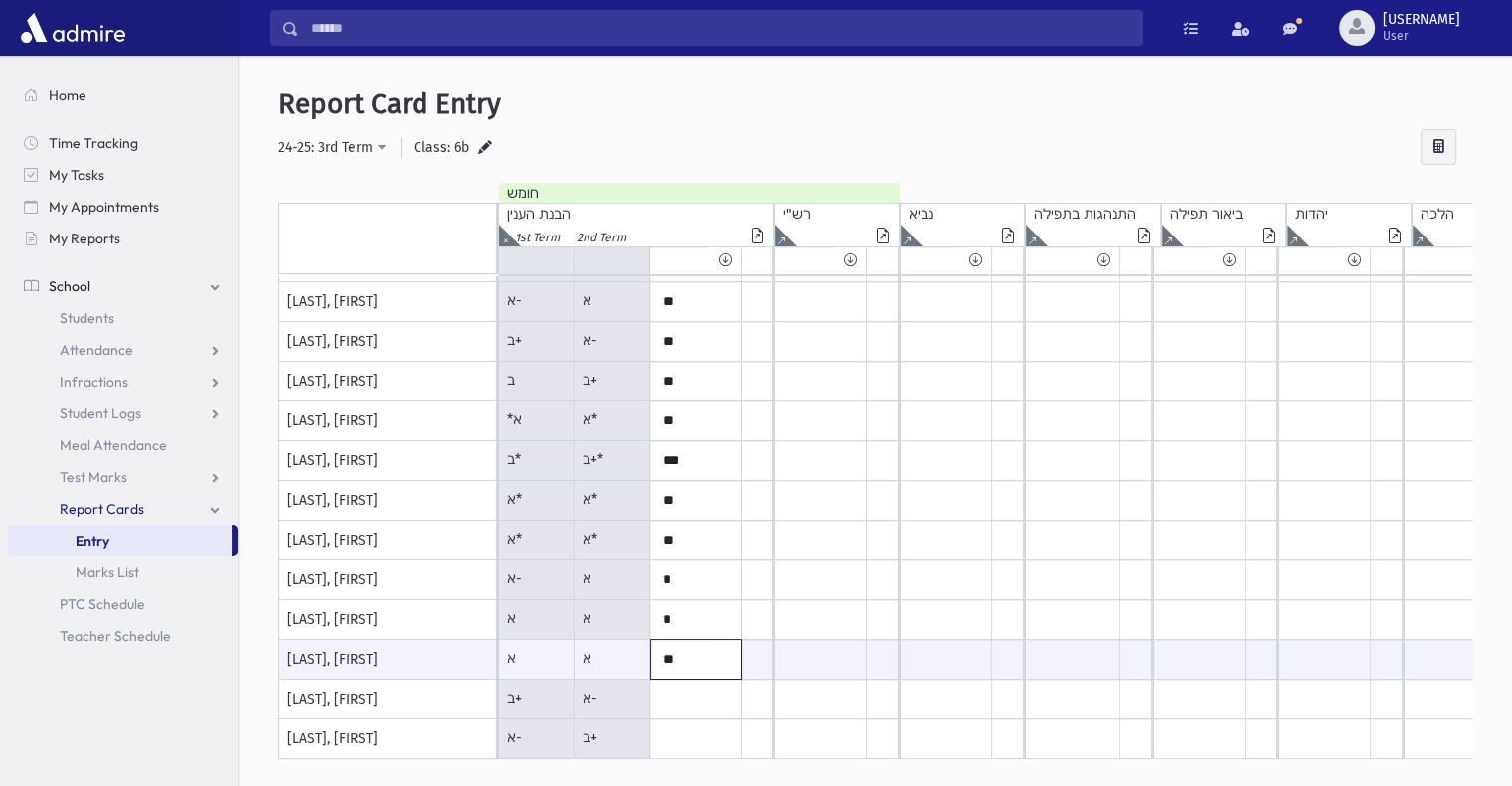 type on "*" 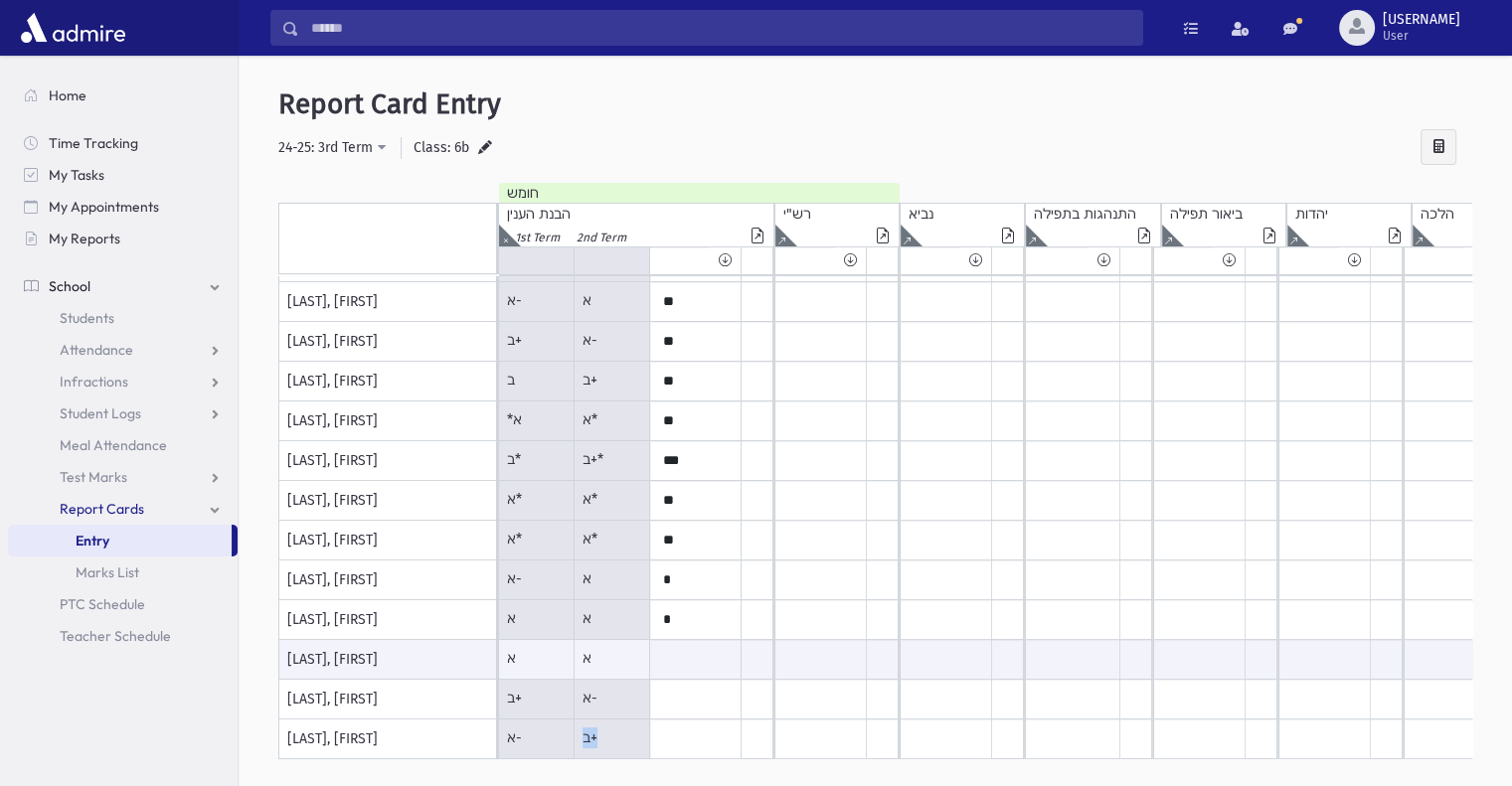 drag, startPoint x: 577, startPoint y: 731, endPoint x: 605, endPoint y: 738, distance: 28.861739 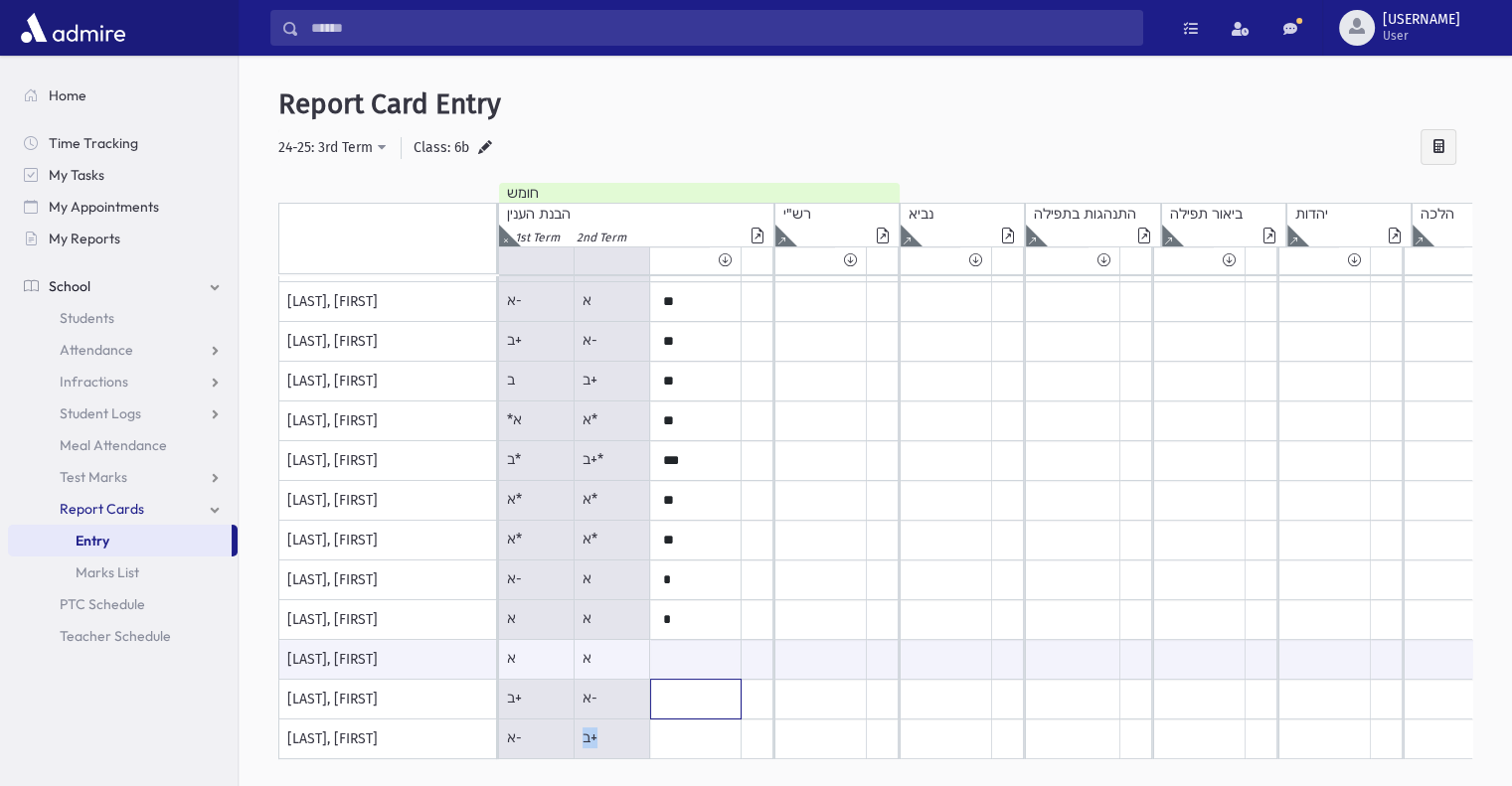 click at bounding box center [696, -135] 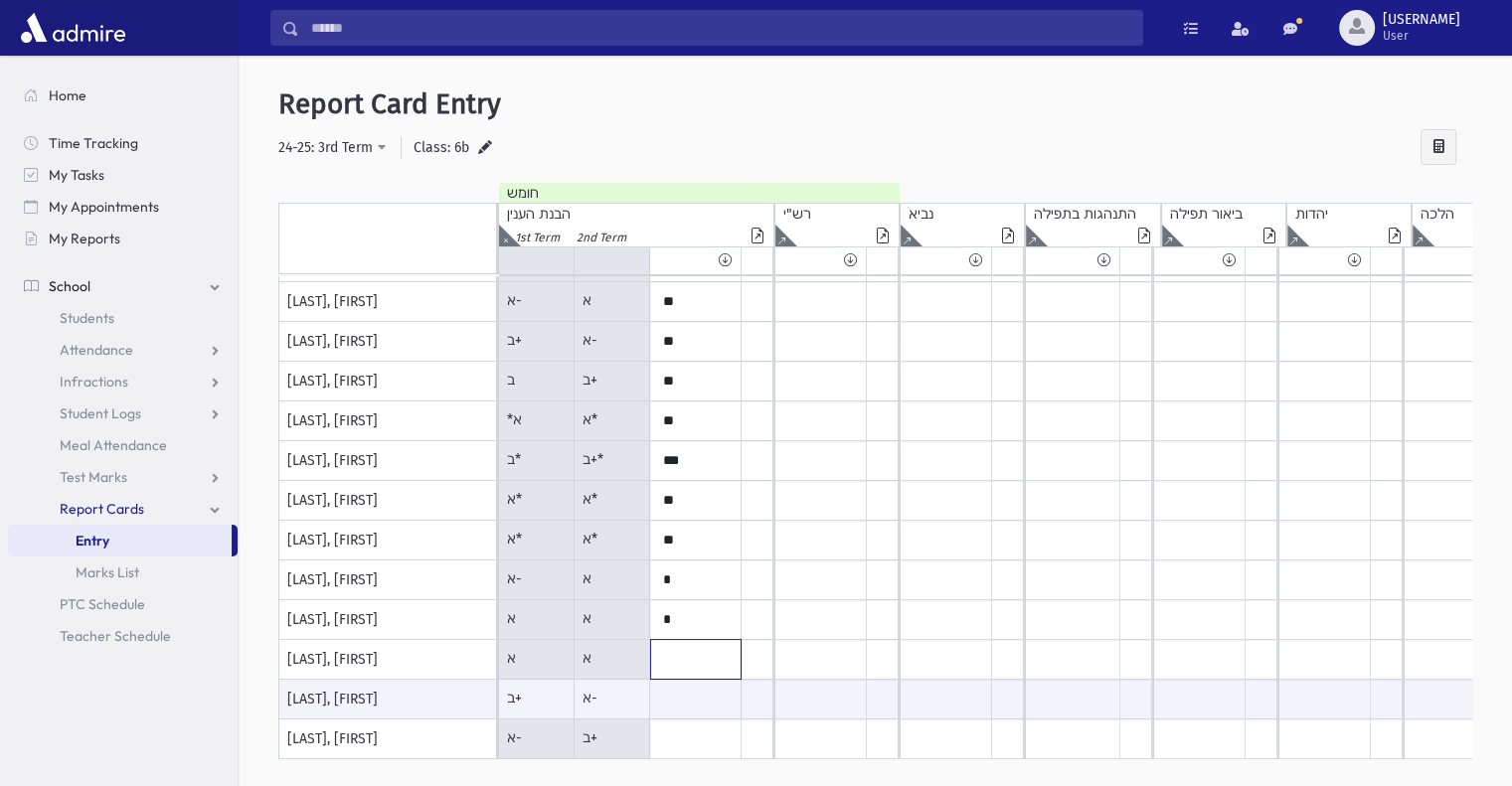 click at bounding box center (696, -135) 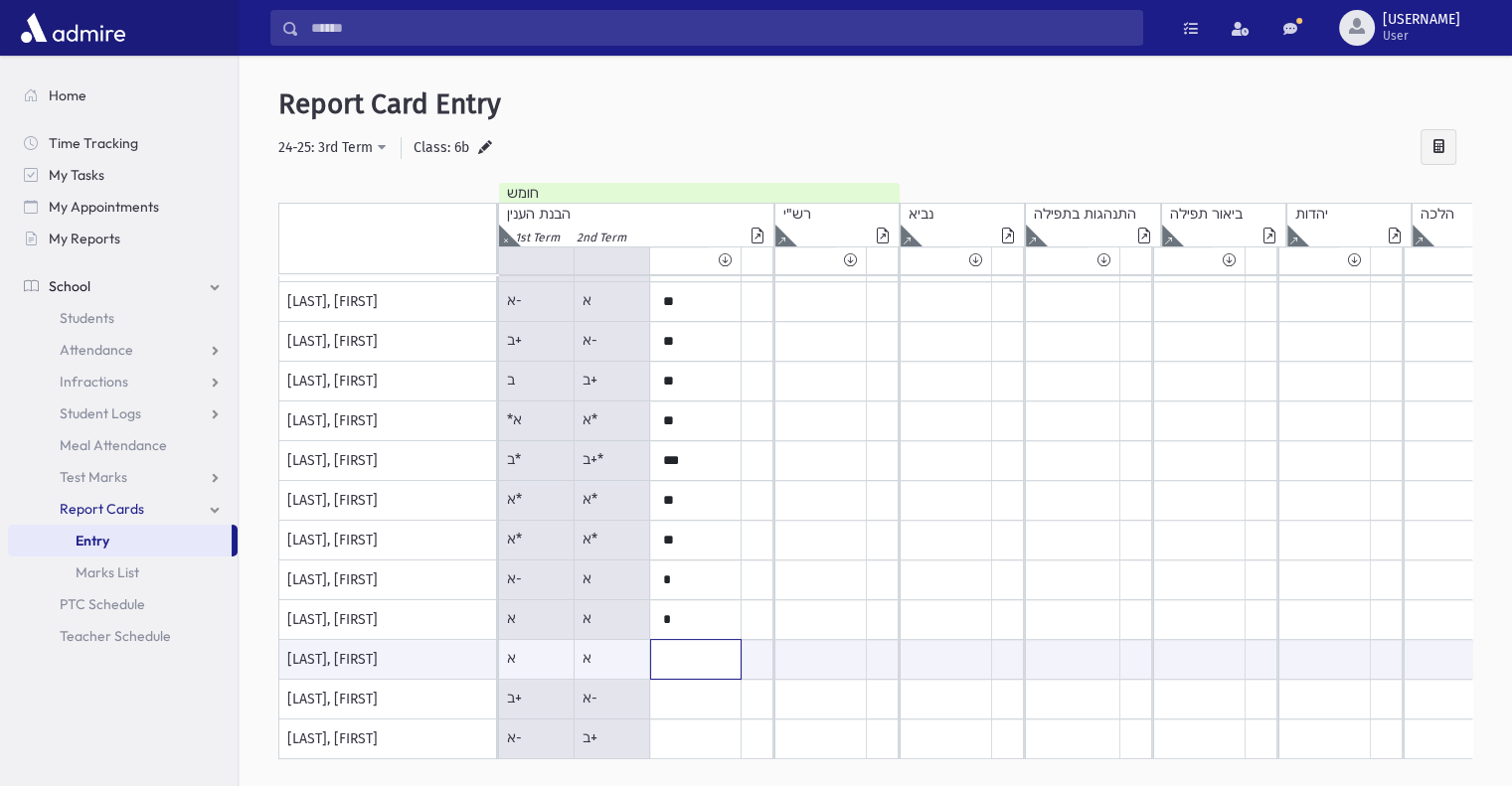 click at bounding box center (696, 659) 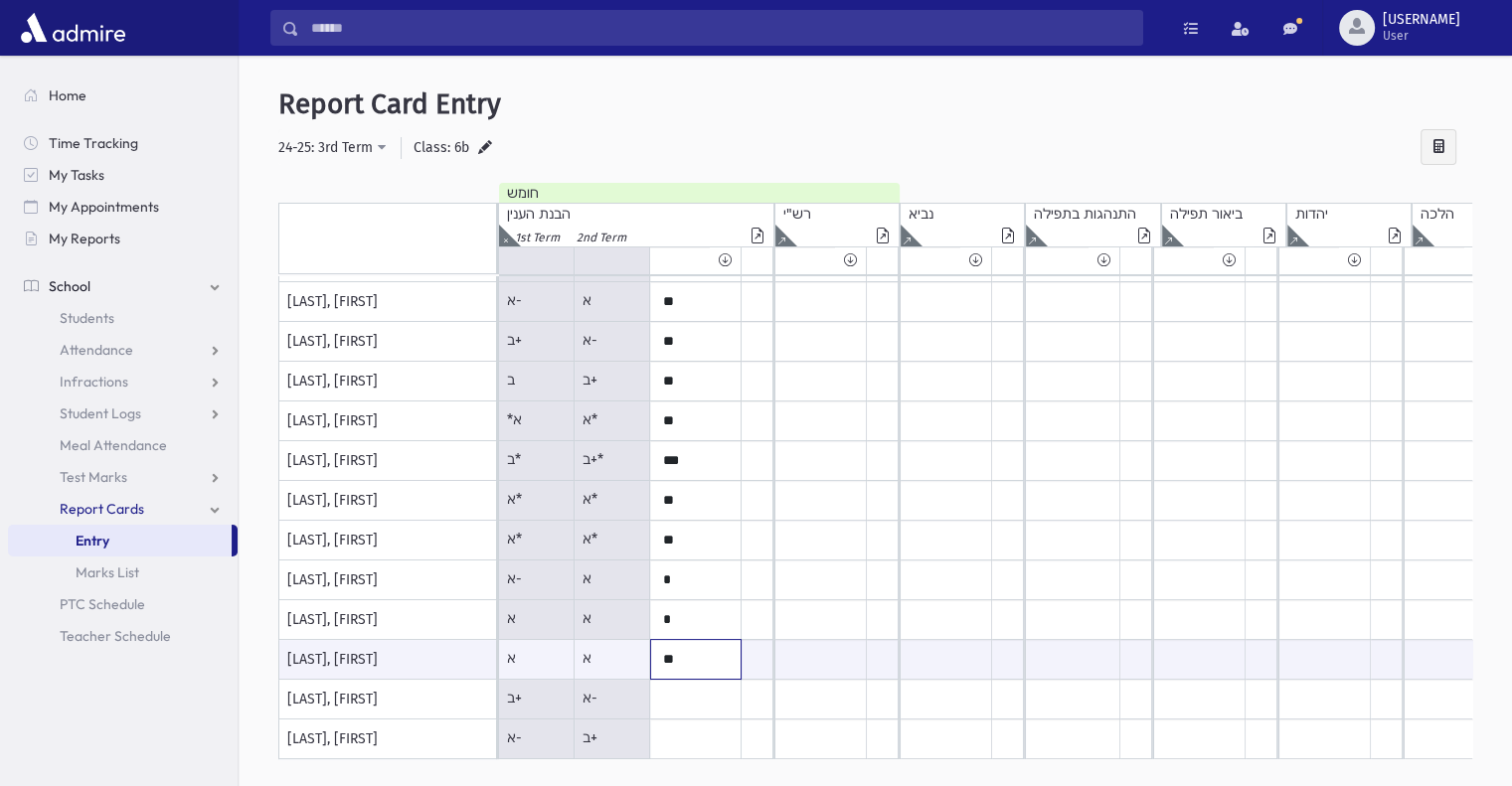 type on "**" 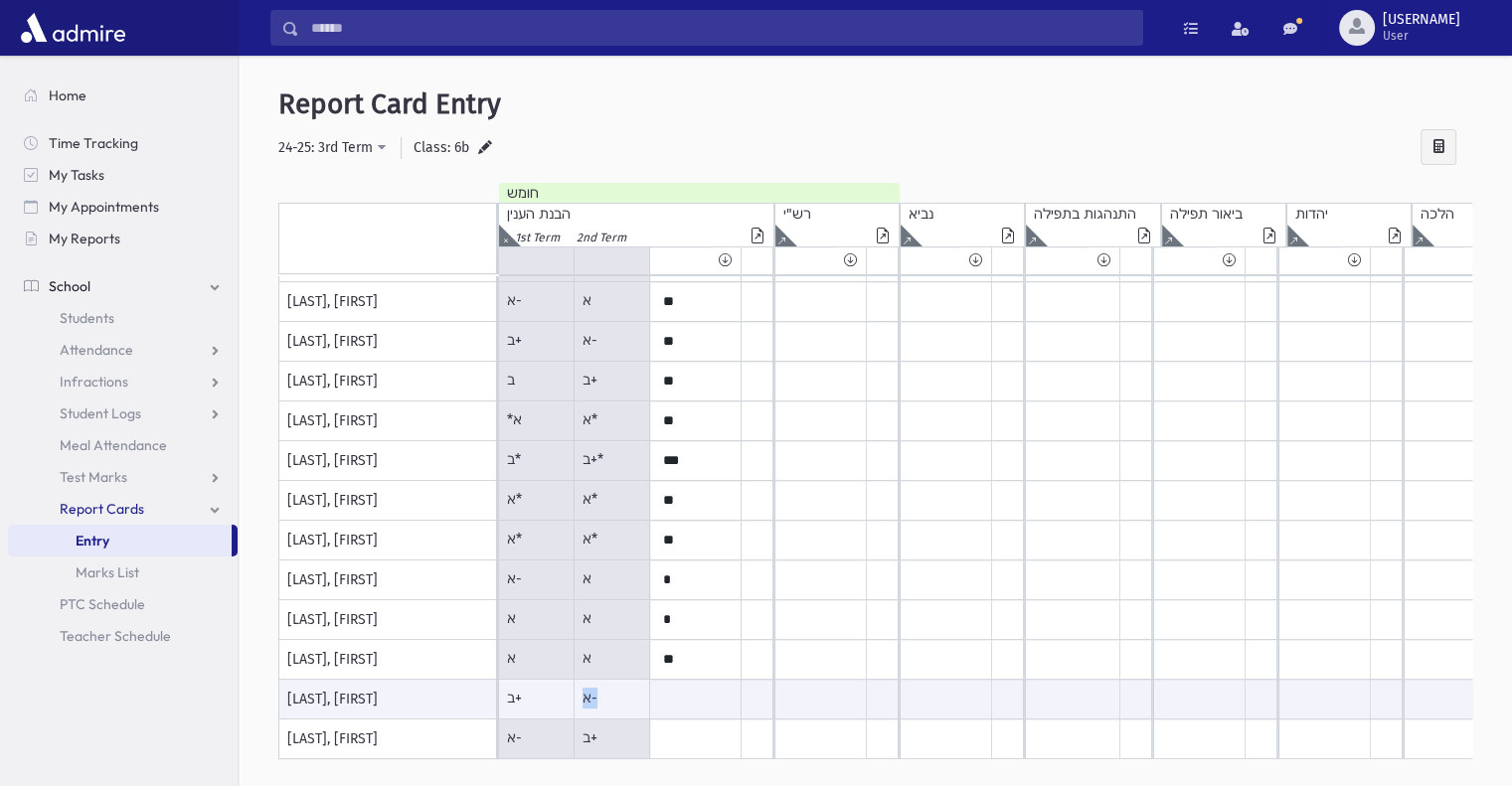 drag, startPoint x: 580, startPoint y: 685, endPoint x: 604, endPoint y: 695, distance: 26 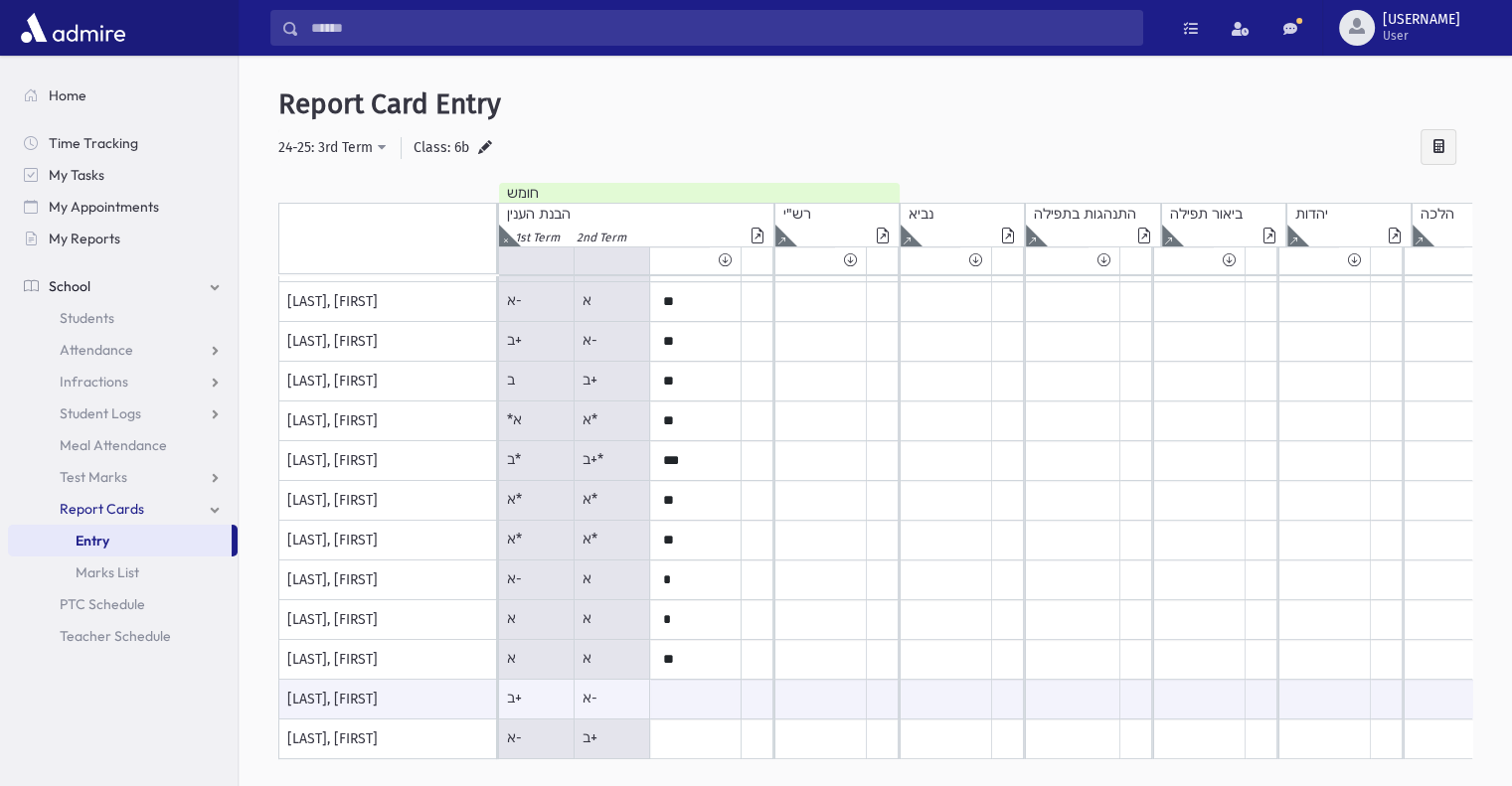 click on "א-" at bounding box center [537, 700] 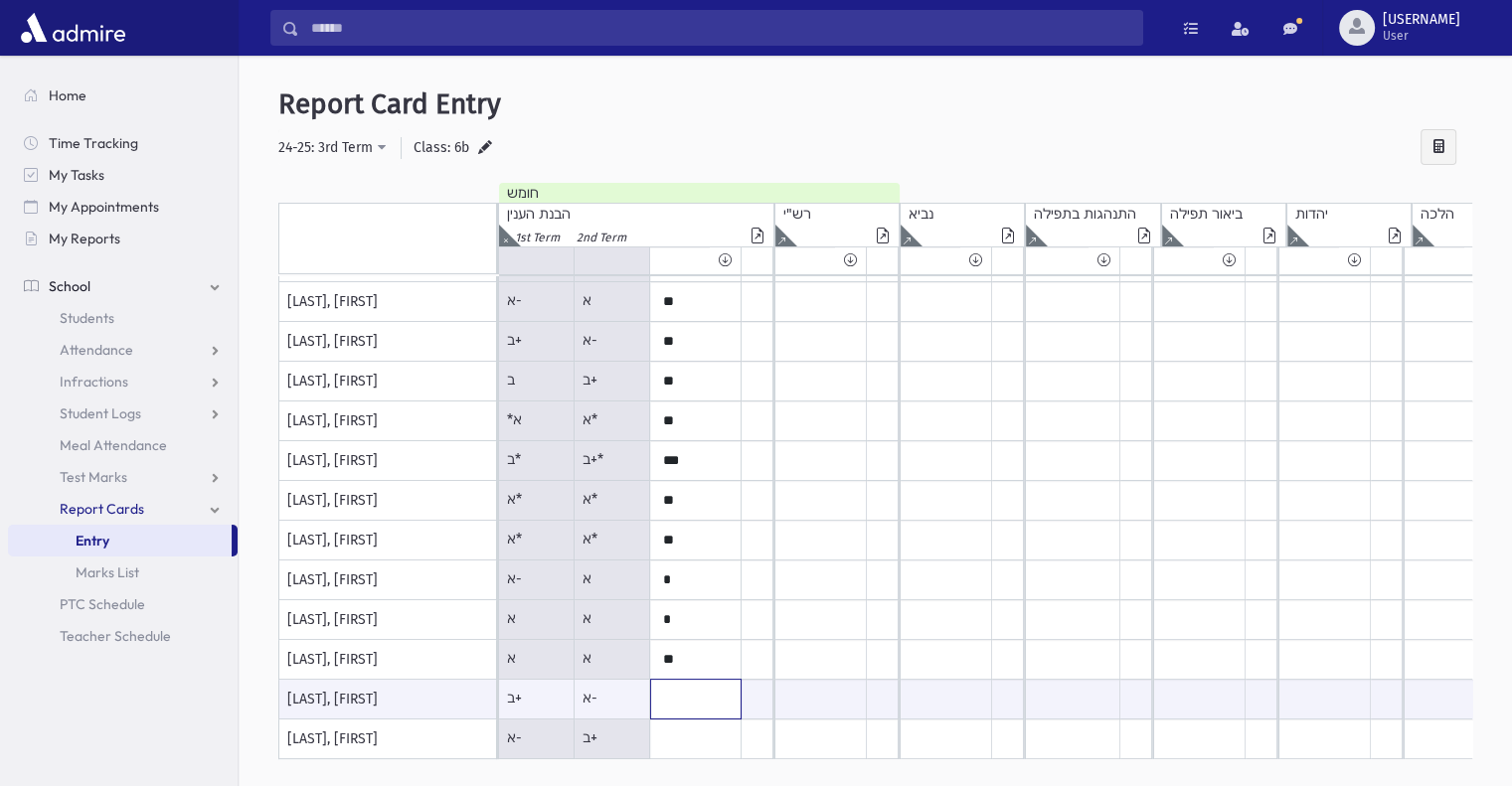 click at bounding box center [696, 699] 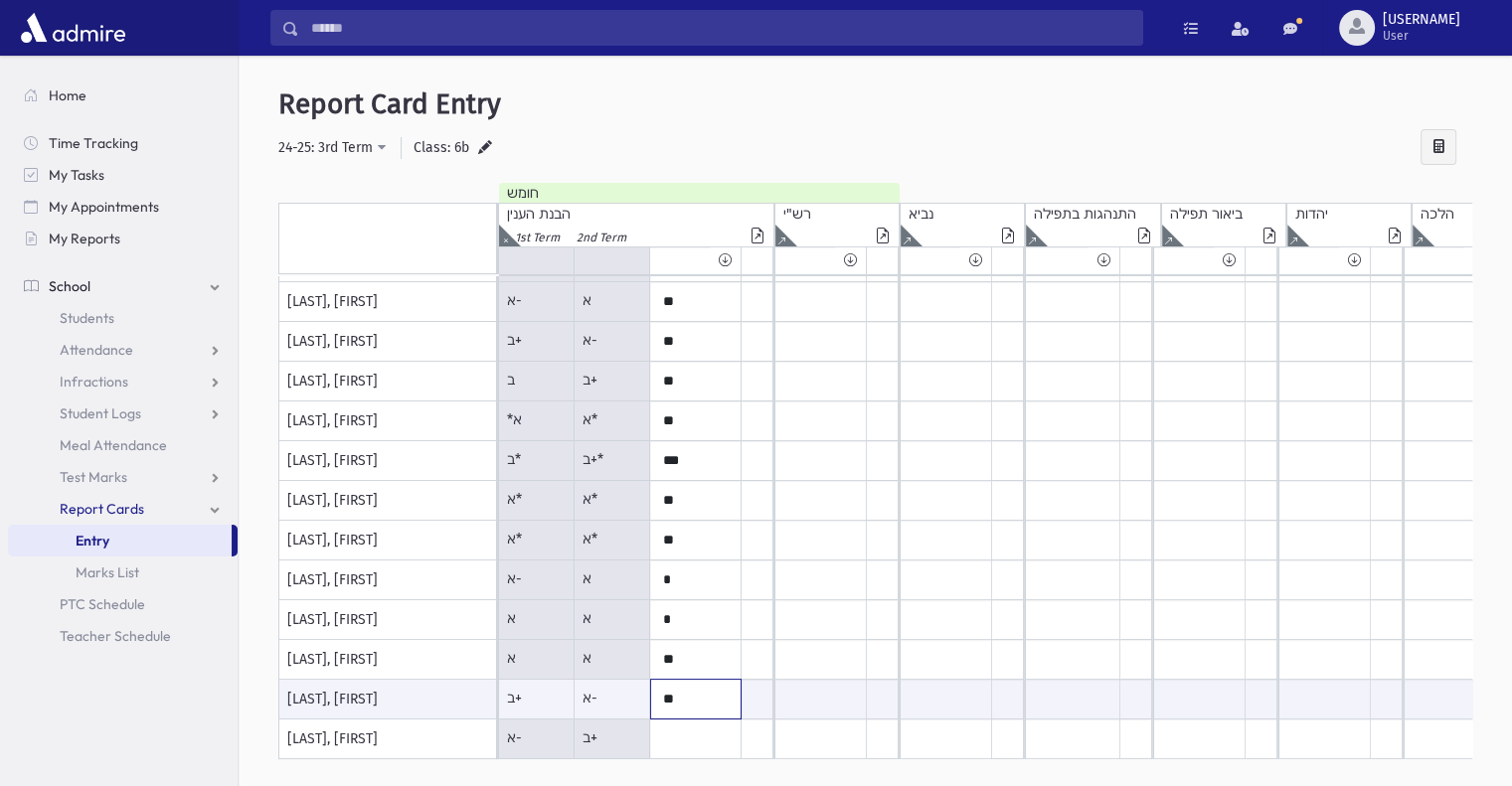type on "**" 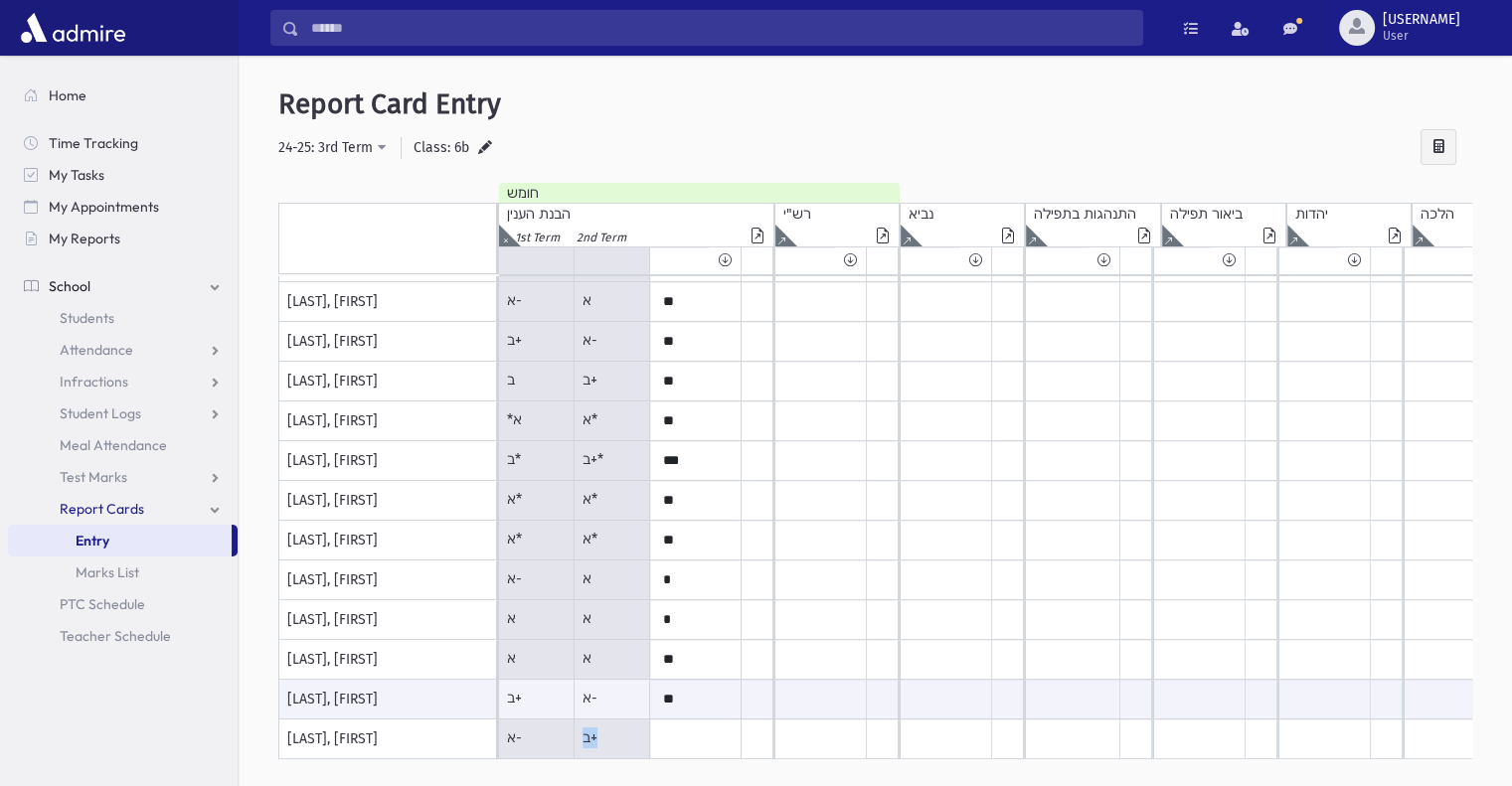 drag, startPoint x: 582, startPoint y: 724, endPoint x: 612, endPoint y: 731, distance: 30.805844 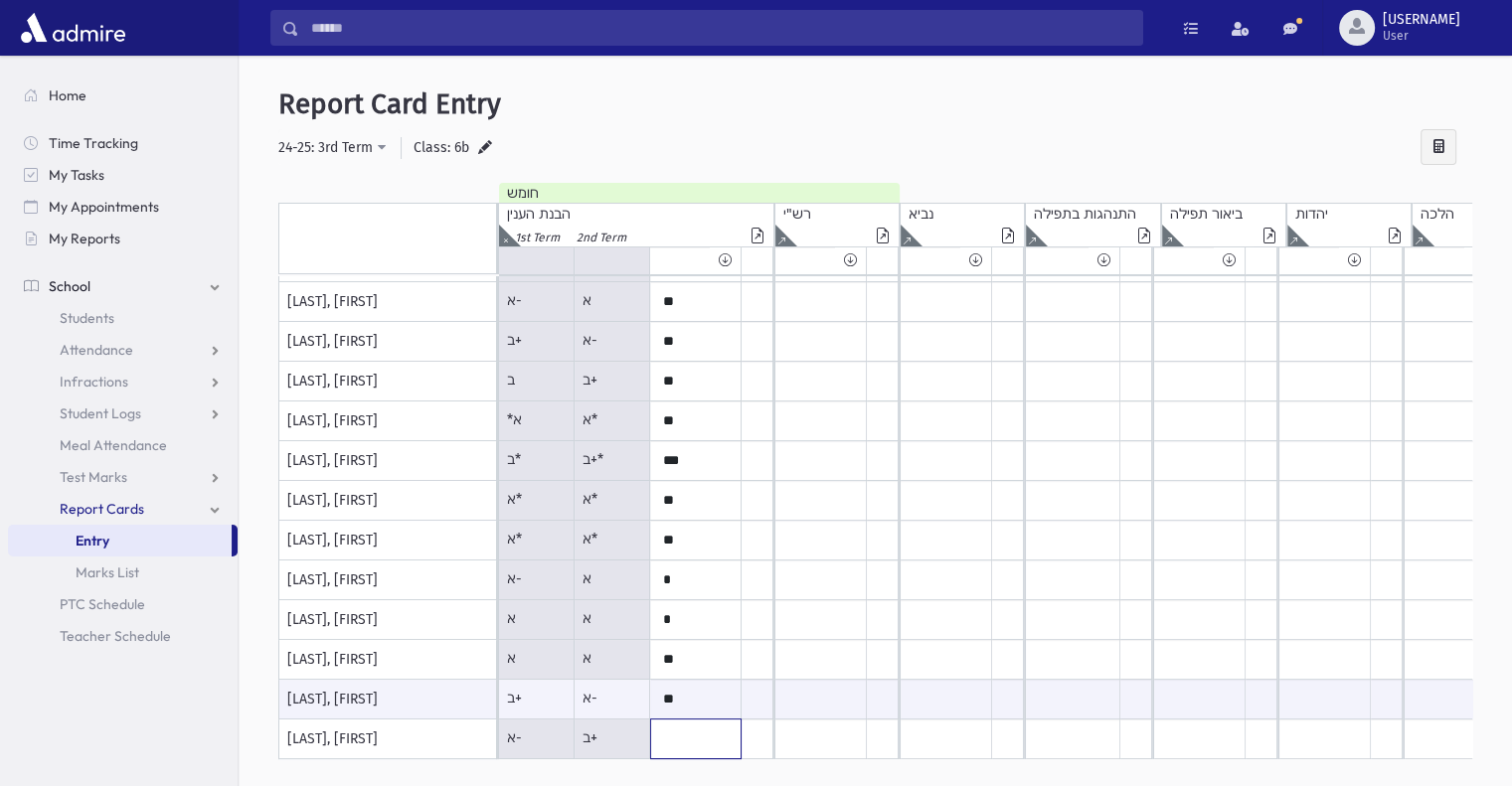 click at bounding box center (696, -135) 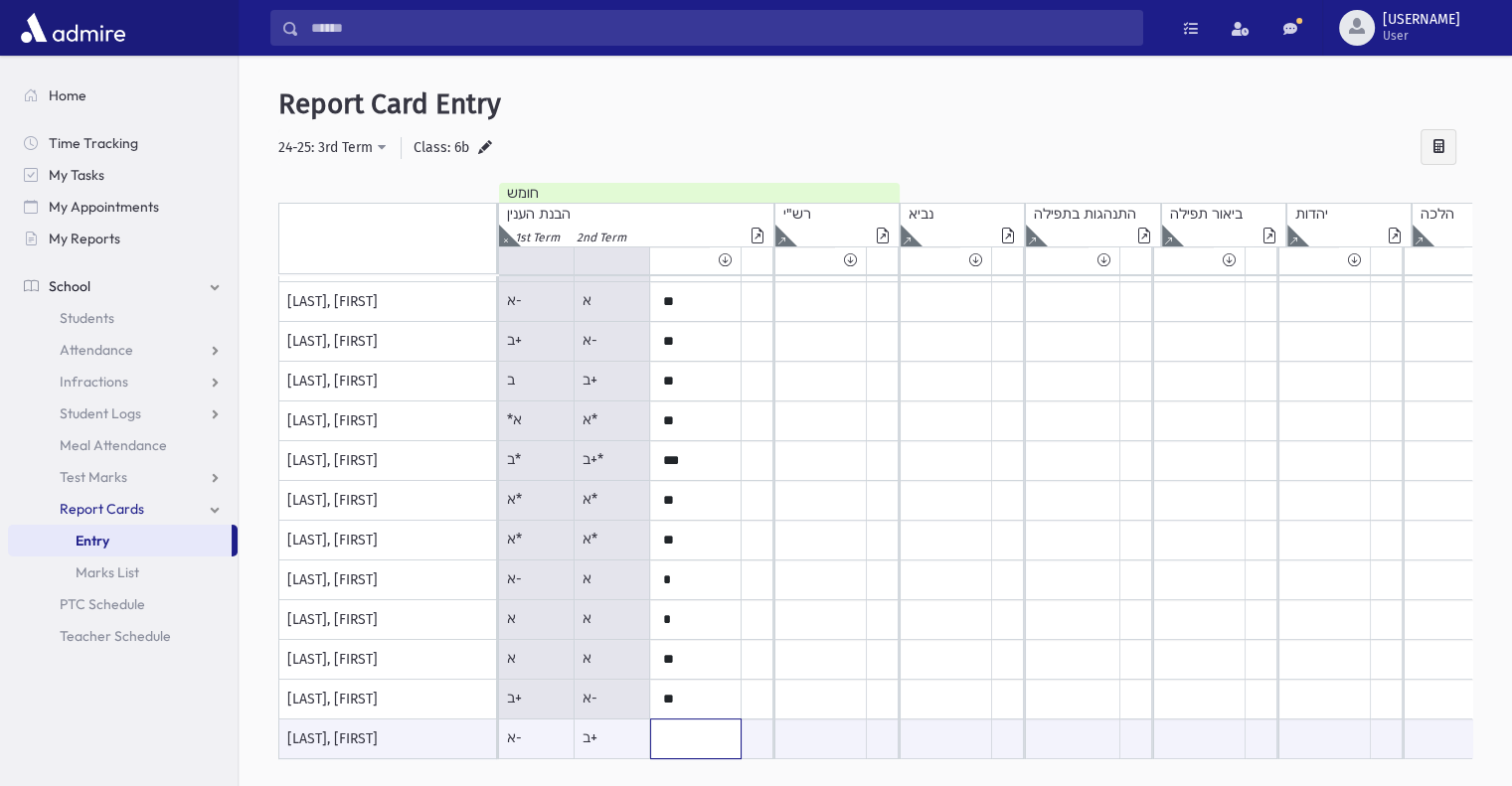 paste on "**" 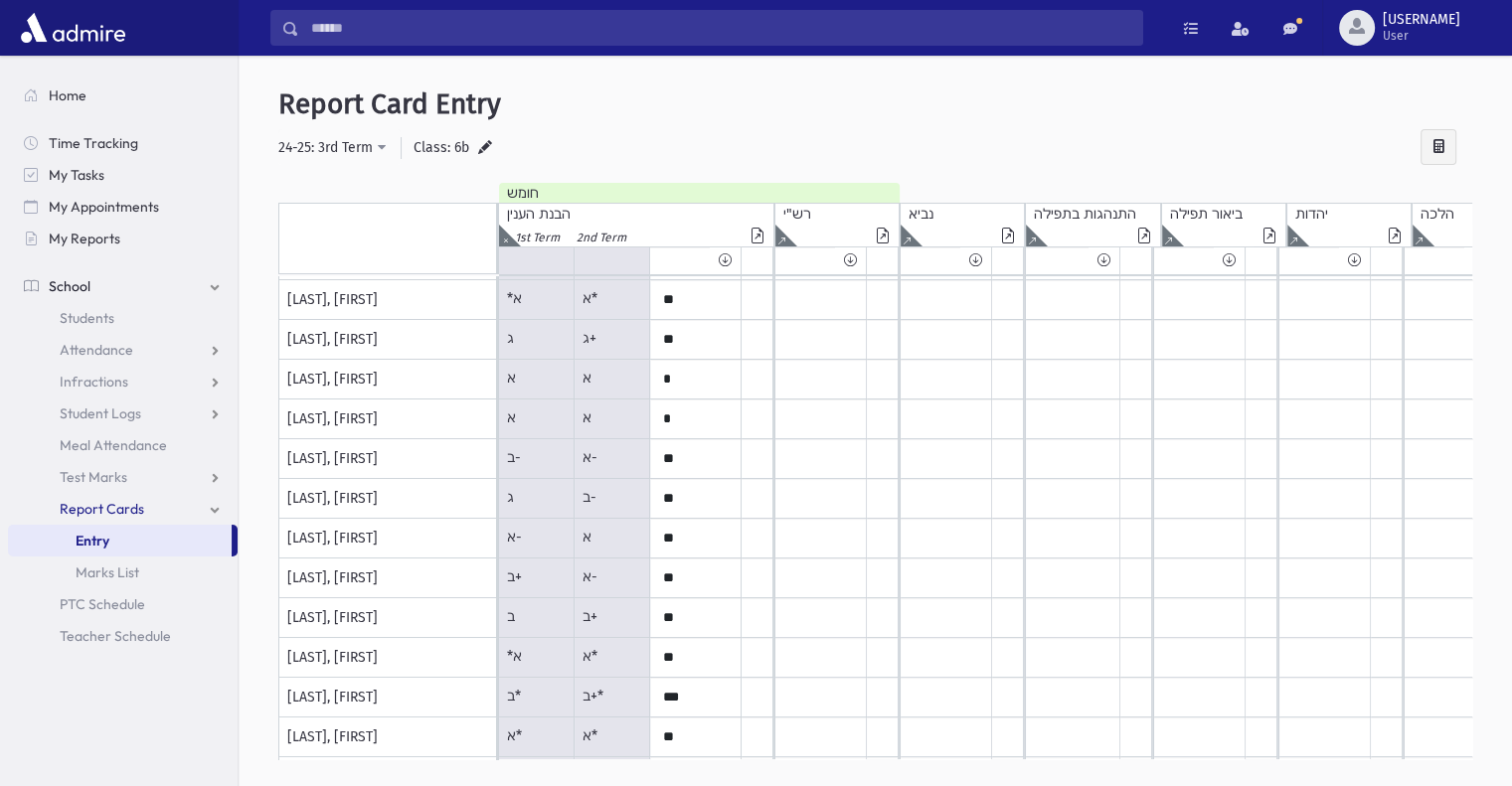scroll, scrollTop: 0, scrollLeft: 0, axis: both 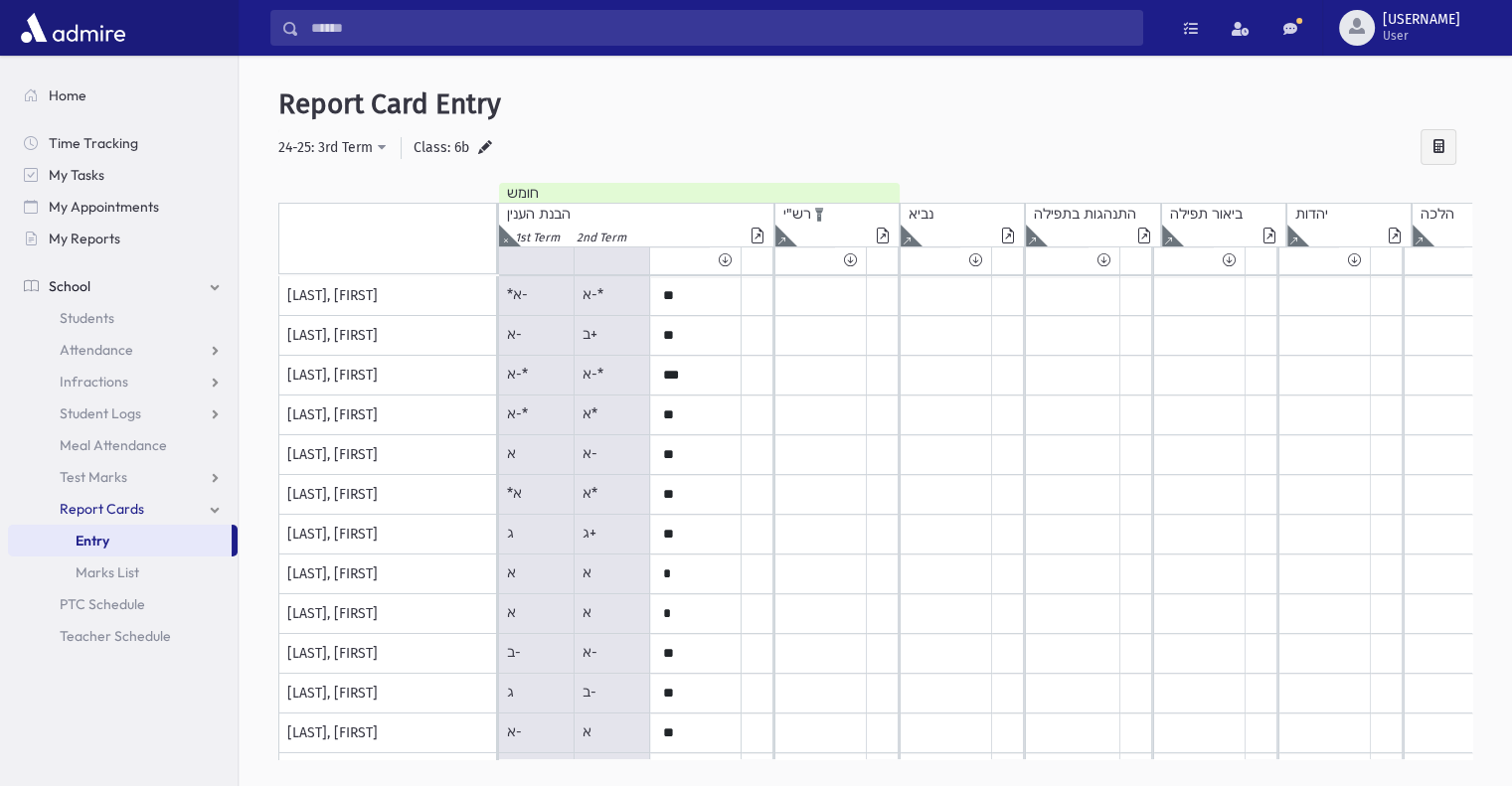 type on "*" 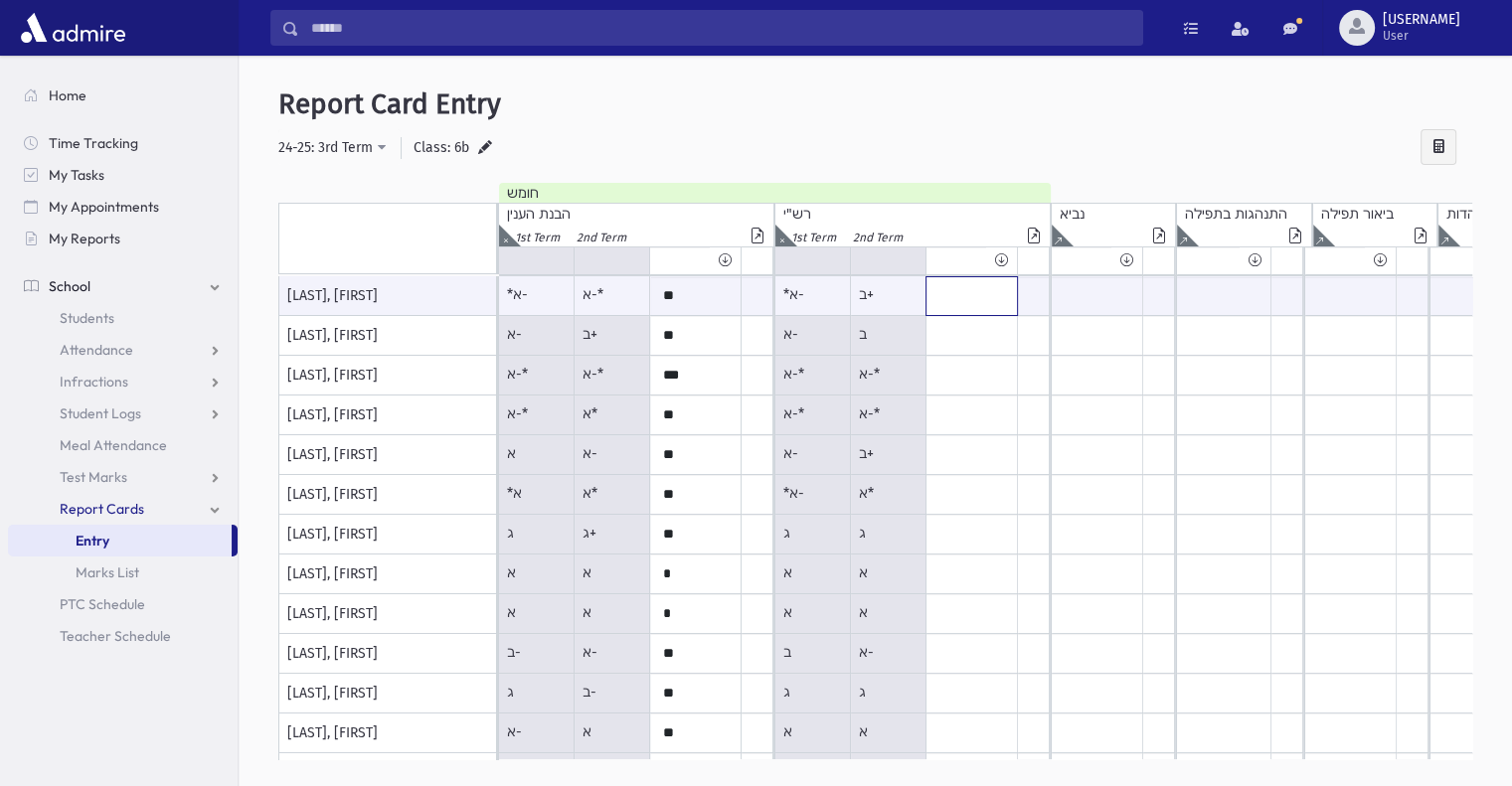click at bounding box center [696, 296] 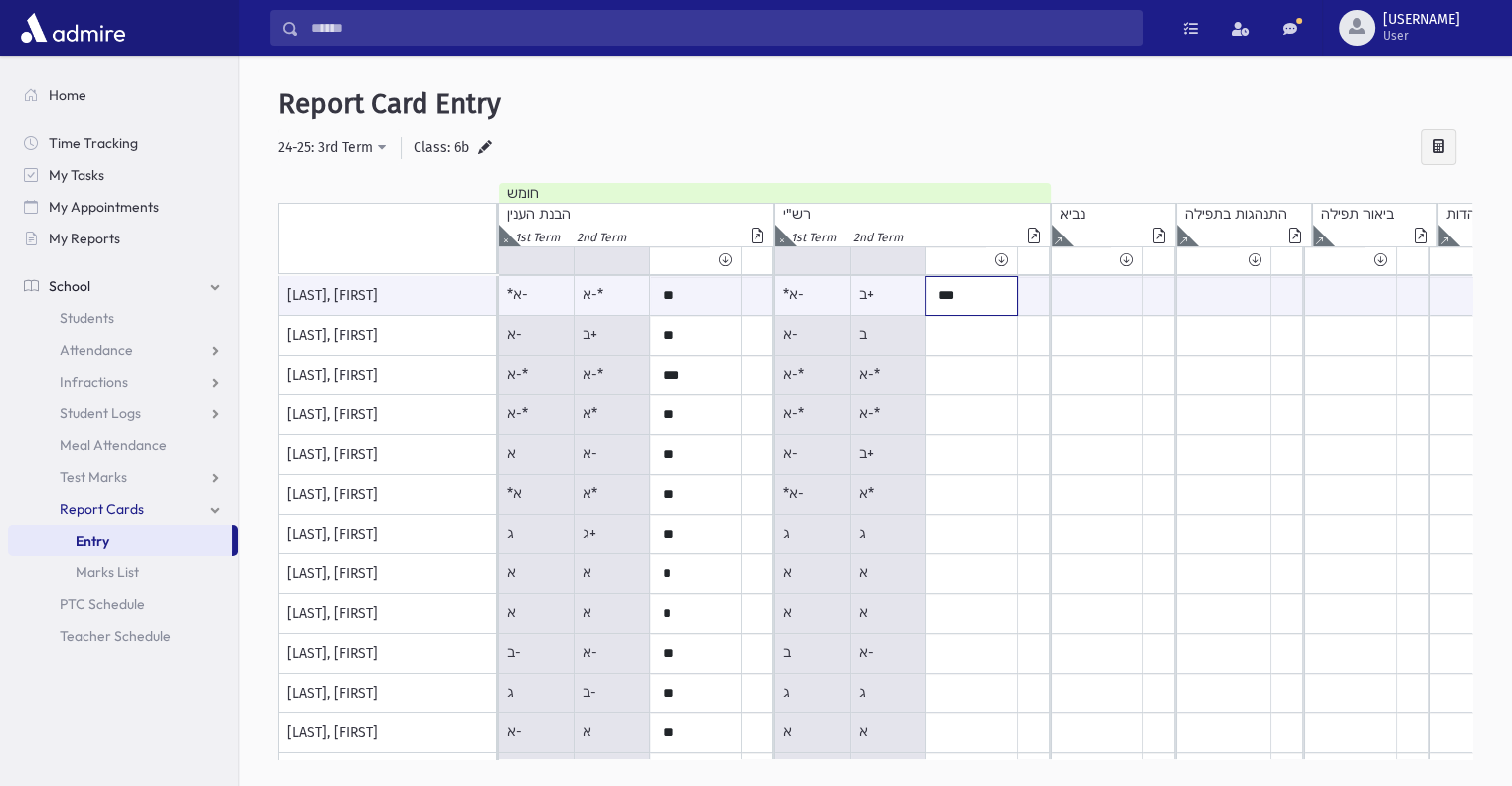 type on "***" 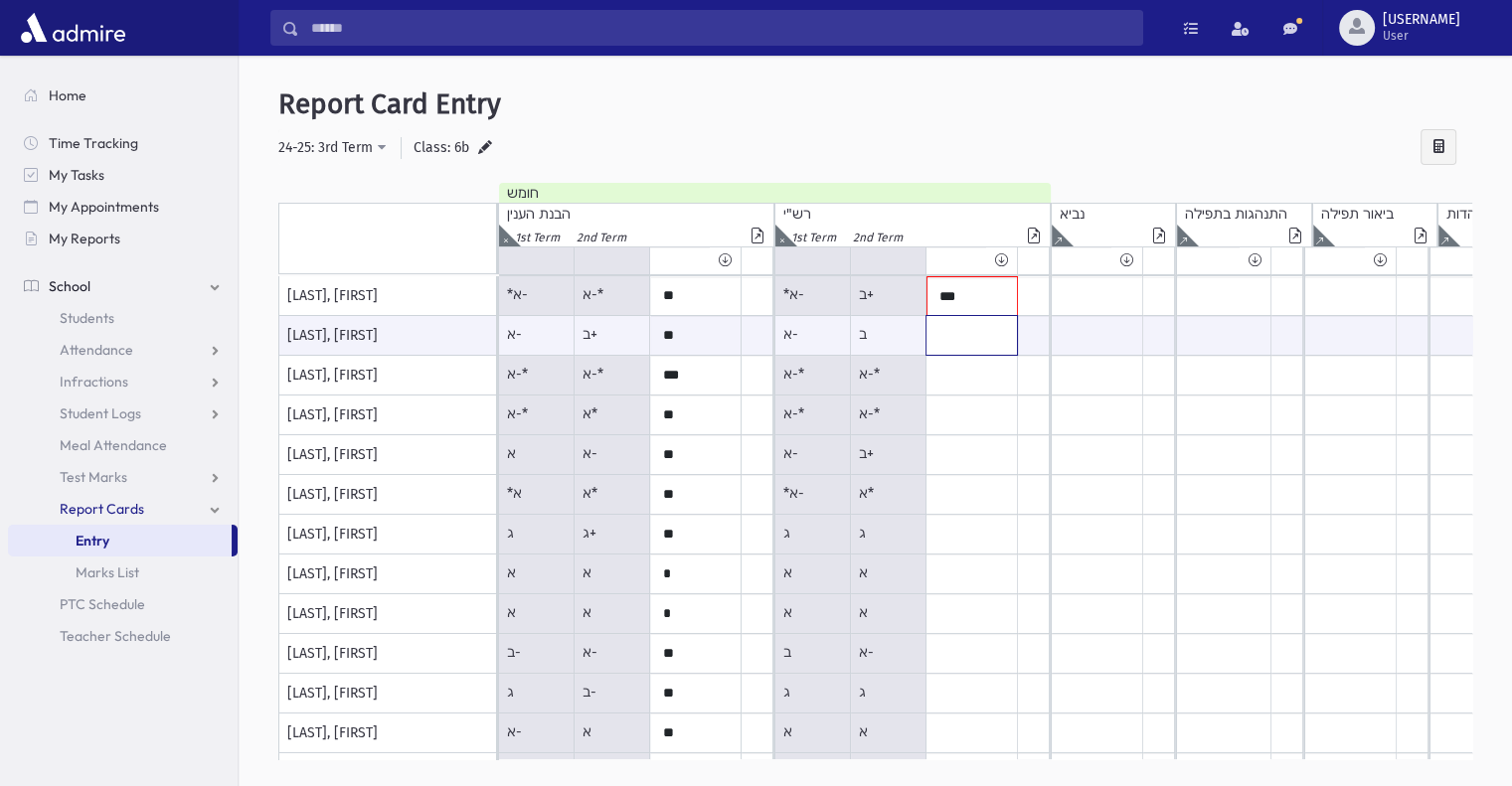 click at bounding box center [696, 335] 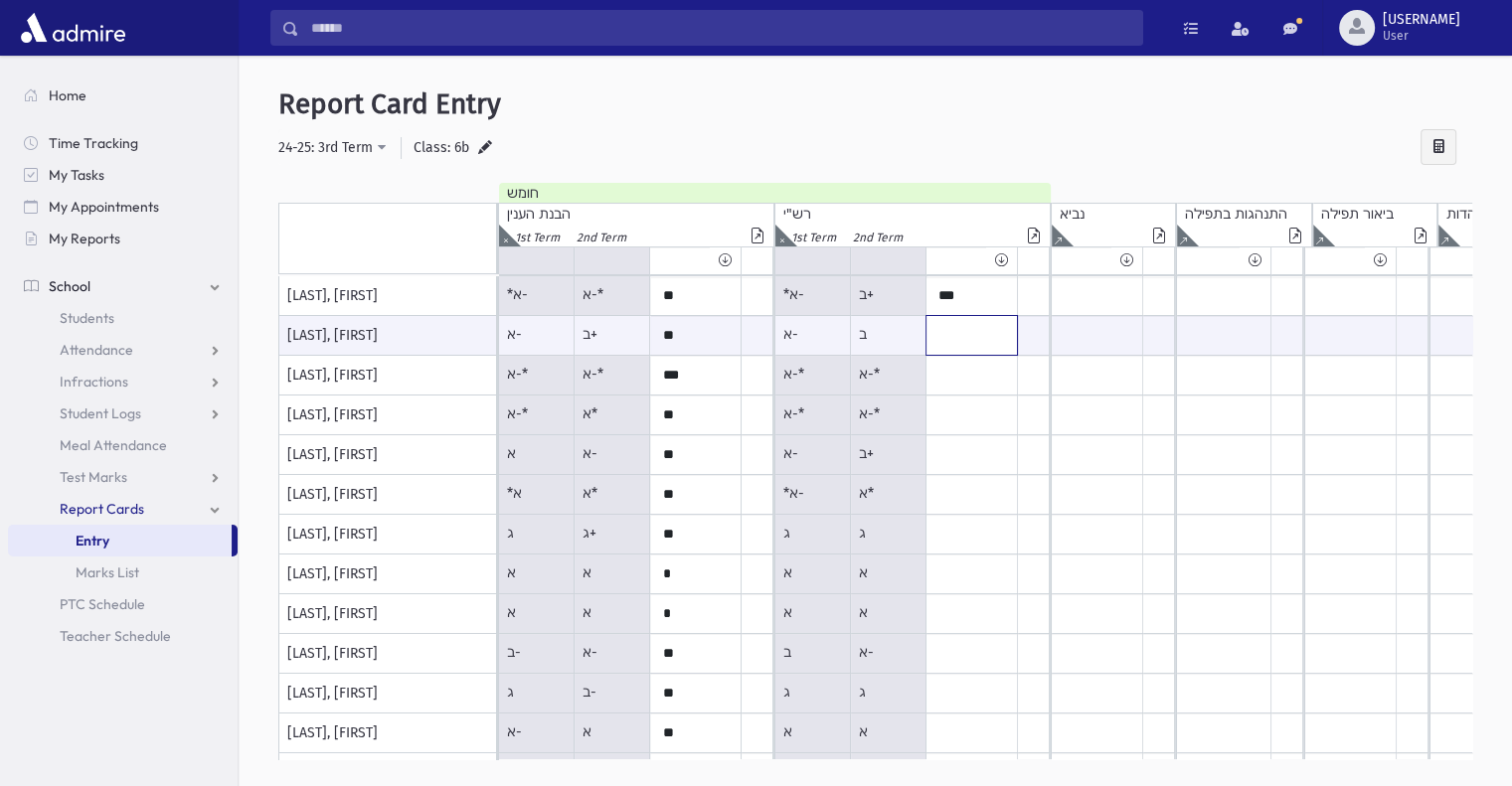paste on "**" 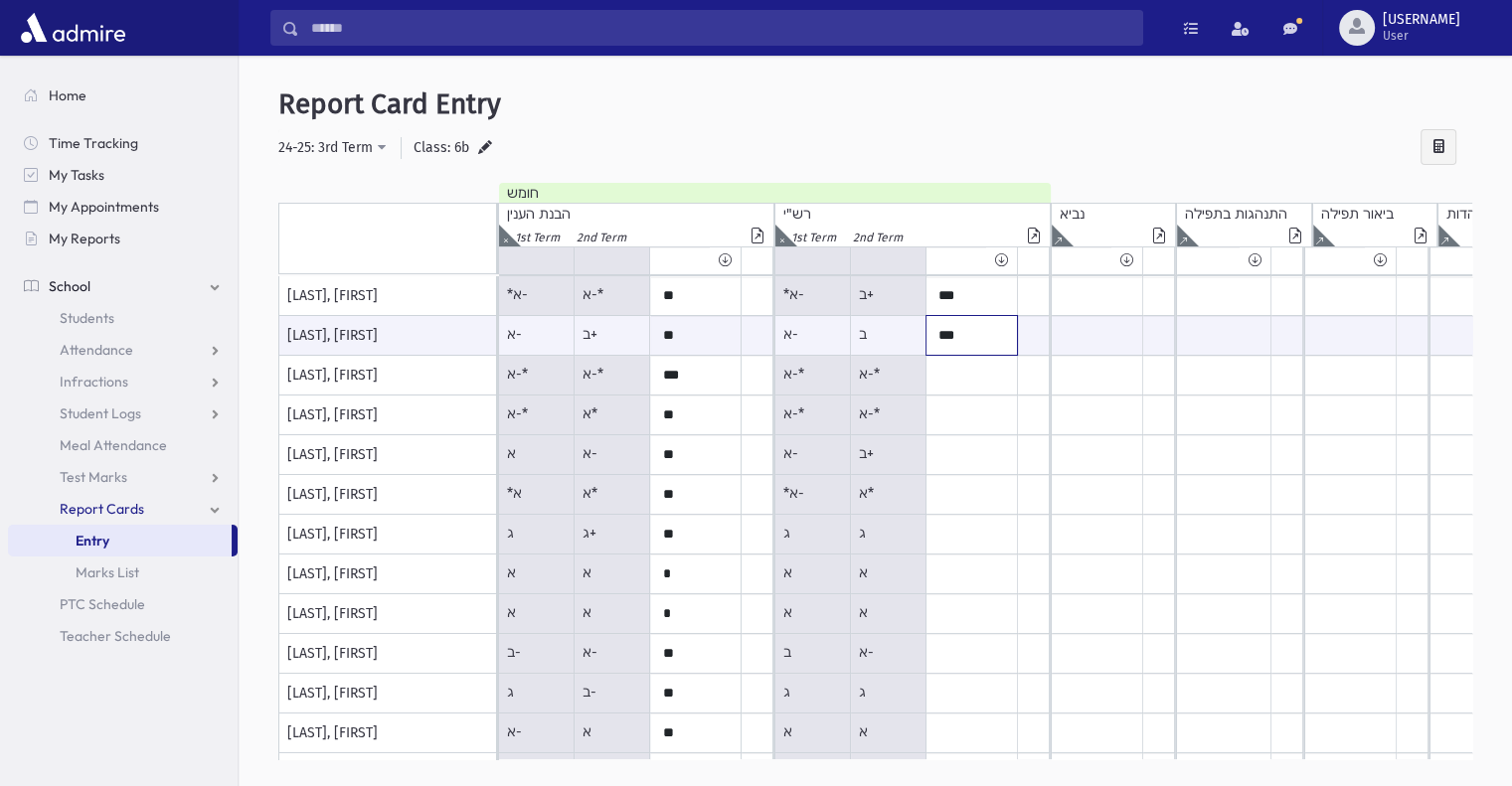 type on "***" 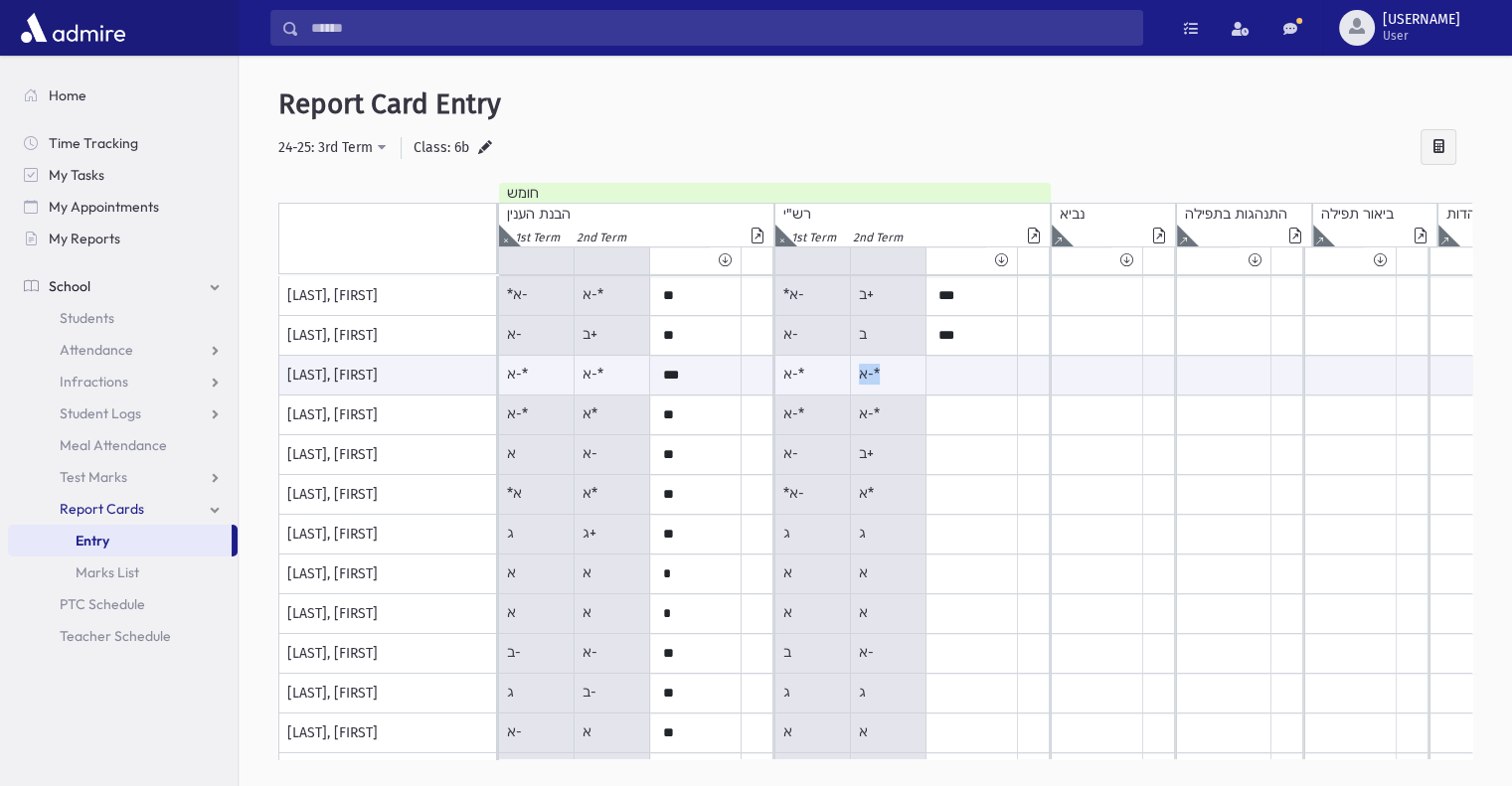 drag, startPoint x: 857, startPoint y: 374, endPoint x: 892, endPoint y: 378, distance: 35.22783 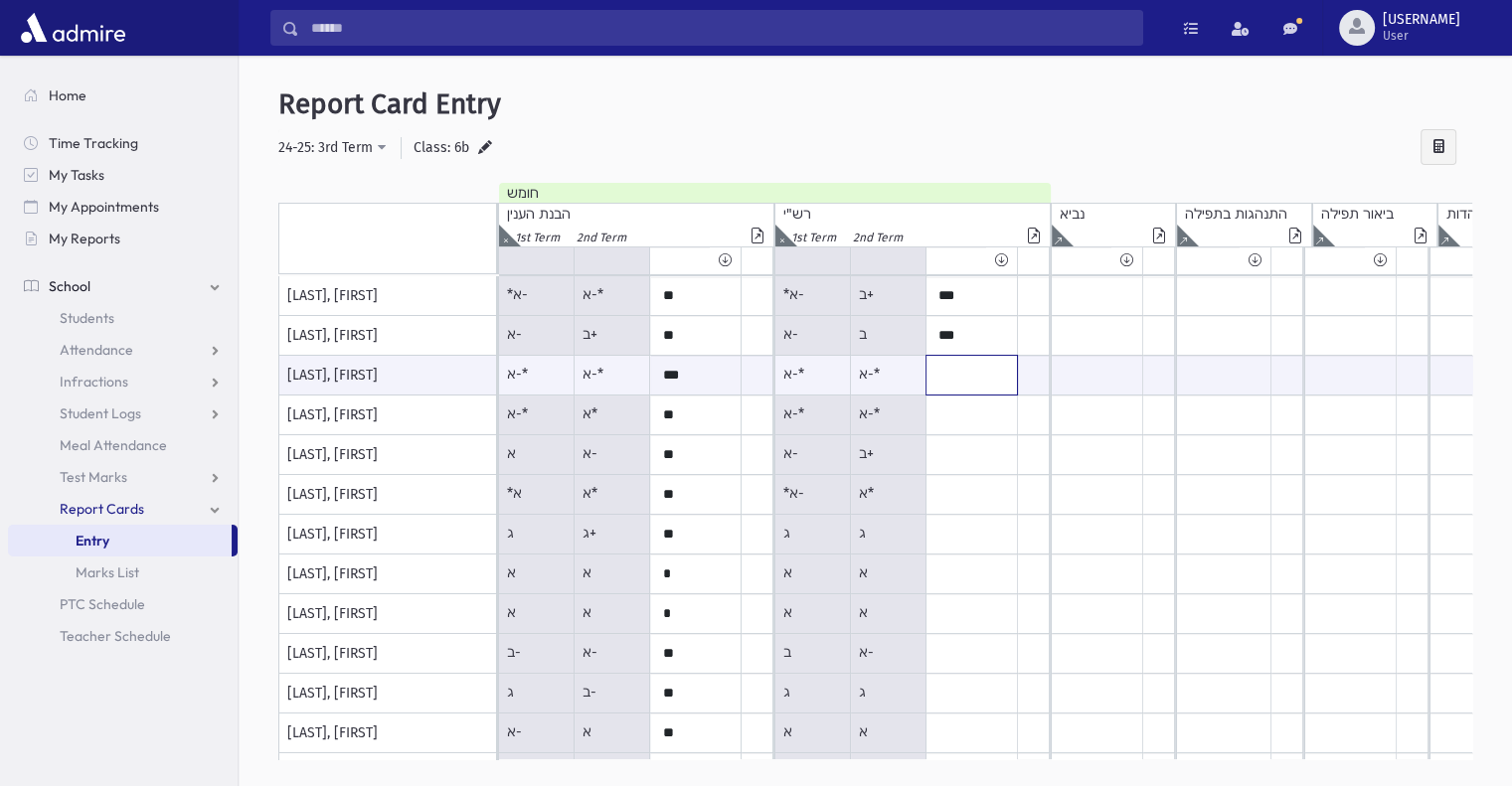 click at bounding box center (696, 375) 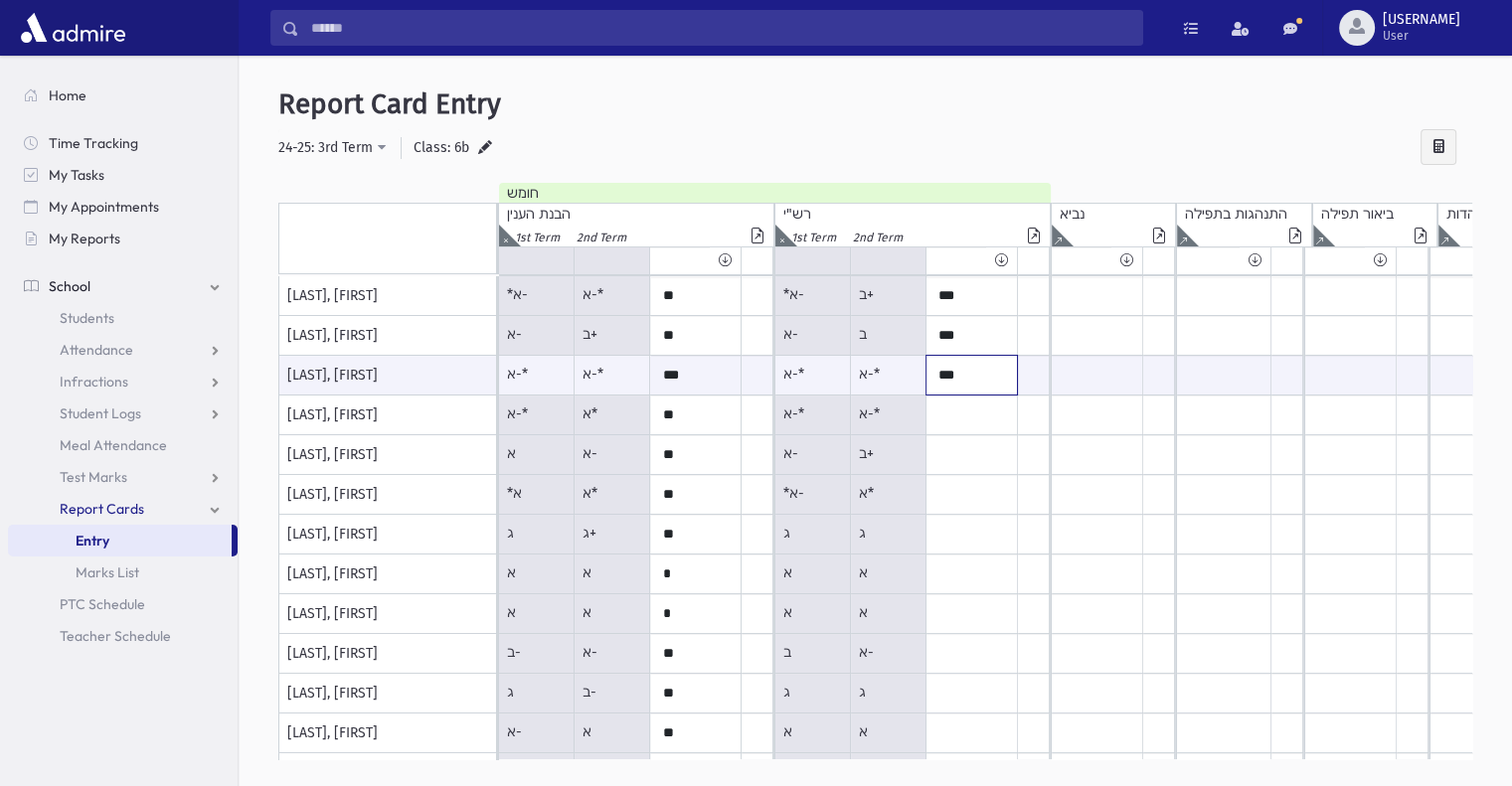 type on "***" 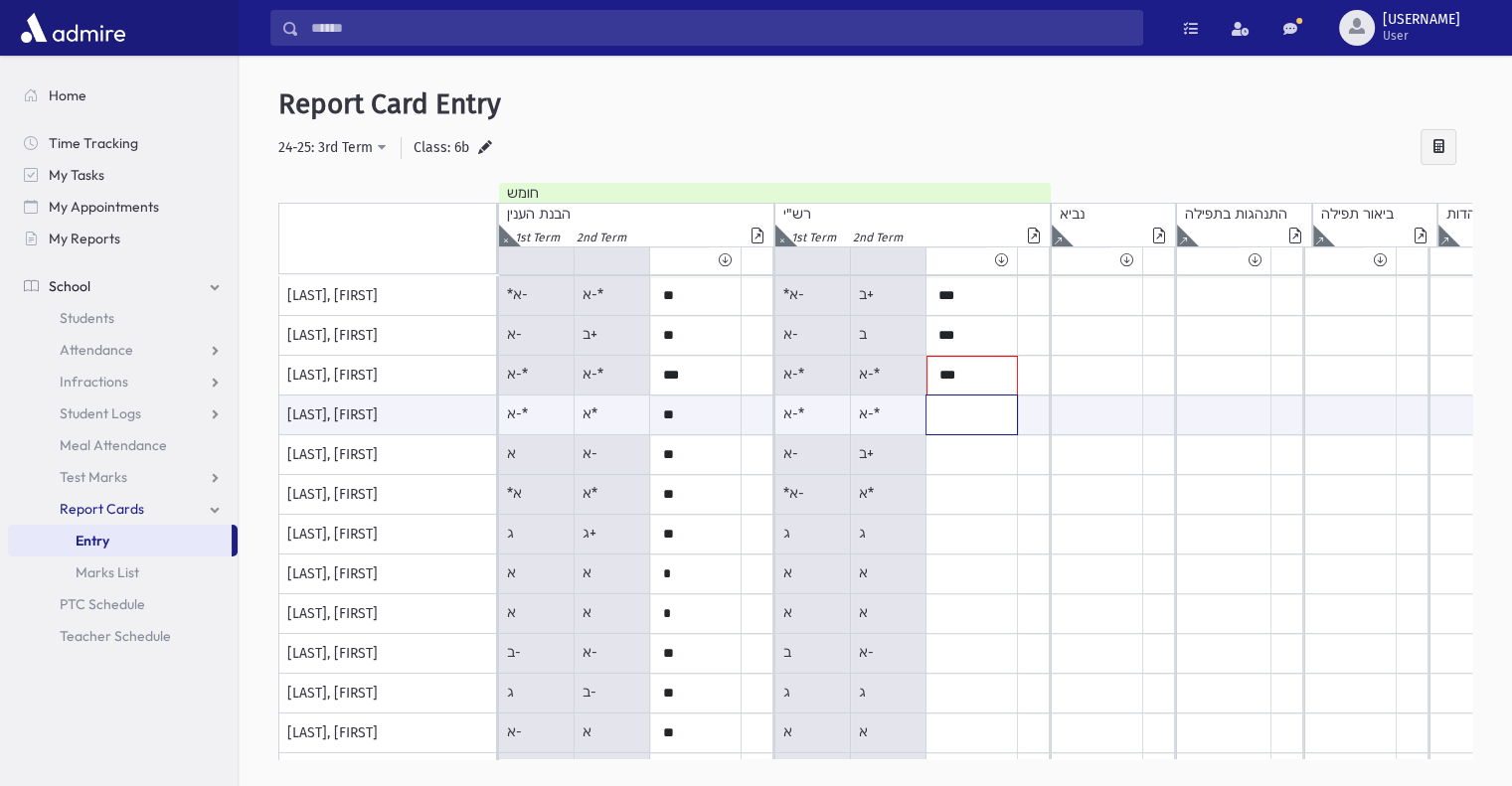 click at bounding box center [696, 414] 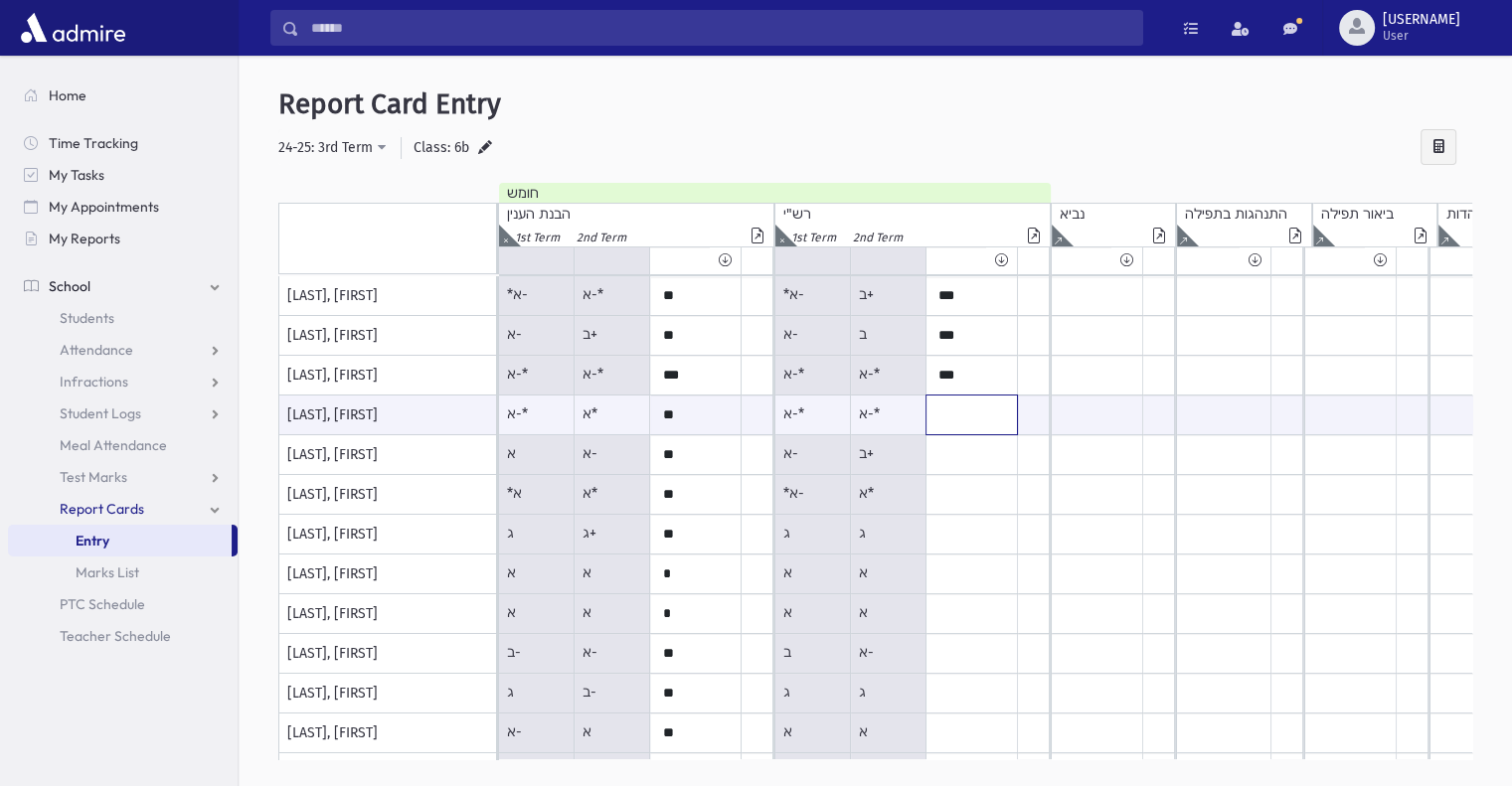 paste on "***" 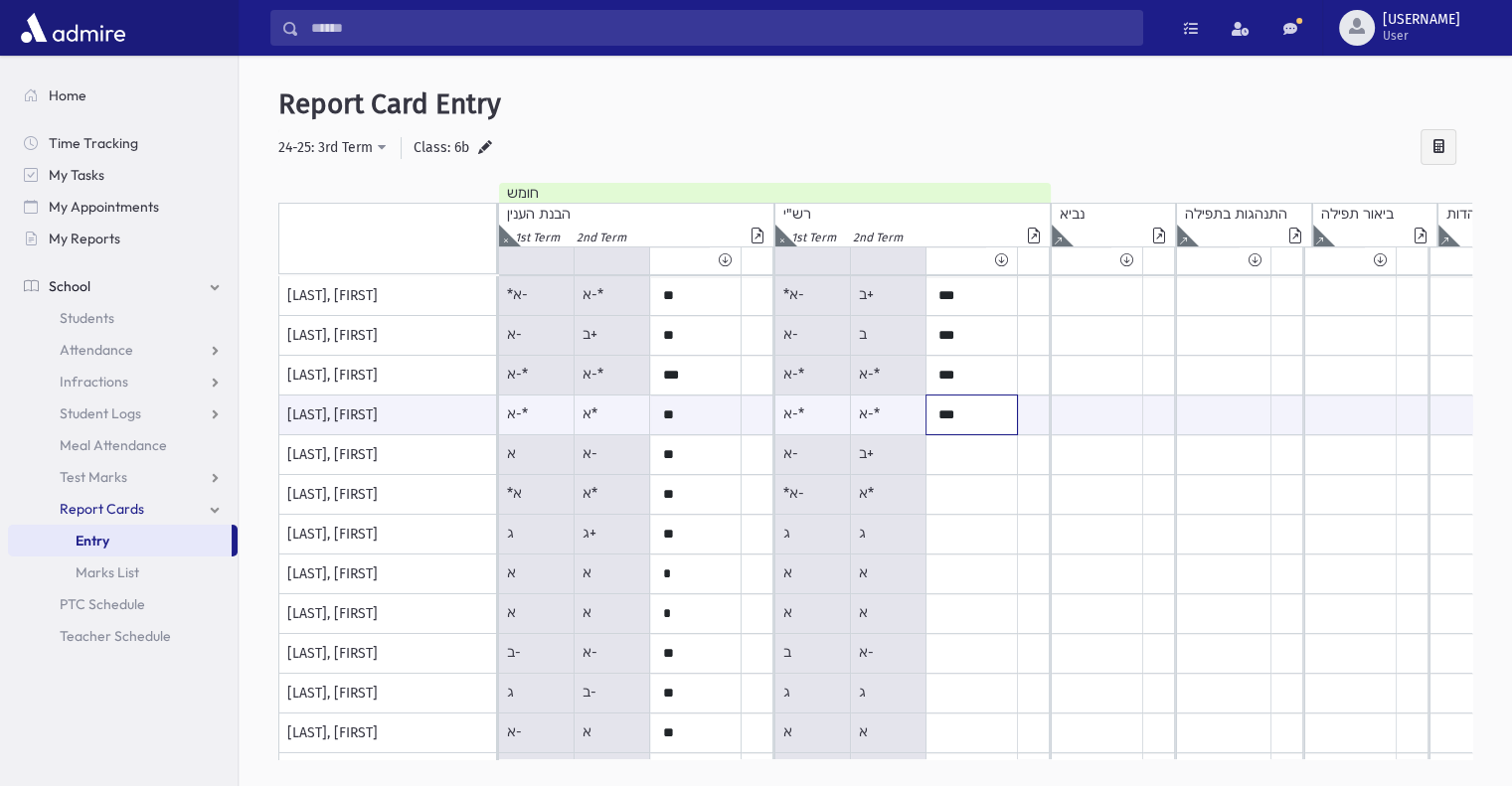 type on "***" 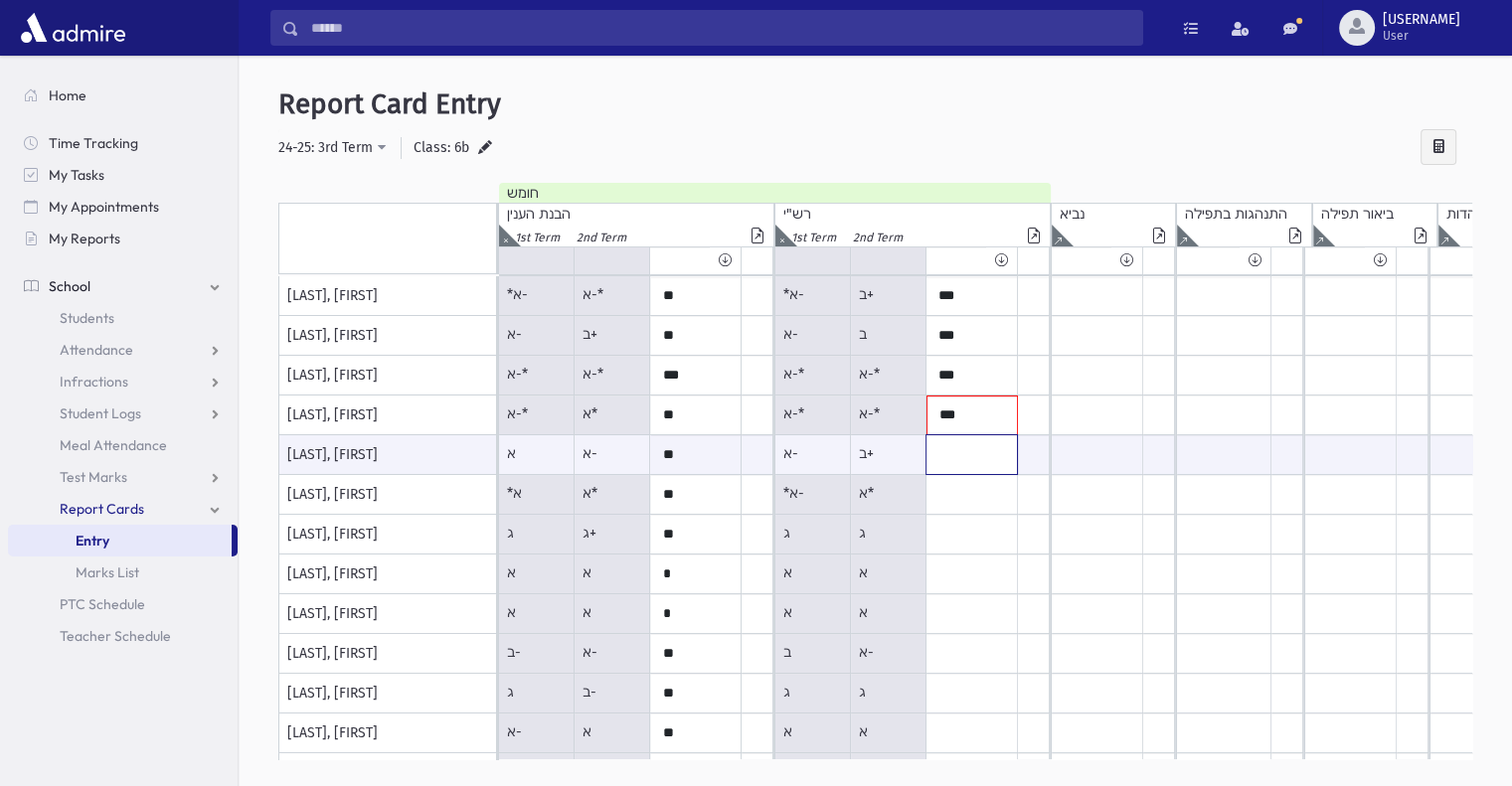 click at bounding box center [696, 454] 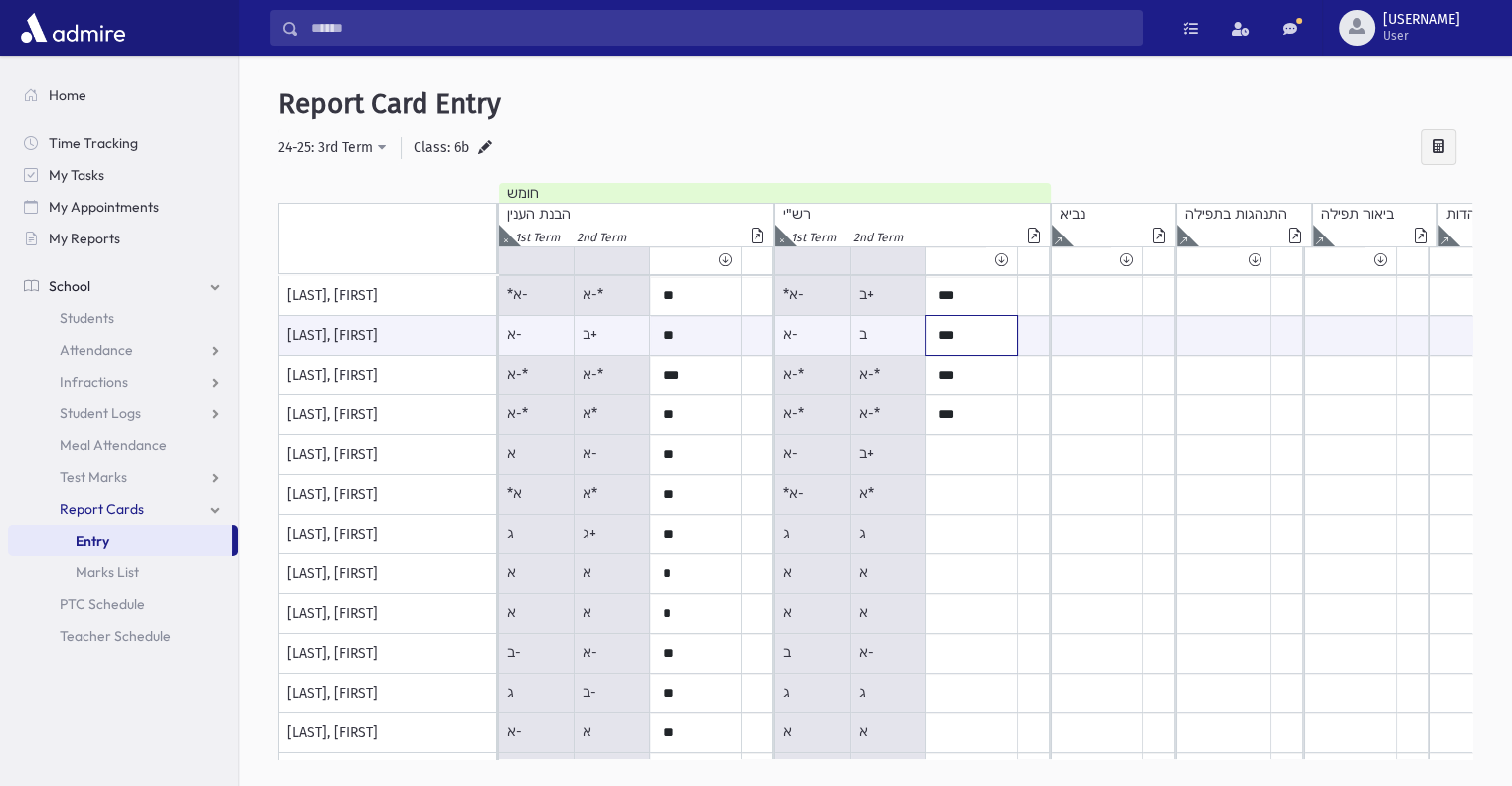 click on "***" at bounding box center (696, 335) 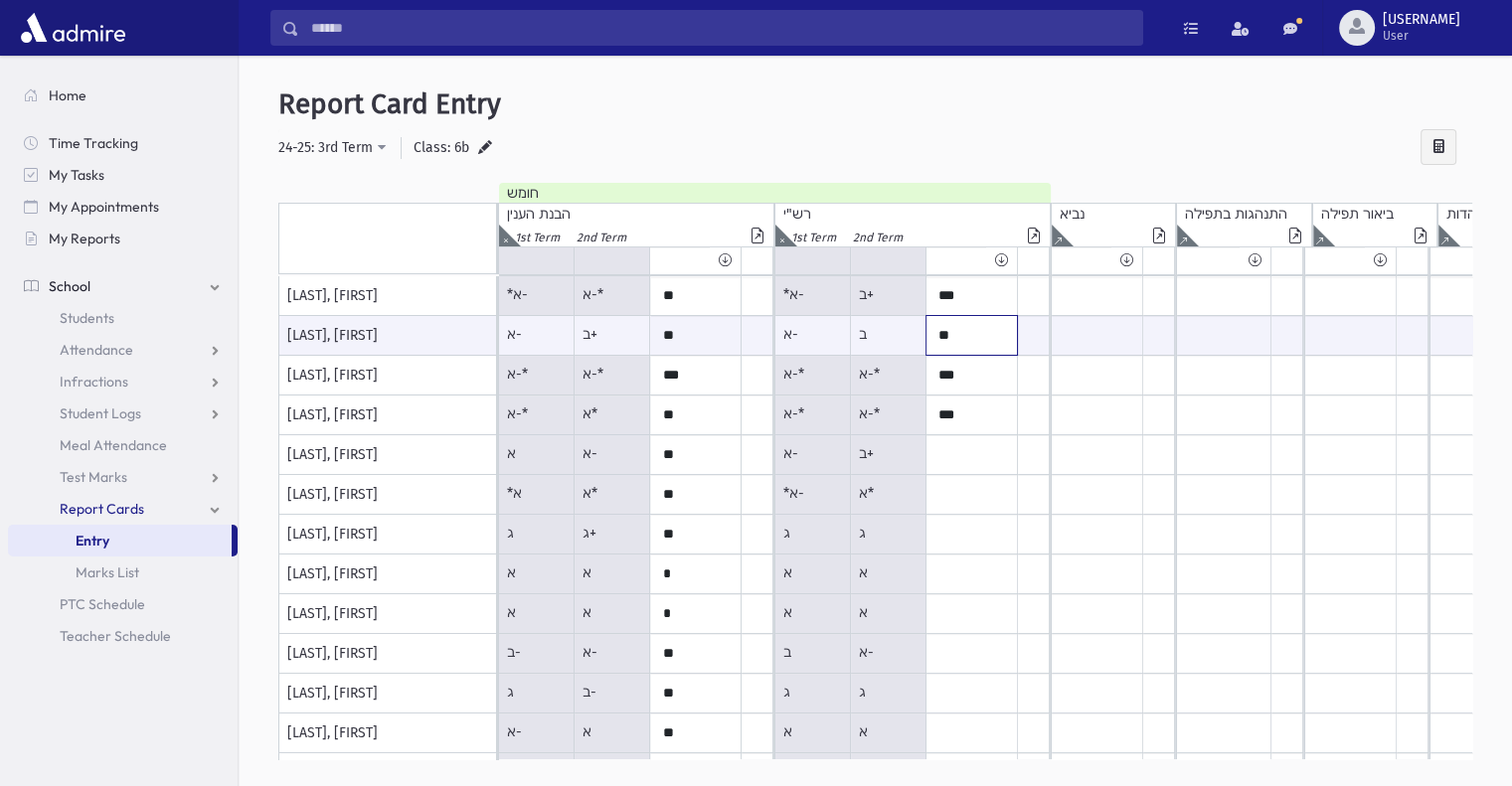 click on "**" at bounding box center [696, 335] 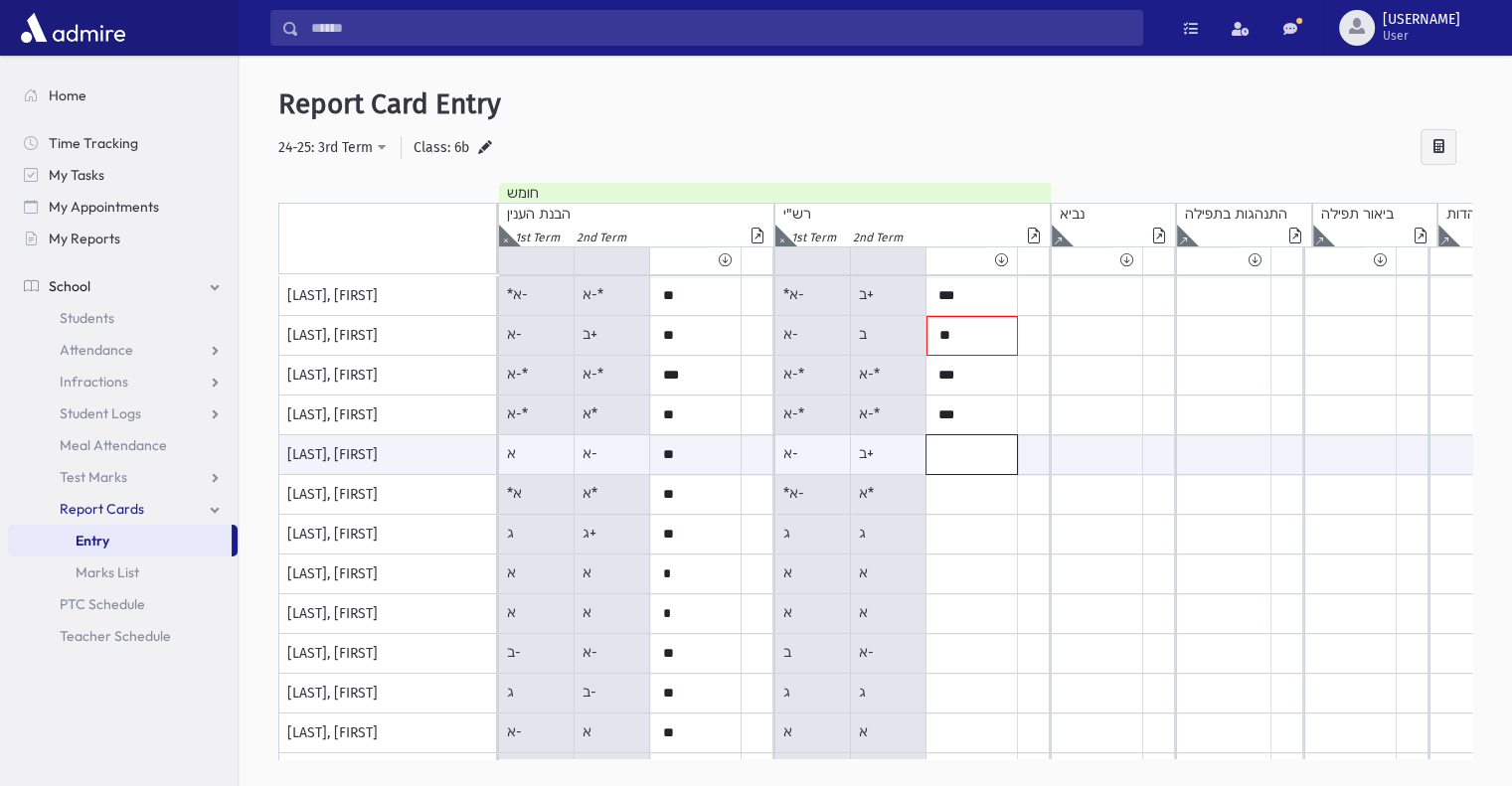 click at bounding box center [696, 454] 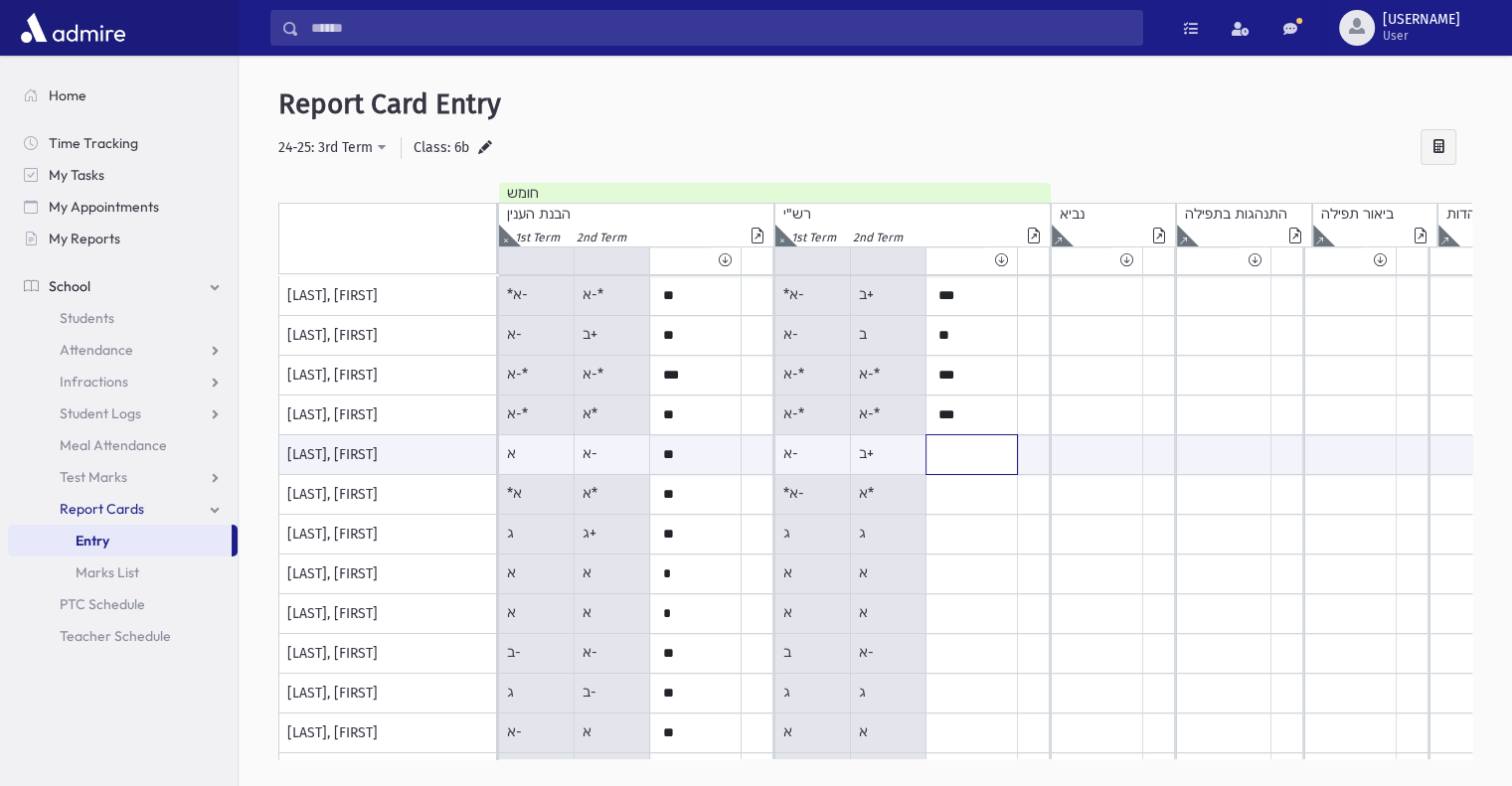 paste on "***" 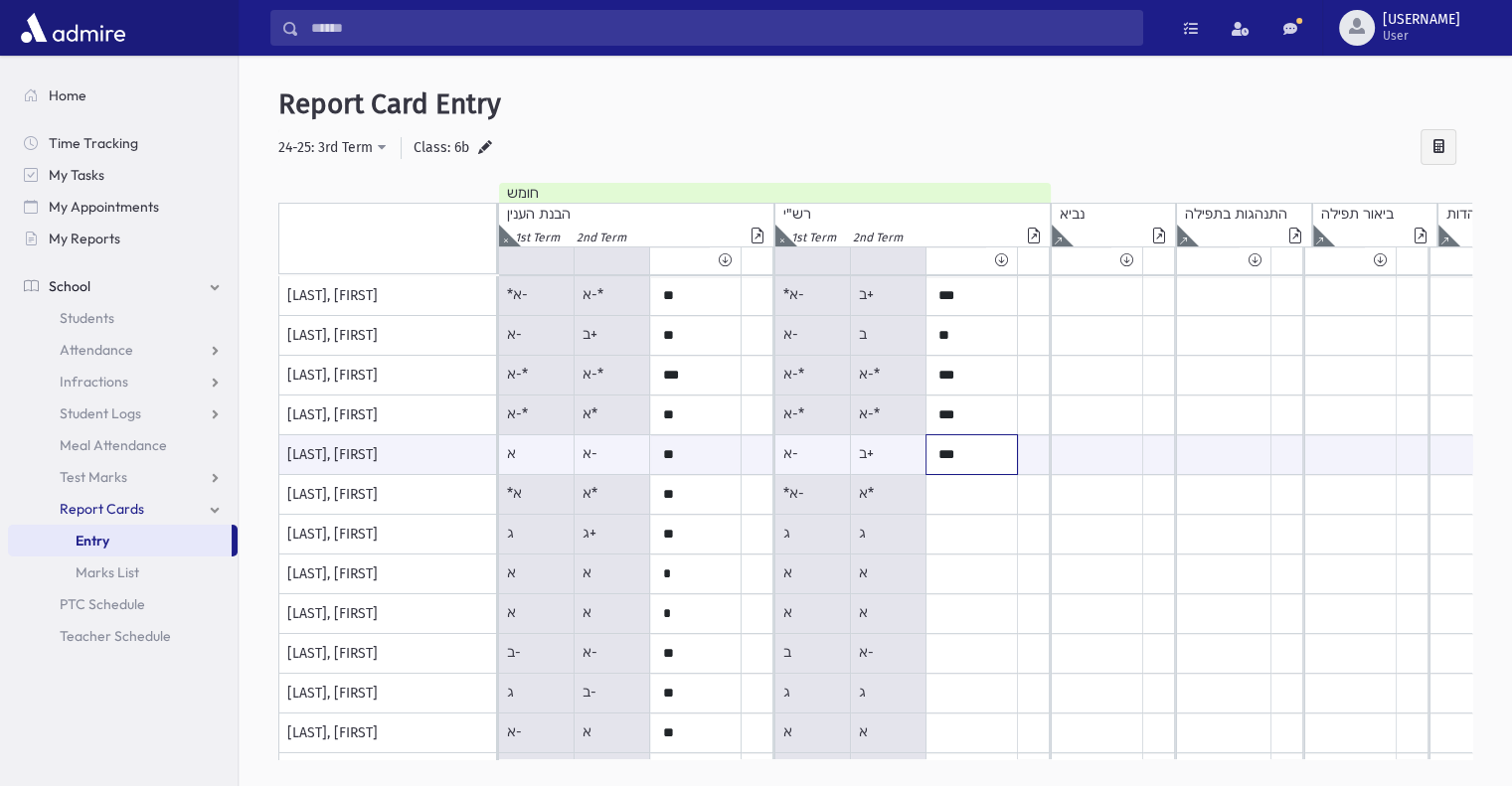 click on "***" at bounding box center (696, 454) 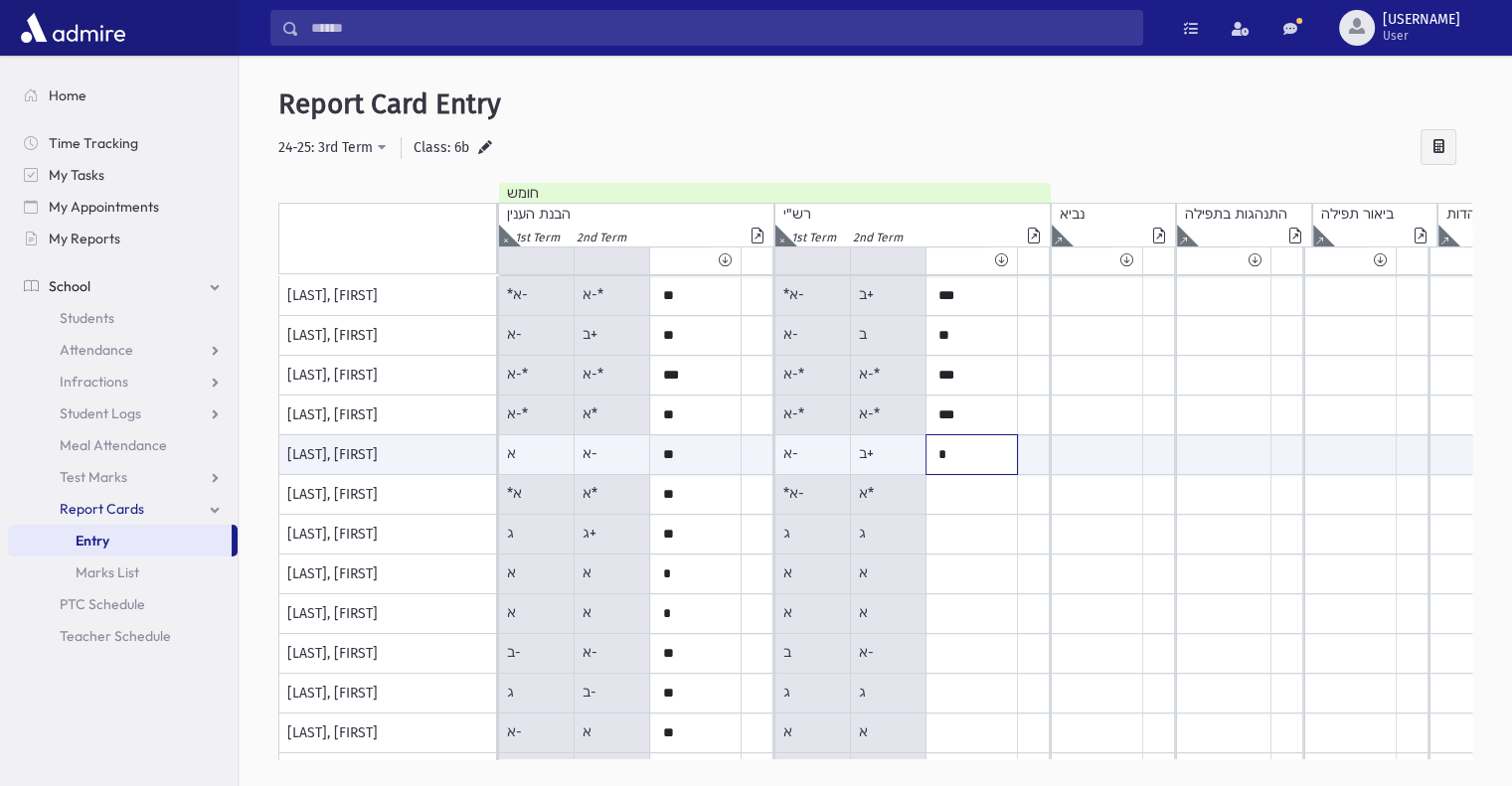 type on "*" 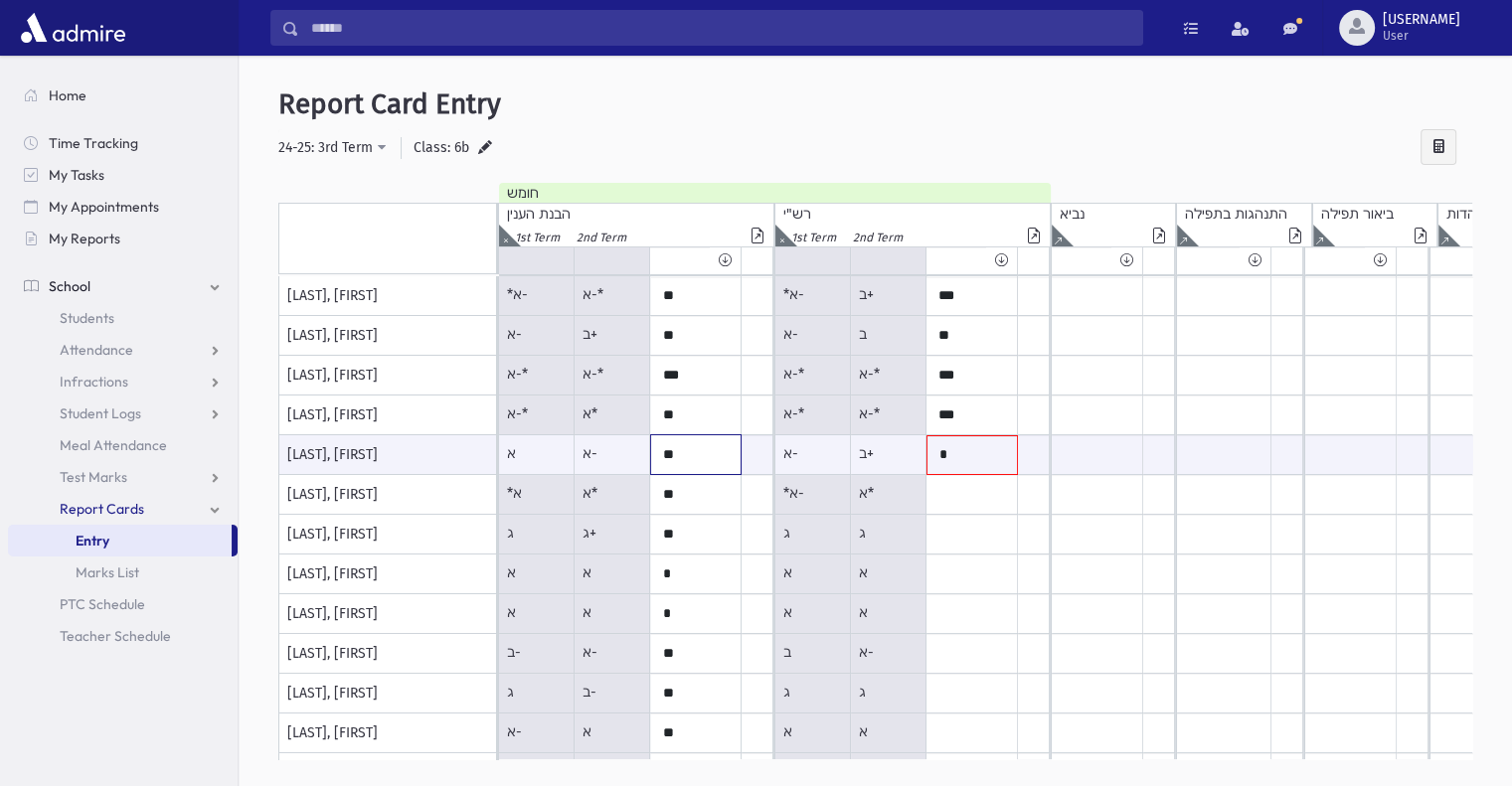 click on "**" at bounding box center (696, 454) 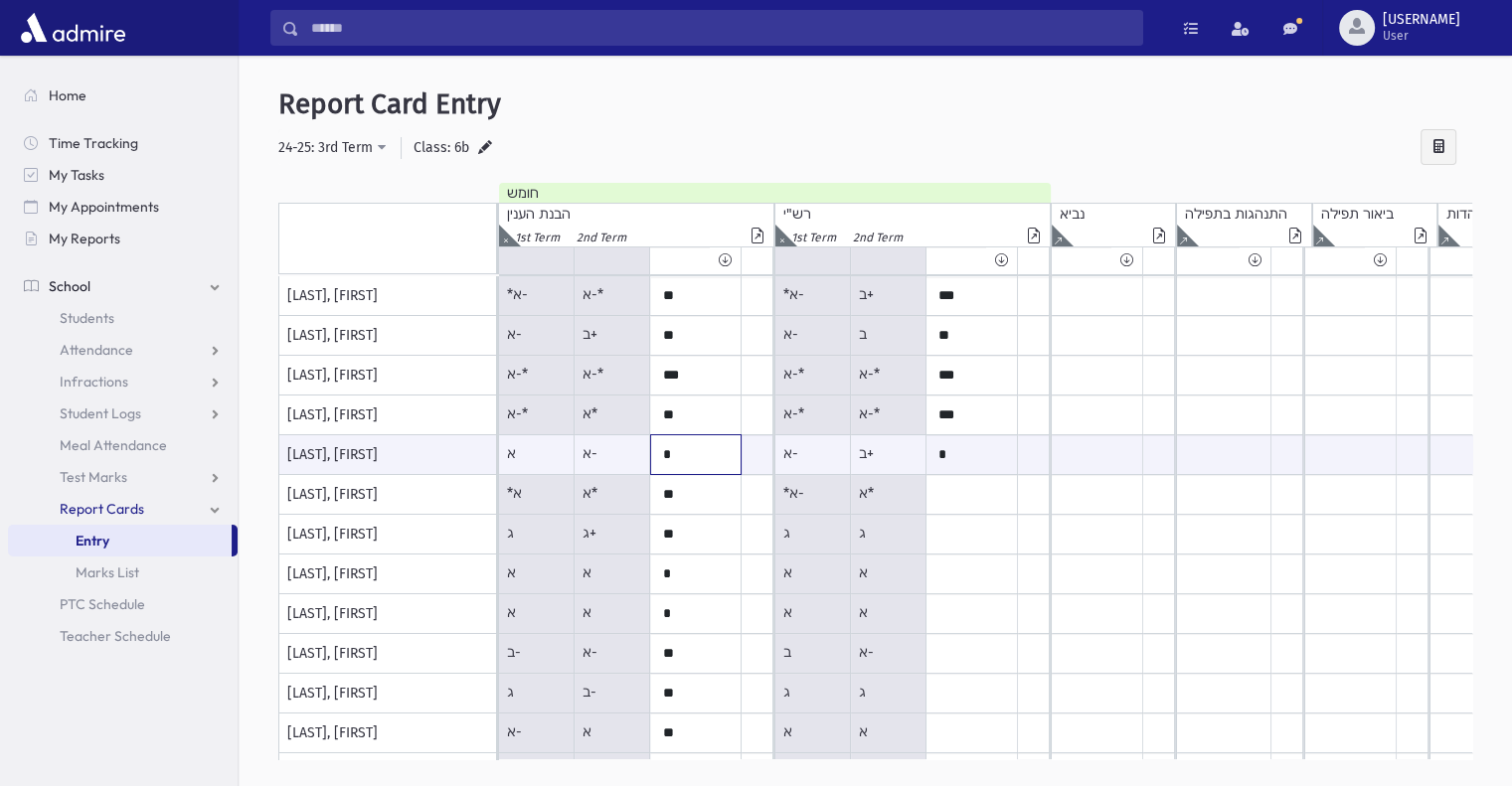 type on "*" 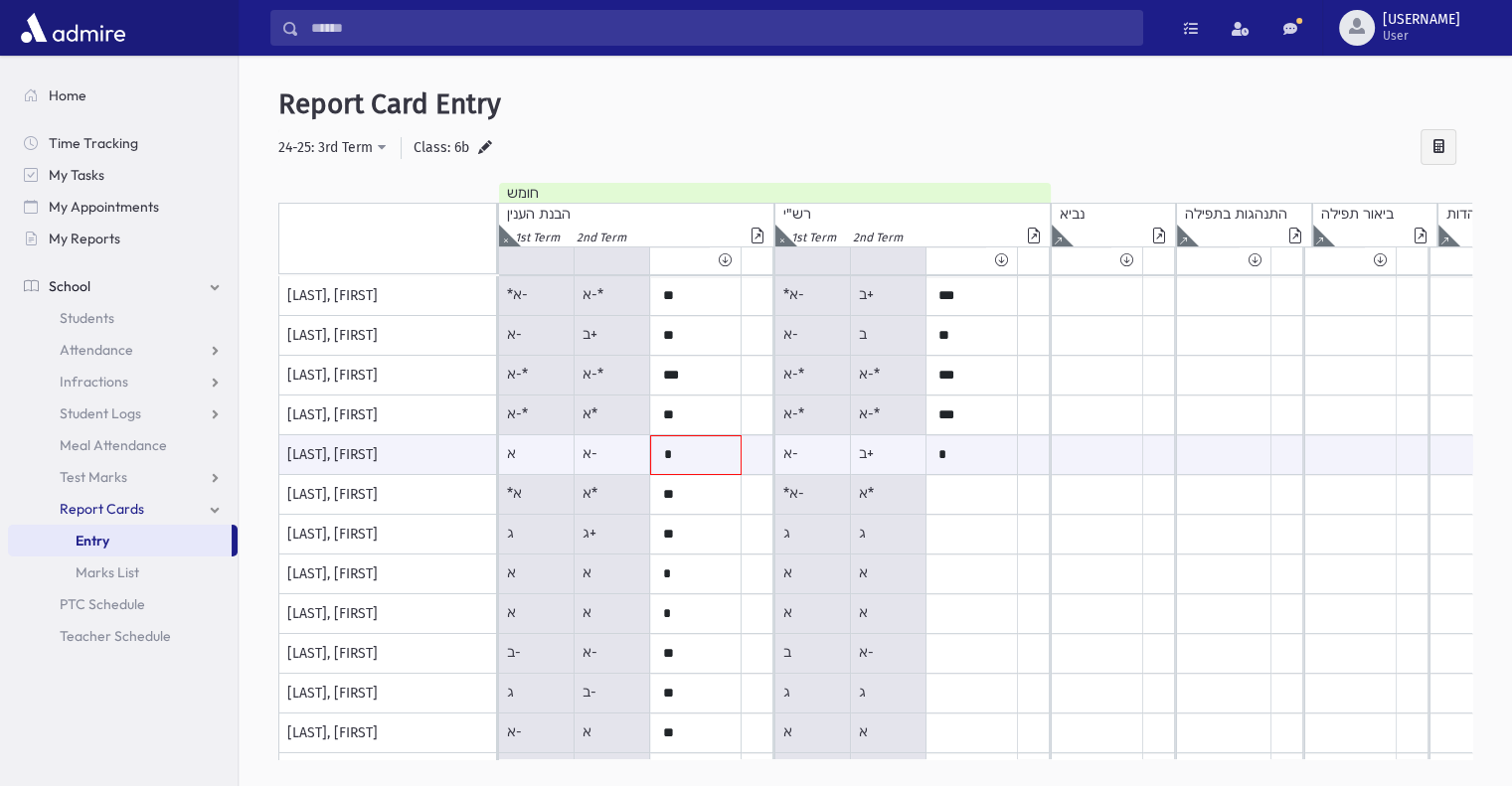 click on "*א-" at bounding box center (537, 296) 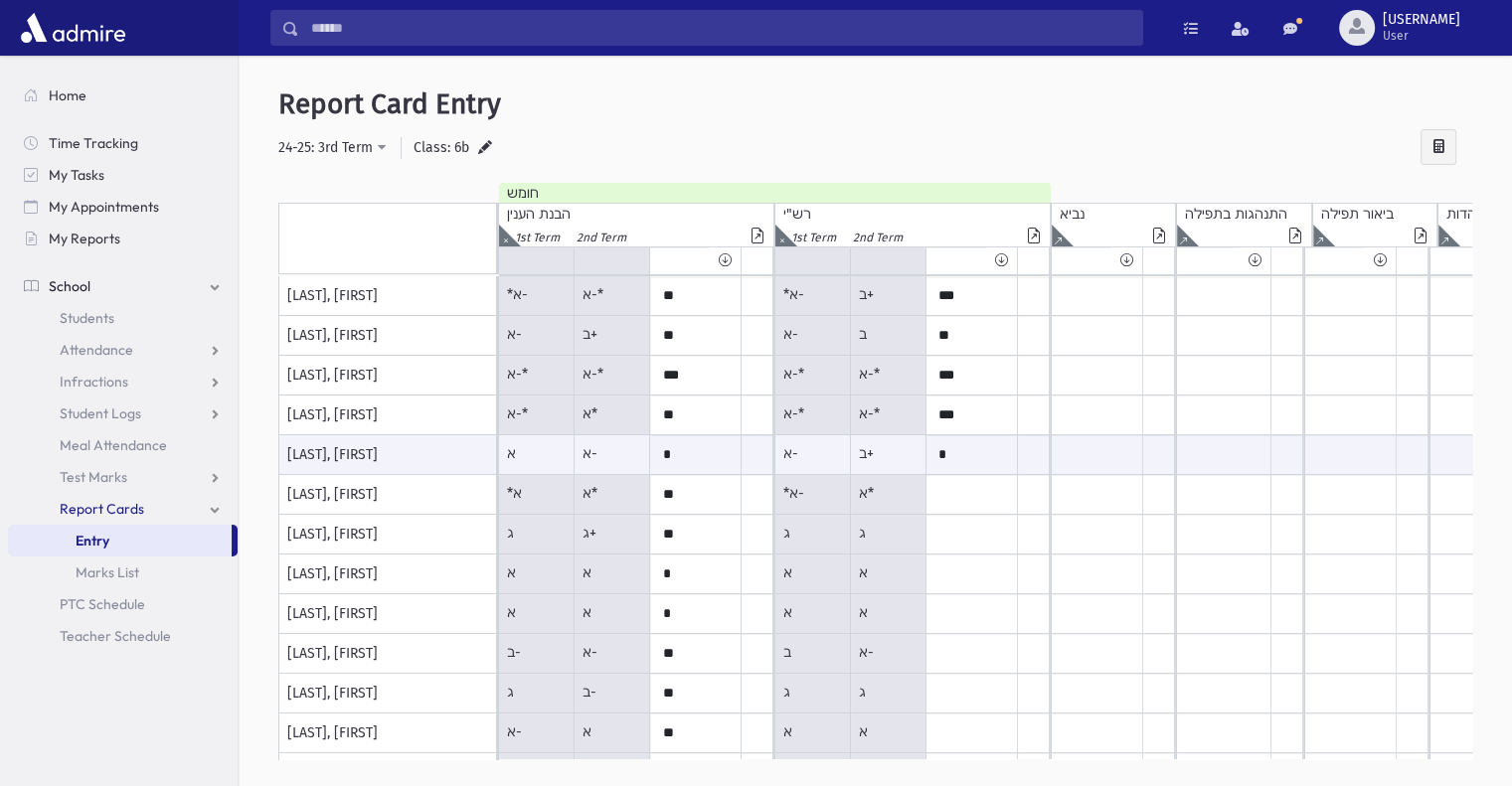 click on "א*" at bounding box center [537, 296] 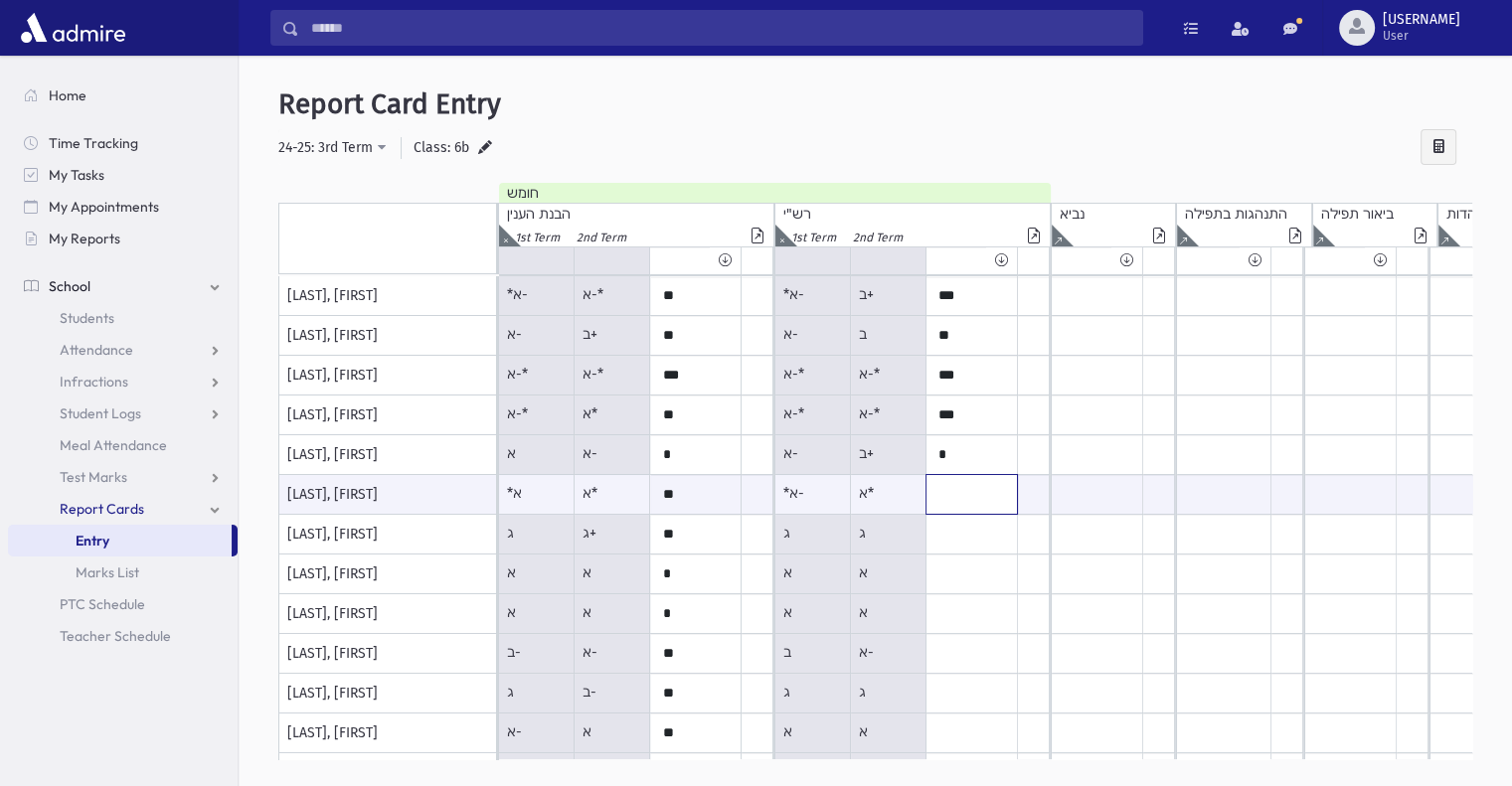 click at bounding box center (696, 494) 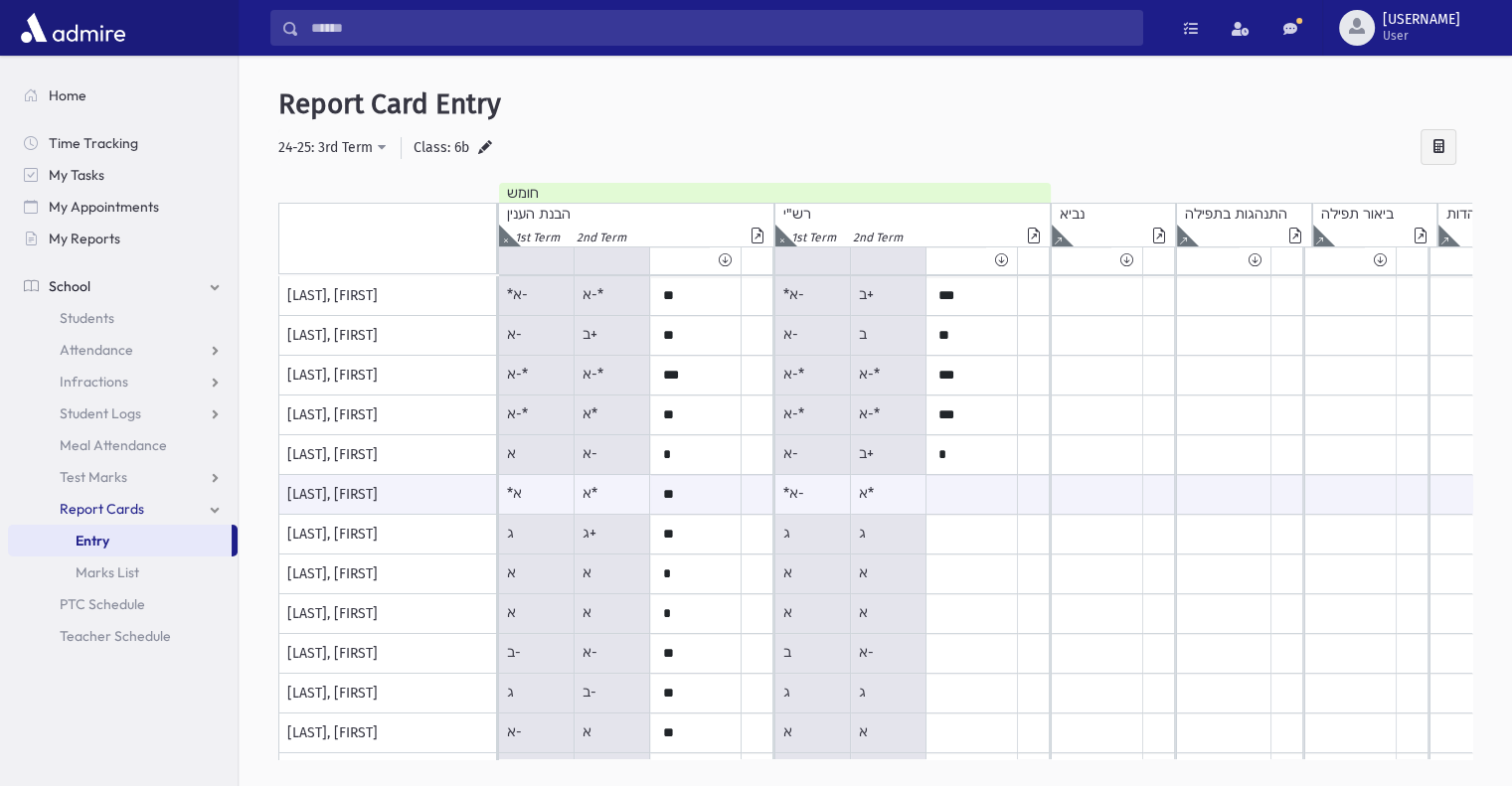 click on "א*" at bounding box center (514, 493) 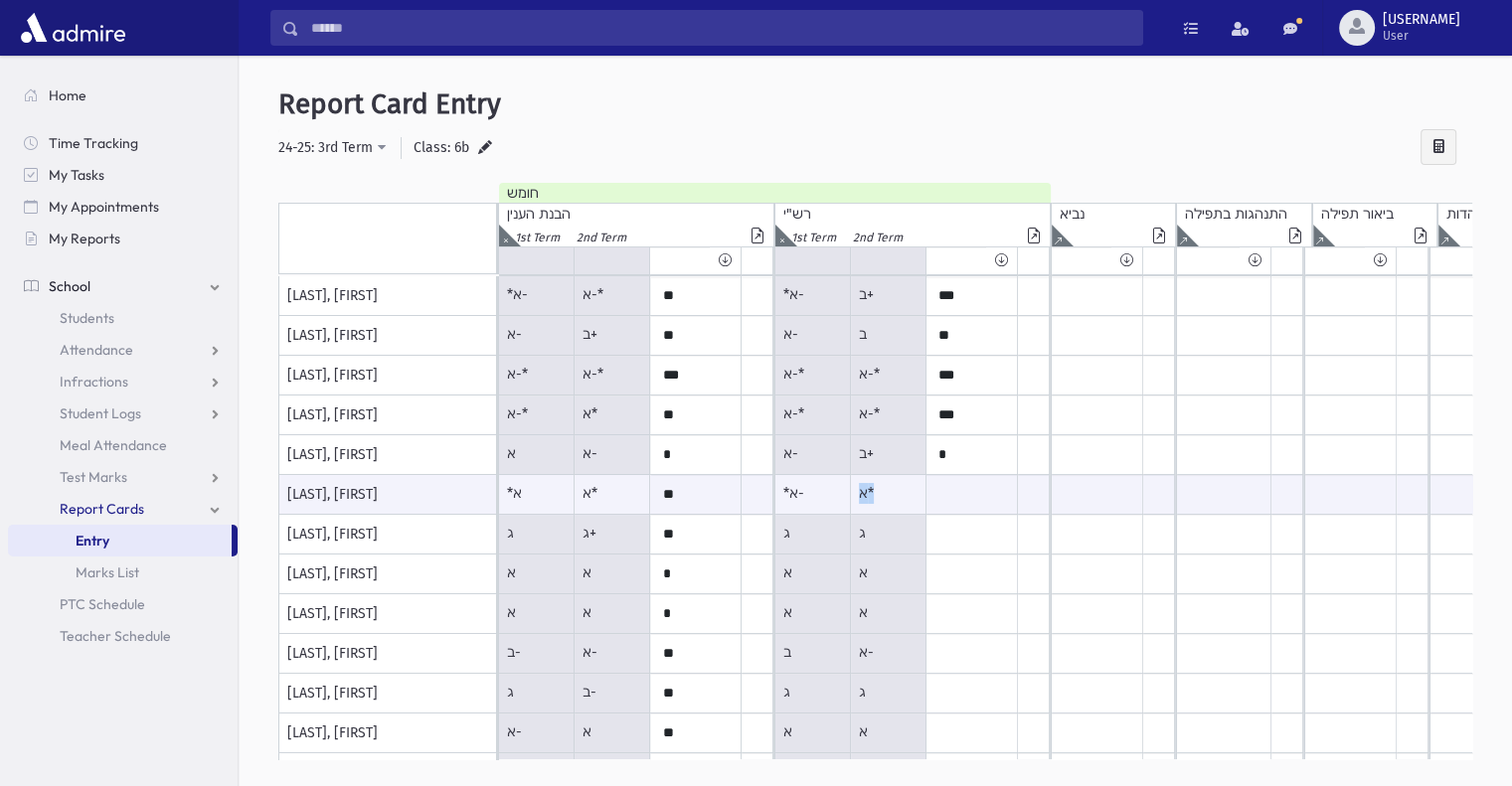 drag, startPoint x: 853, startPoint y: 496, endPoint x: 921, endPoint y: 496, distance: 68 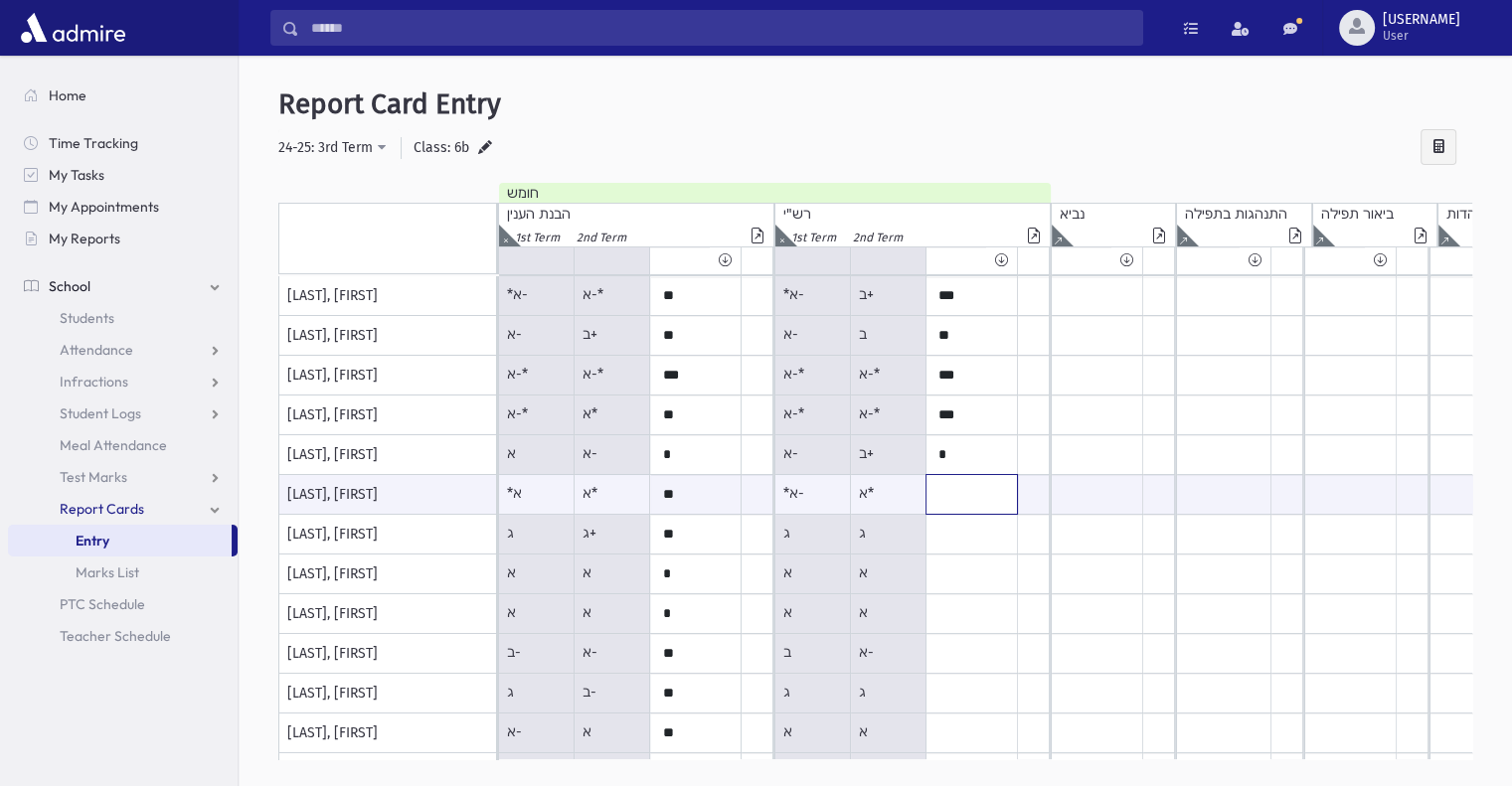 click at bounding box center (696, 494) 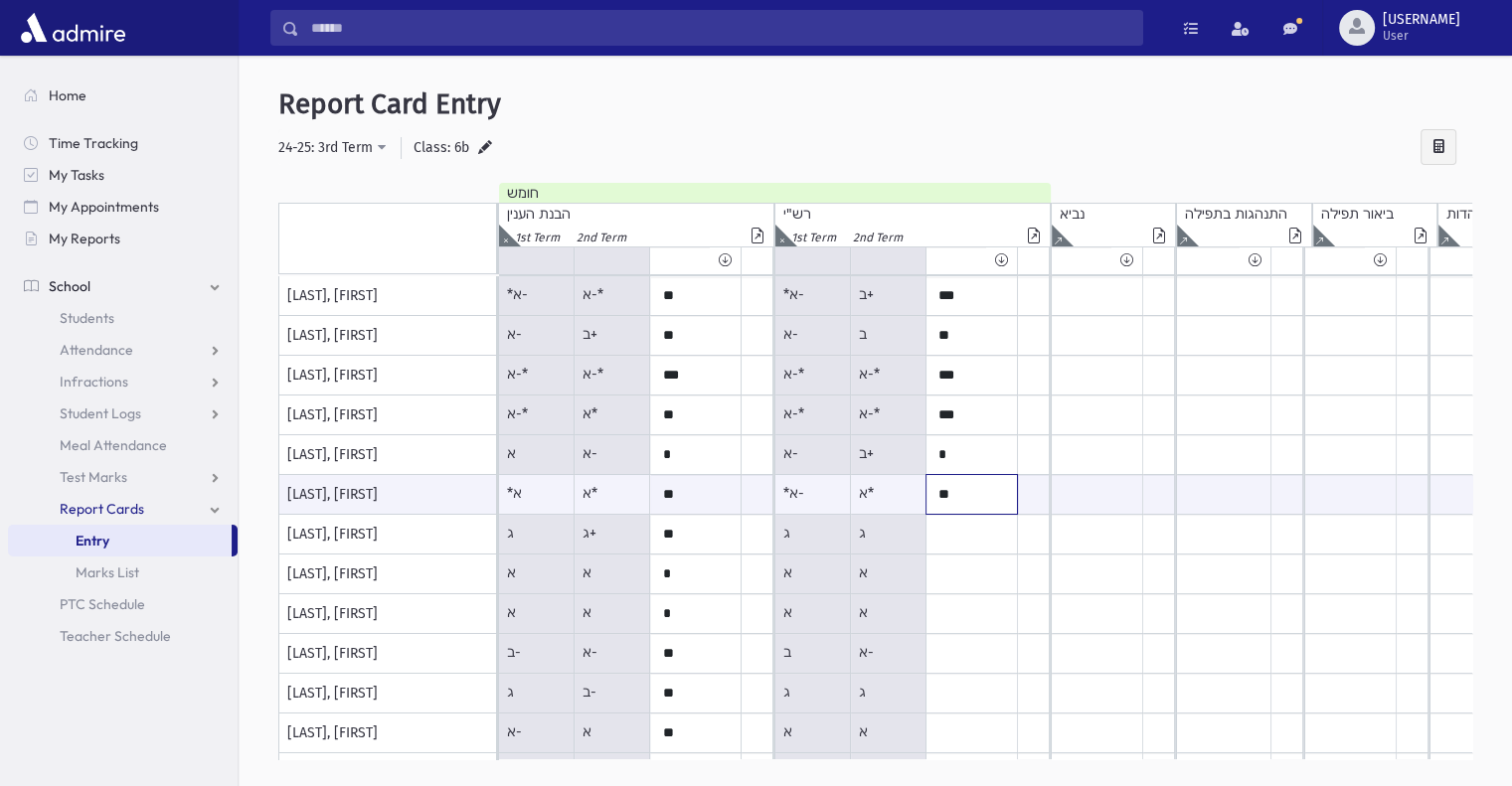 type on "**" 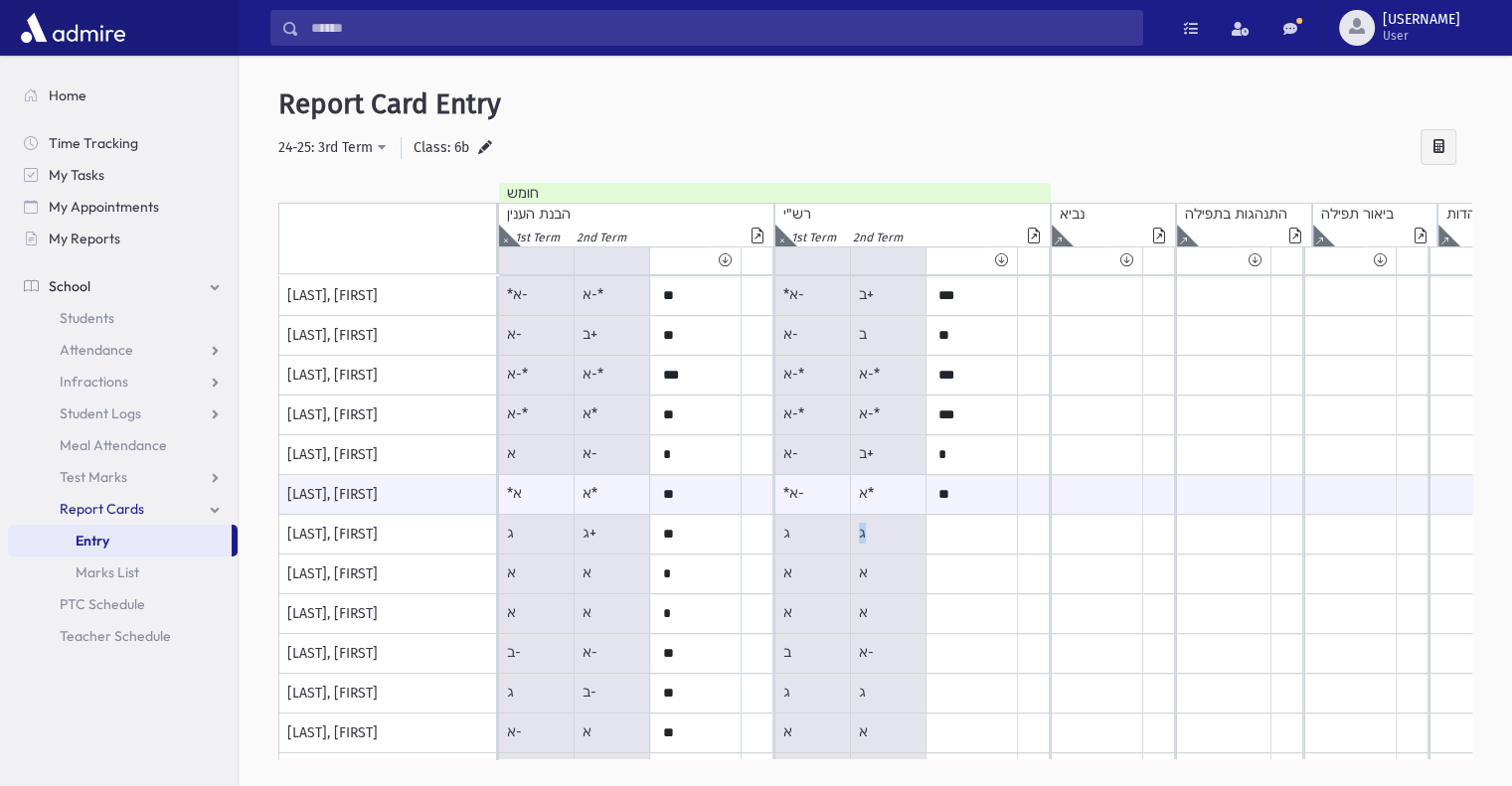 drag, startPoint x: 853, startPoint y: 536, endPoint x: 882, endPoint y: 536, distance: 29 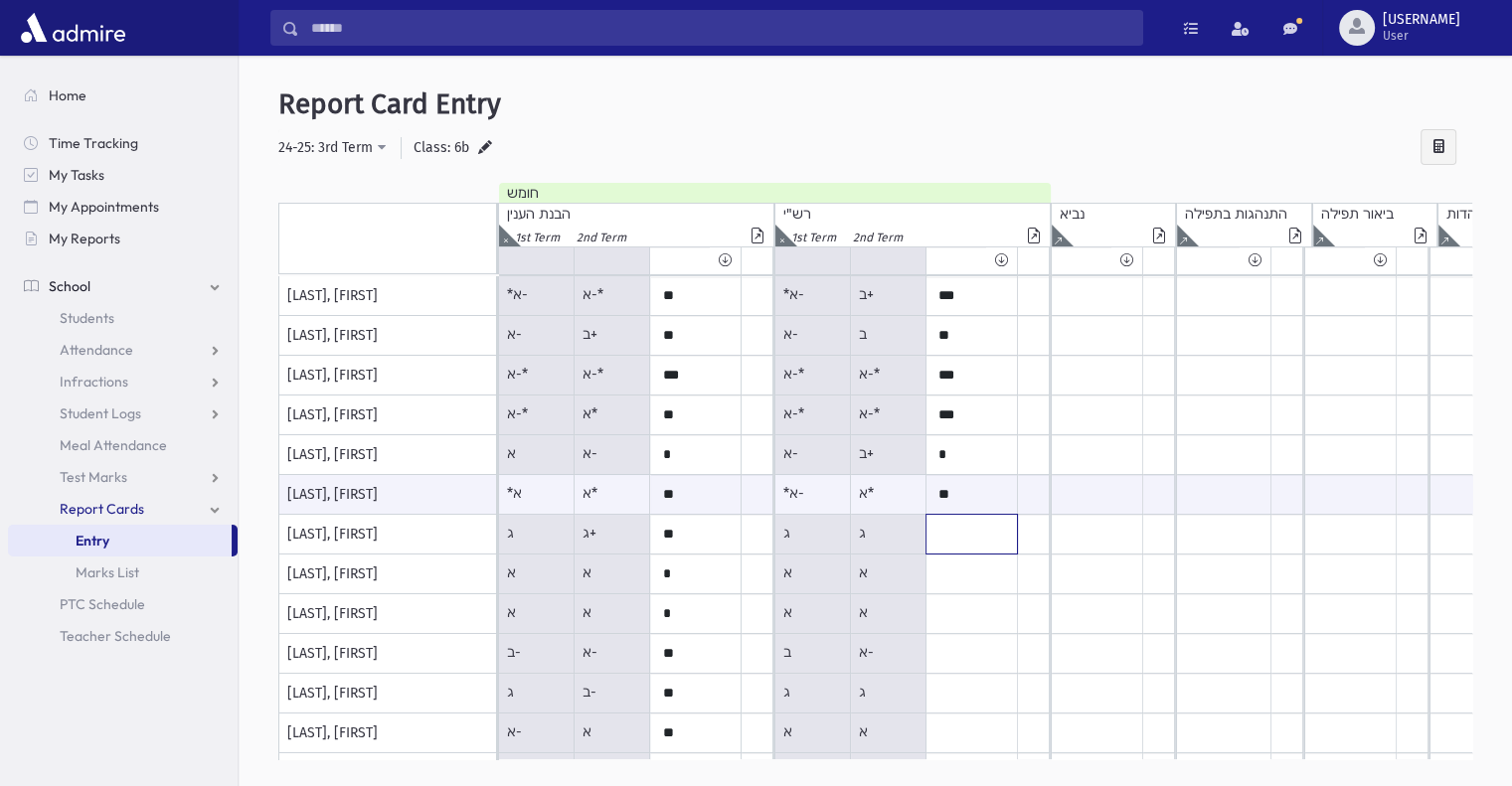 click at bounding box center (696, 296) 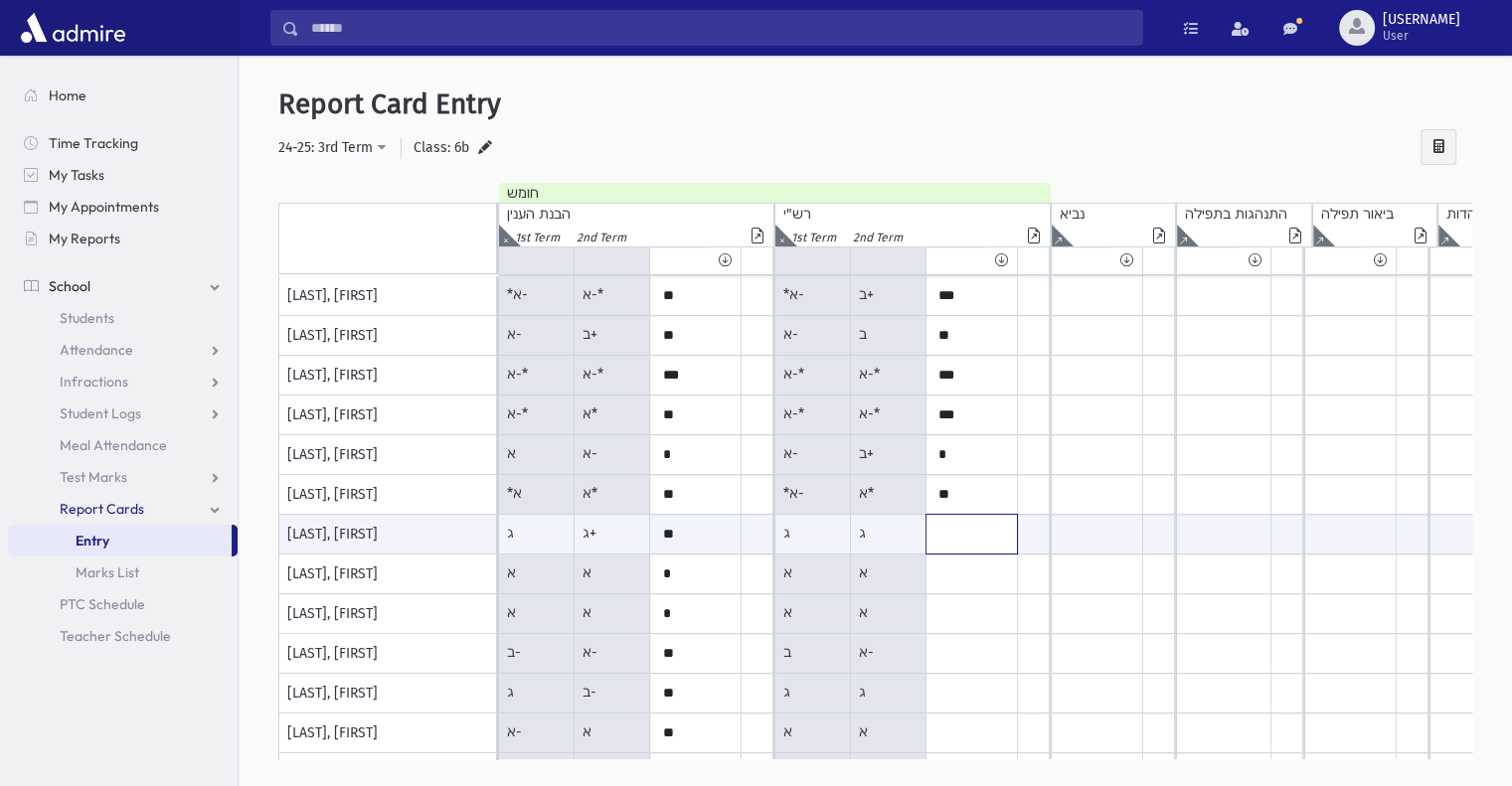 paste on "*" 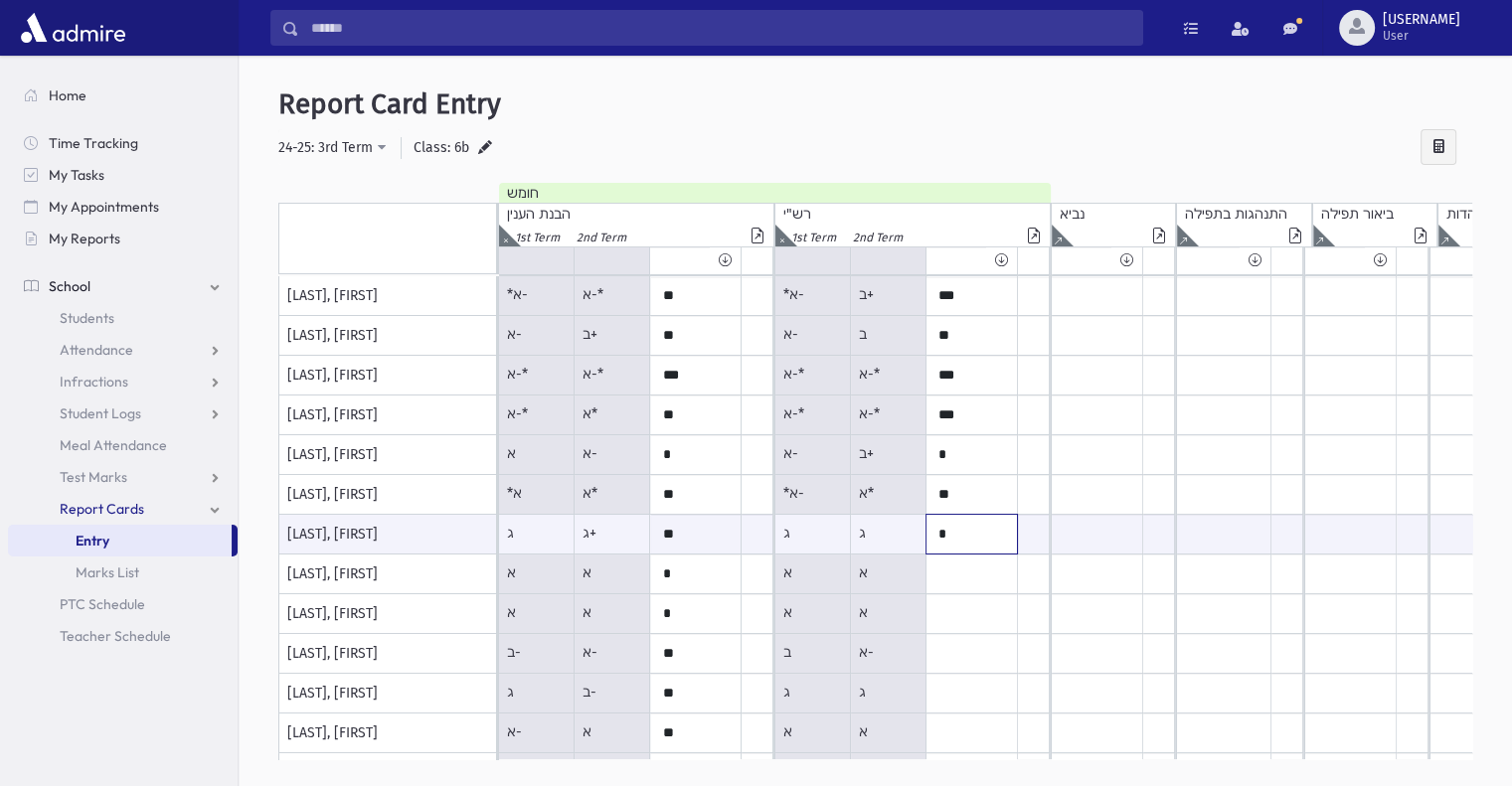 type on "*" 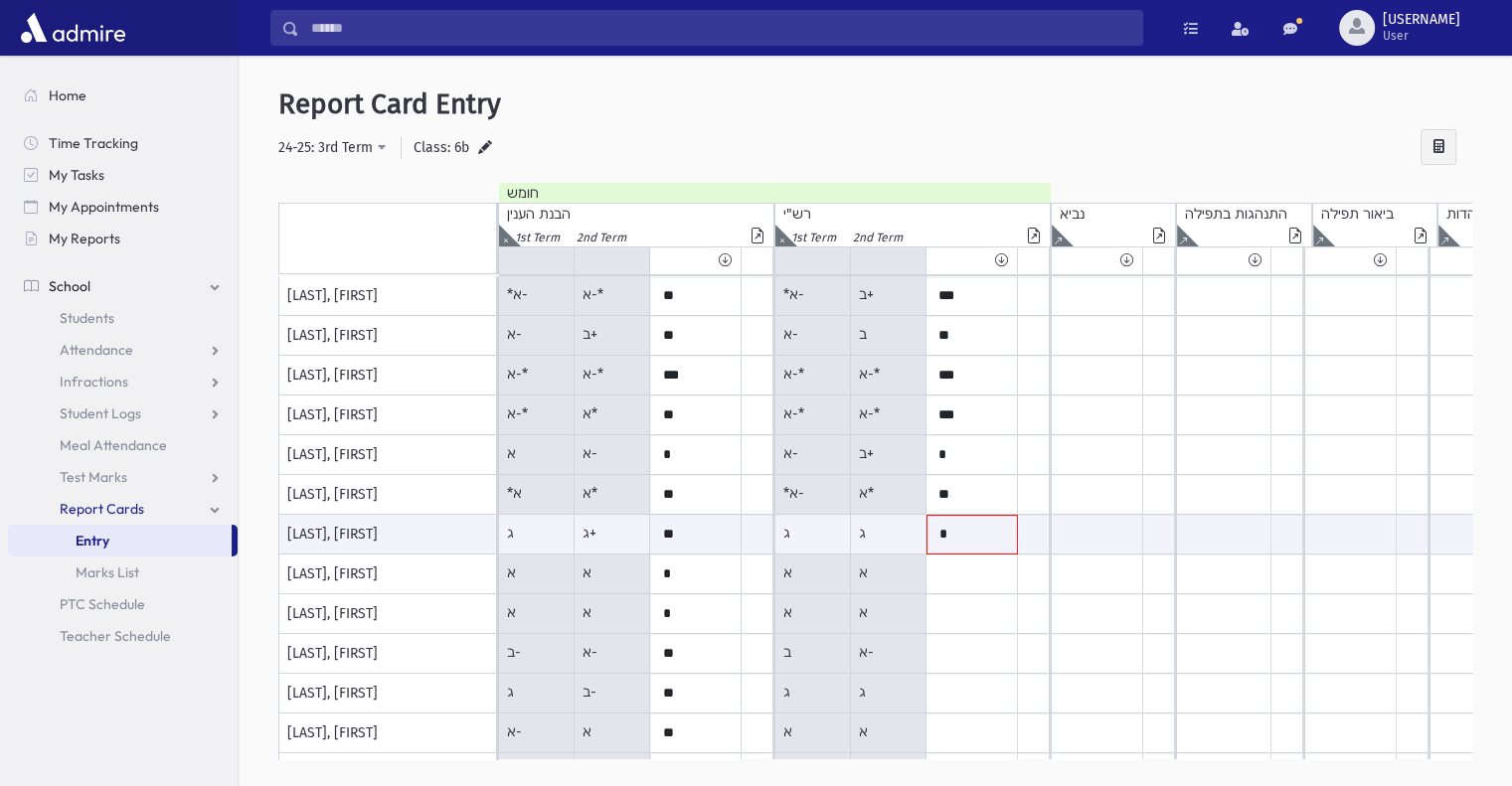 click on "א" at bounding box center (537, 296) 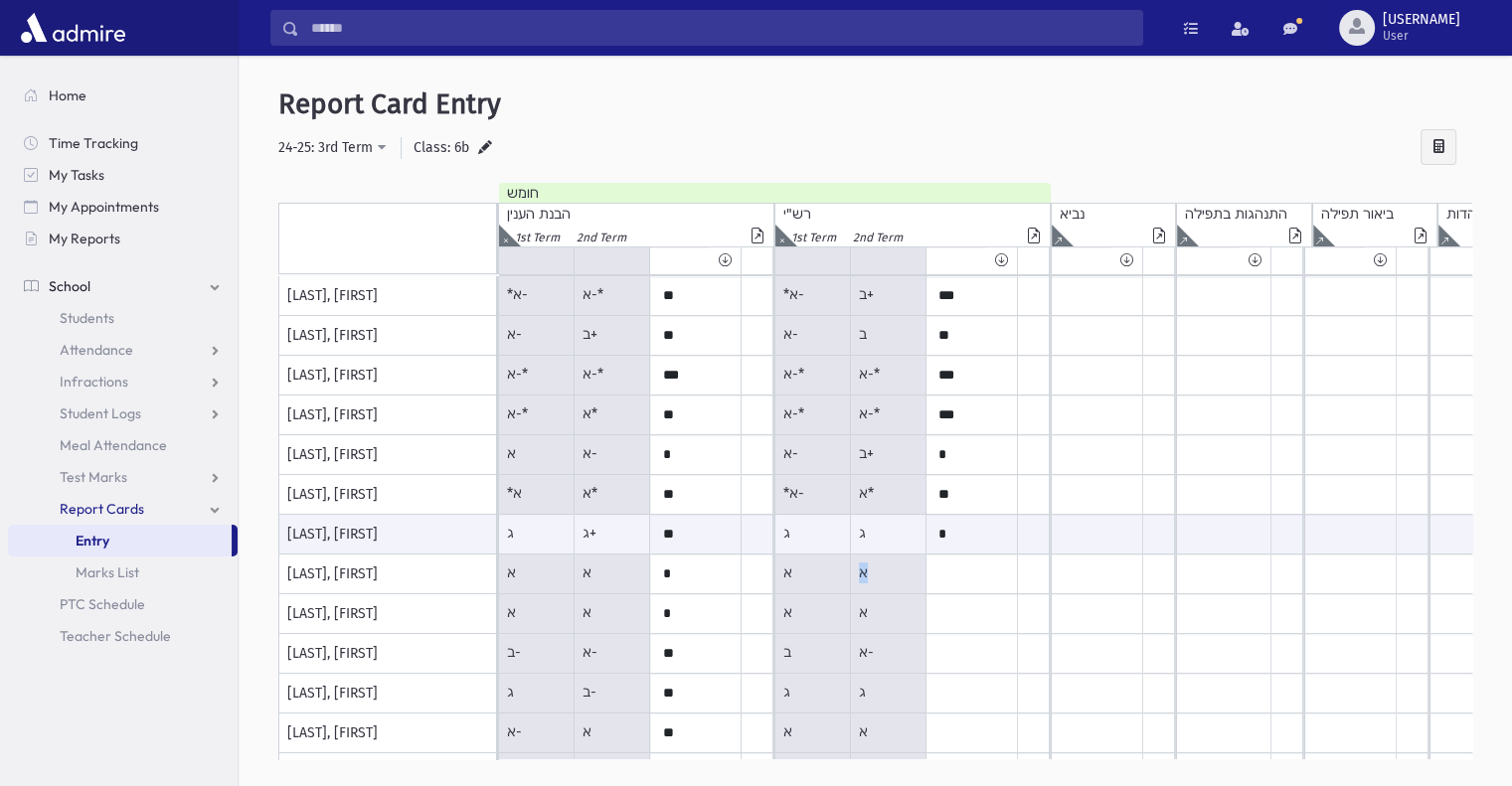 drag, startPoint x: 855, startPoint y: 575, endPoint x: 865, endPoint y: 576, distance: 10.049876 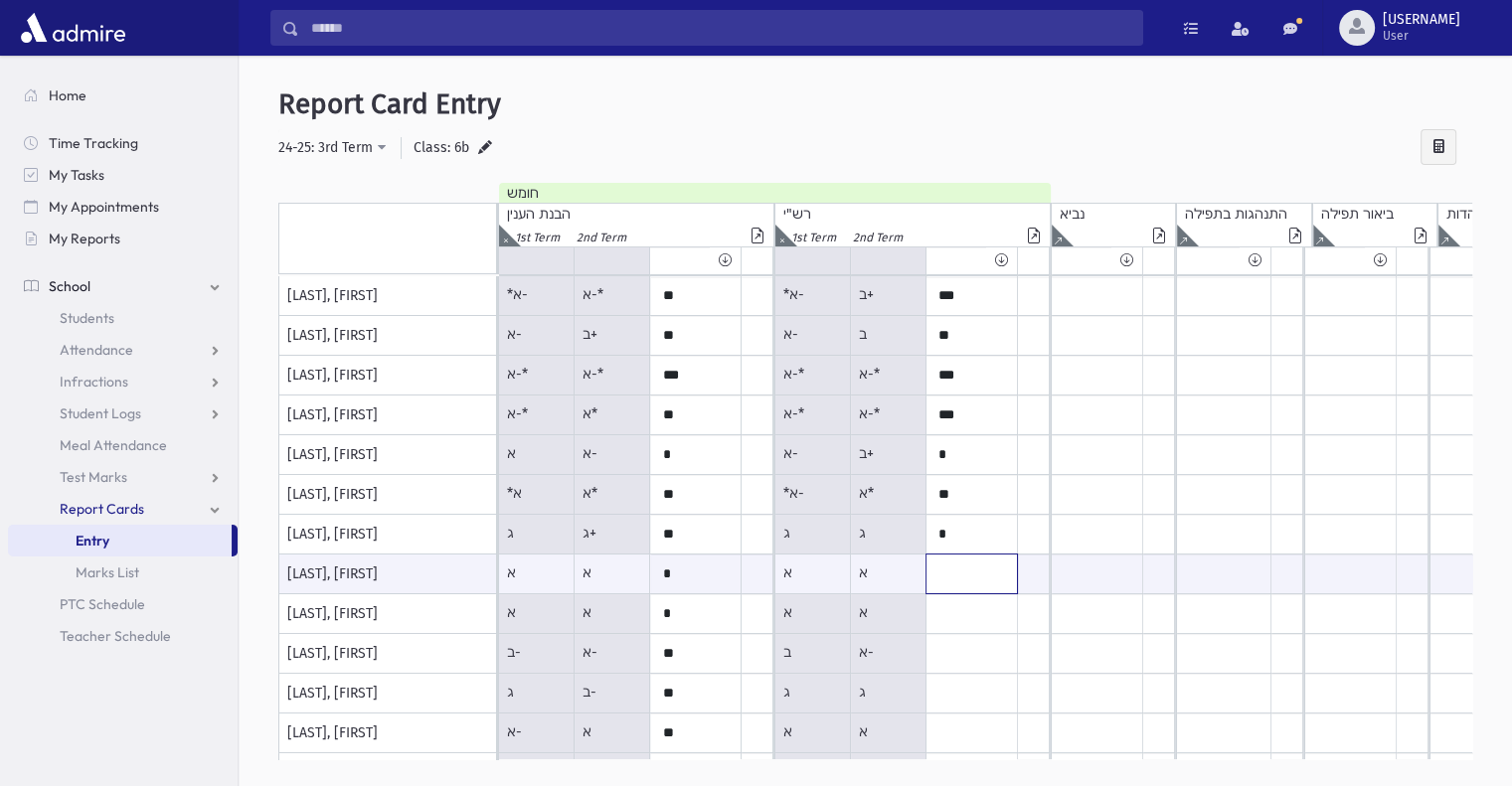 click at bounding box center [696, 573] 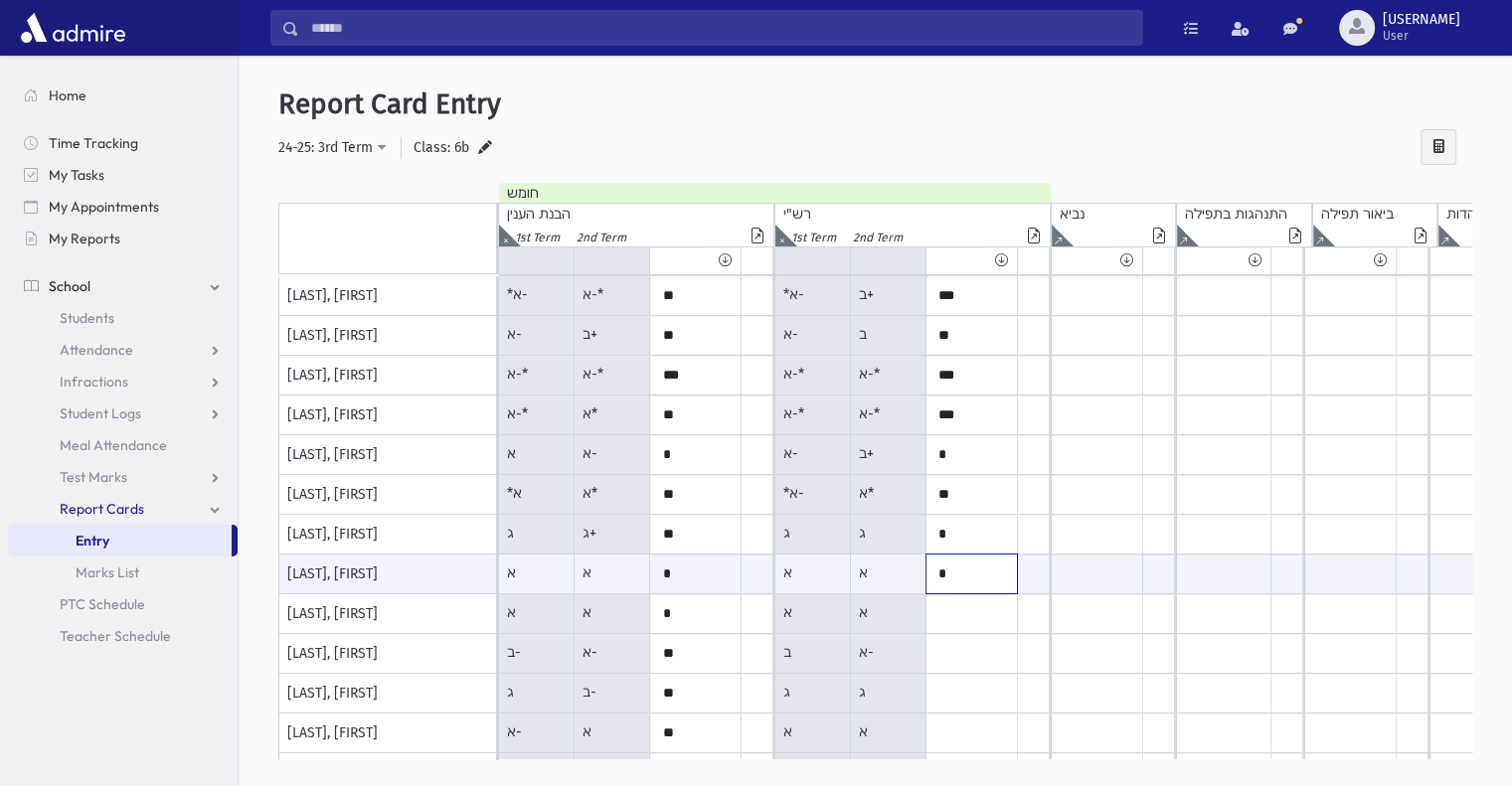 type on "*" 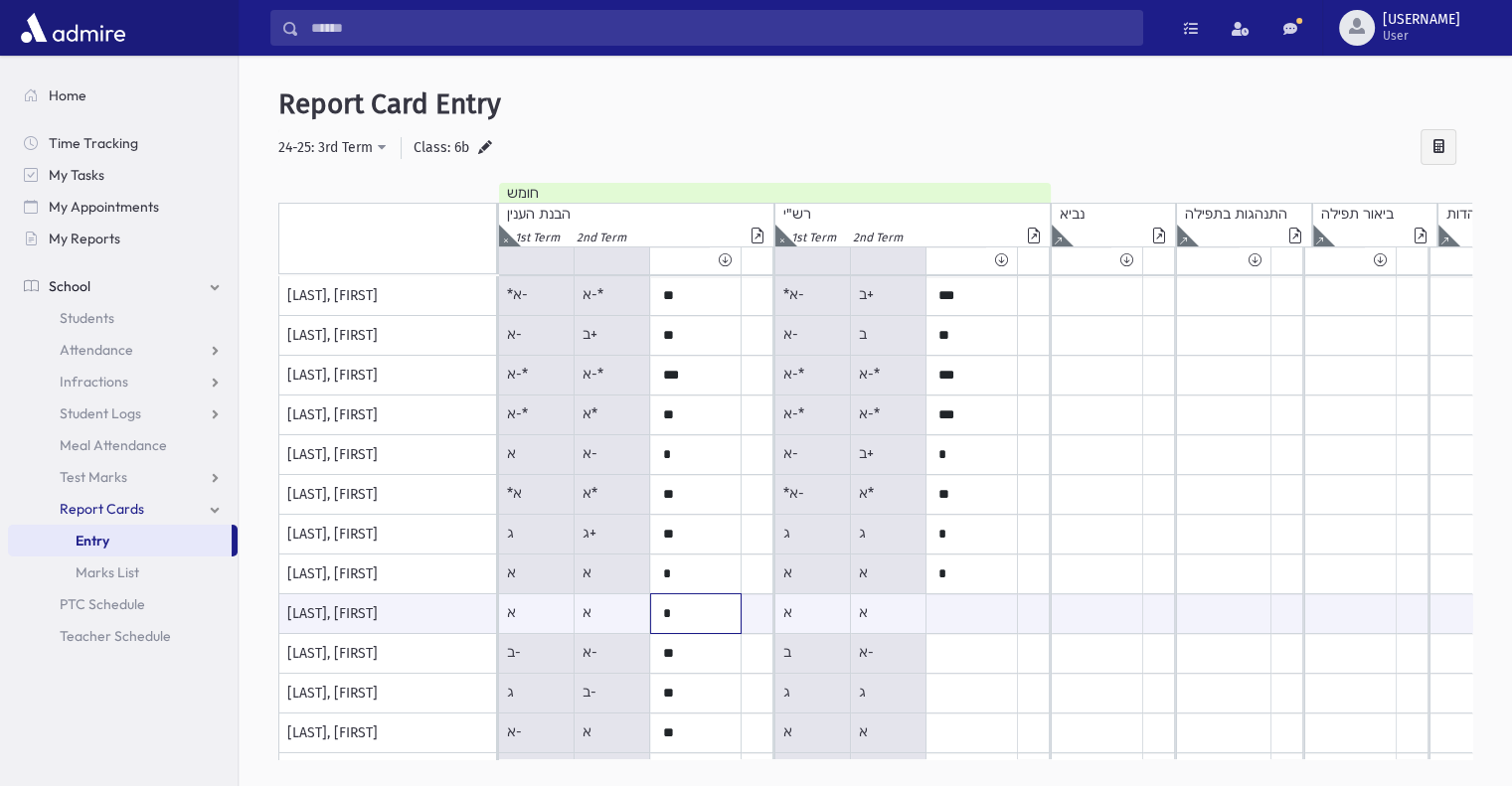 drag, startPoint x: 660, startPoint y: 611, endPoint x: 696, endPoint y: 615, distance: 36.221541 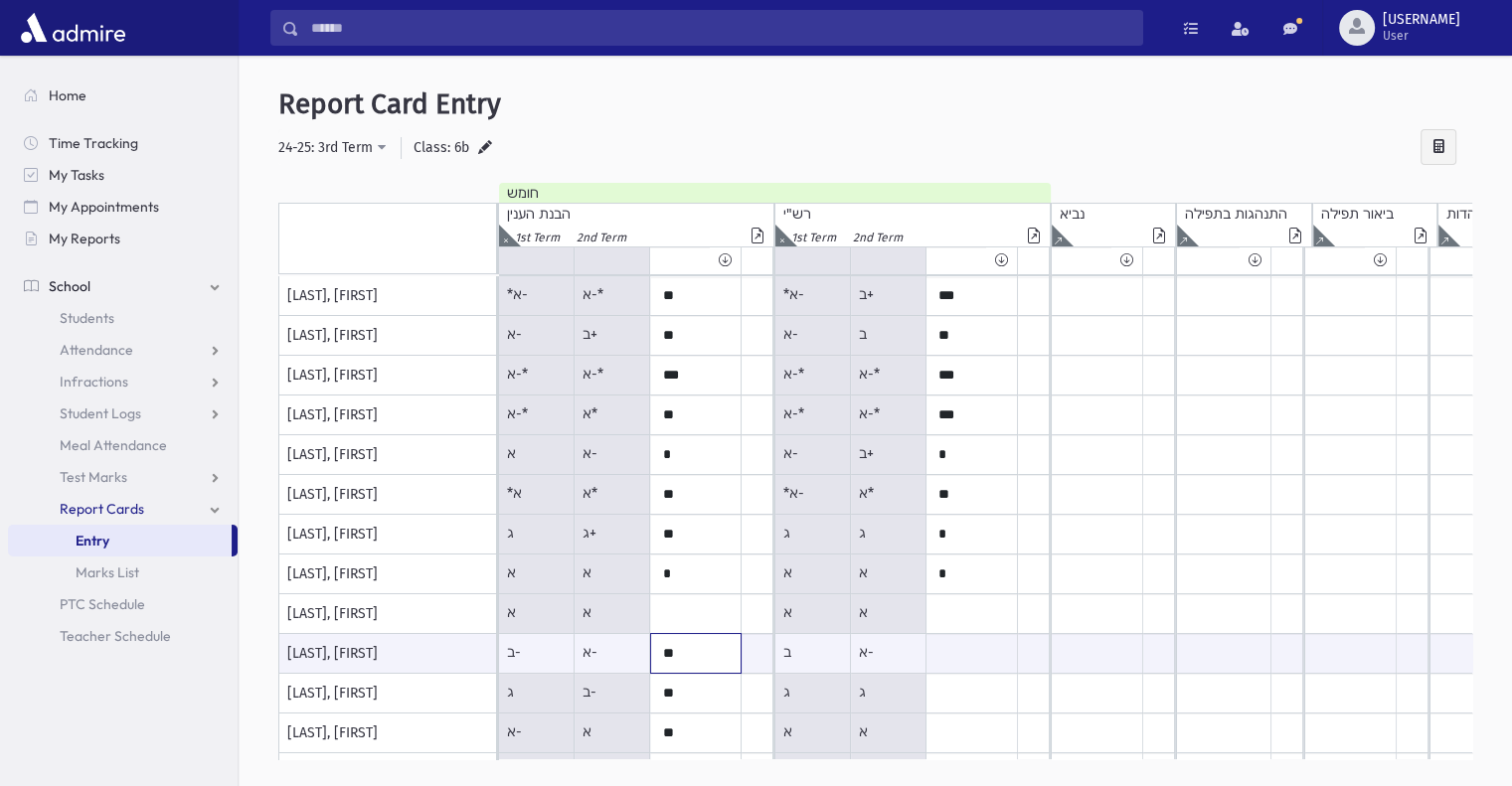 drag, startPoint x: 658, startPoint y: 653, endPoint x: 708, endPoint y: 651, distance: 50.039984 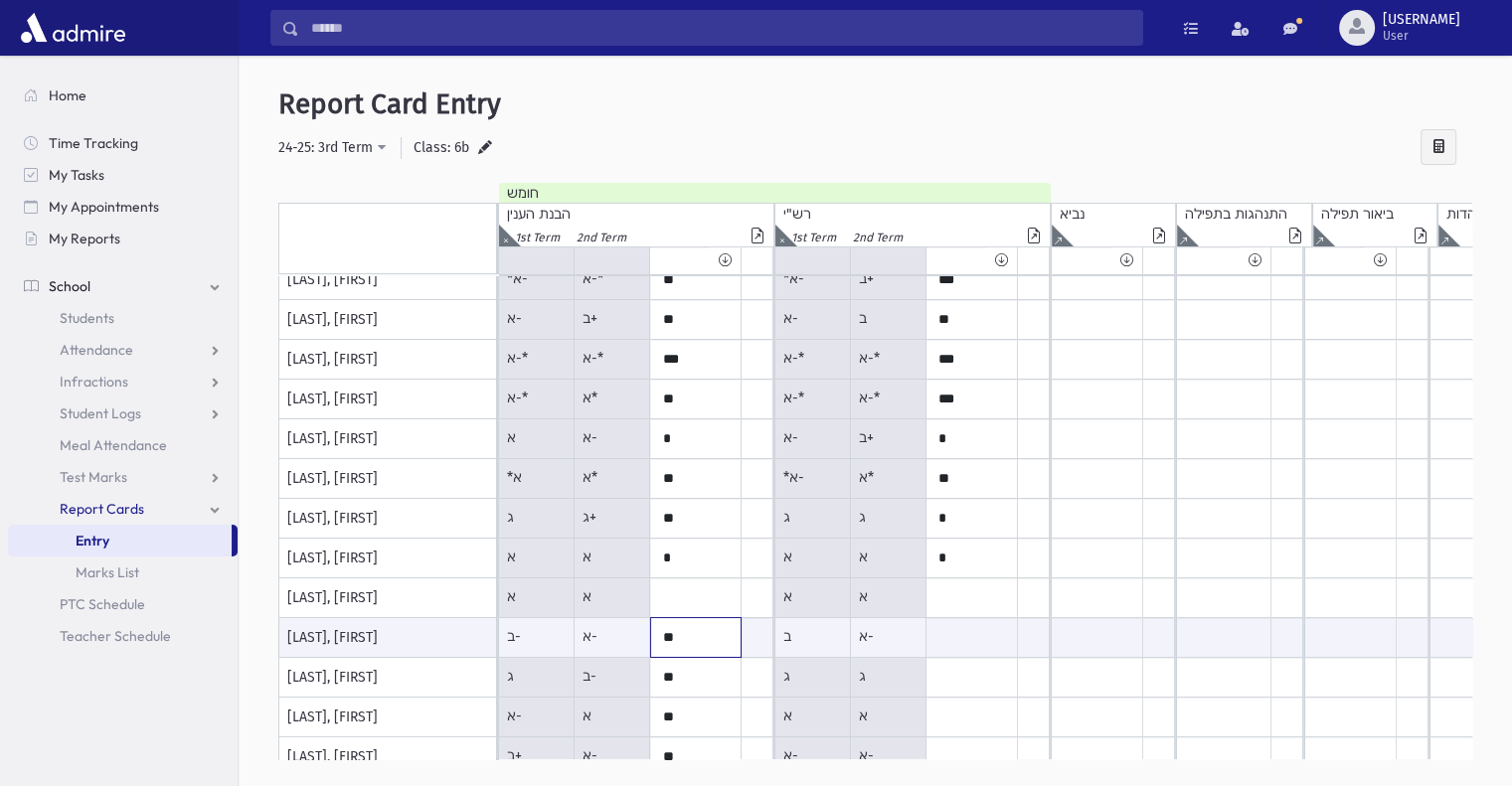 click on "**" at bounding box center (696, 637) 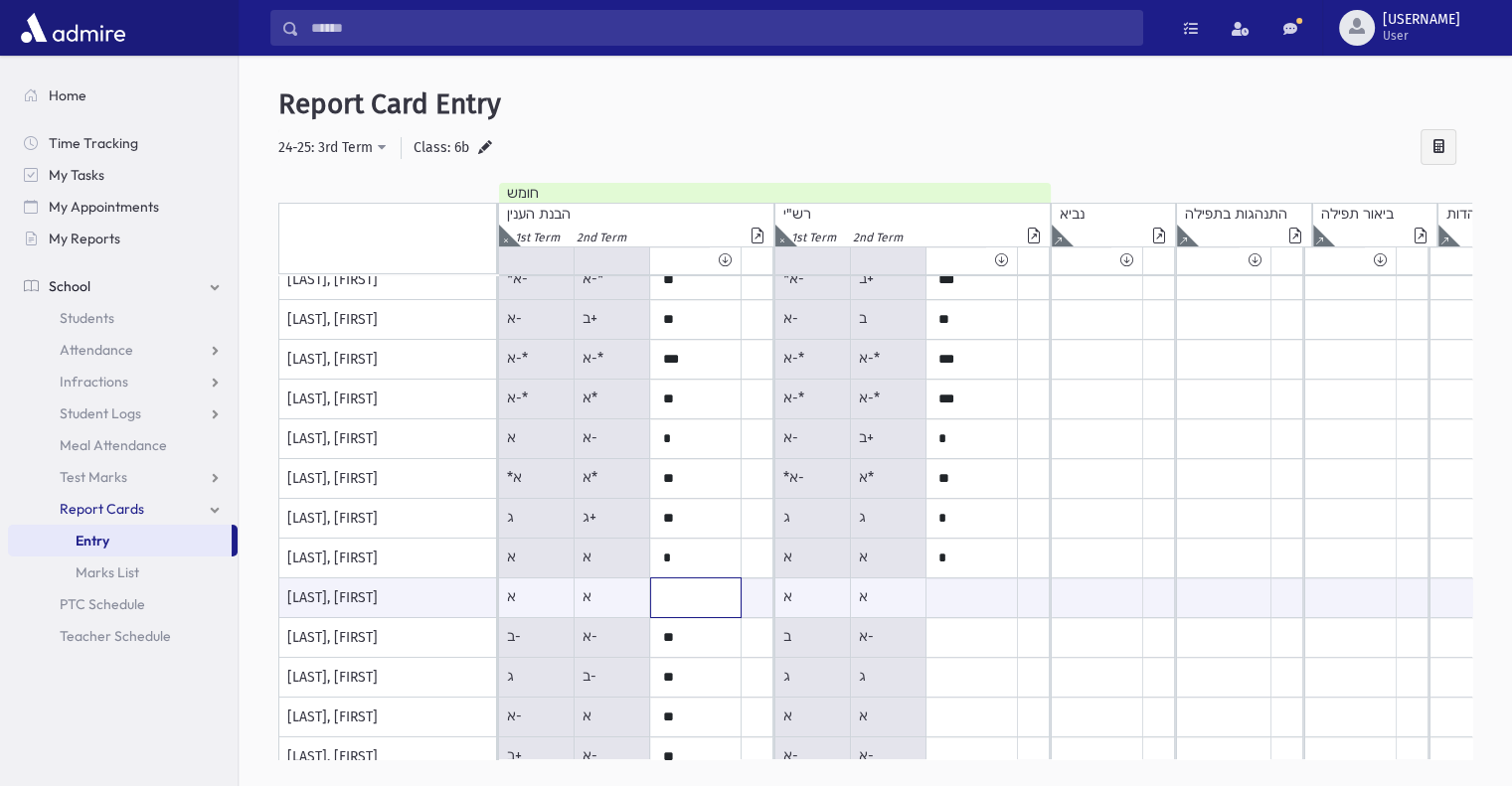 click at bounding box center [696, 597] 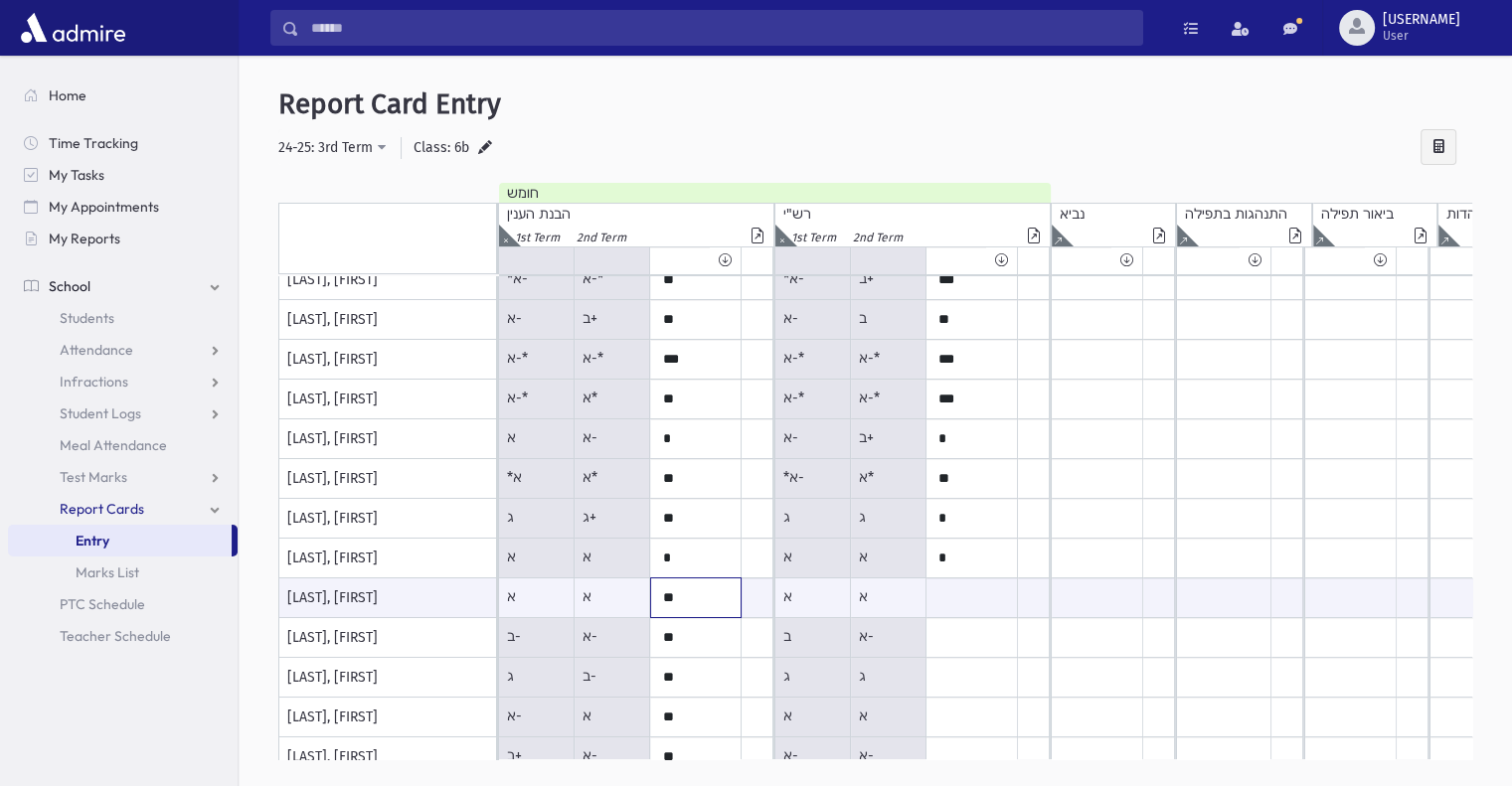type on "**" 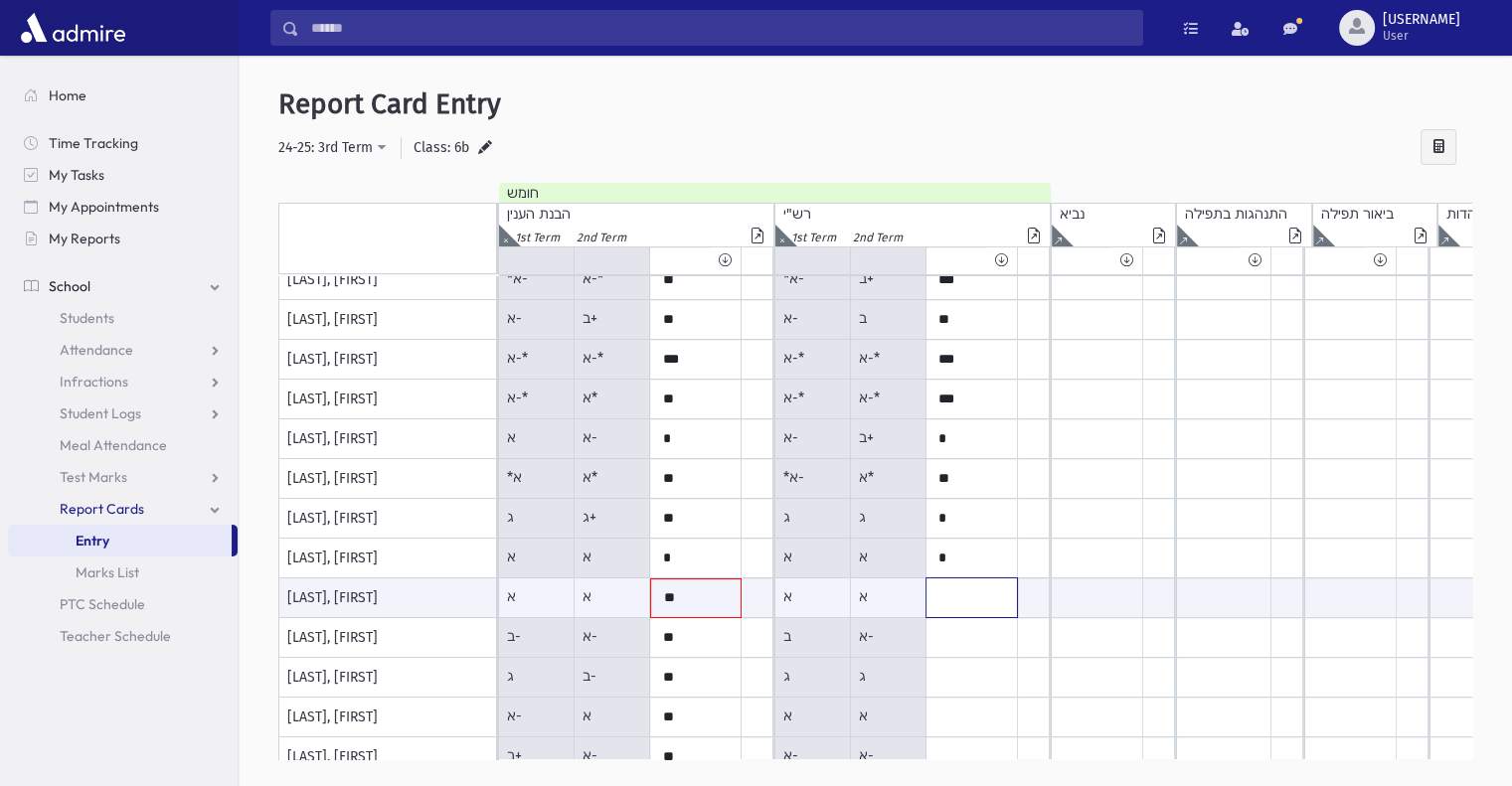 click at bounding box center (696, 598) 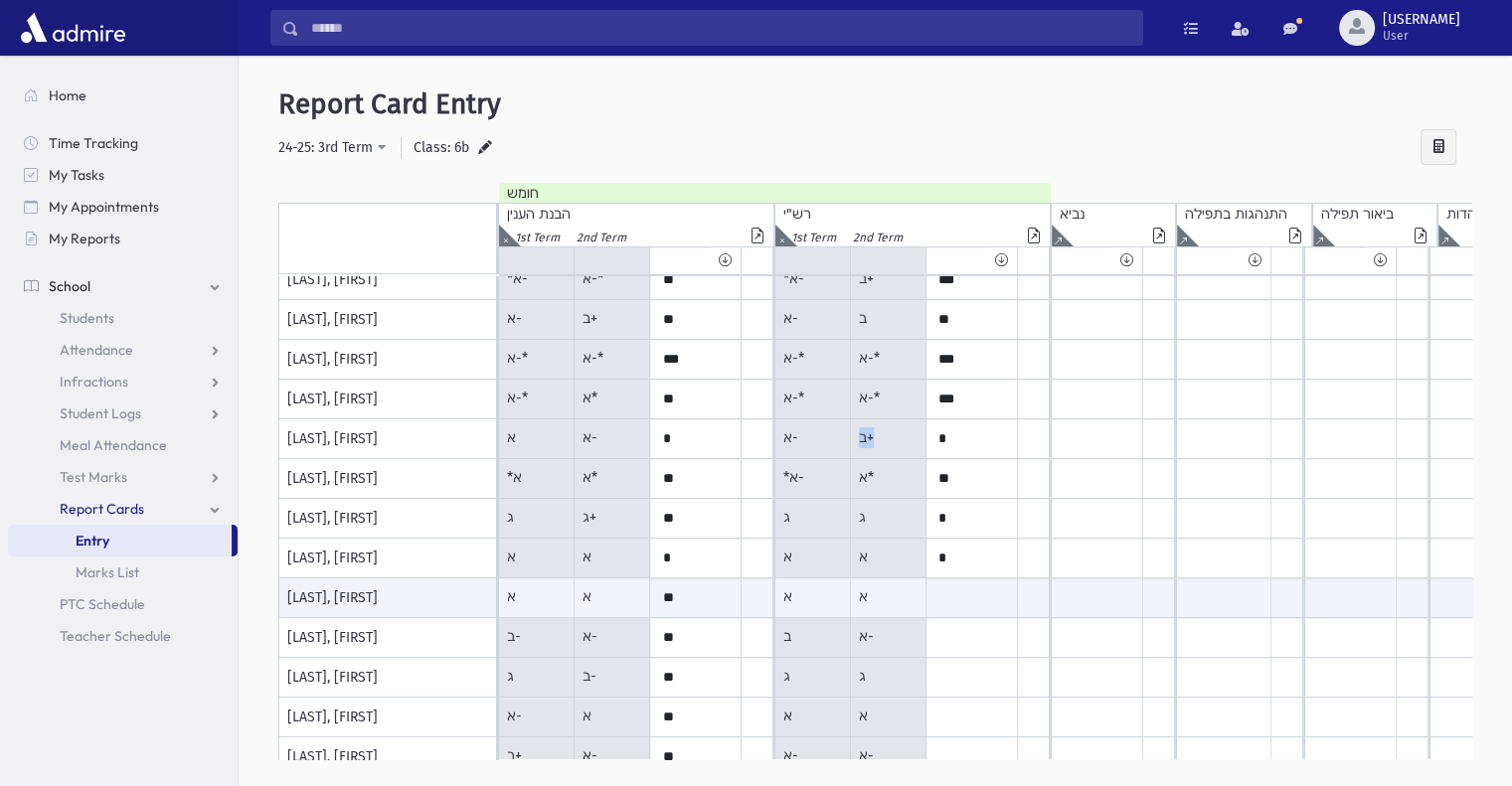 drag, startPoint x: 858, startPoint y: 436, endPoint x: 910, endPoint y: 439, distance: 52.086467 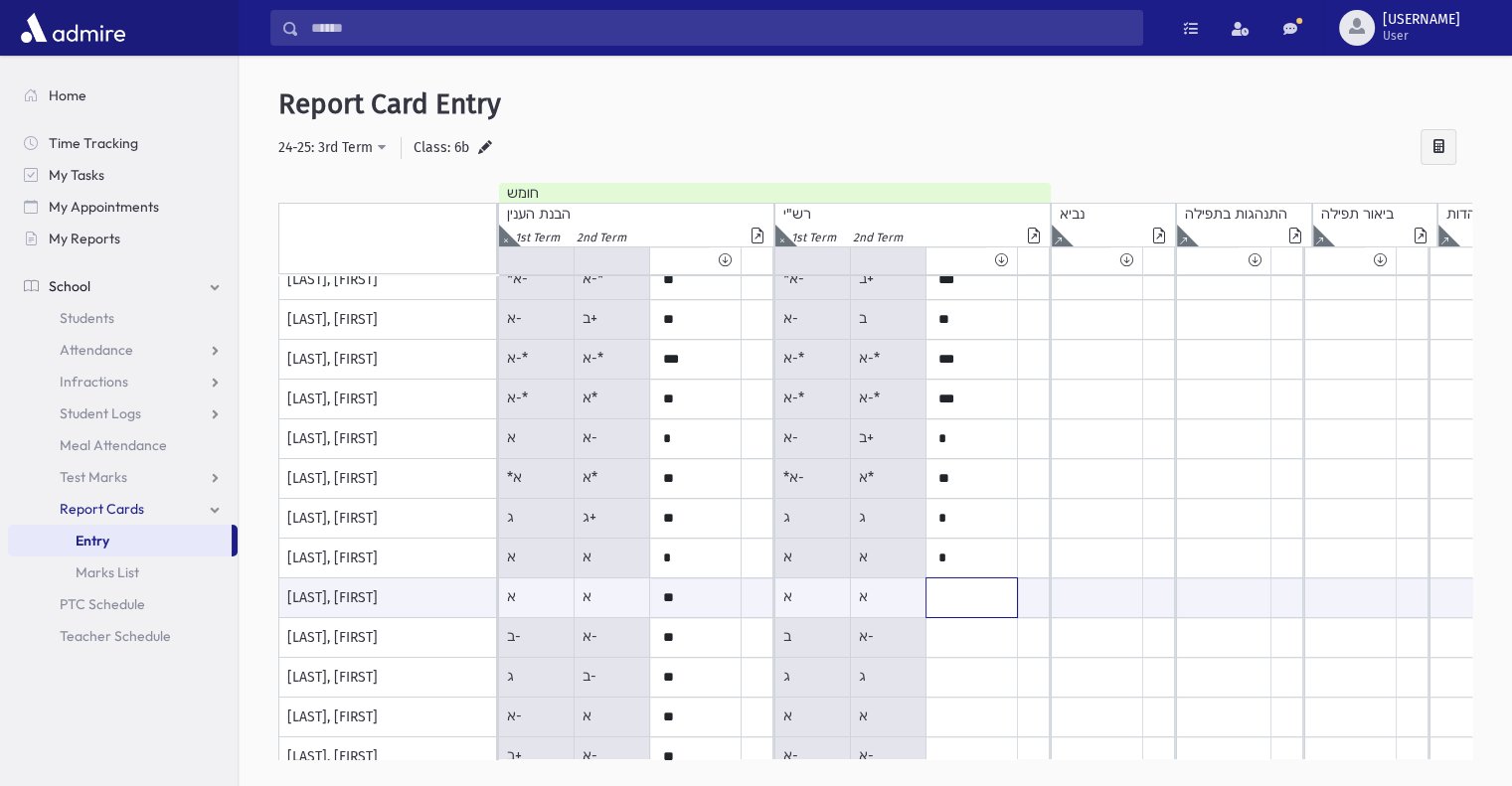 click at bounding box center (696, 597) 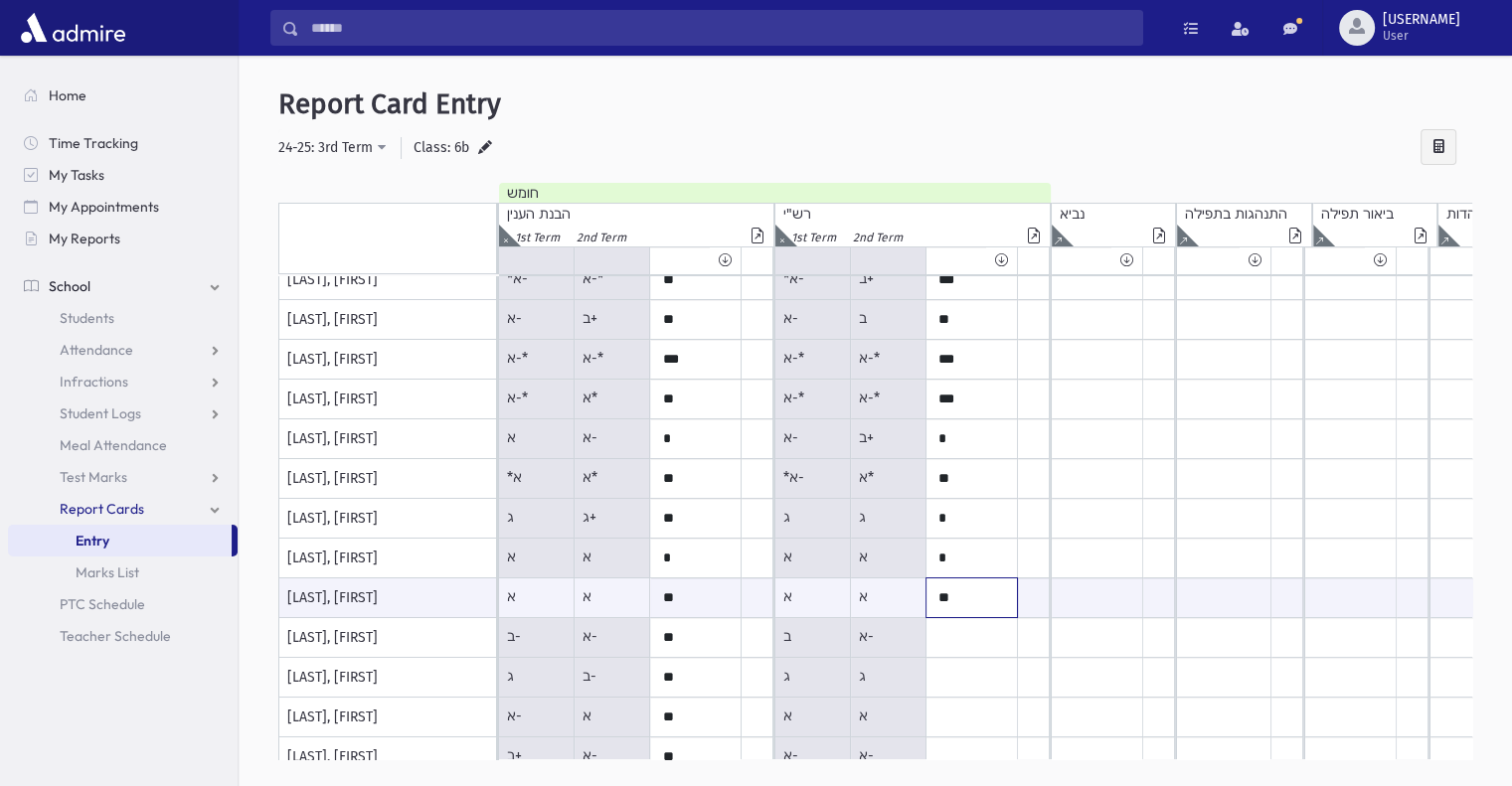 type on "**" 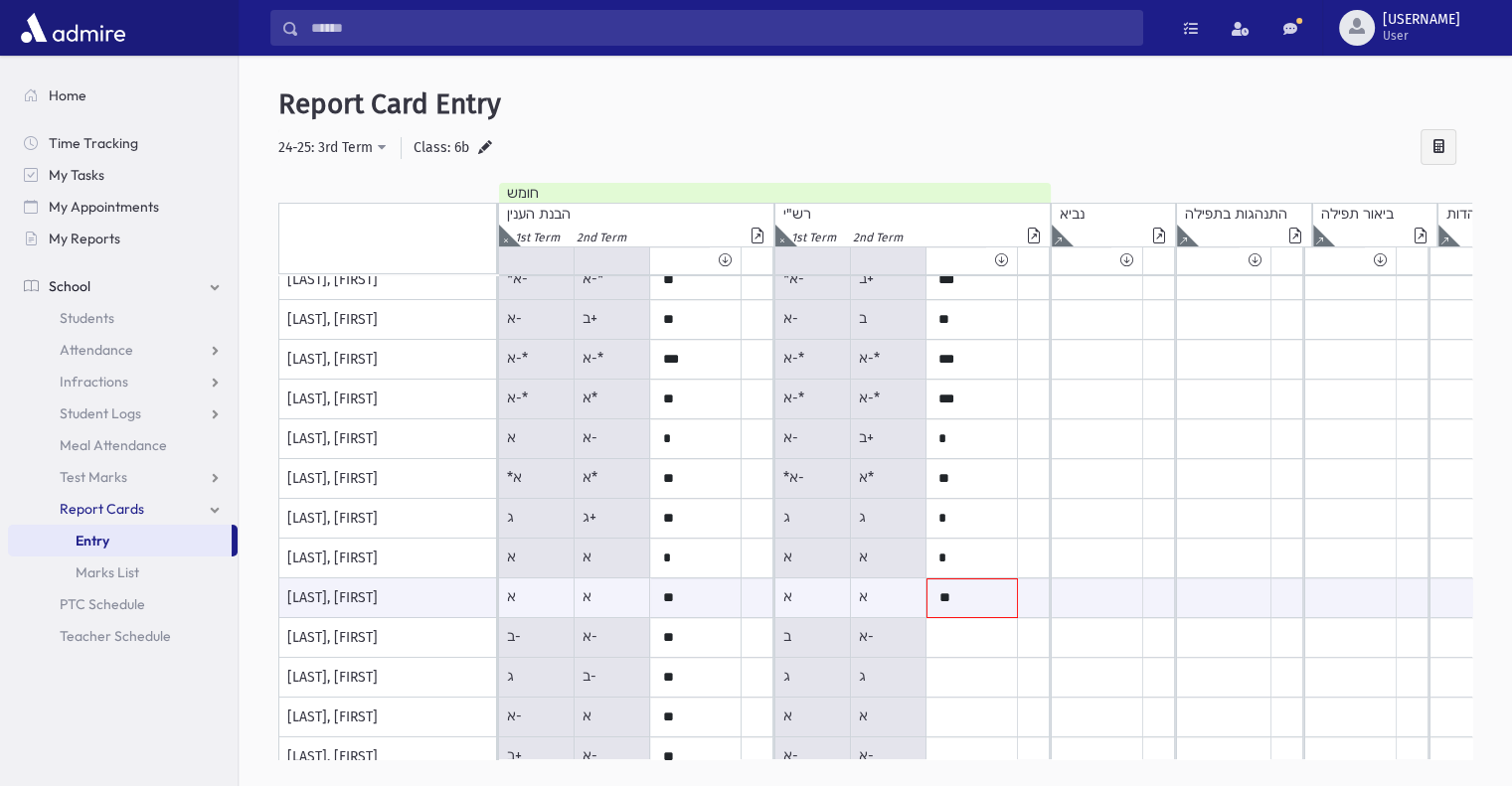click on "א-" at bounding box center (537, 280) 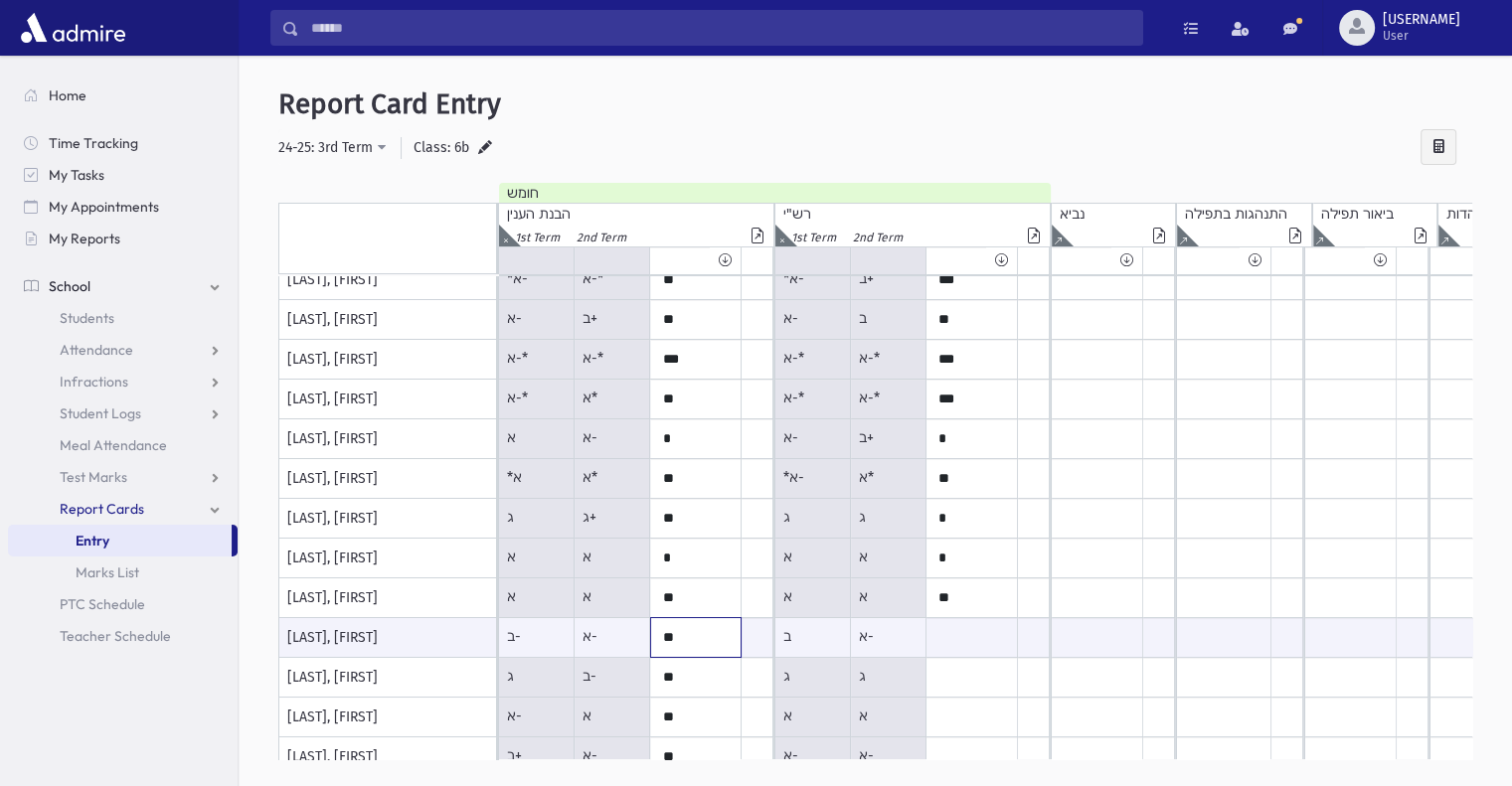 drag, startPoint x: 656, startPoint y: 637, endPoint x: 692, endPoint y: 635, distance: 36.05551 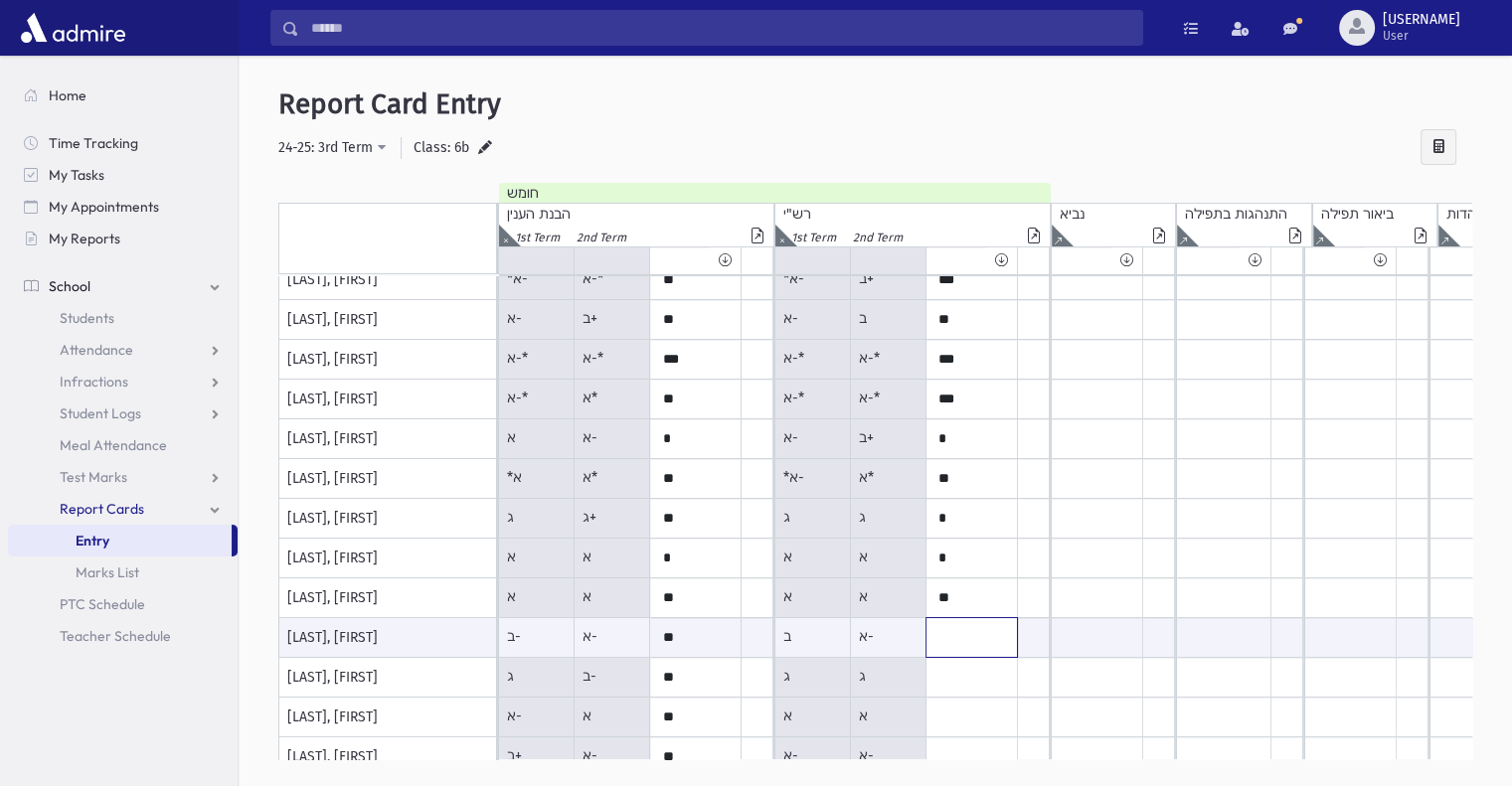 click at bounding box center [696, 637] 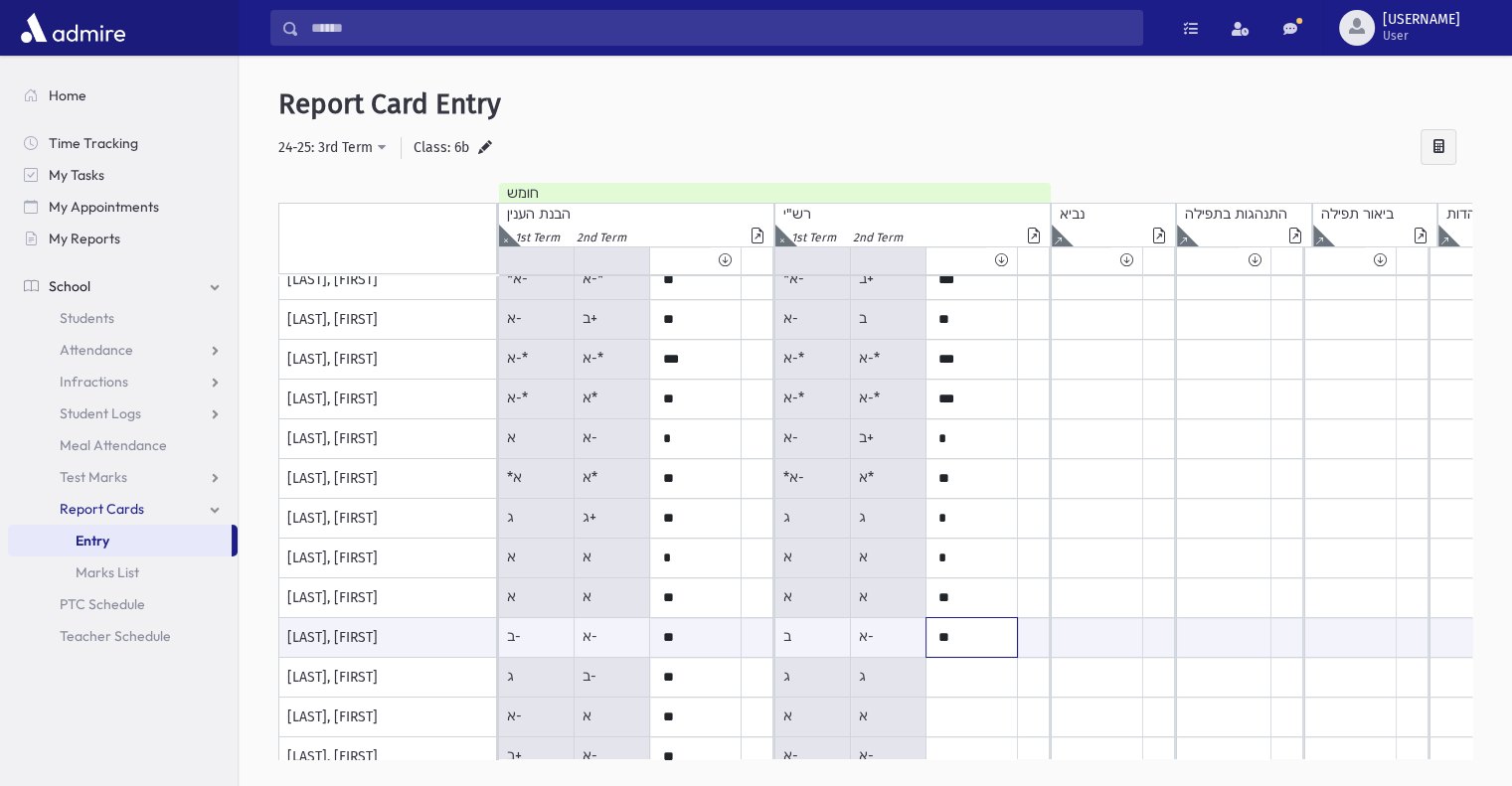type on "**" 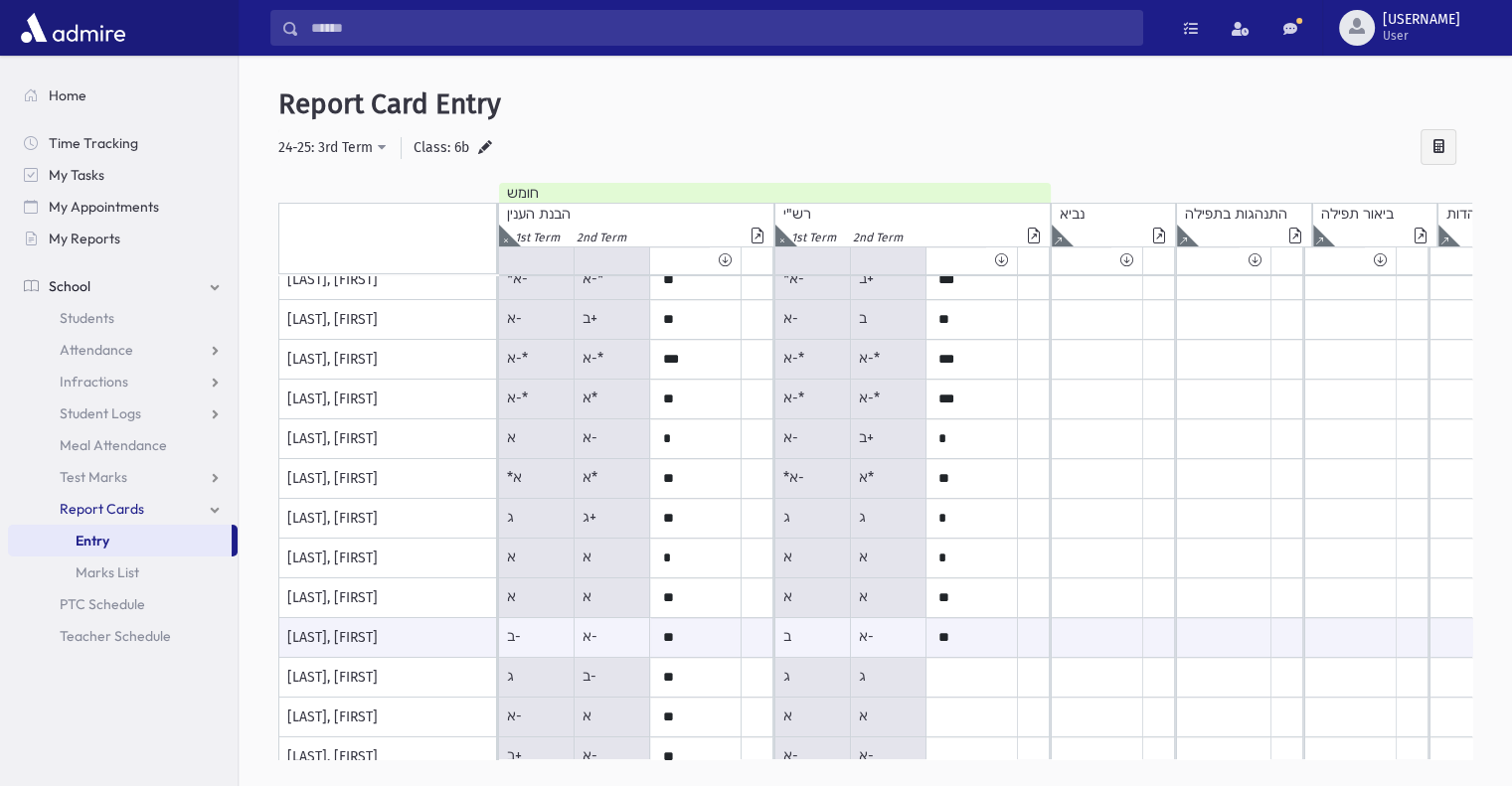 click on "ג" at bounding box center [537, 280] 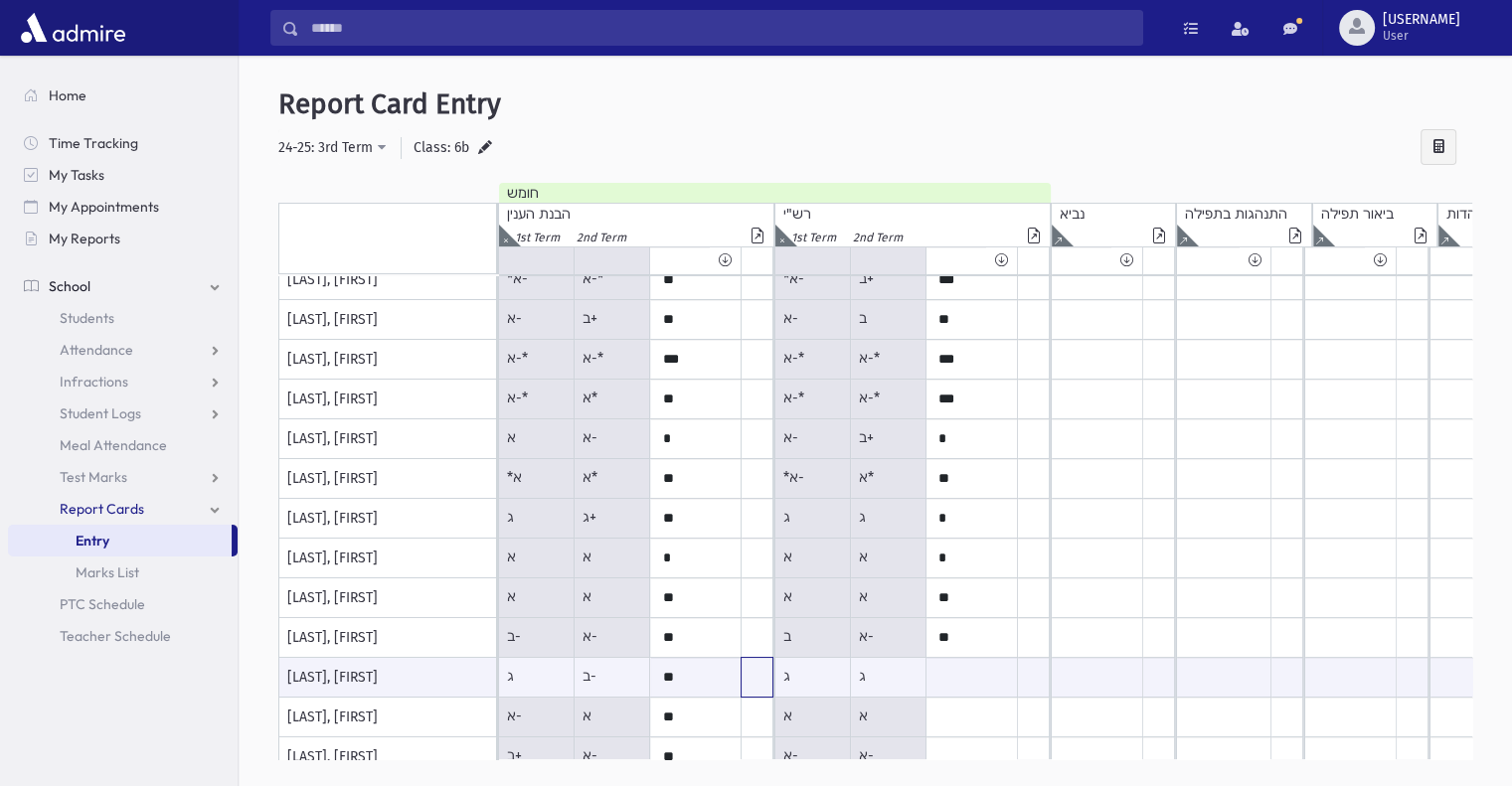 click at bounding box center (756, 677) 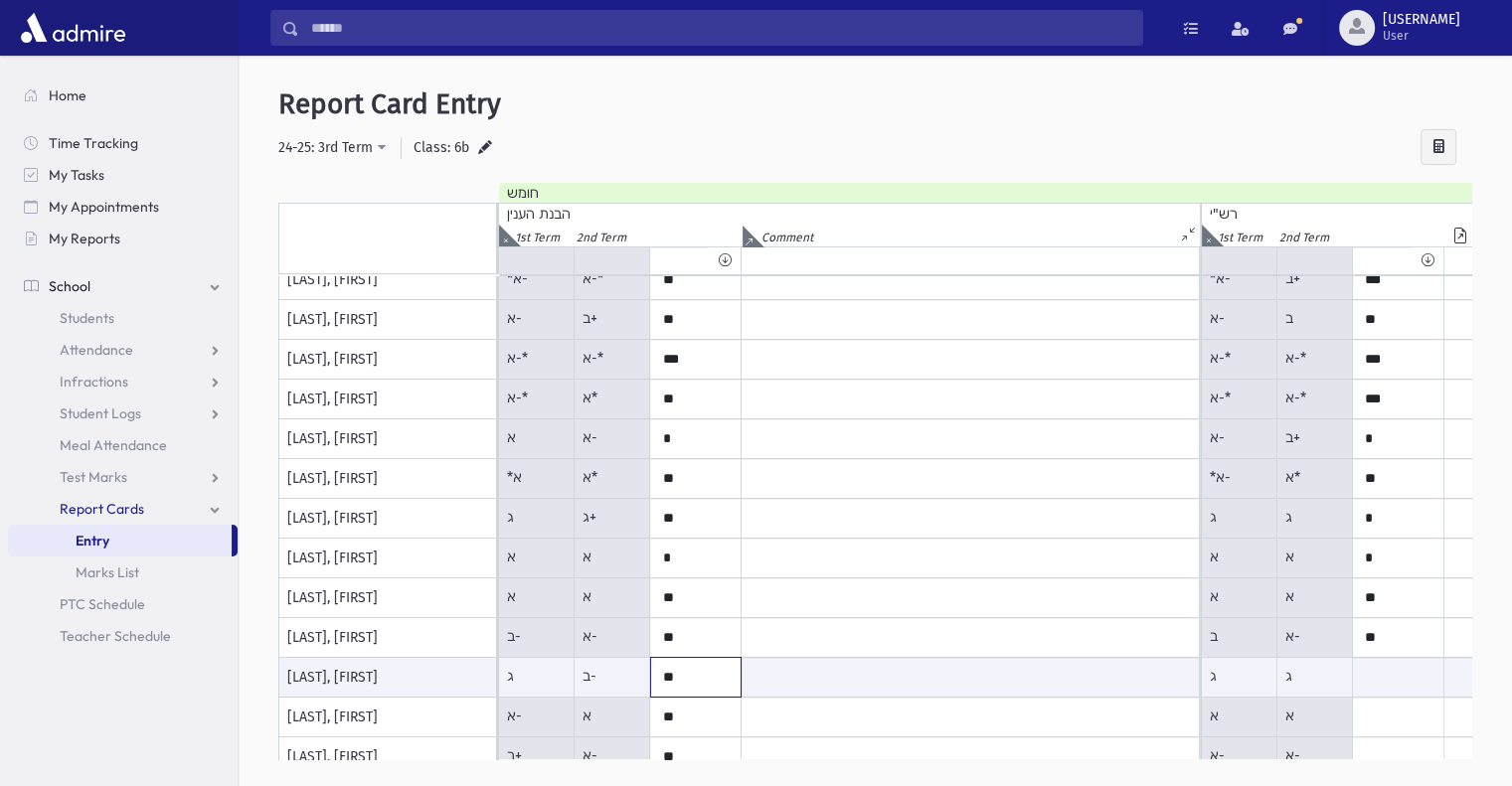 click on "**" at bounding box center (696, 677) 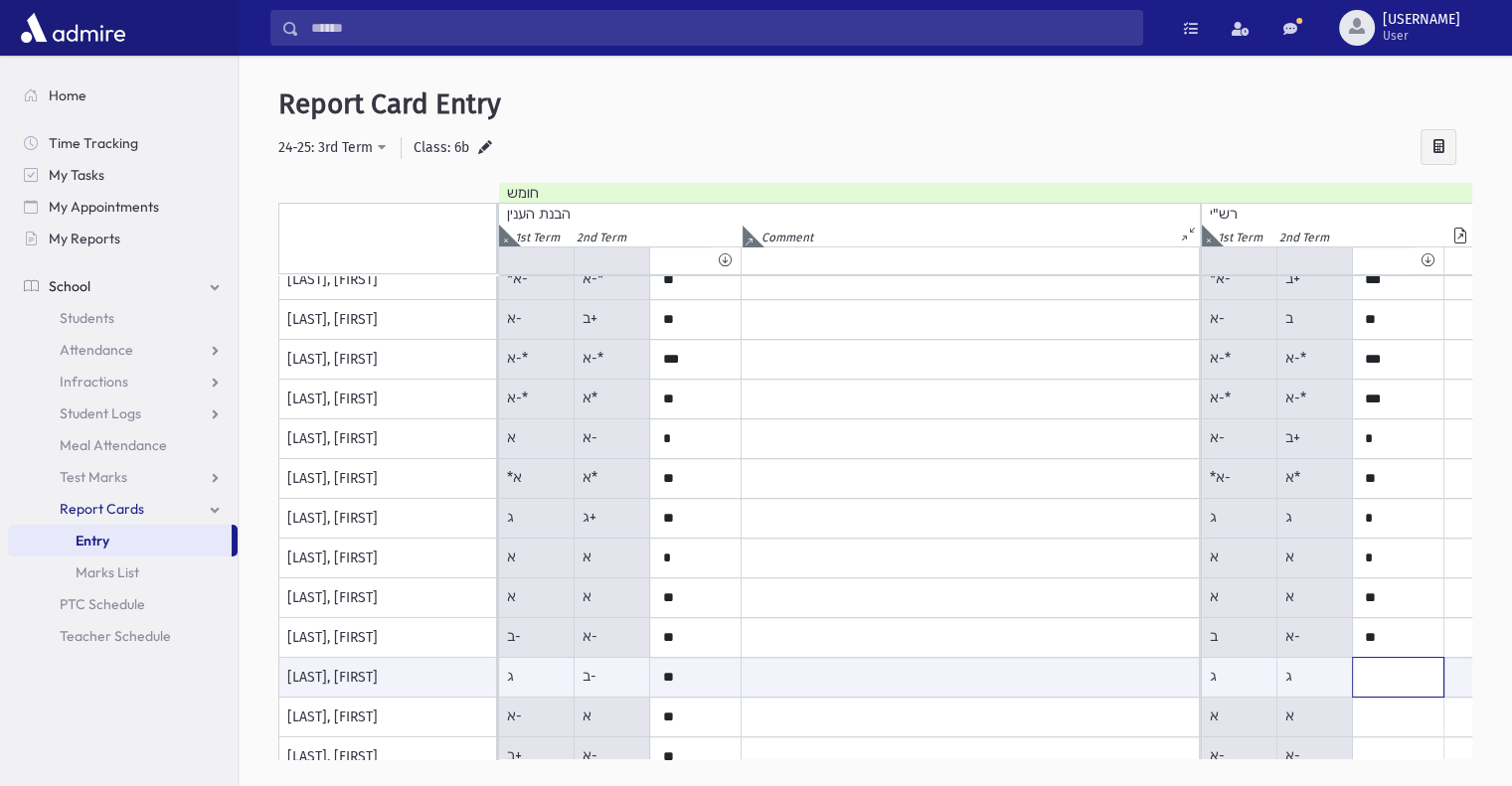 click at bounding box center (696, 677) 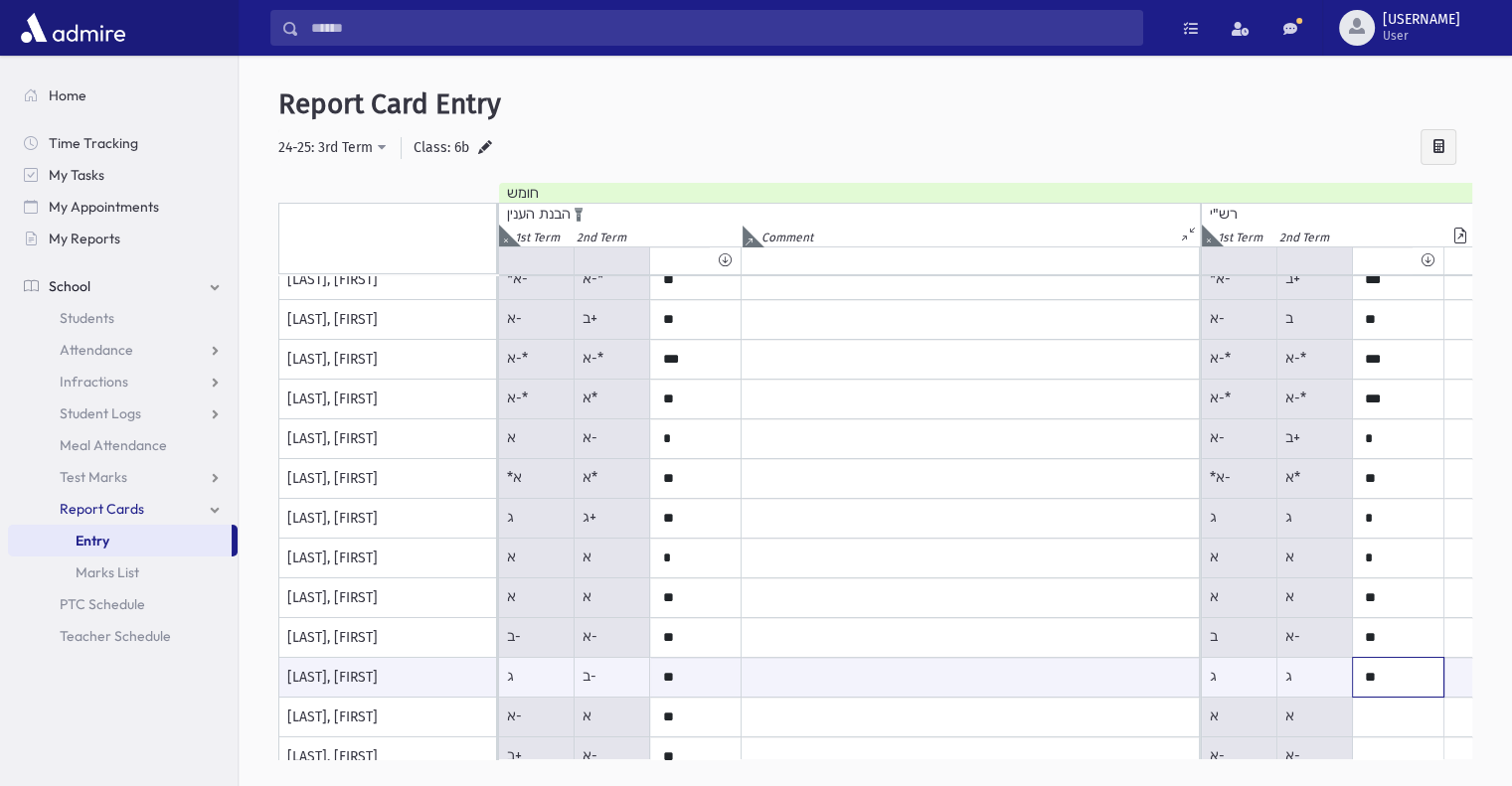 type on "**" 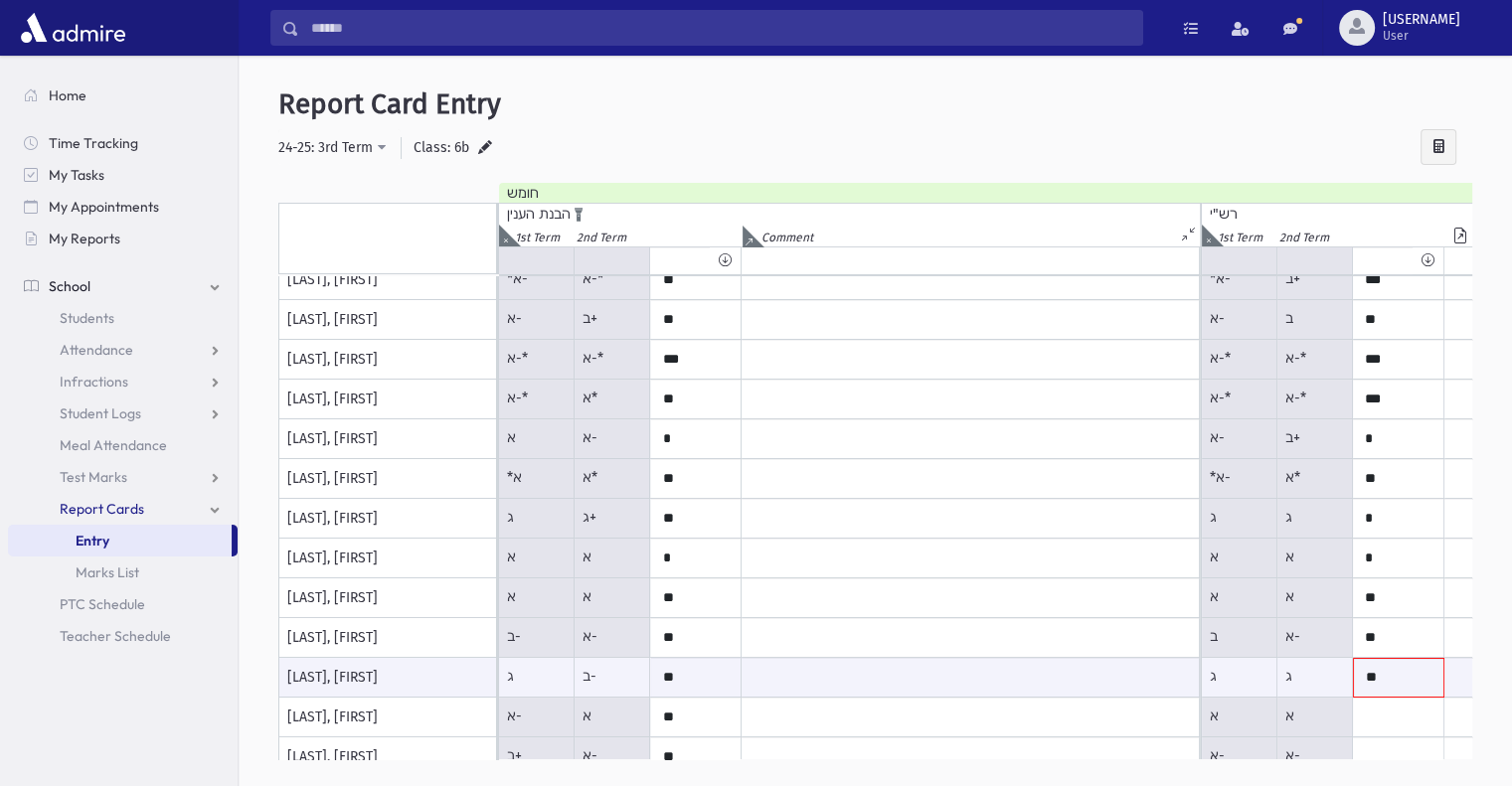 click at bounding box center [1190, 232] 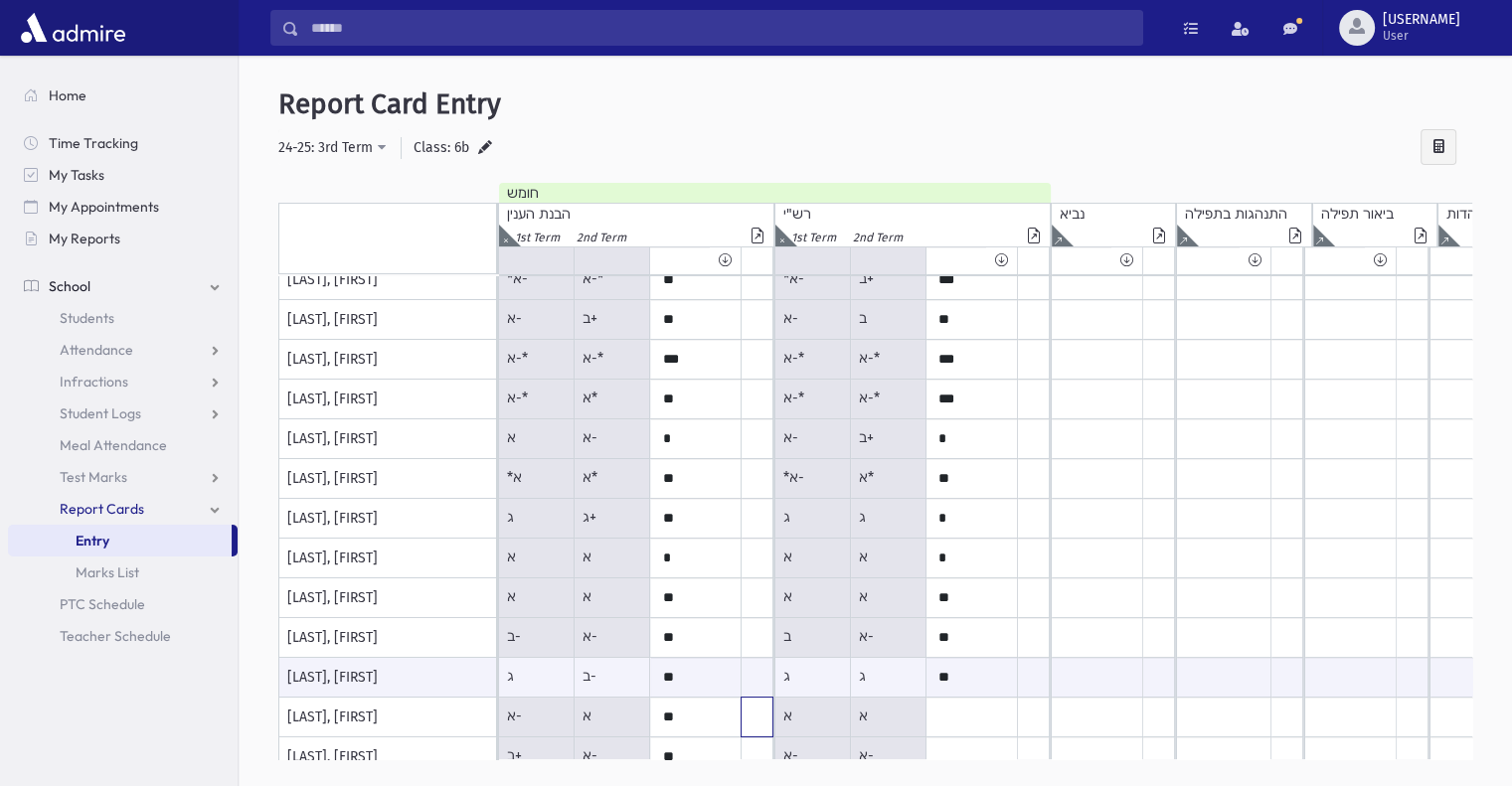 click at bounding box center (756, 280) 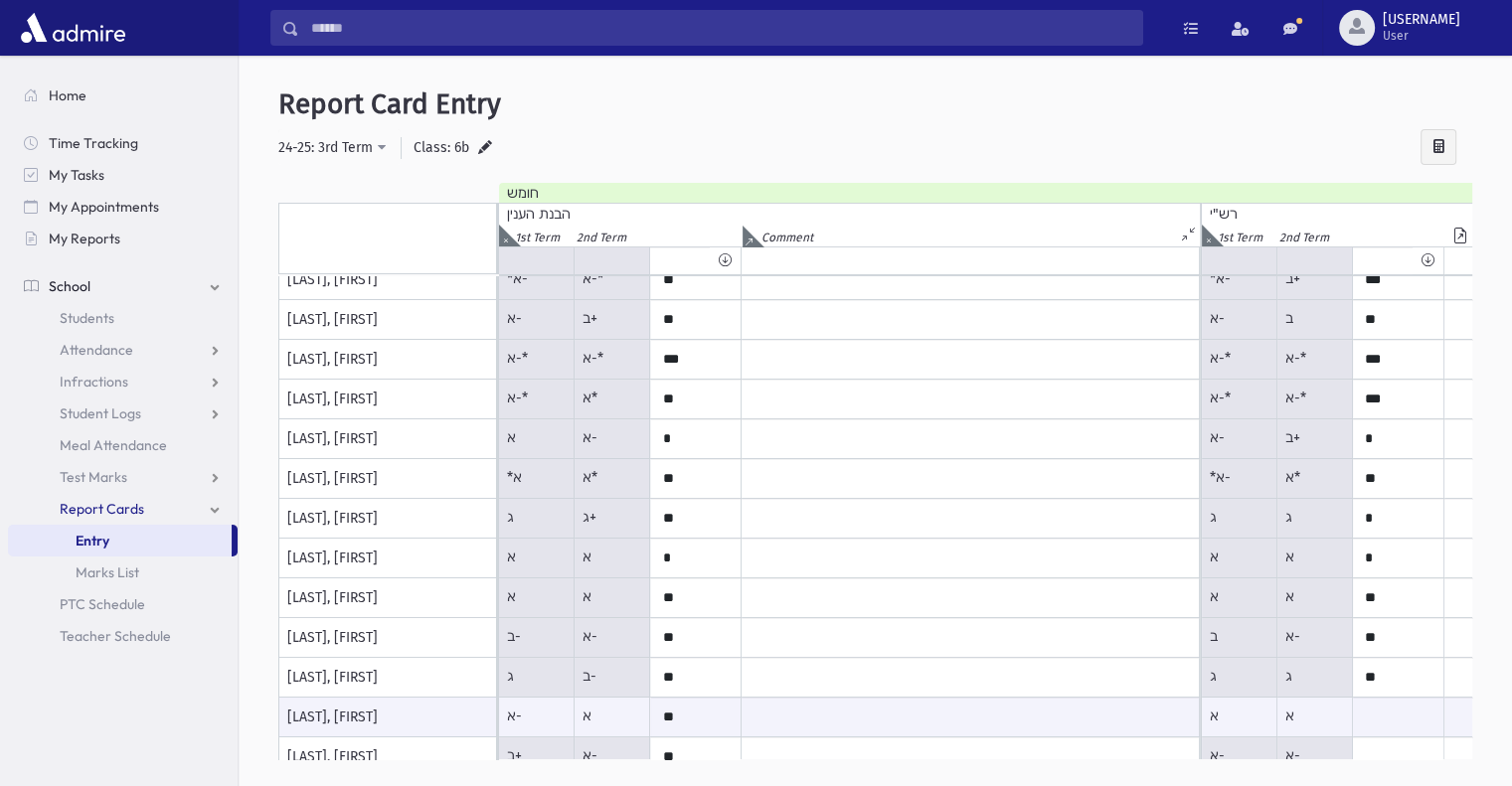 click at bounding box center [970, 716] 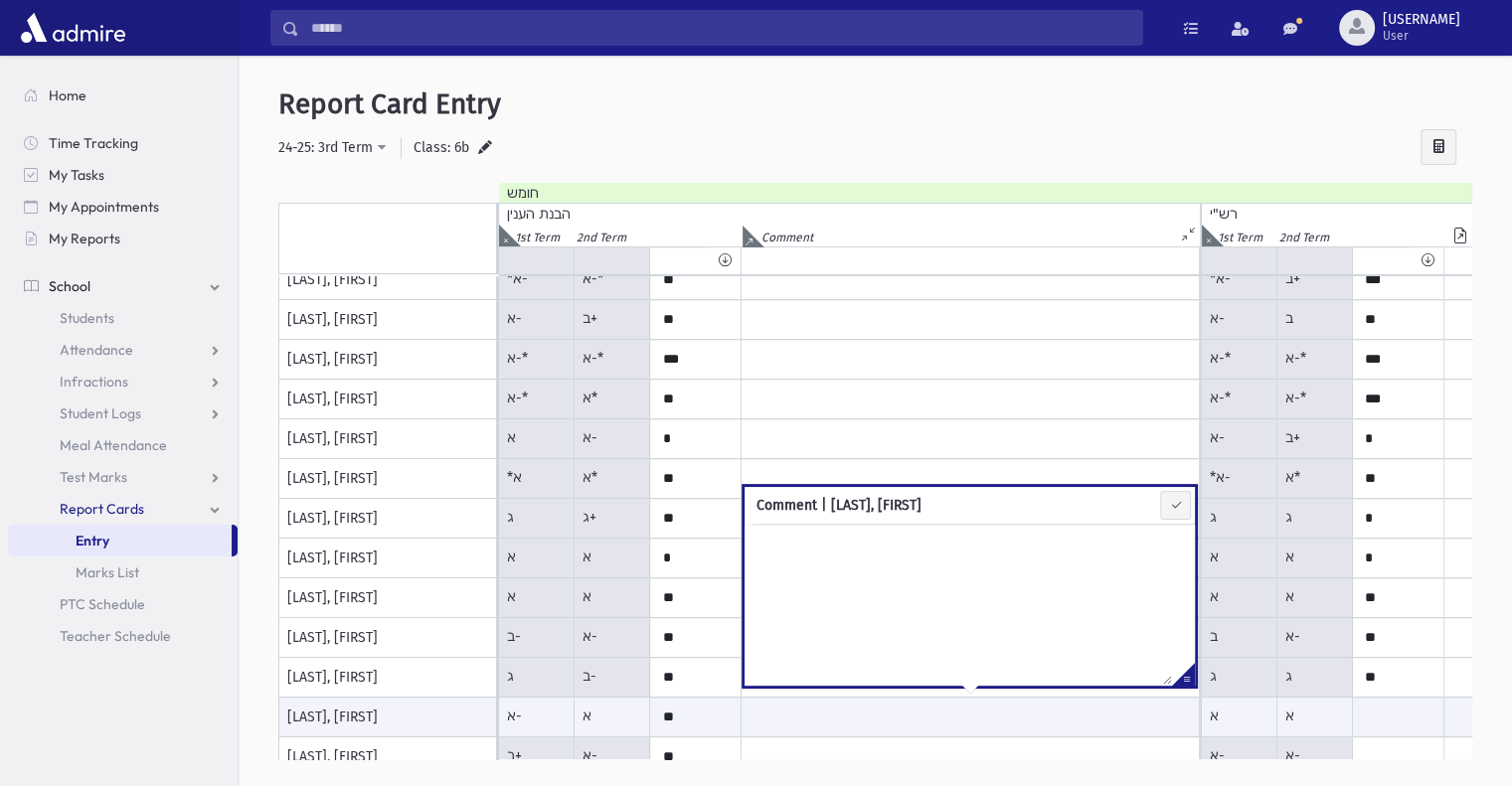 drag, startPoint x: 499, startPoint y: 707, endPoint x: 496, endPoint y: 723, distance: 16.27882 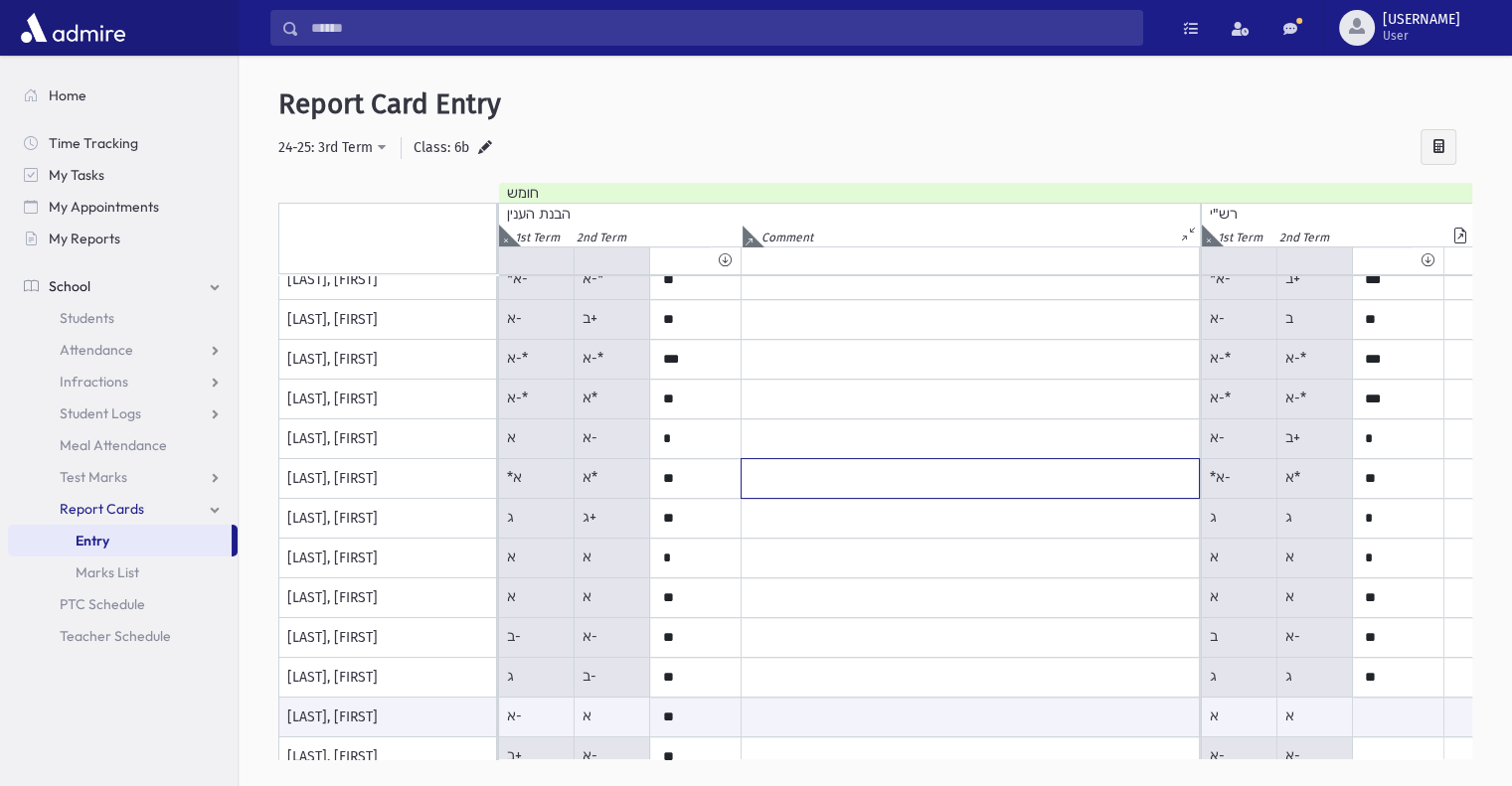 click at bounding box center [970, 280] 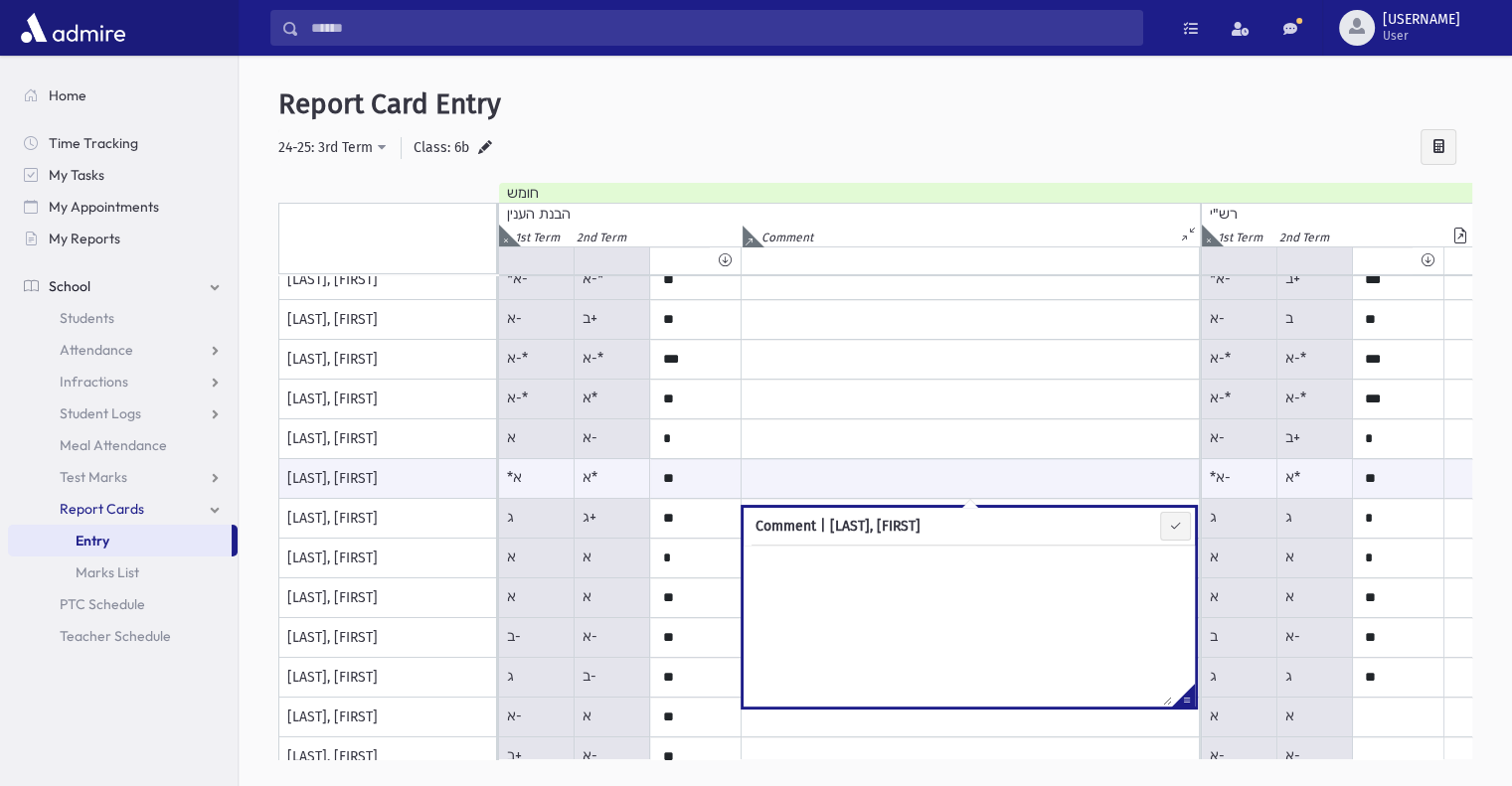 click on "א-" at bounding box center (537, 280) 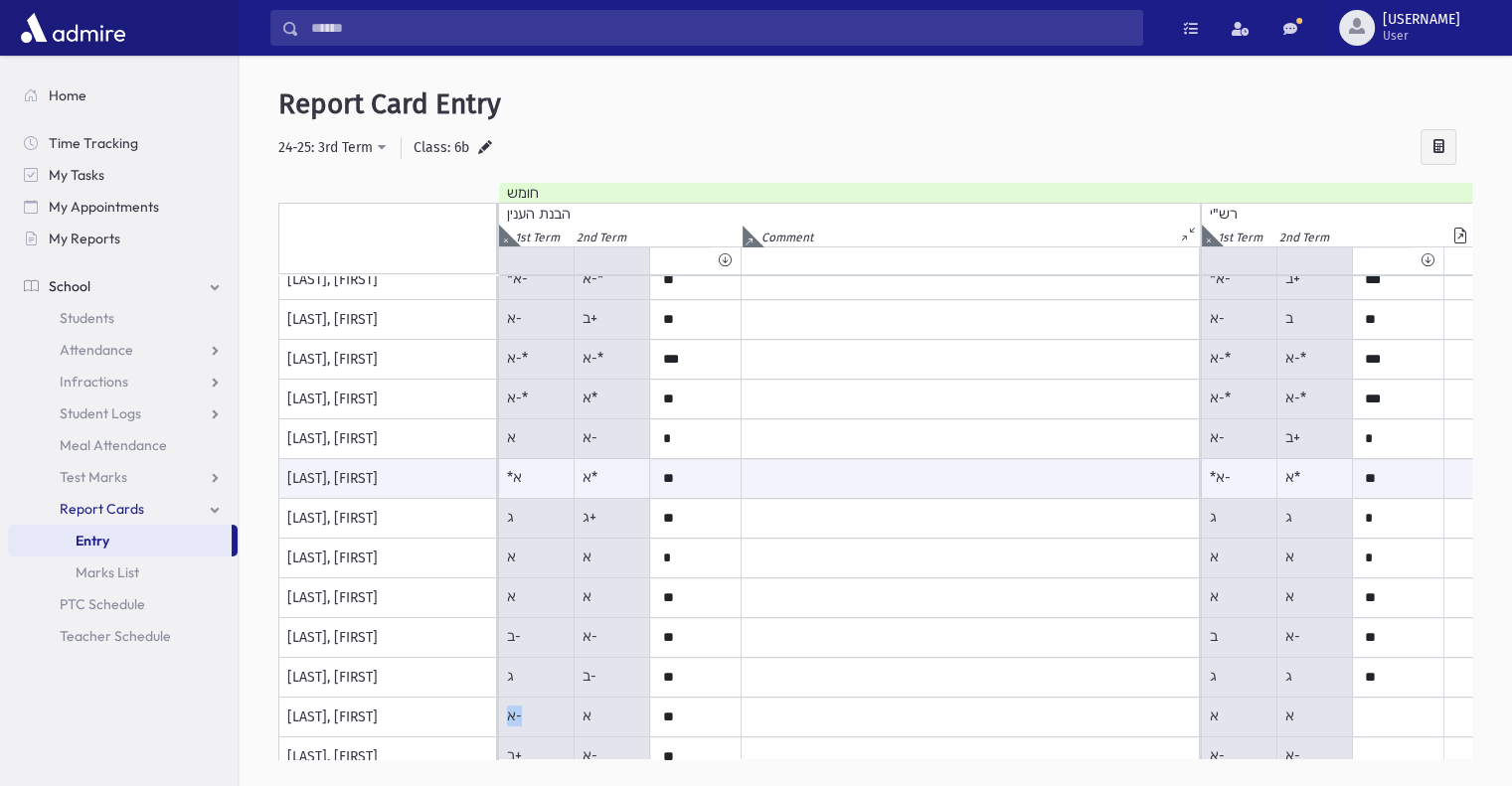 drag, startPoint x: 507, startPoint y: 716, endPoint x: 518, endPoint y: 718, distance: 11.18034 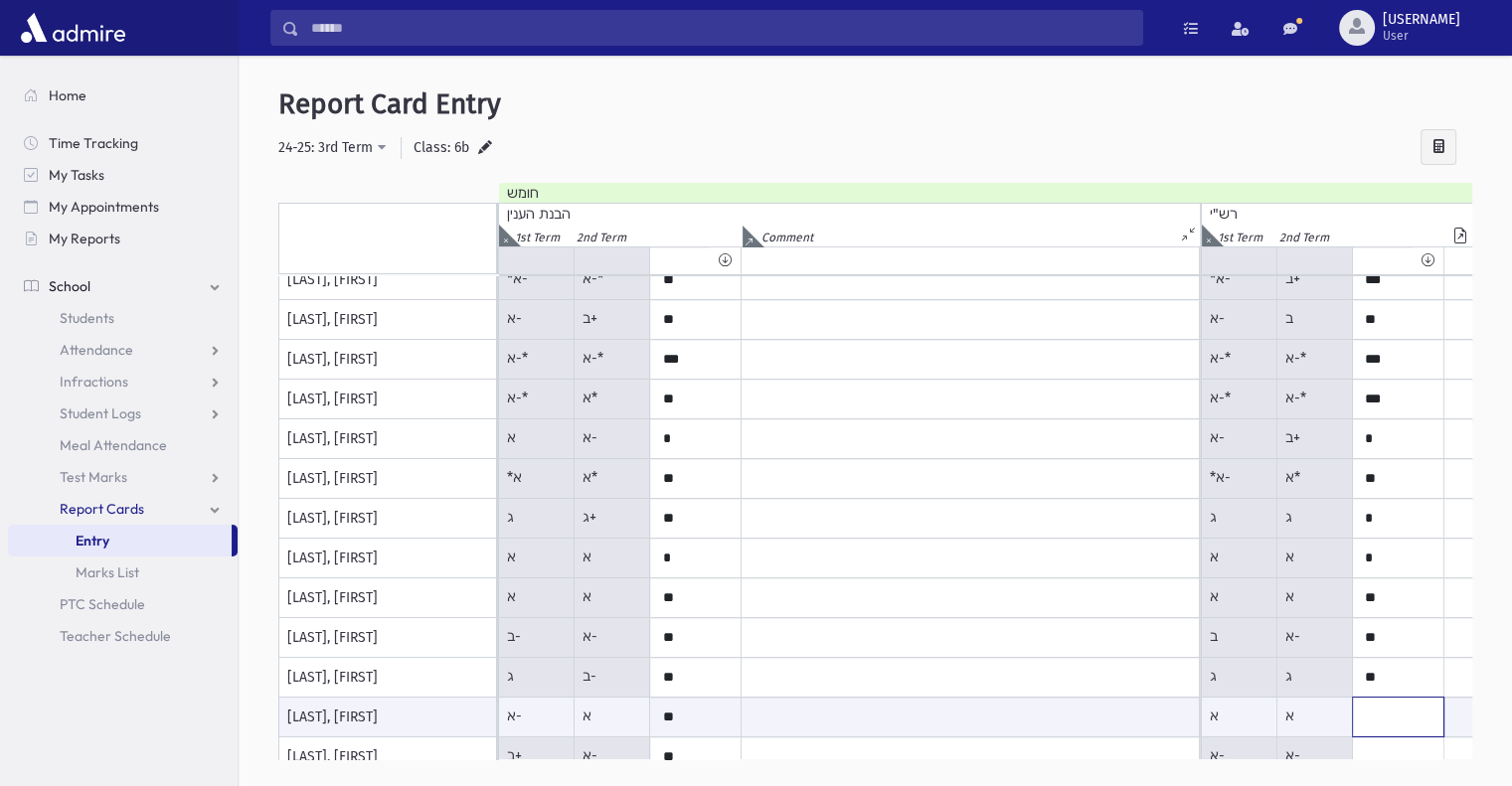 click at bounding box center [696, 716] 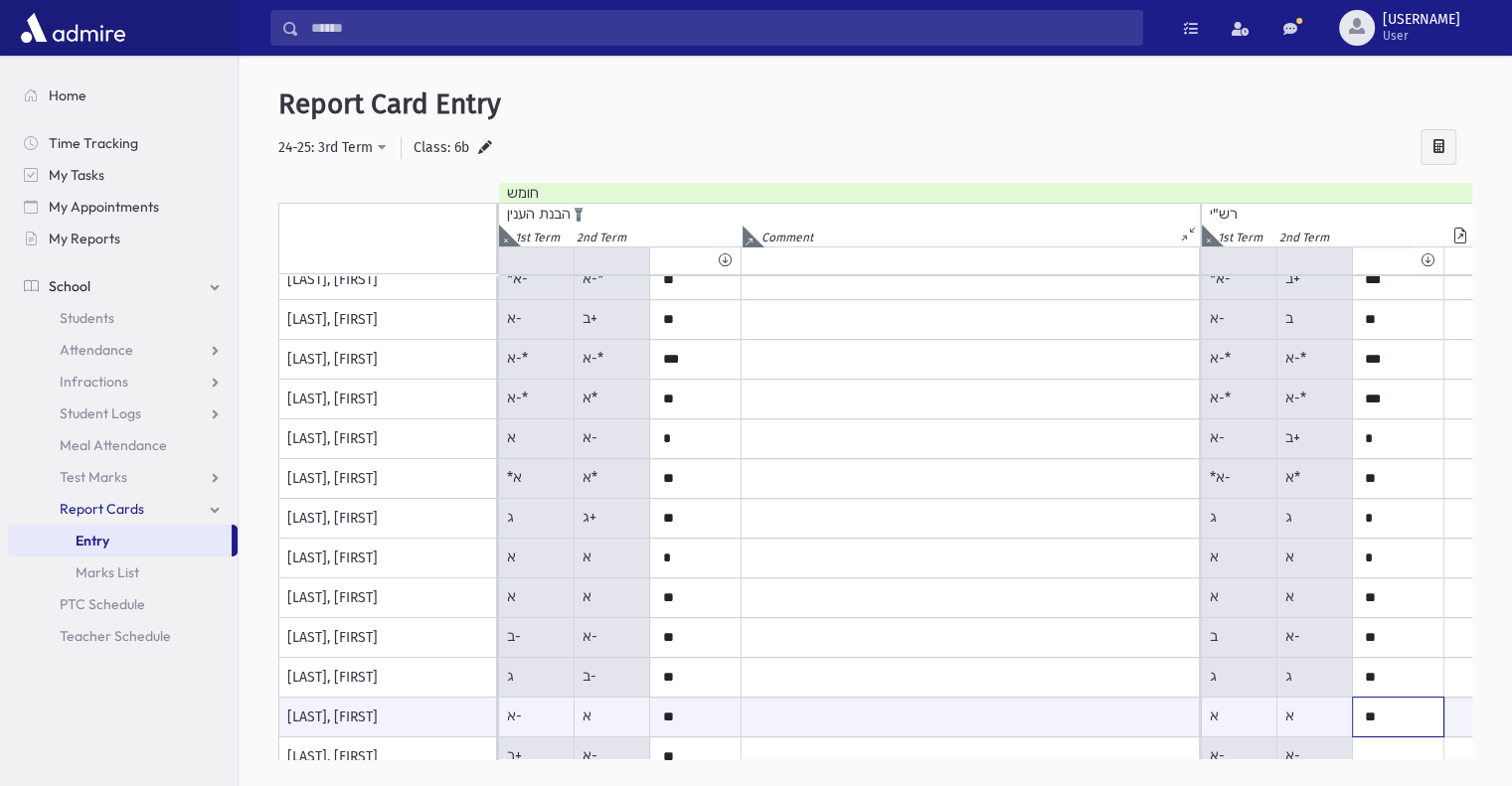 type on "**" 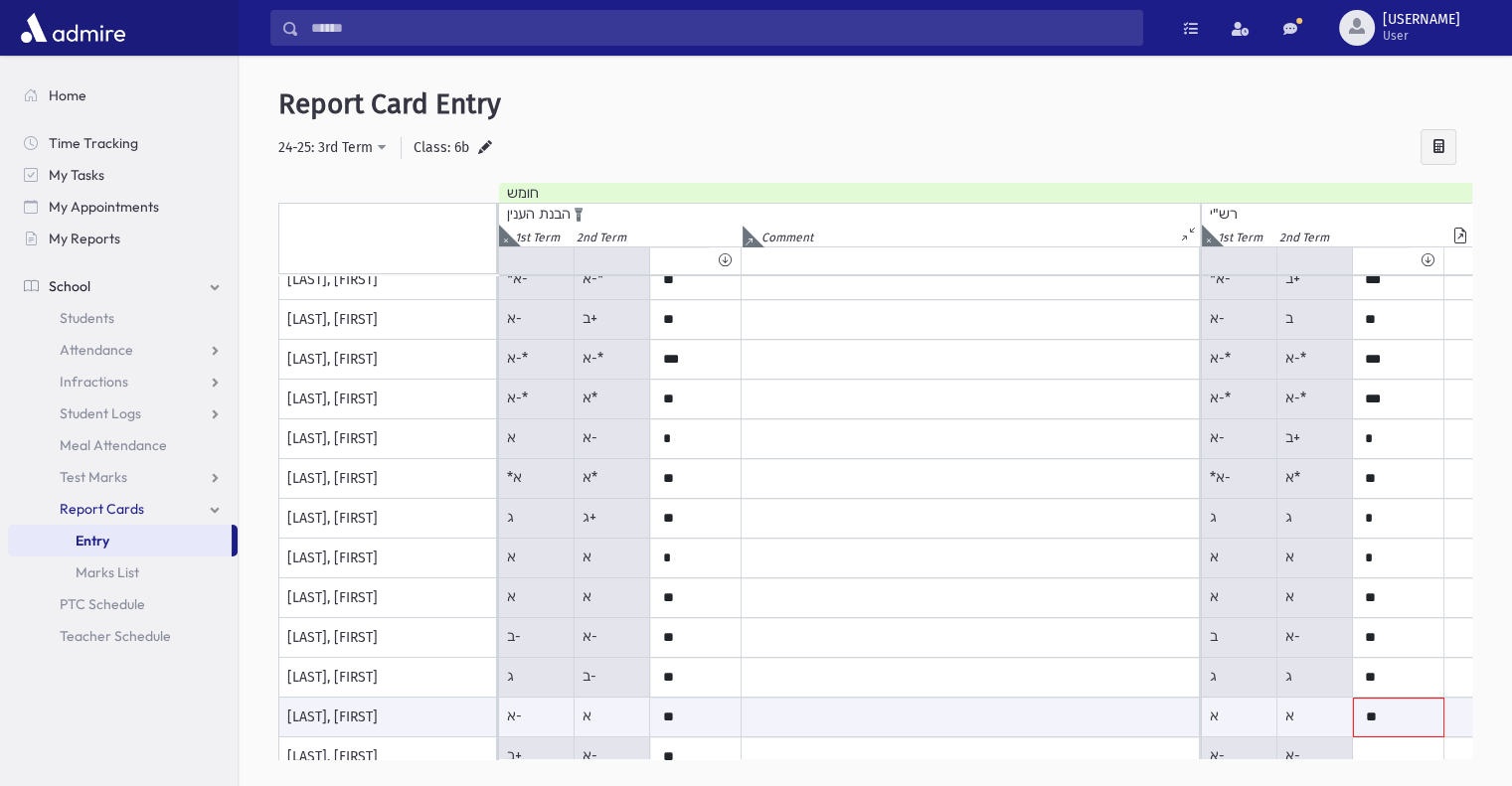 click at bounding box center (1190, 235) 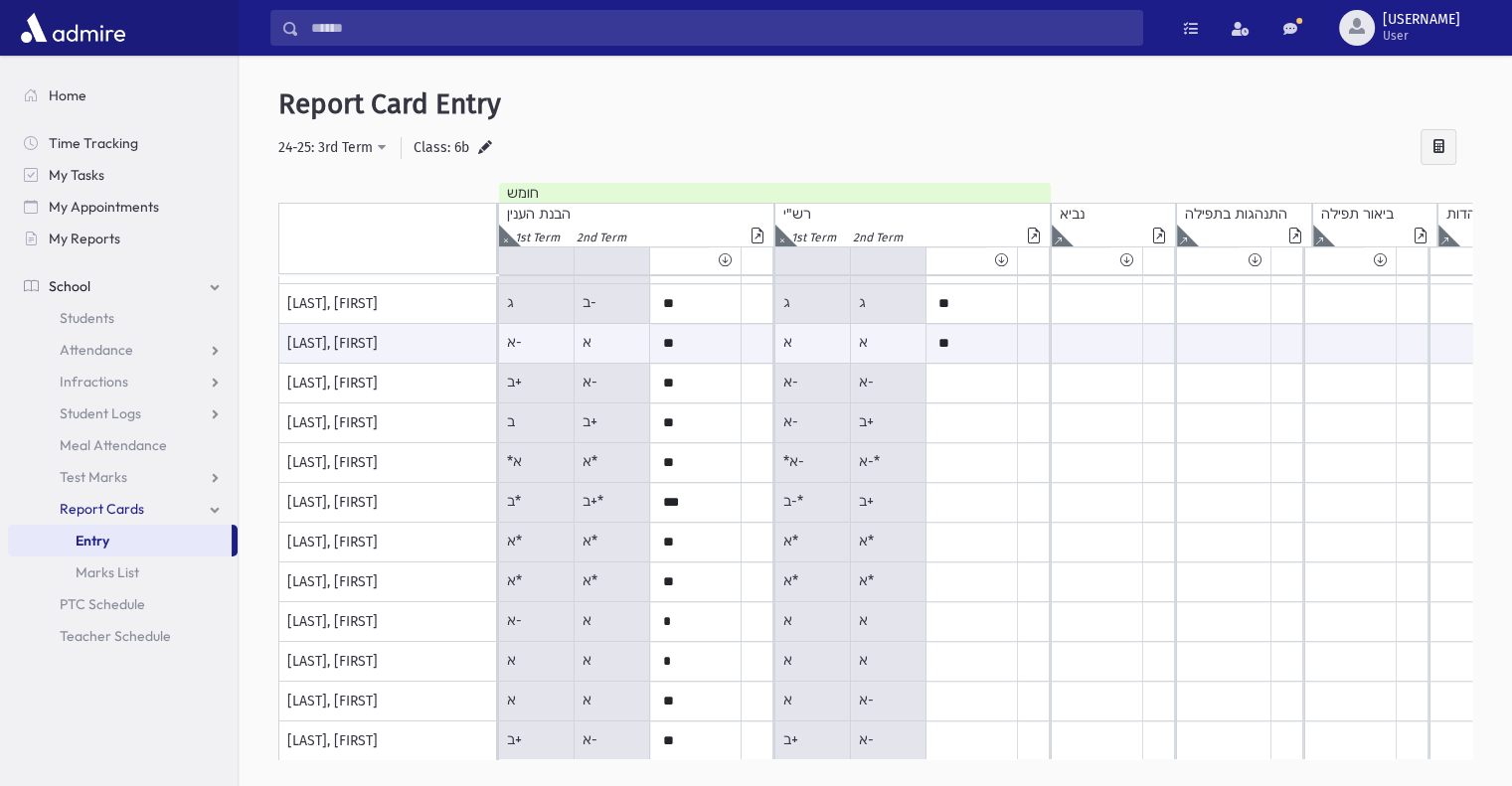 scroll, scrollTop: 396, scrollLeft: 0, axis: vertical 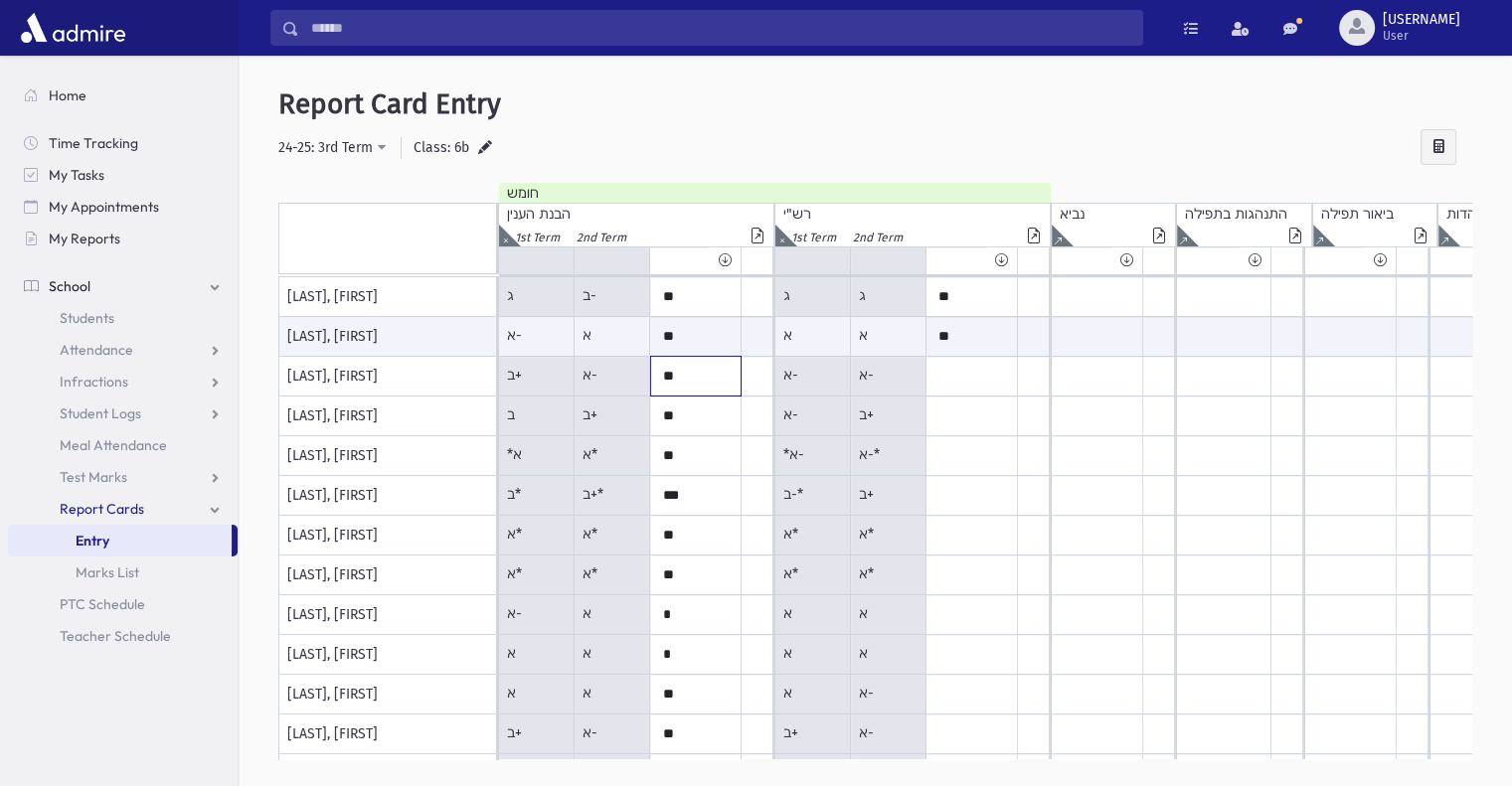 click on "*" at bounding box center [696, -100] 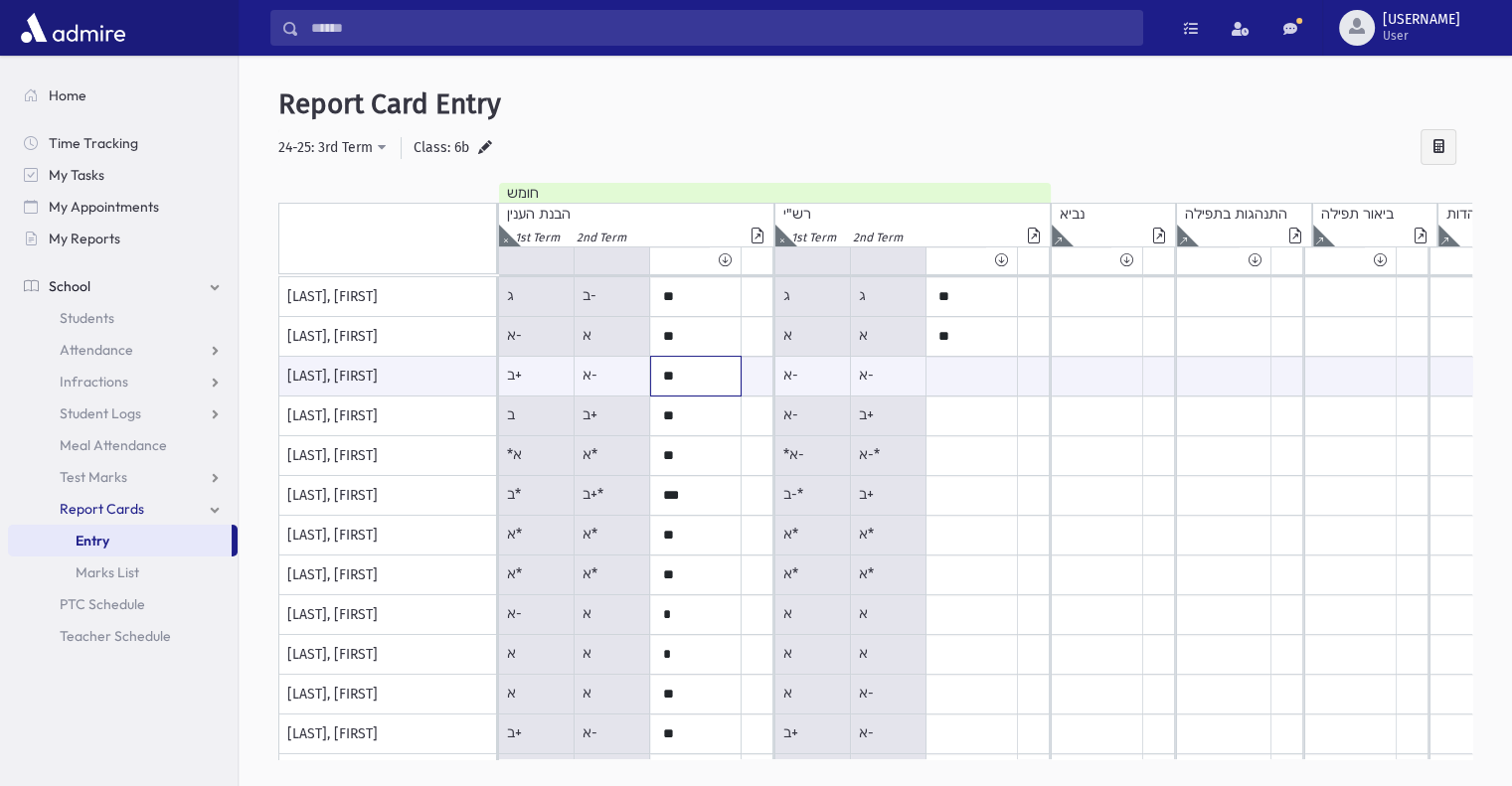 click on "*" at bounding box center (696, 376) 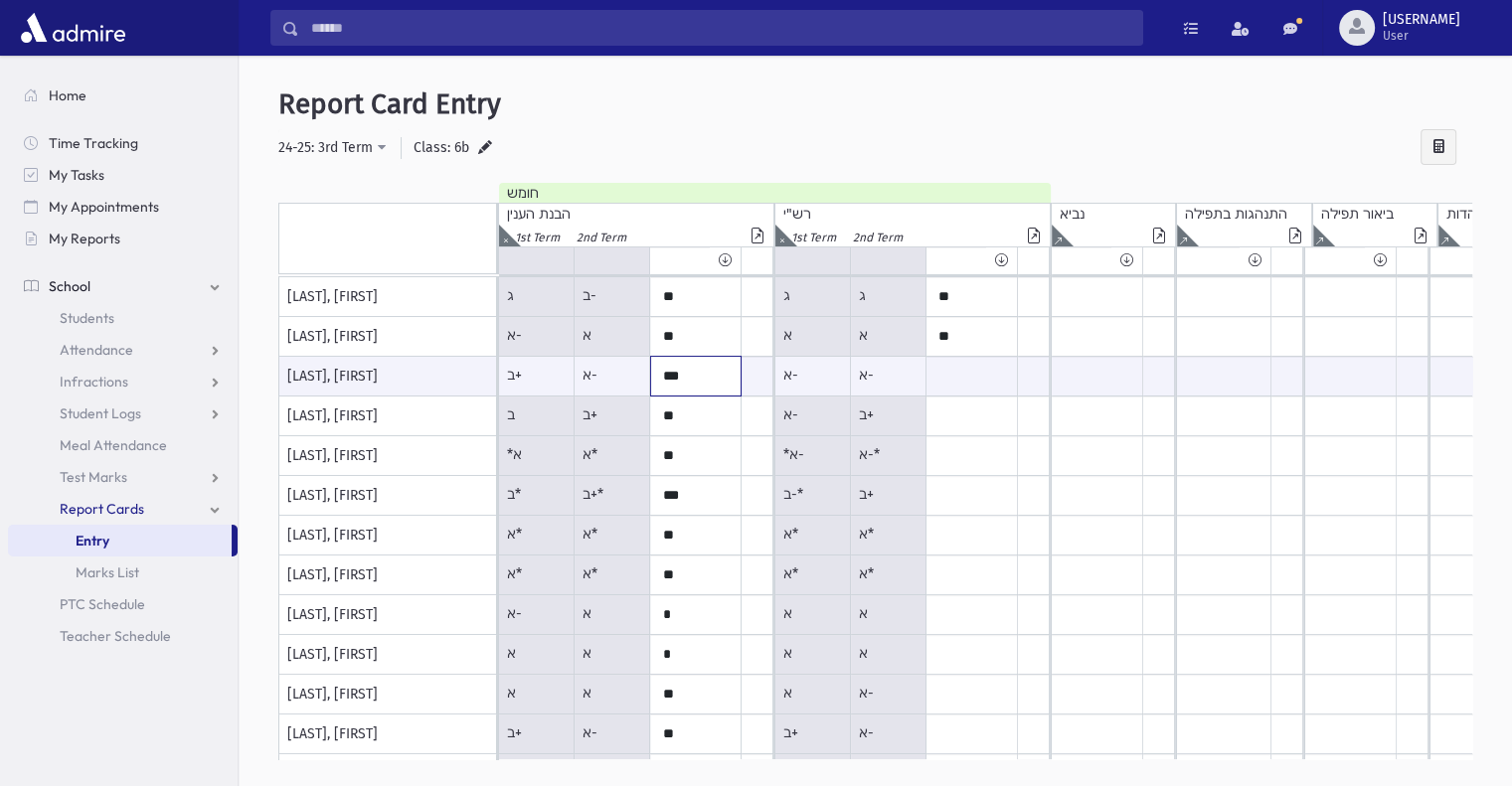 type on "**" 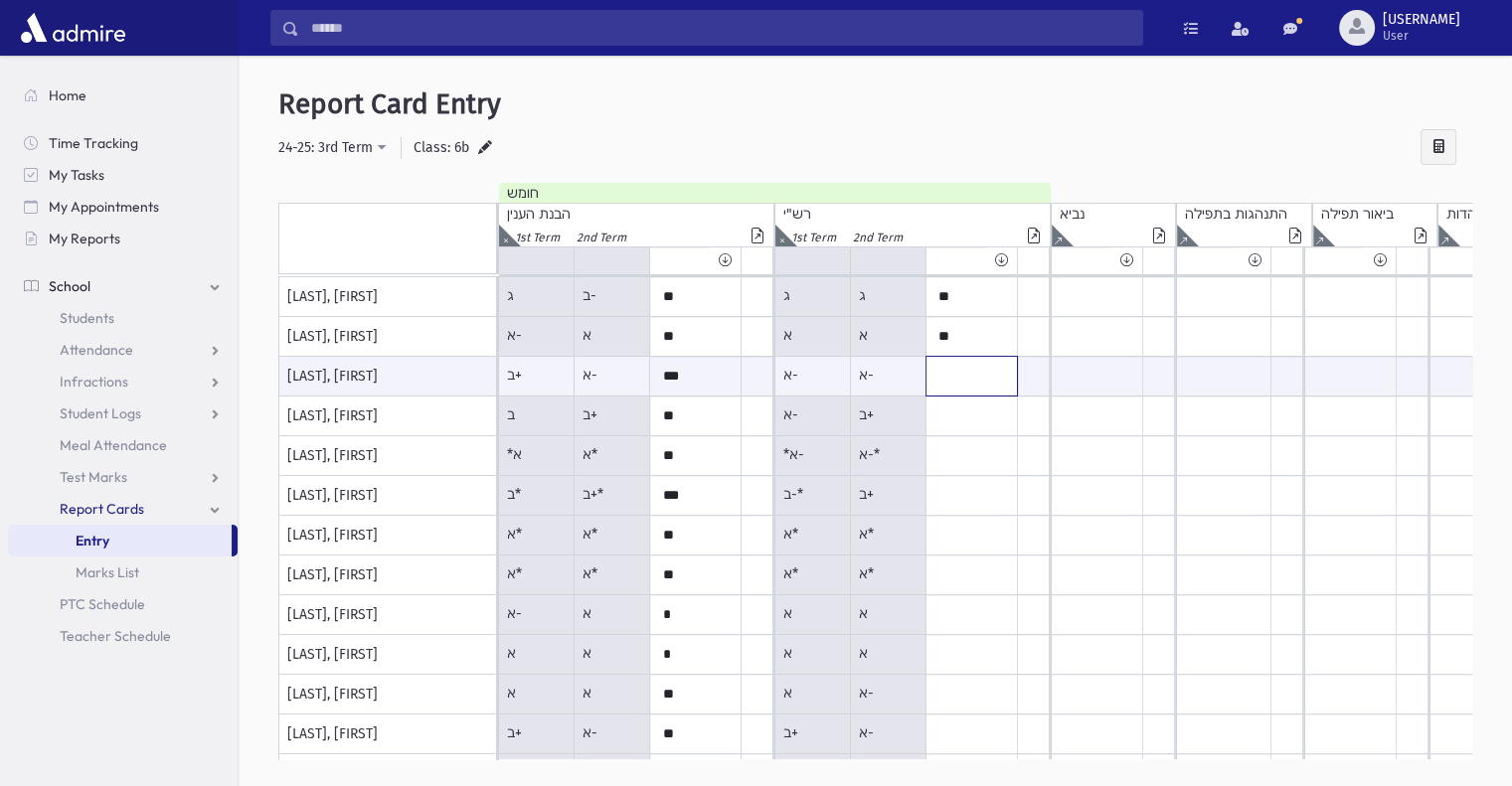 click at bounding box center [696, 376] 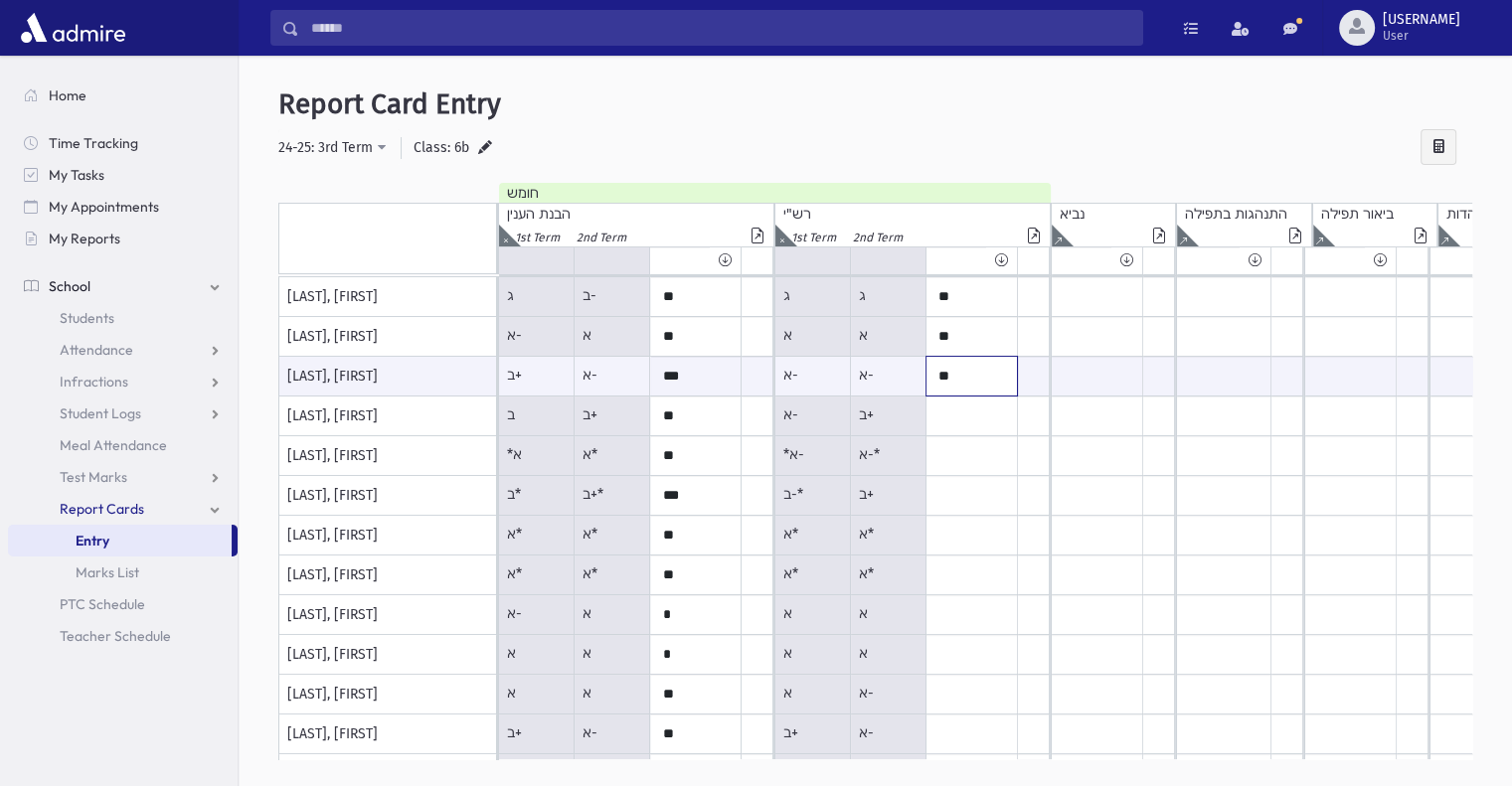 type on "*" 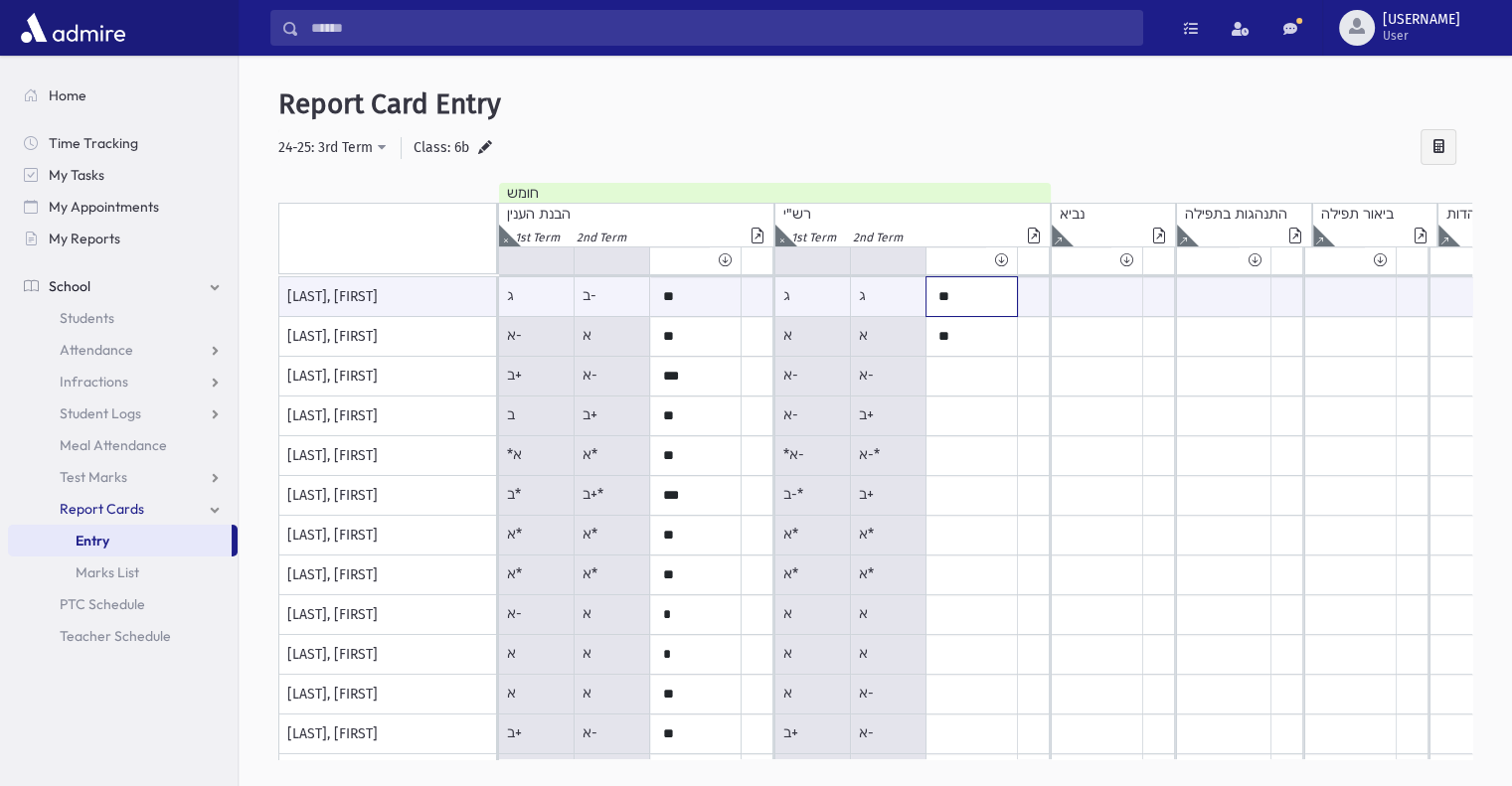 click on "**" at bounding box center (696, 296) 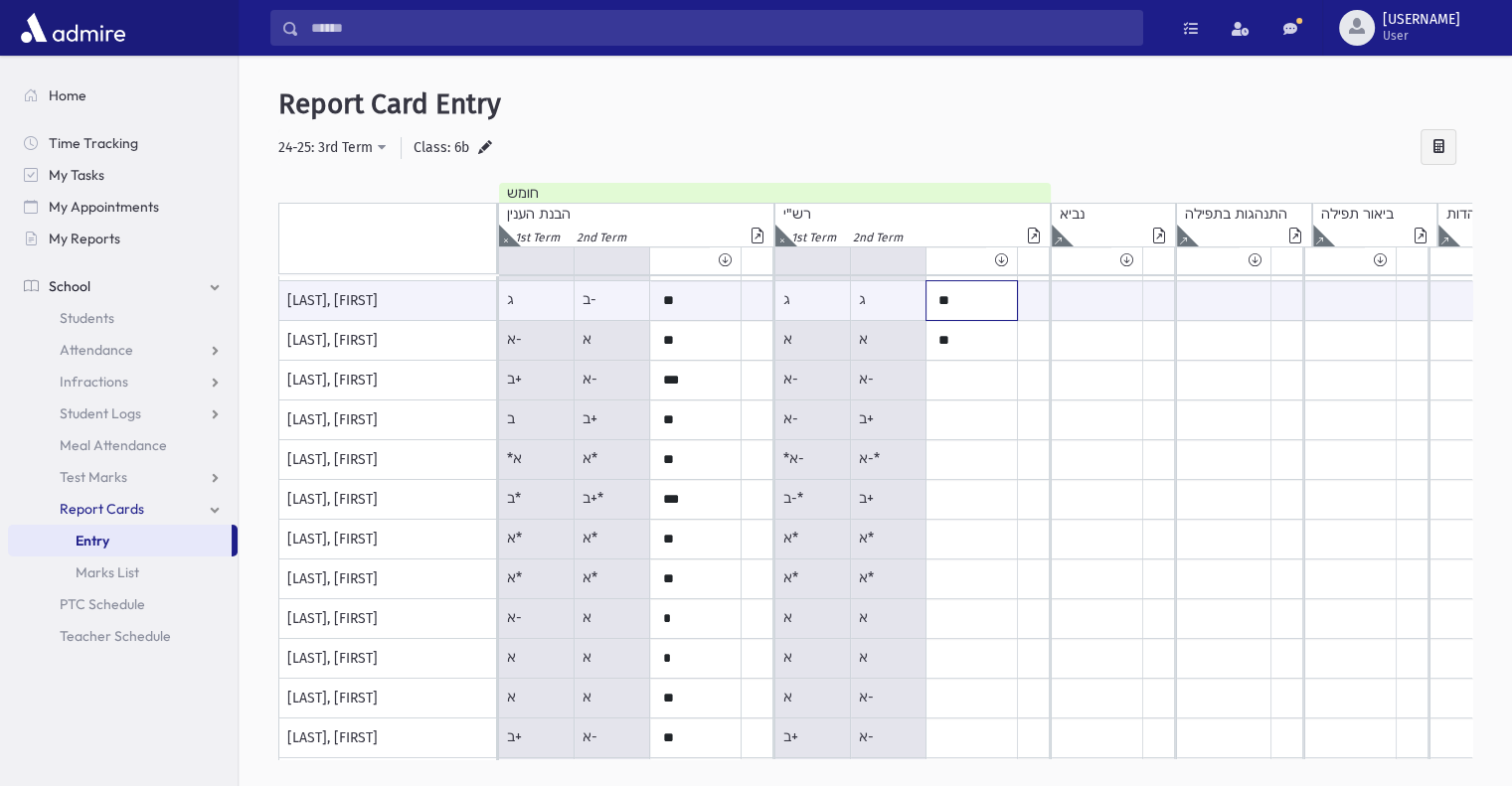 scroll, scrollTop: 387, scrollLeft: 0, axis: vertical 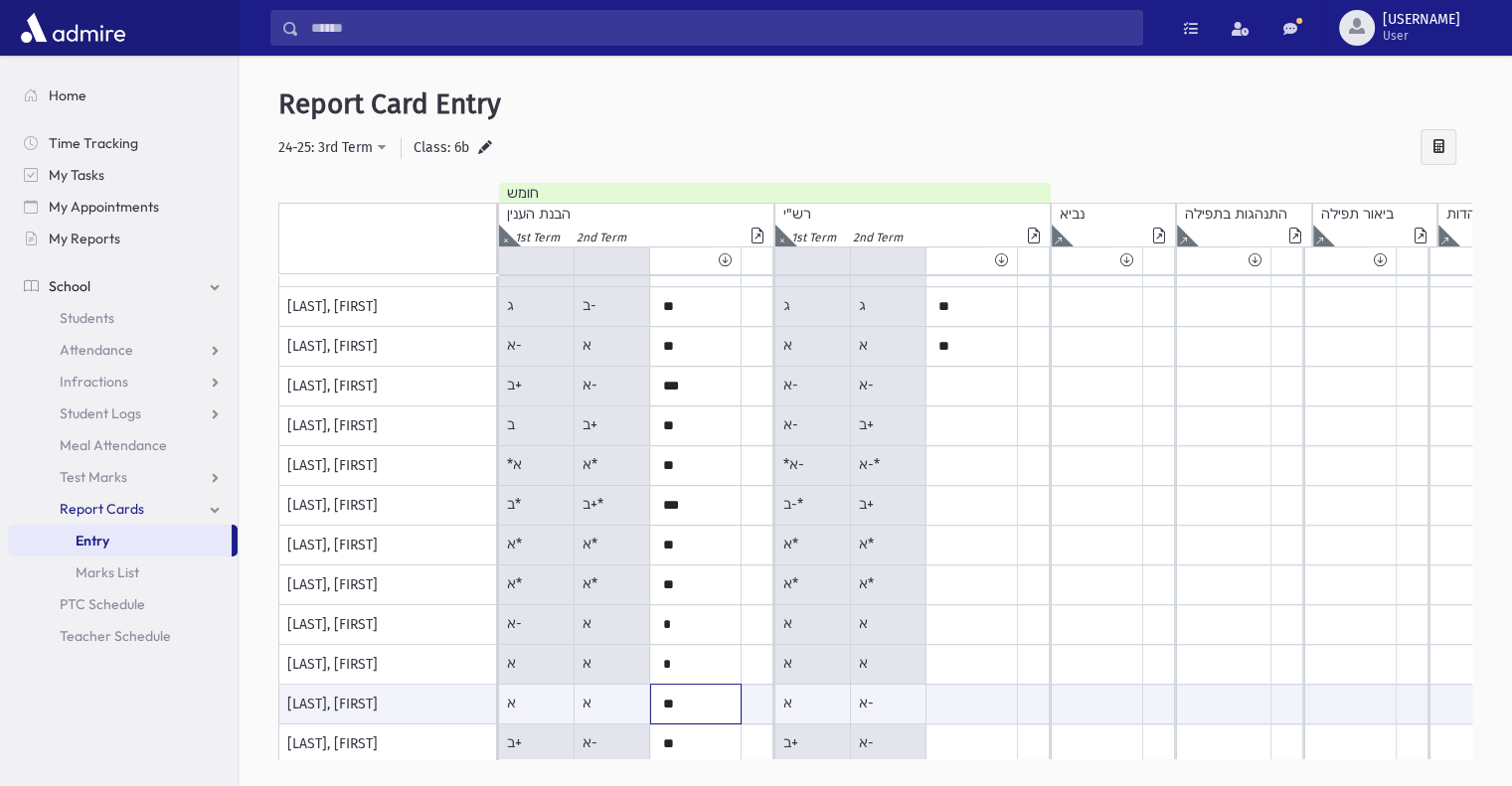 drag, startPoint x: 677, startPoint y: 707, endPoint x: 640, endPoint y: 710, distance: 37.12142 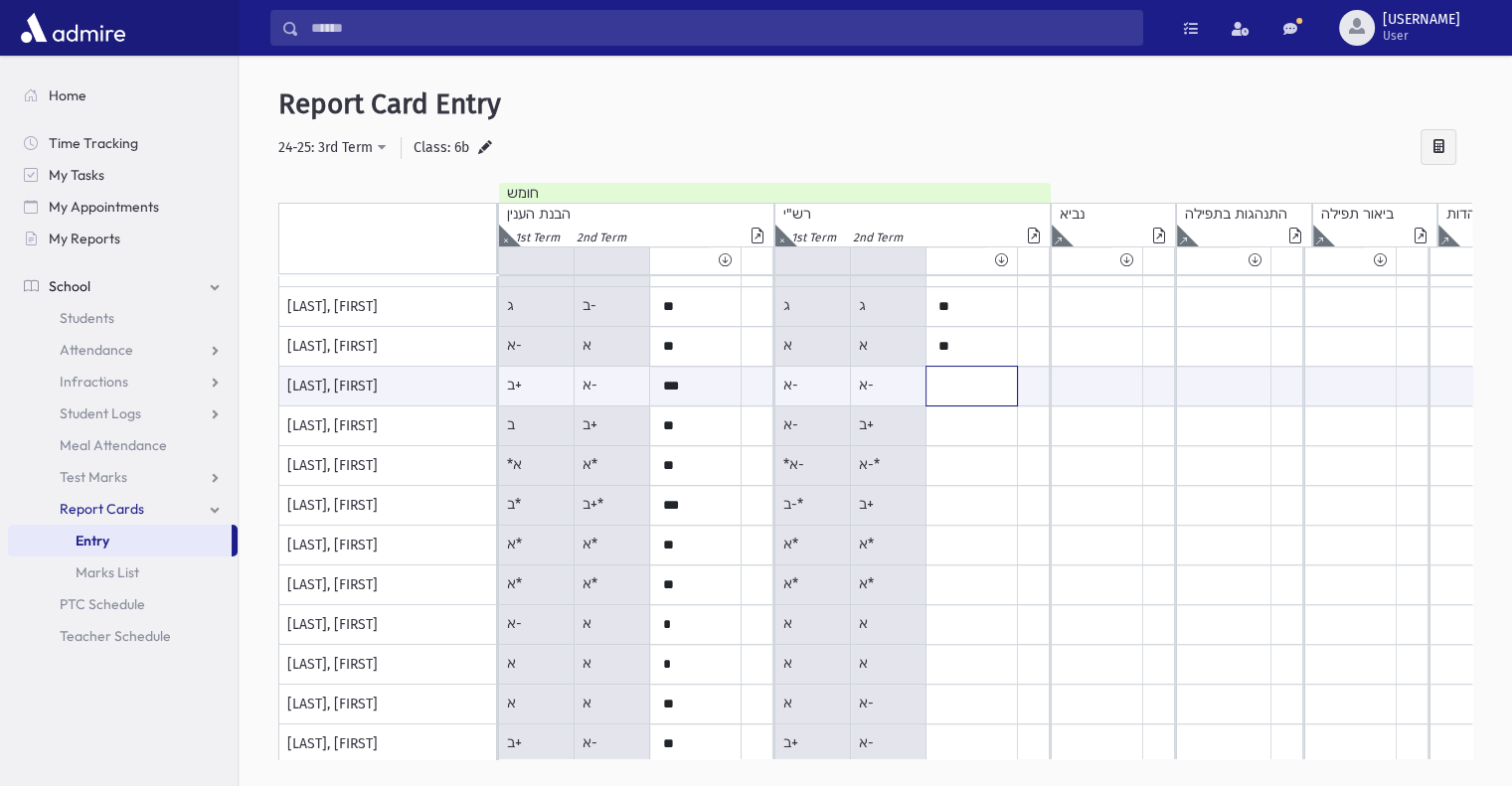 click at bounding box center [696, 386] 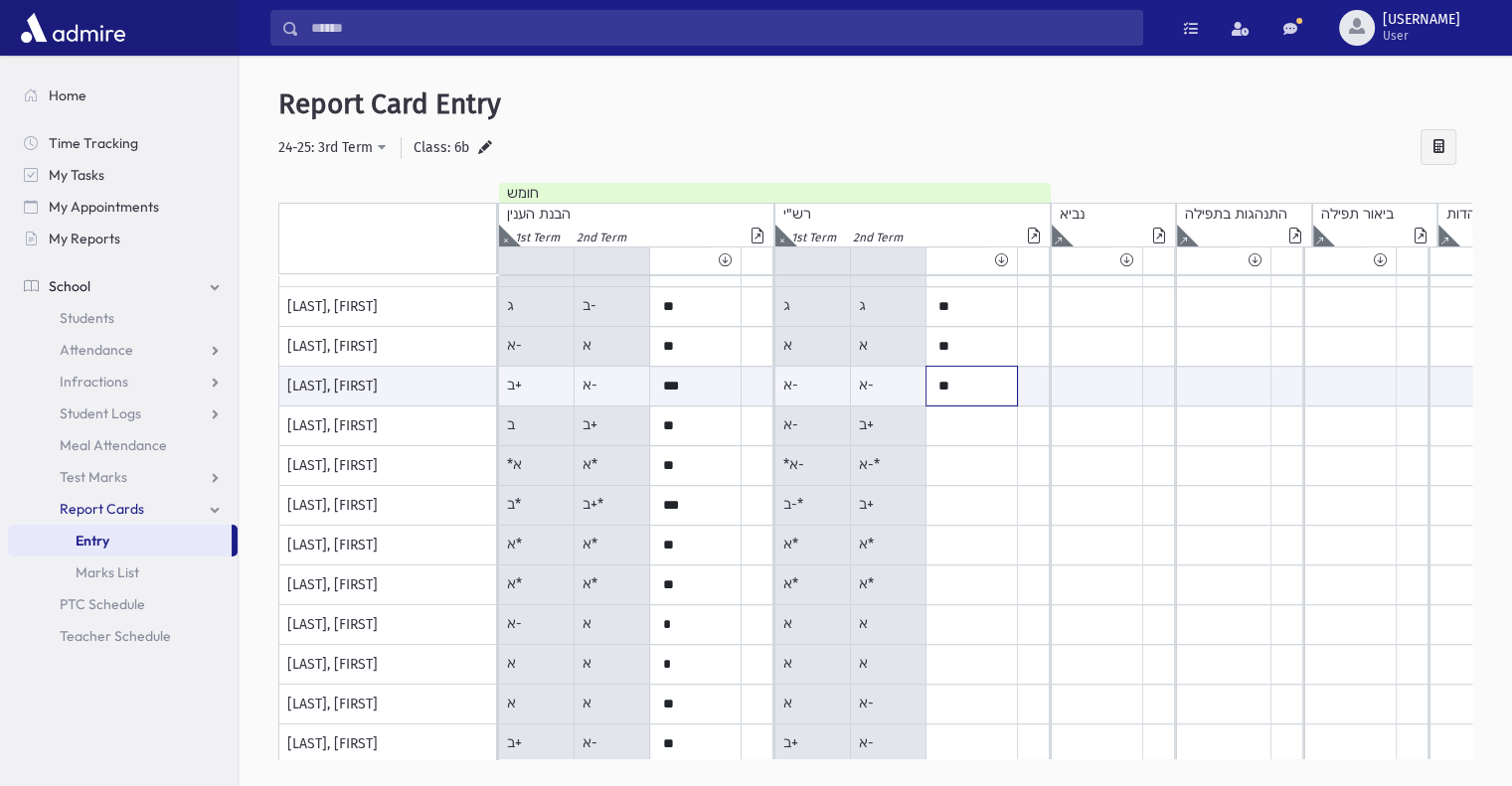 type on "**" 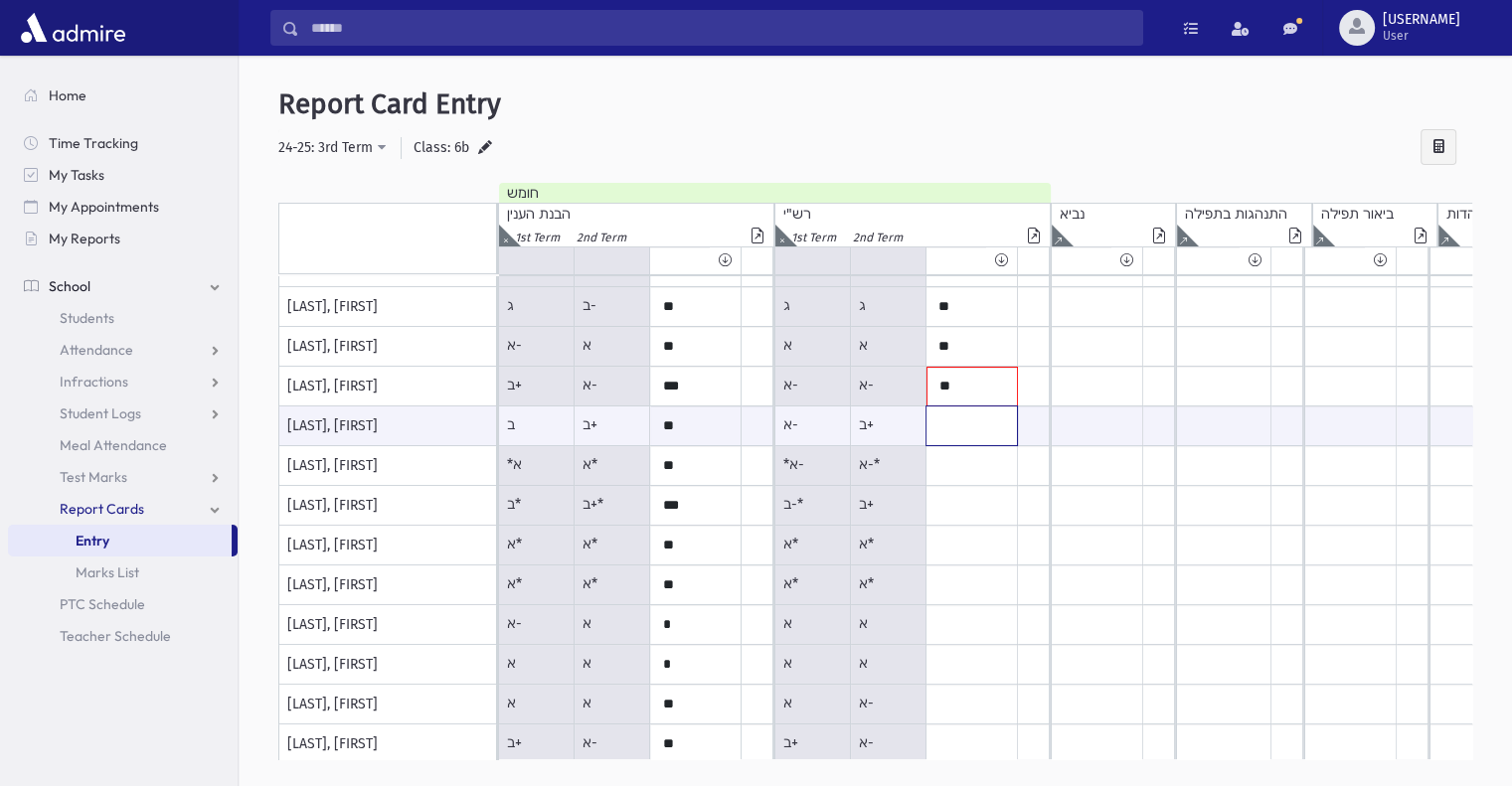 click at bounding box center (696, 425) 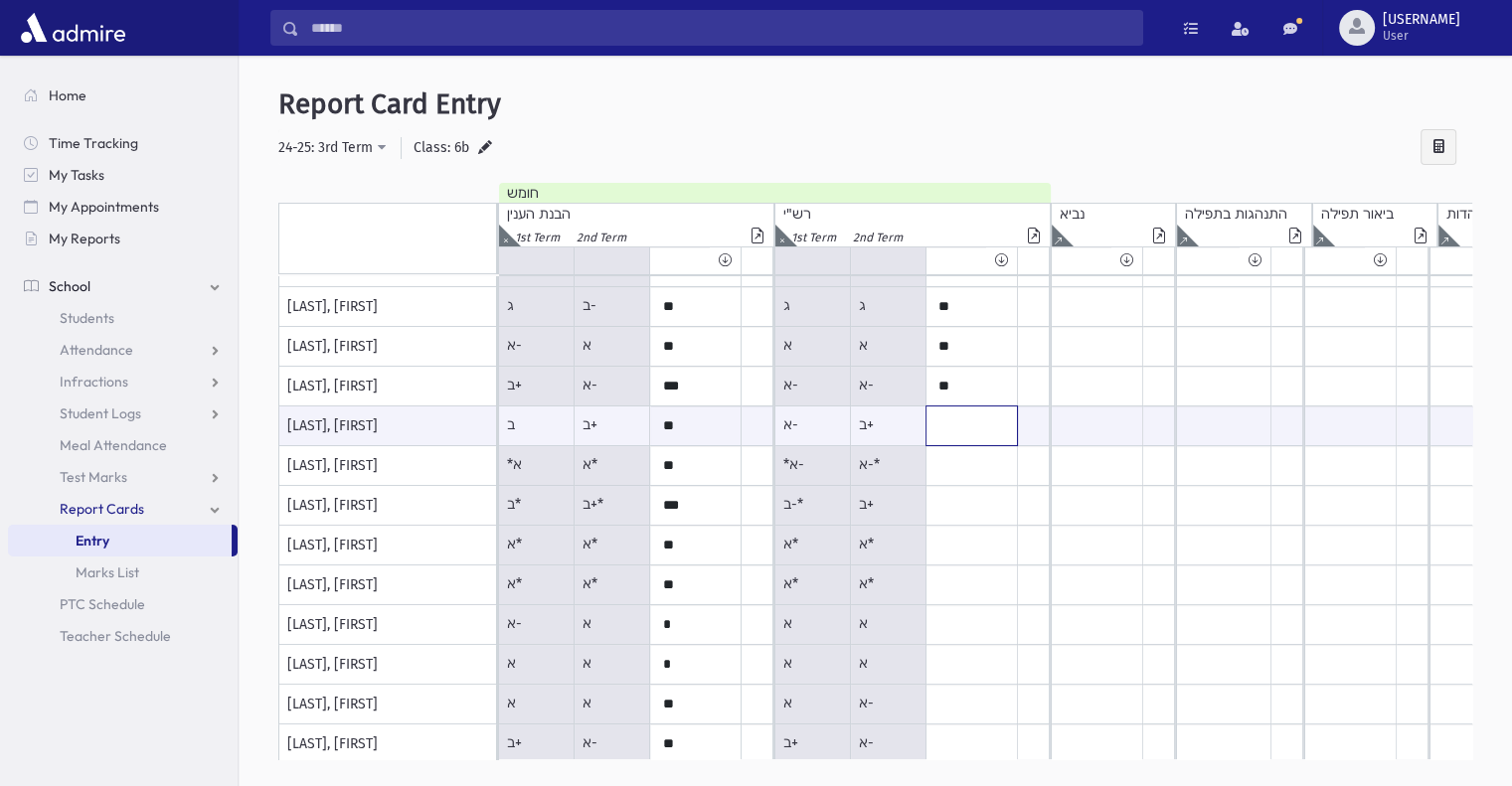 paste on "**" 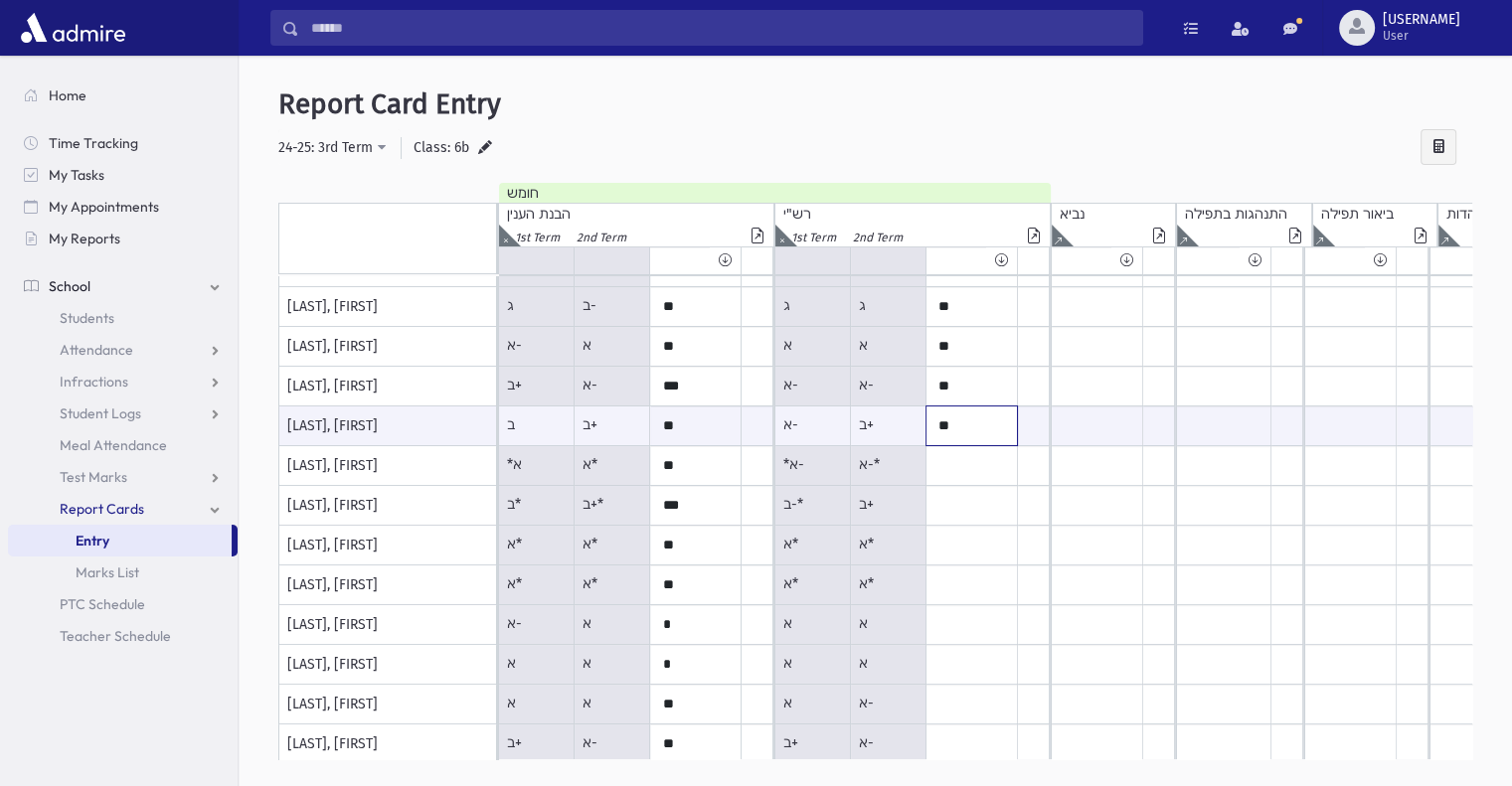 type on "**" 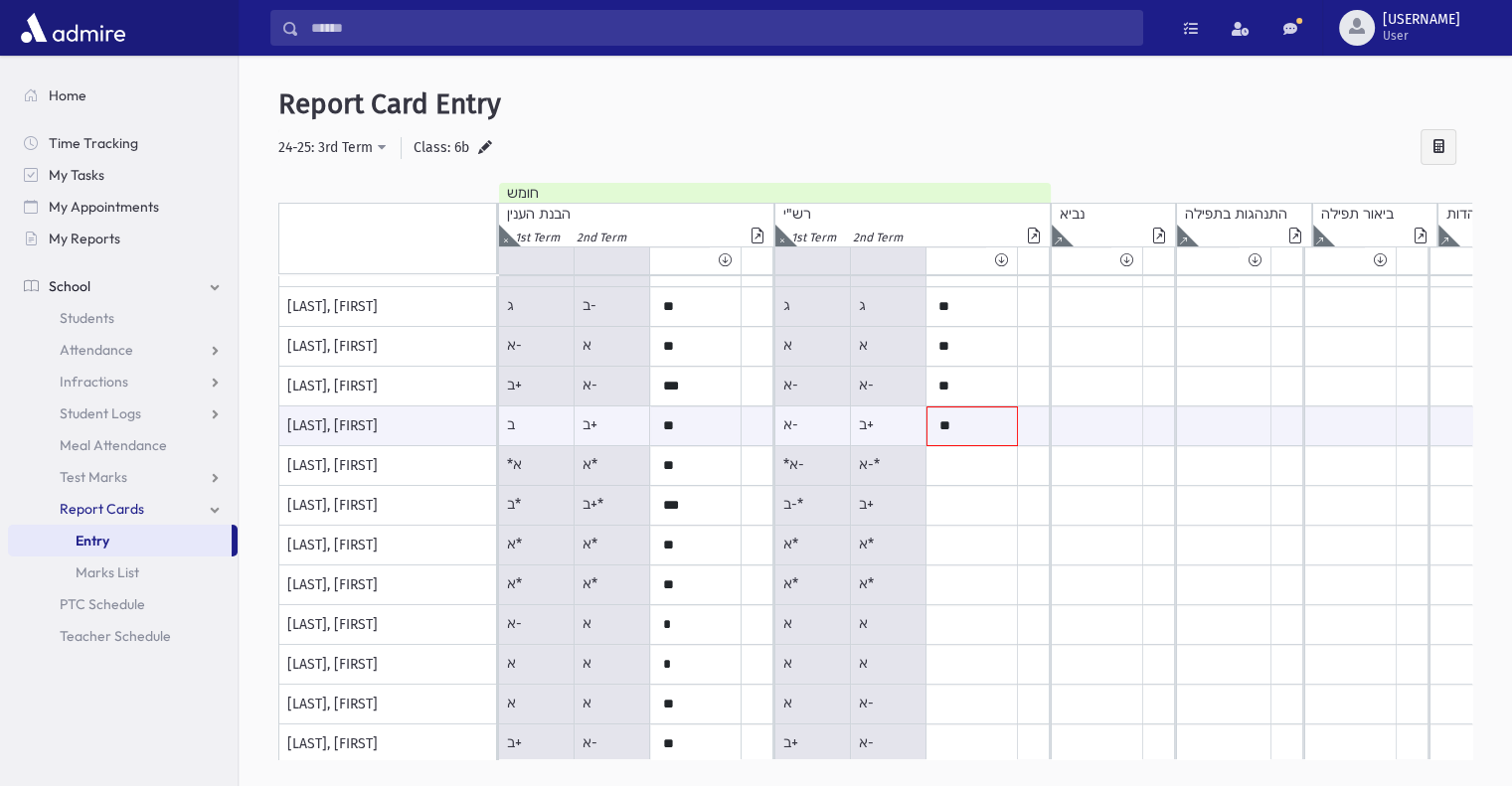 click on "א-*" at bounding box center [537, -90] 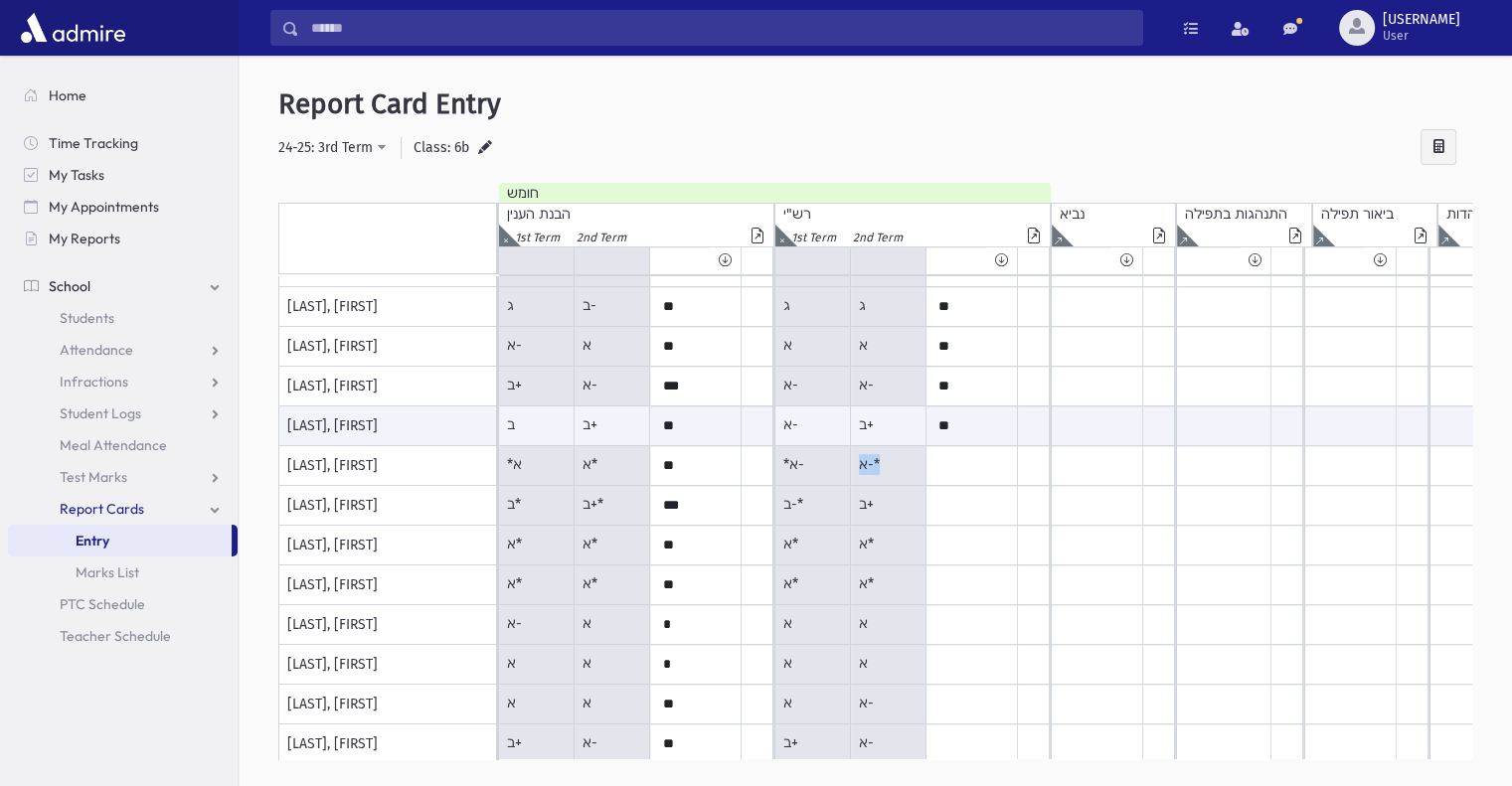 drag, startPoint x: 882, startPoint y: 457, endPoint x: 859, endPoint y: 469, distance: 25.942244 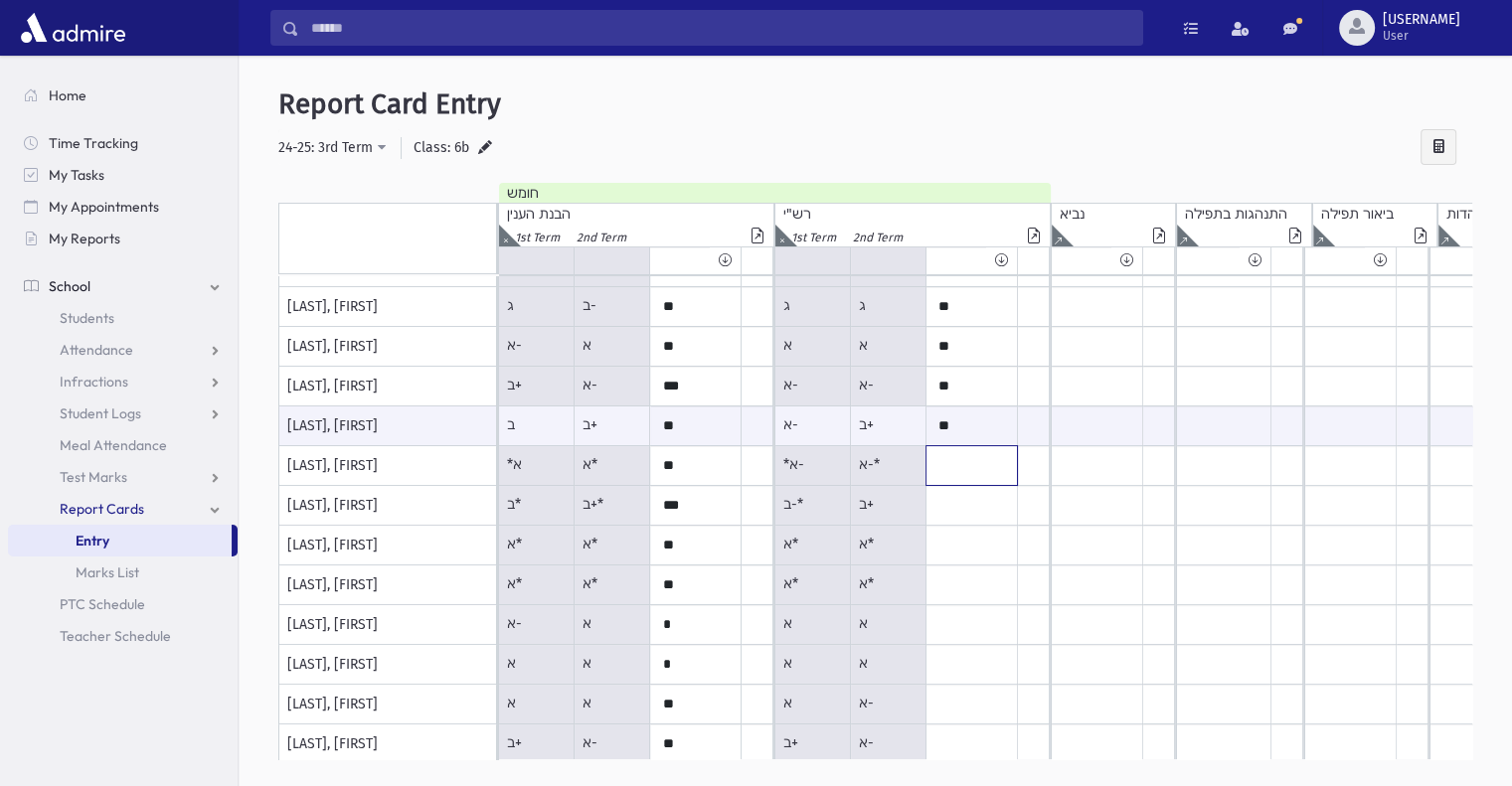 click at bounding box center (696, -90) 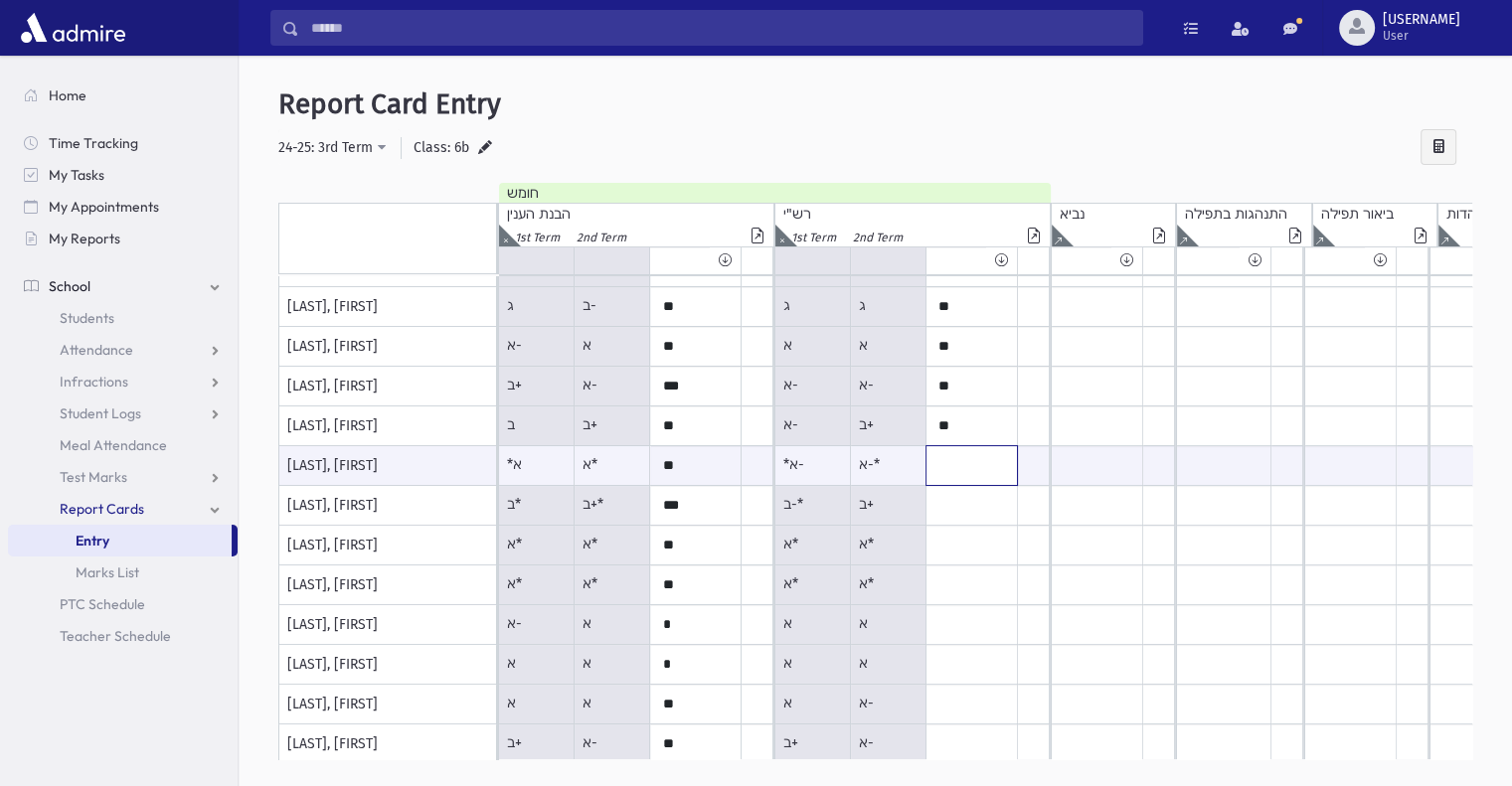 paste on "***" 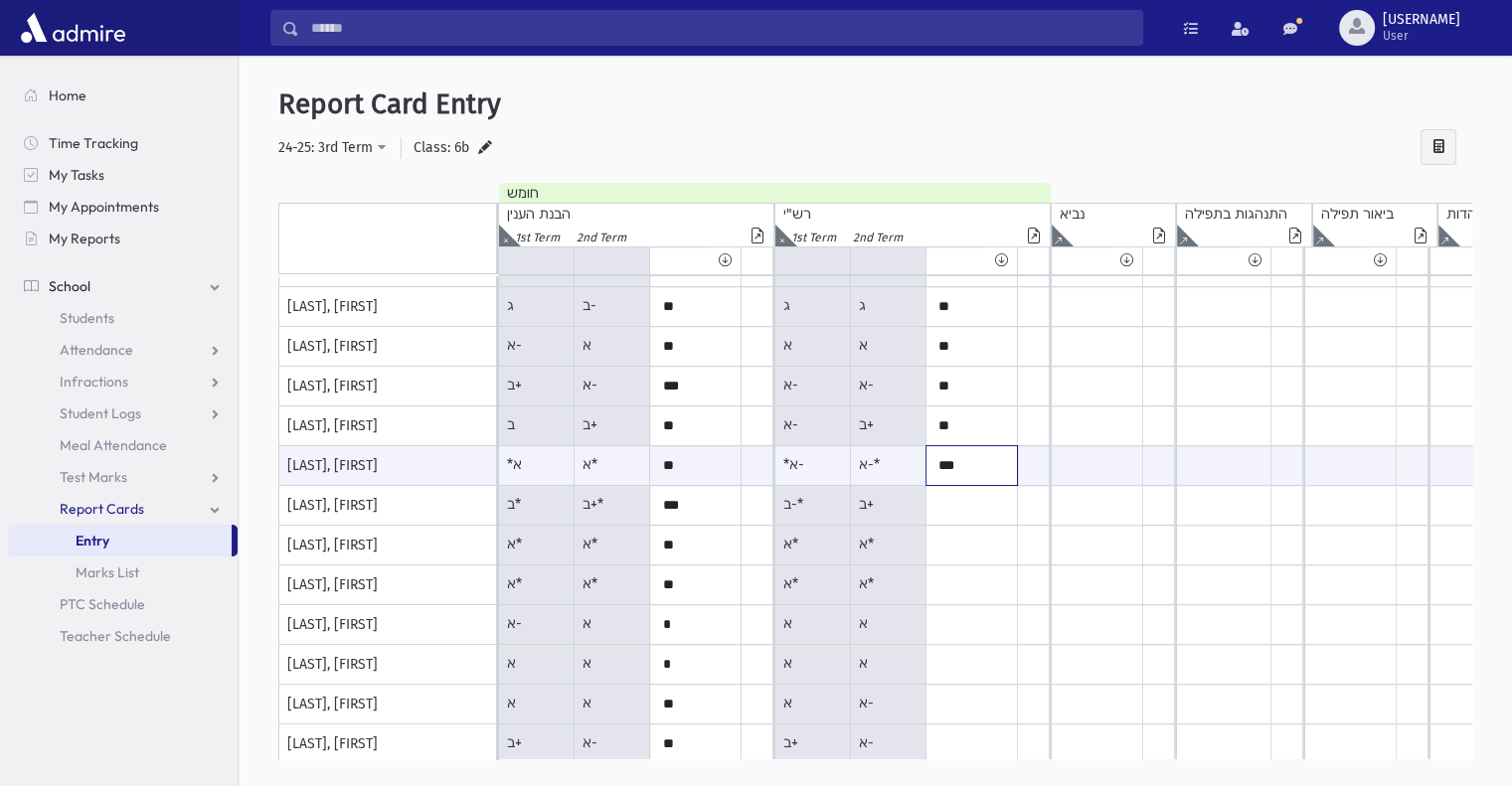 type on "***" 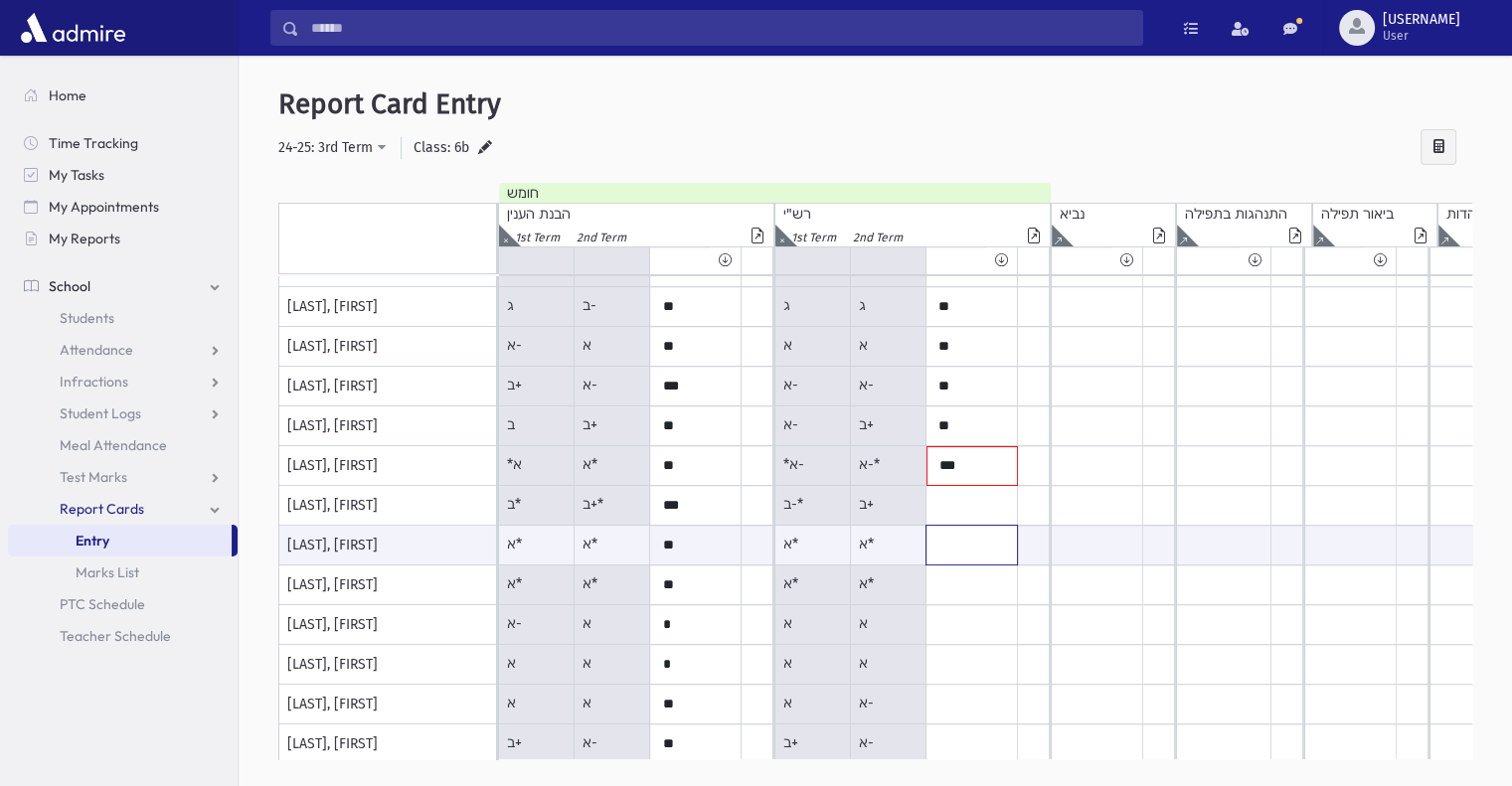 click at bounding box center (696, 545) 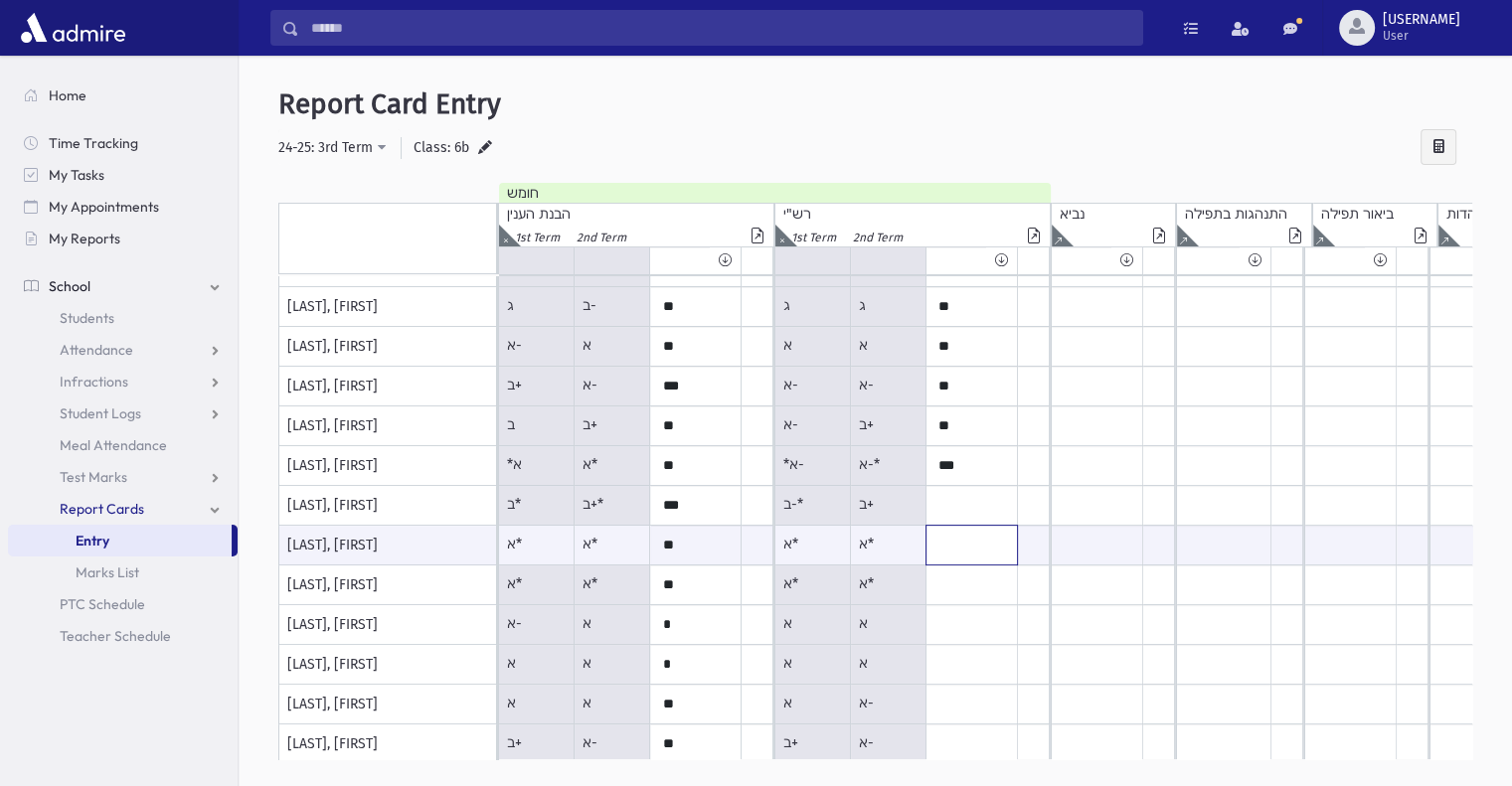 paste on "***" 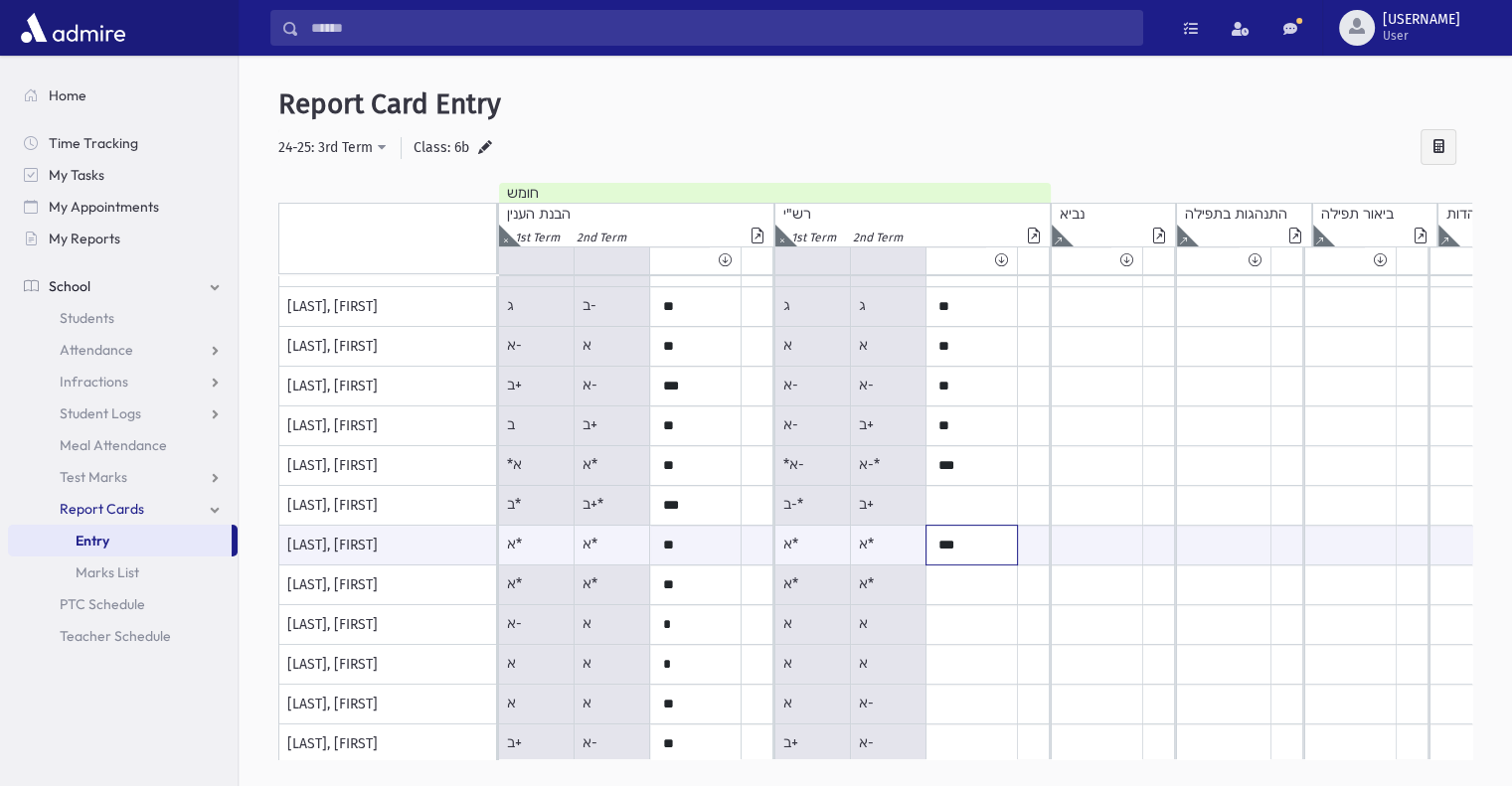 type on "***" 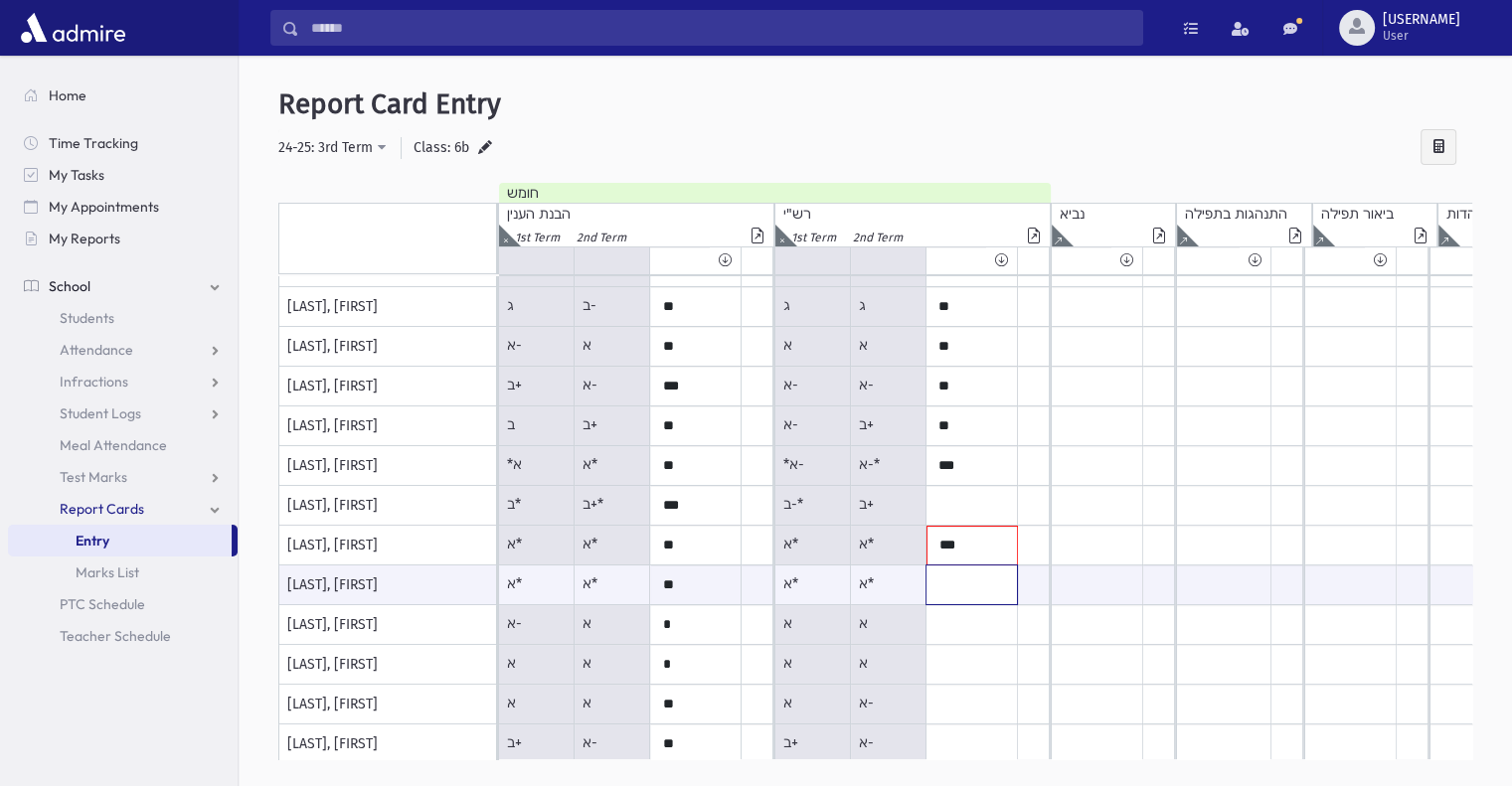 click at bounding box center (696, 584) 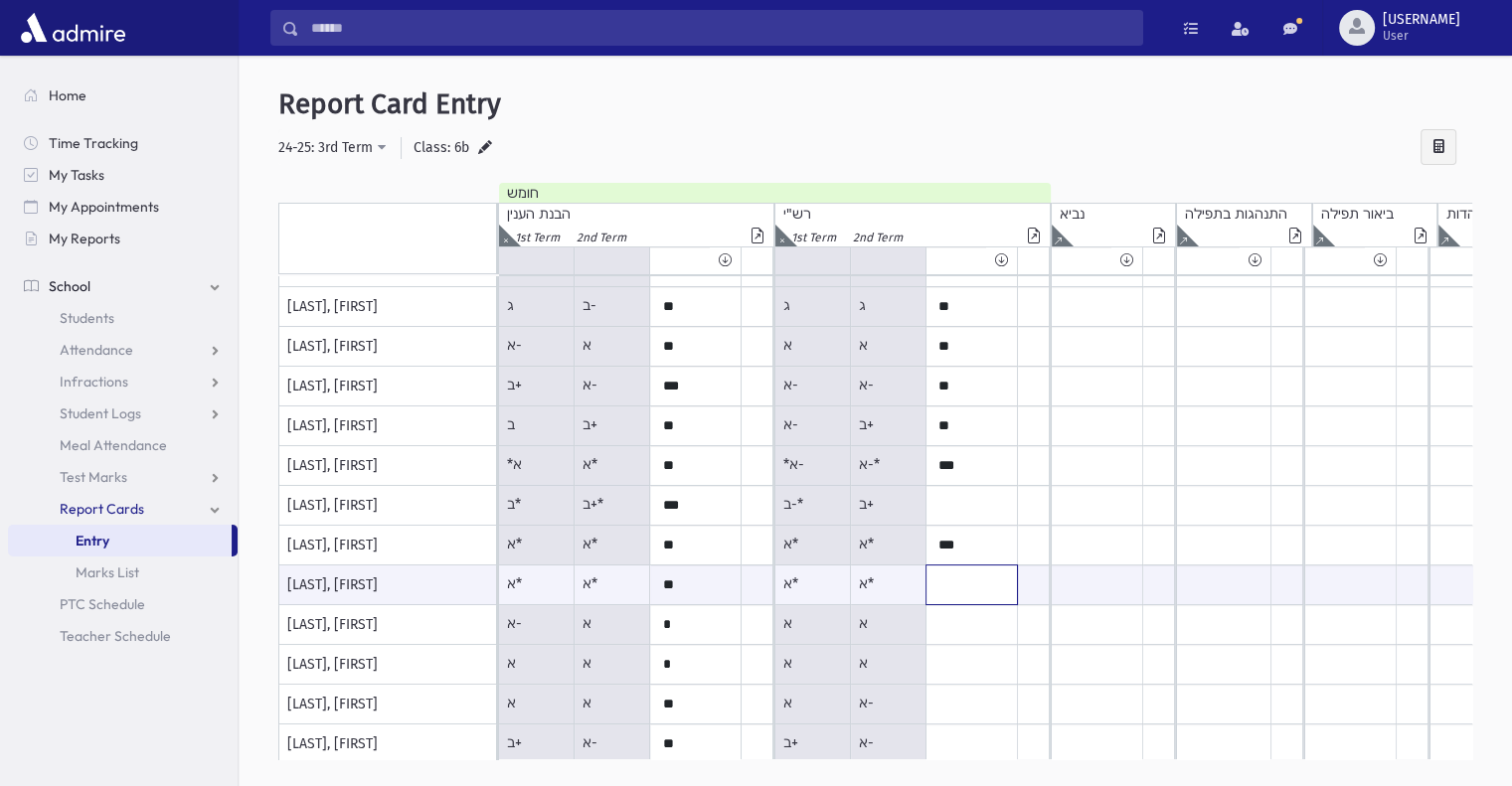 paste on "***" 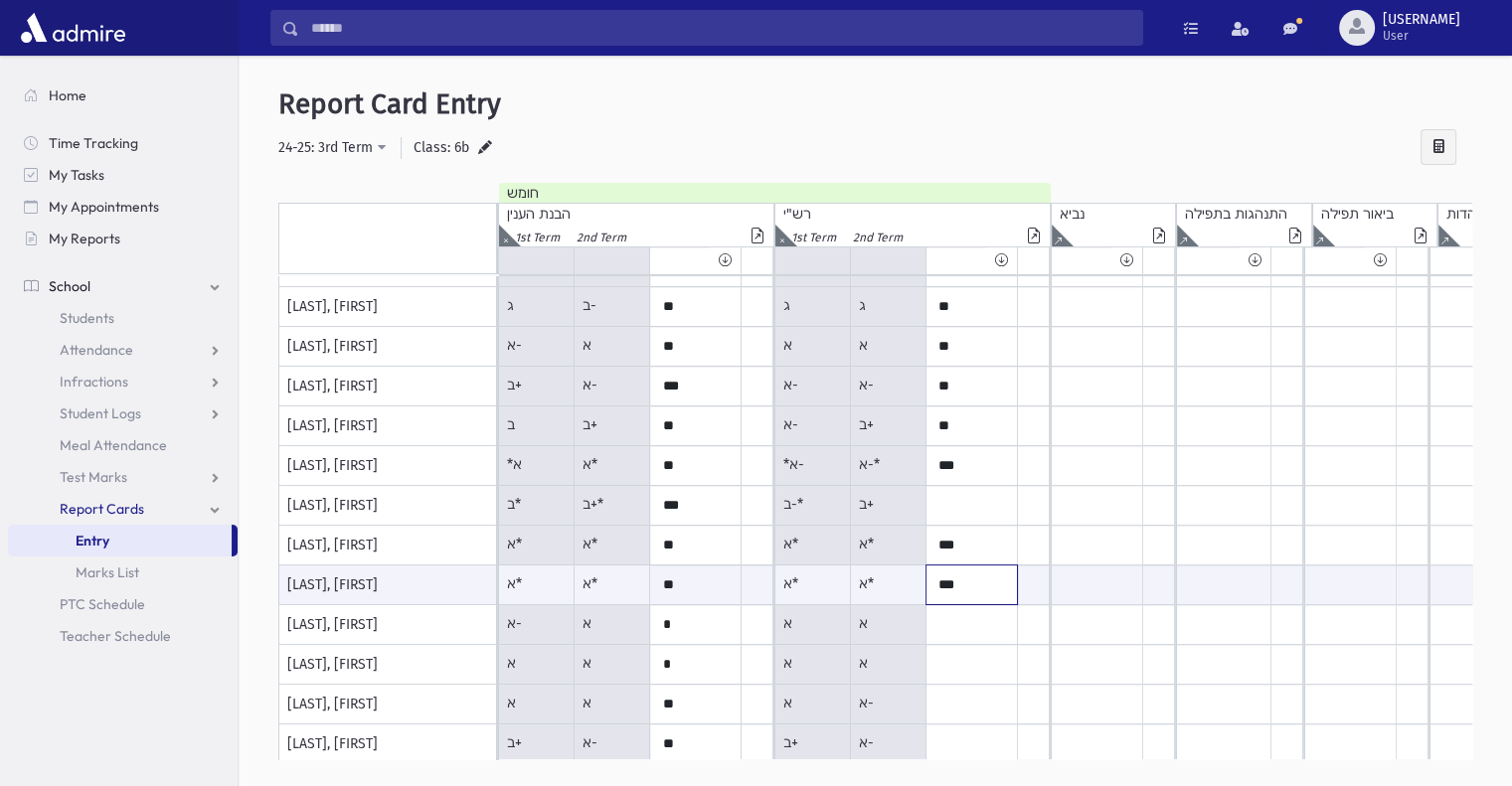 type on "***" 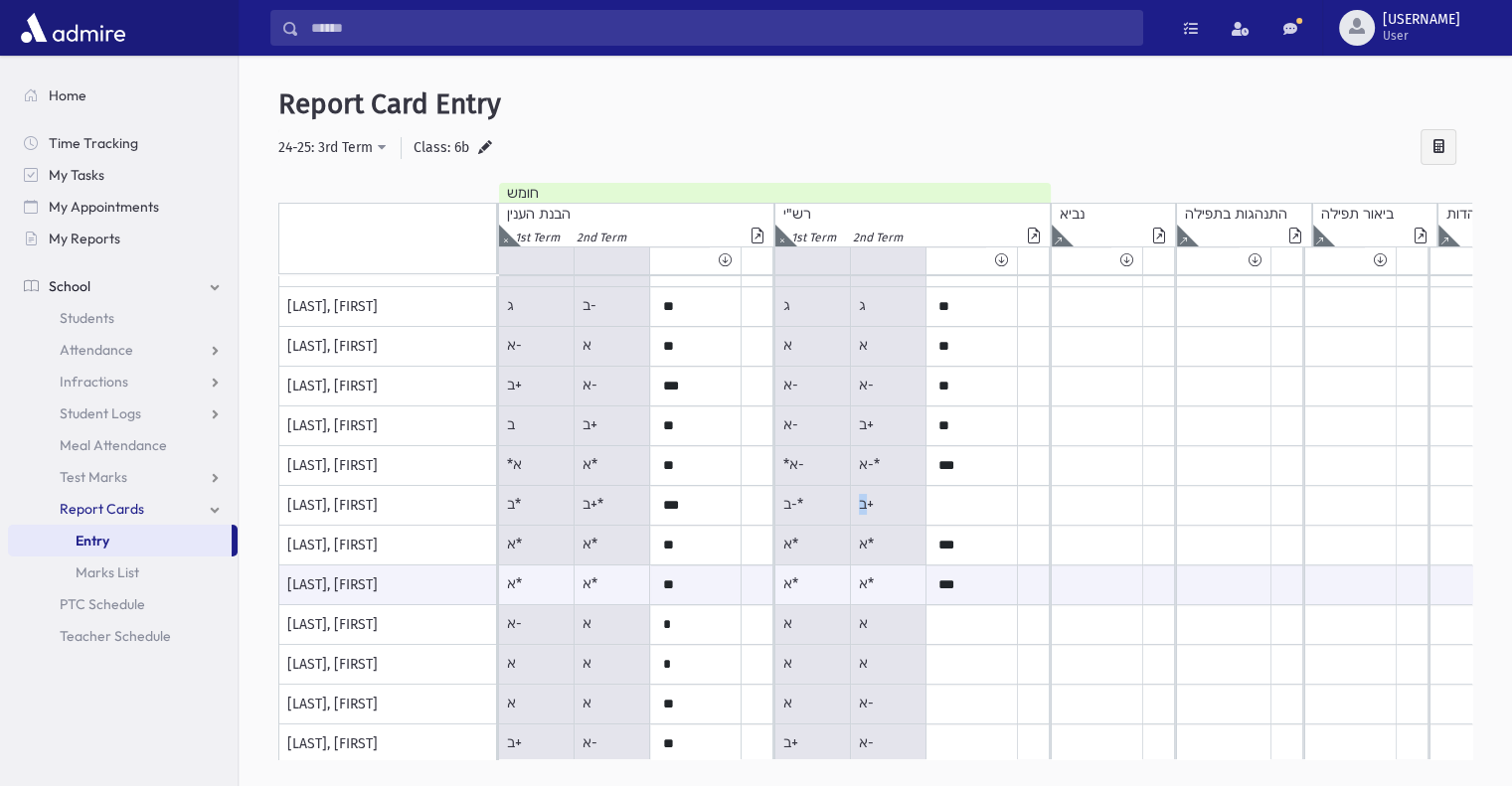drag, startPoint x: 868, startPoint y: 501, endPoint x: 862, endPoint y: 492, distance: 10.816654 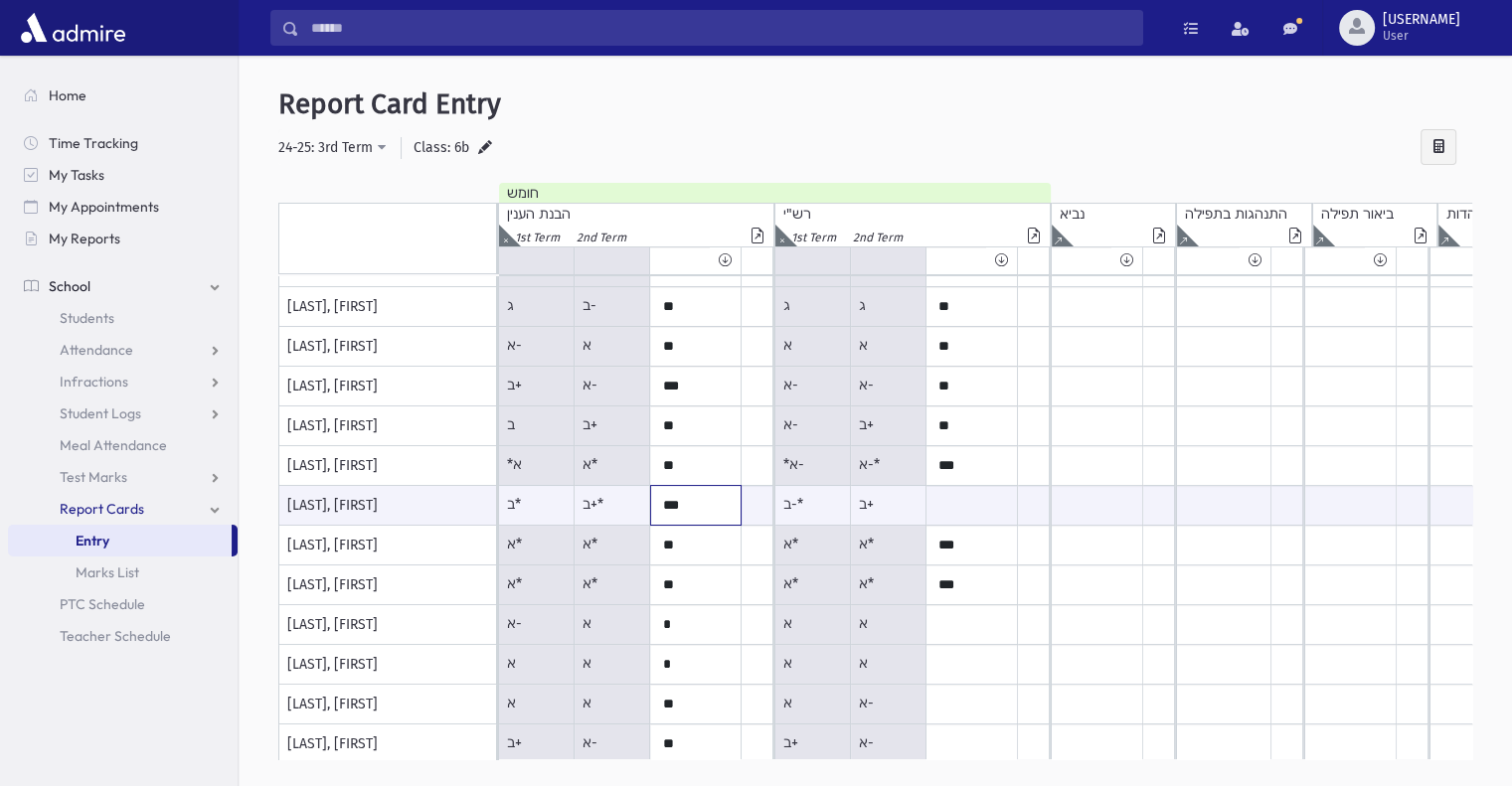 drag, startPoint x: 692, startPoint y: 500, endPoint x: 643, endPoint y: 510, distance: 50.01 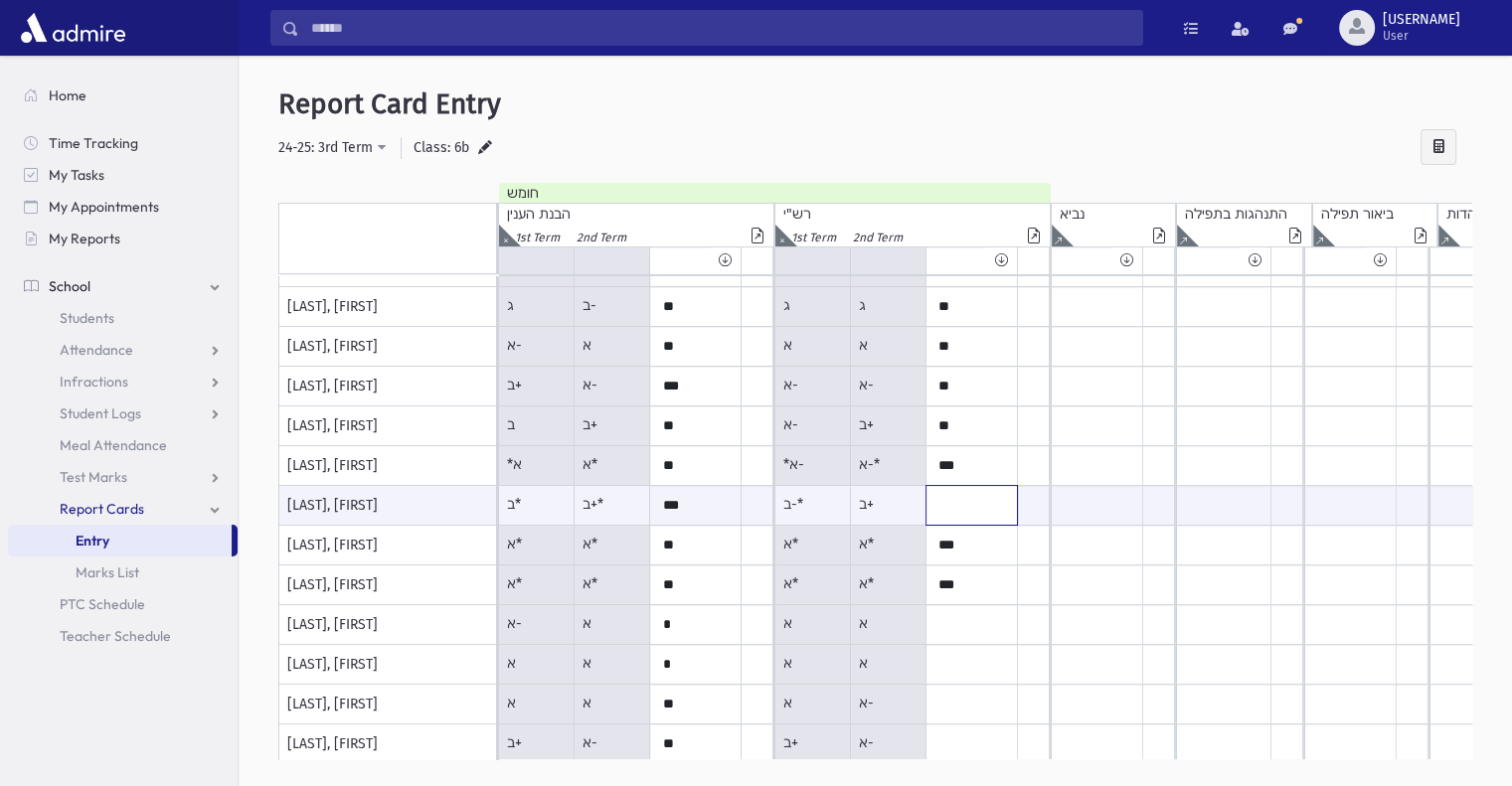 click at bounding box center [696, 505] 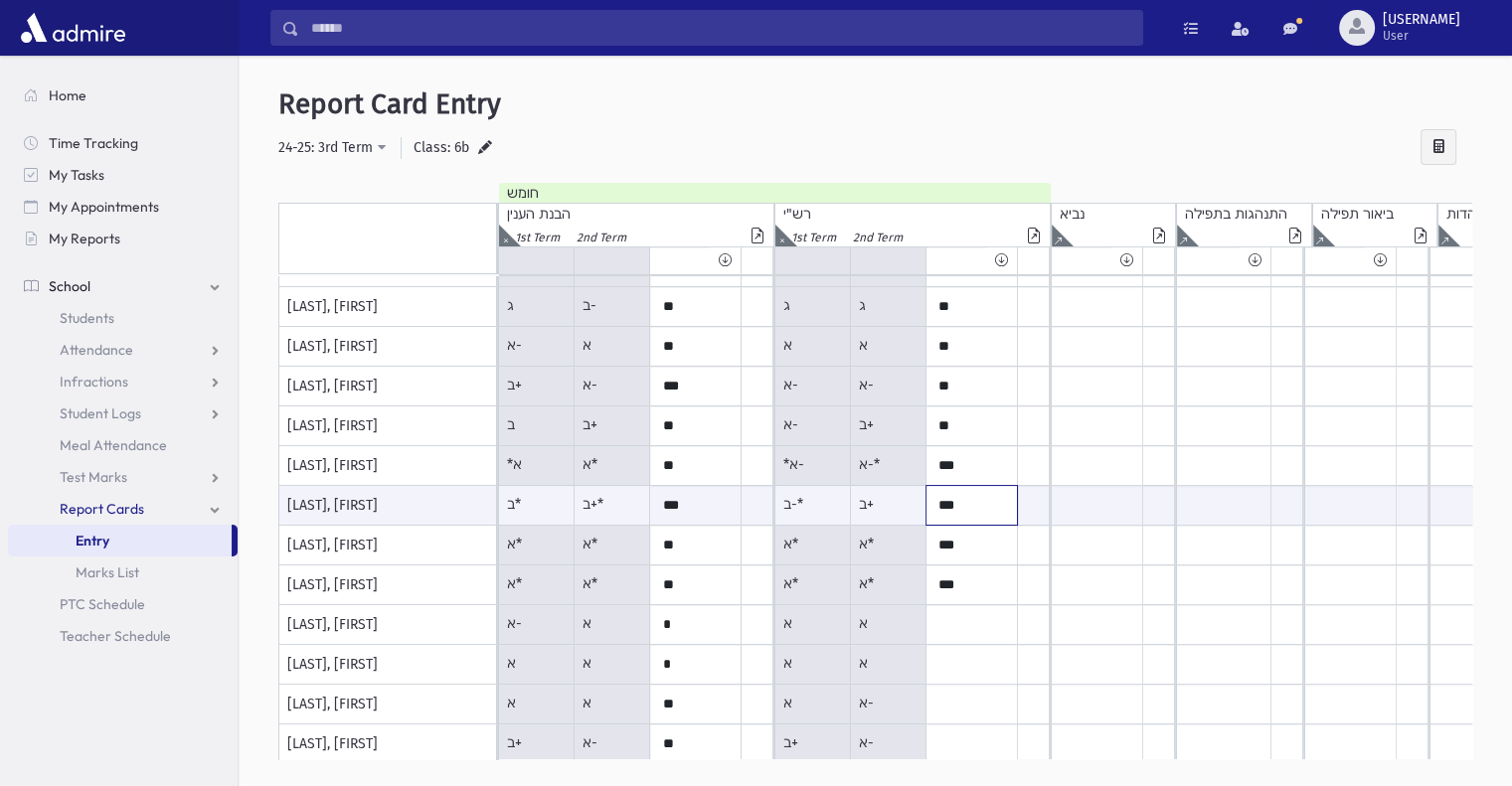 type on "***" 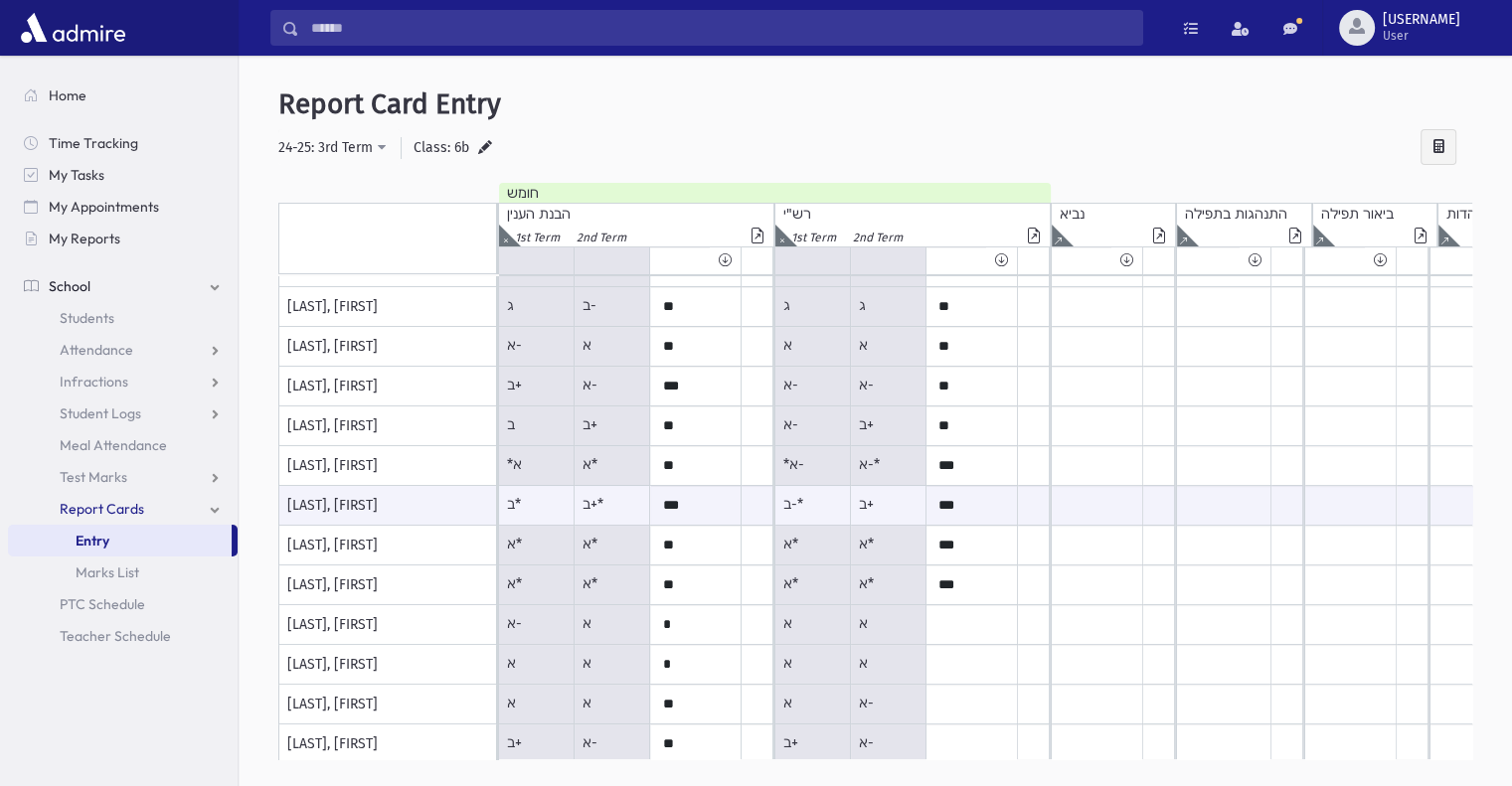 drag, startPoint x: 875, startPoint y: 624, endPoint x: 863, endPoint y: 624, distance: 12 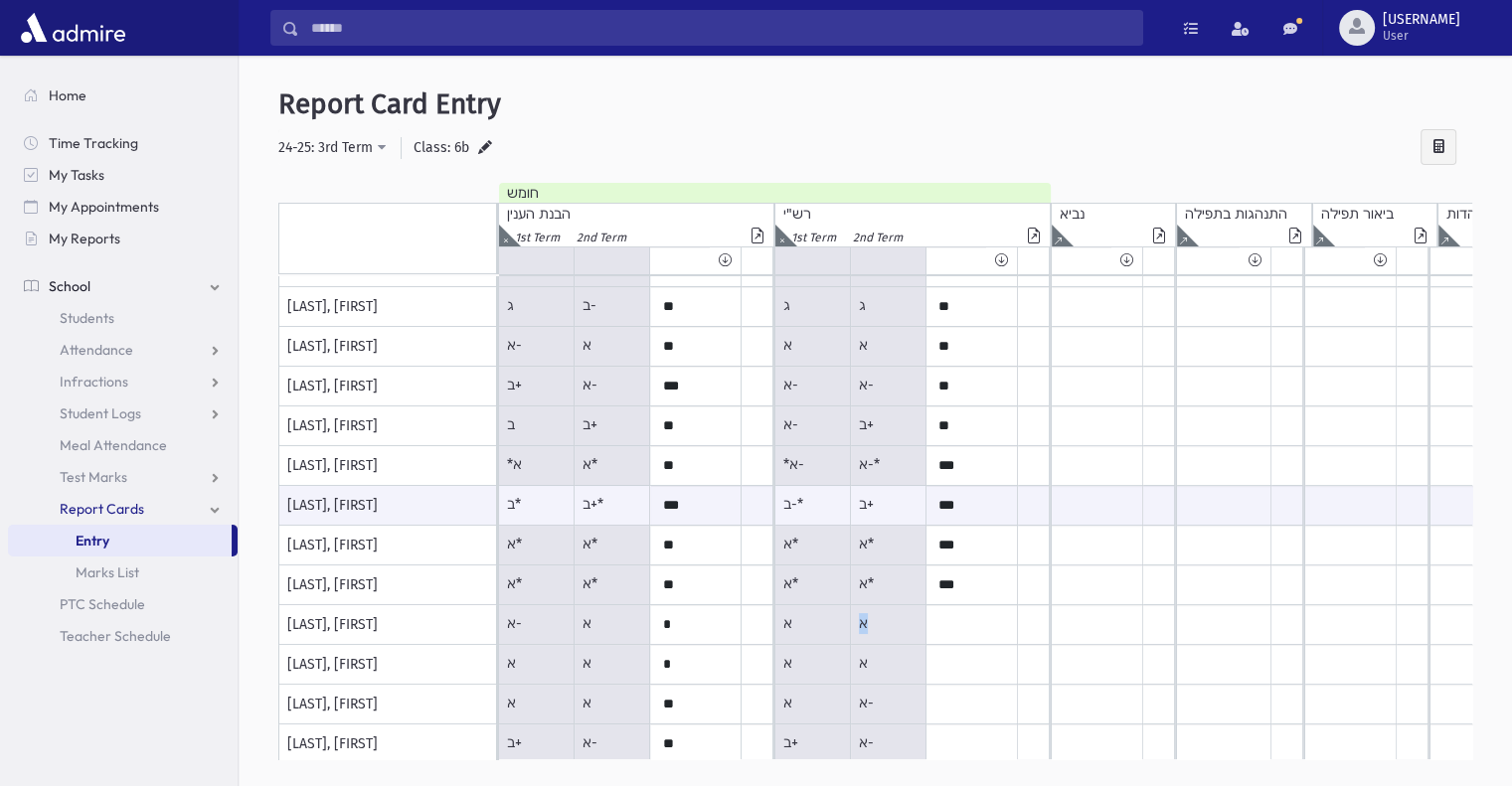 drag, startPoint x: 870, startPoint y: 625, endPoint x: 851, endPoint y: 625, distance: 19 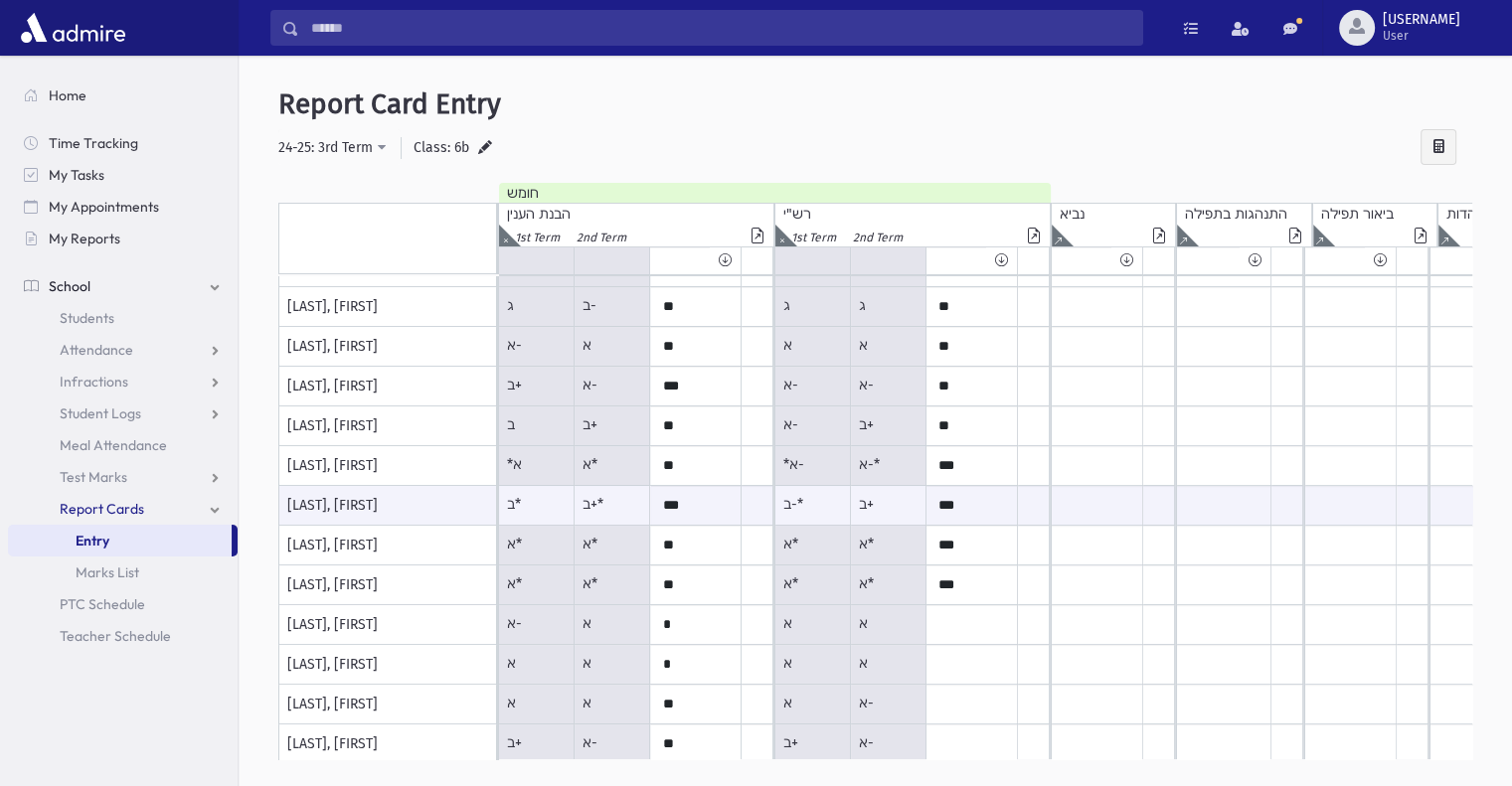 click on "א" at bounding box center (537, -90) 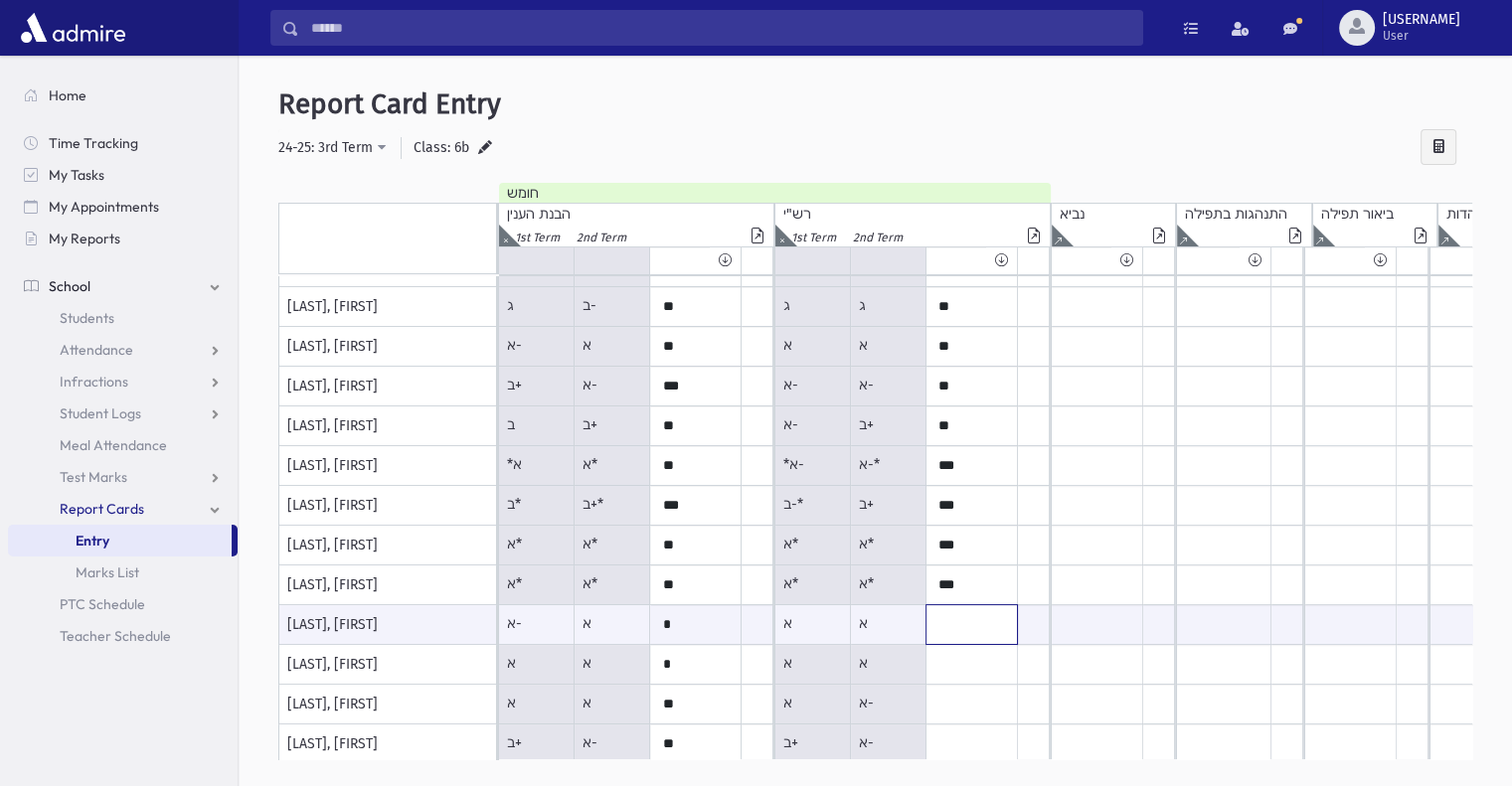 click at bounding box center (696, 624) 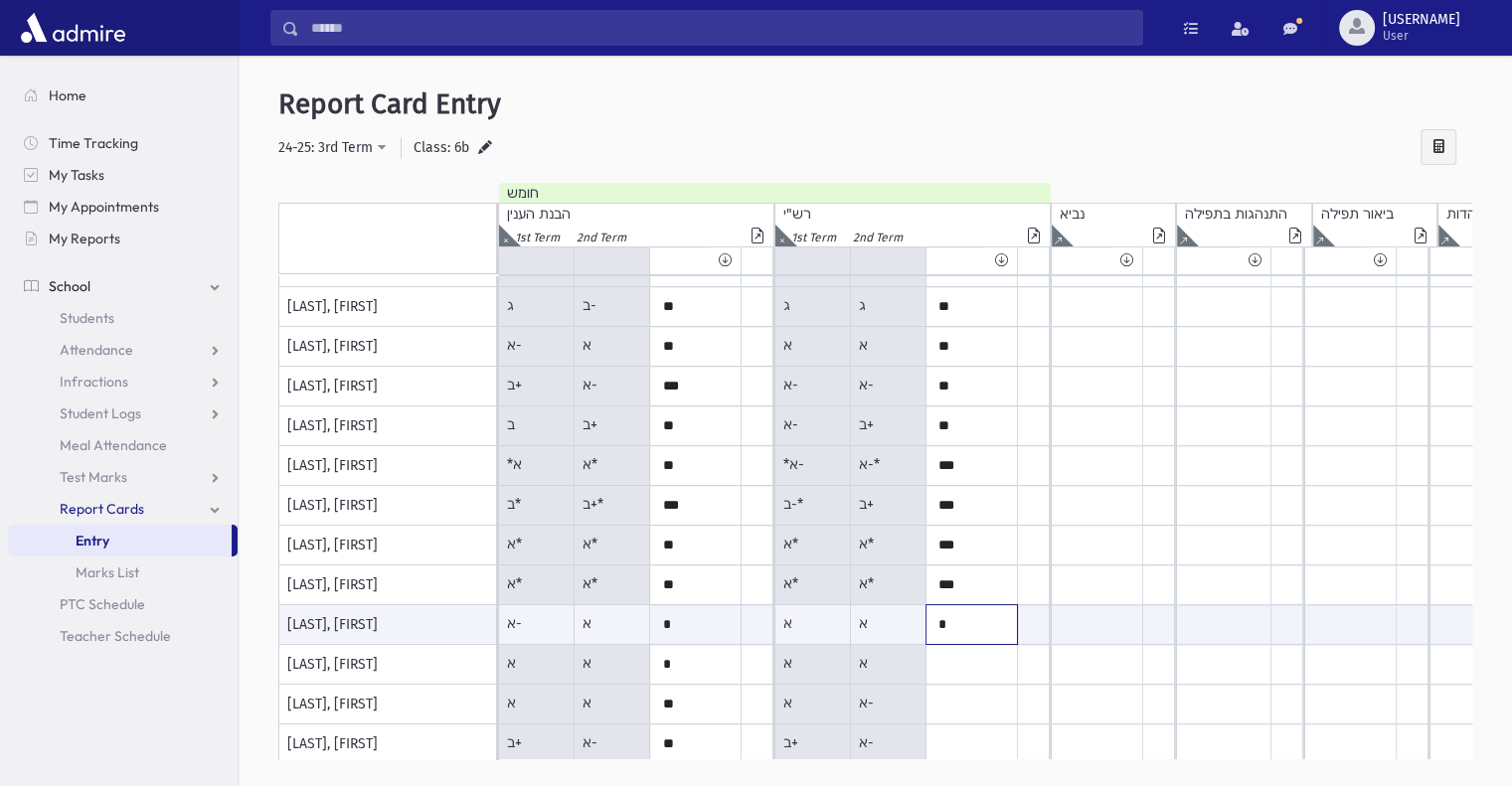 type on "*" 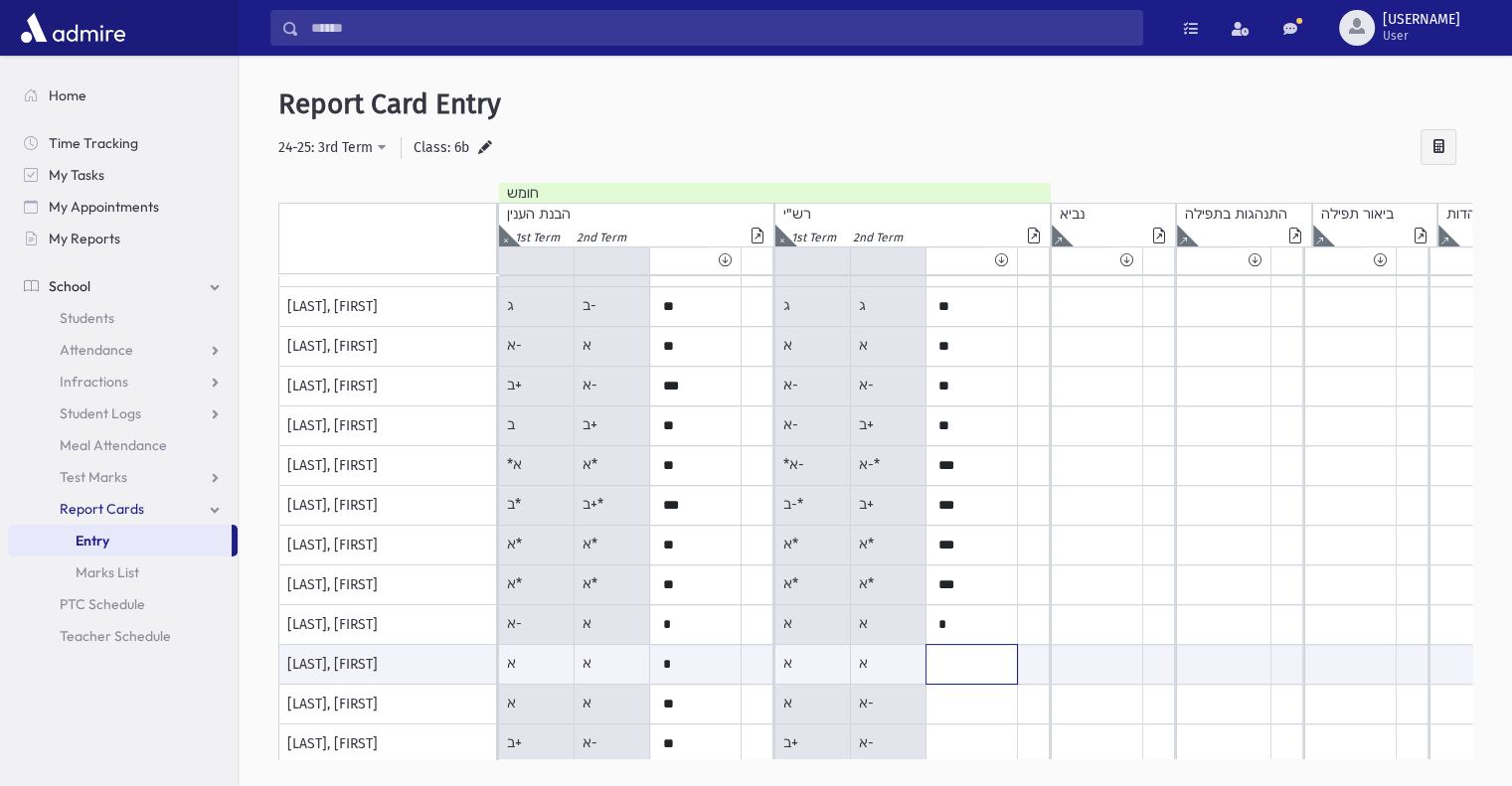 paste on "*" 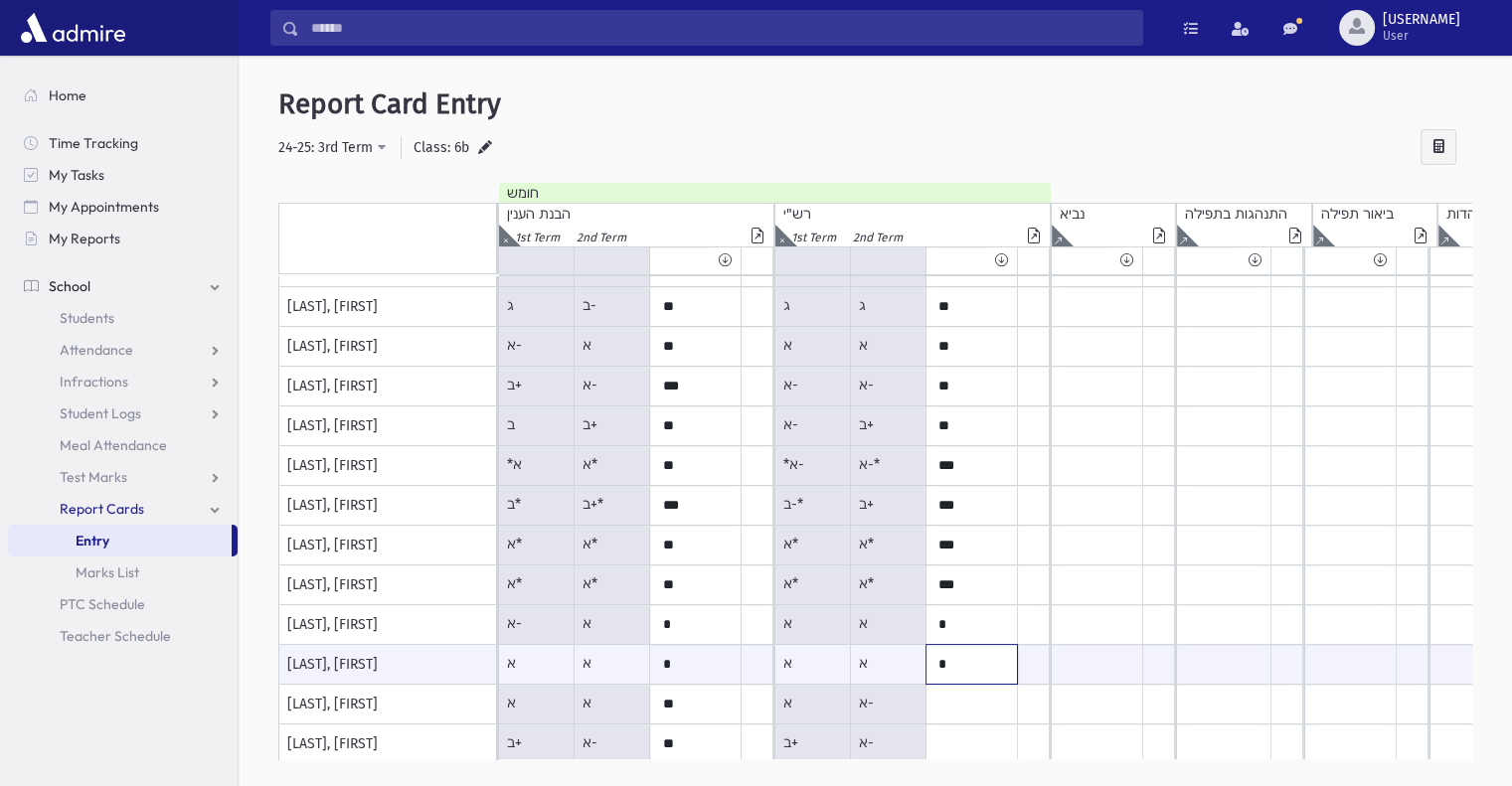 type on "*" 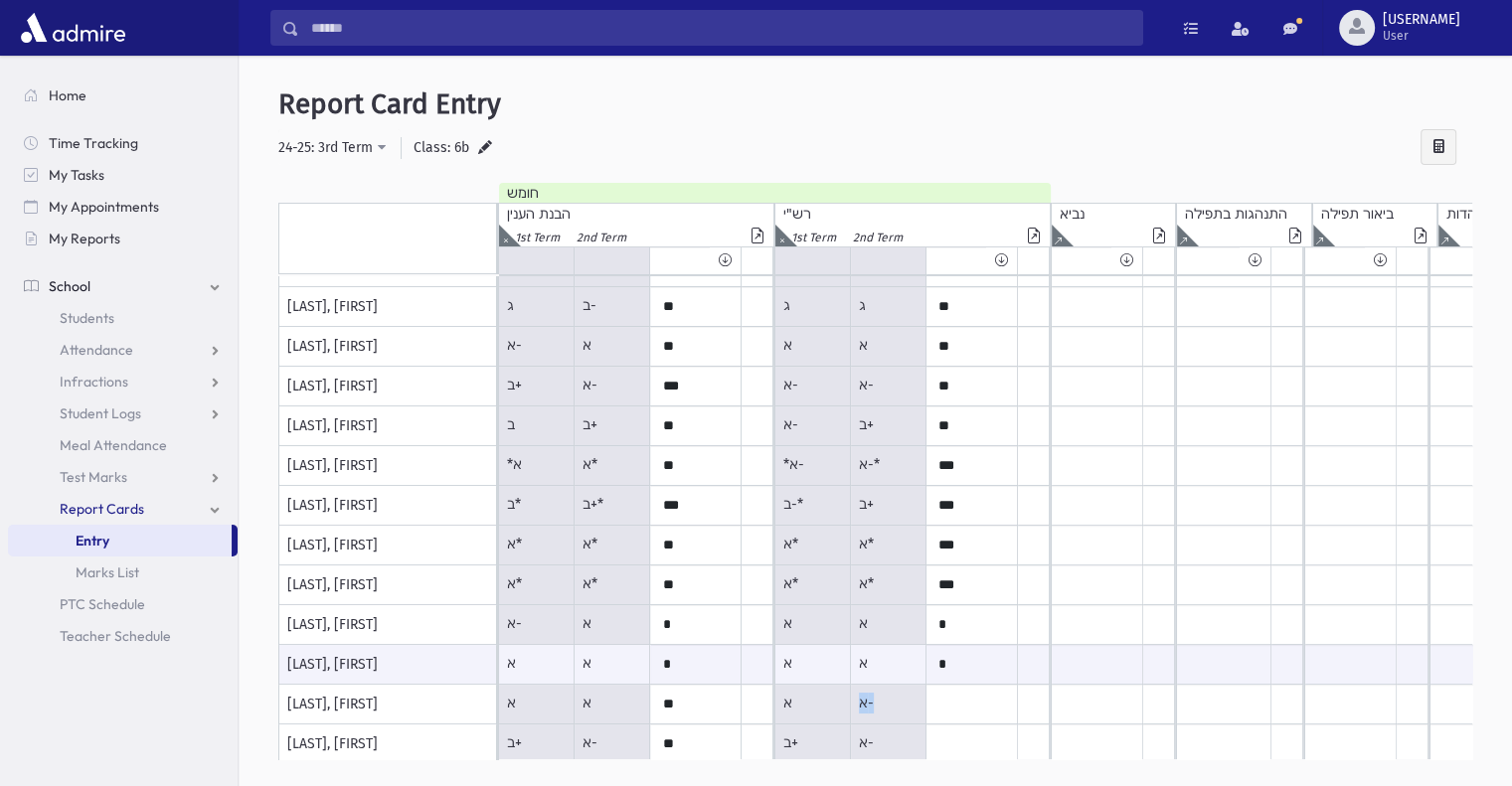 drag, startPoint x: 889, startPoint y: 704, endPoint x: 852, endPoint y: 703, distance: 37.01351 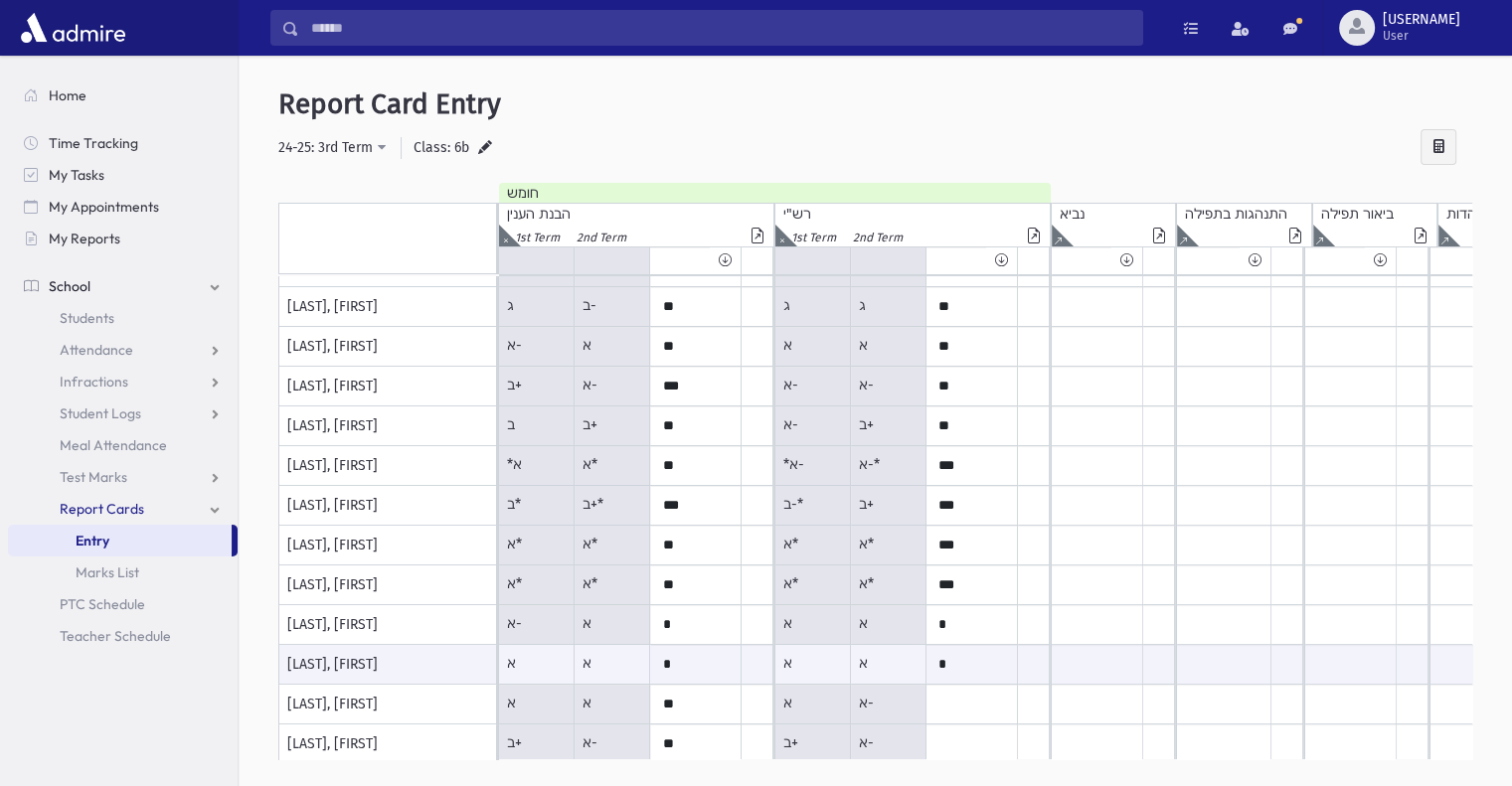 click on "א-" at bounding box center [537, -90] 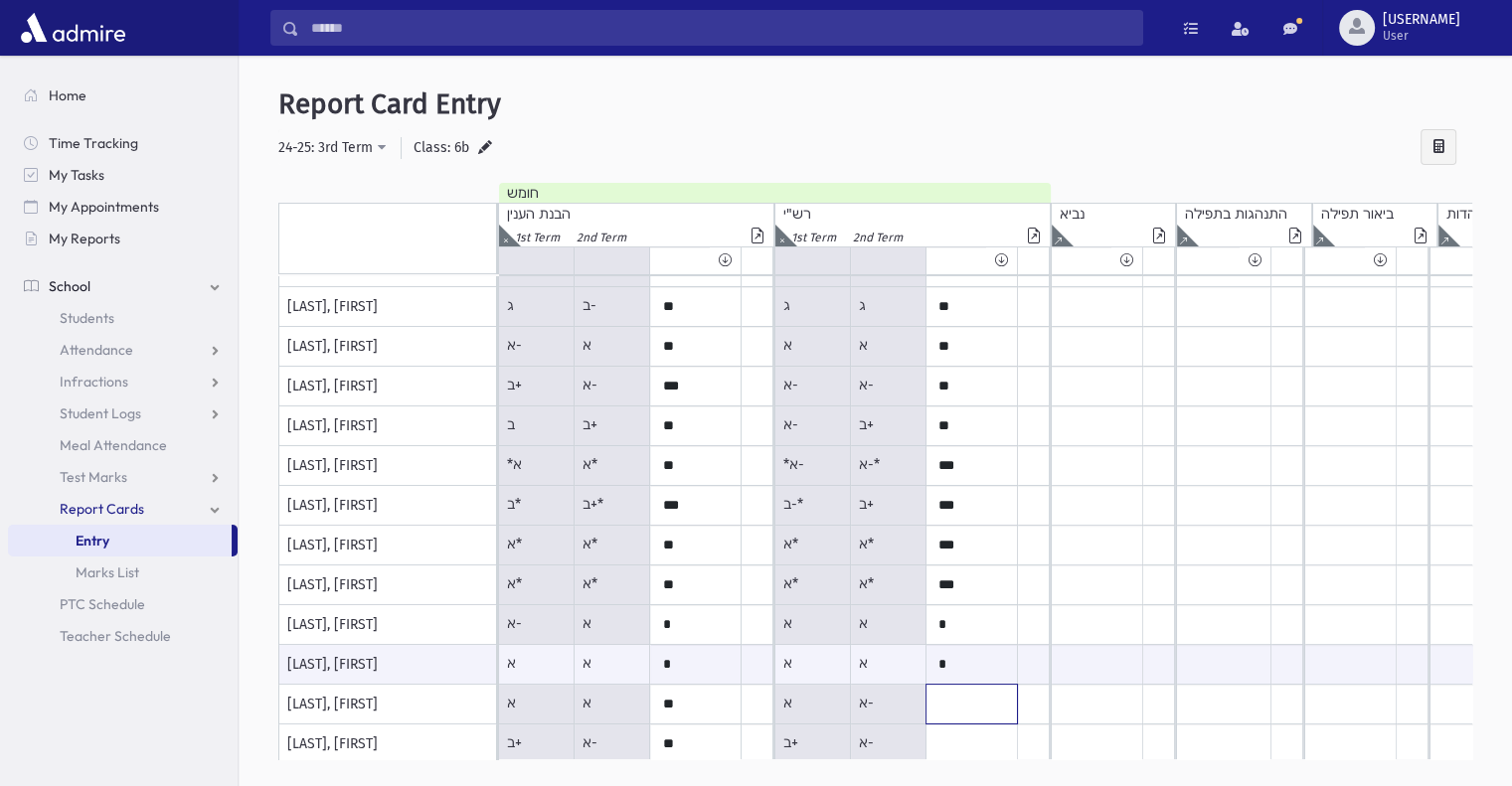 click at bounding box center (696, -90) 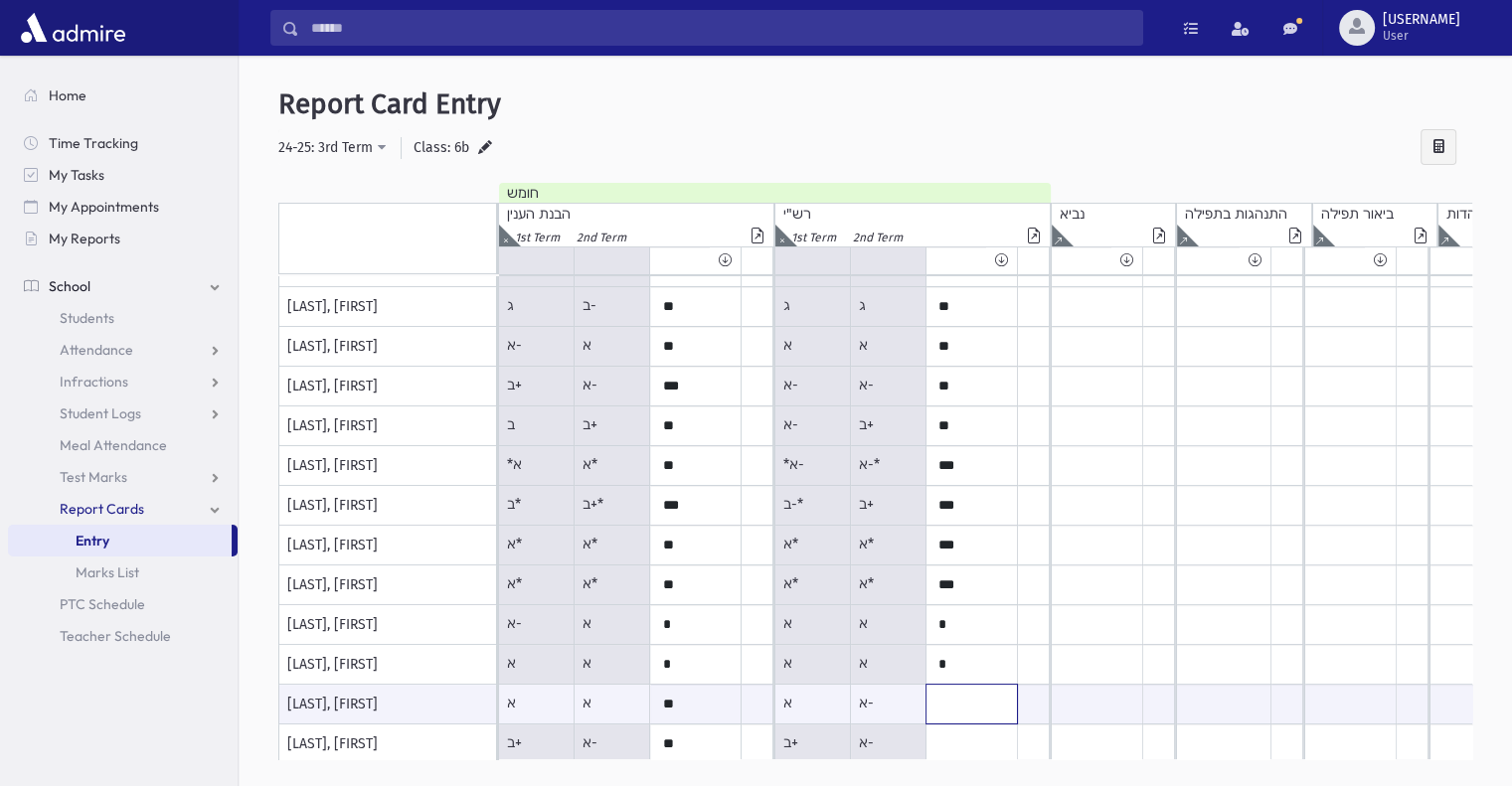 paste on "*" 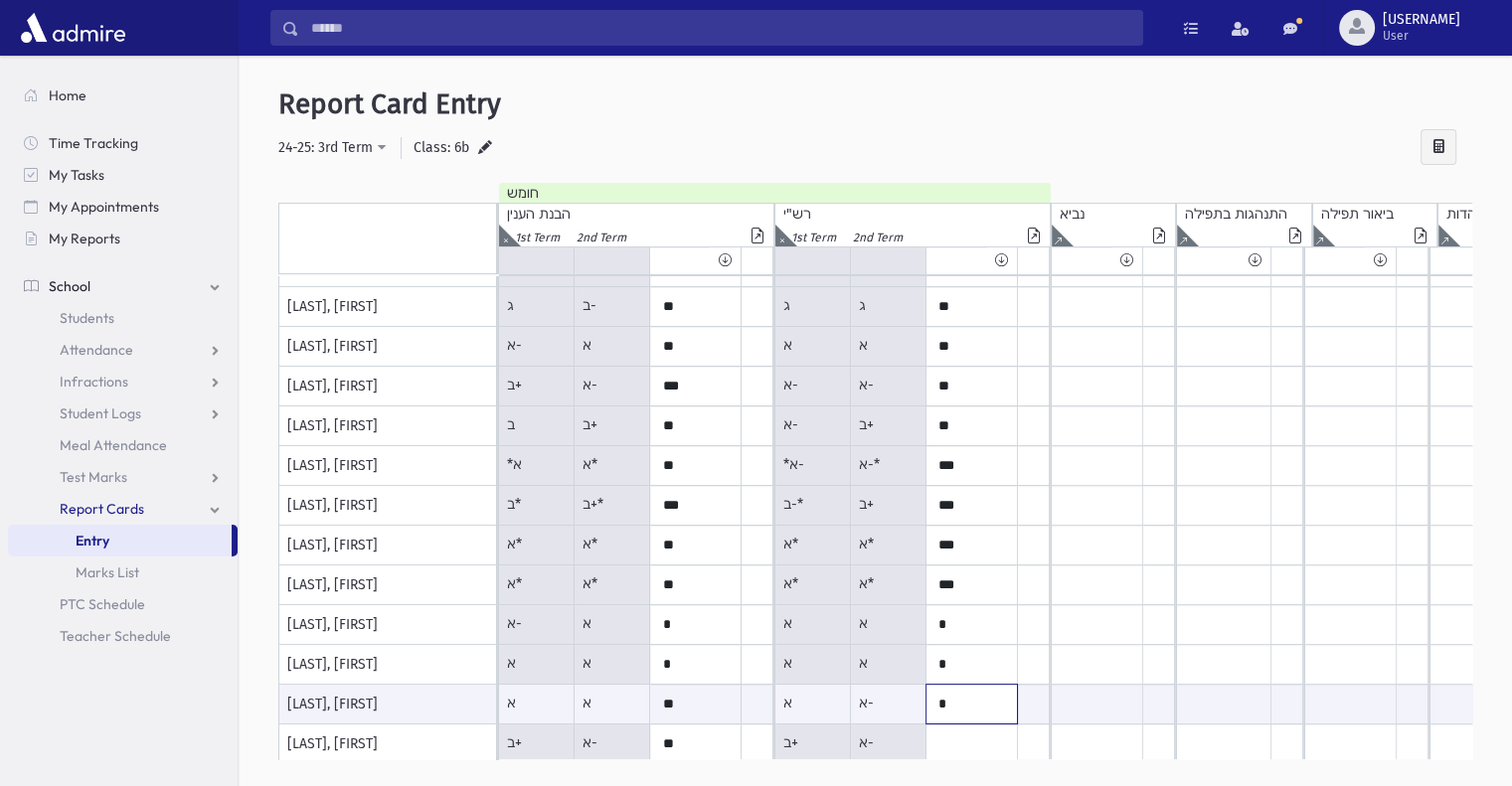 type on "*" 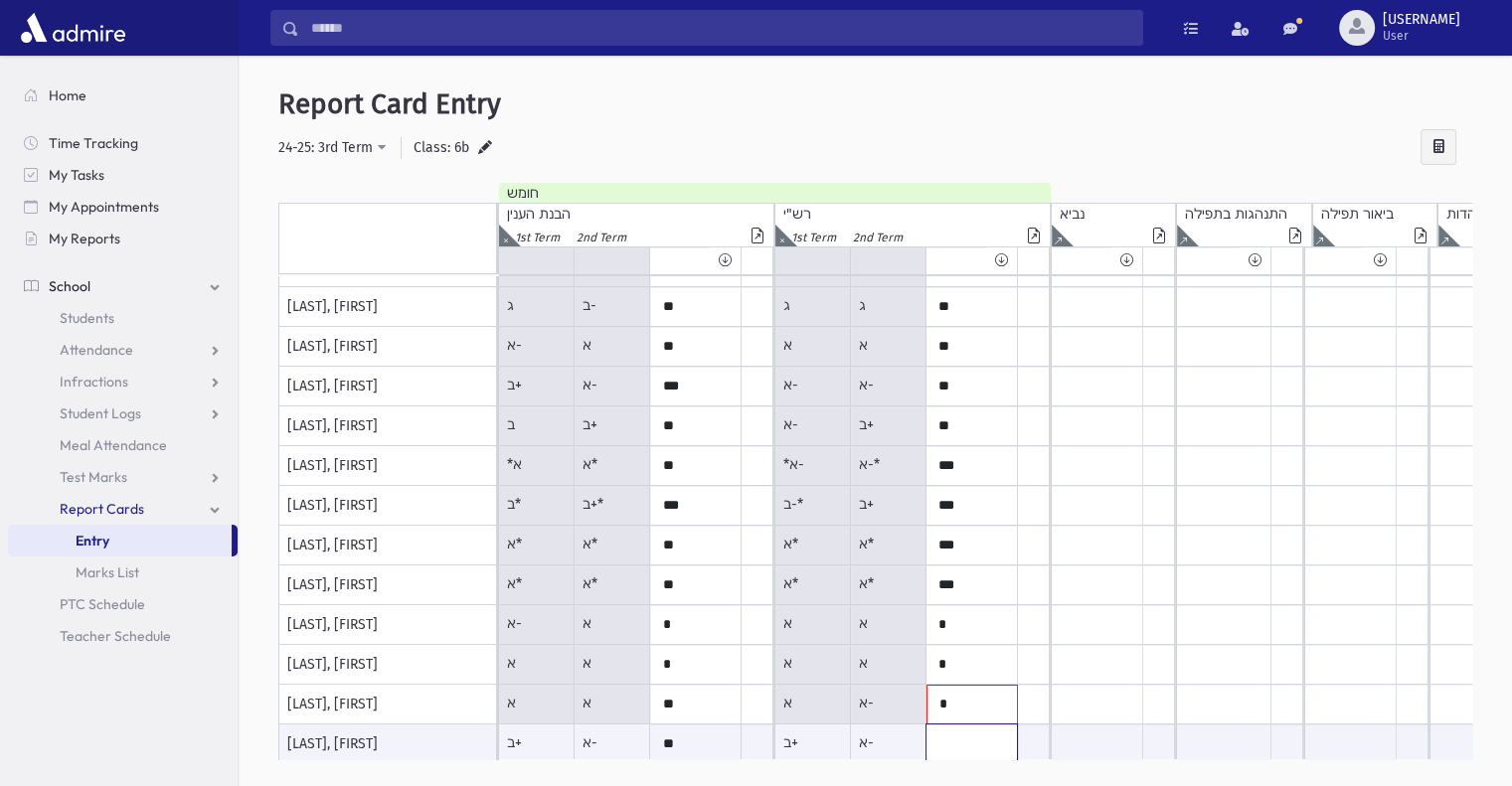 scroll, scrollTop: 397, scrollLeft: 0, axis: vertical 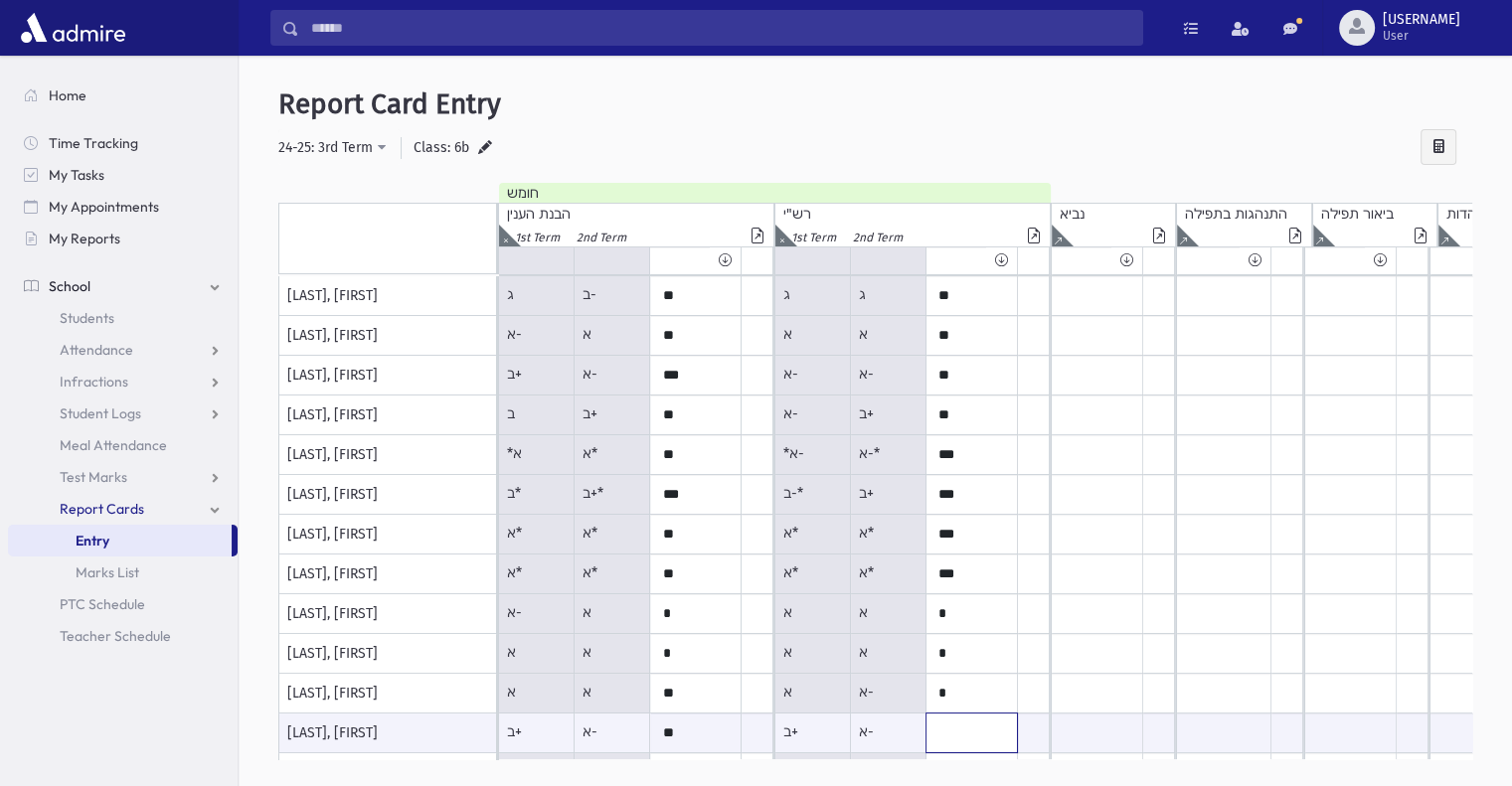 paste on "*" 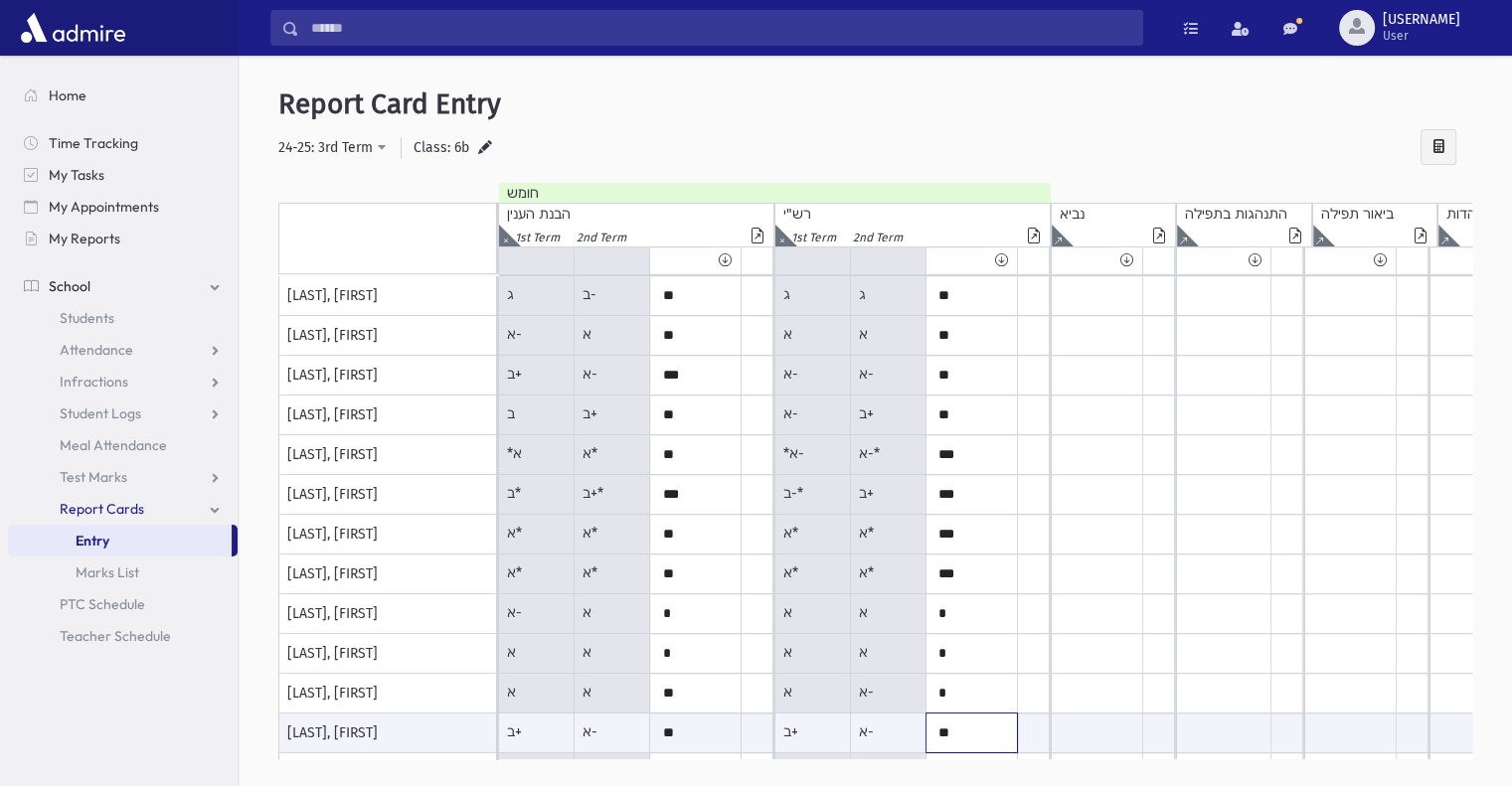 type on "**" 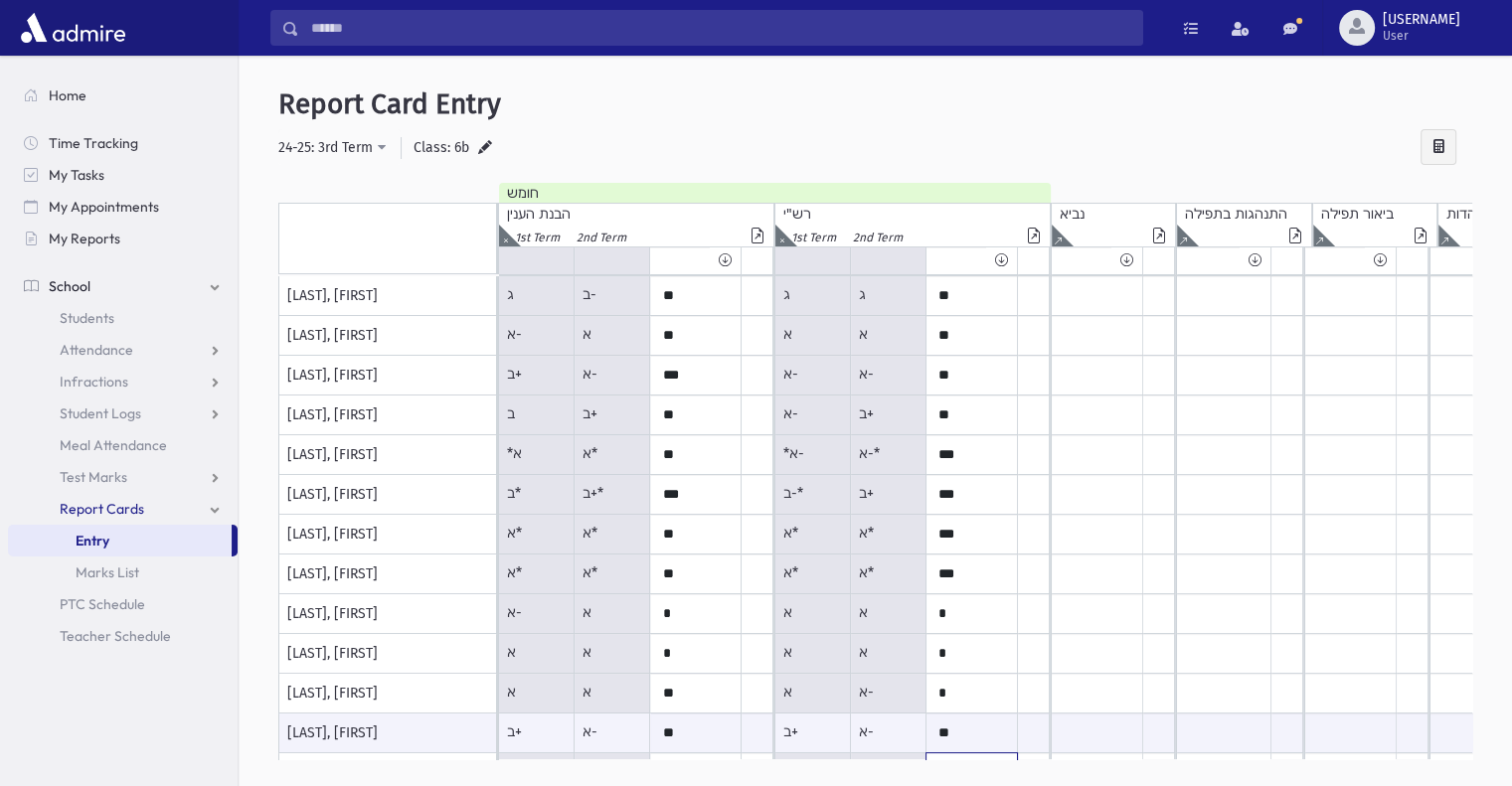 scroll, scrollTop: 438, scrollLeft: 0, axis: vertical 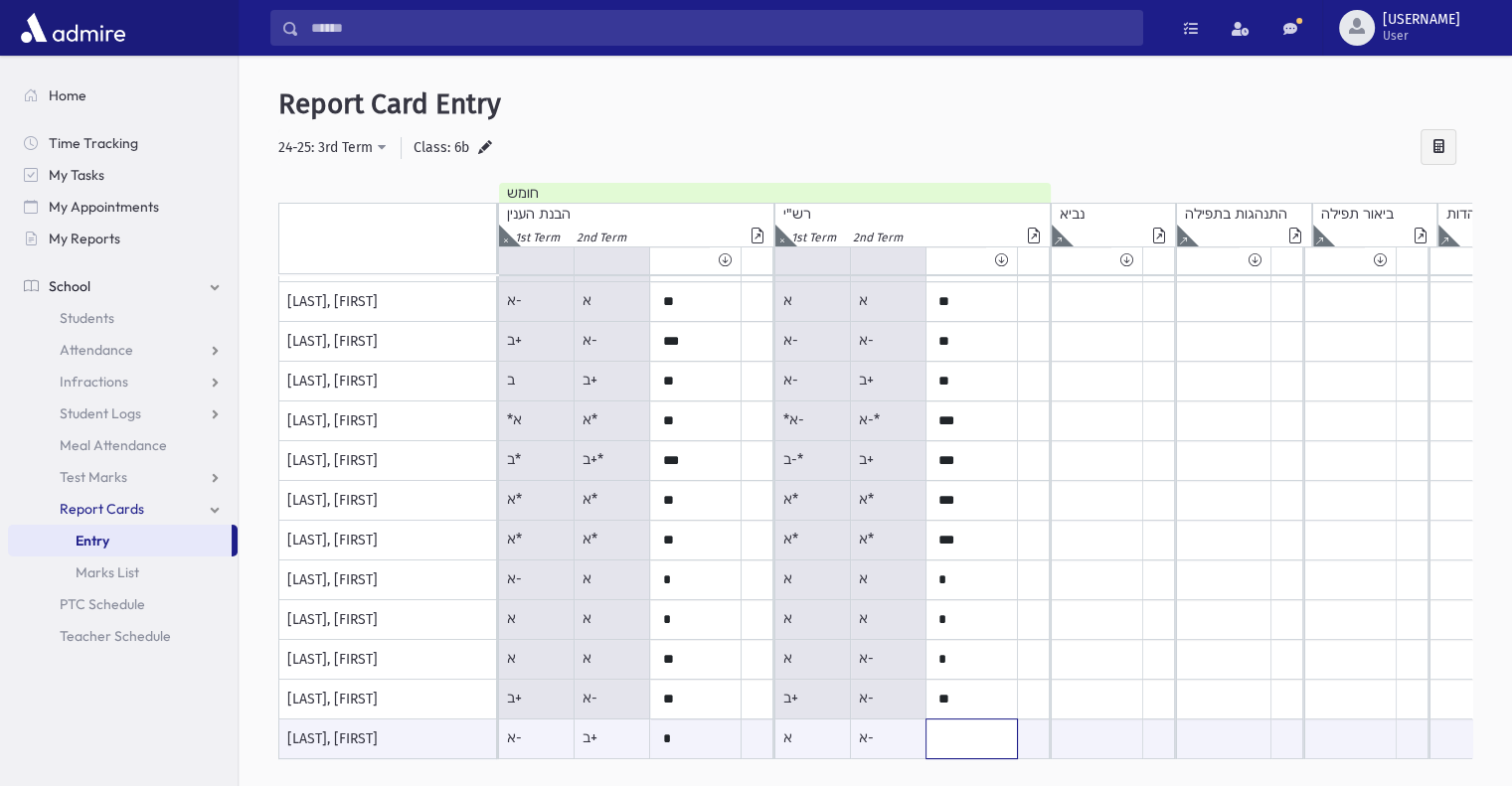 paste on "*" 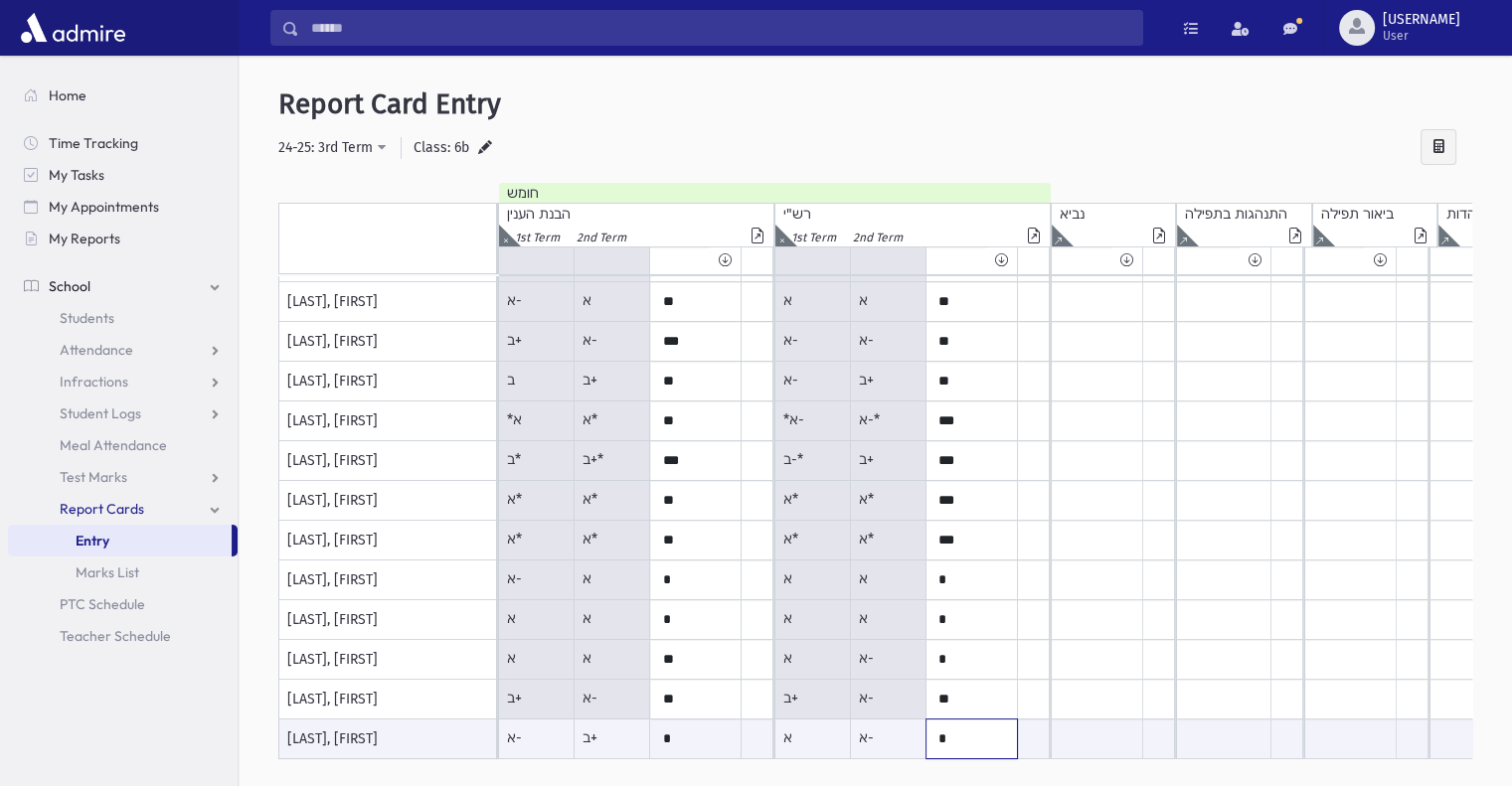 type on "*" 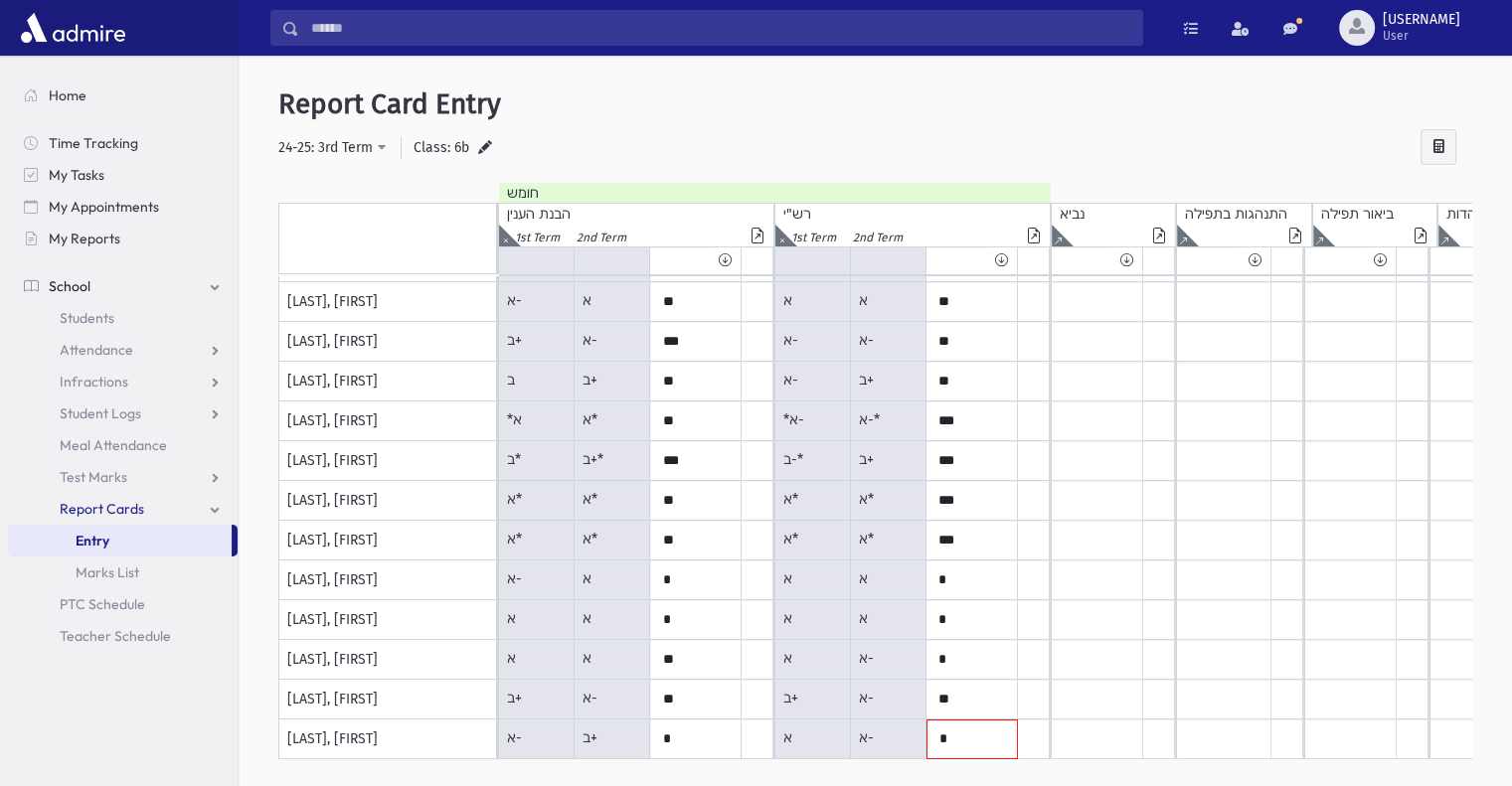 scroll, scrollTop: 0, scrollLeft: 0, axis: both 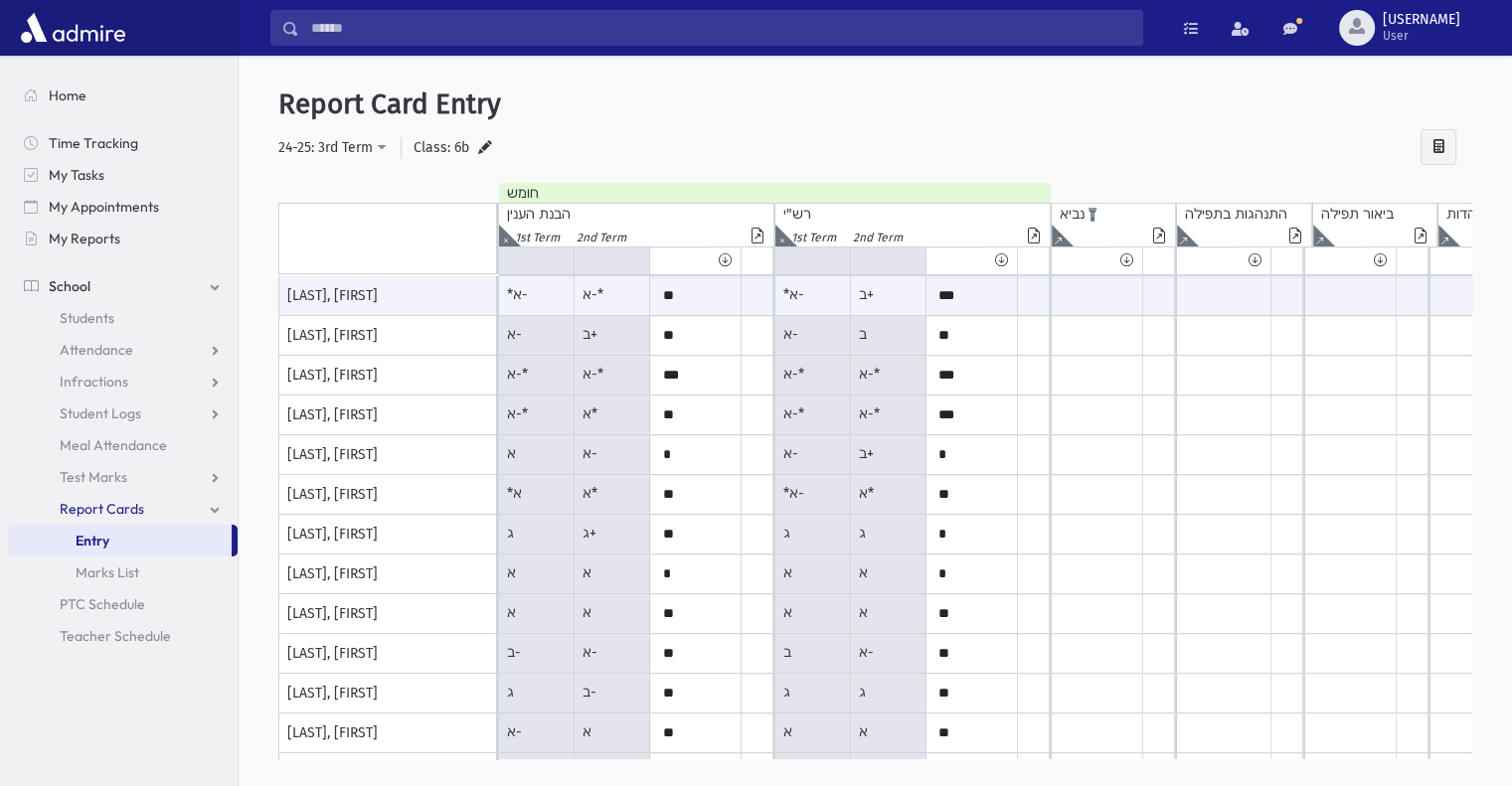 click at bounding box center [1058, 236] 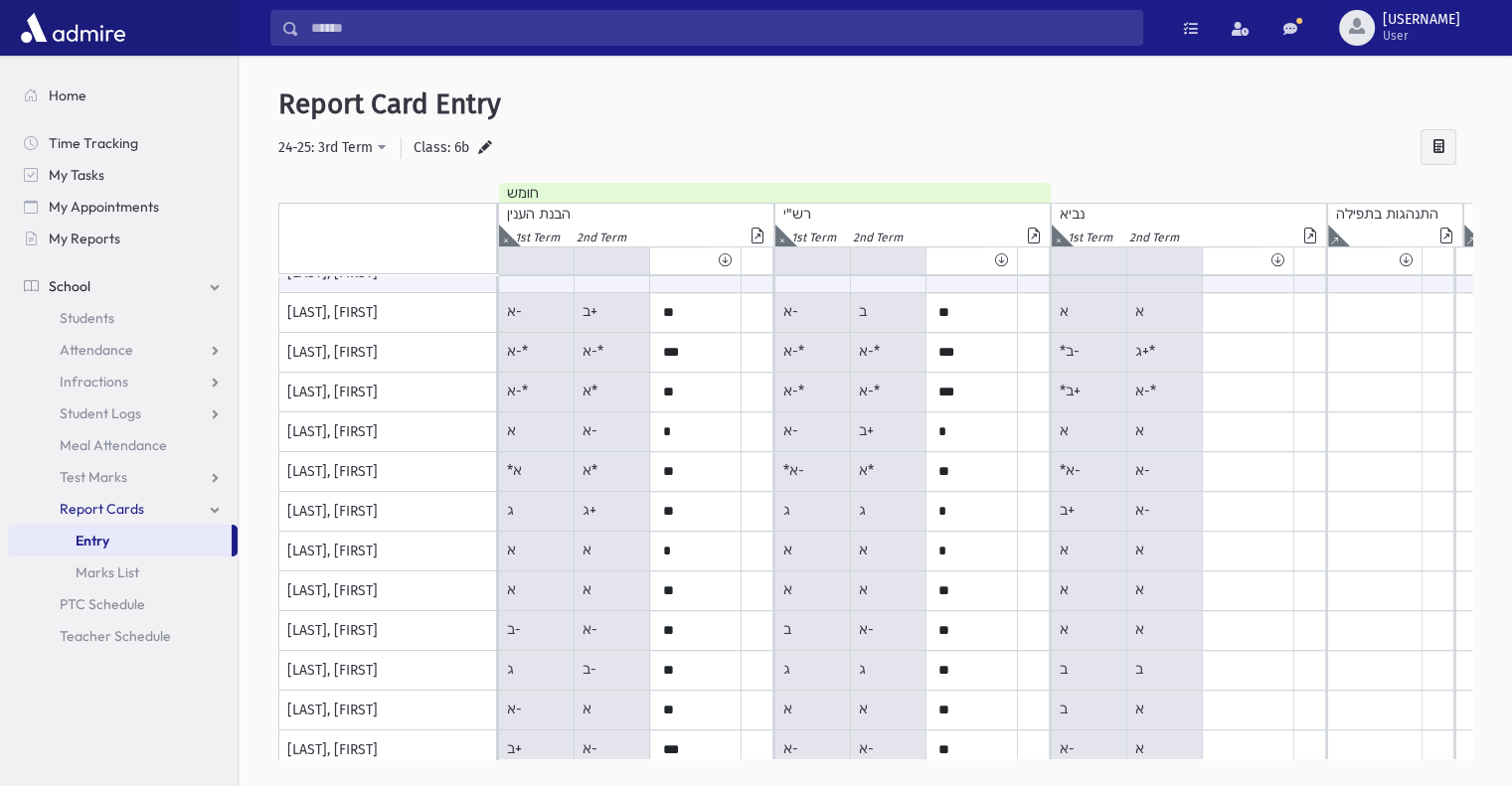 scroll, scrollTop: 0, scrollLeft: 0, axis: both 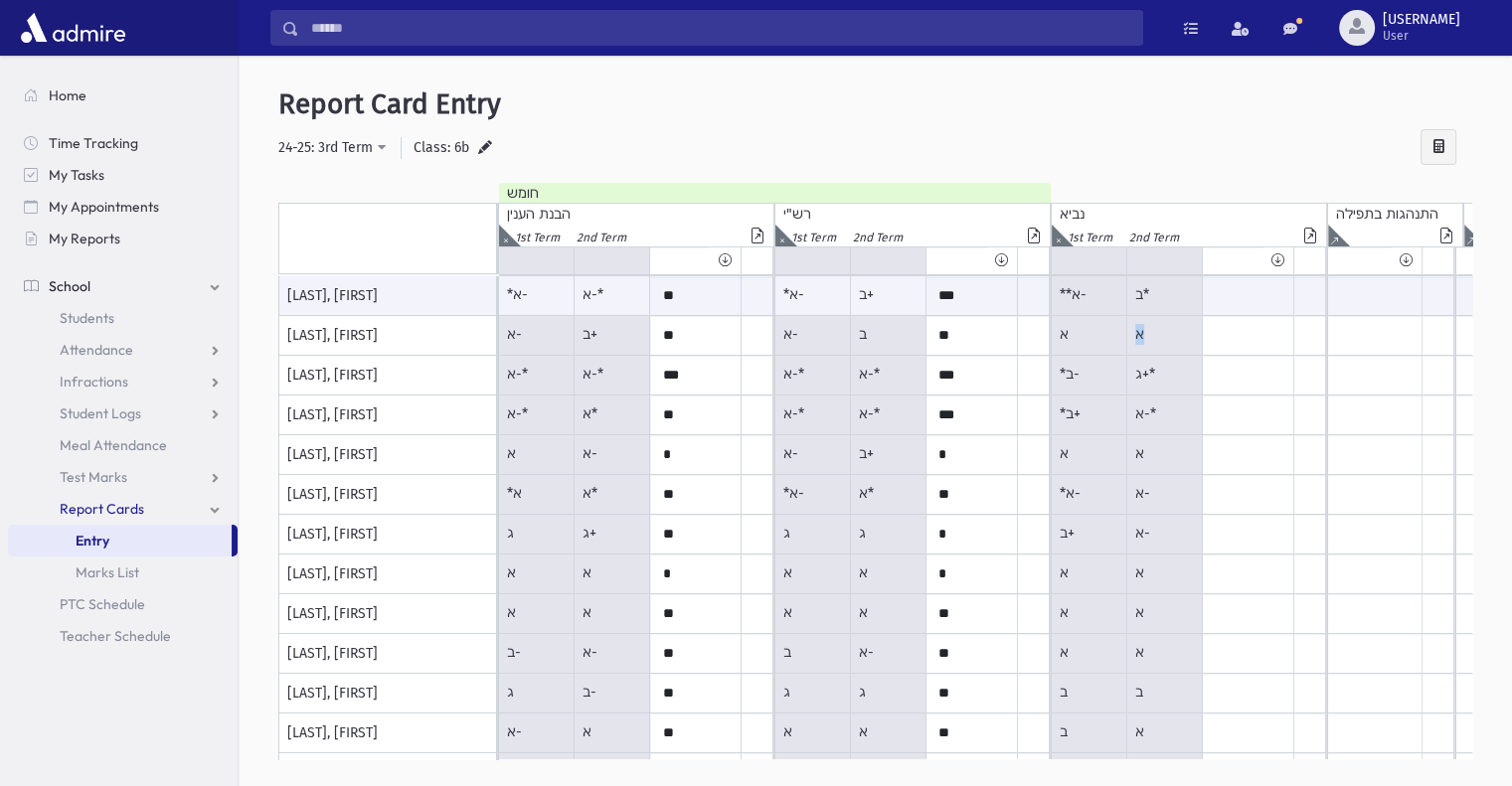 drag, startPoint x: 1145, startPoint y: 337, endPoint x: 1129, endPoint y: 341, distance: 16.492423 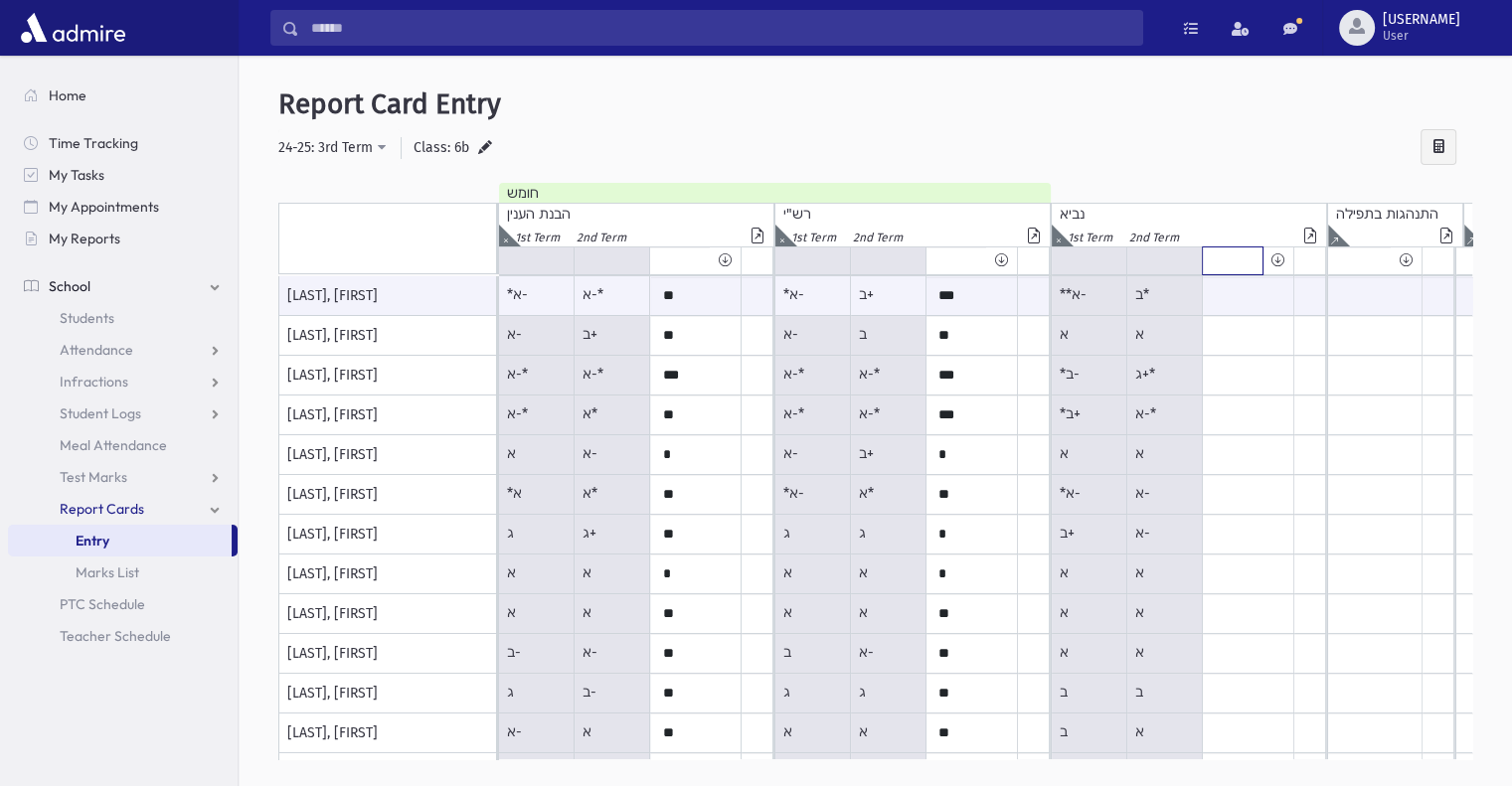 click at bounding box center (1233, 260) 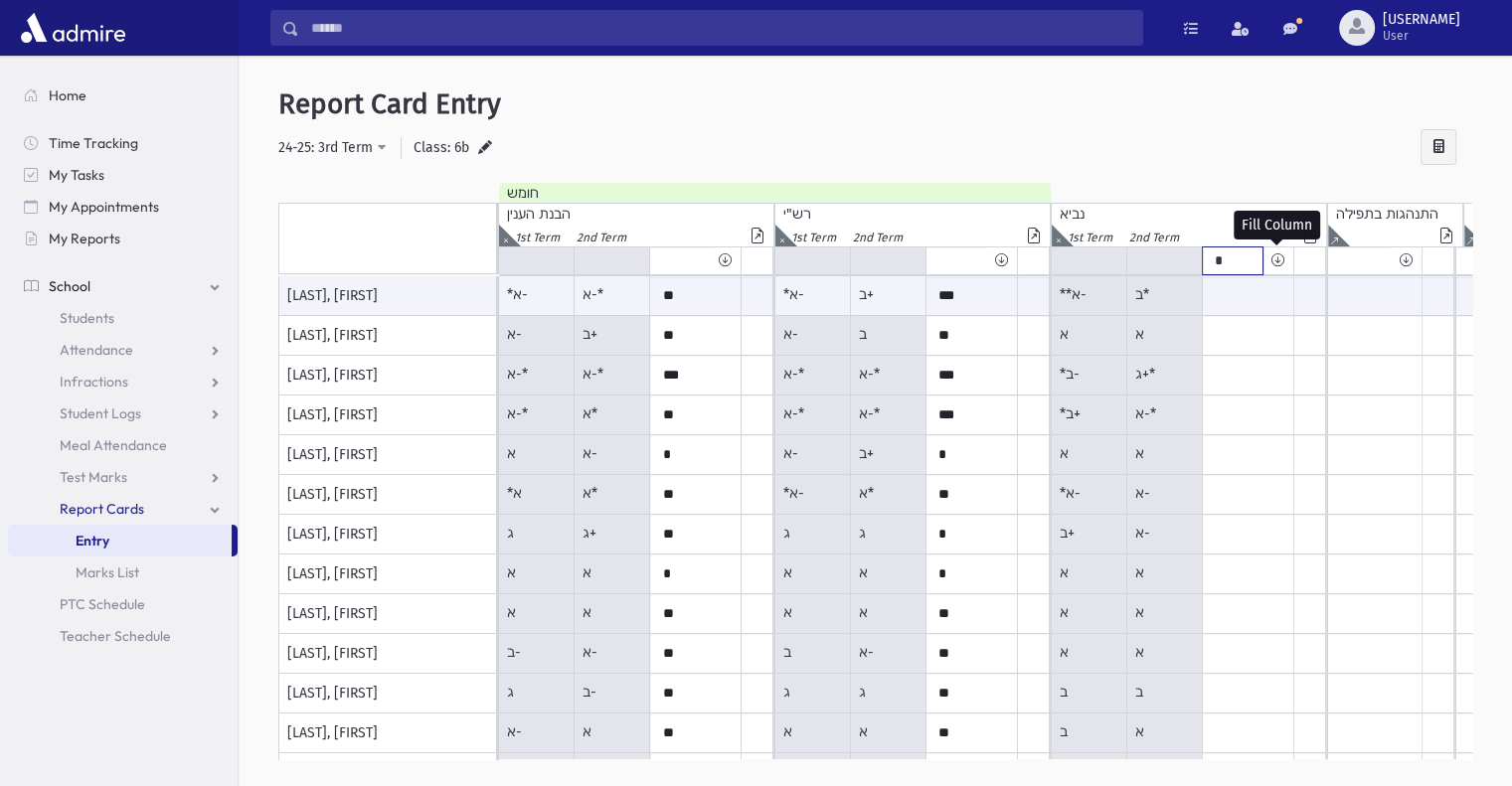 type on "*" 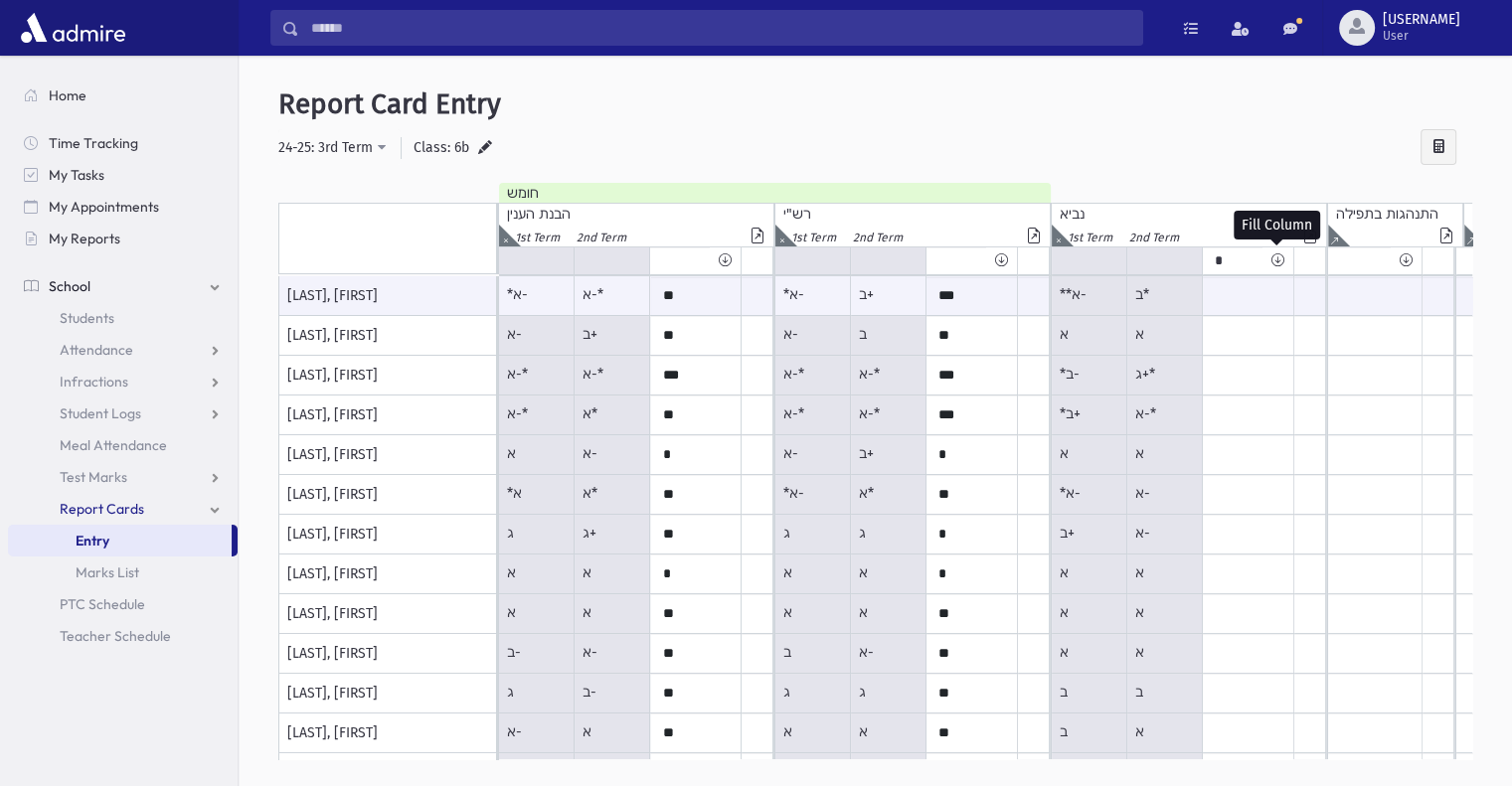 click at bounding box center [1277, 260] 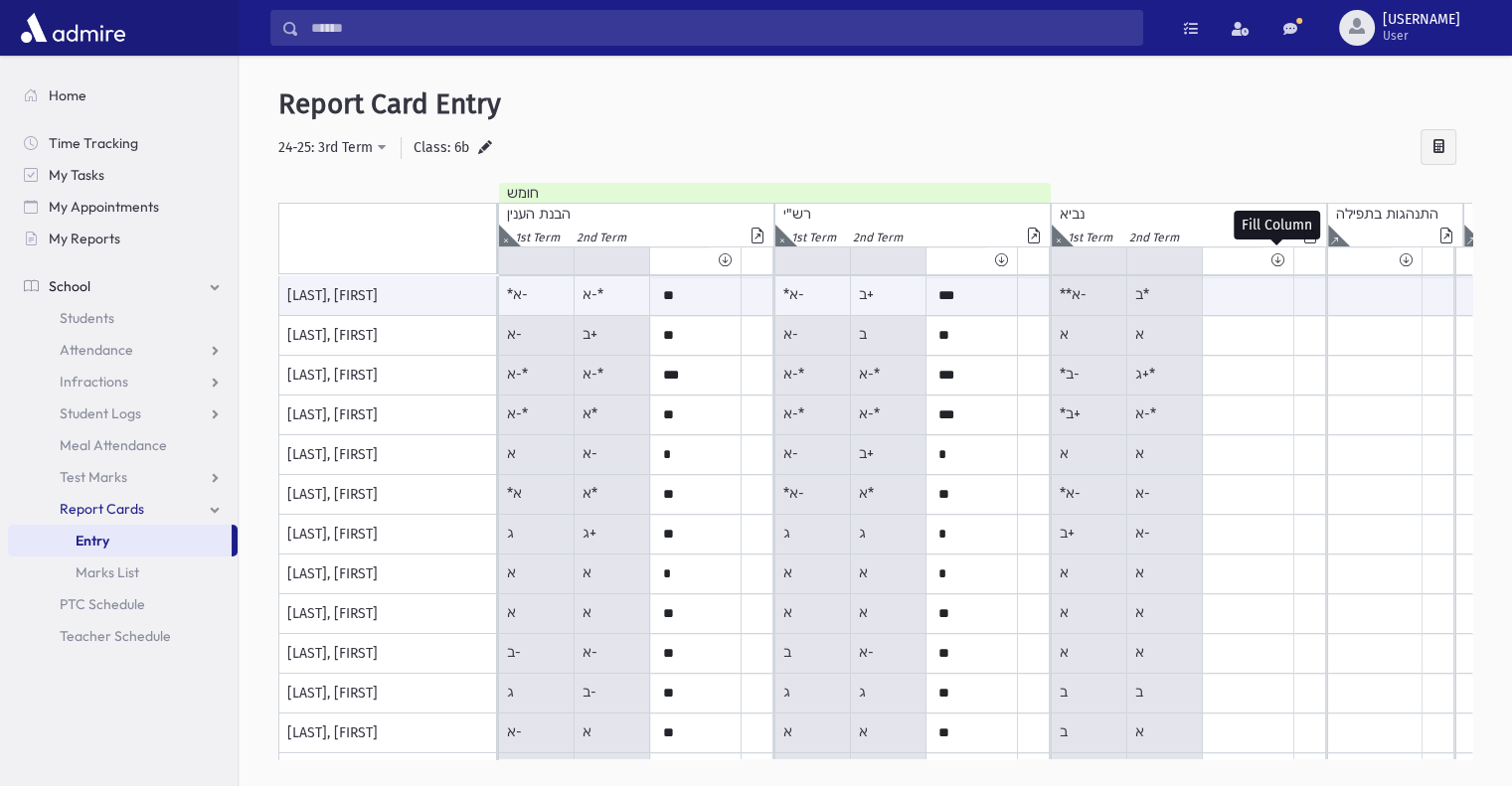 type on "*" 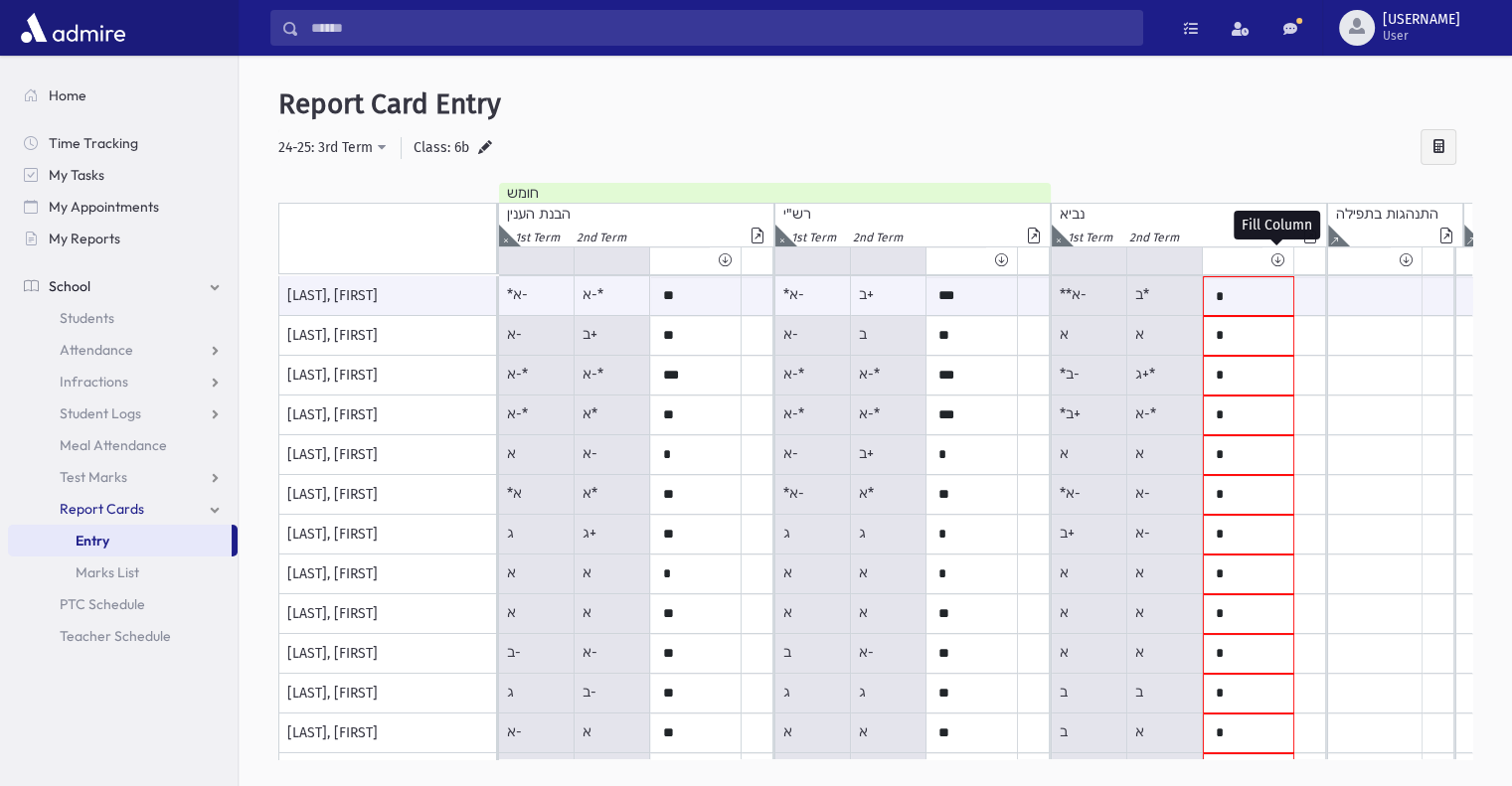 click at bounding box center (1277, 260) 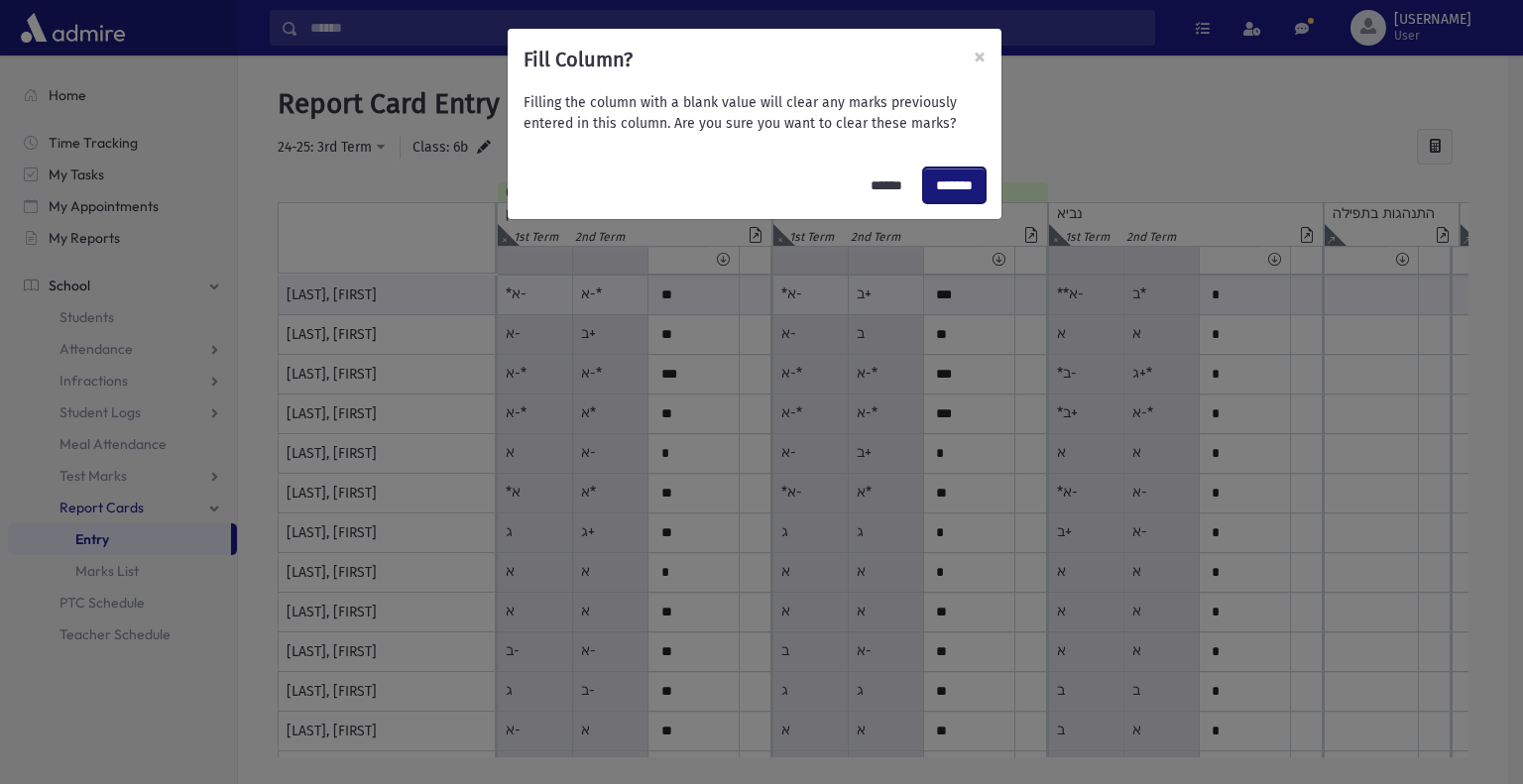 click on "*******" at bounding box center [954, 185] 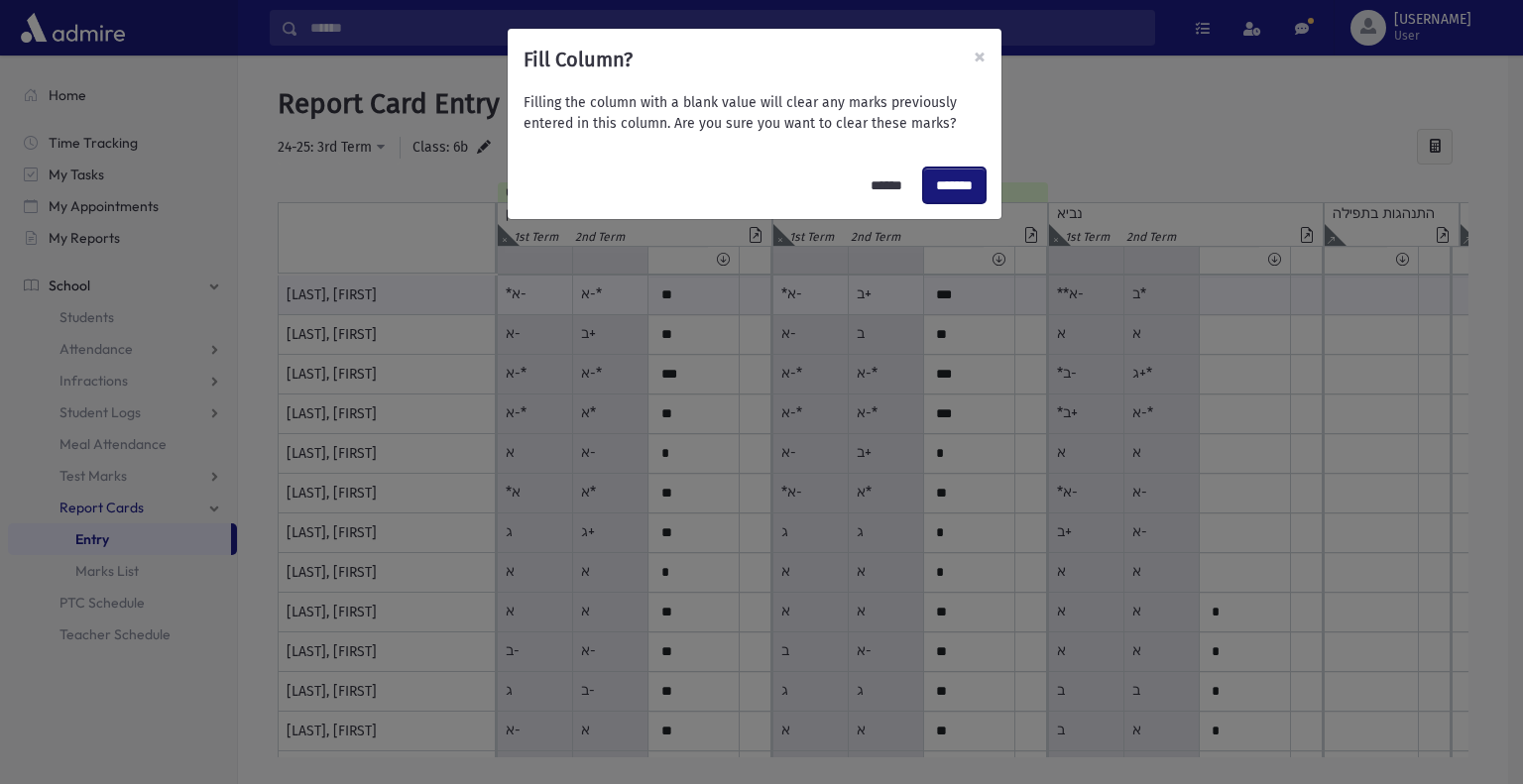 type 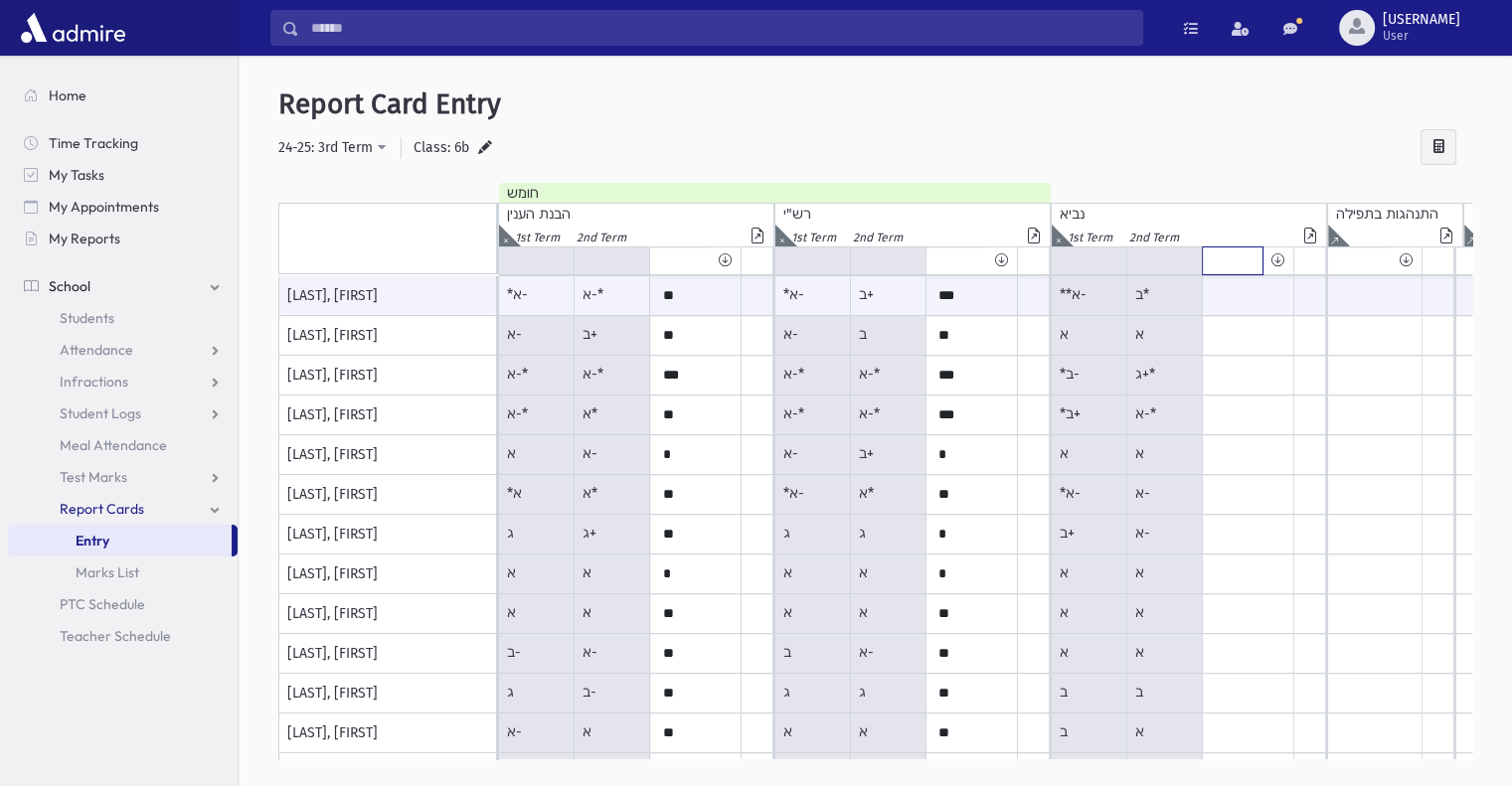 click at bounding box center (1233, 260) 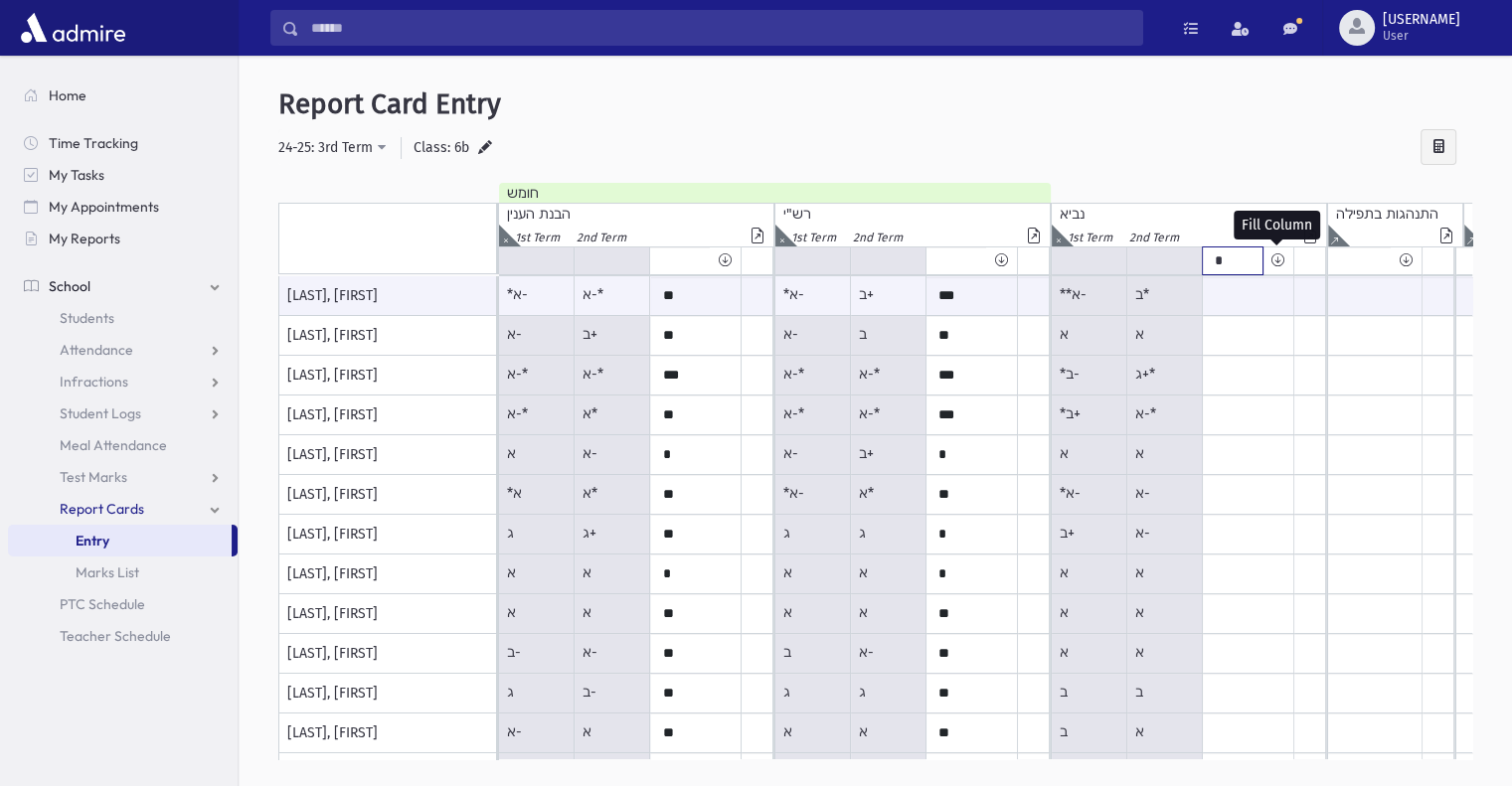 type on "*" 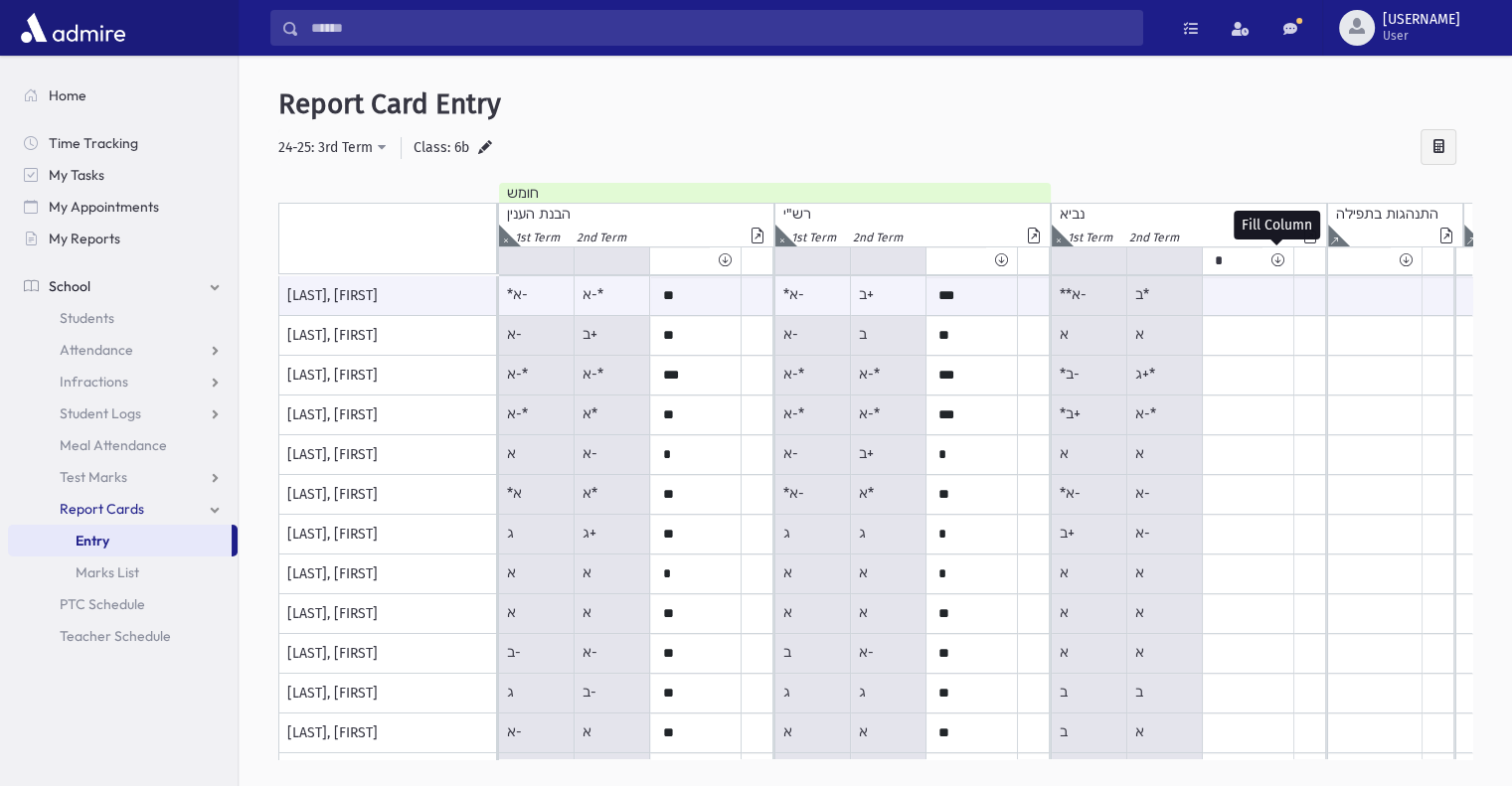 click at bounding box center (1277, 260) 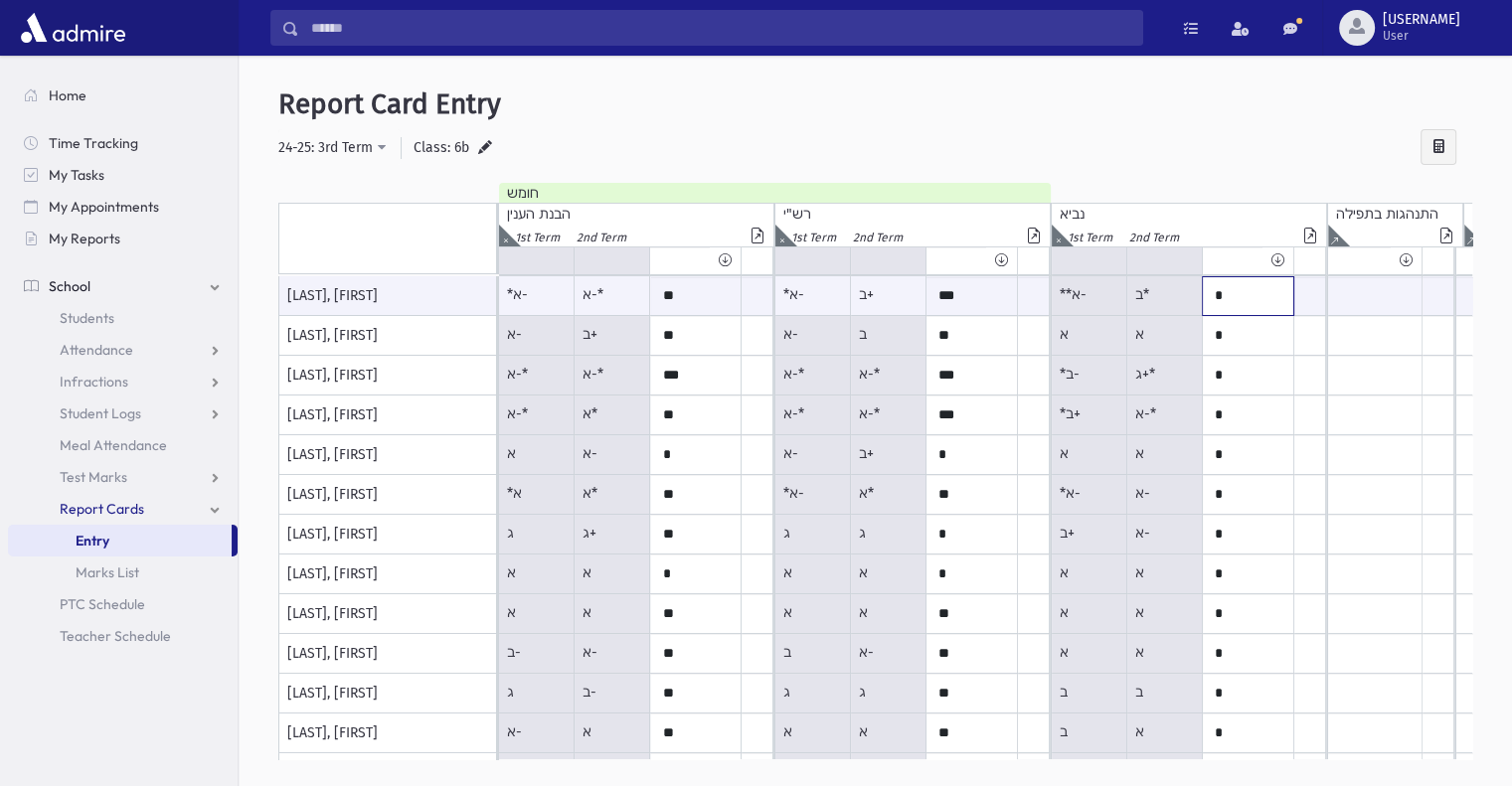 click on "*" at bounding box center [696, 296] 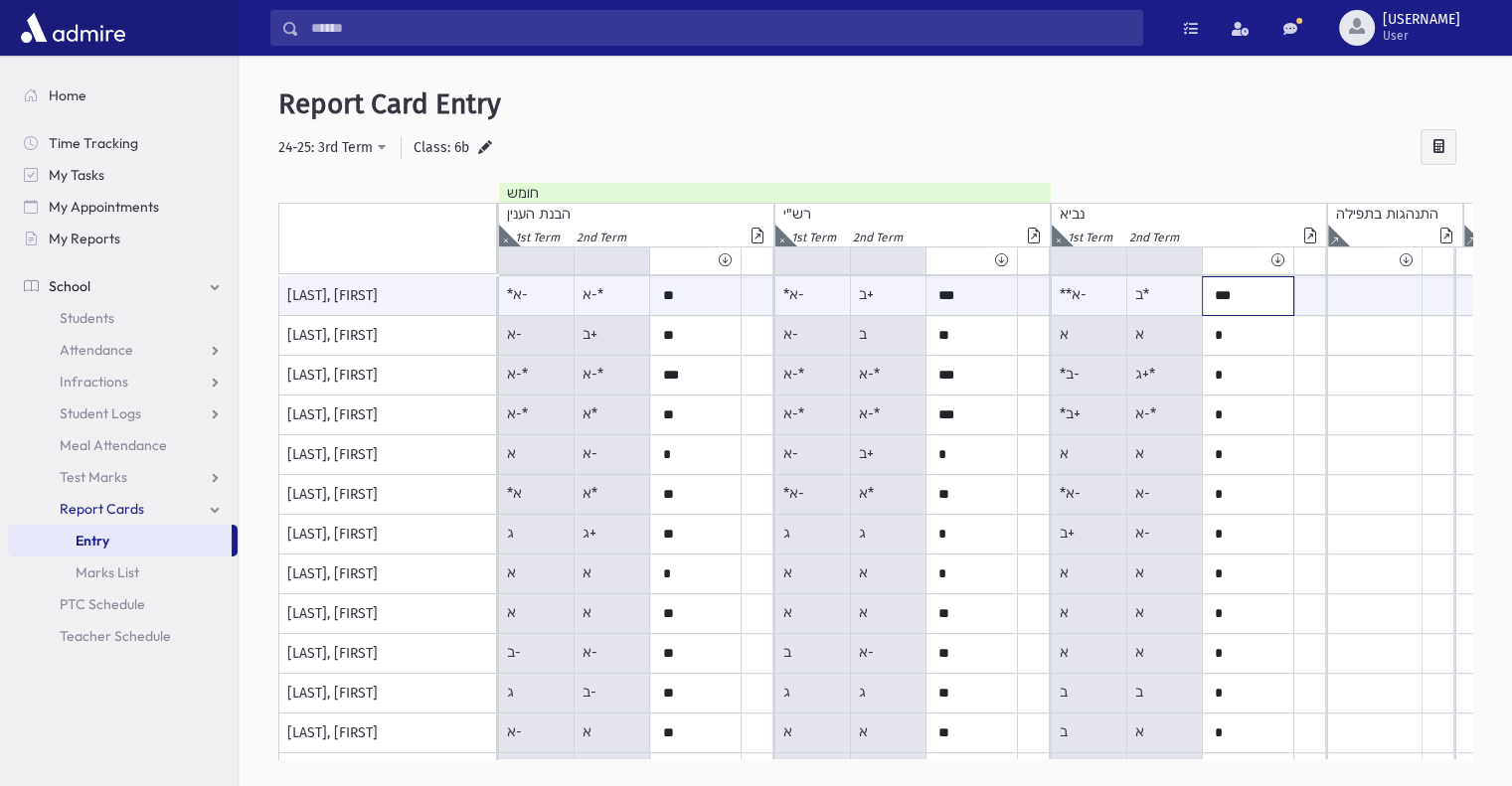 type on "***" 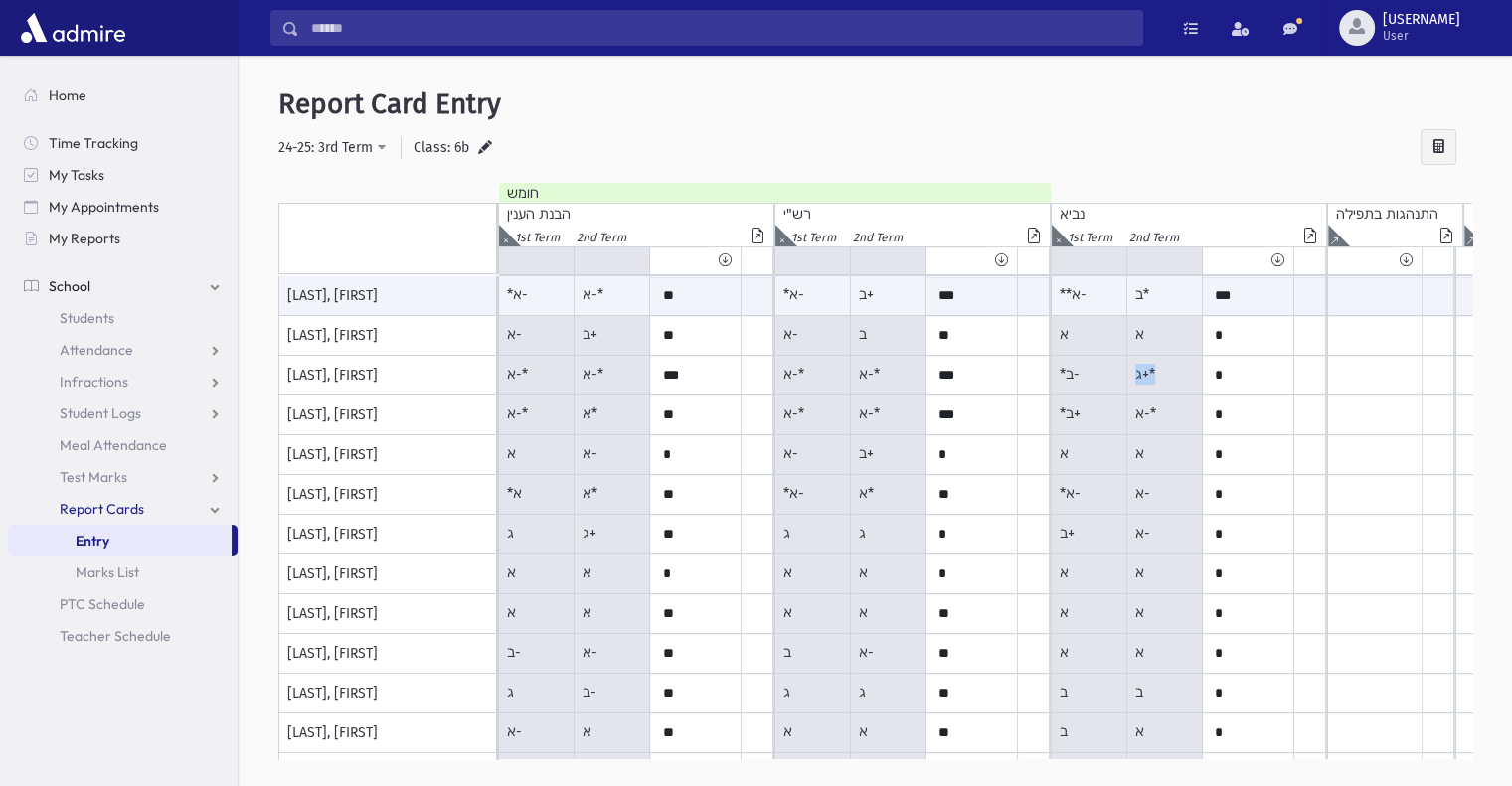 drag, startPoint x: 1134, startPoint y: 377, endPoint x: 1182, endPoint y: 378, distance: 48.010416 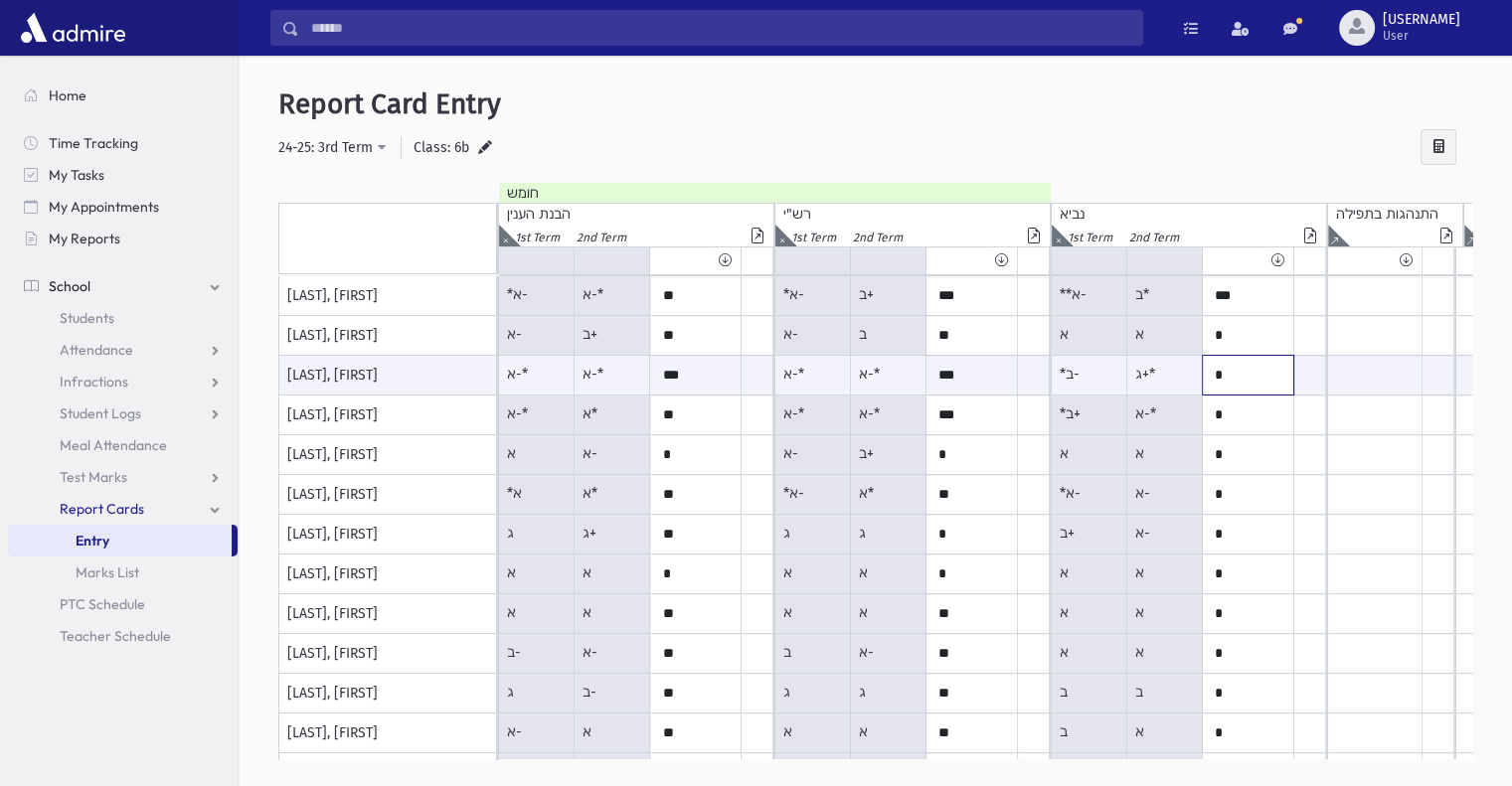click on "*" at bounding box center (696, 375) 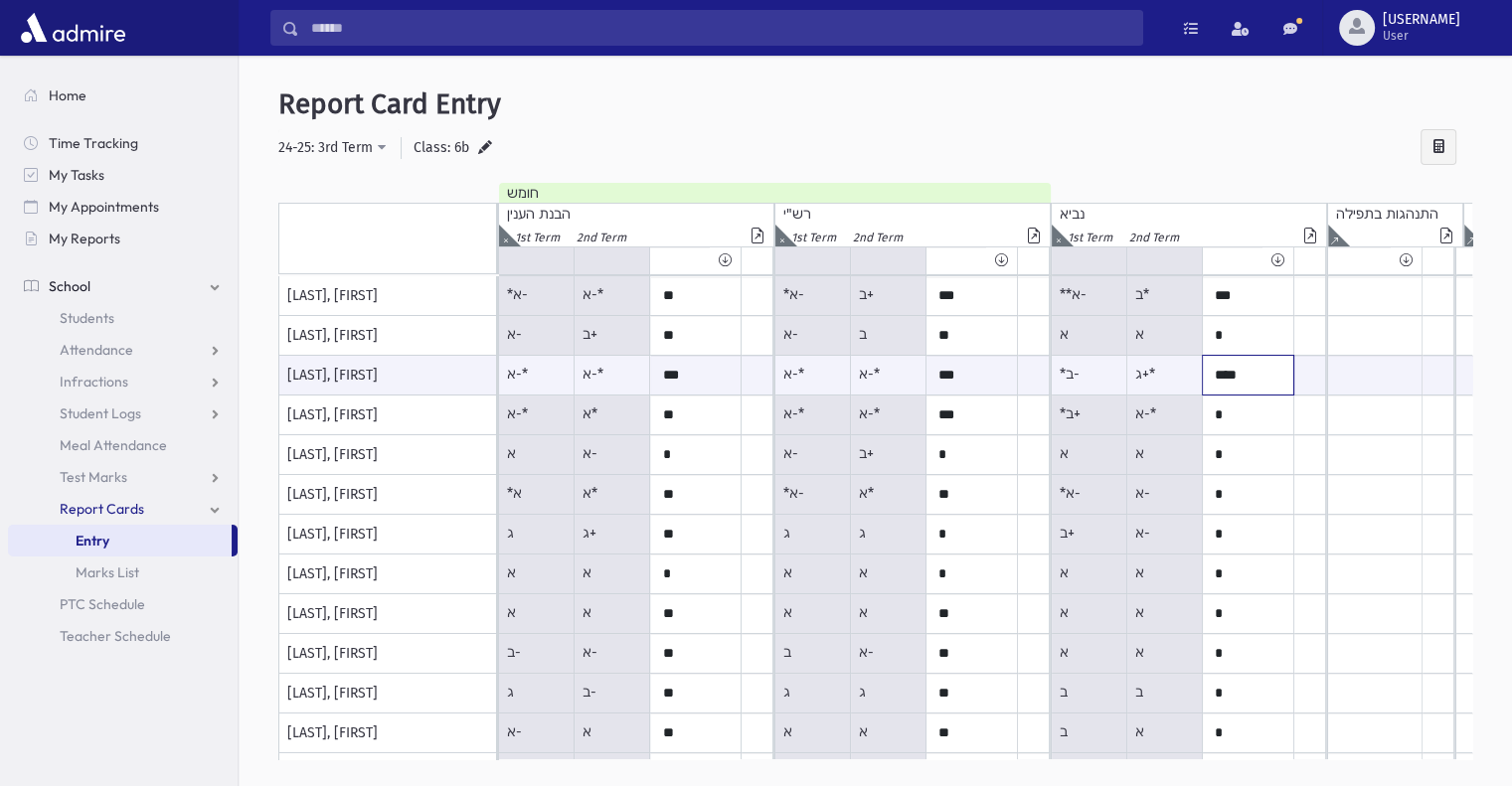 click on "****" at bounding box center [696, 375] 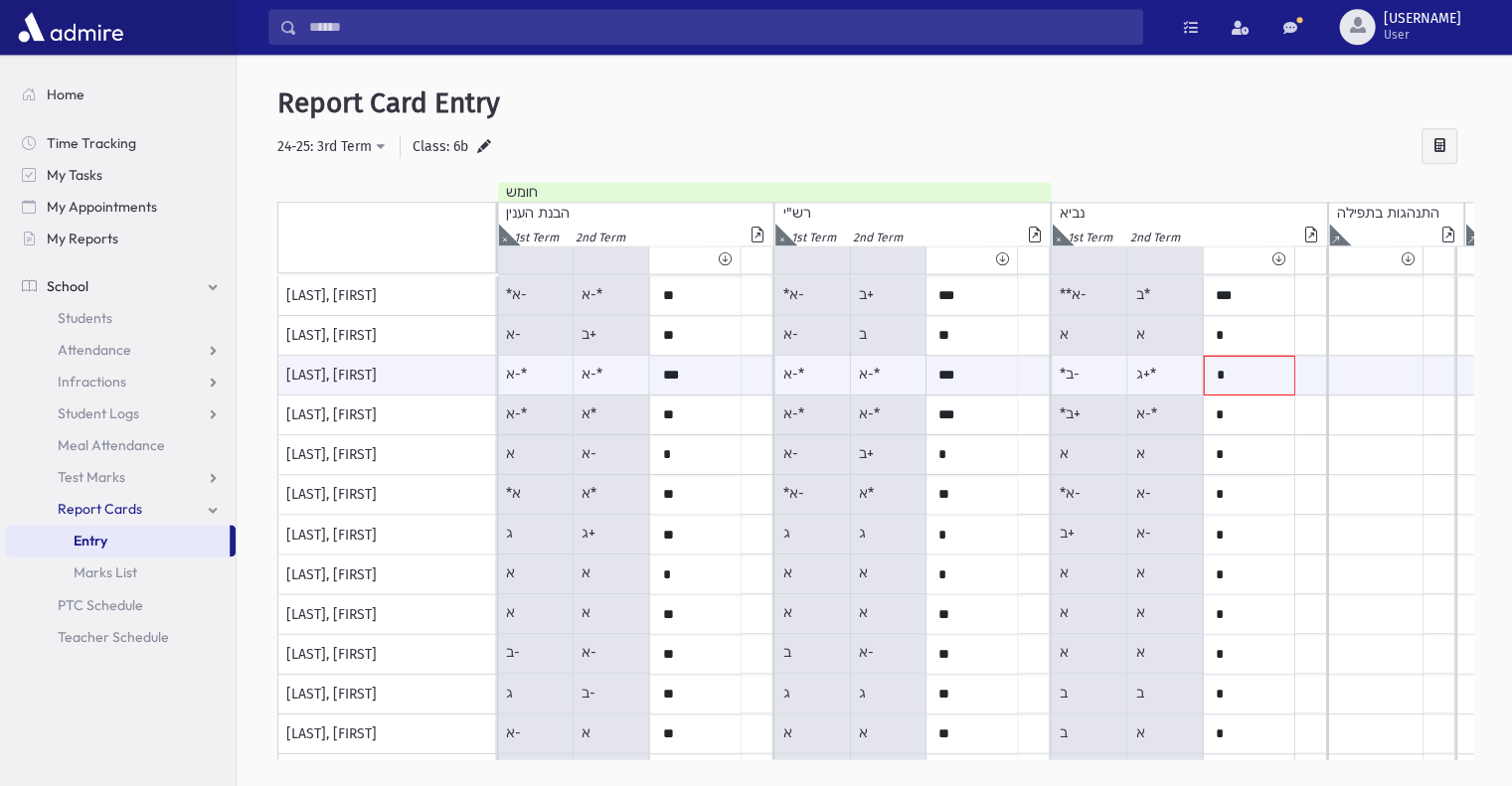 click on "א" at bounding box center [537, 296] 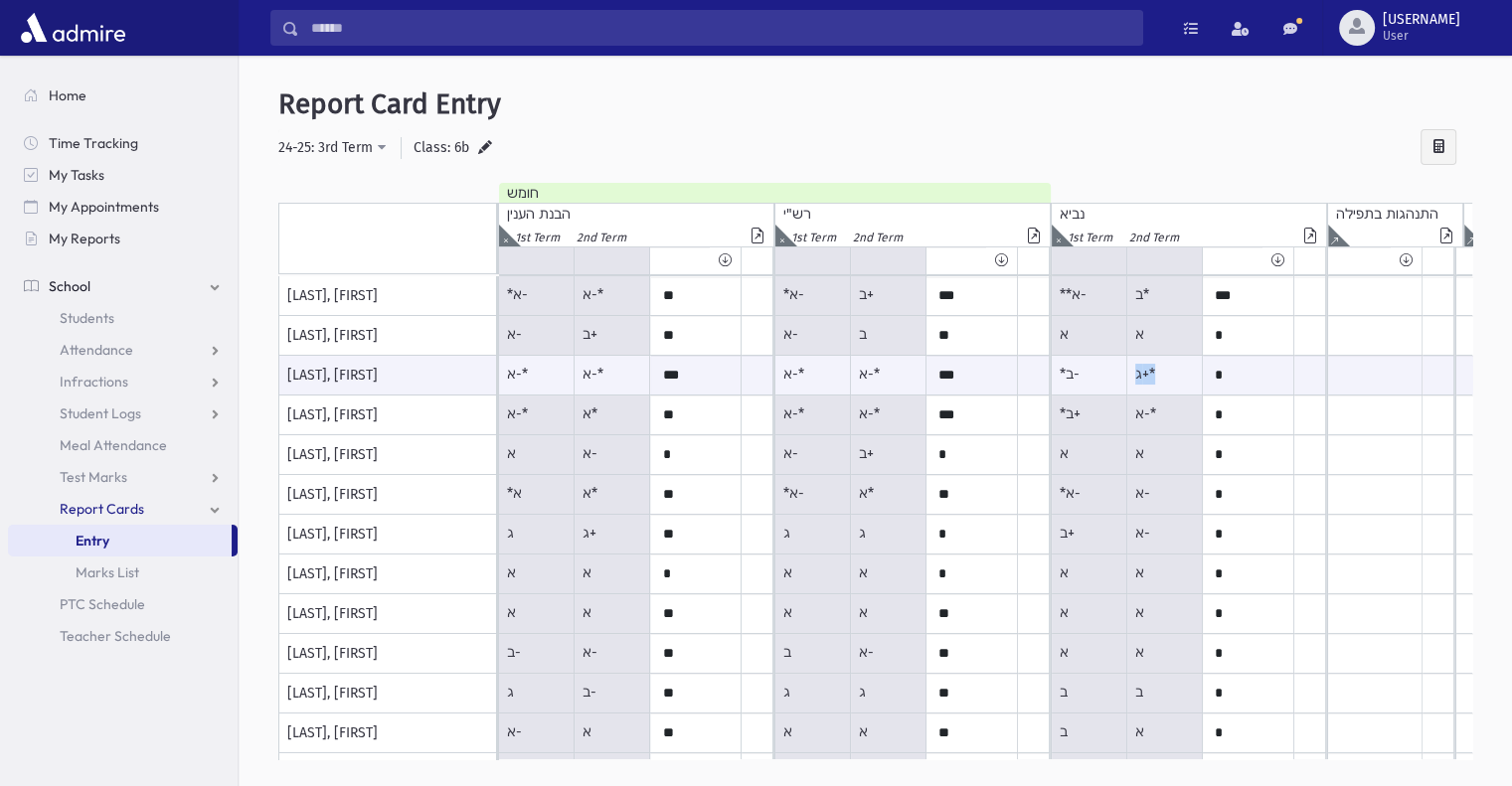 drag, startPoint x: 1133, startPoint y: 381, endPoint x: 1157, endPoint y: 381, distance: 24 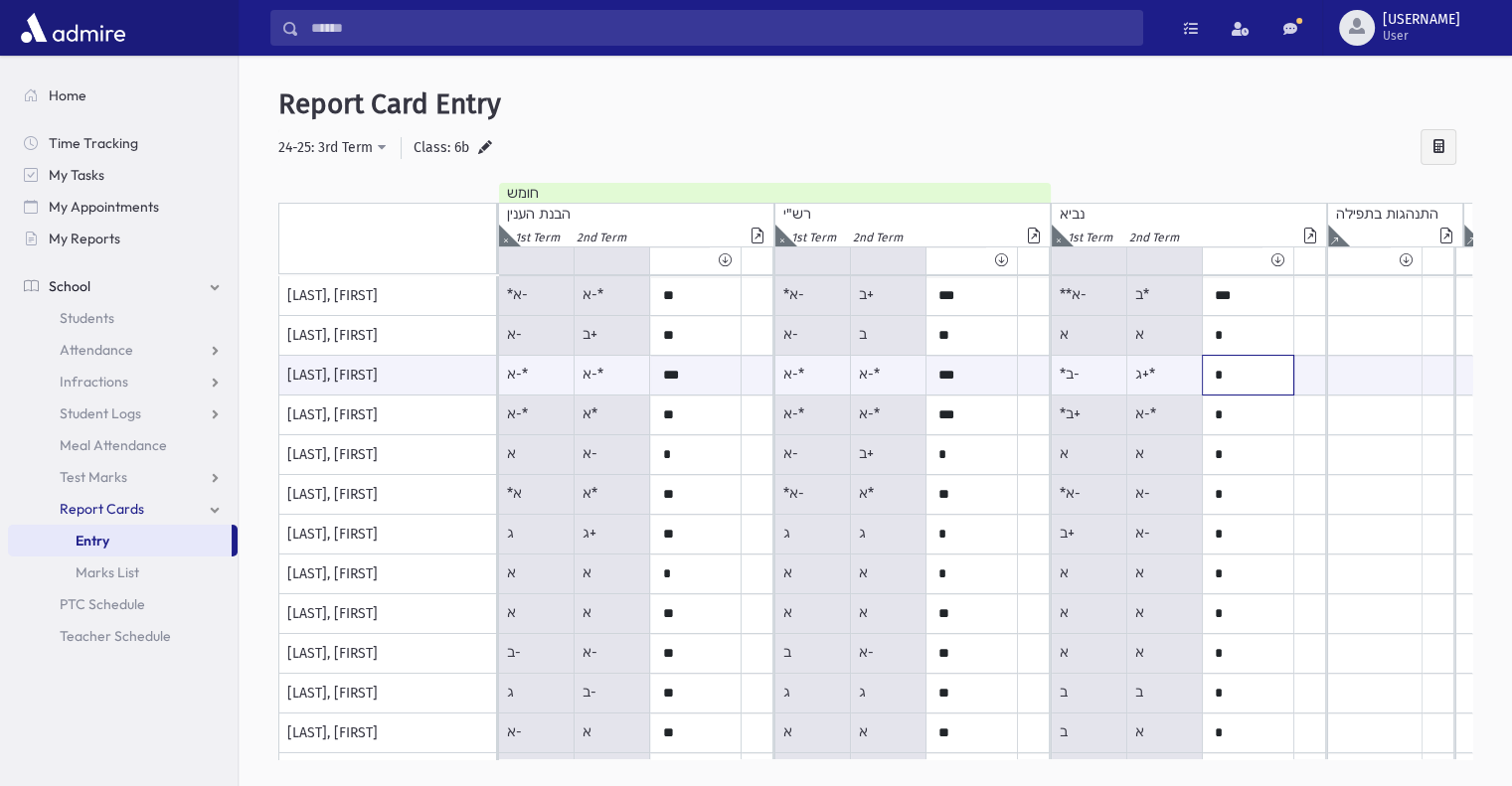 click on "*" at bounding box center (696, 375) 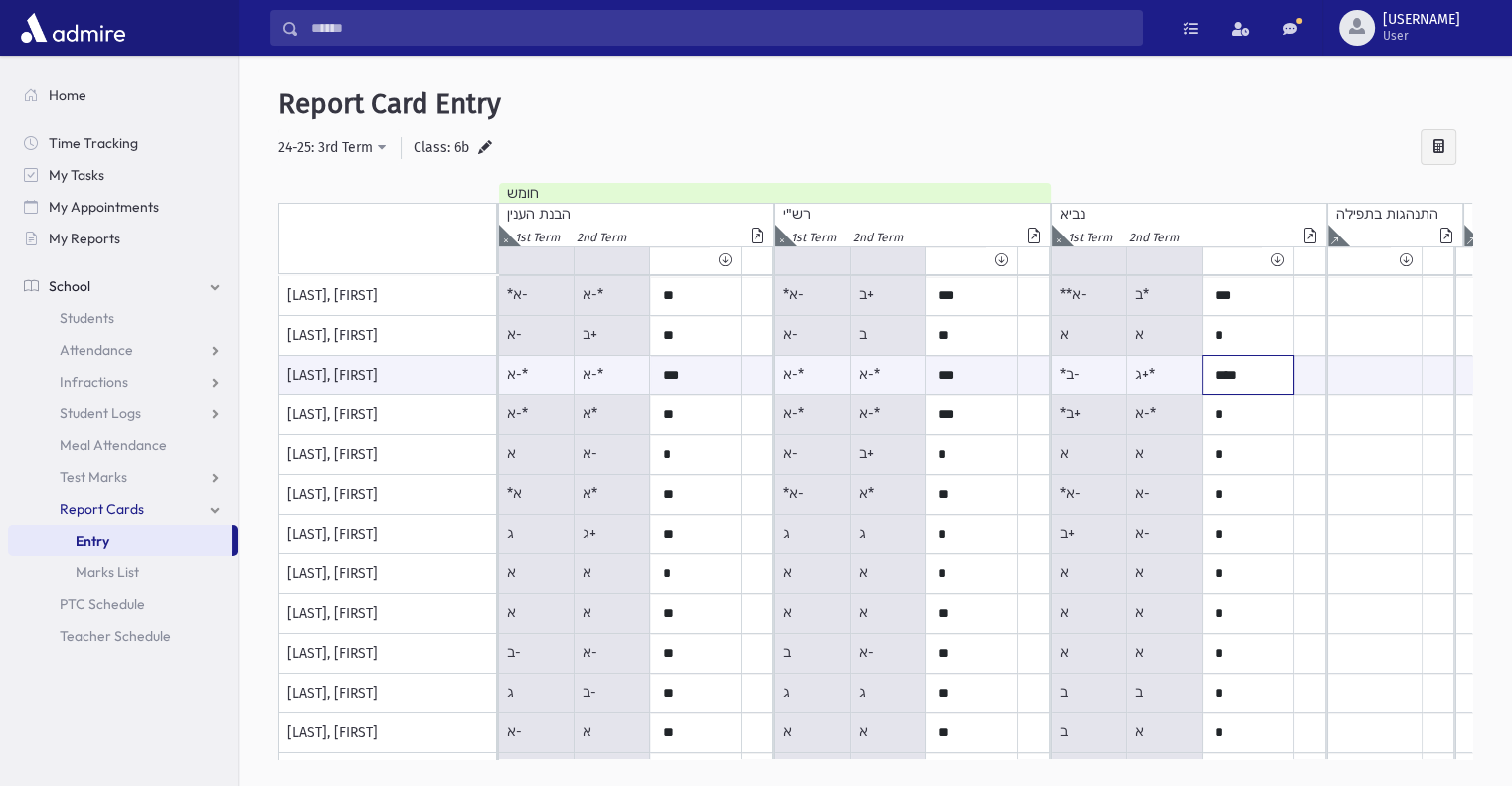 type on "****" 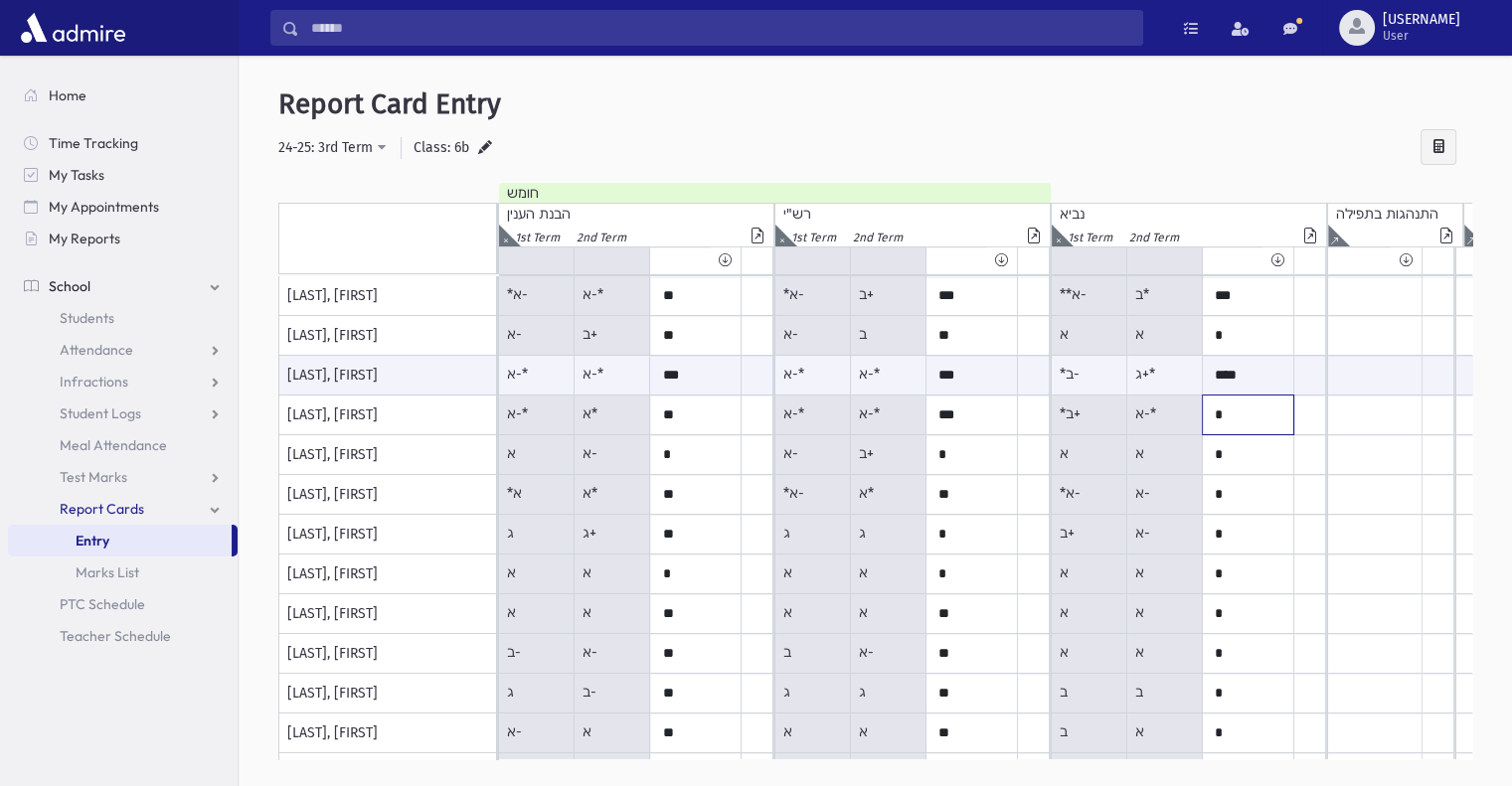 click on "*" at bounding box center (696, 296) 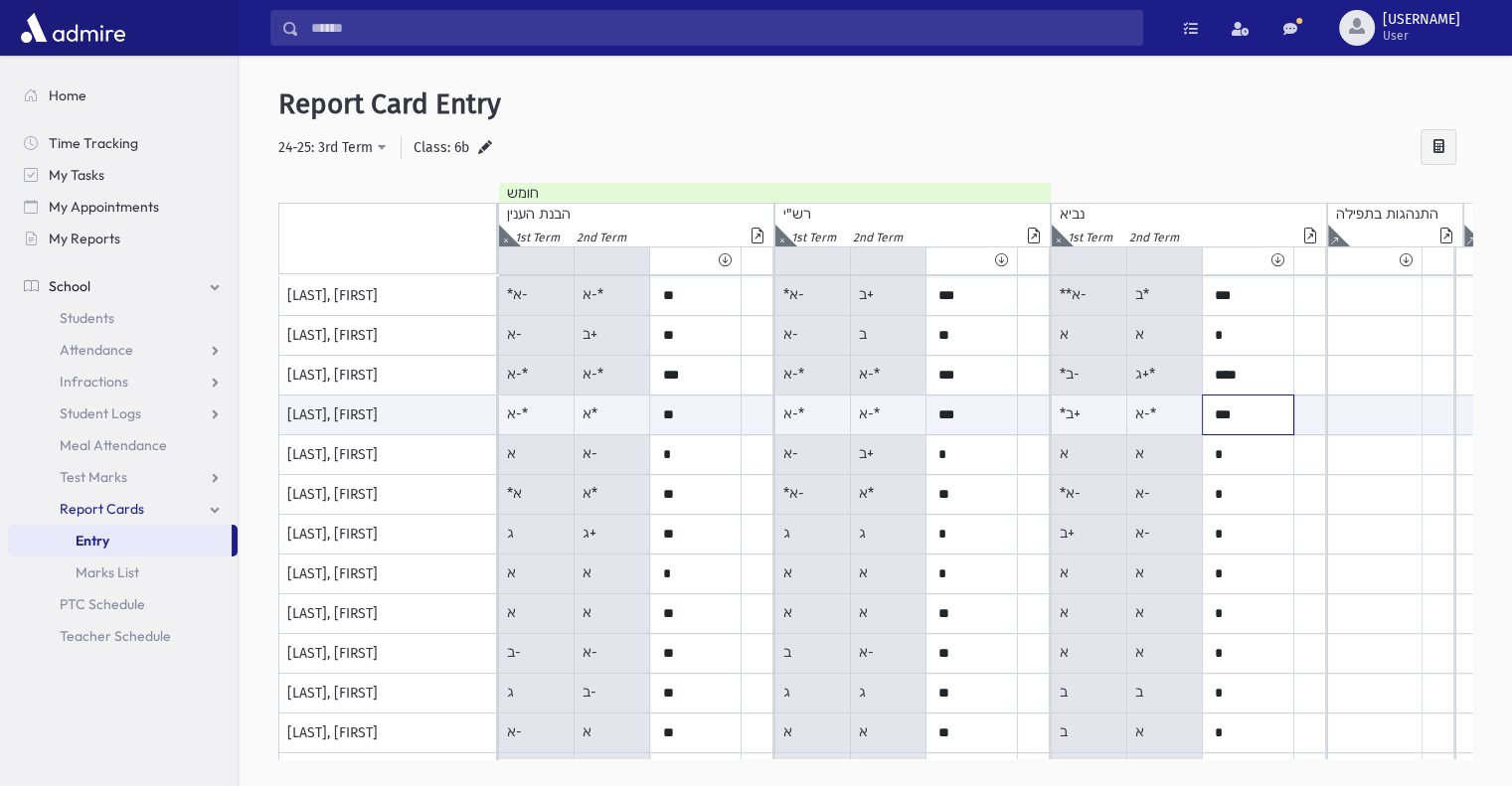 type on "***" 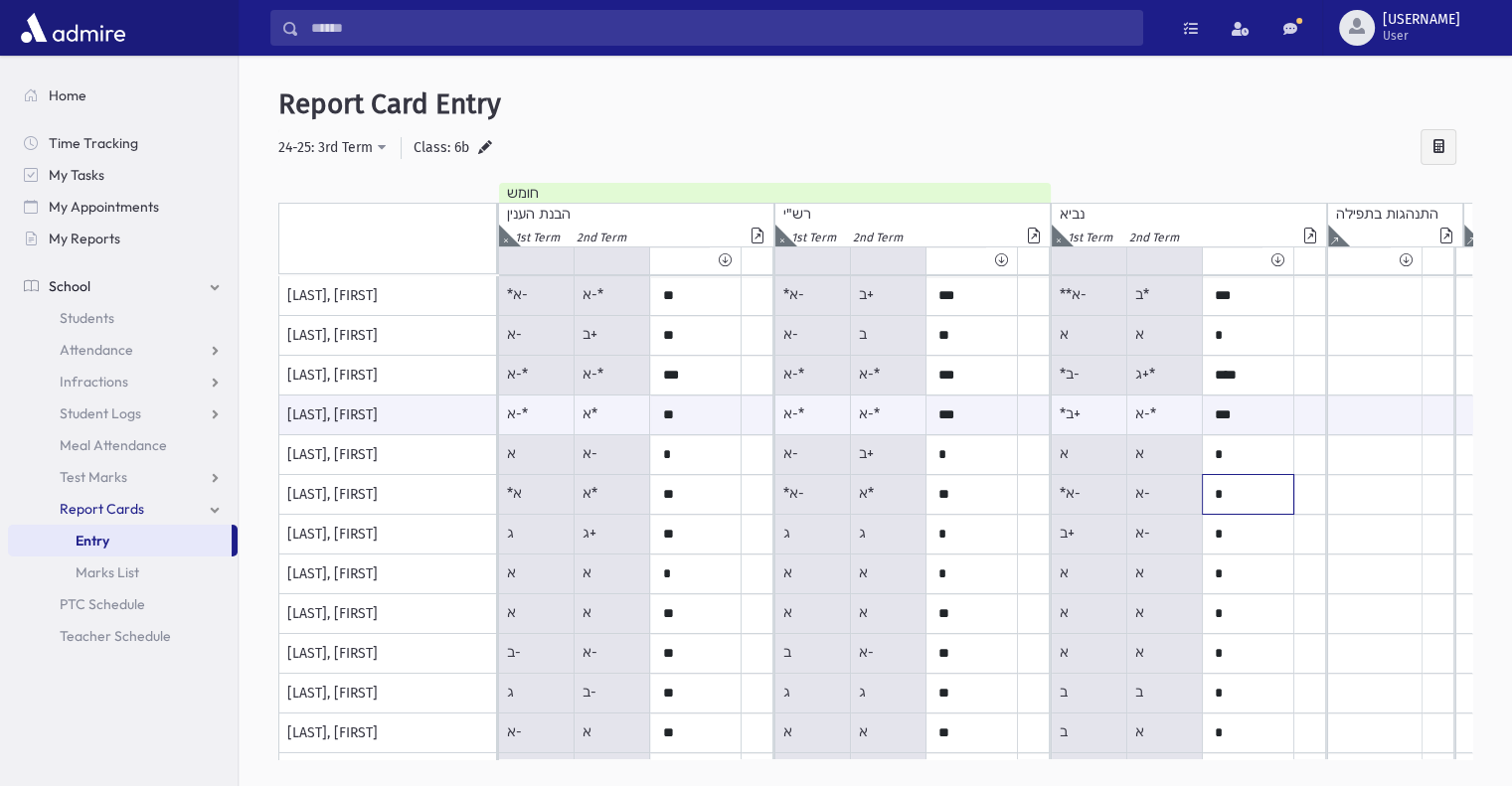 click on "*" at bounding box center [696, 296] 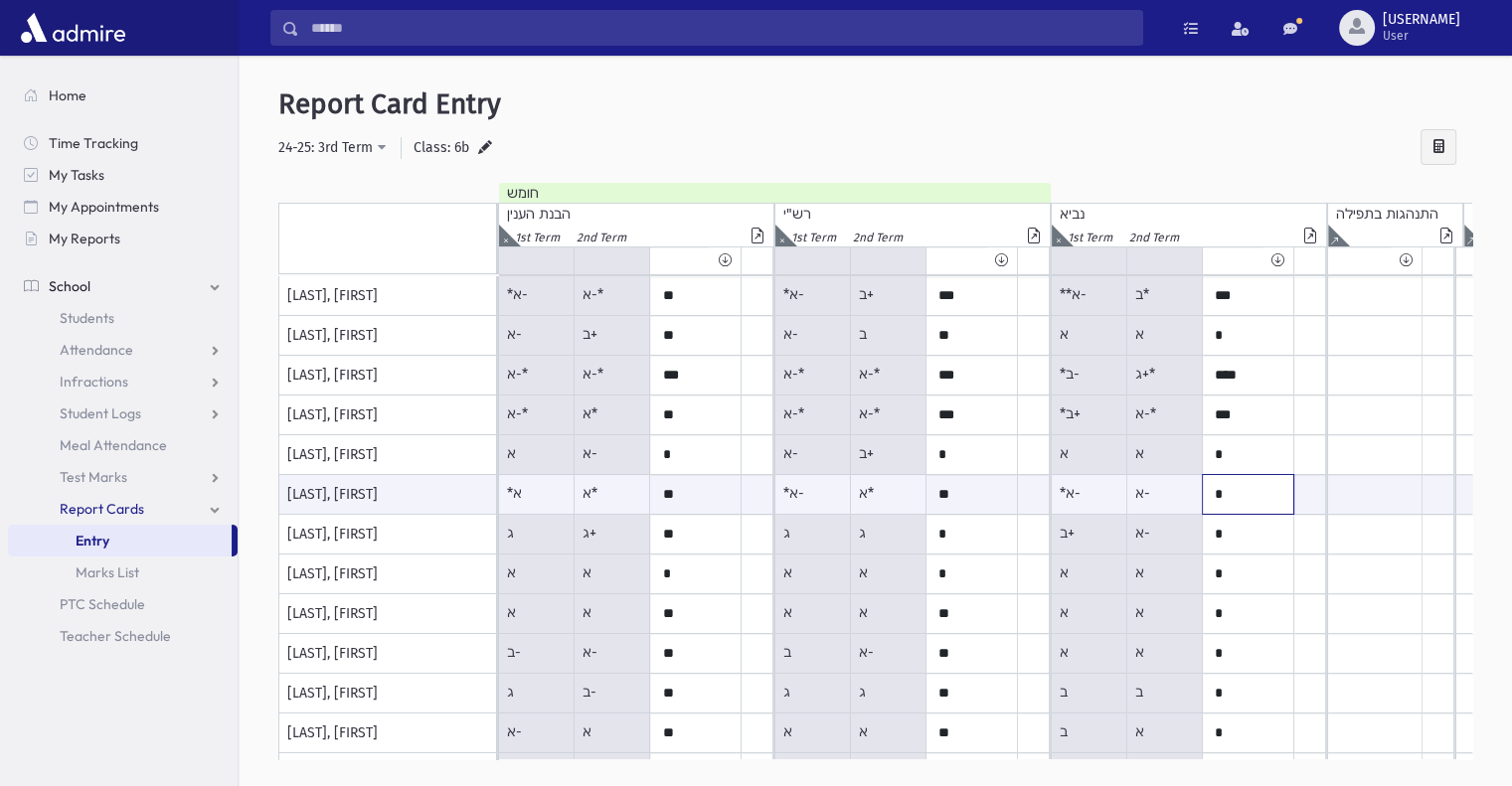 click on "*" at bounding box center (696, 494) 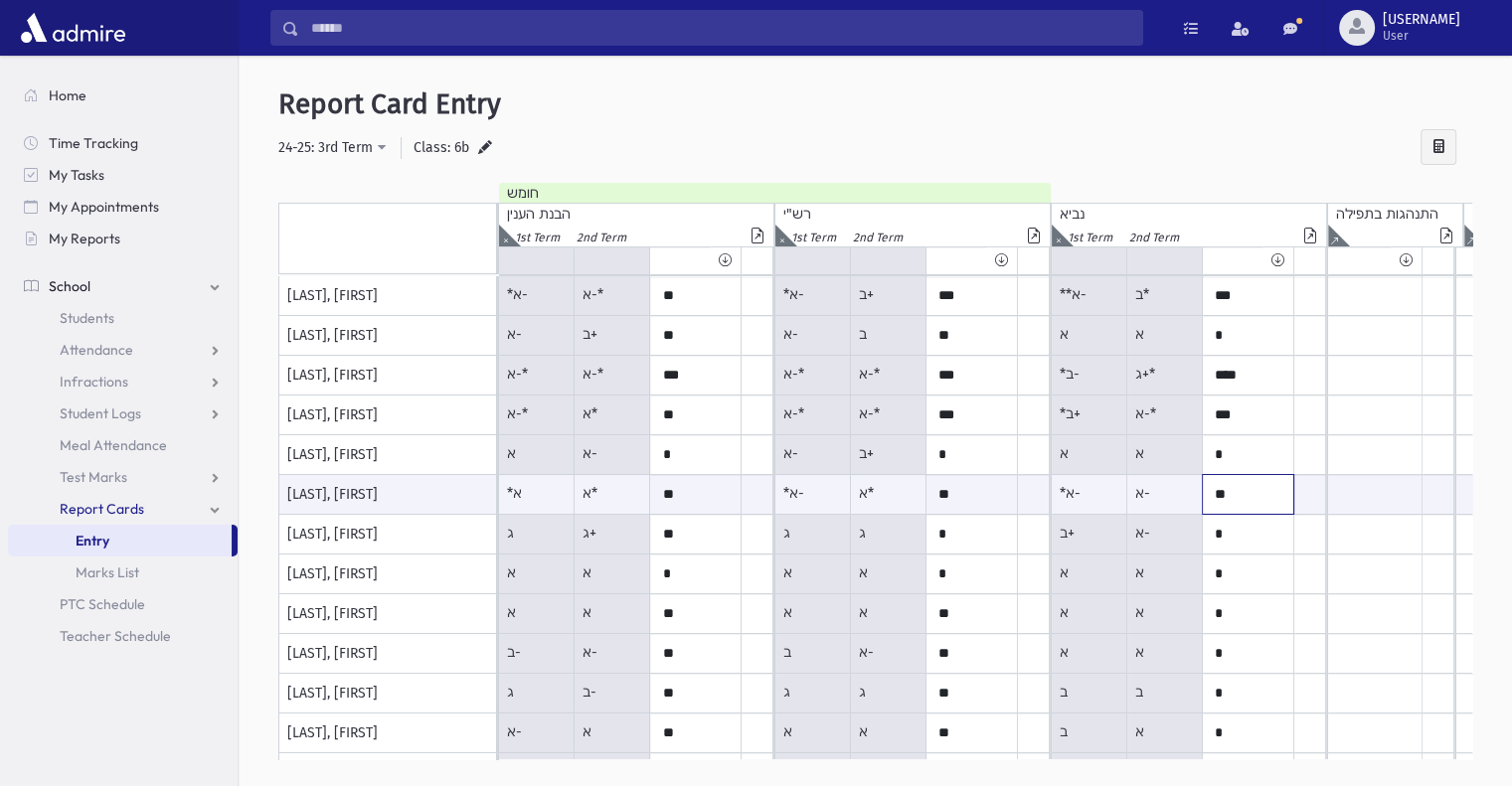 type on "**" 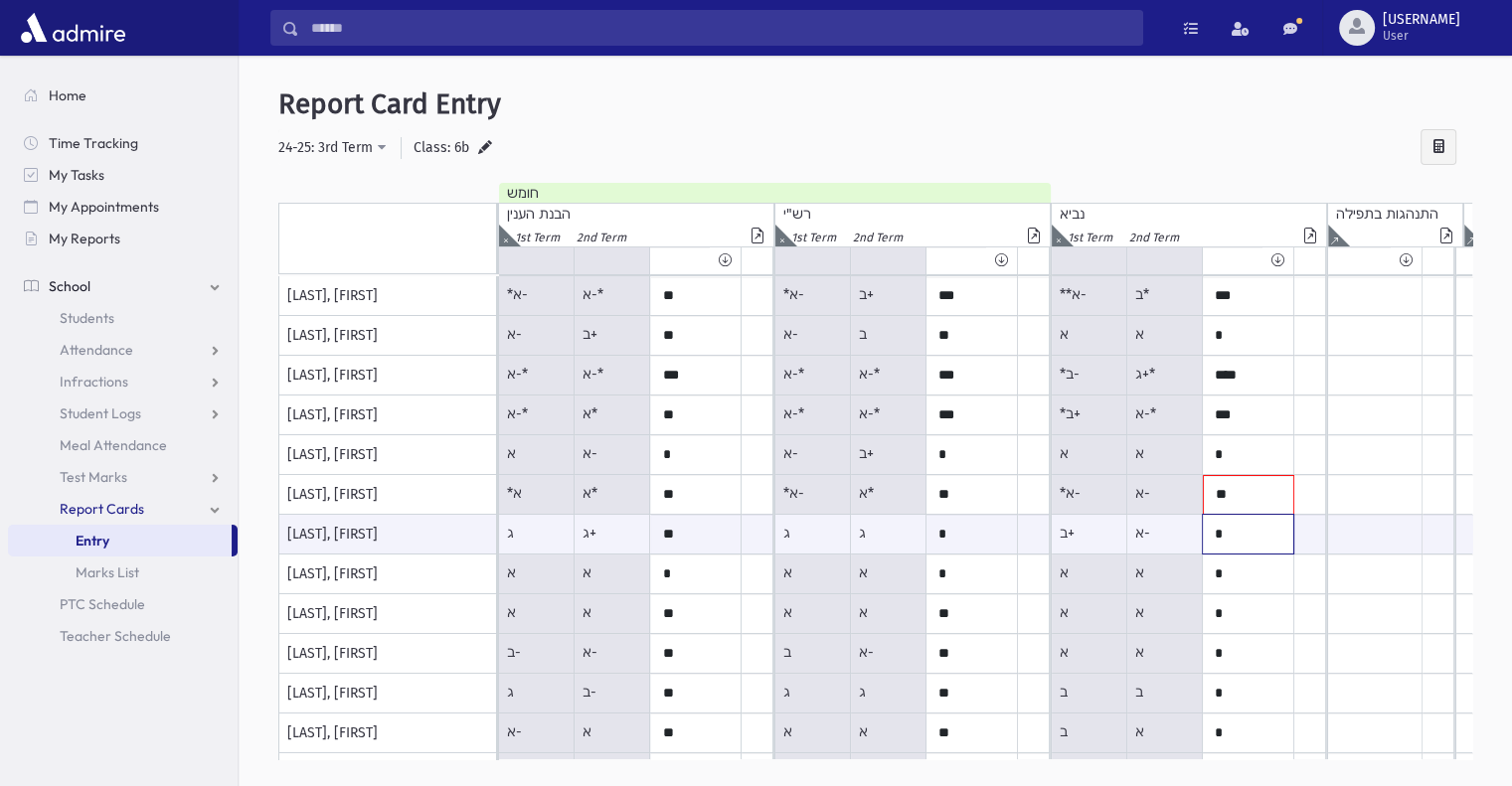 click on "*" at bounding box center [696, 534] 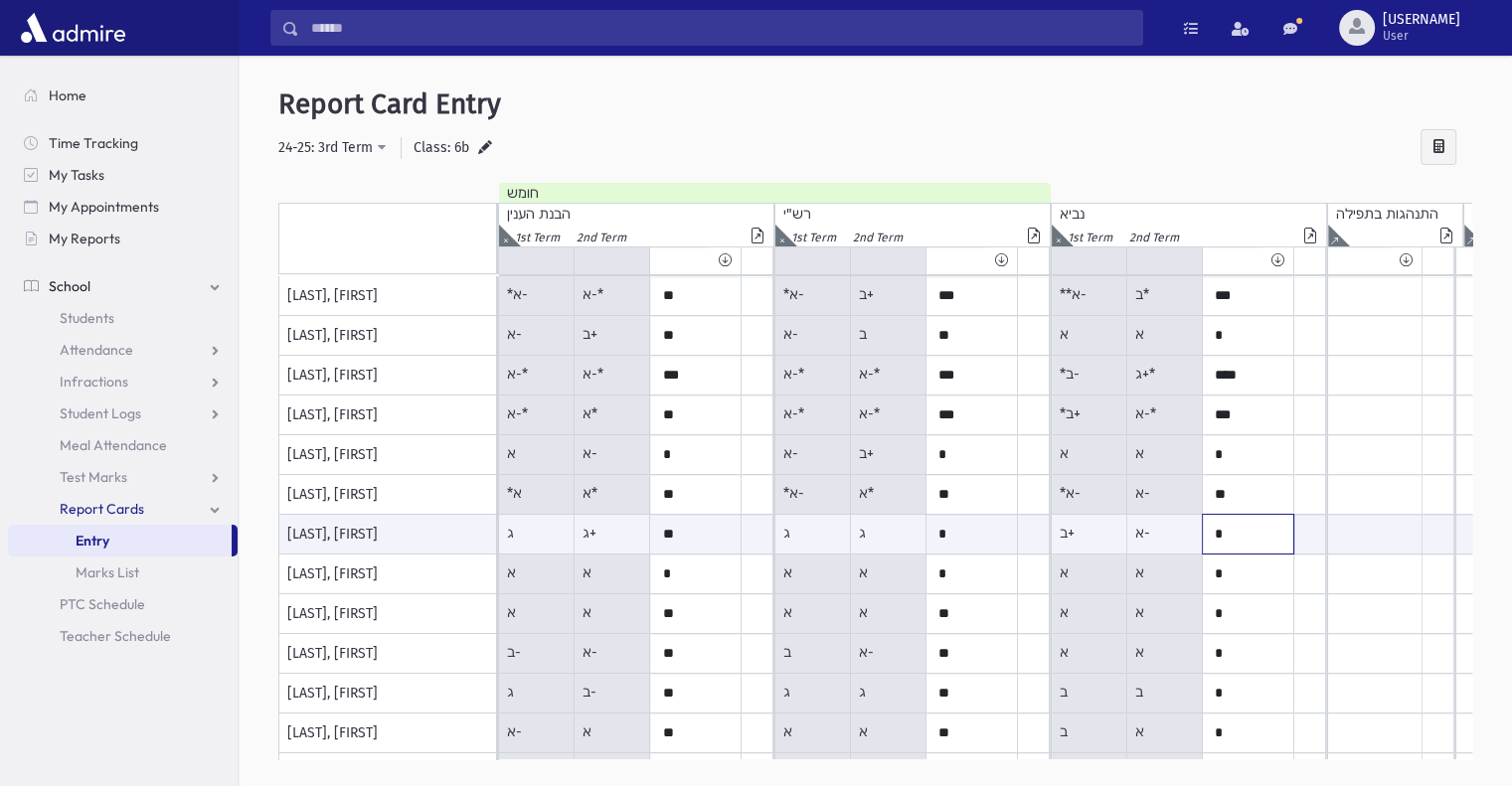 click on "*" at bounding box center (696, 534) 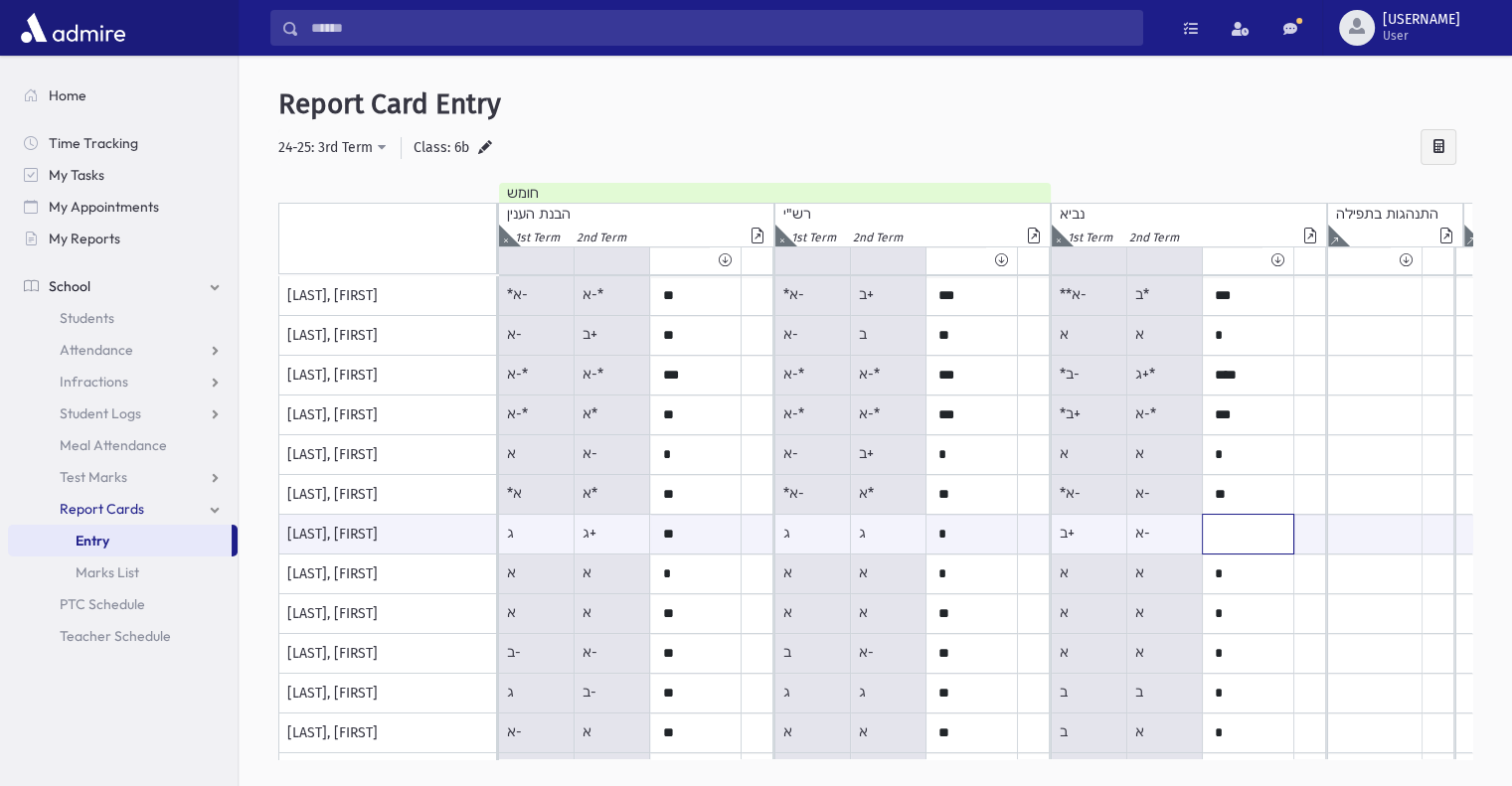 paste on "***" 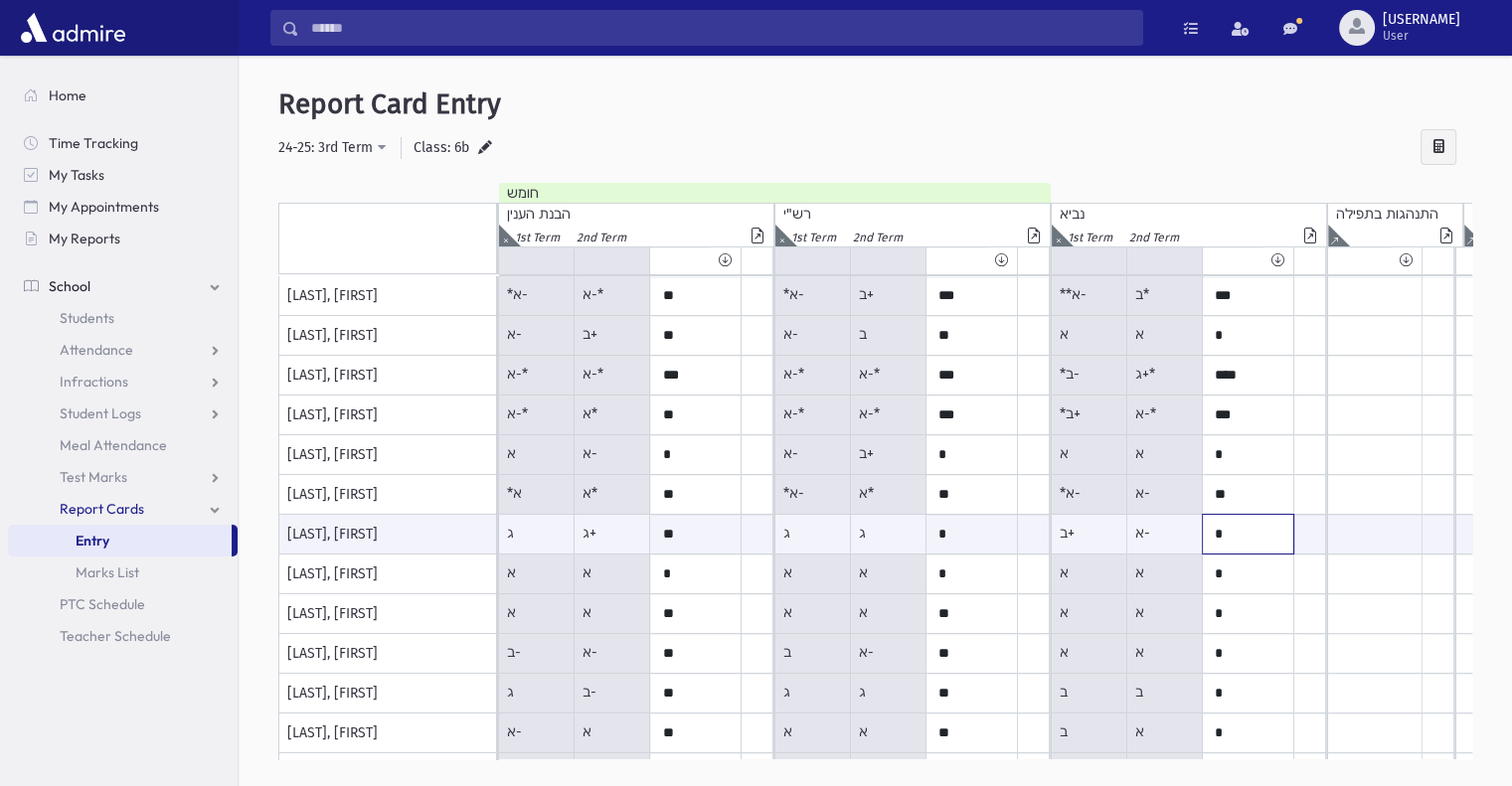 type on "*" 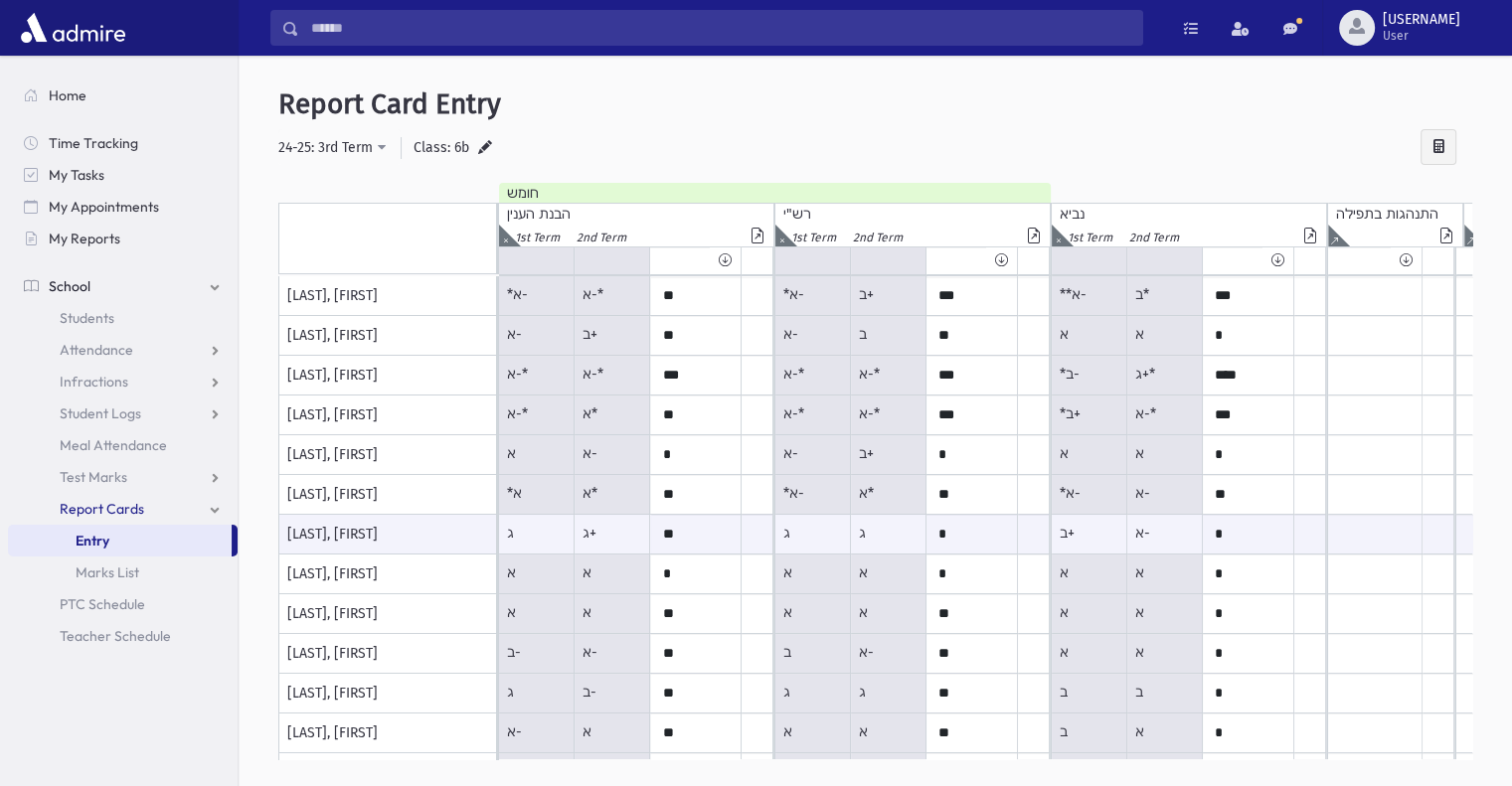click on "א" at bounding box center [537, 296] 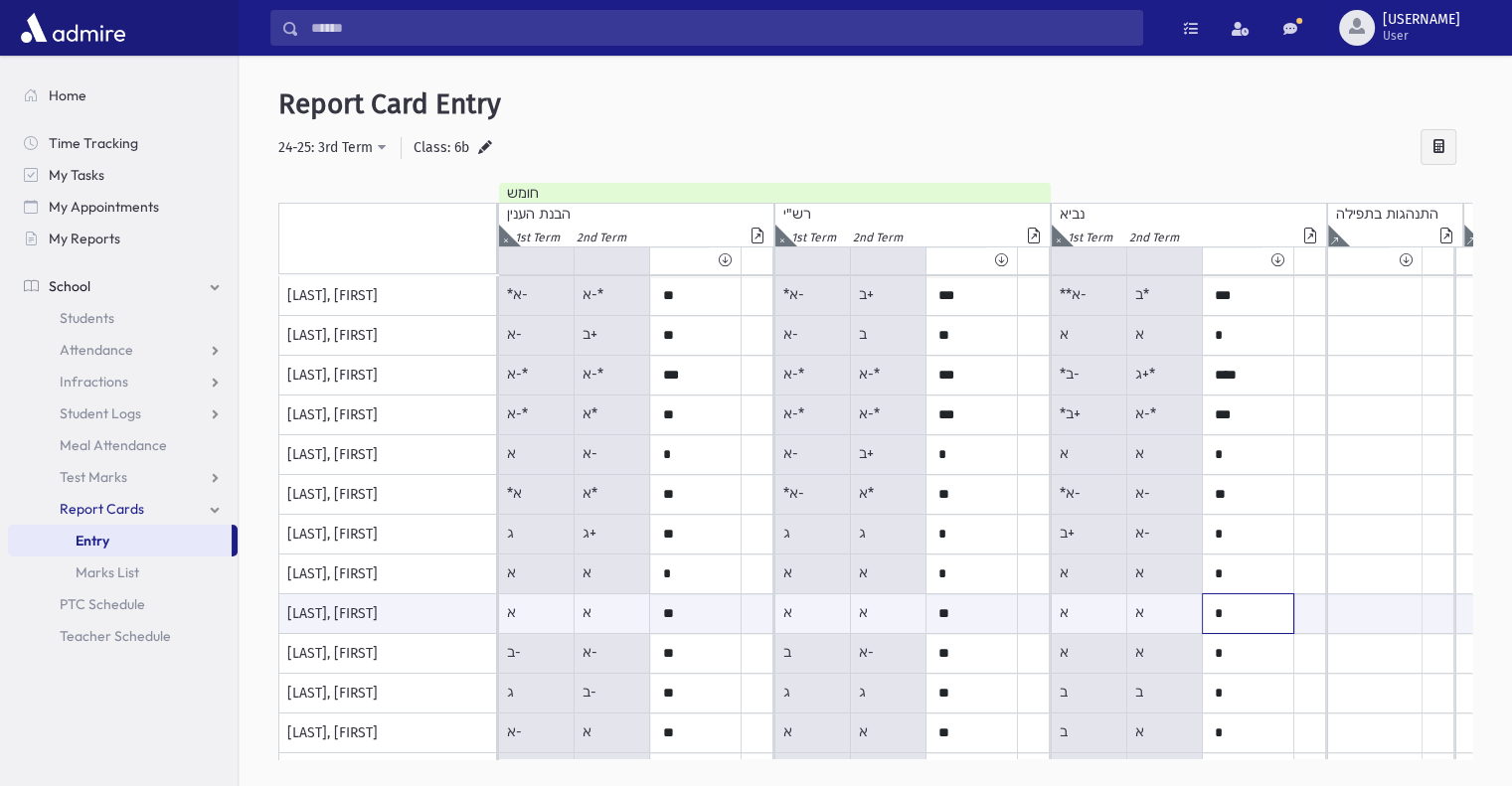 click on "*" at bounding box center [696, 613] 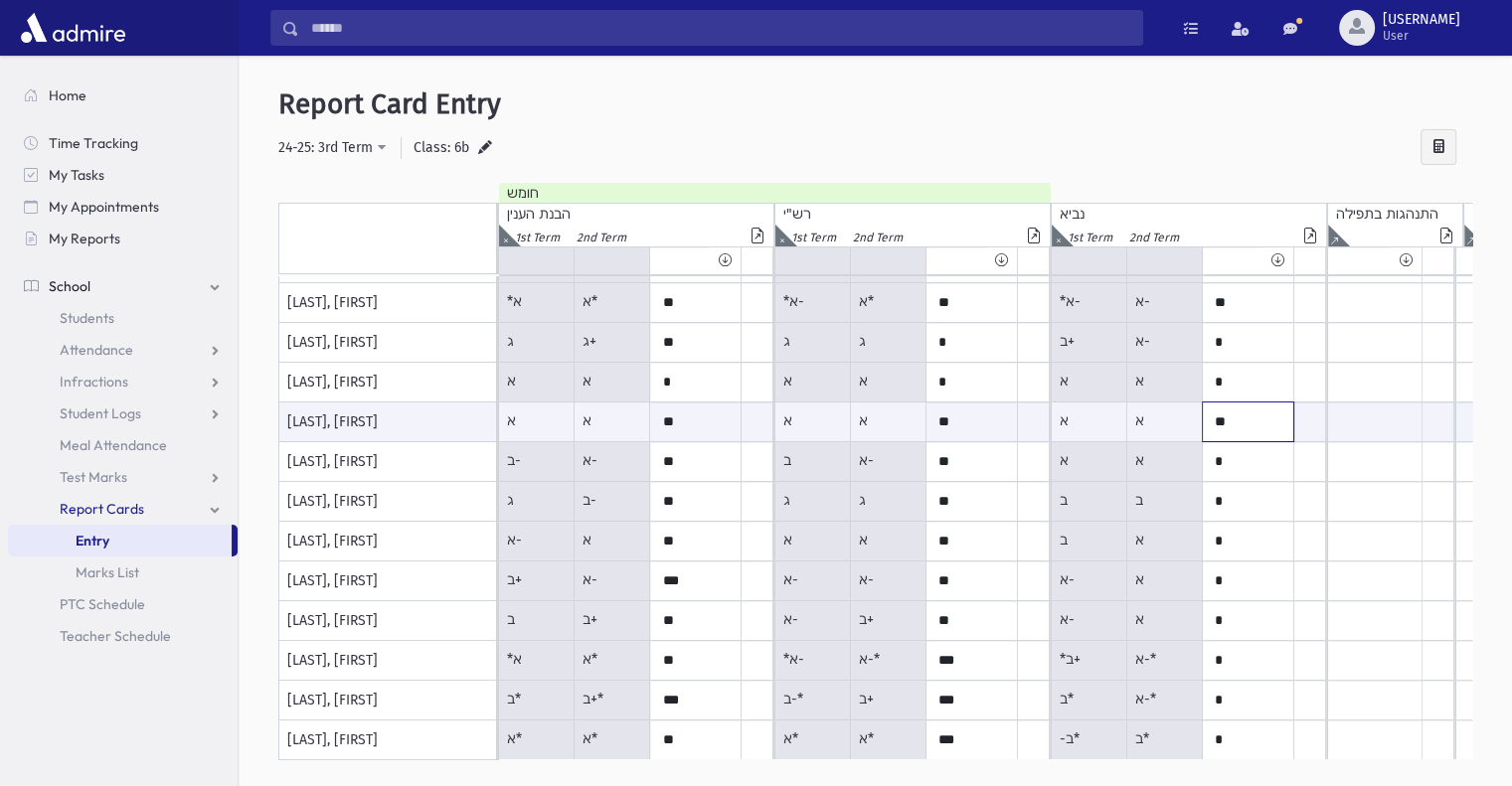 scroll, scrollTop: 179, scrollLeft: 0, axis: vertical 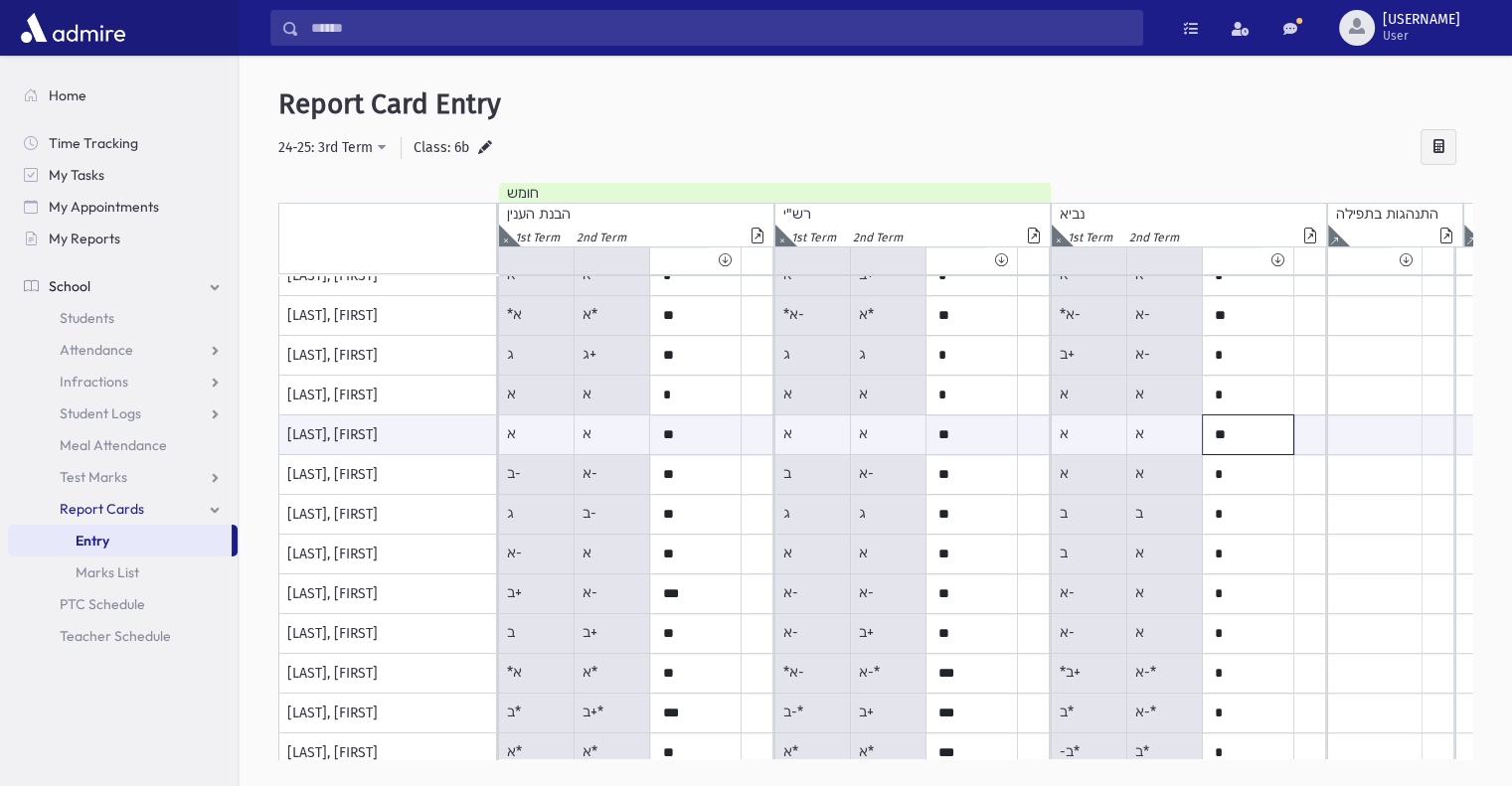 type on "**" 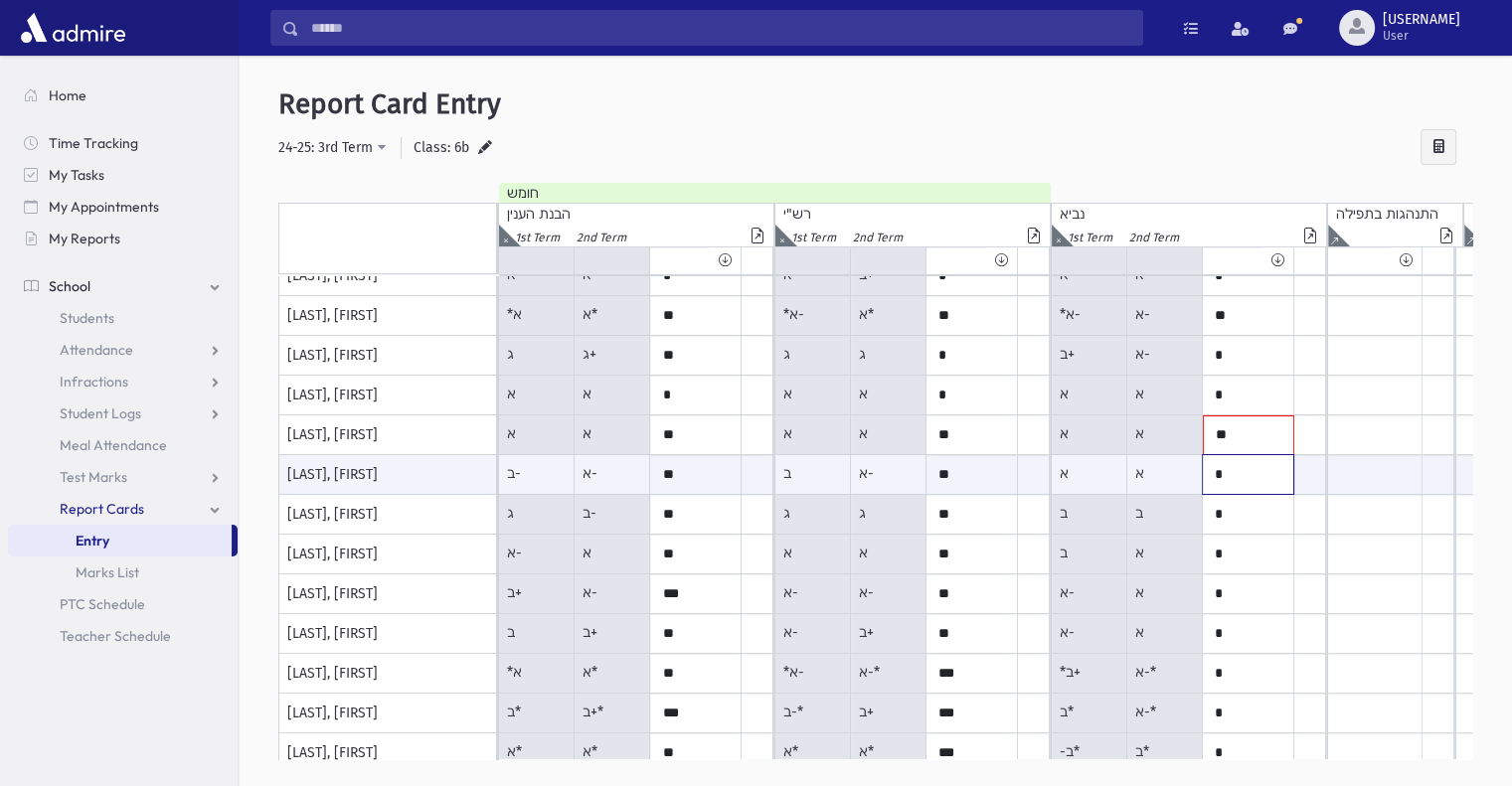 click on "*" at bounding box center [696, 474] 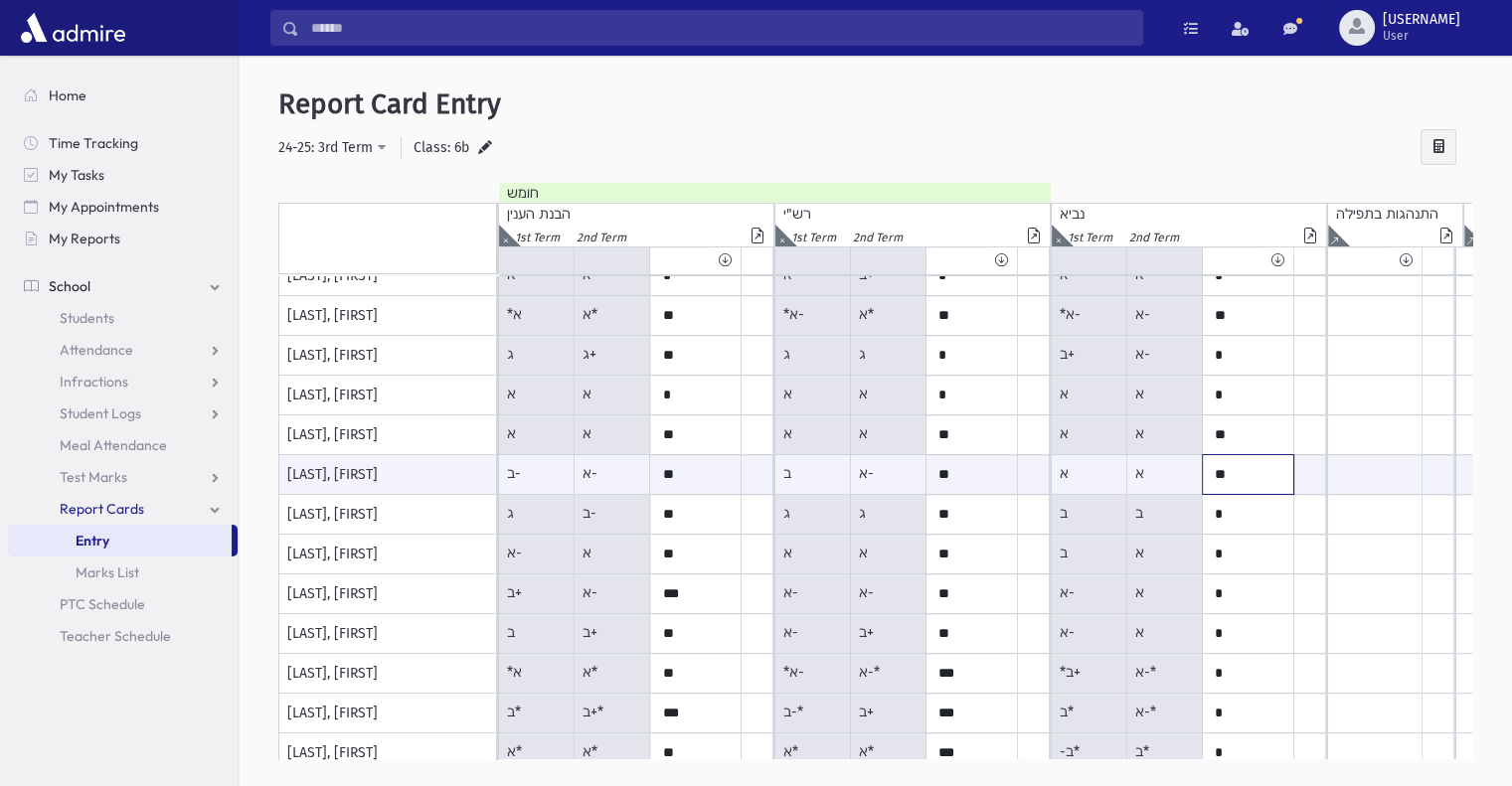 type on "**" 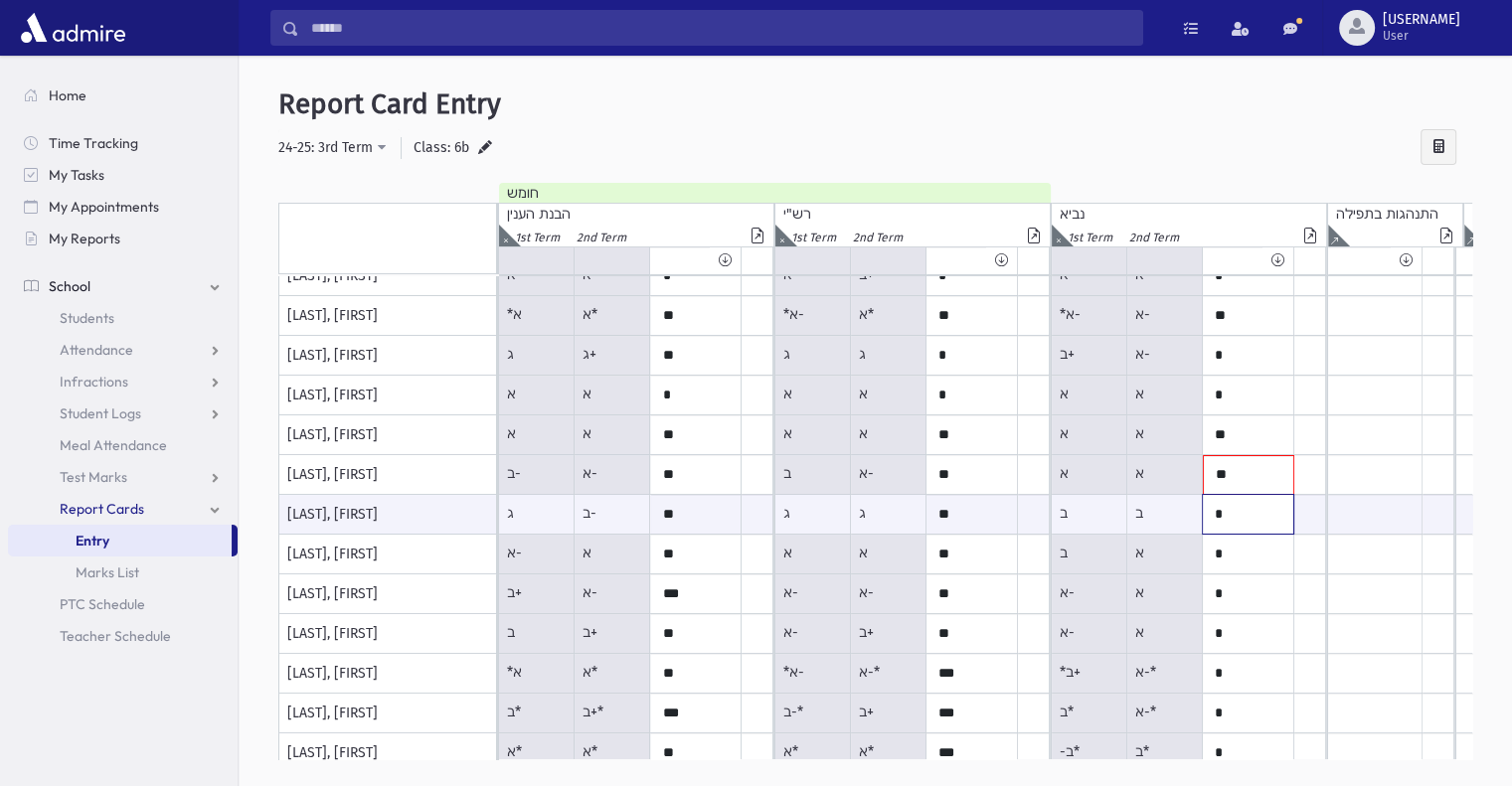 click on "*" at bounding box center [696, 514] 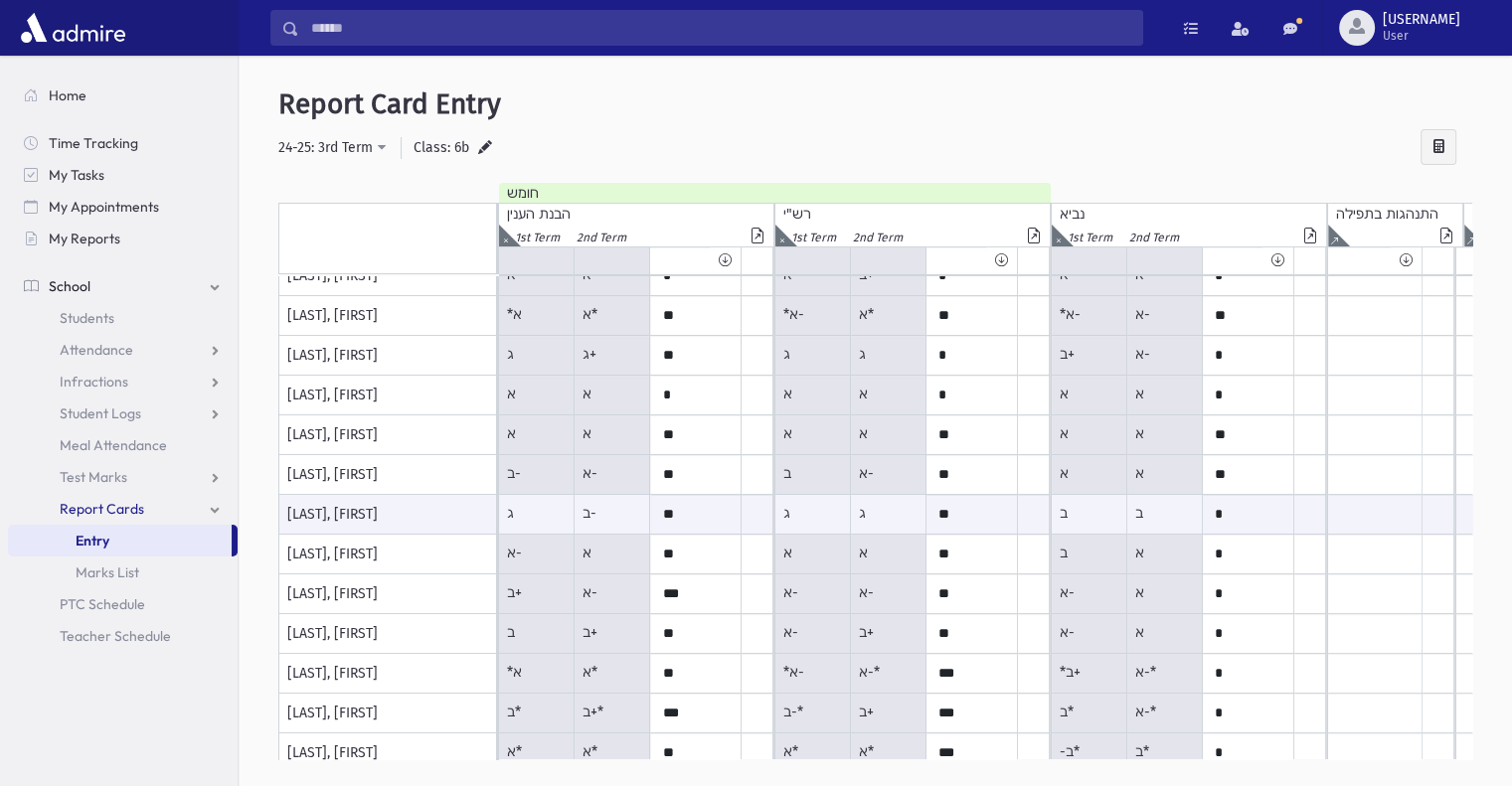 click on "ב" at bounding box center (537, 515) 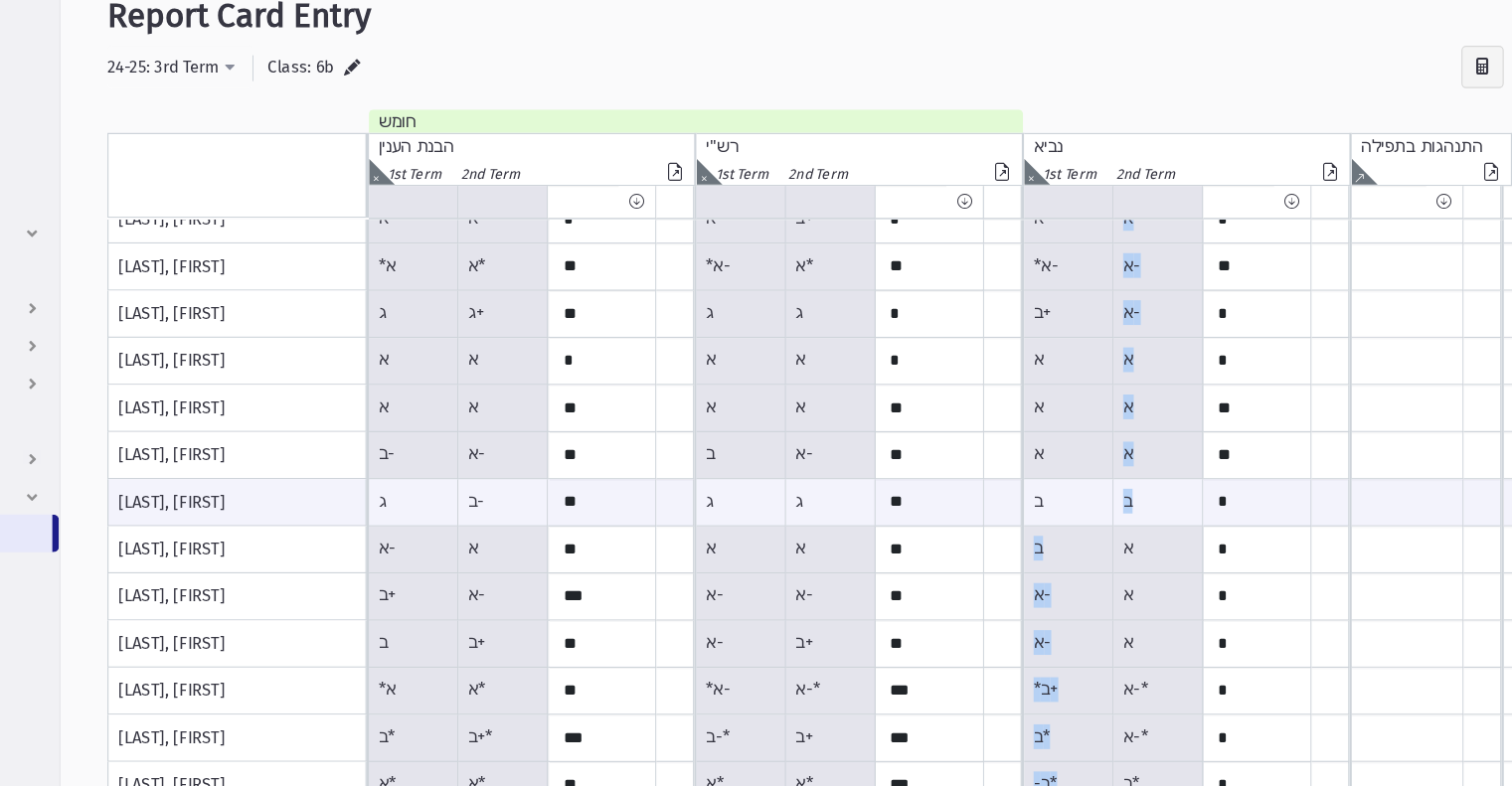 drag, startPoint x: 1142, startPoint y: 515, endPoint x: 1121, endPoint y: 528, distance: 24.698178 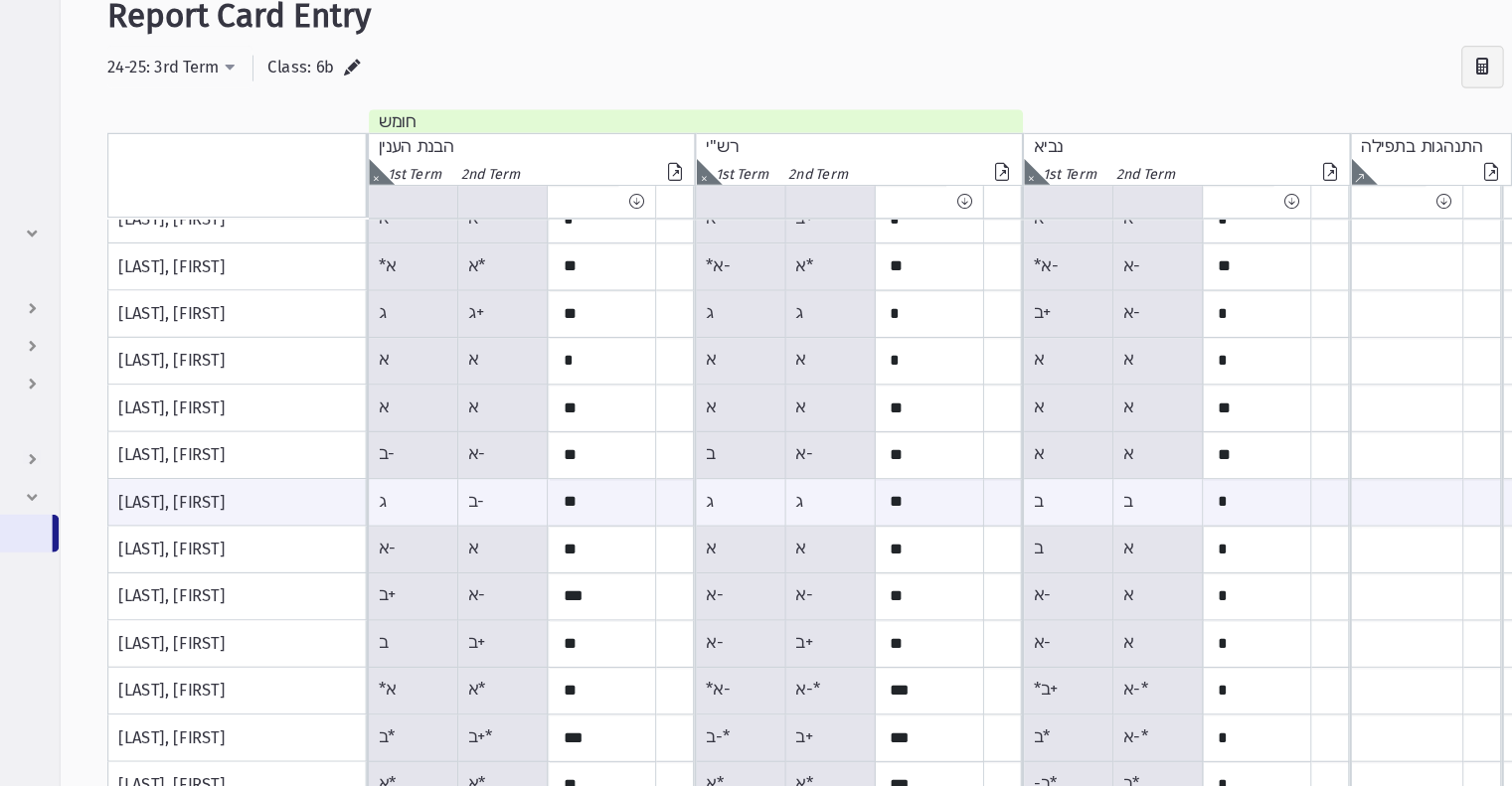 click on "ב" at bounding box center (537, 515) 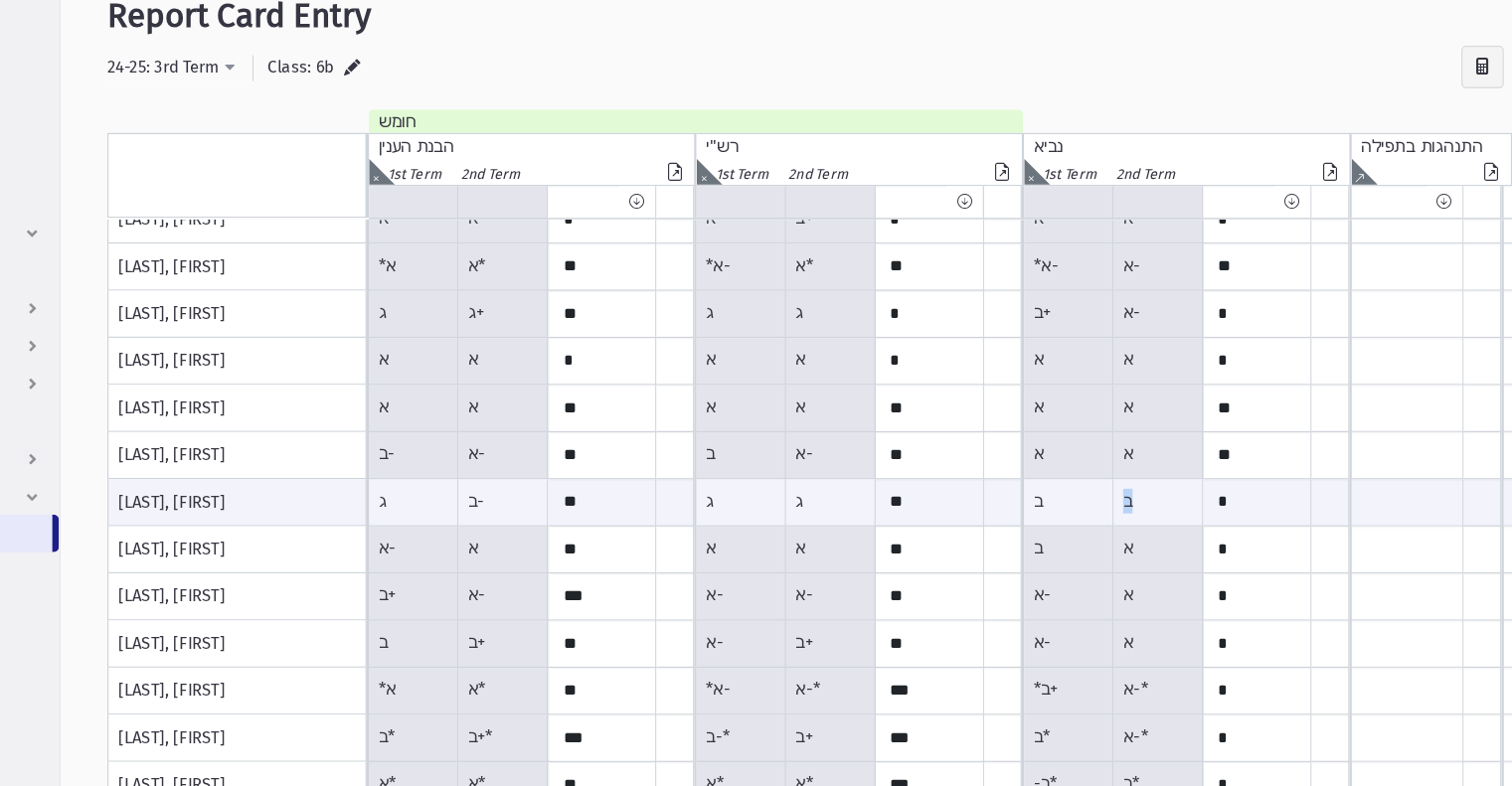 drag, startPoint x: 1135, startPoint y: 517, endPoint x: 1184, endPoint y: 515, distance: 49.0408 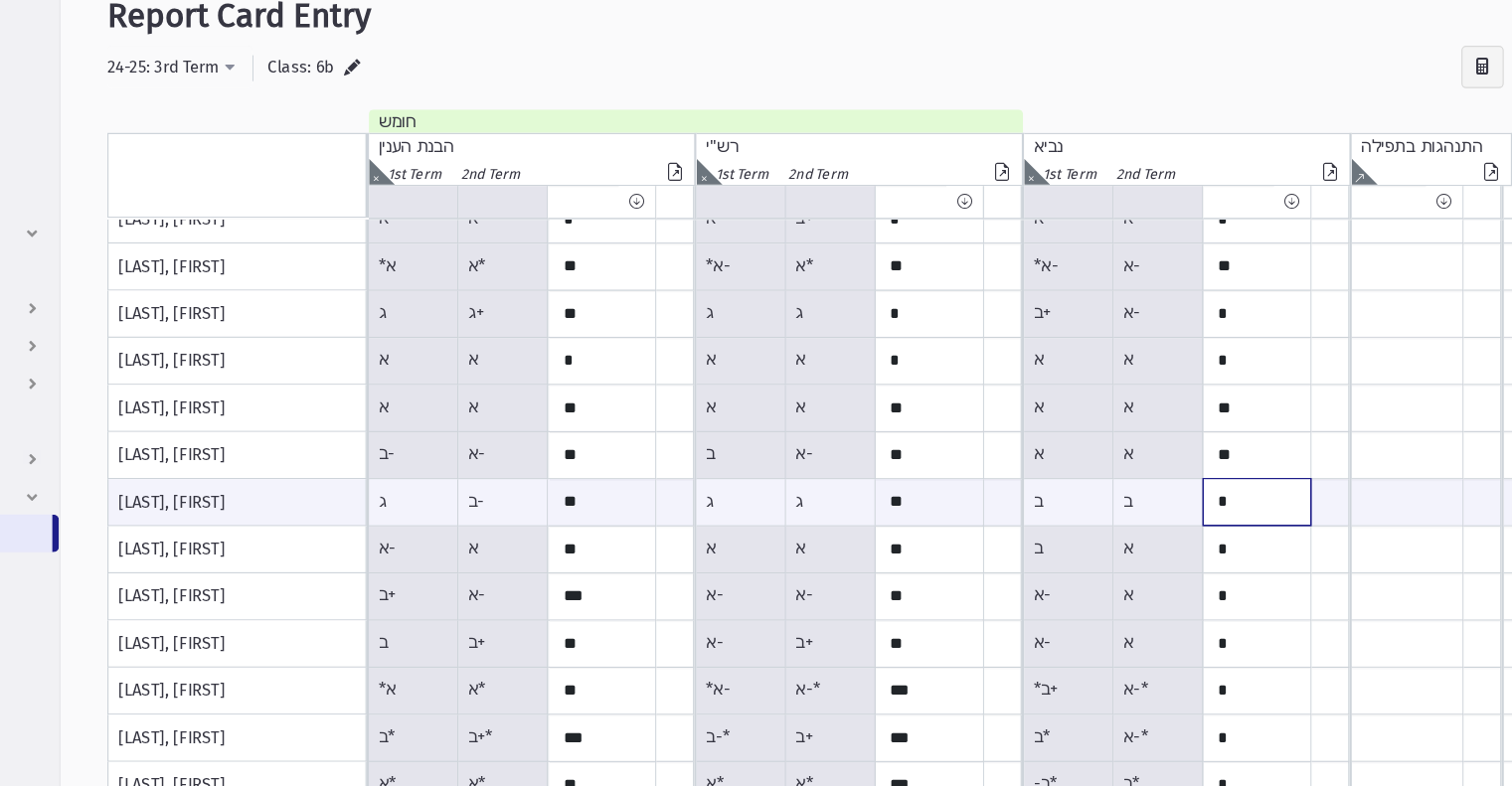 click on "*" at bounding box center (696, 514) 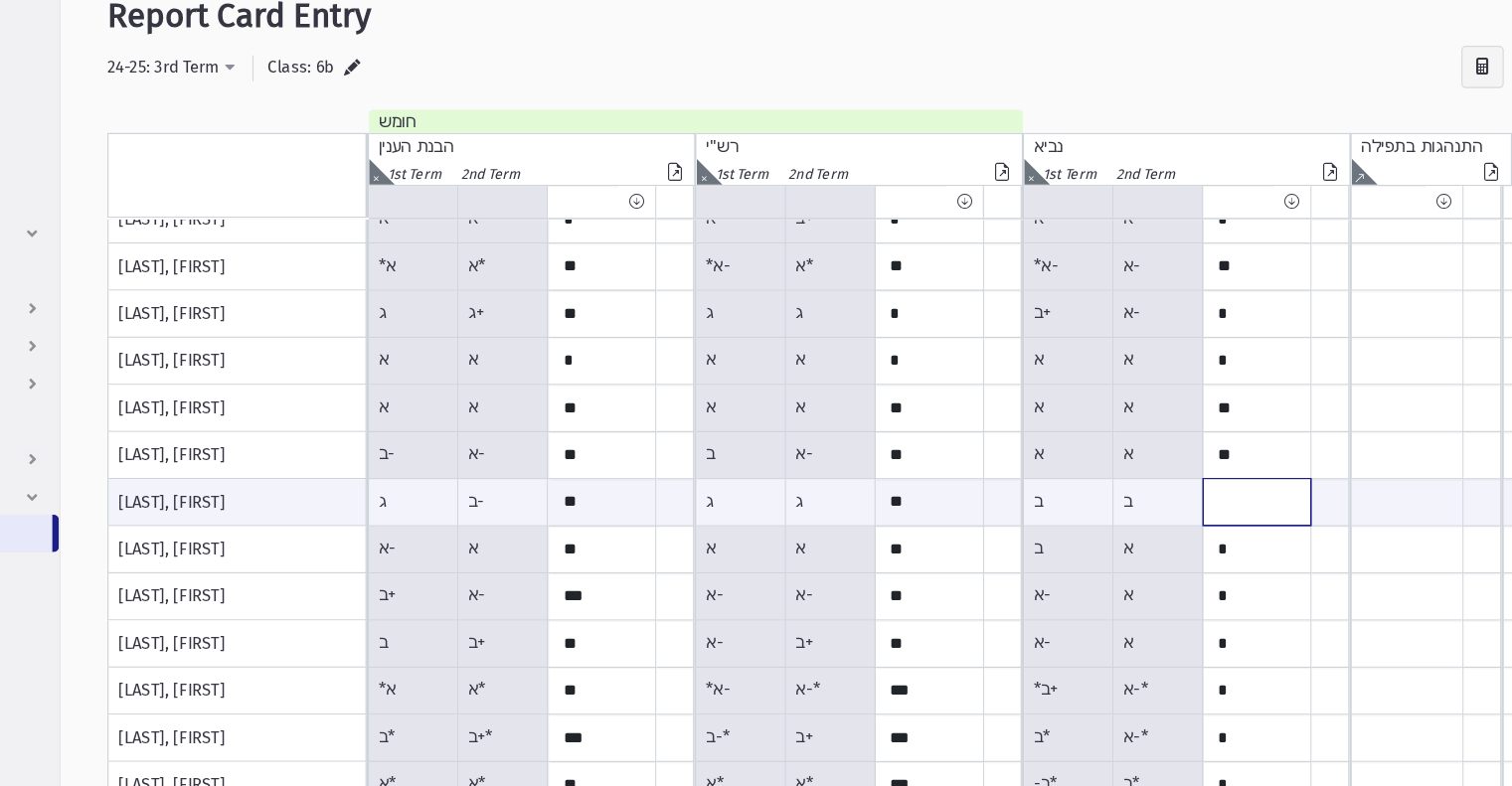 paste on "*" 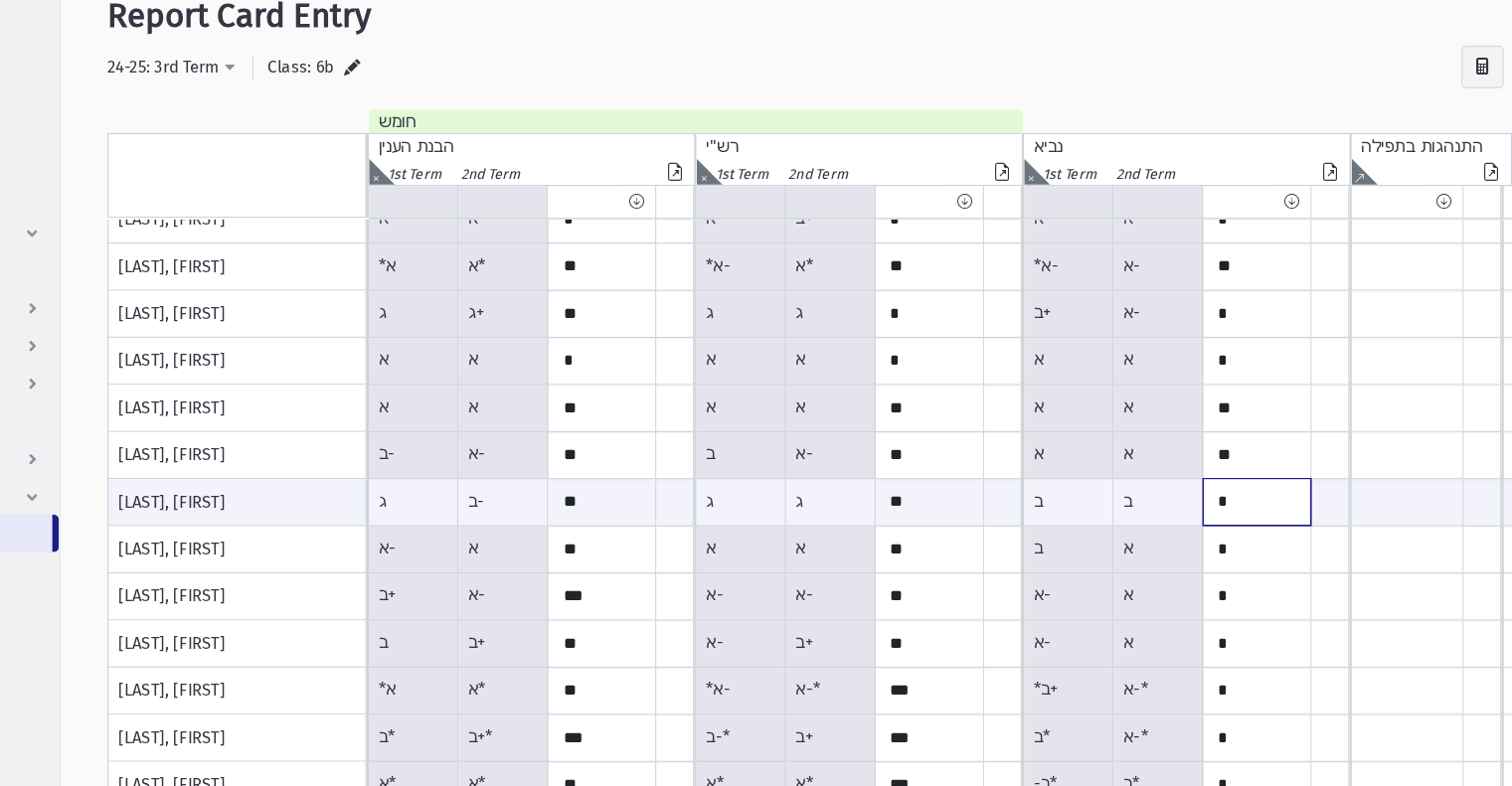 type on "*" 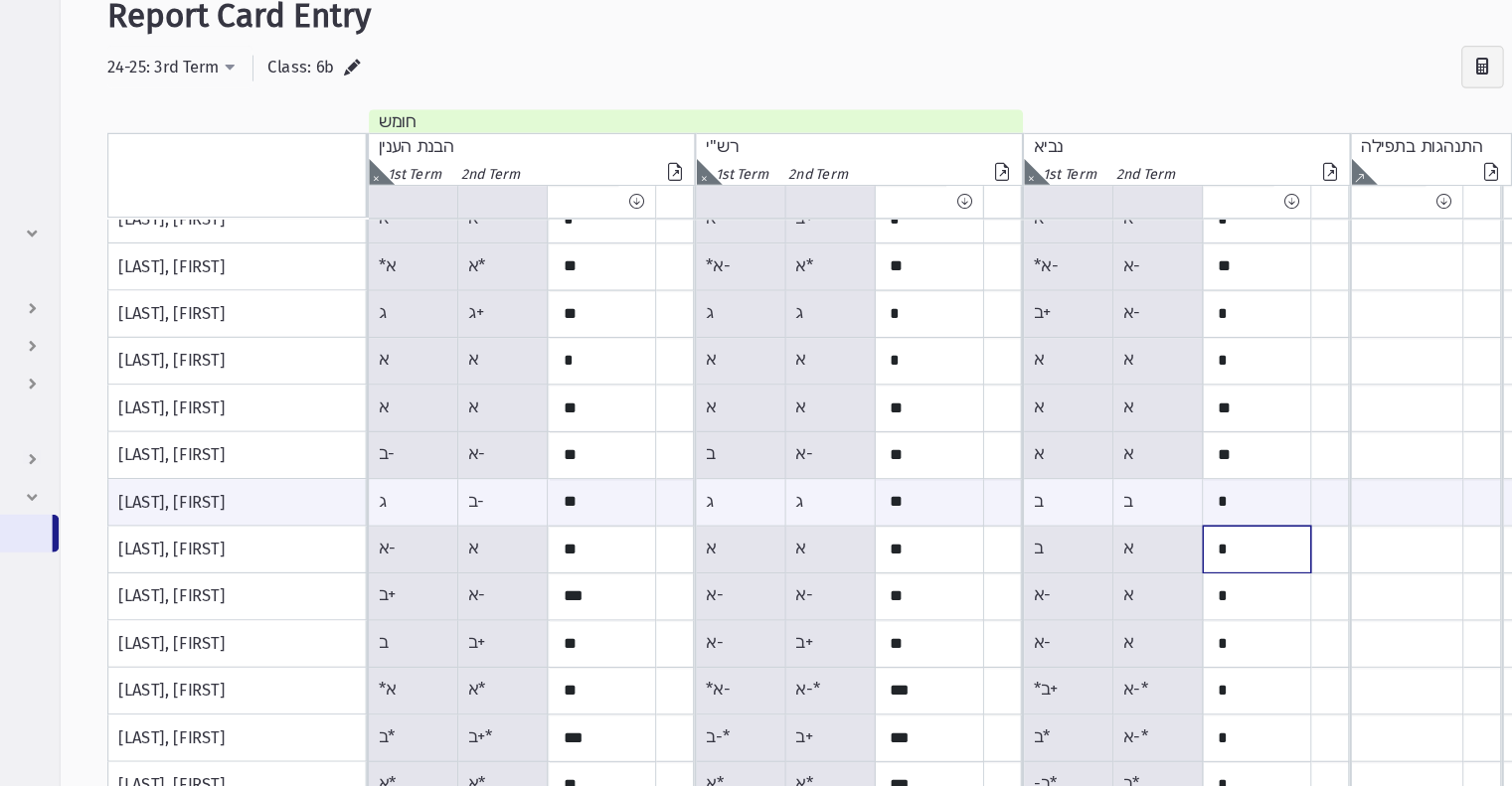 click on "*" at bounding box center (696, 117) 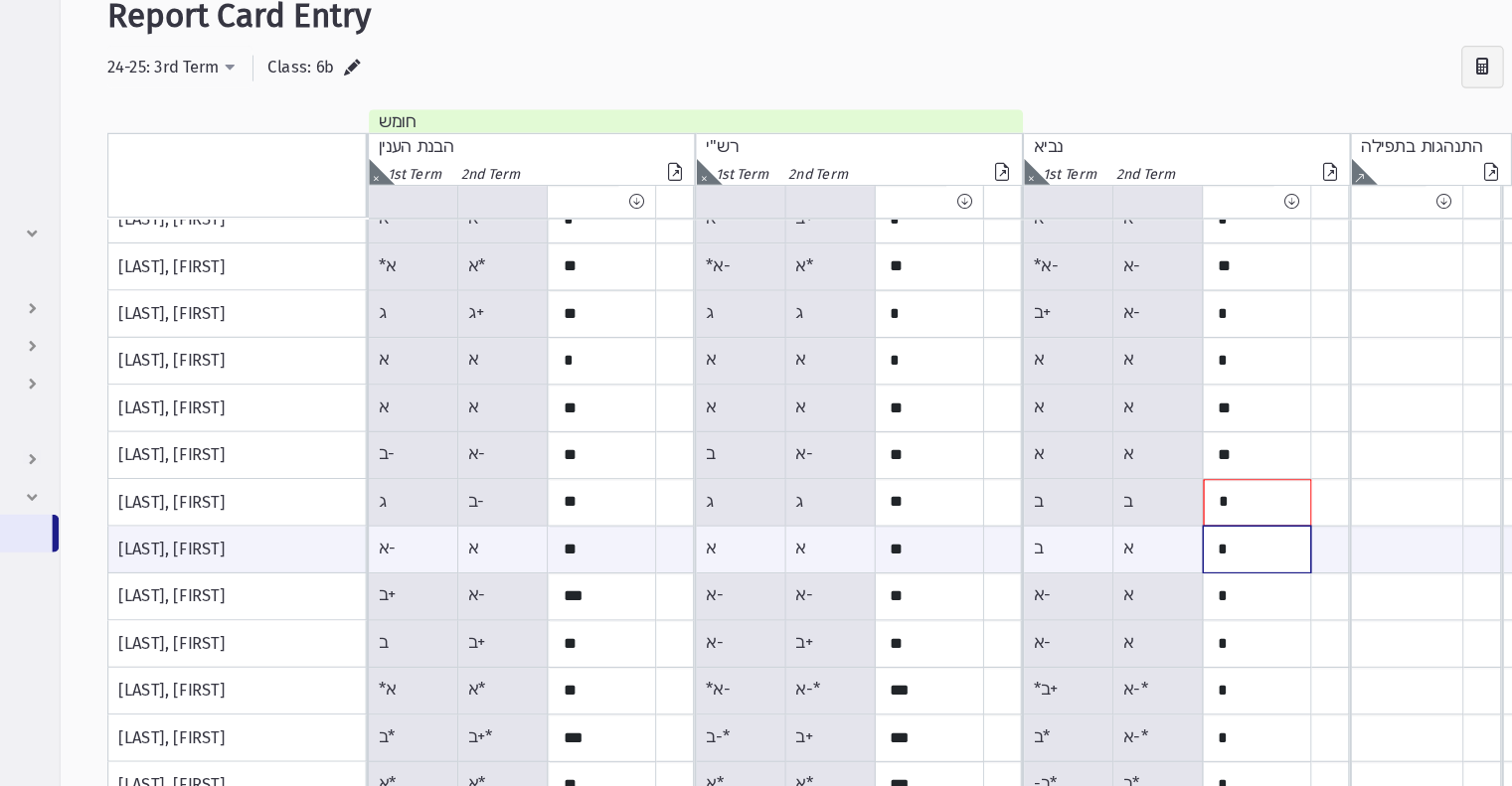 click on "*" at bounding box center [696, 553] 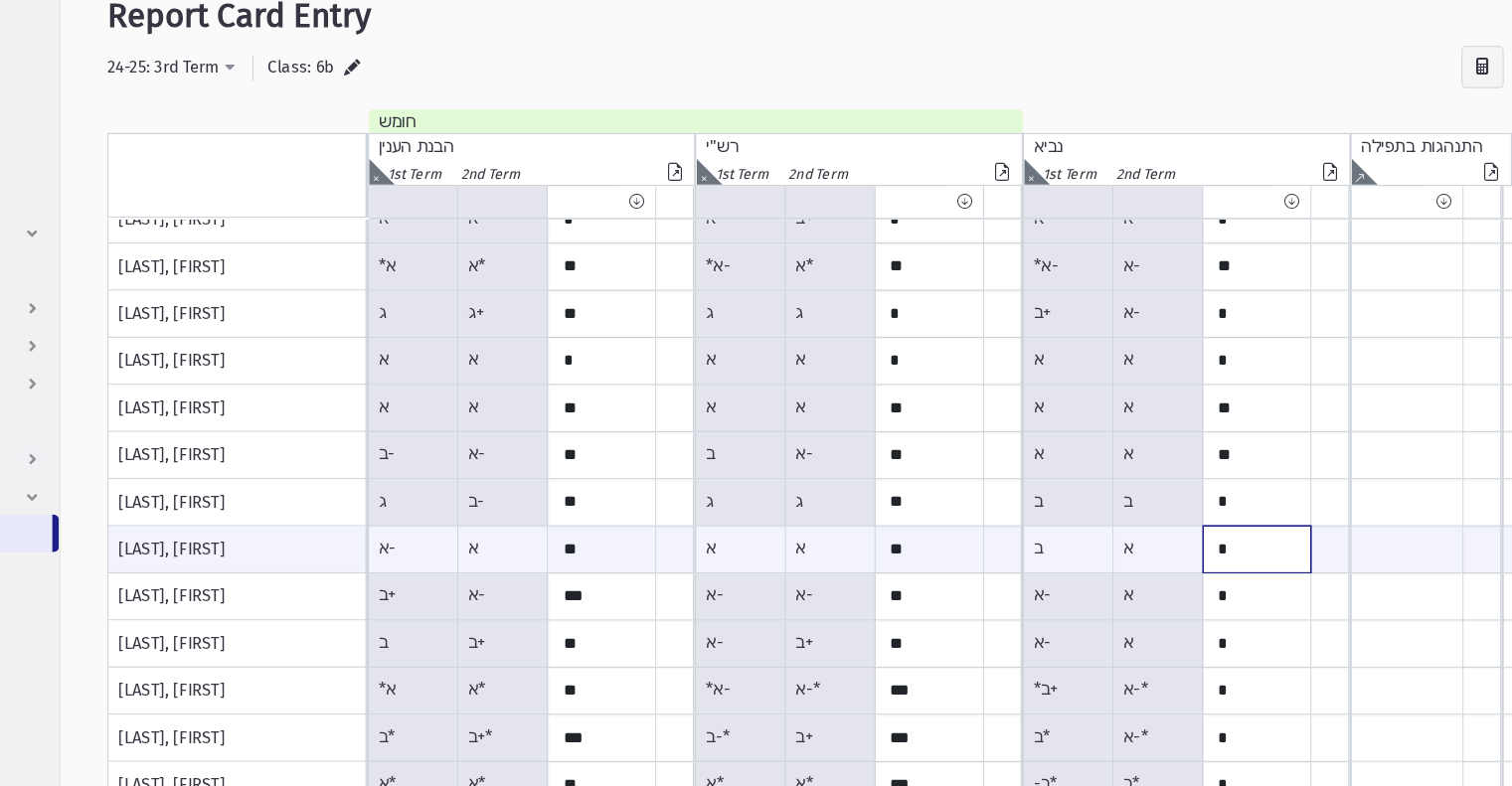 click on "*" at bounding box center (696, 553) 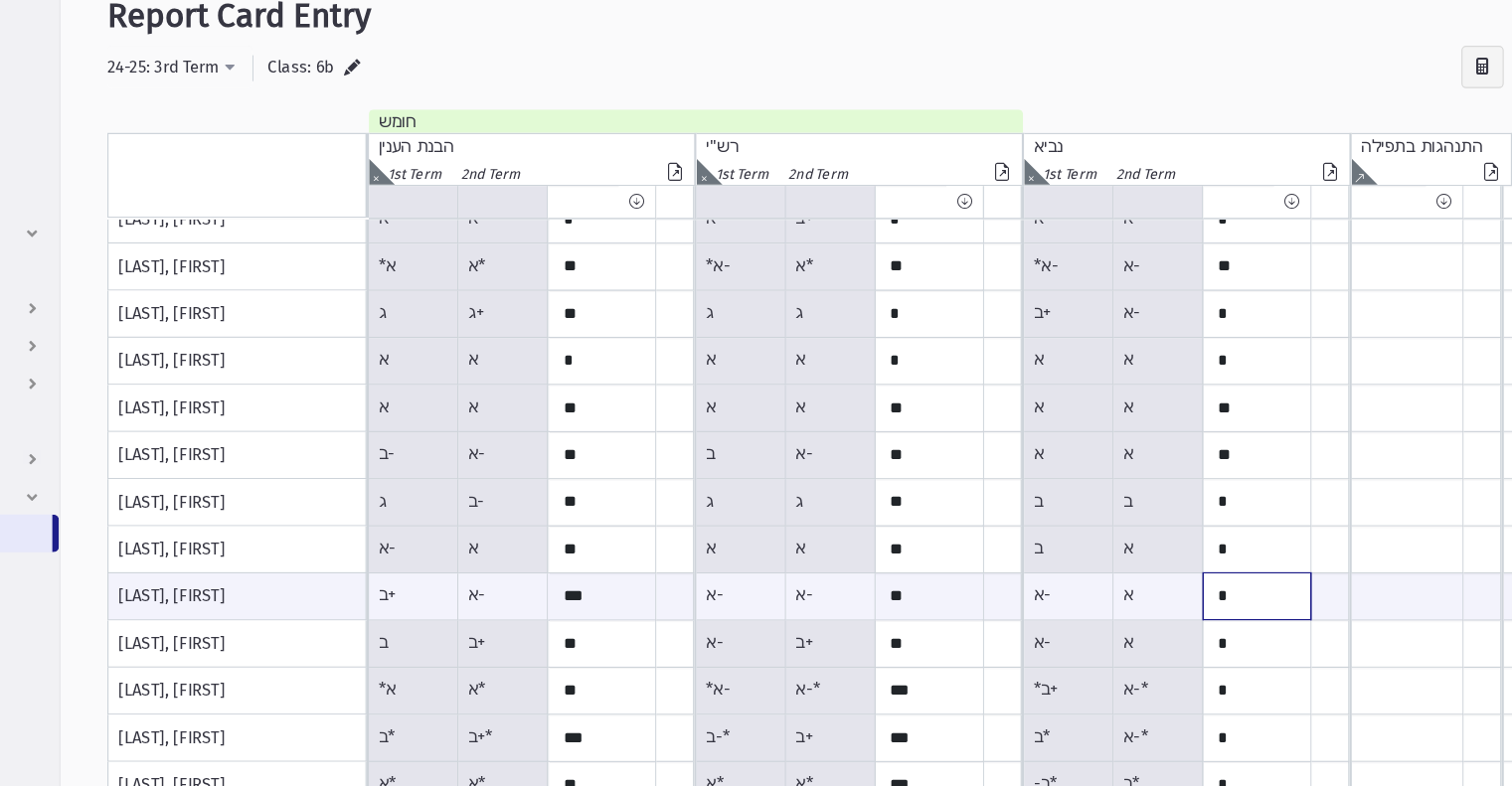 click on "*" at bounding box center [696, 593] 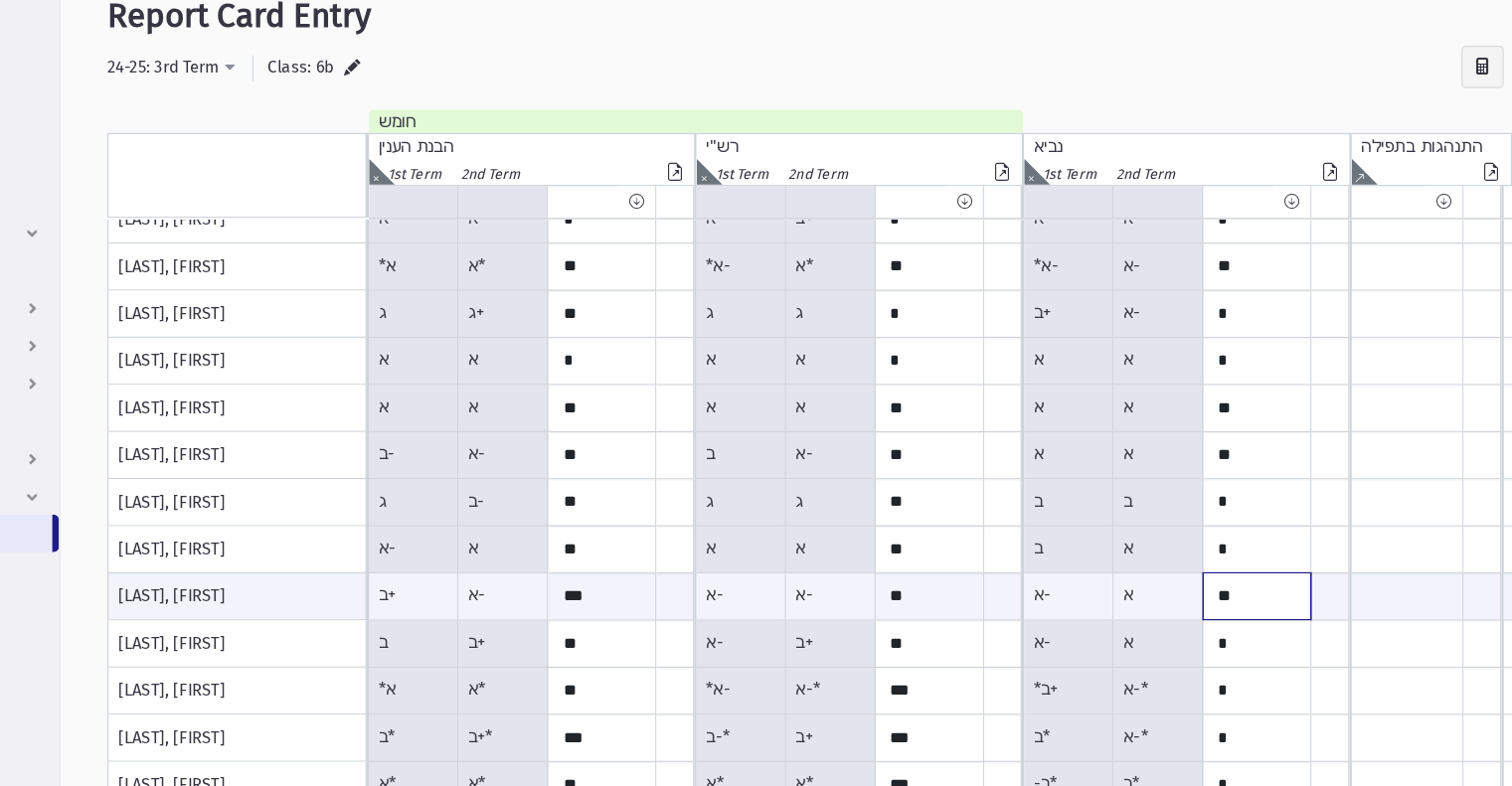 type on "**" 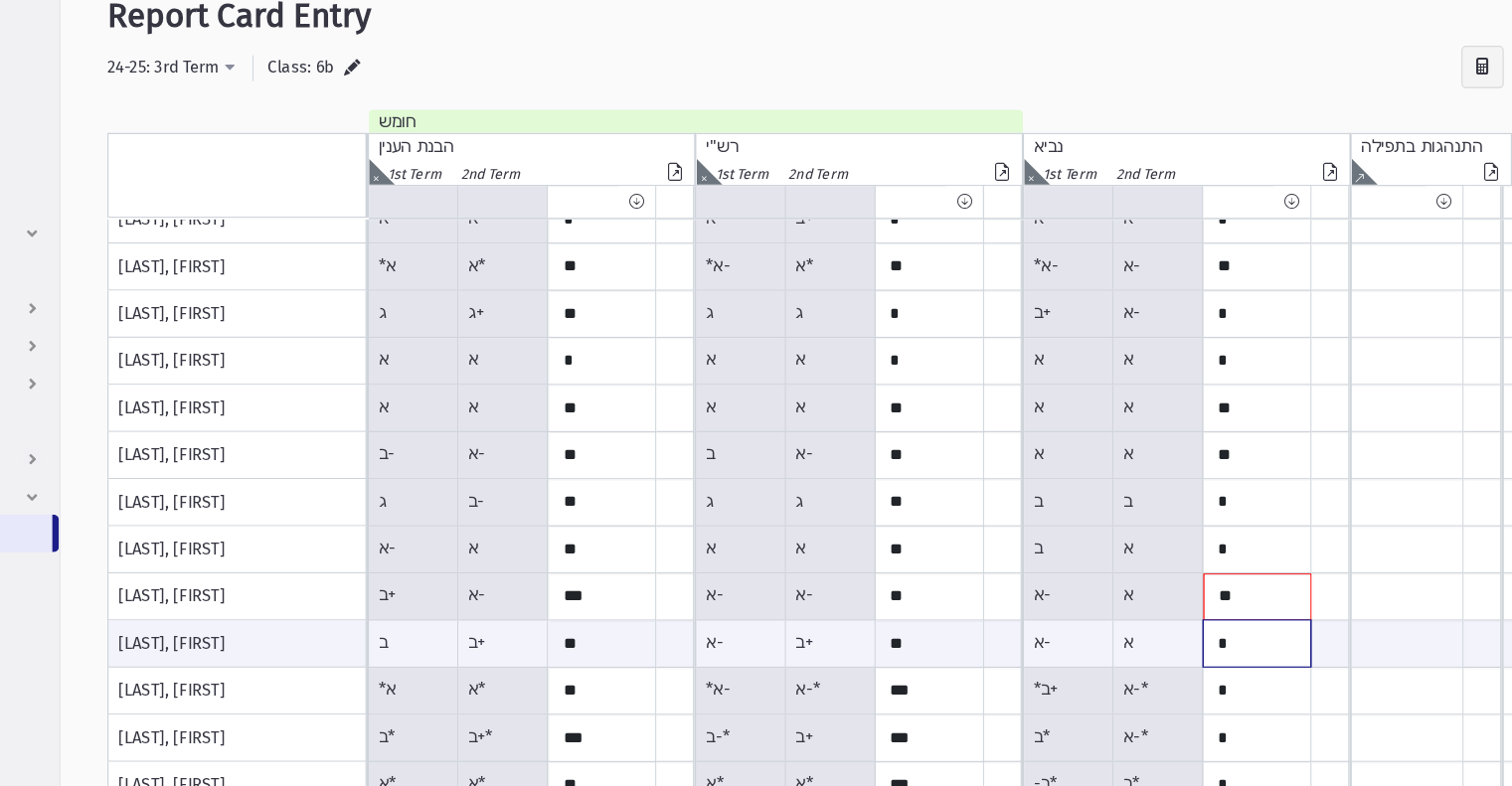 click on "*" at bounding box center (696, 633) 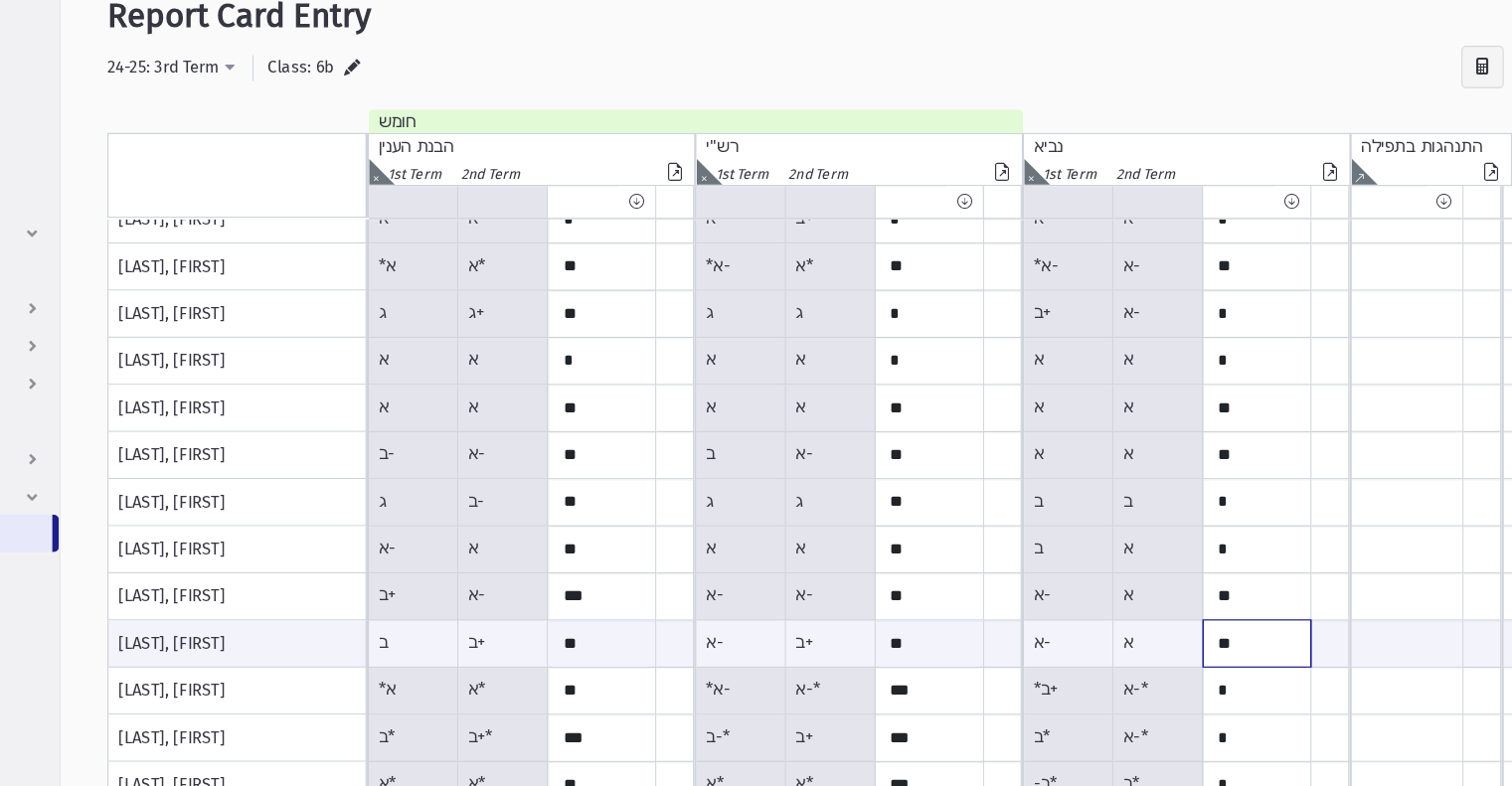 type on "**" 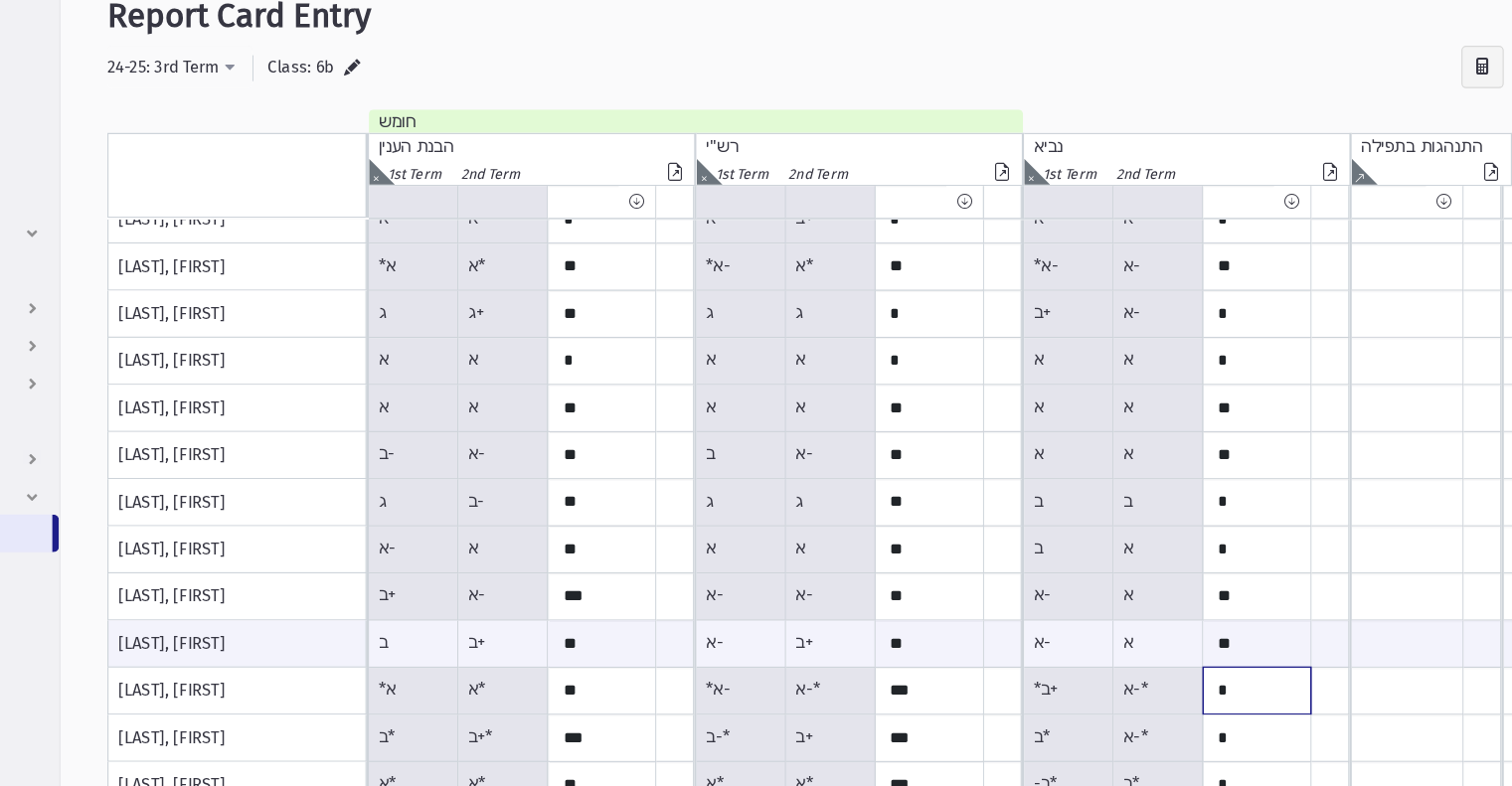 click on "*" at bounding box center [696, 117] 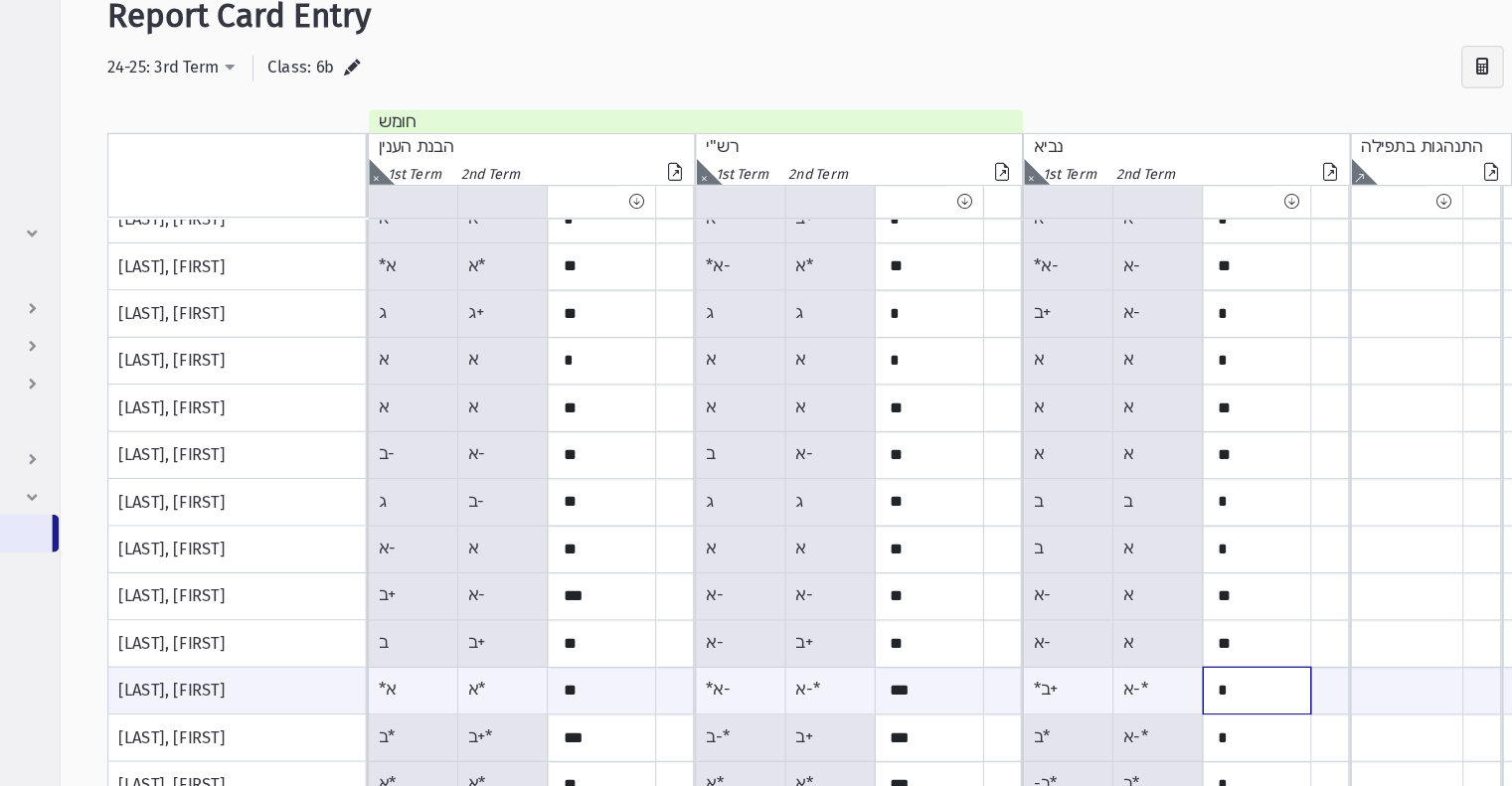 click on "*" at bounding box center (696, 673) 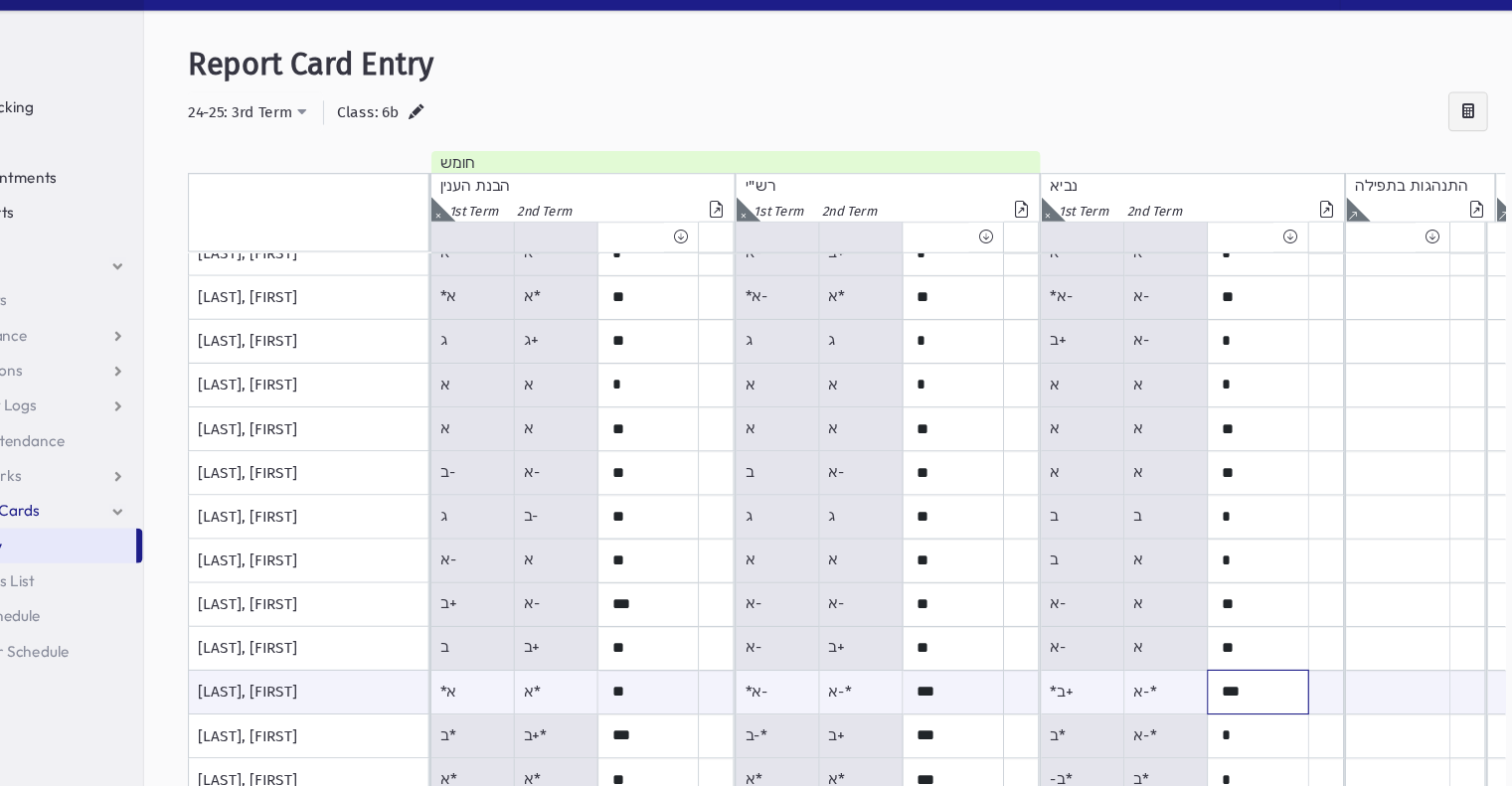 type on "***" 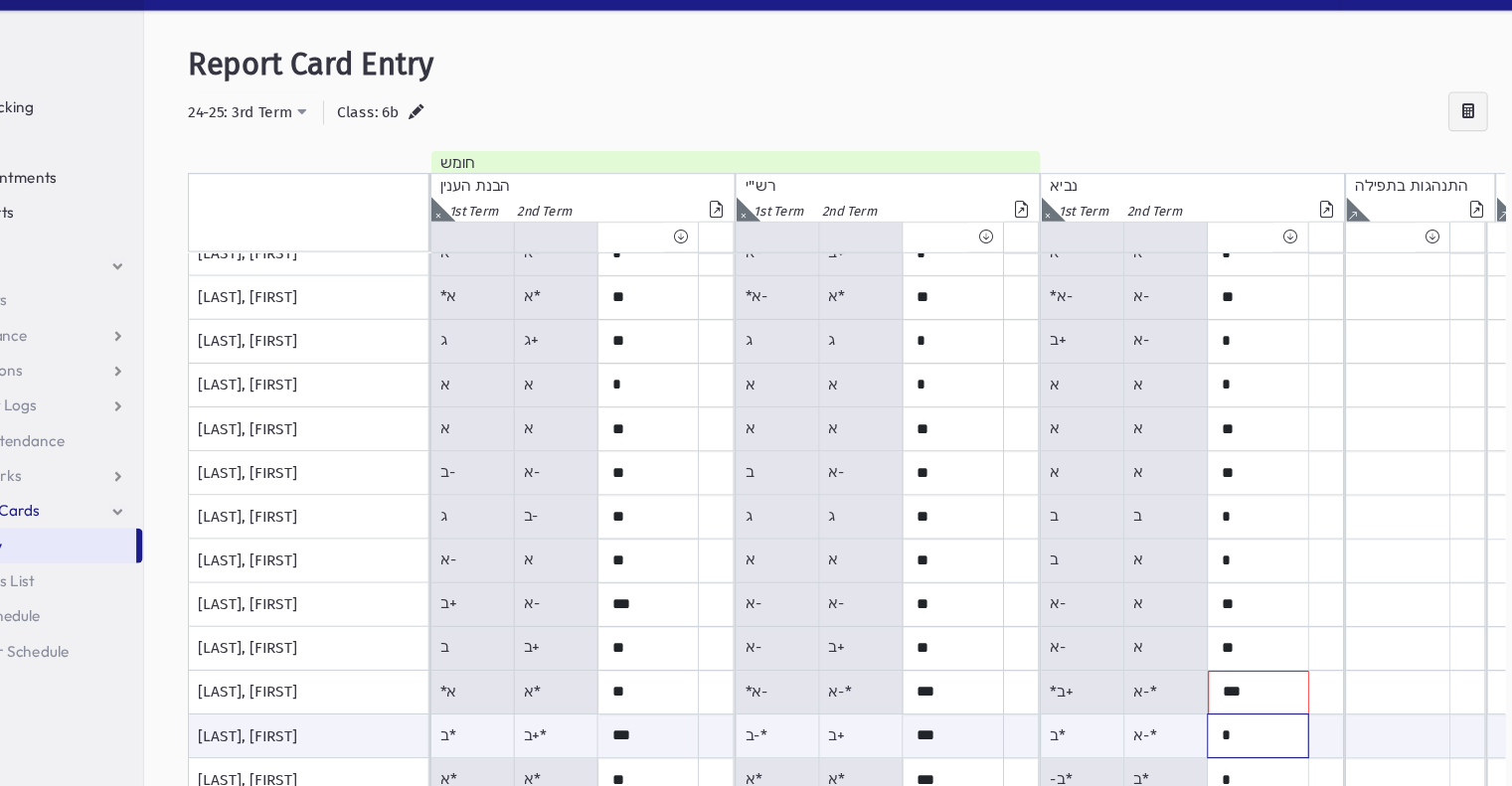 click on "*" at bounding box center (696, 712) 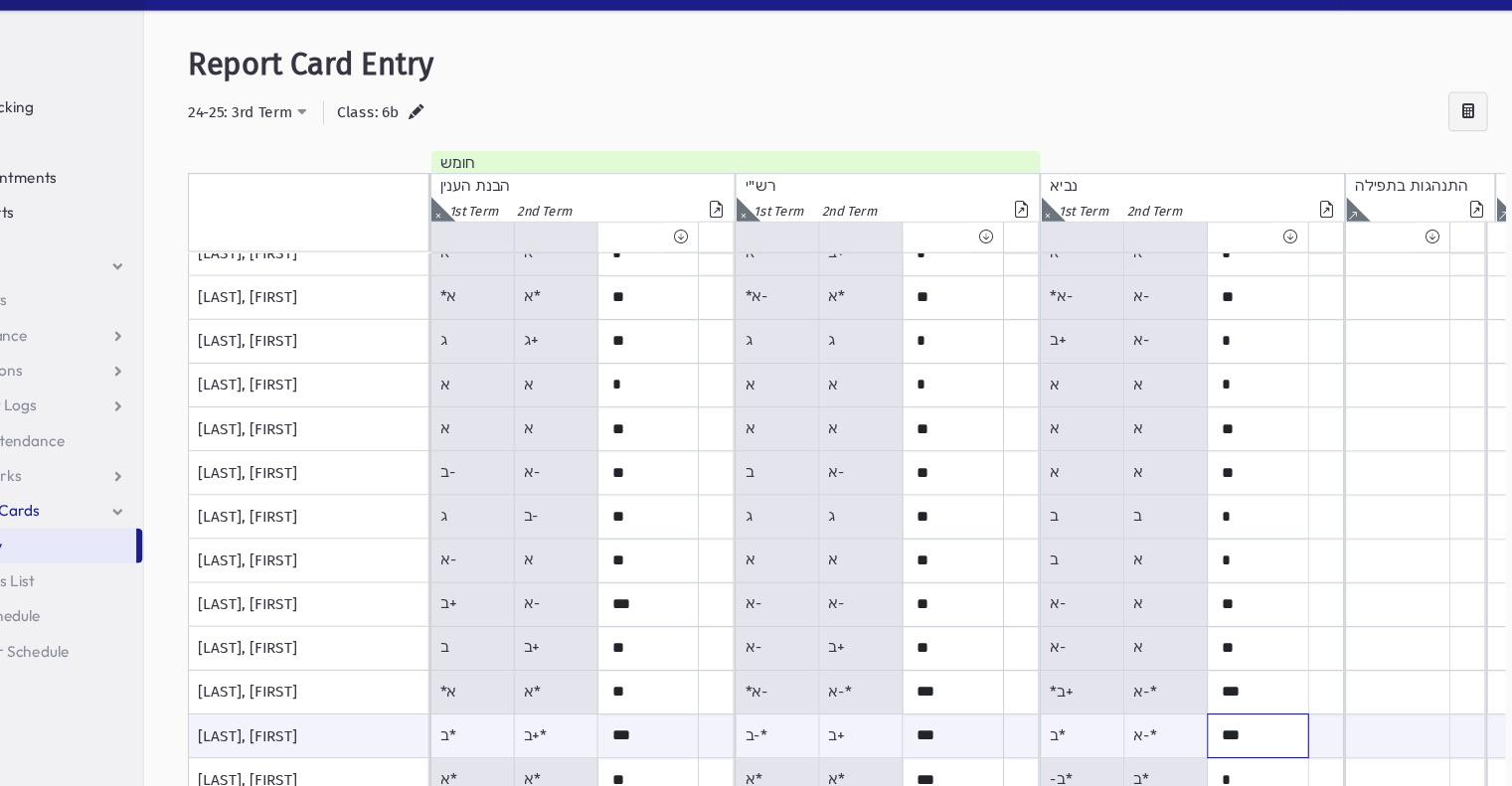 drag, startPoint x: 1476, startPoint y: 594, endPoint x: 1261, endPoint y: 702, distance: 240.60133 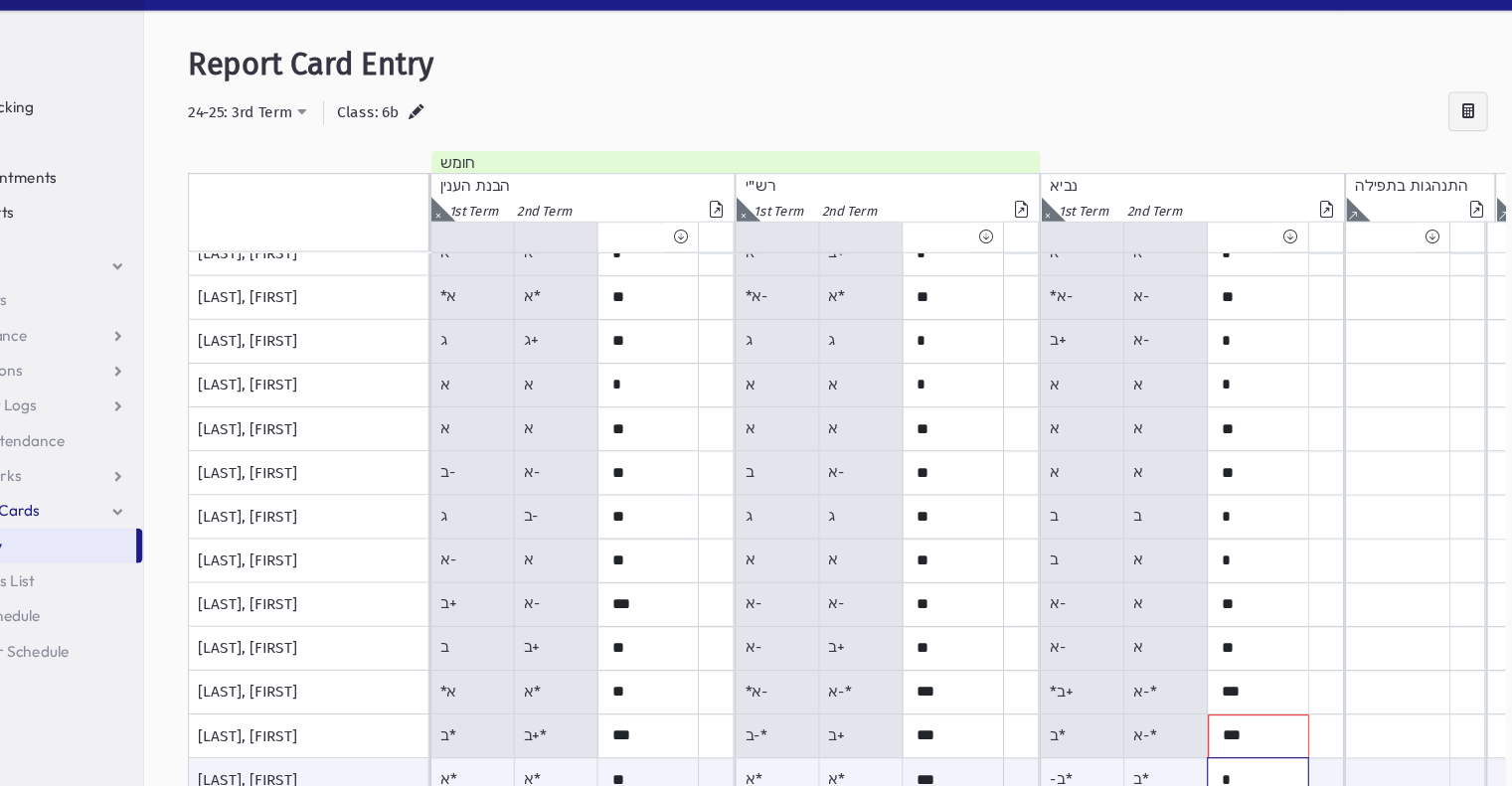 scroll, scrollTop: 199, scrollLeft: 0, axis: vertical 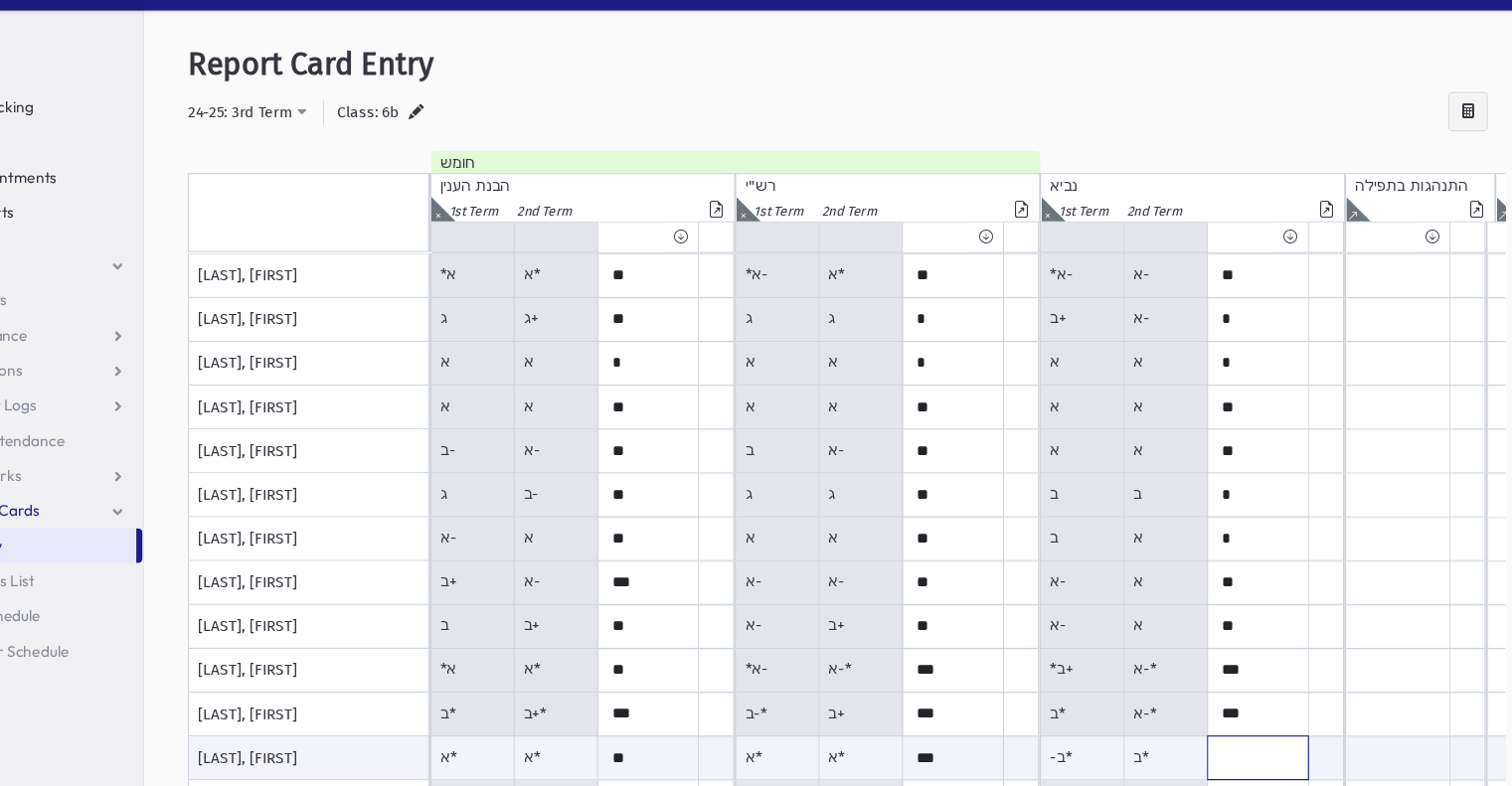 paste on "*" 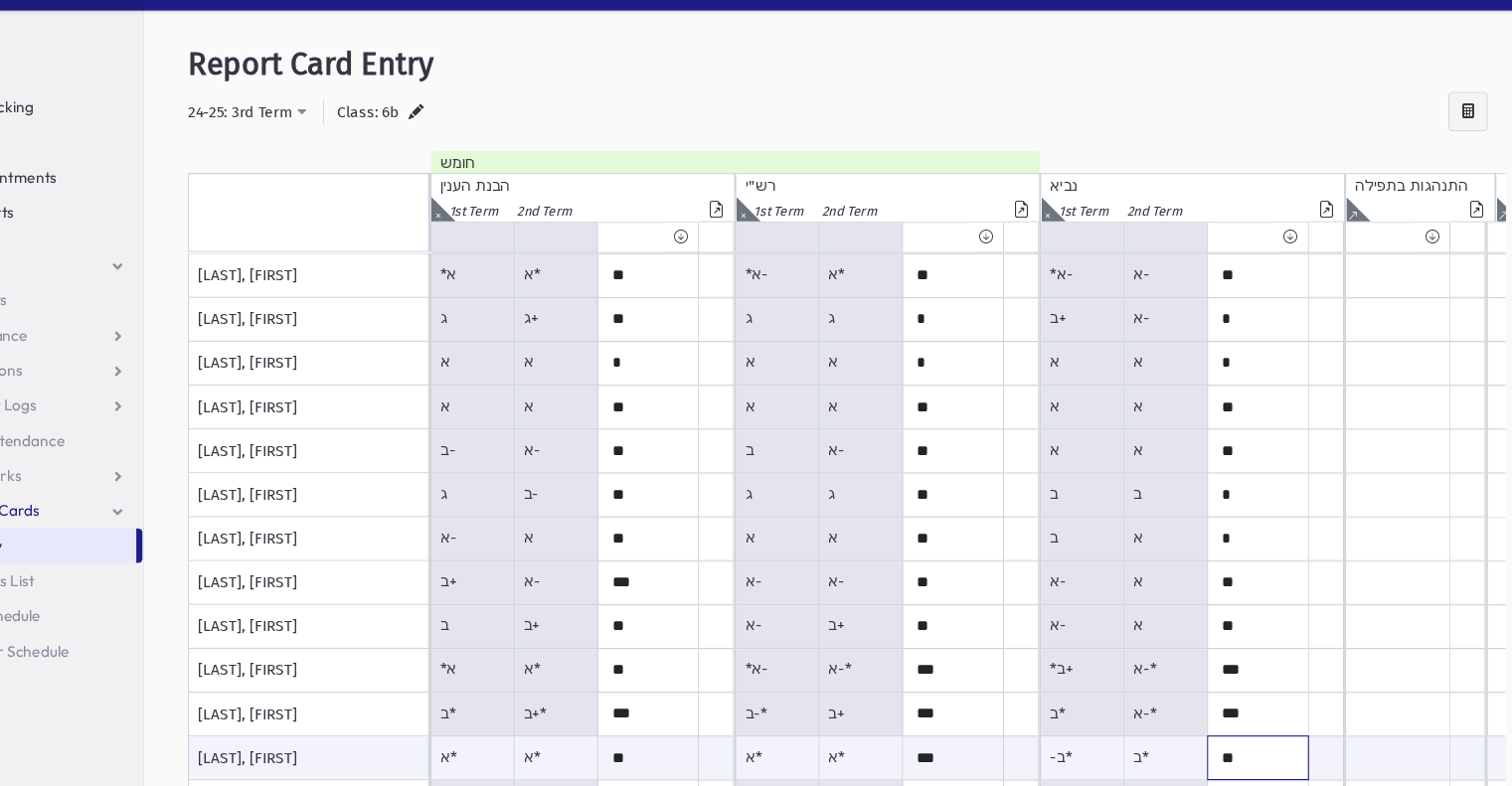type on "**" 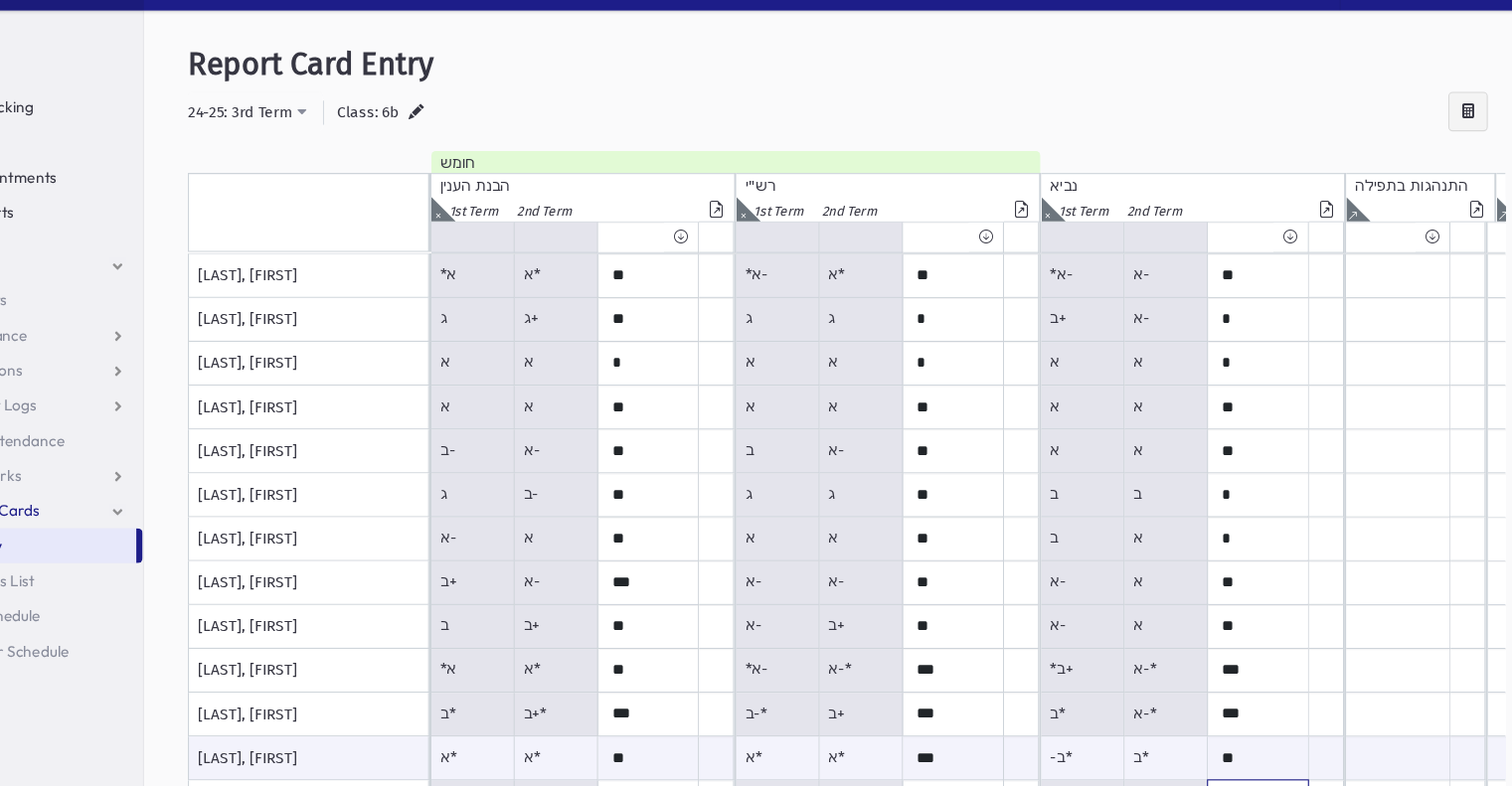 scroll, scrollTop: 438, scrollLeft: 0, axis: vertical 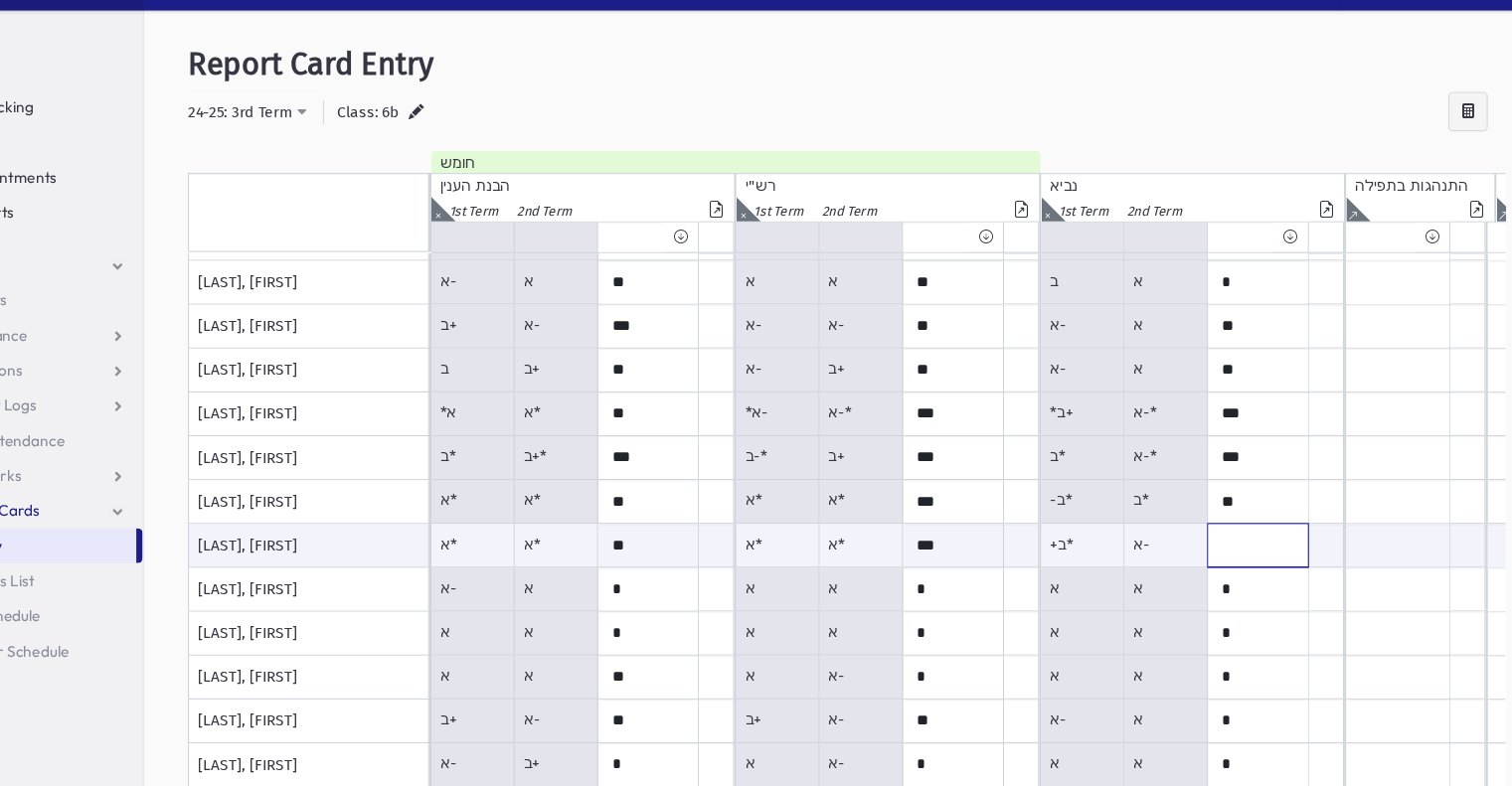 paste on "*" 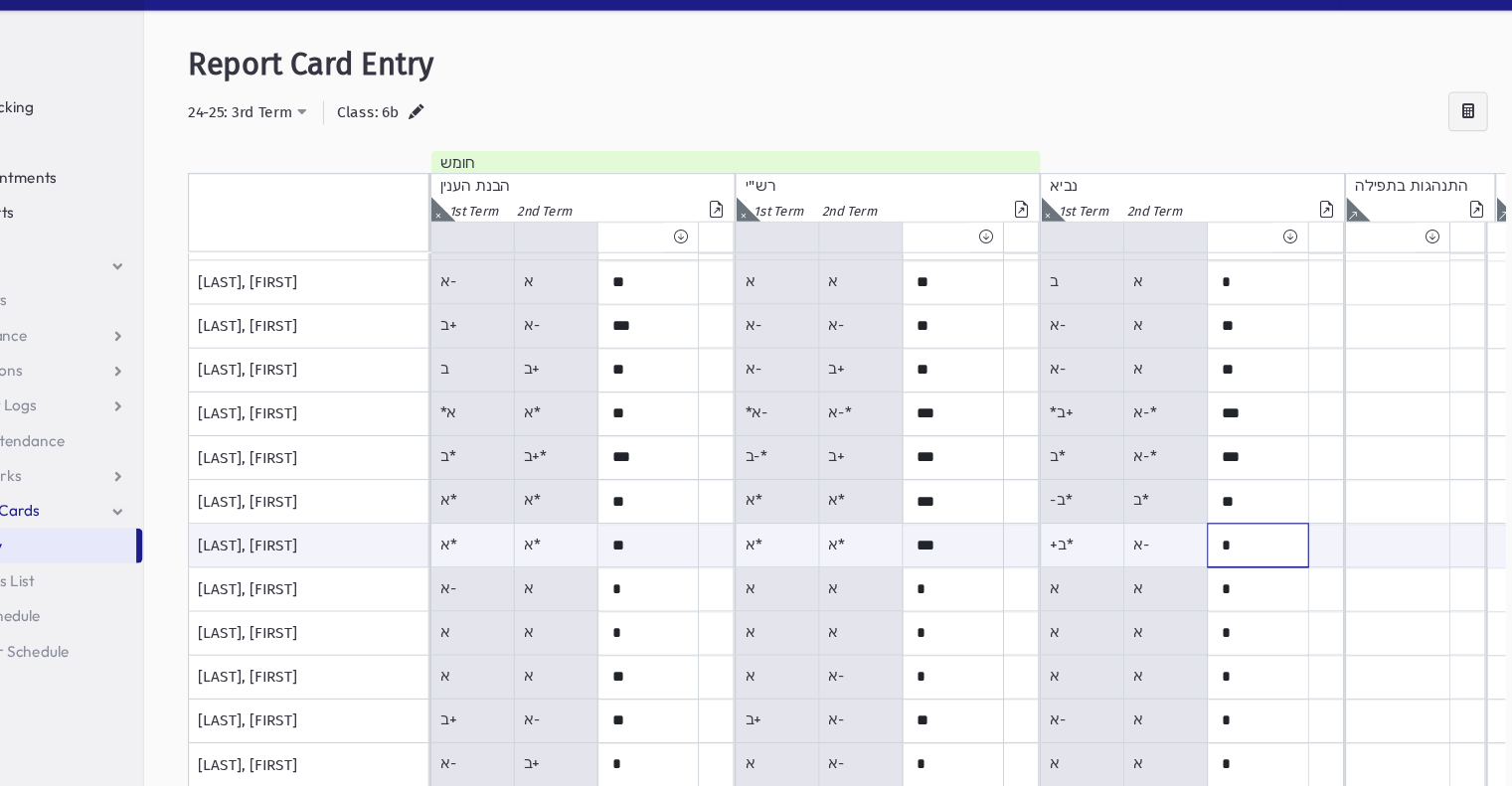 type on "*" 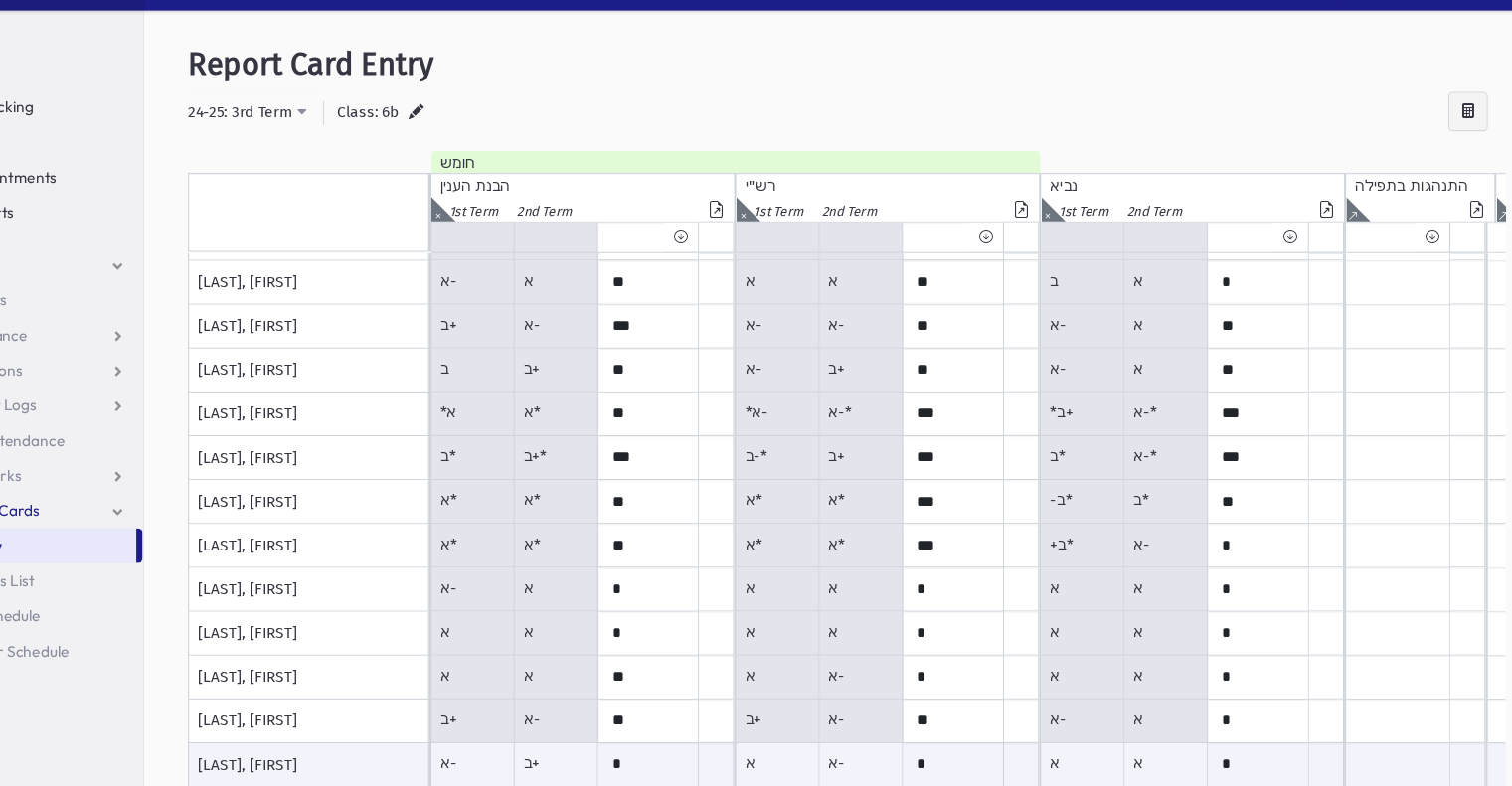 scroll, scrollTop: 0, scrollLeft: 0, axis: both 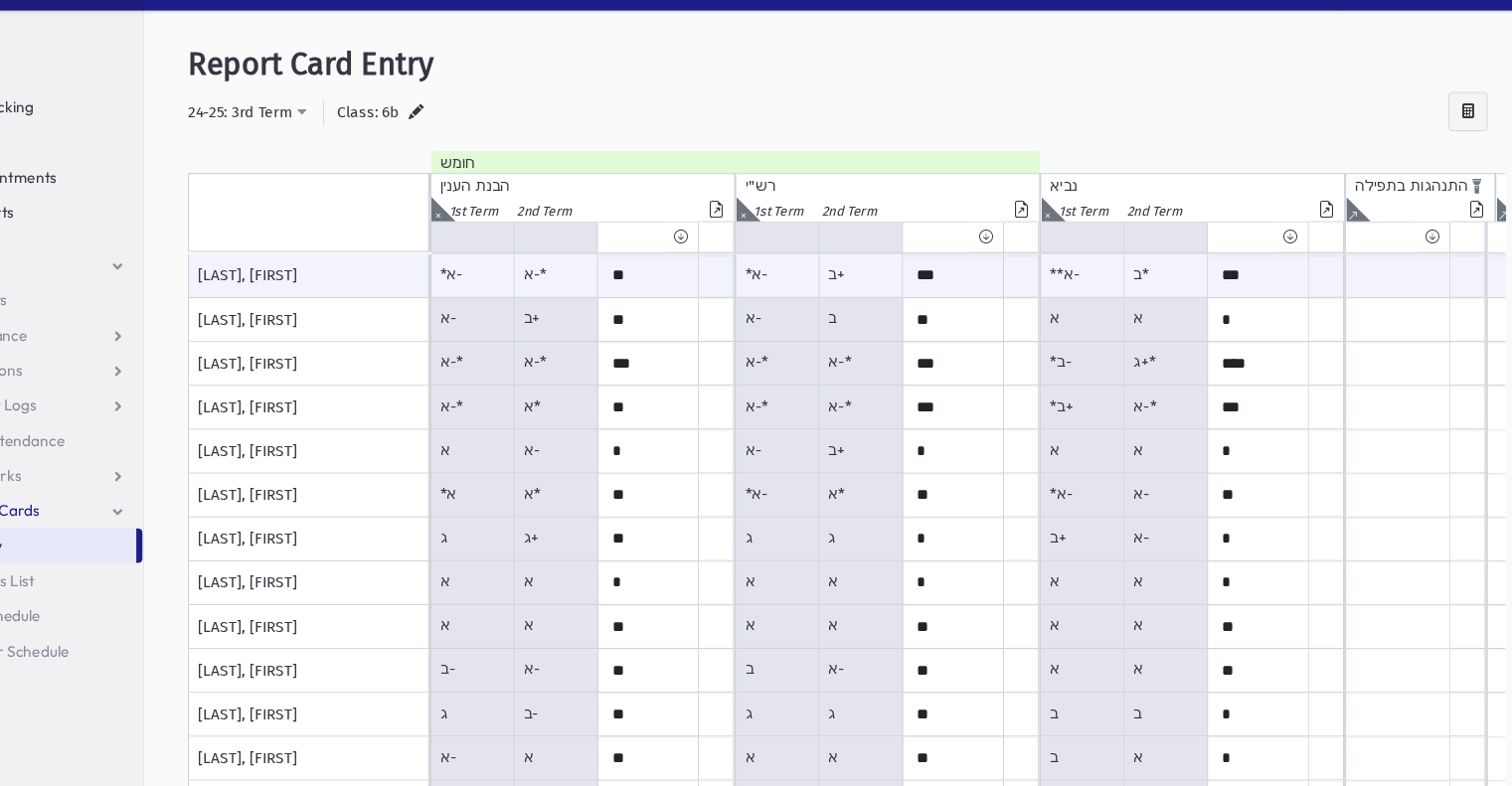 click at bounding box center [1334, 236] 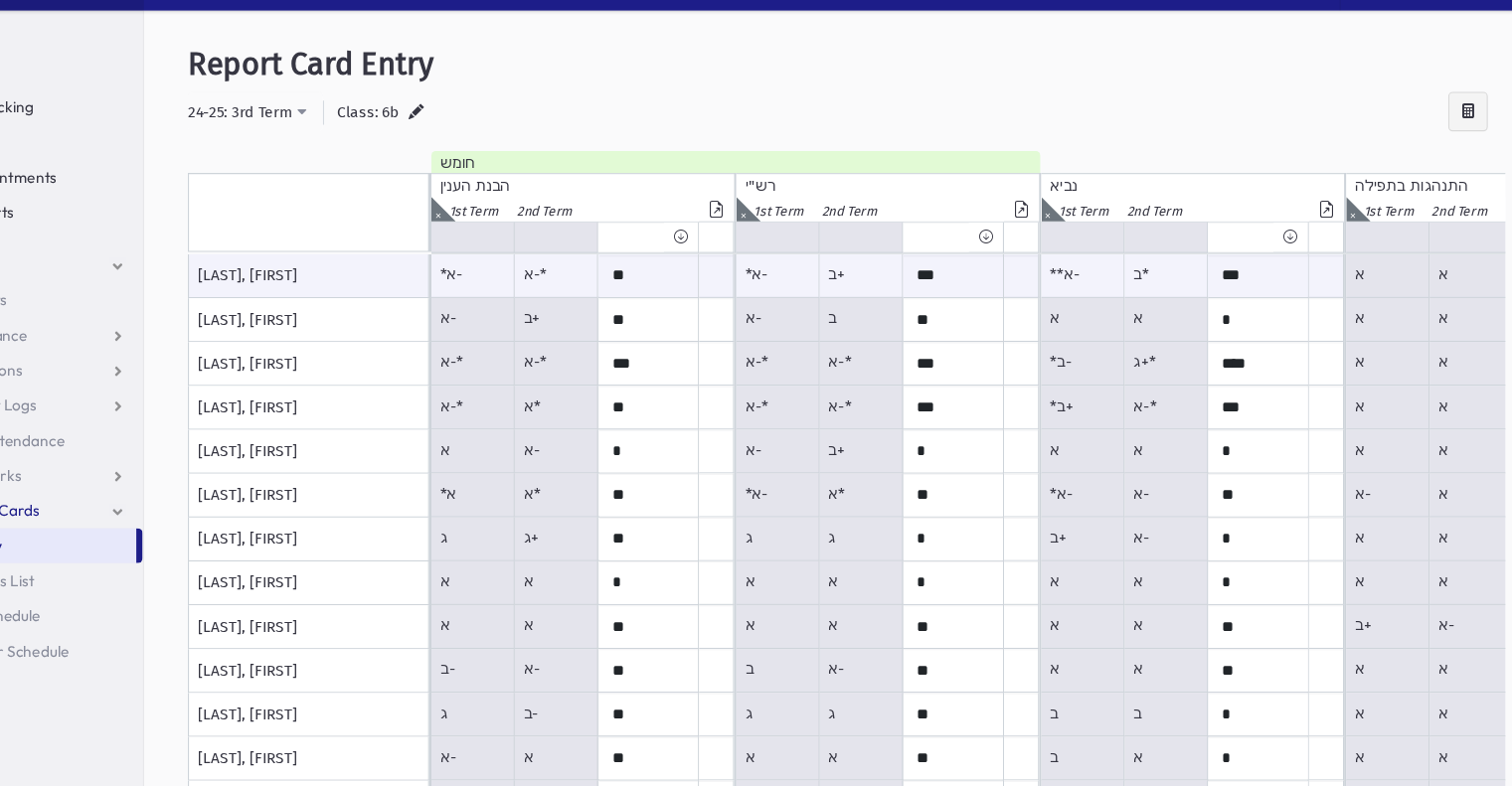 scroll, scrollTop: 0, scrollLeft: 82, axis: horizontal 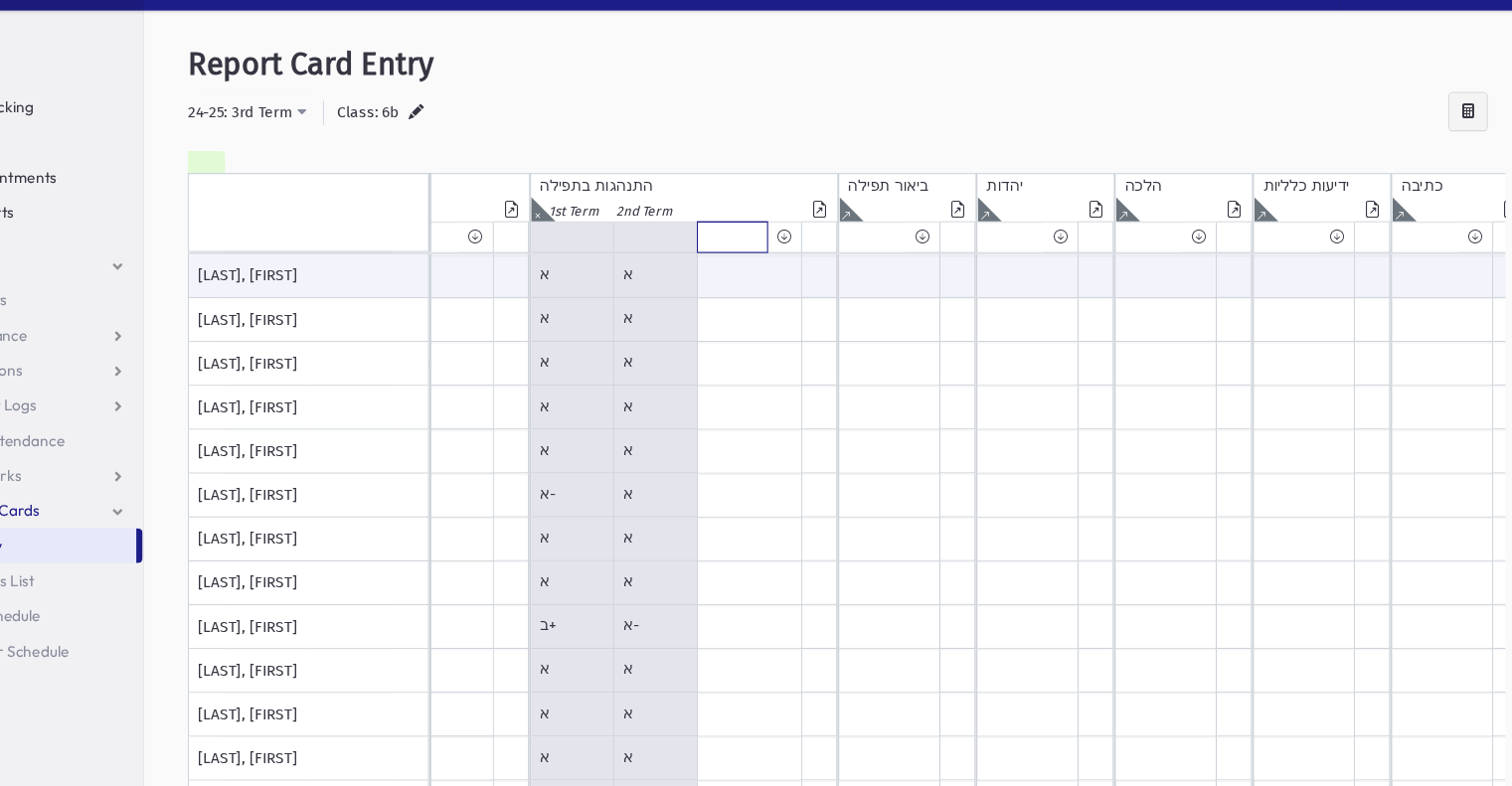 click at bounding box center [771, 260] 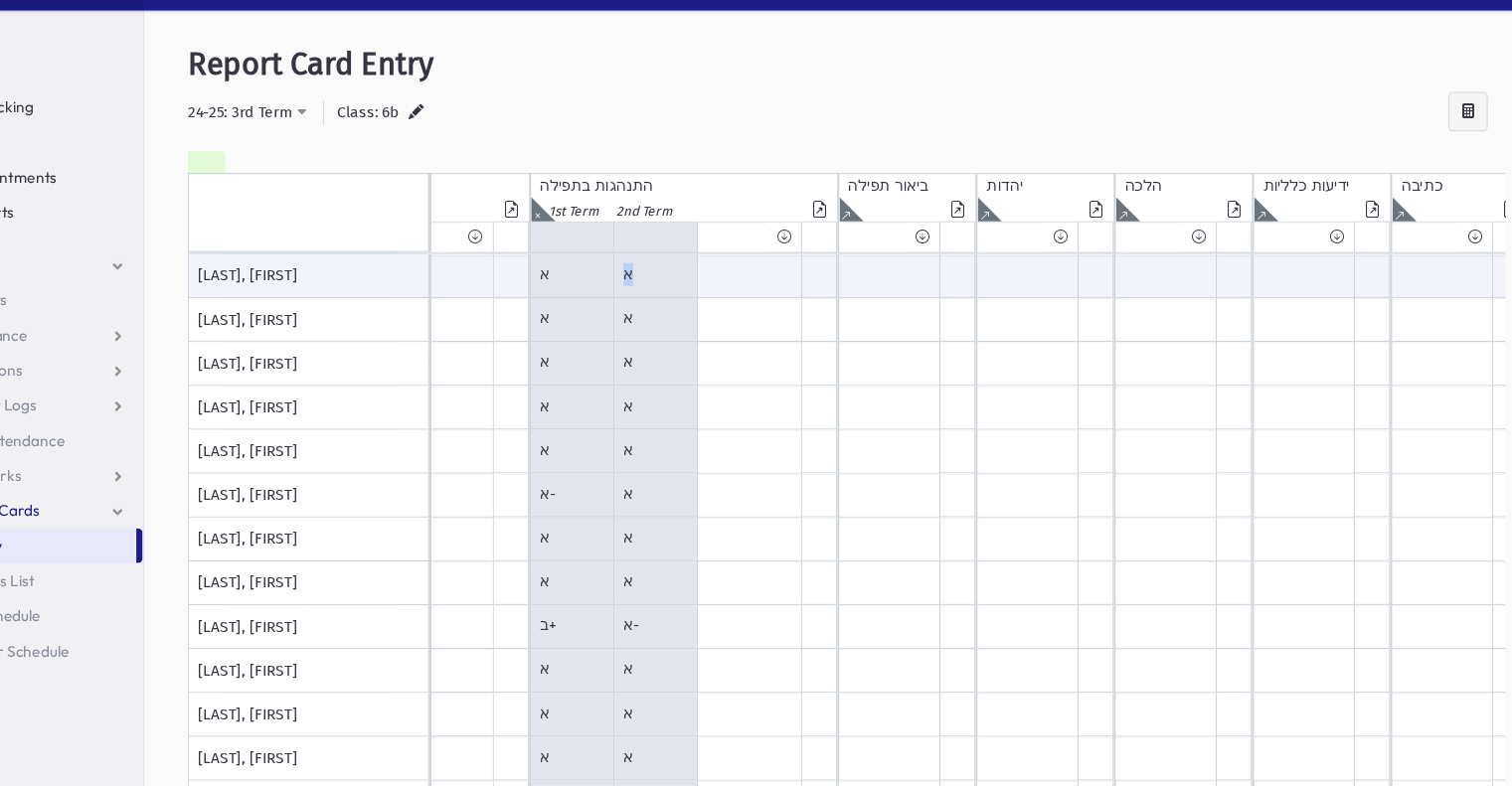 drag, startPoint x: 668, startPoint y: 297, endPoint x: 692, endPoint y: 300, distance: 24.186773 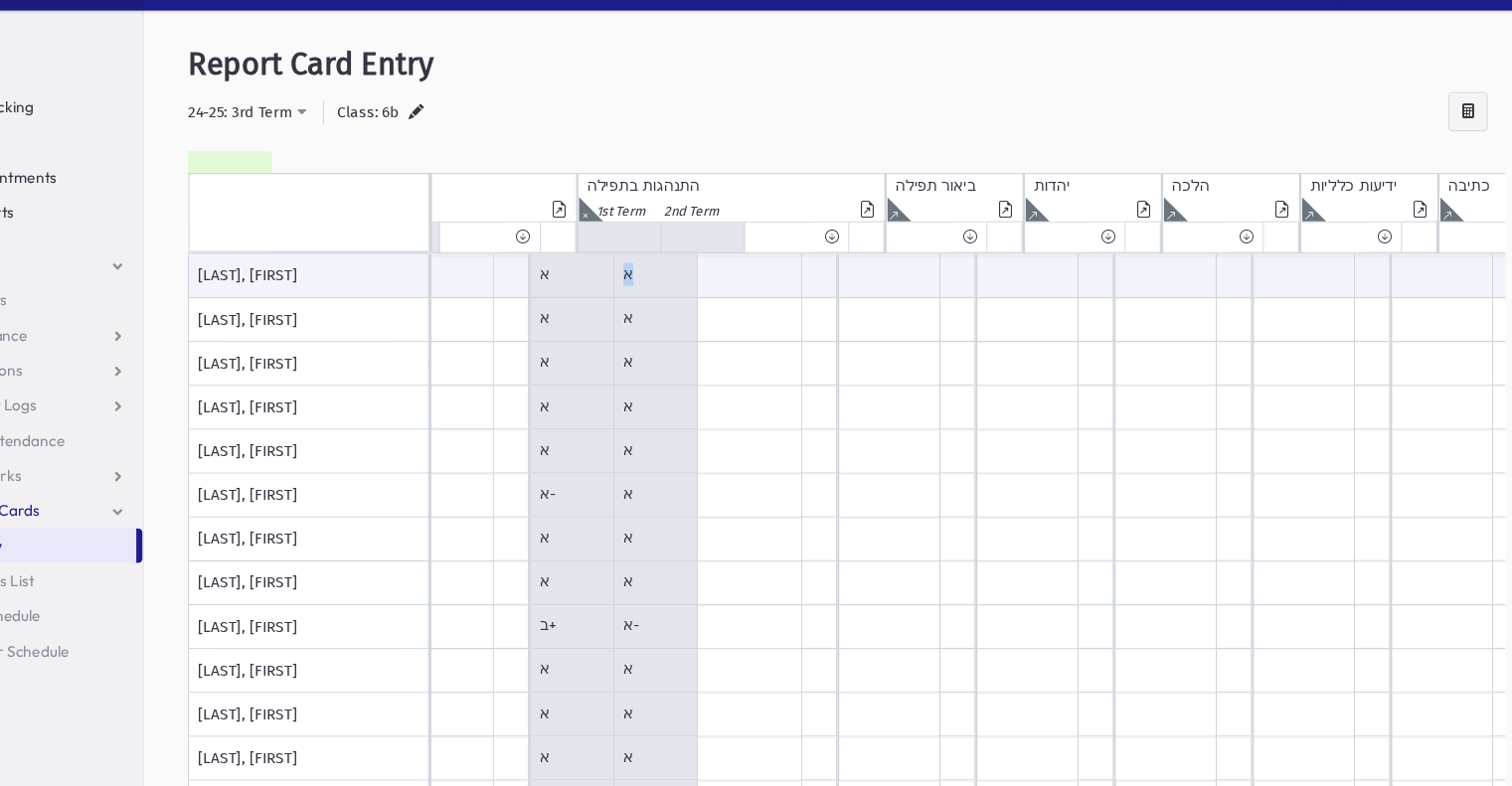scroll, scrollTop: 0, scrollLeft: 696, axis: horizontal 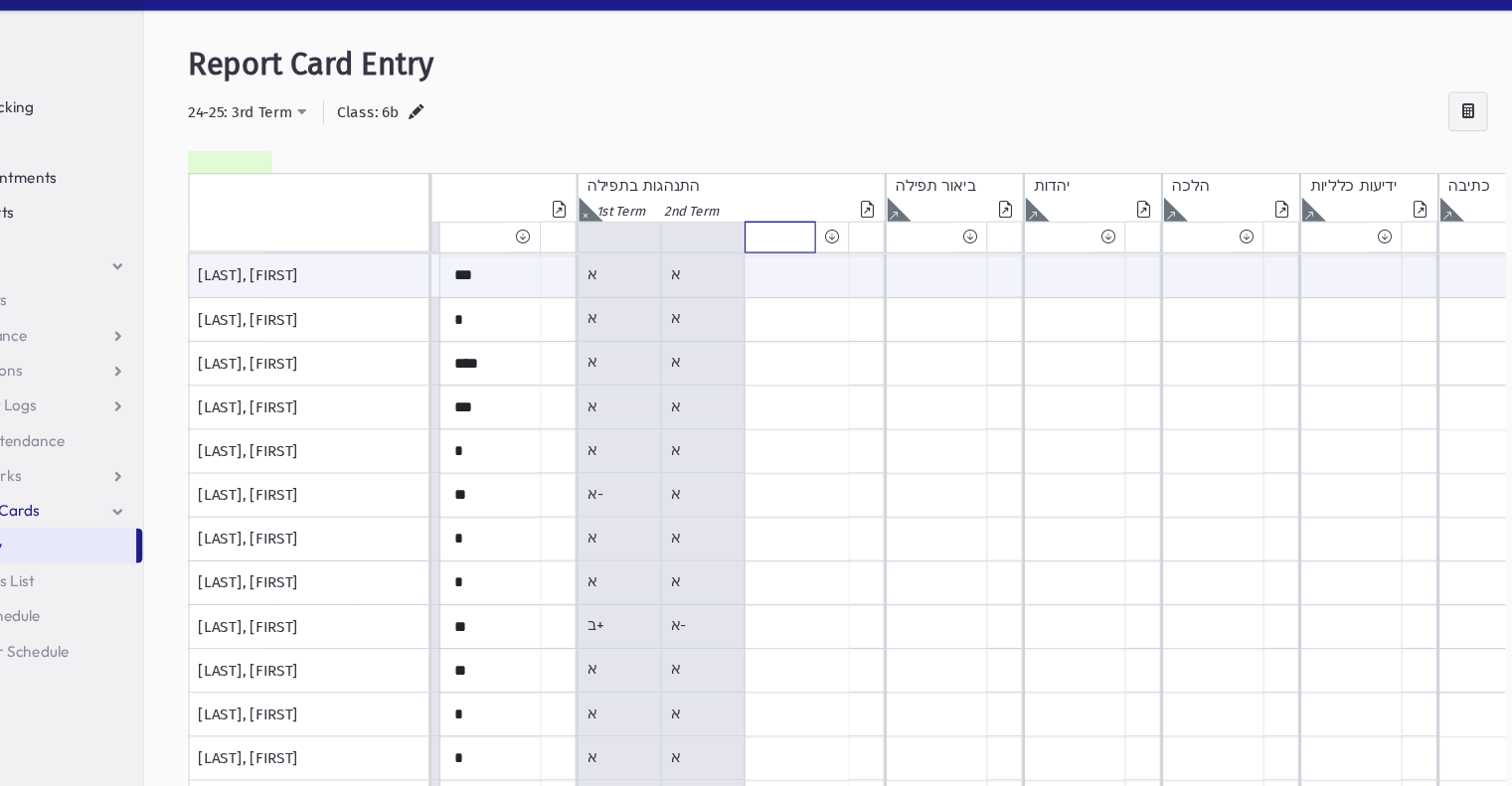 click at bounding box center [814, 260] 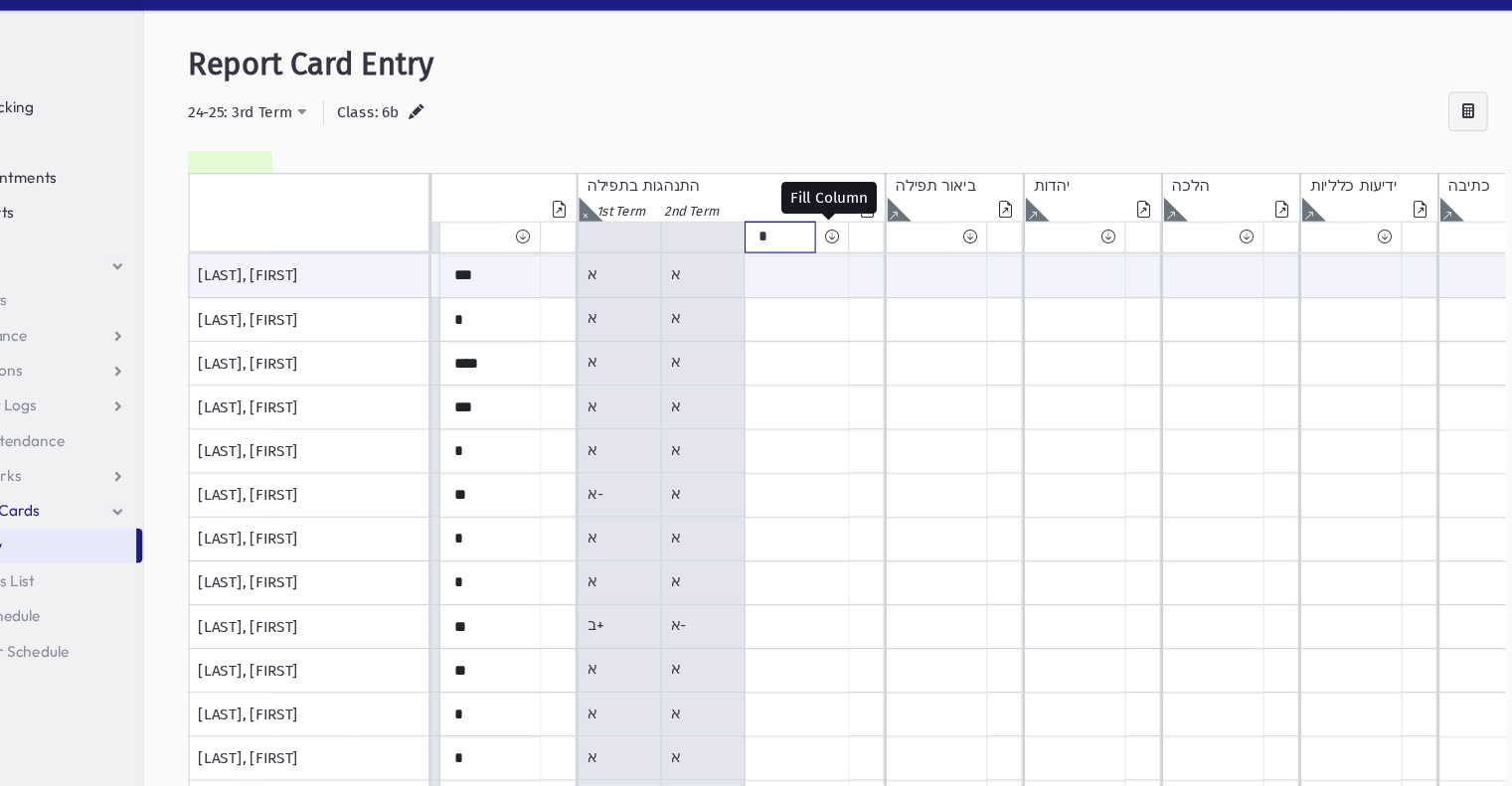 type on "*" 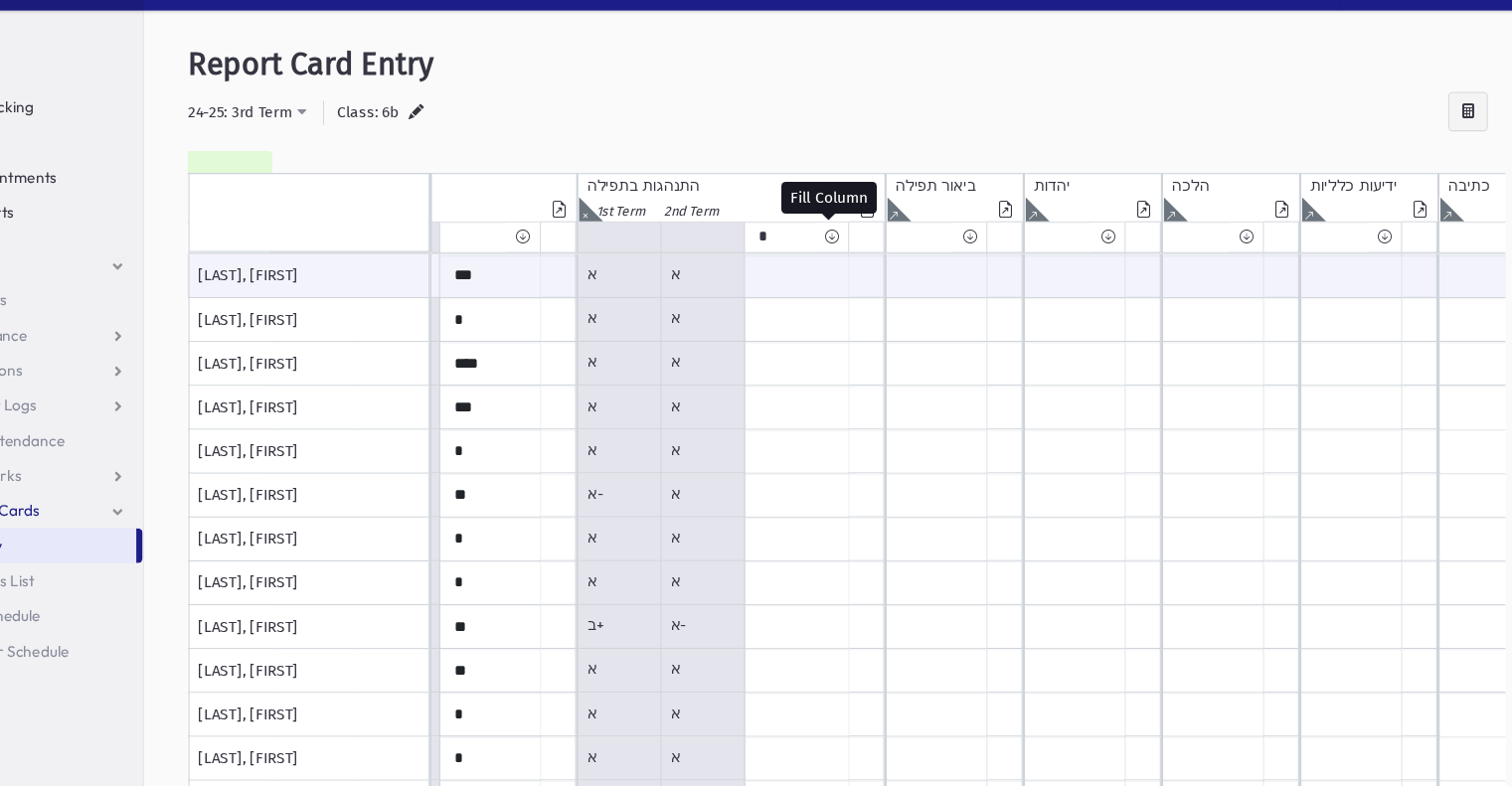 drag, startPoint x: 871, startPoint y: 261, endPoint x: 865, endPoint y: 245, distance: 17.088007 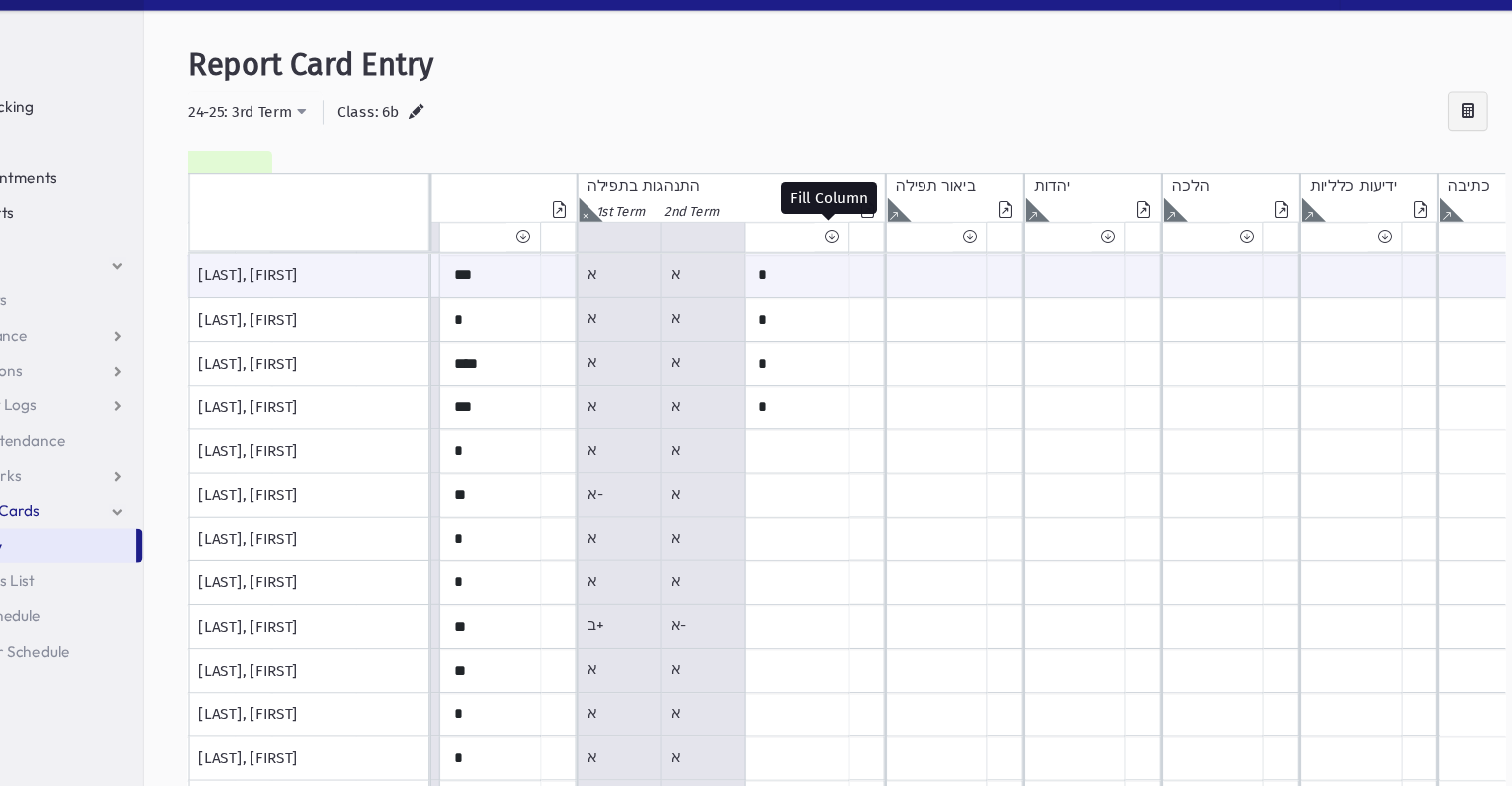 type on "*" 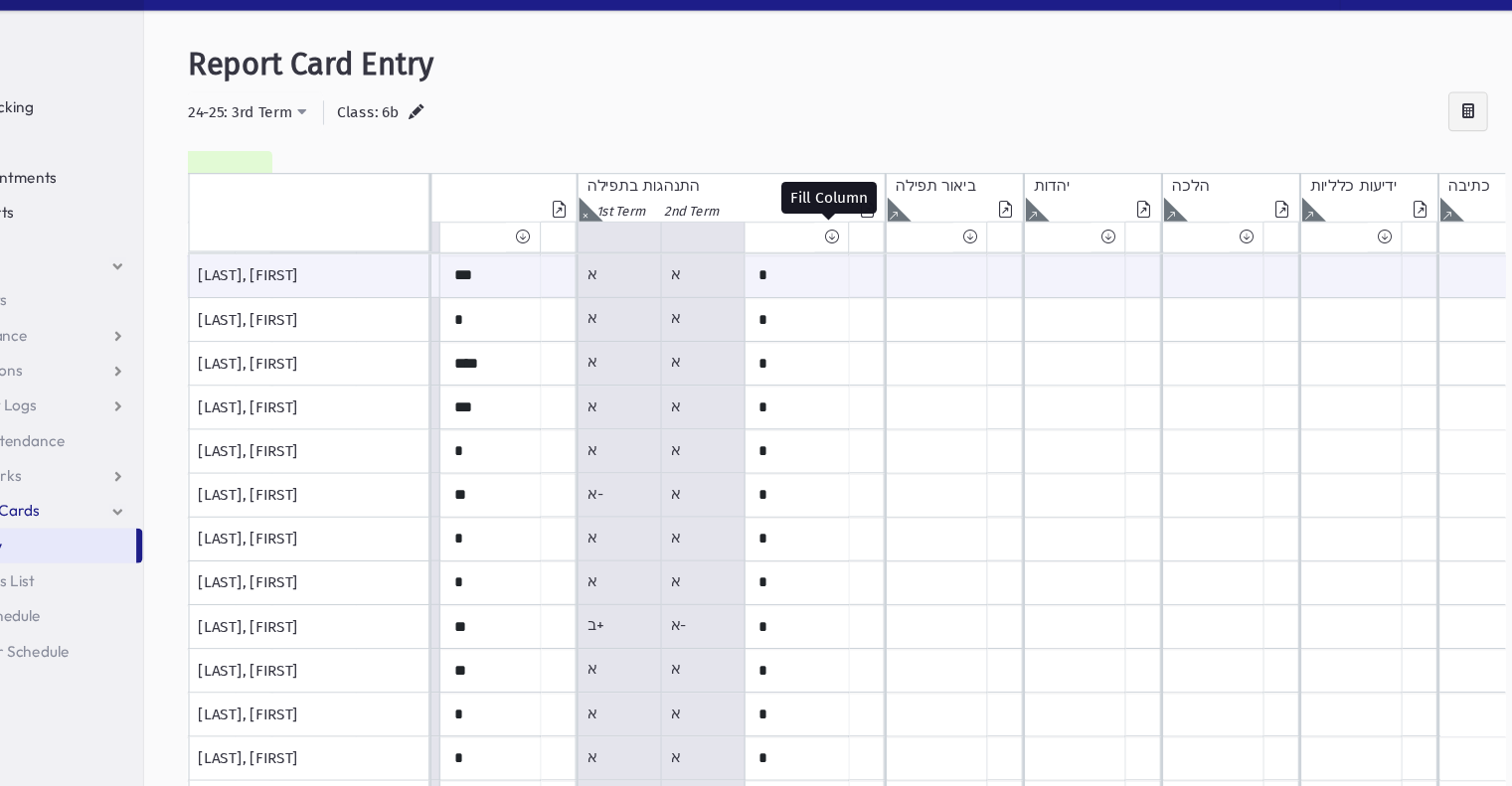 click at bounding box center [861, 260] 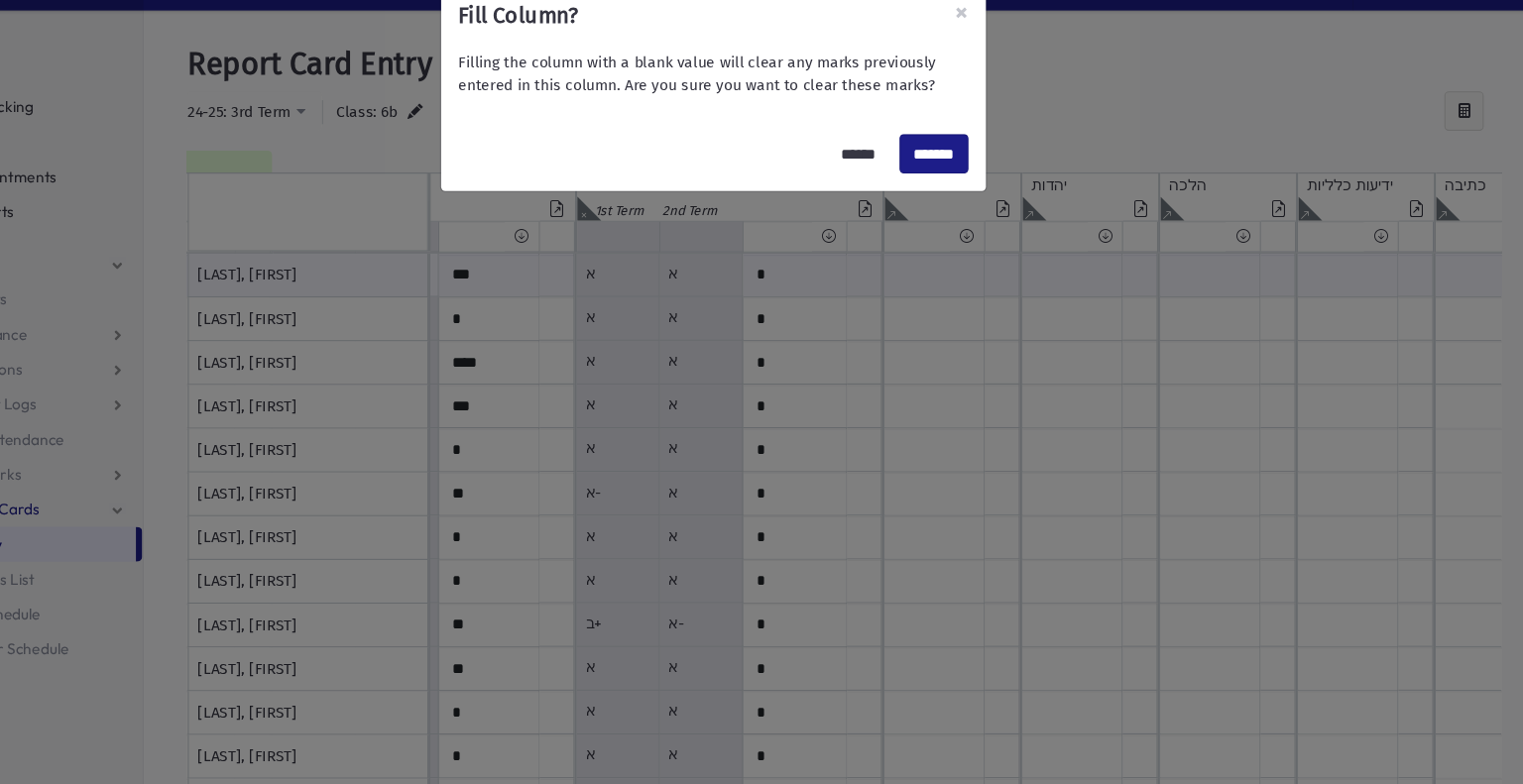 click on "Fill Column?
×
Filling the column with a blank value will clear any marks previously entered in this column. Are you sure you want to clear these marks?
******
*******" at bounding box center (762, 392) 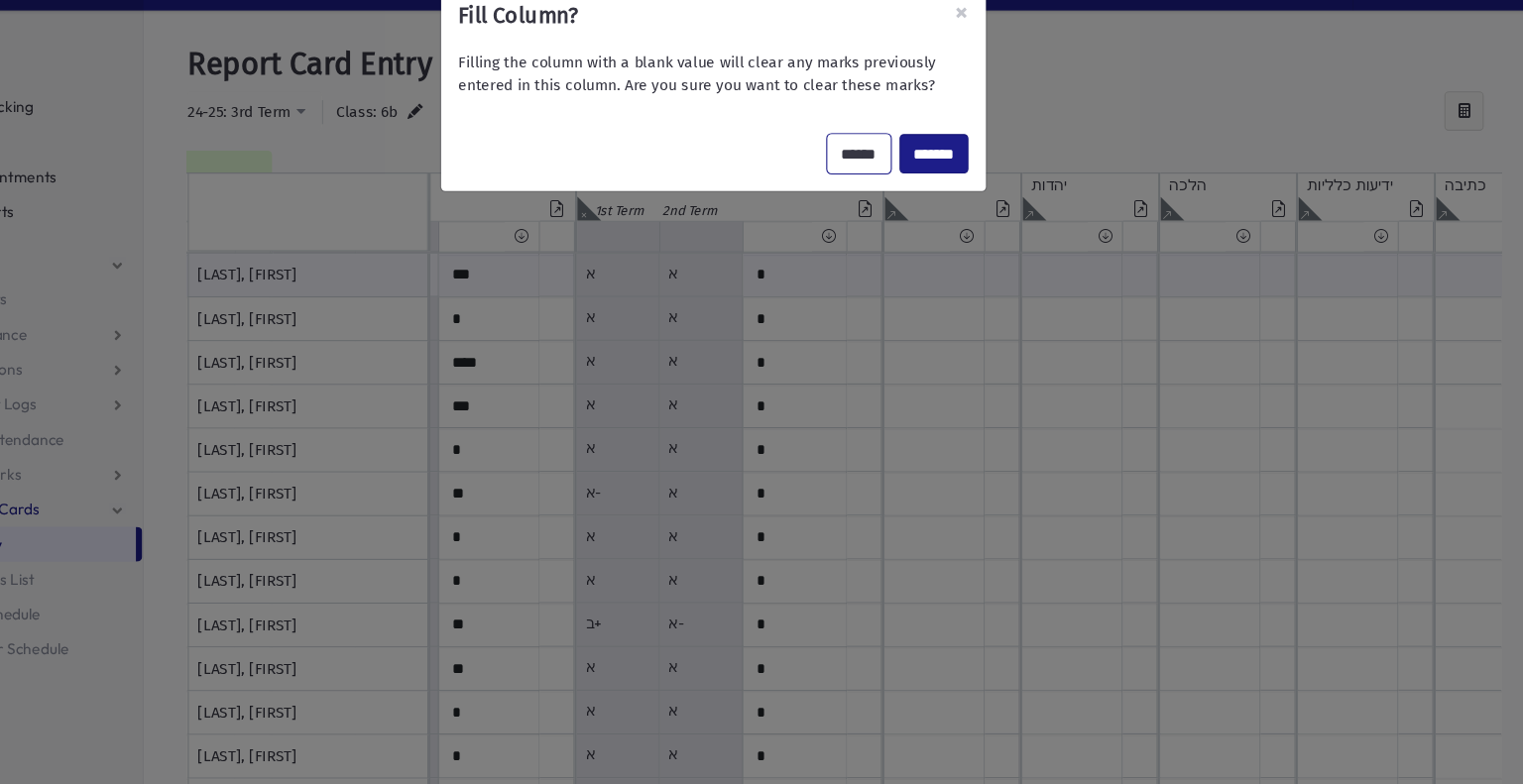 click on "******" at bounding box center [886, 185] 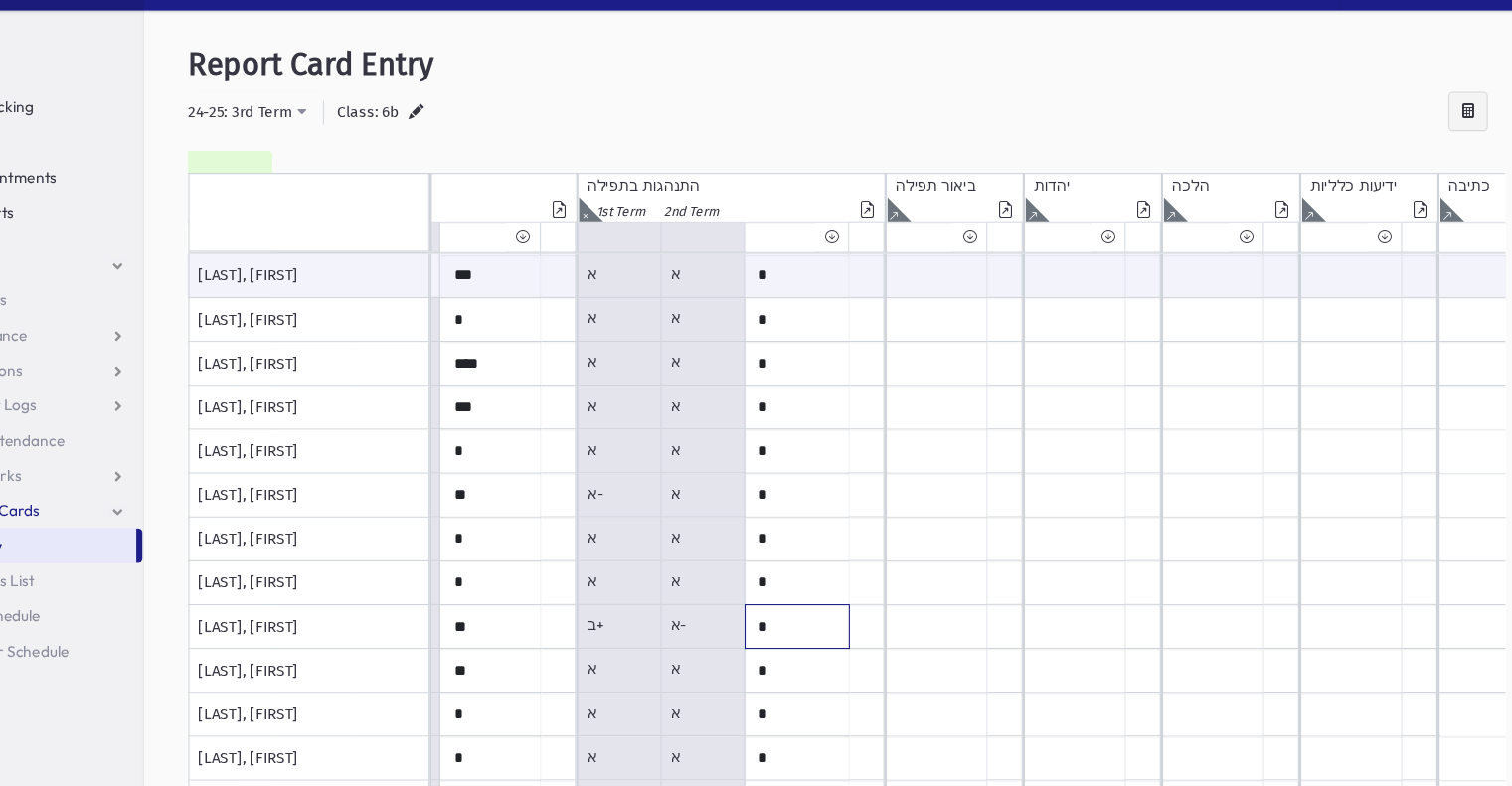 click on "*" at bounding box center (0, 296) 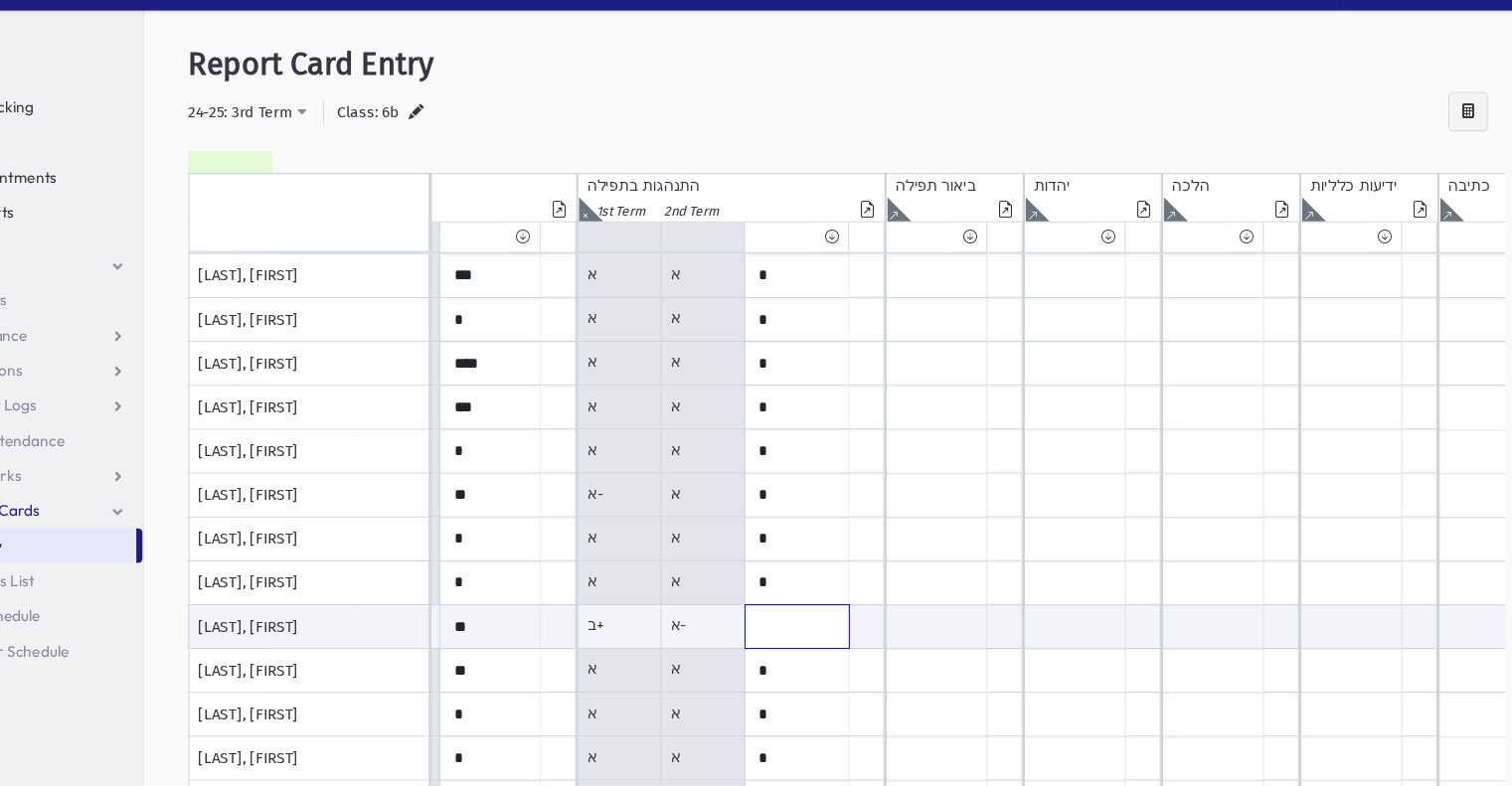 click at bounding box center [0, 613] 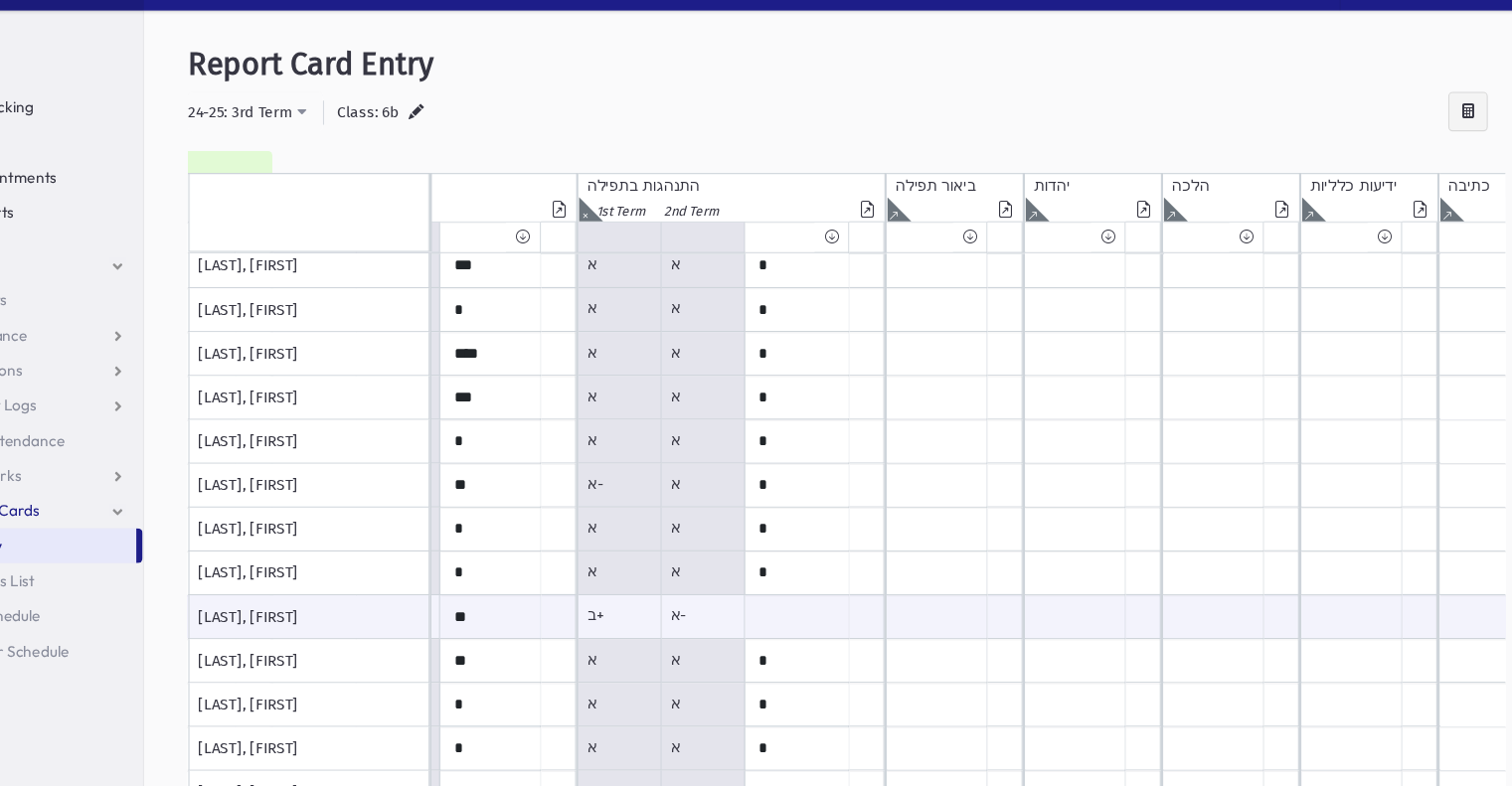 click on "ב+" at bounding box center (-185, 603) 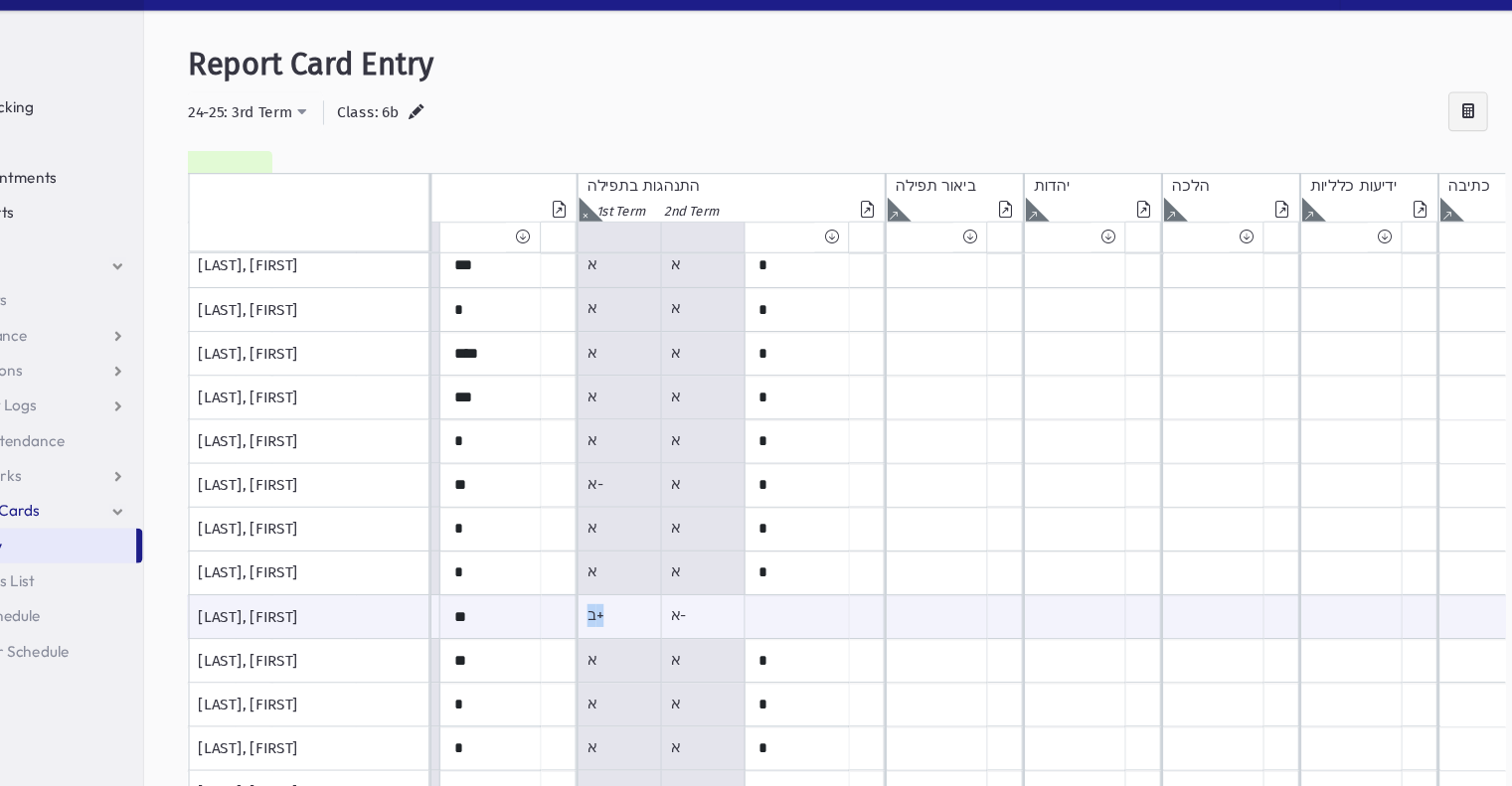 drag, startPoint x: 637, startPoint y: 606, endPoint x: 659, endPoint y: 607, distance: 22.022716 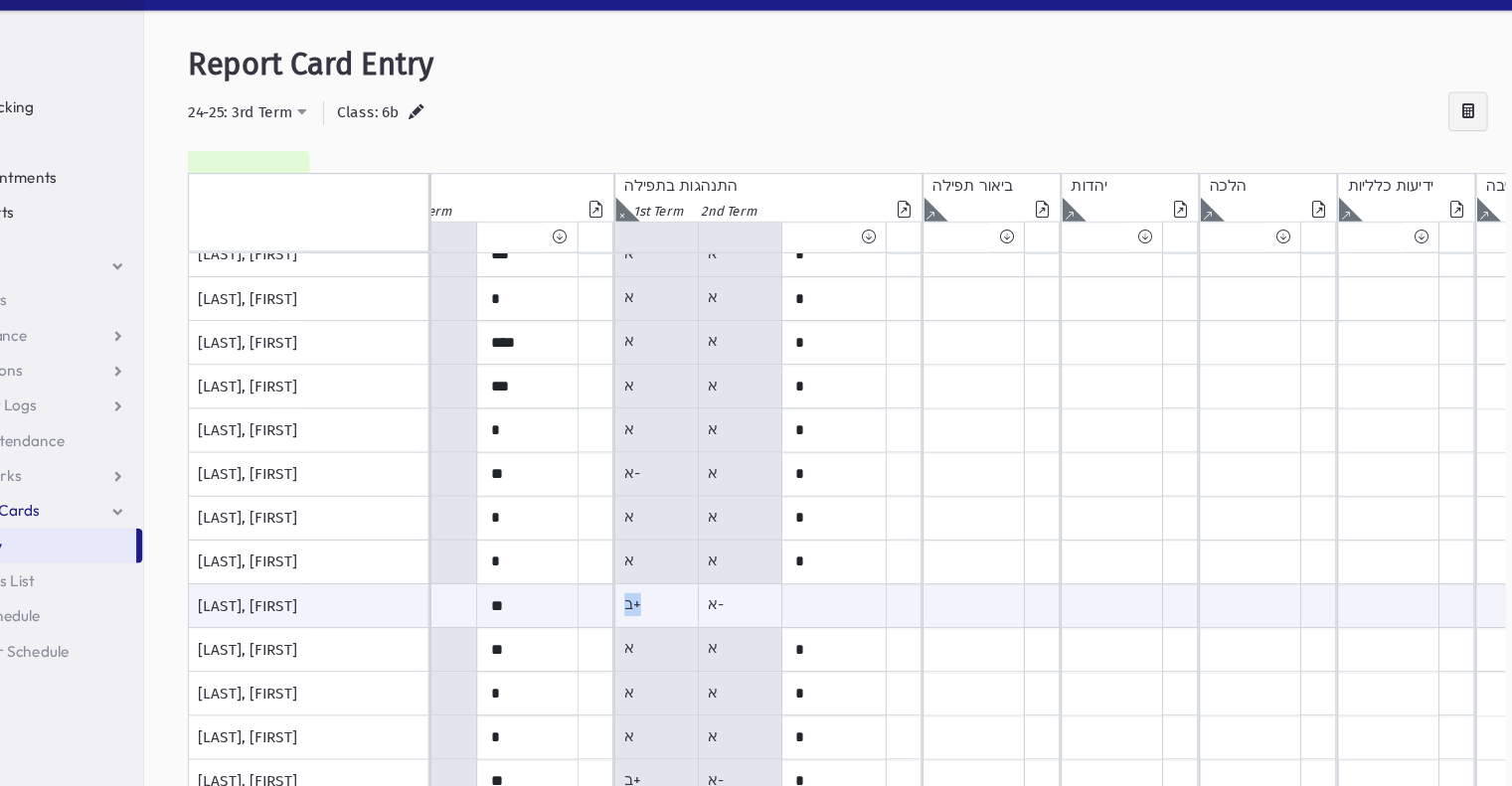scroll, scrollTop: 18, scrollLeft: 656, axis: both 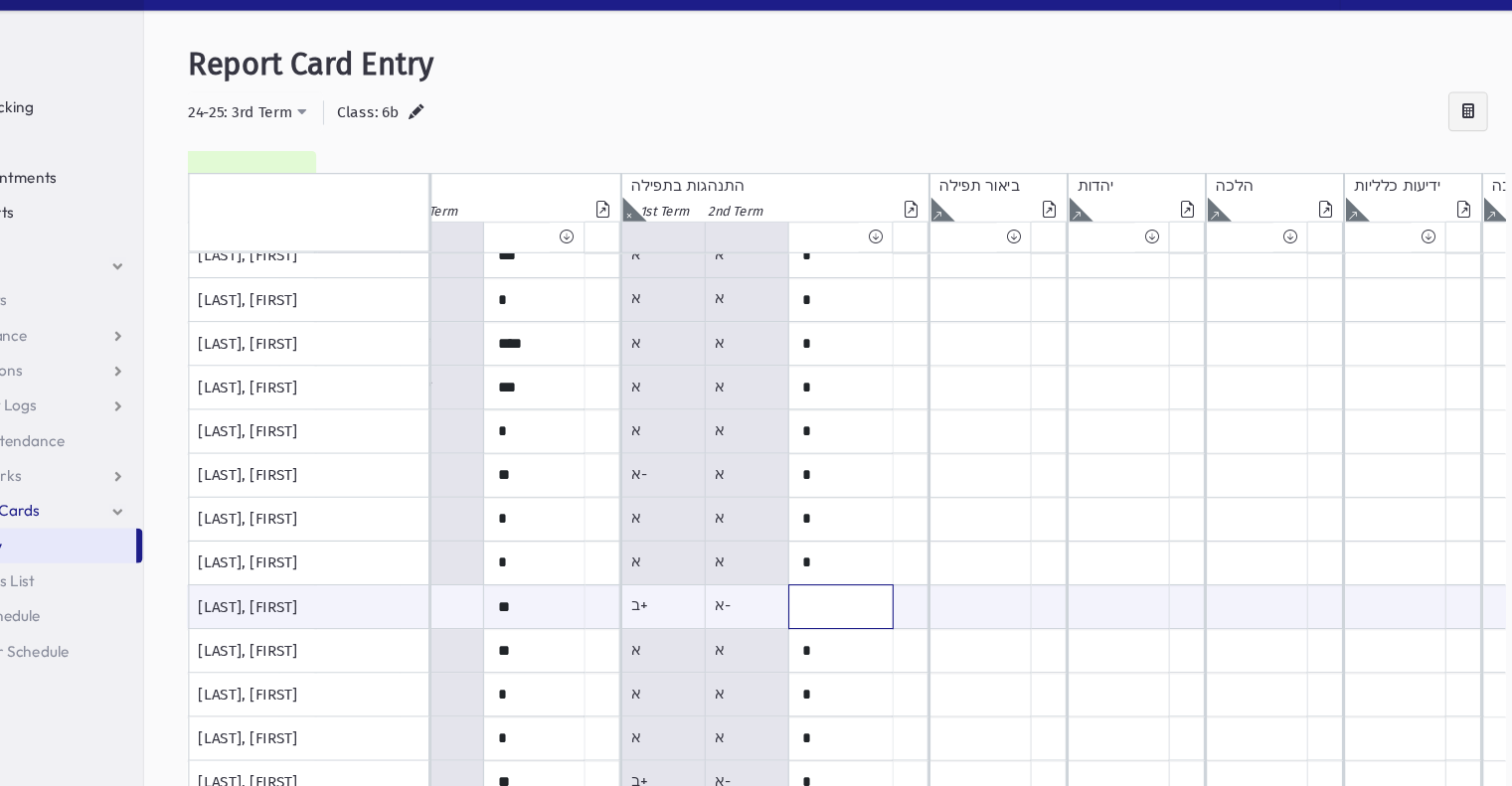 click at bounding box center [40, 595] 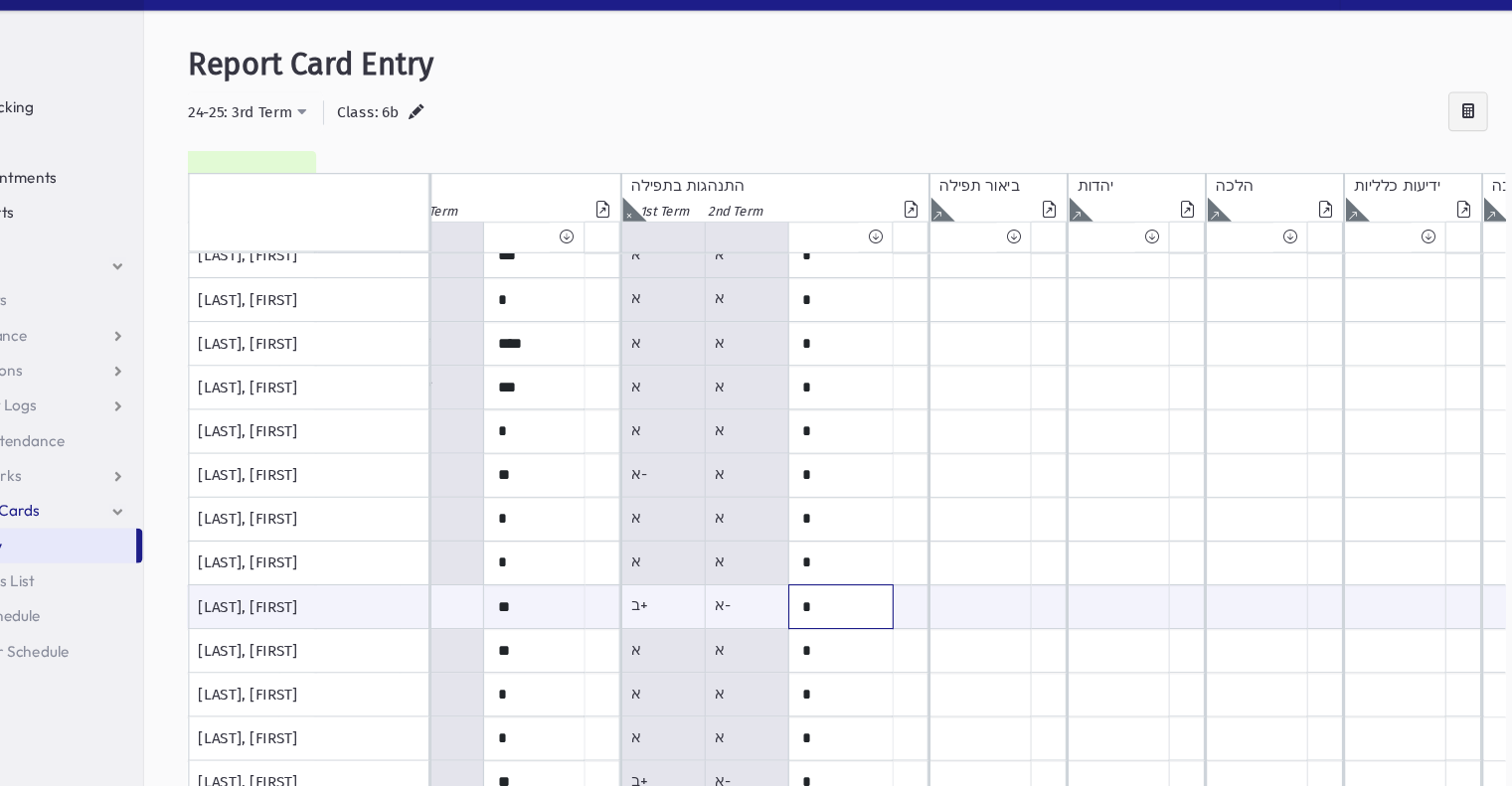 type on "*" 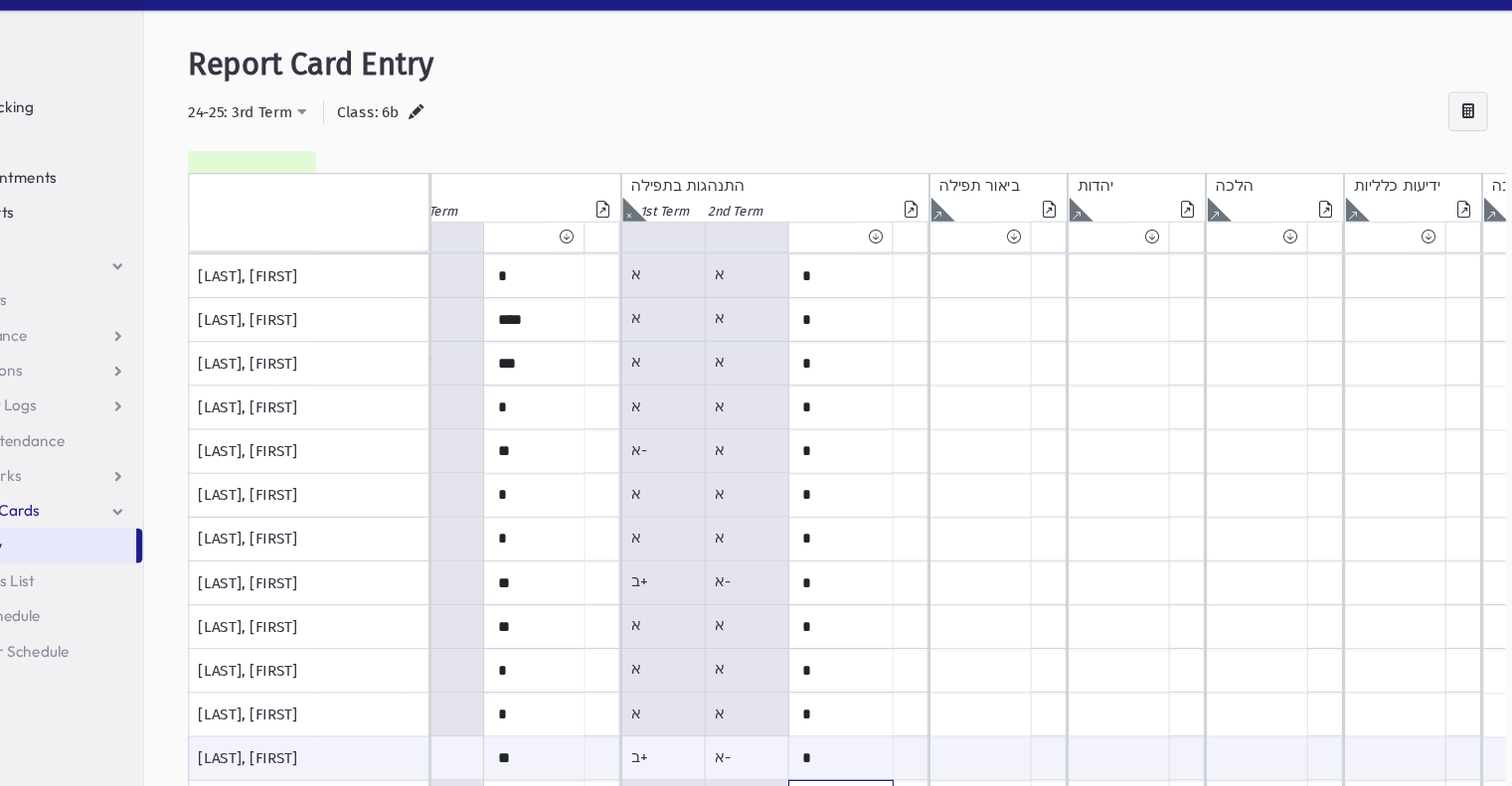 scroll, scrollTop: 298, scrollLeft: 656, axis: both 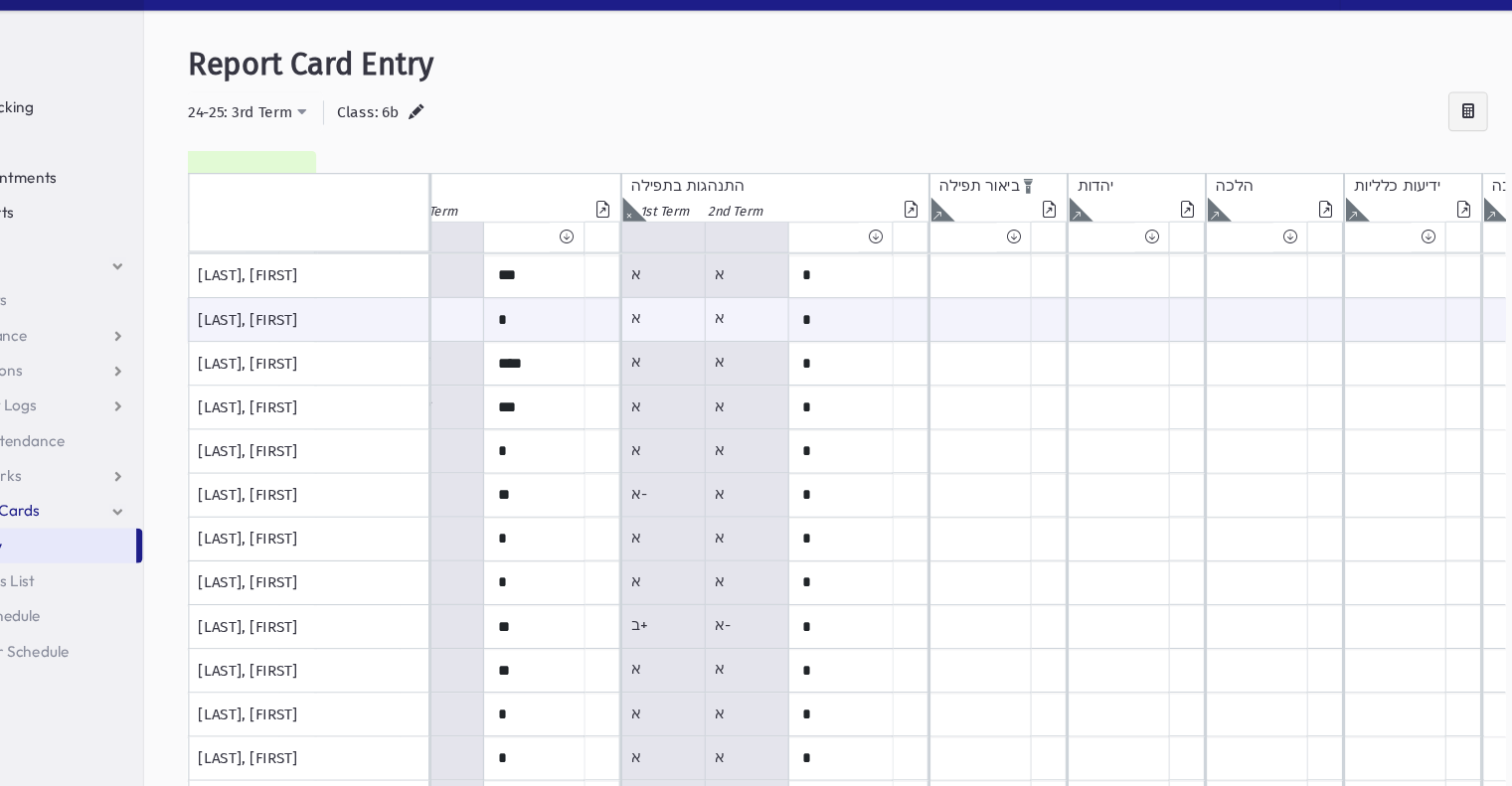 click at bounding box center [957, 236] 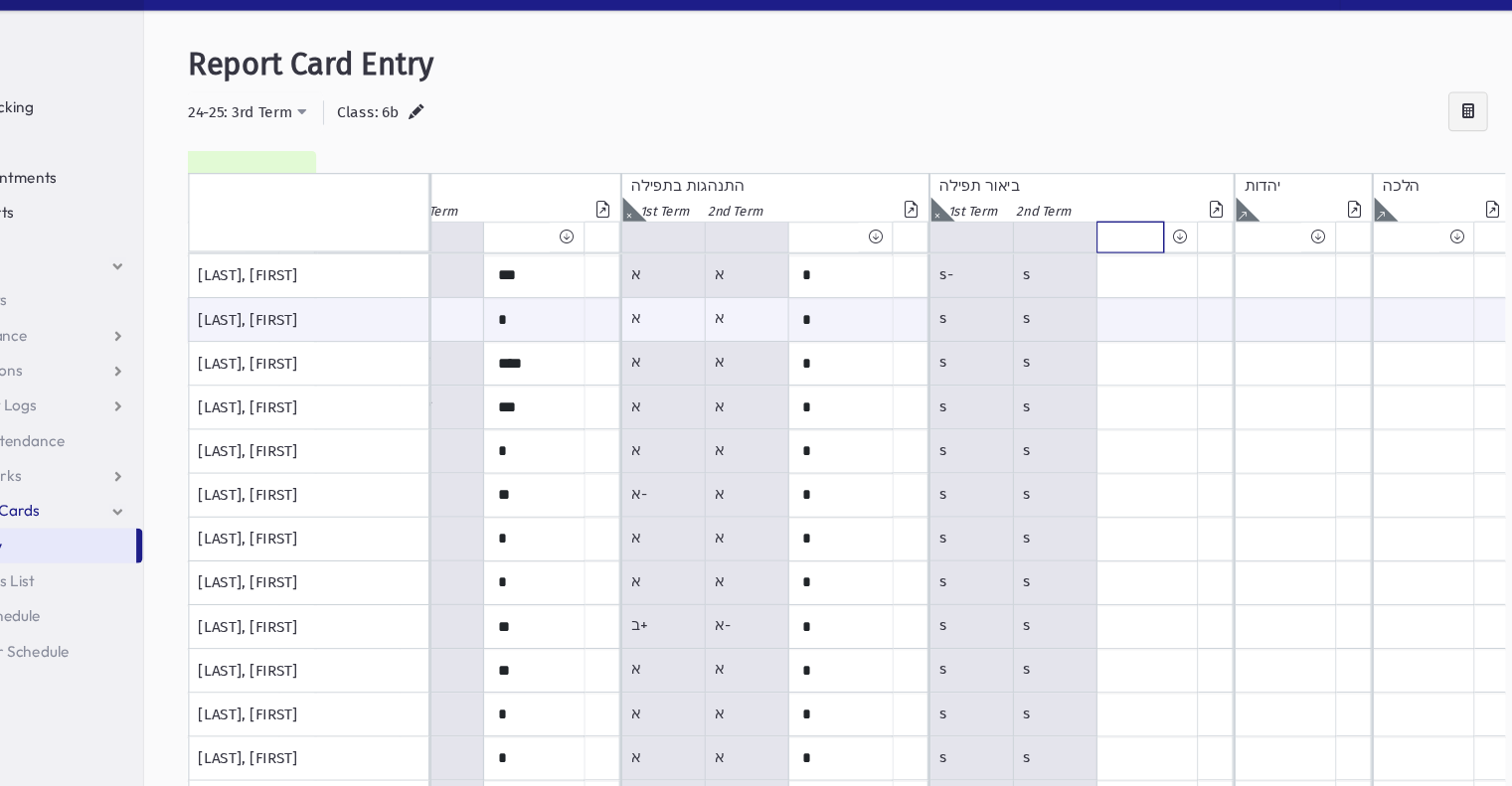 click at bounding box center (1132, 260) 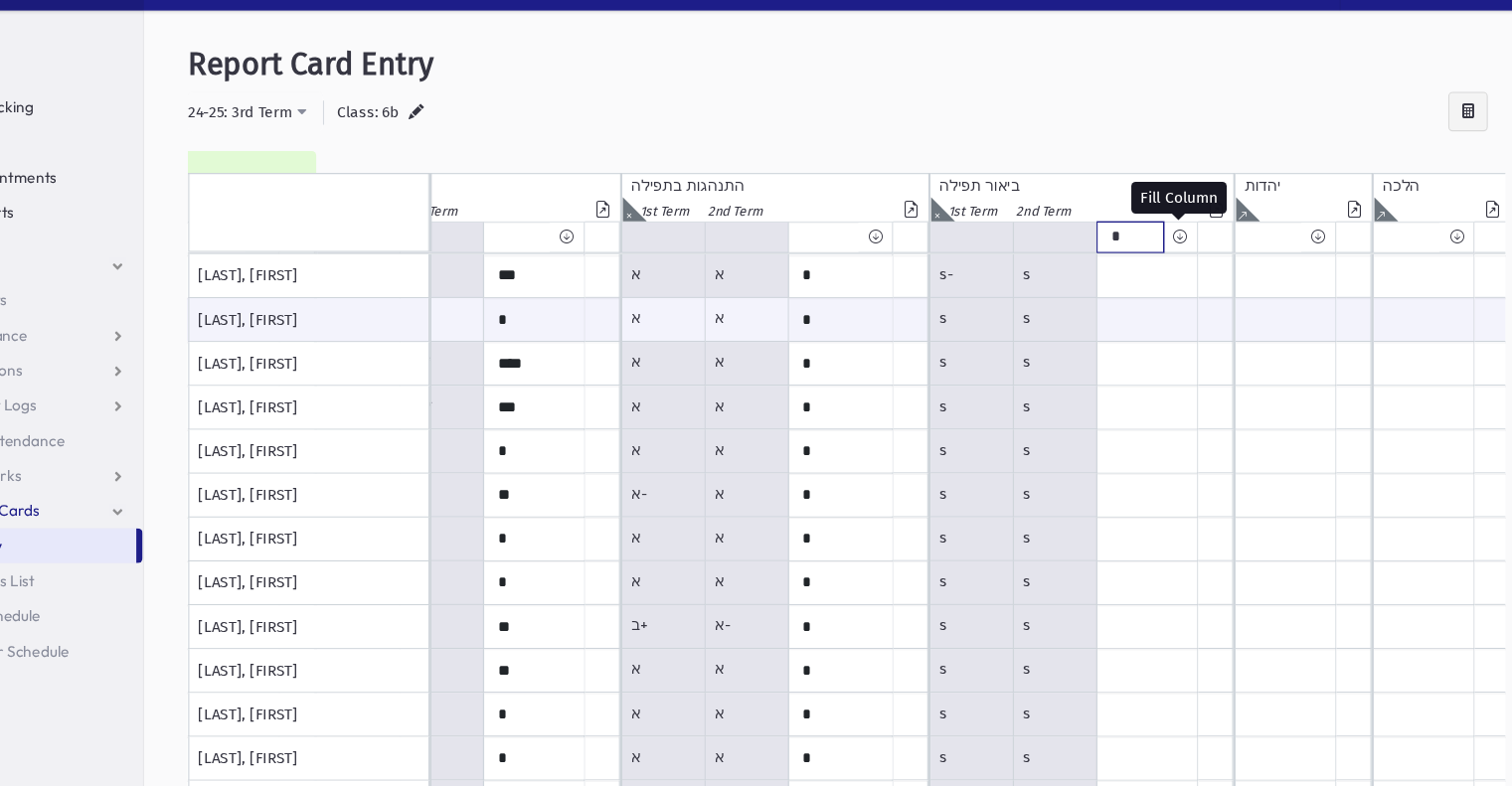type on "*" 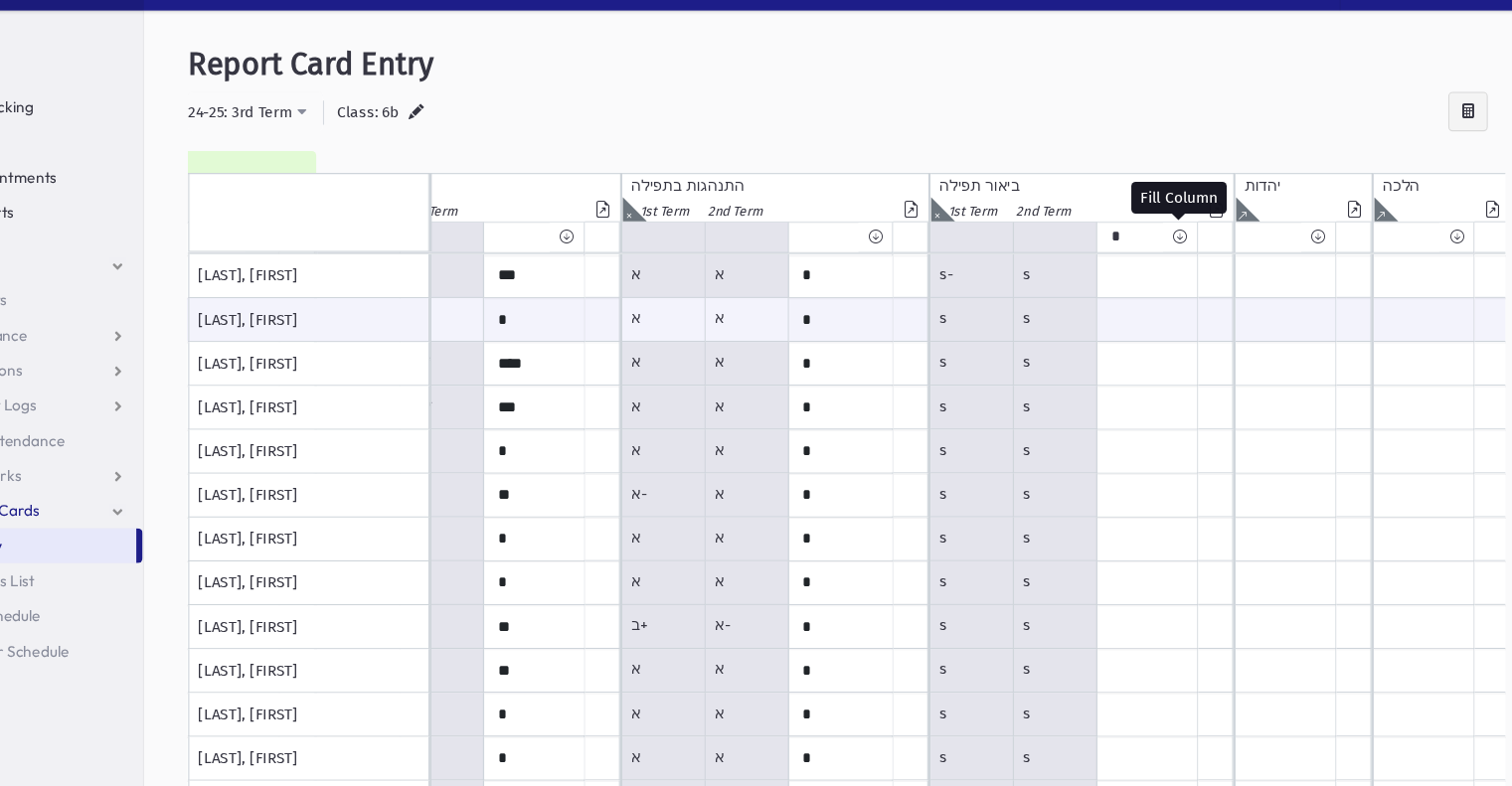 click at bounding box center [1177, 260] 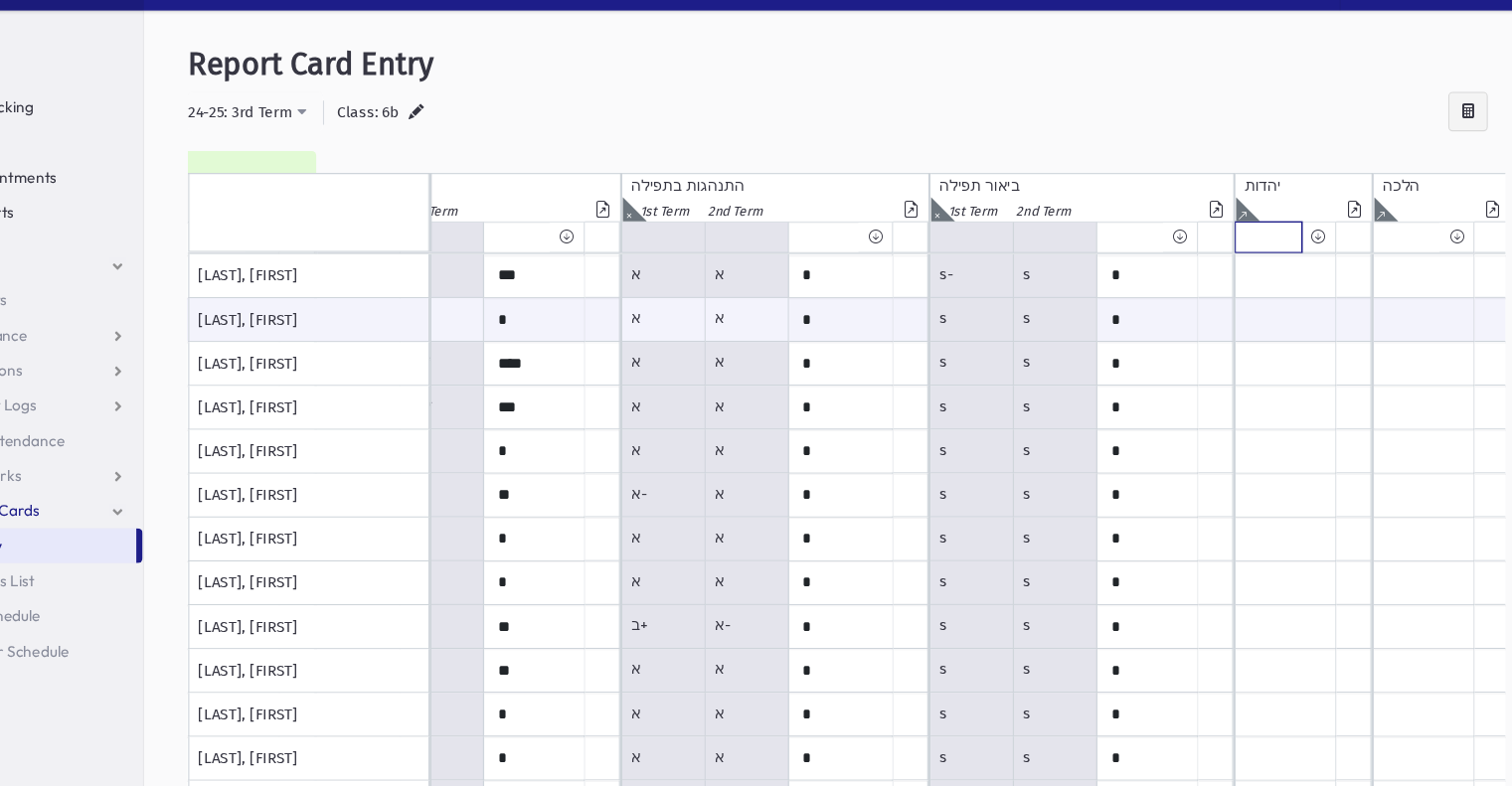 click at bounding box center (1258, 260) 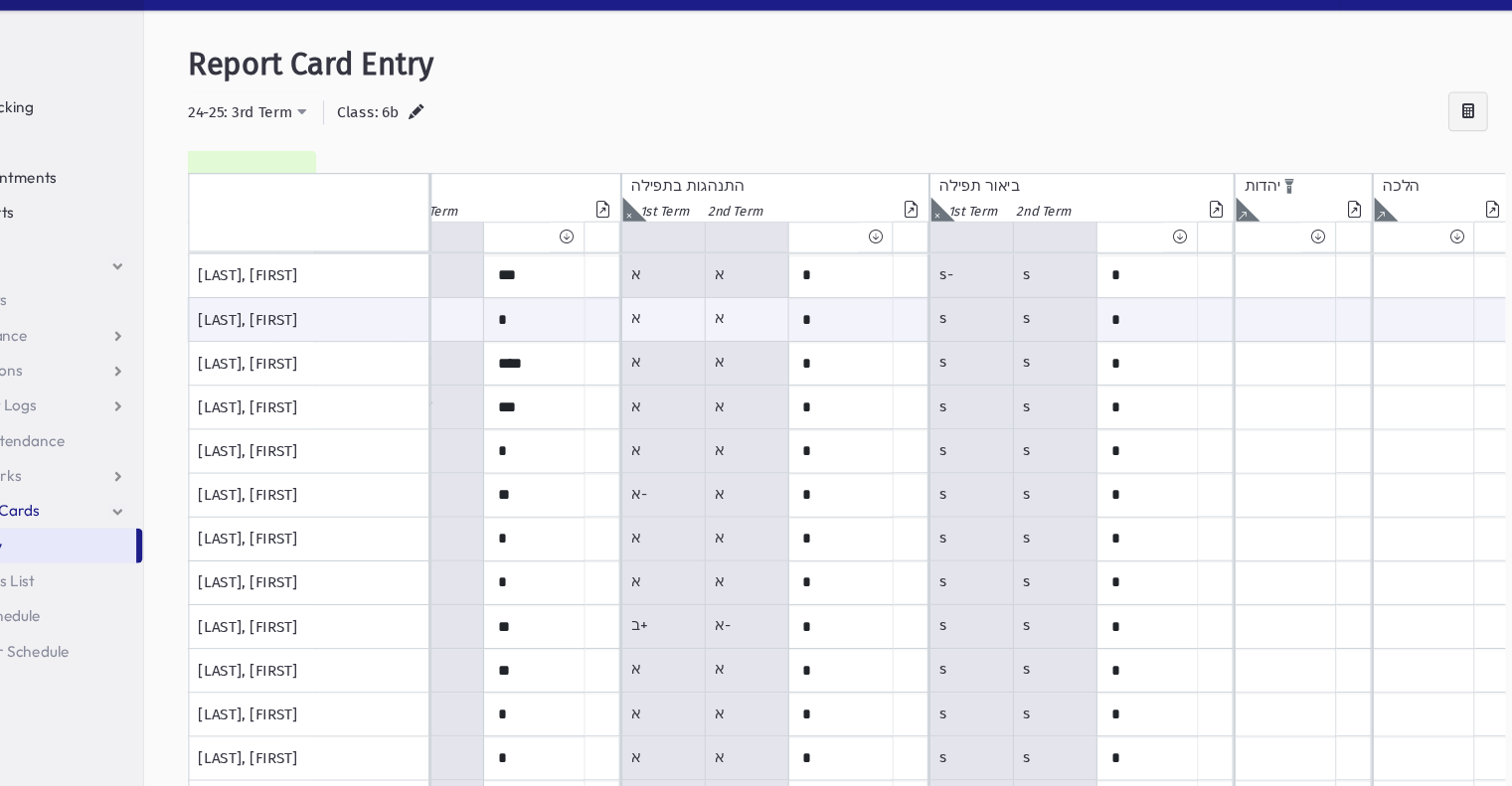 click at bounding box center [1234, 236] 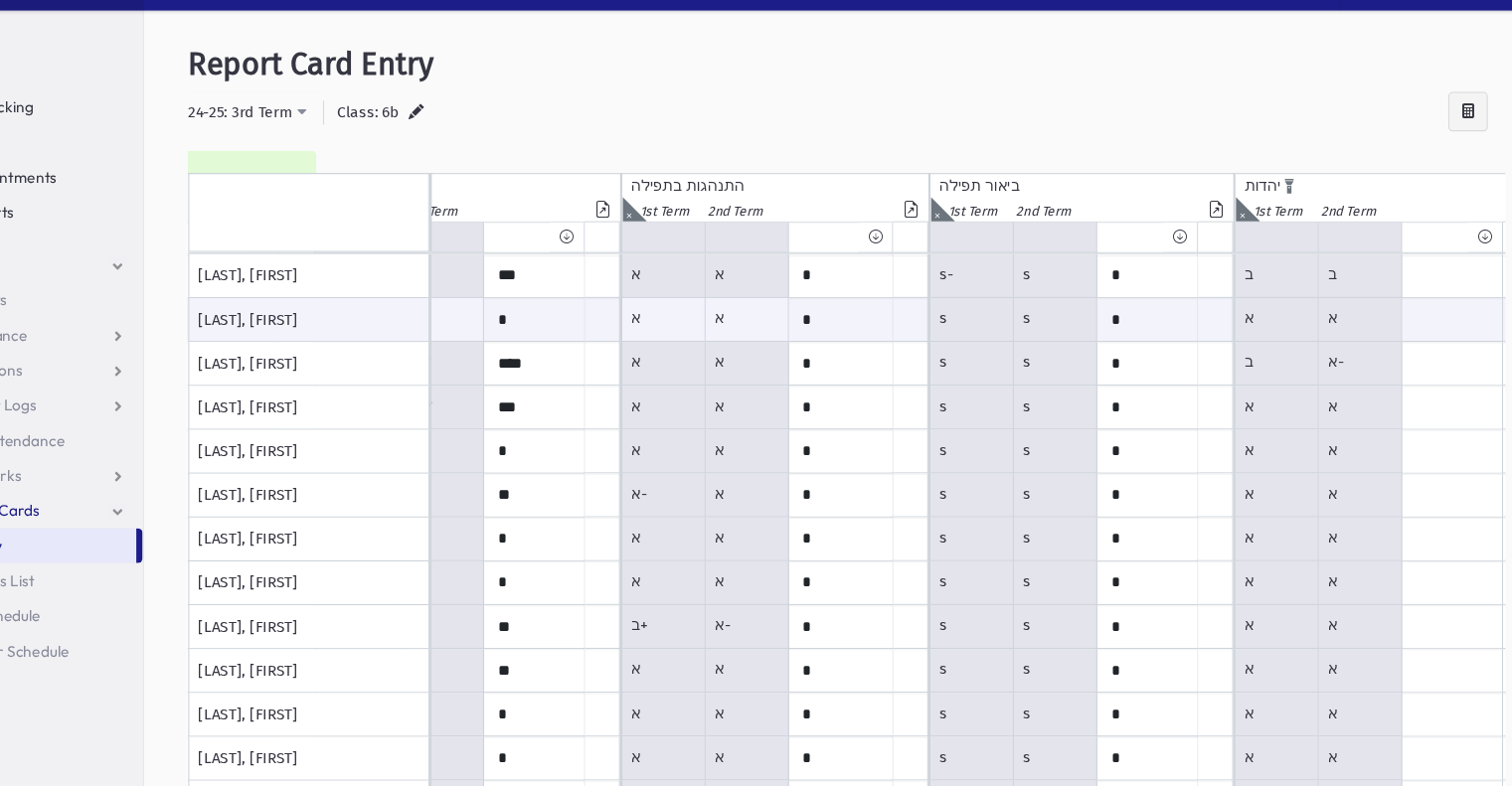 click at bounding box center [-151, 236] 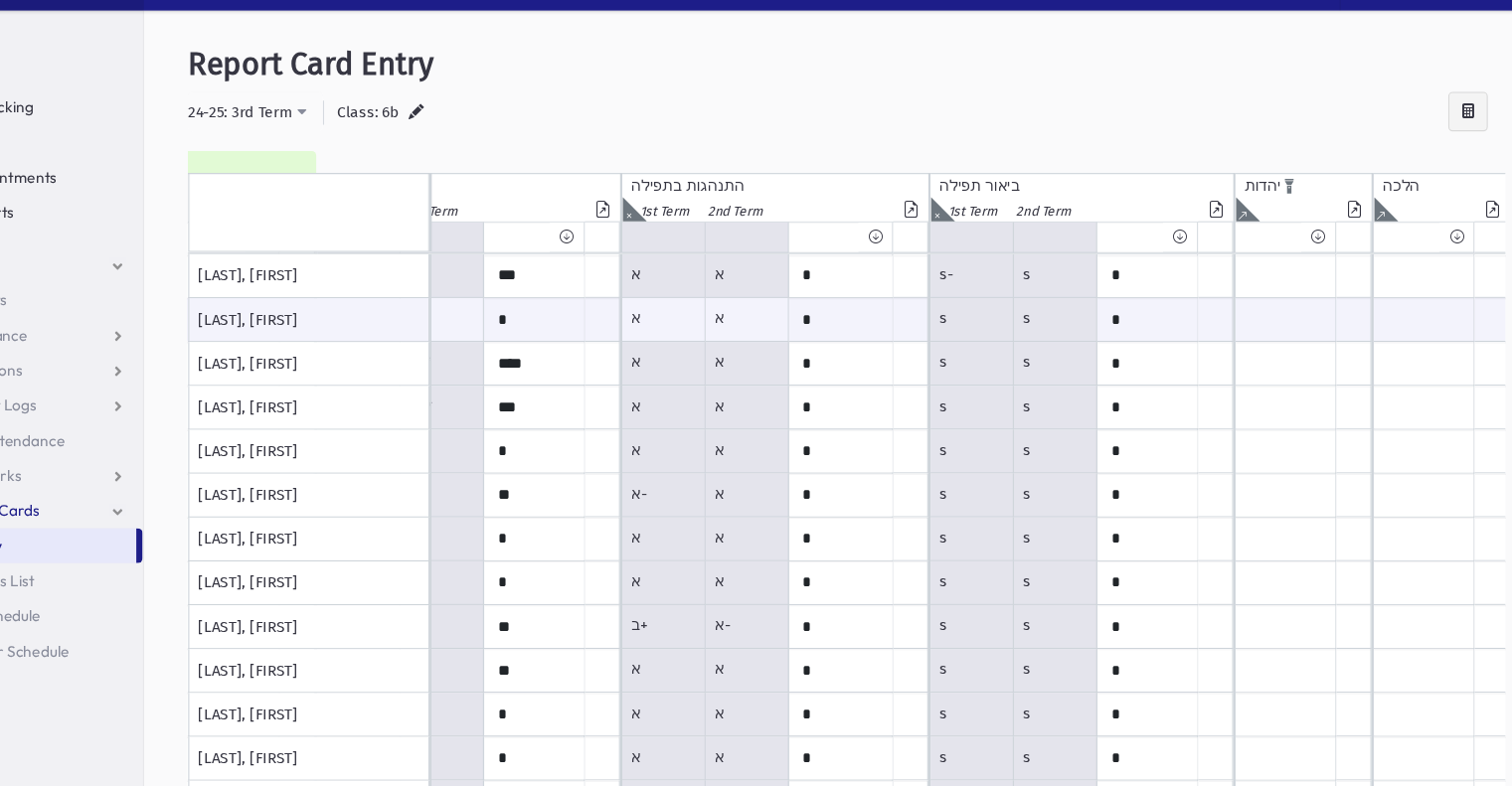 click at bounding box center [1234, 236] 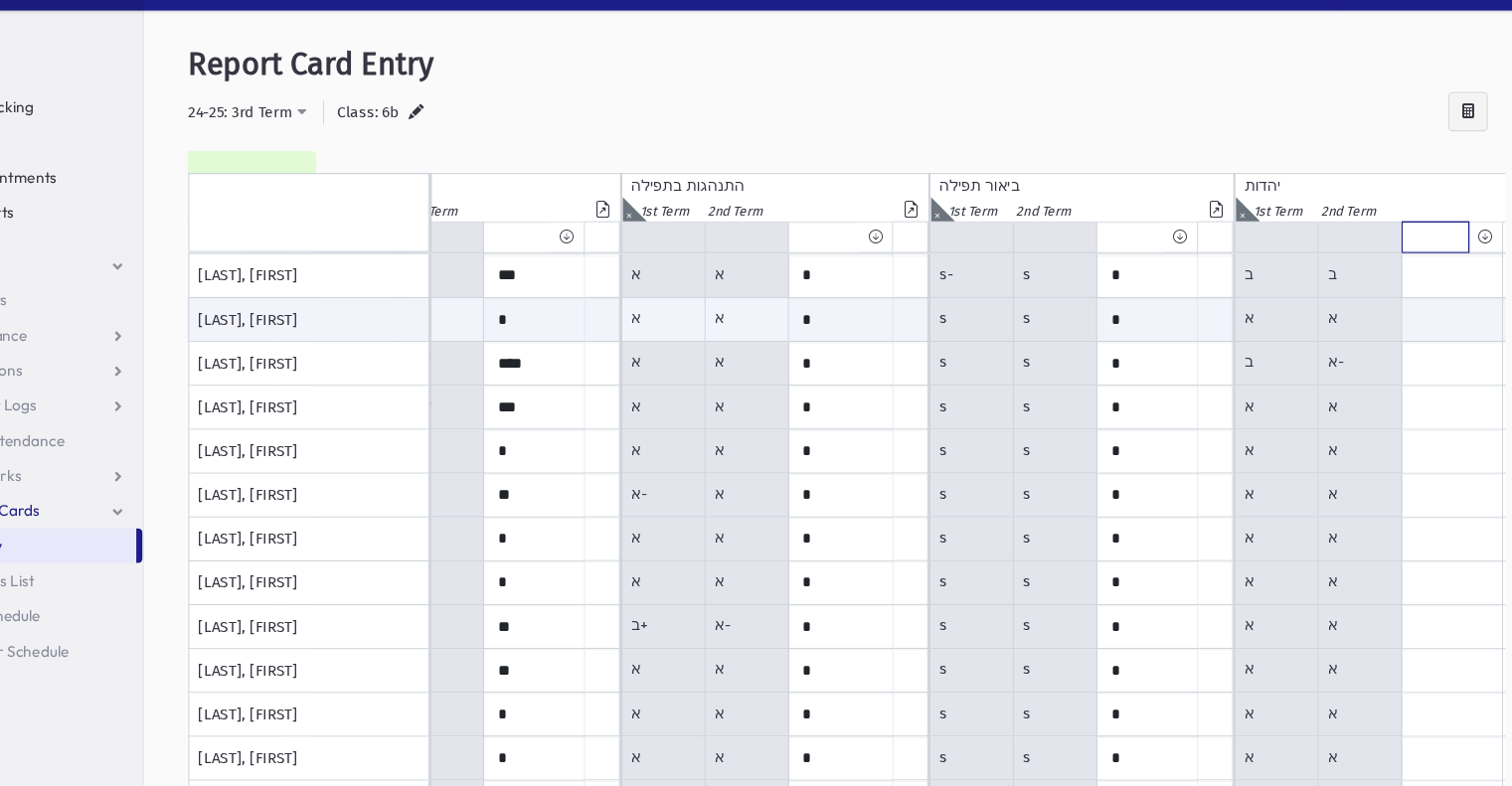click at bounding box center [1409, 260] 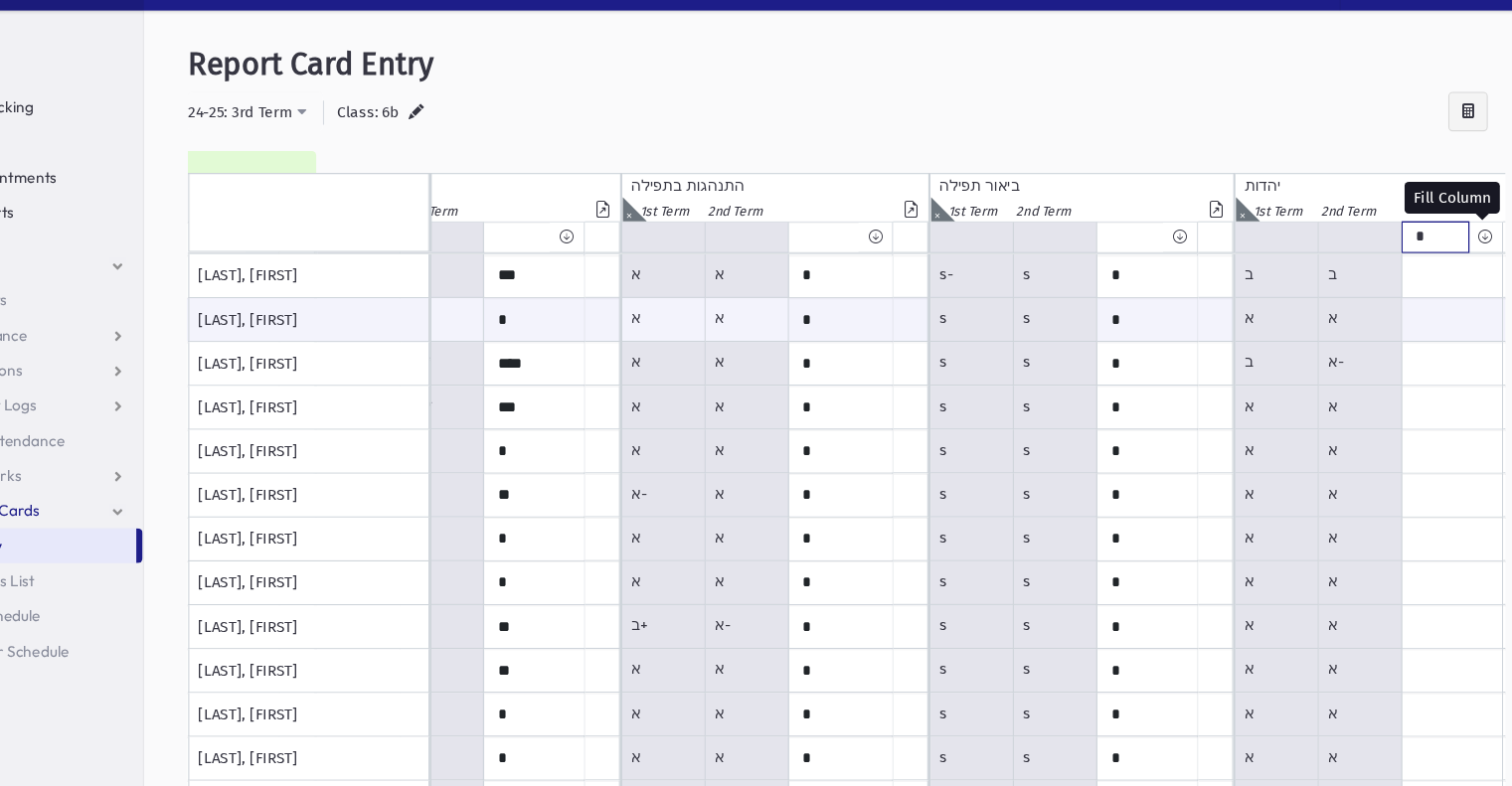 type on "*" 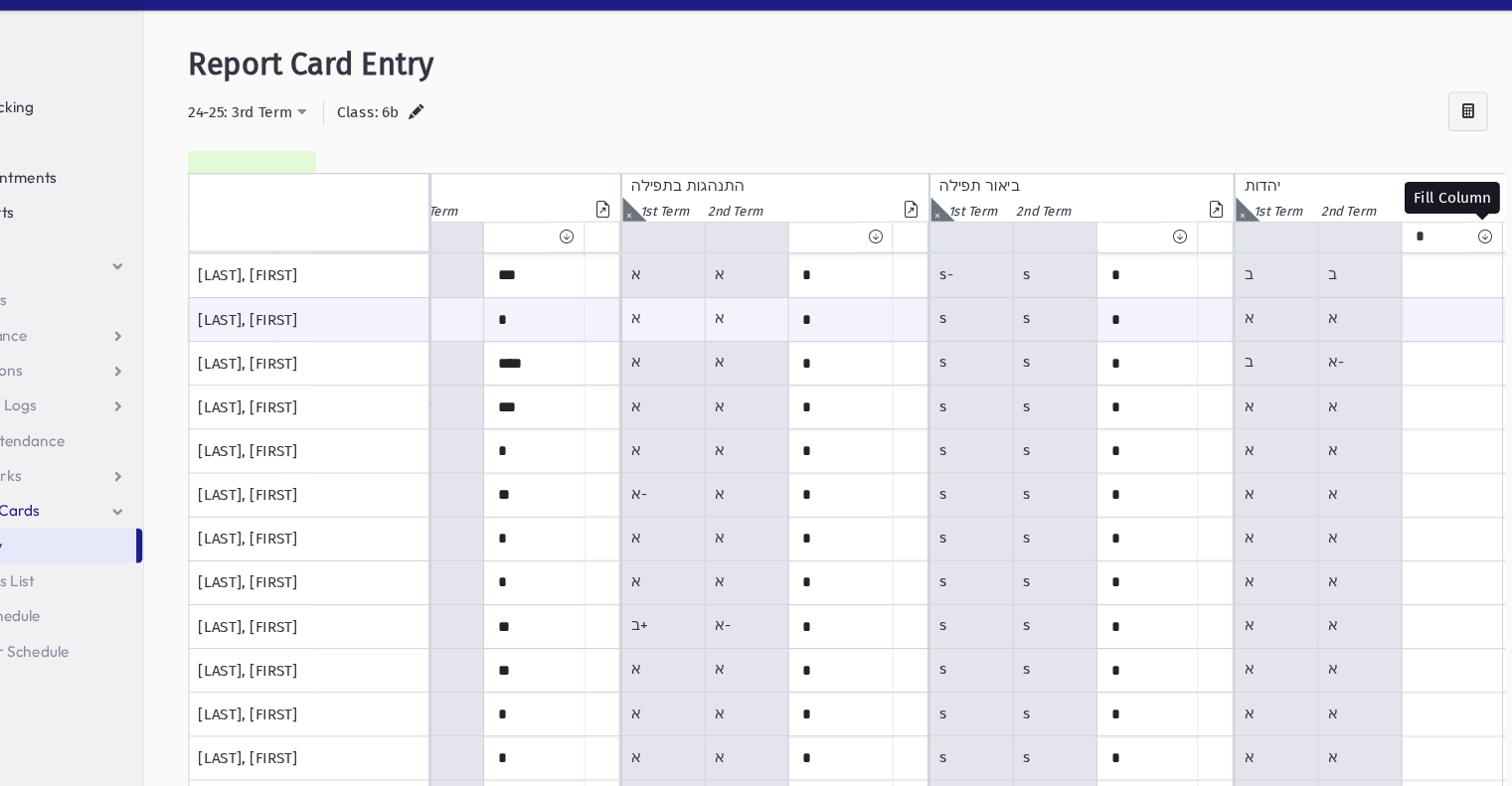 click at bounding box center (1453, 260) 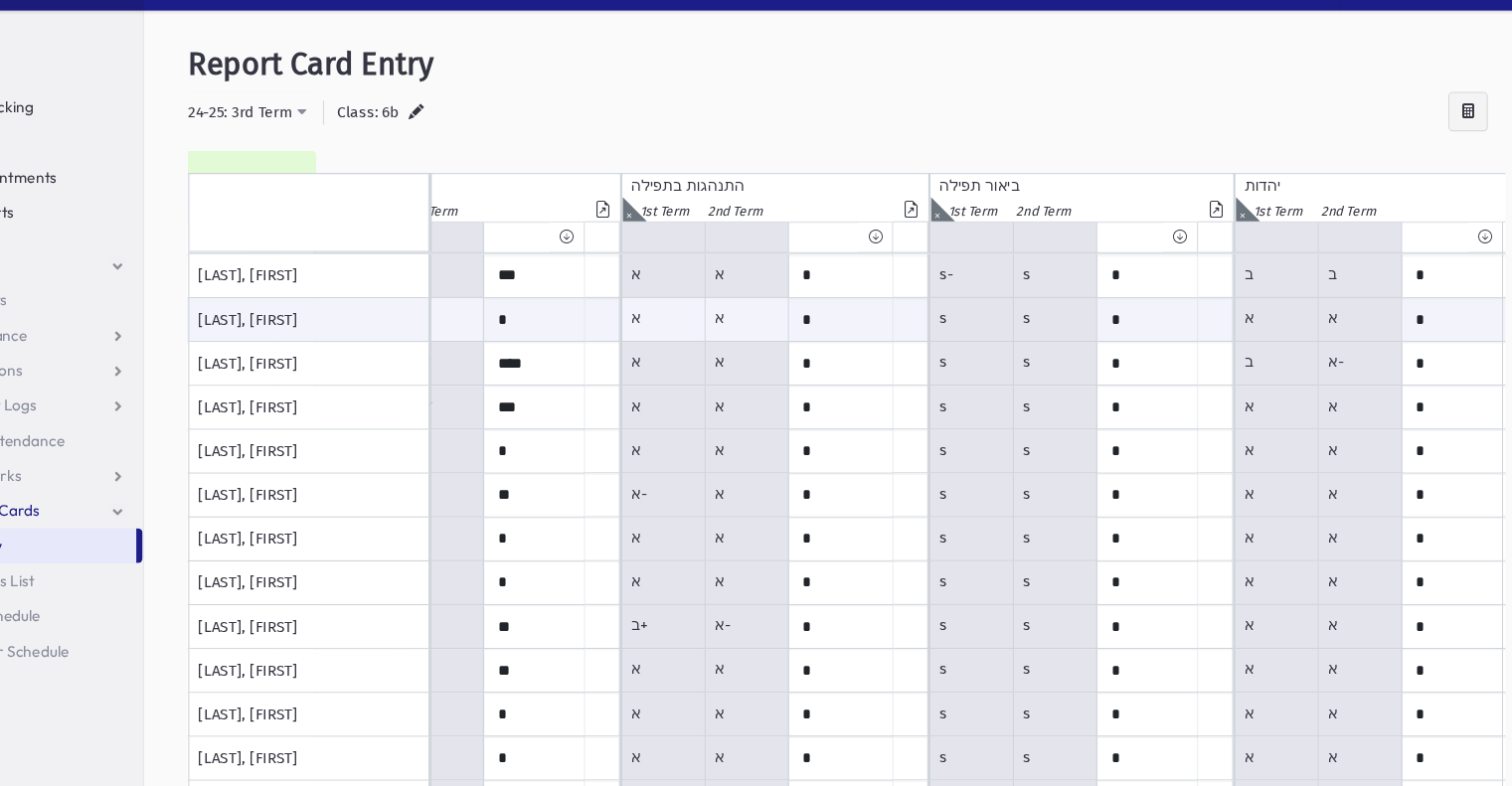 scroll, scrollTop: 0, scrollLeft: 796, axis: horizontal 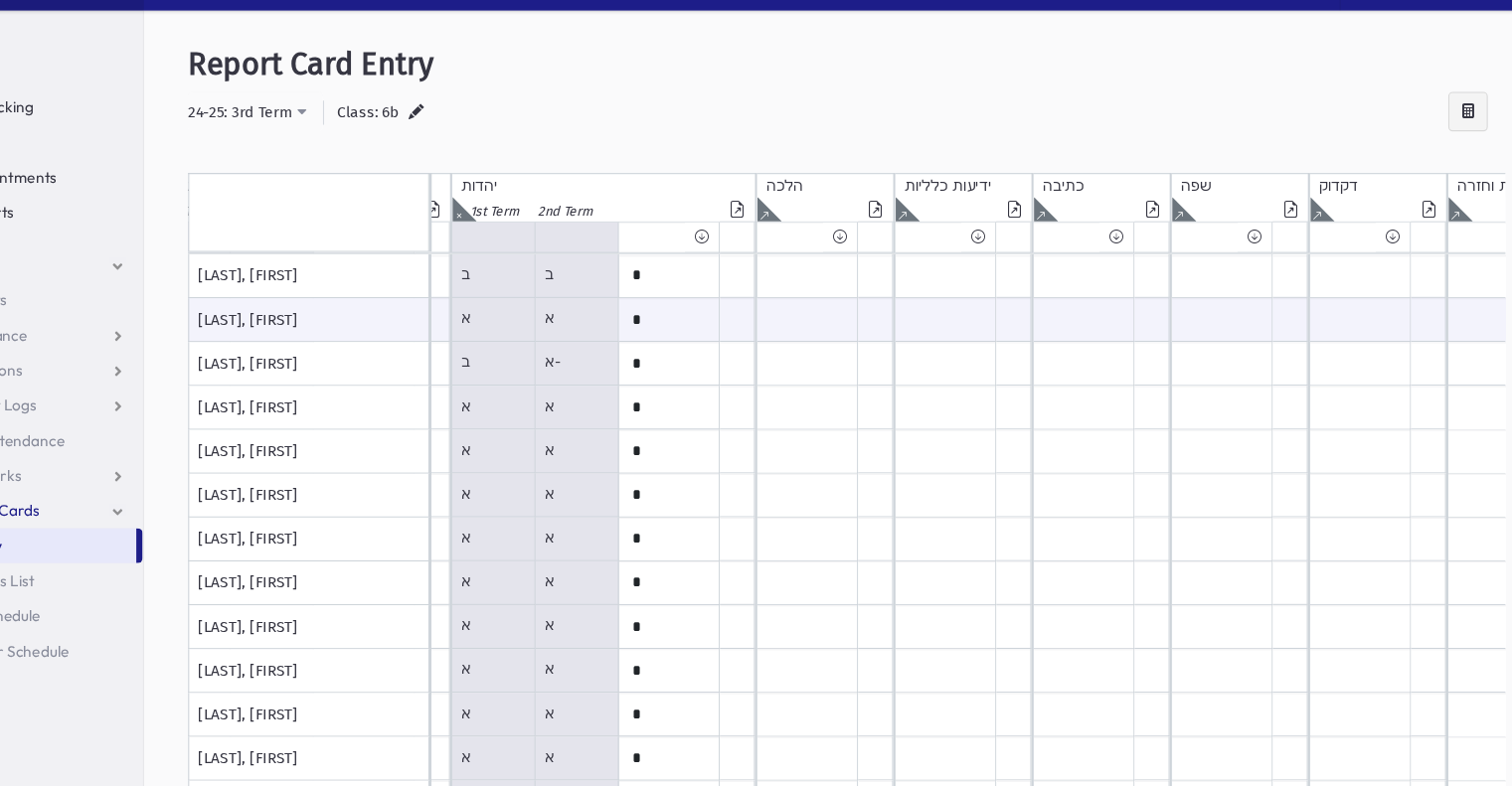 click at bounding box center (965, 261) 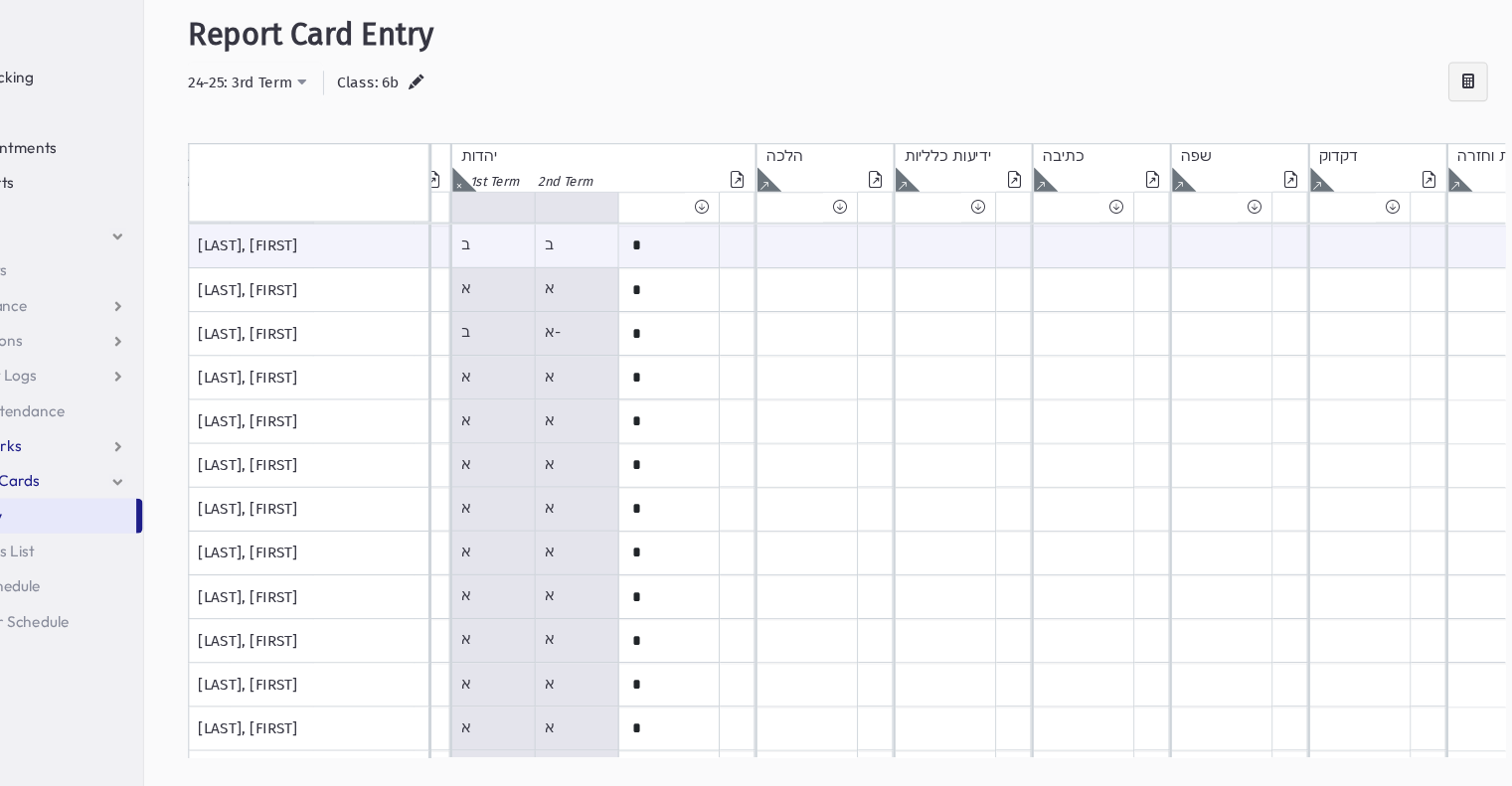click on "Test Marks" at bounding box center (122, 477) 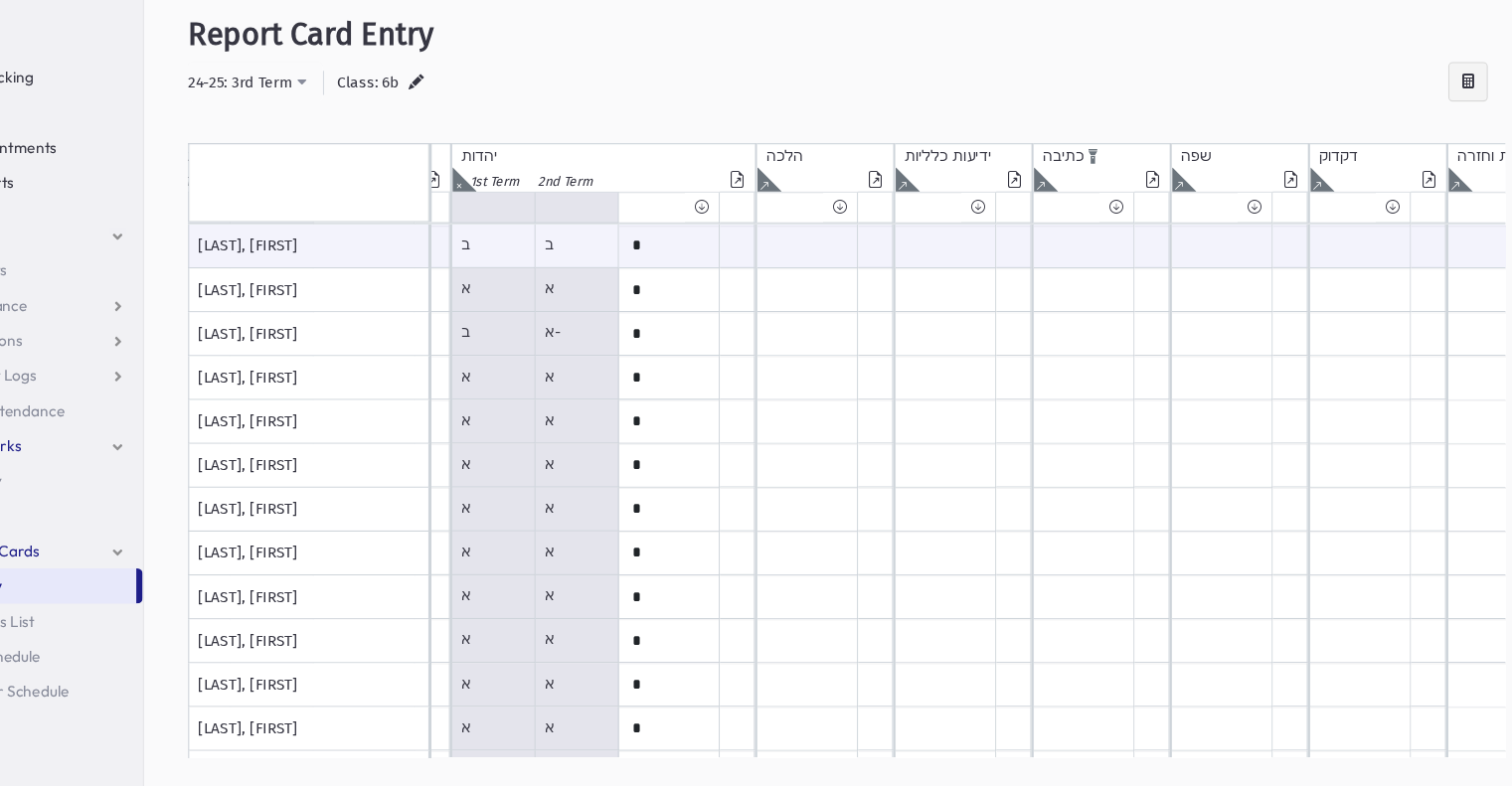 click at bounding box center [800, 236] 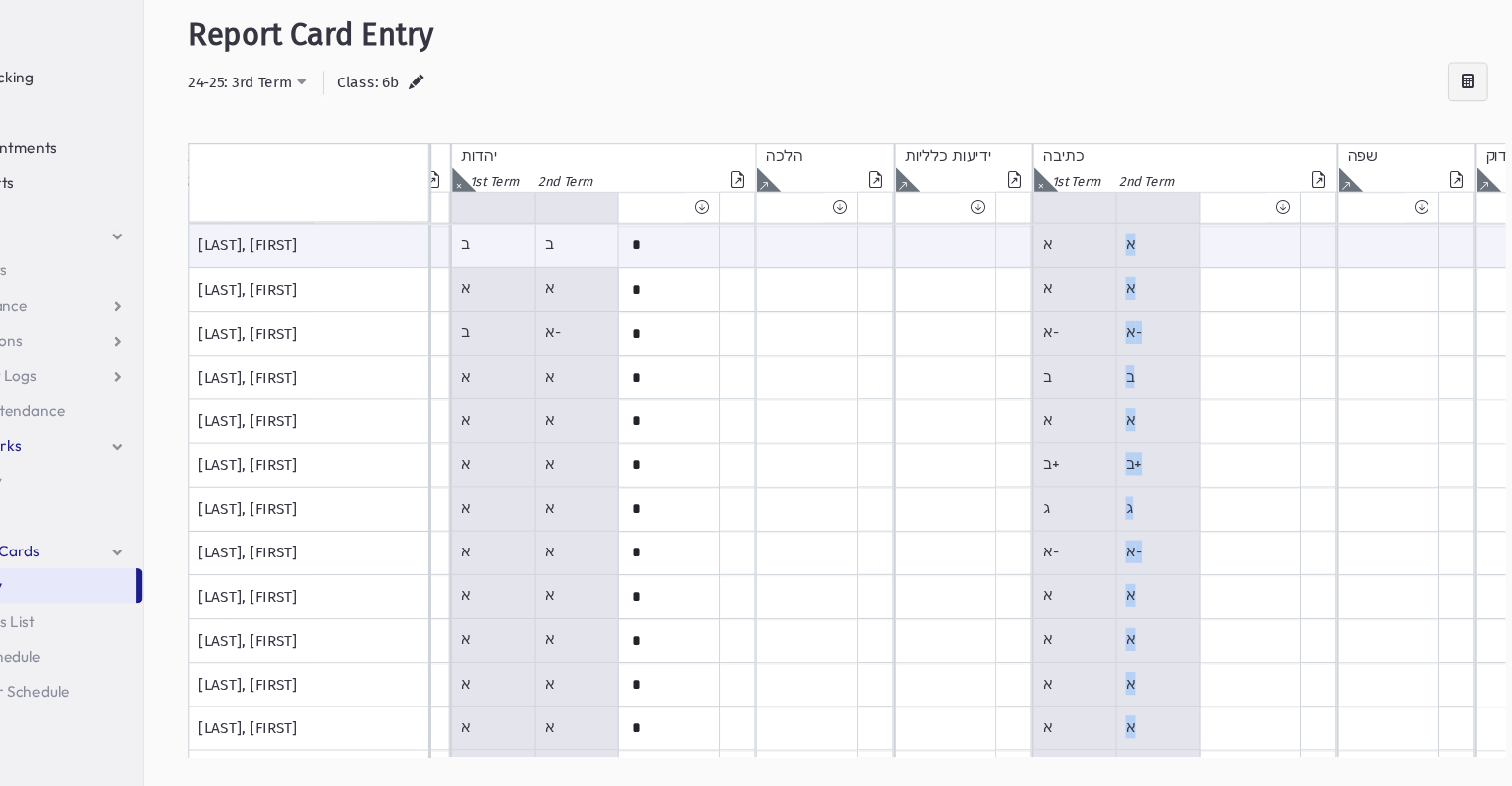 scroll, scrollTop: 438, scrollLeft: 1366, axis: both 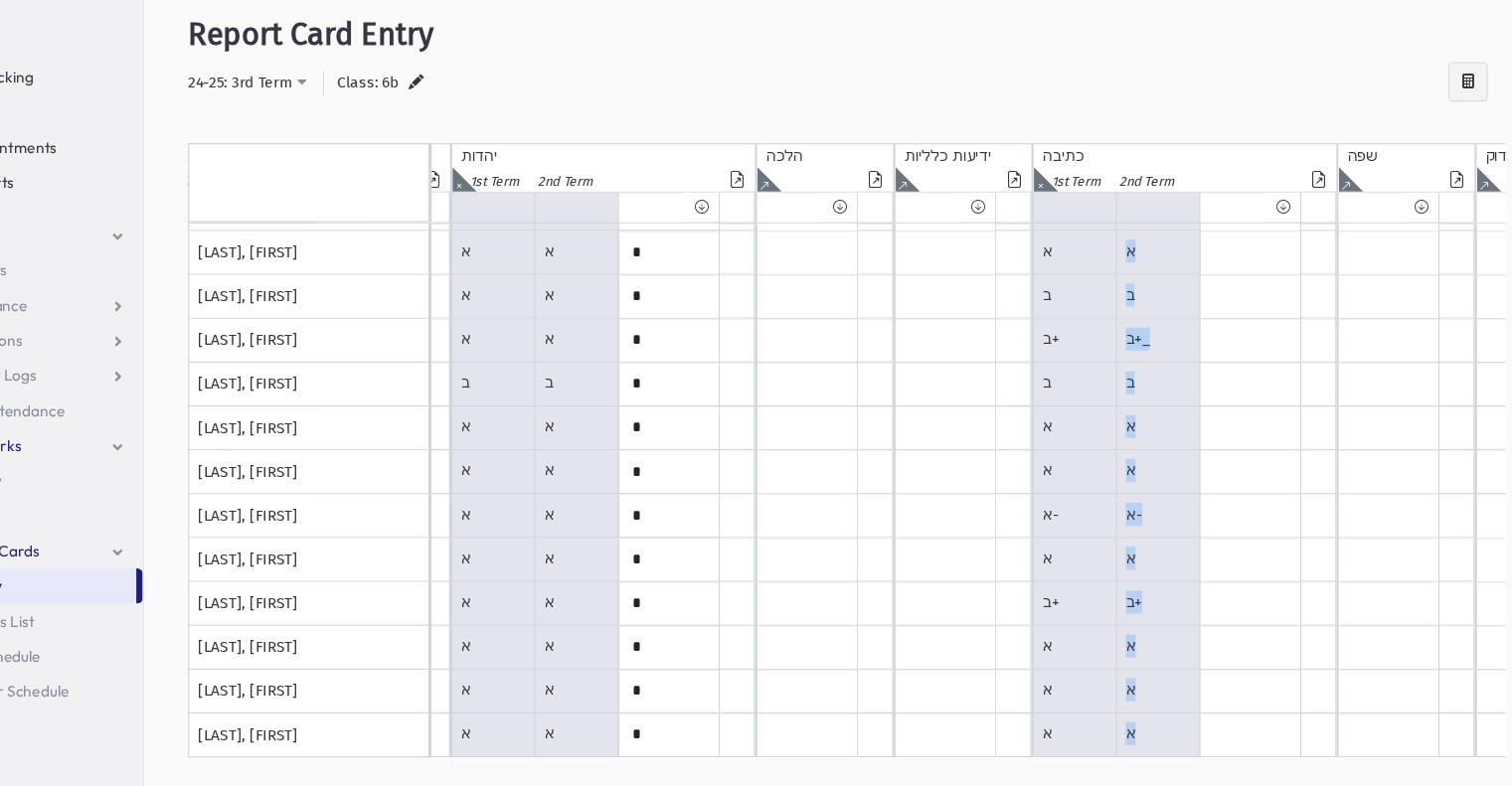 drag, startPoint x: 1124, startPoint y: 295, endPoint x: 1256, endPoint y: 801, distance: 522.934 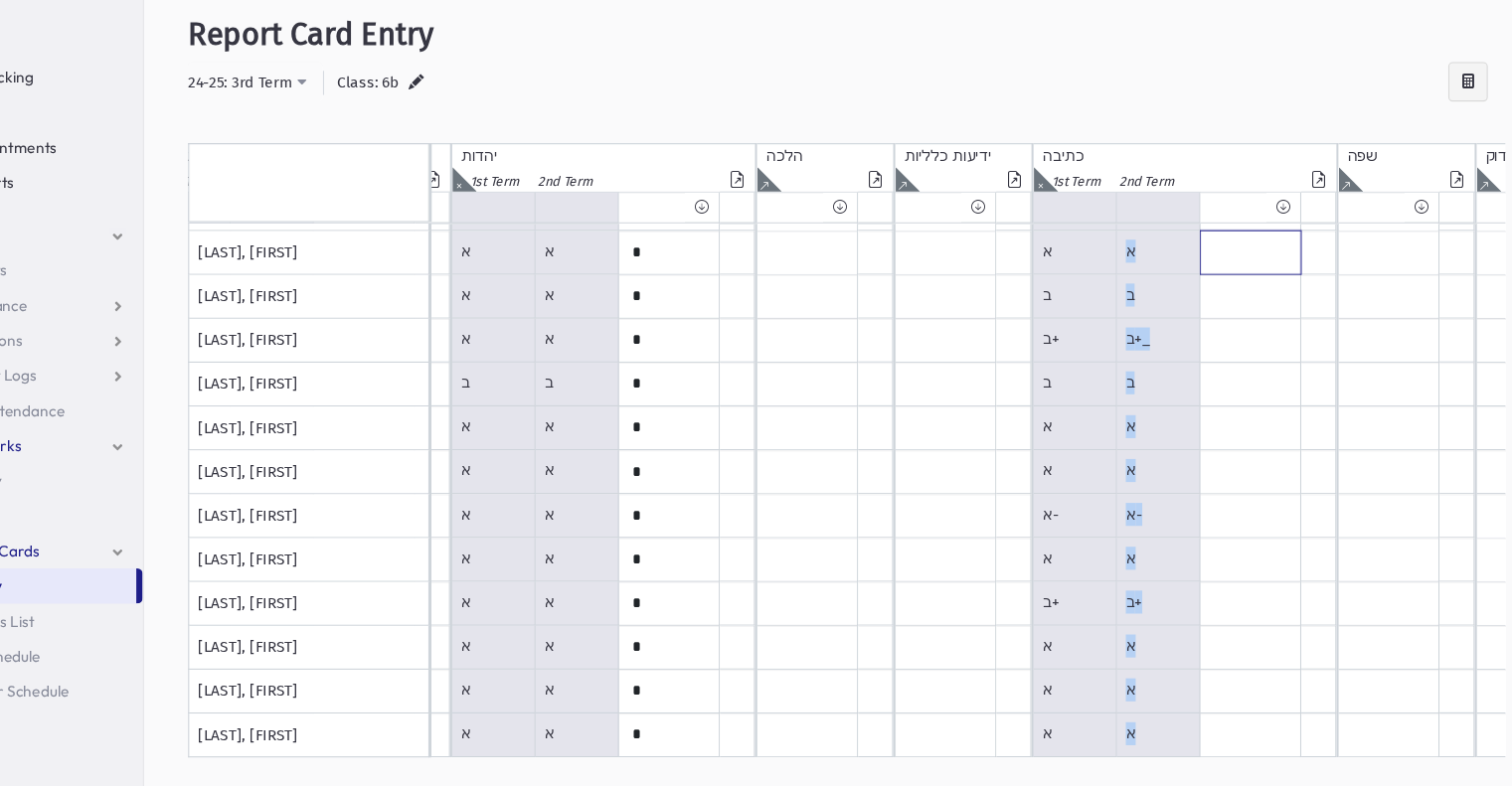 click at bounding box center [-670, -135] 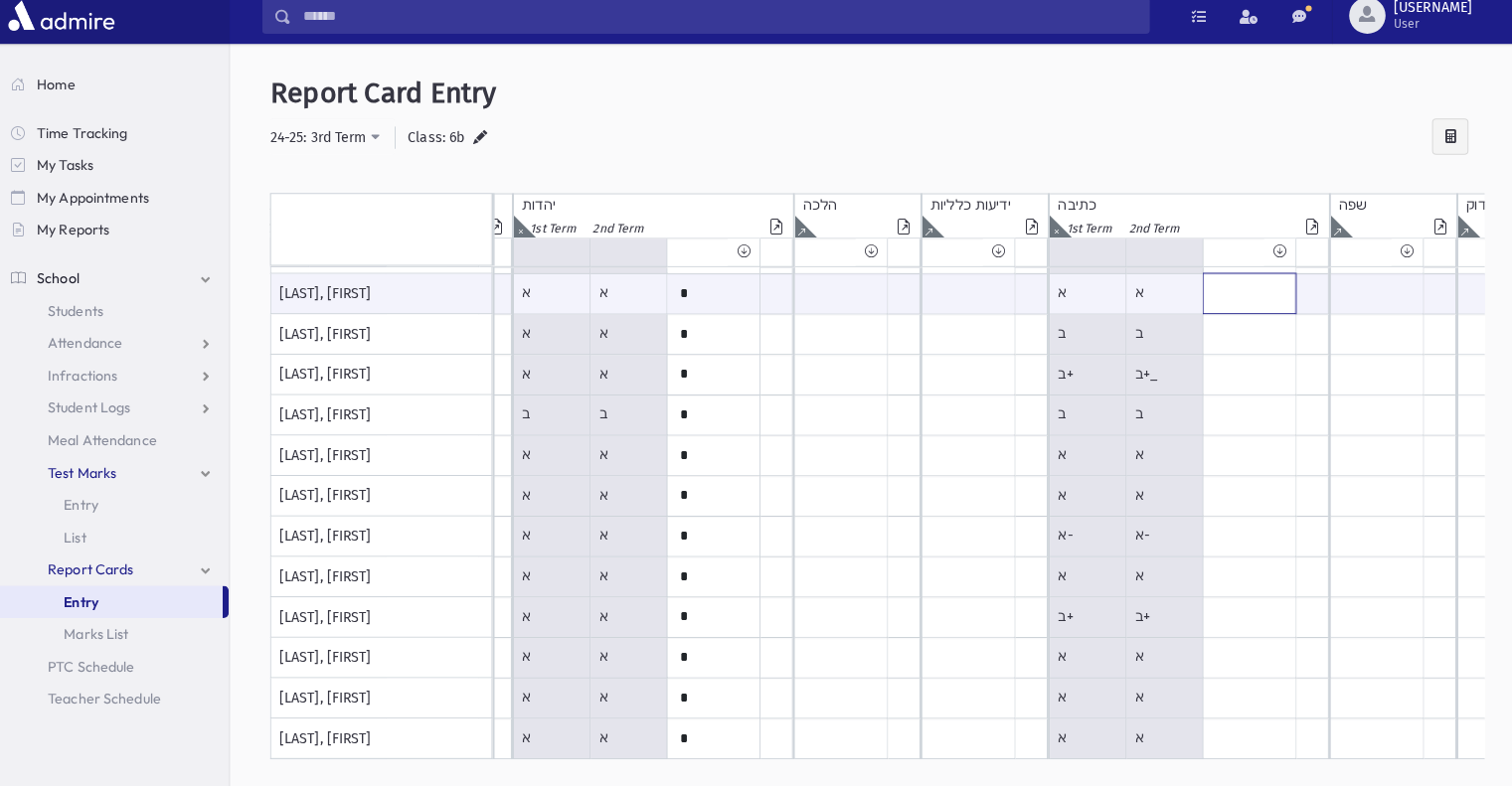 scroll, scrollTop: 0, scrollLeft: 0, axis: both 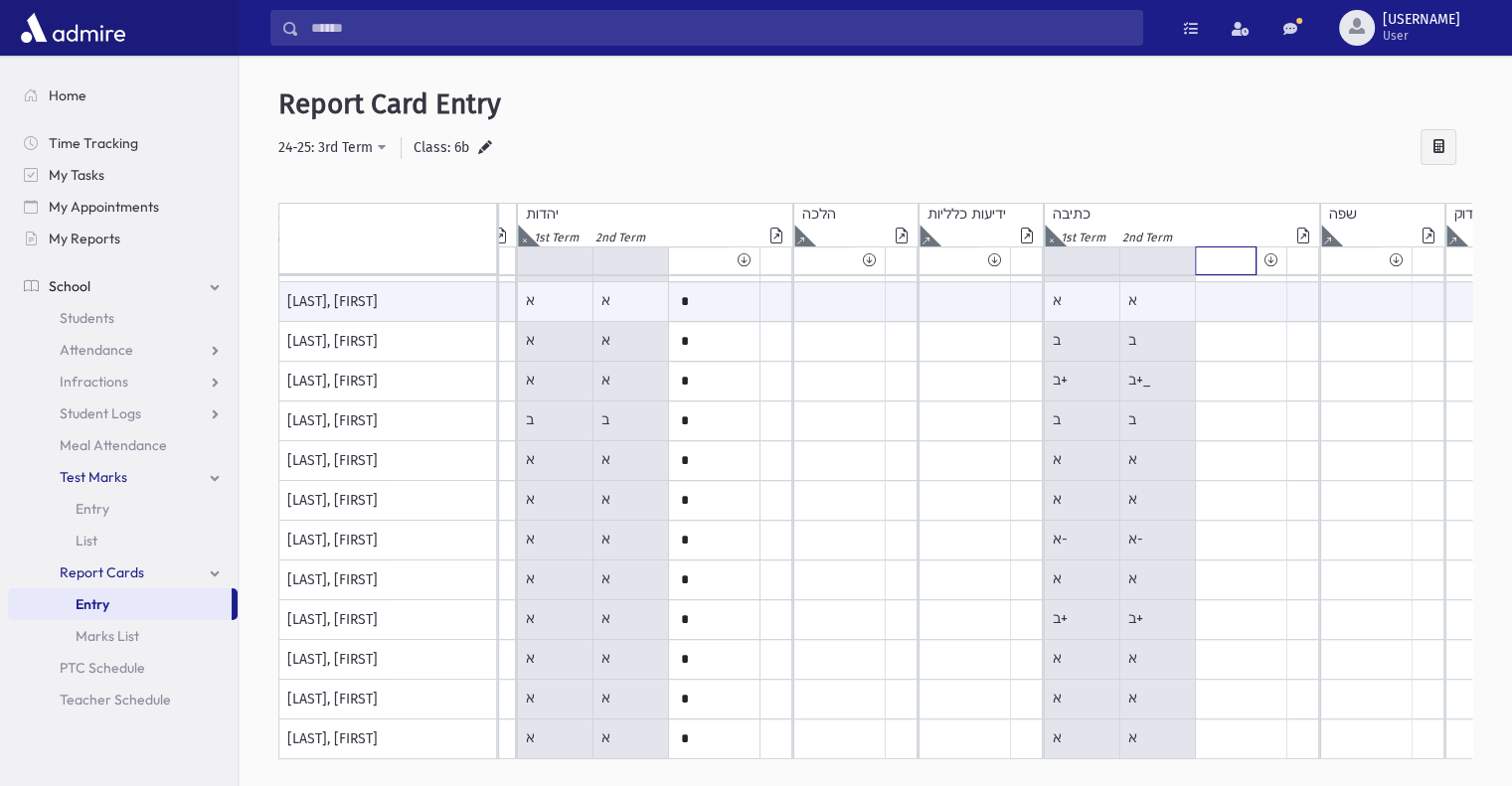 click at bounding box center (1226, 260) 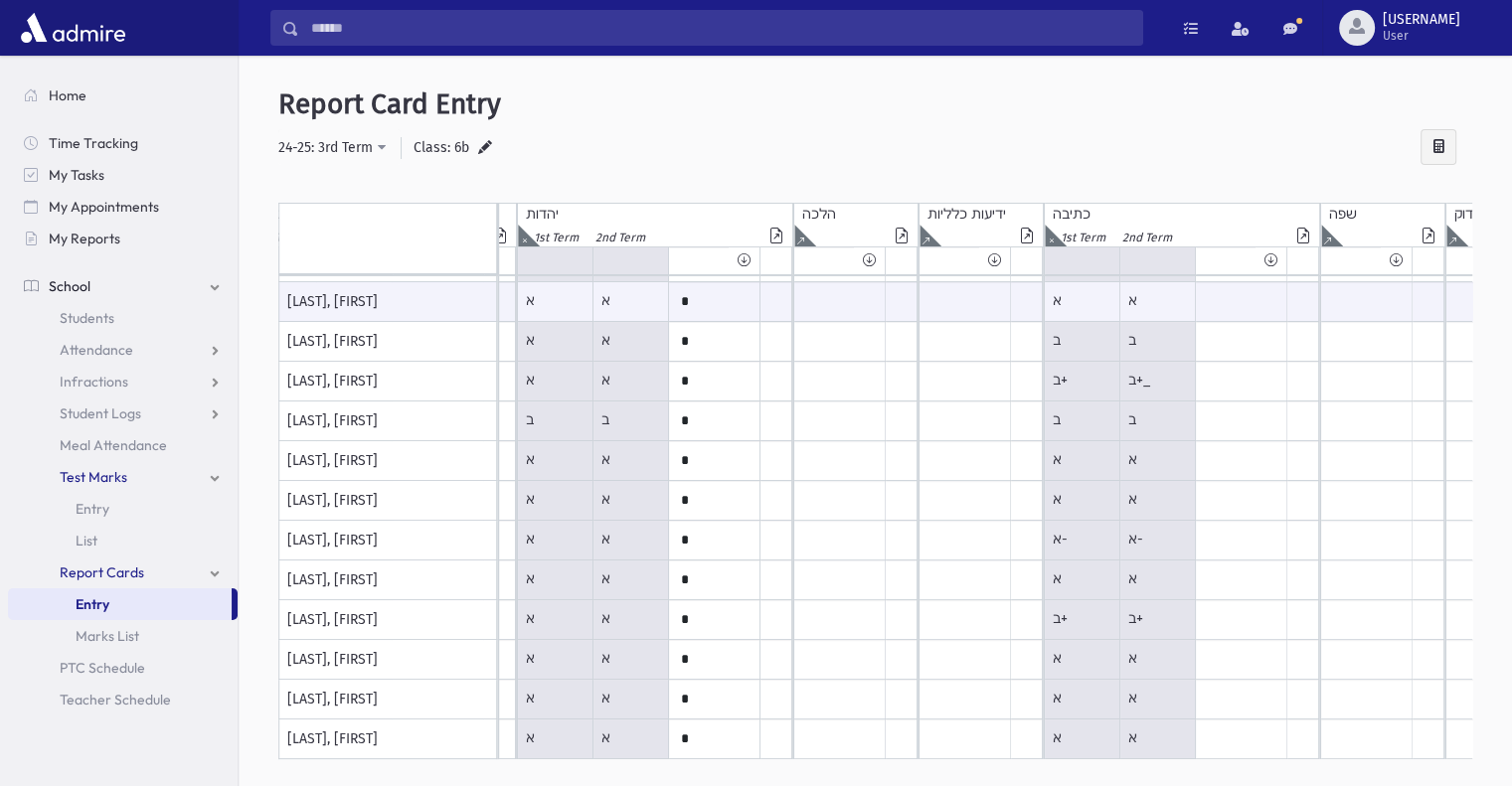 click on "א" at bounding box center [-852, 300] 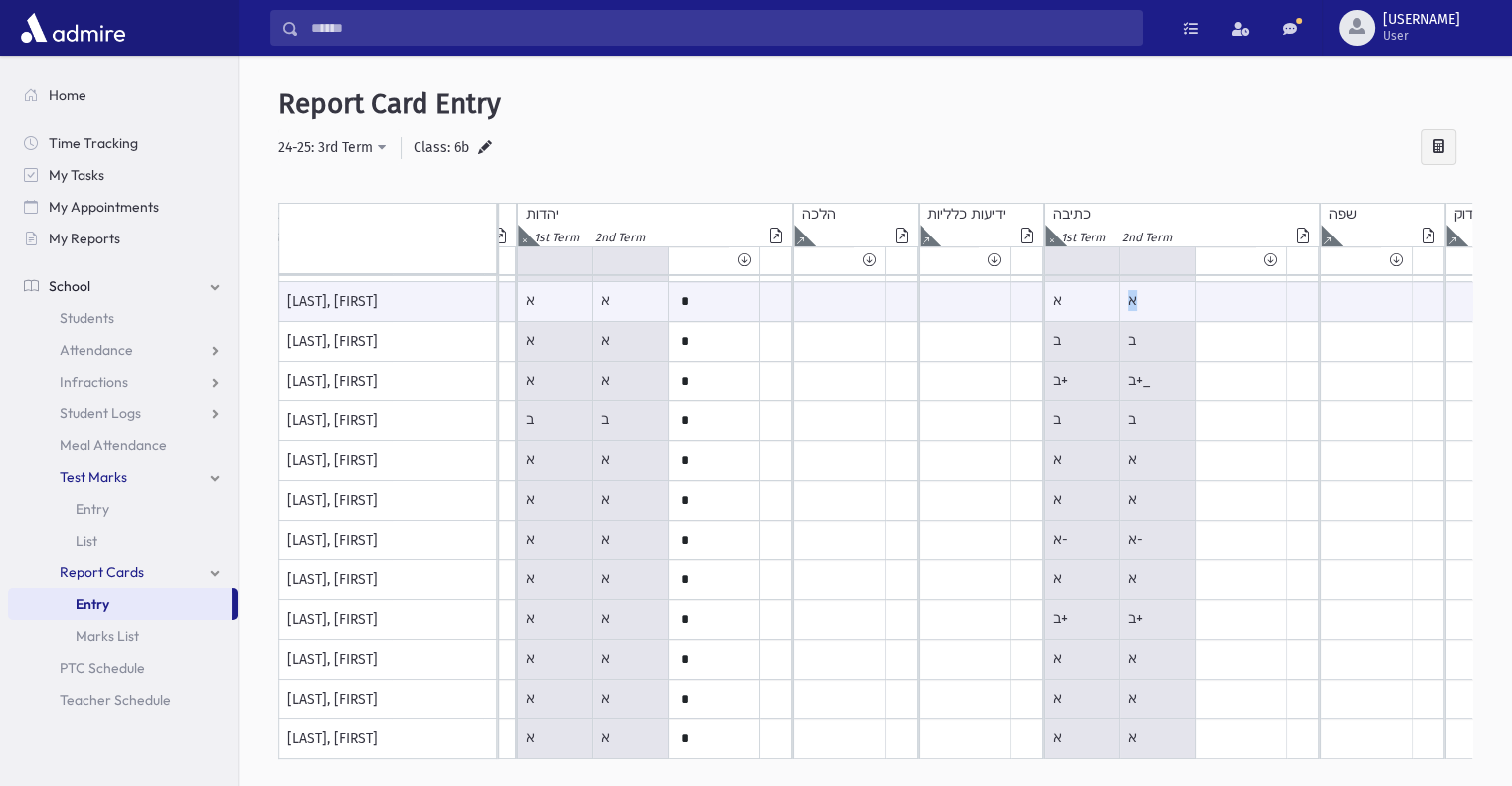 drag, startPoint x: 1125, startPoint y: 295, endPoint x: 1167, endPoint y: 309, distance: 44.27189 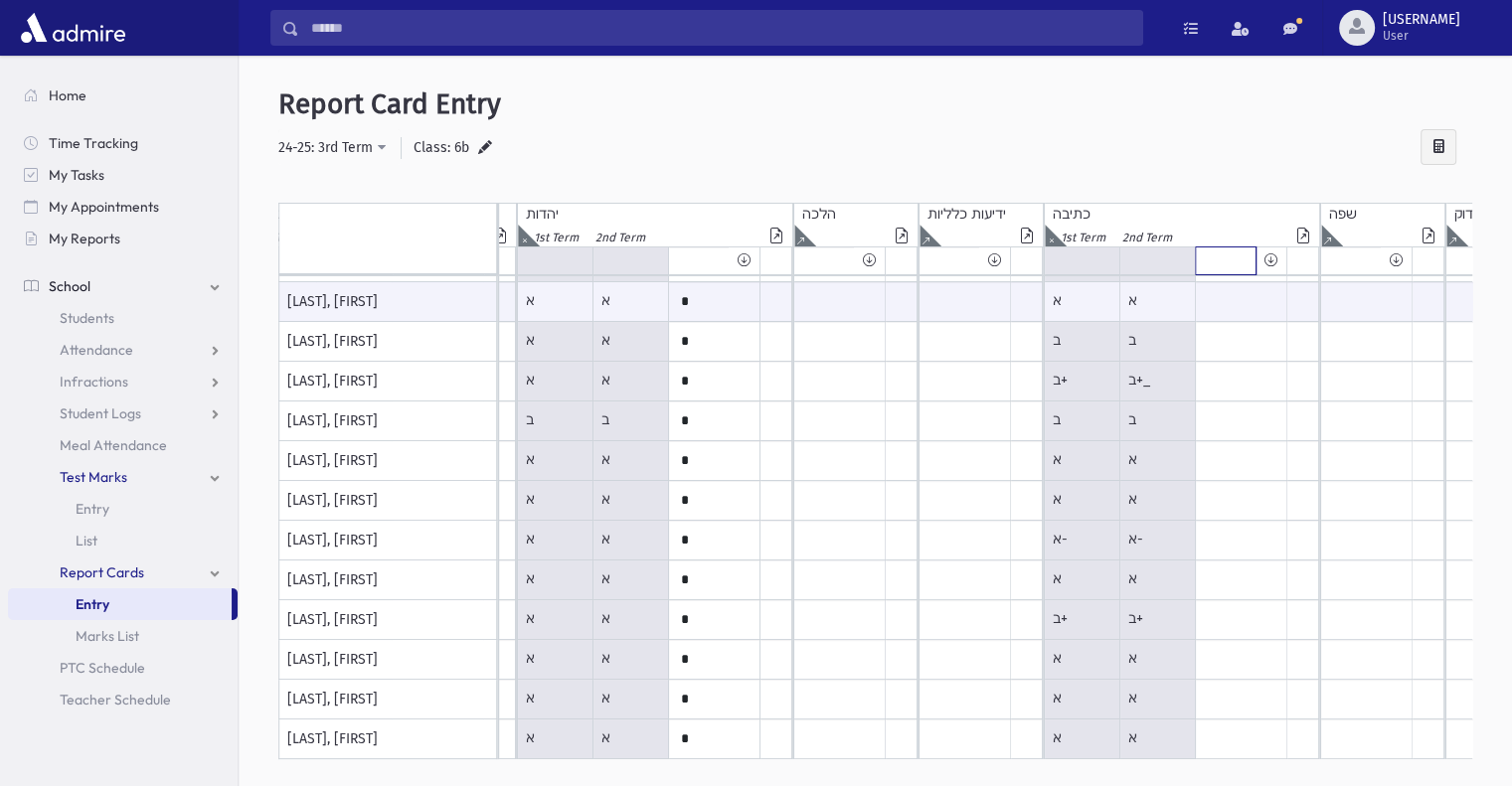 click at bounding box center [1226, 260] 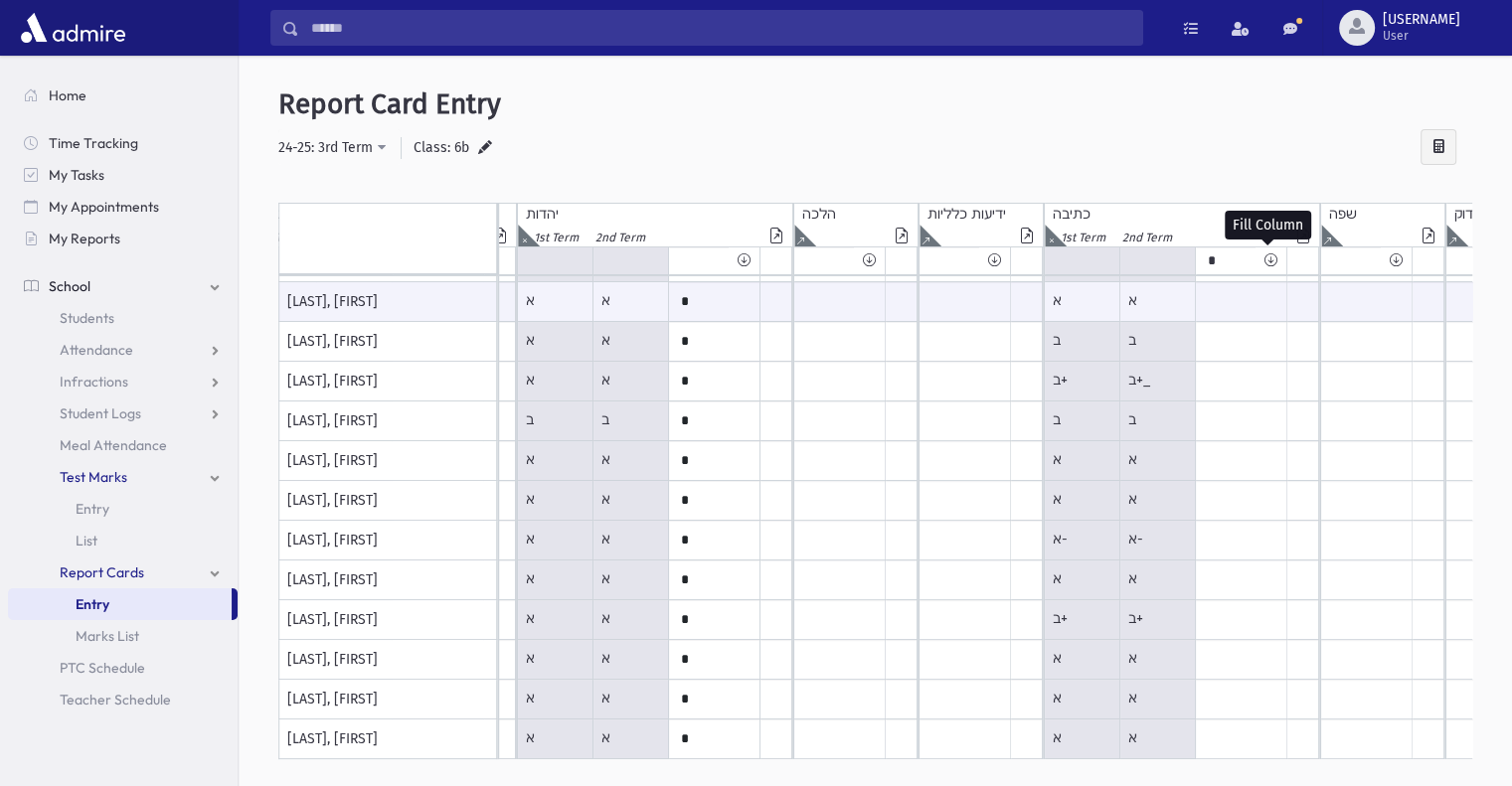 click at bounding box center (1270, 260) 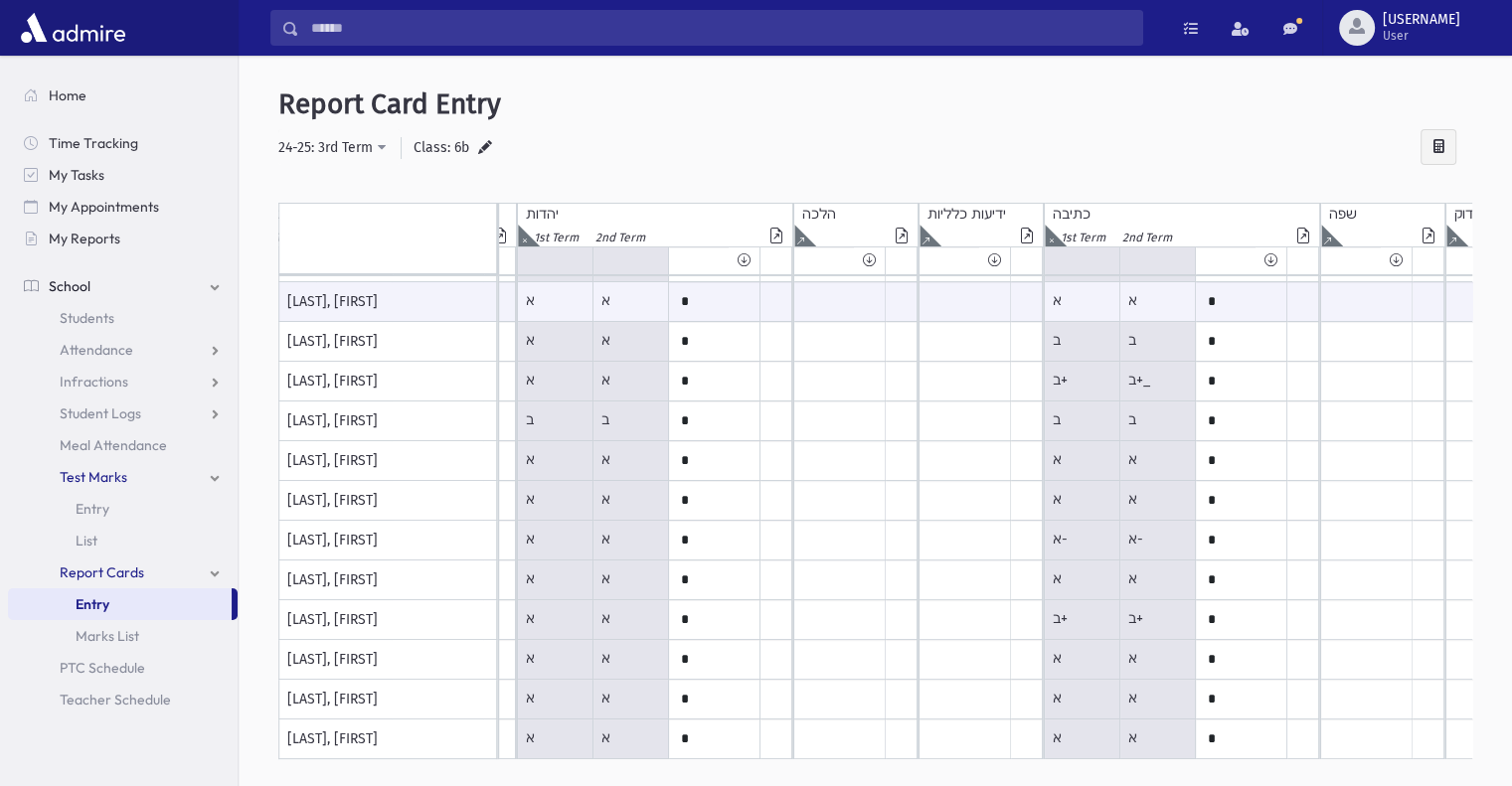scroll, scrollTop: 438, scrollLeft: 1381, axis: both 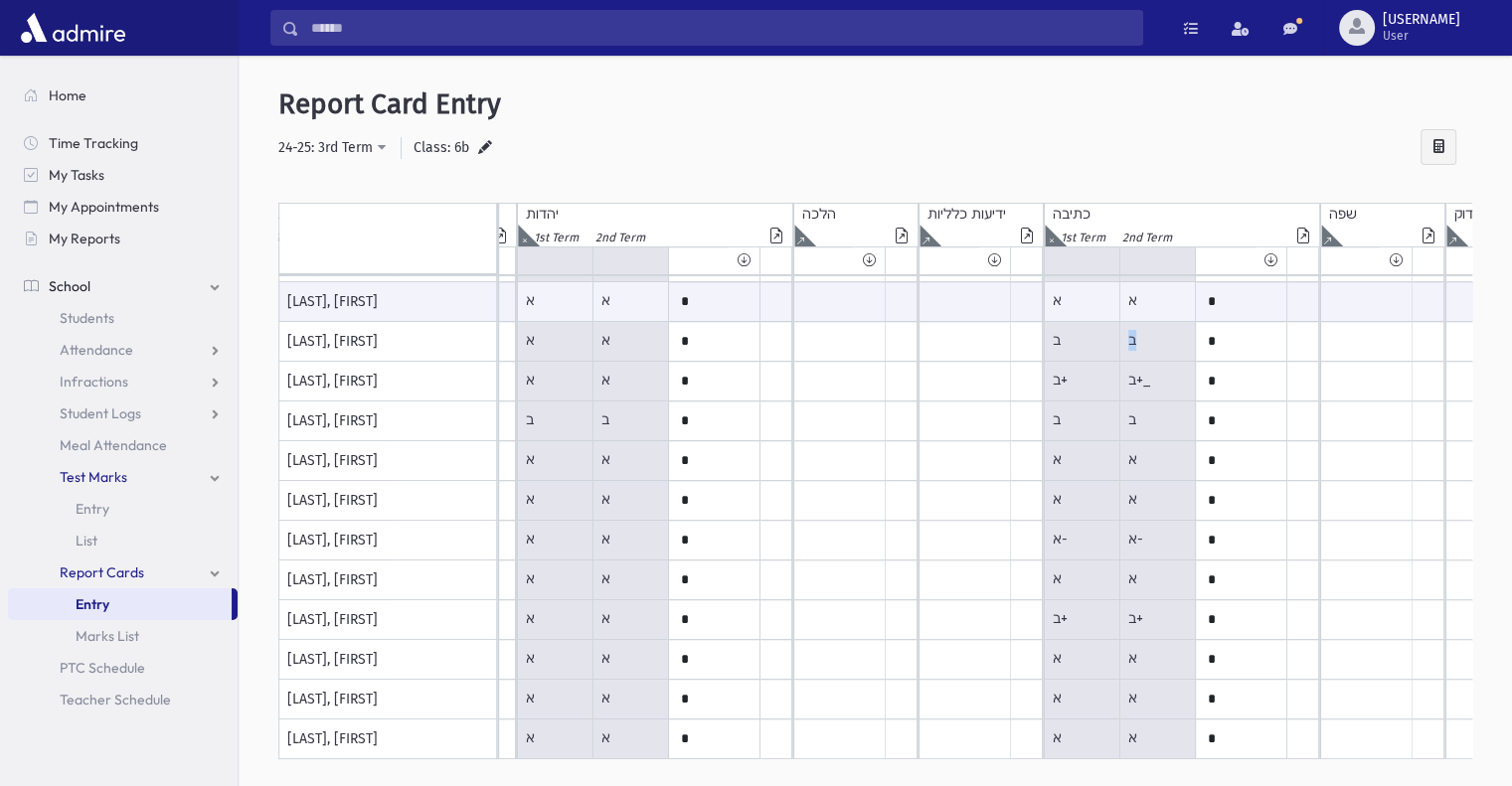 drag, startPoint x: 1120, startPoint y: 336, endPoint x: 1155, endPoint y: 343, distance: 35.69314 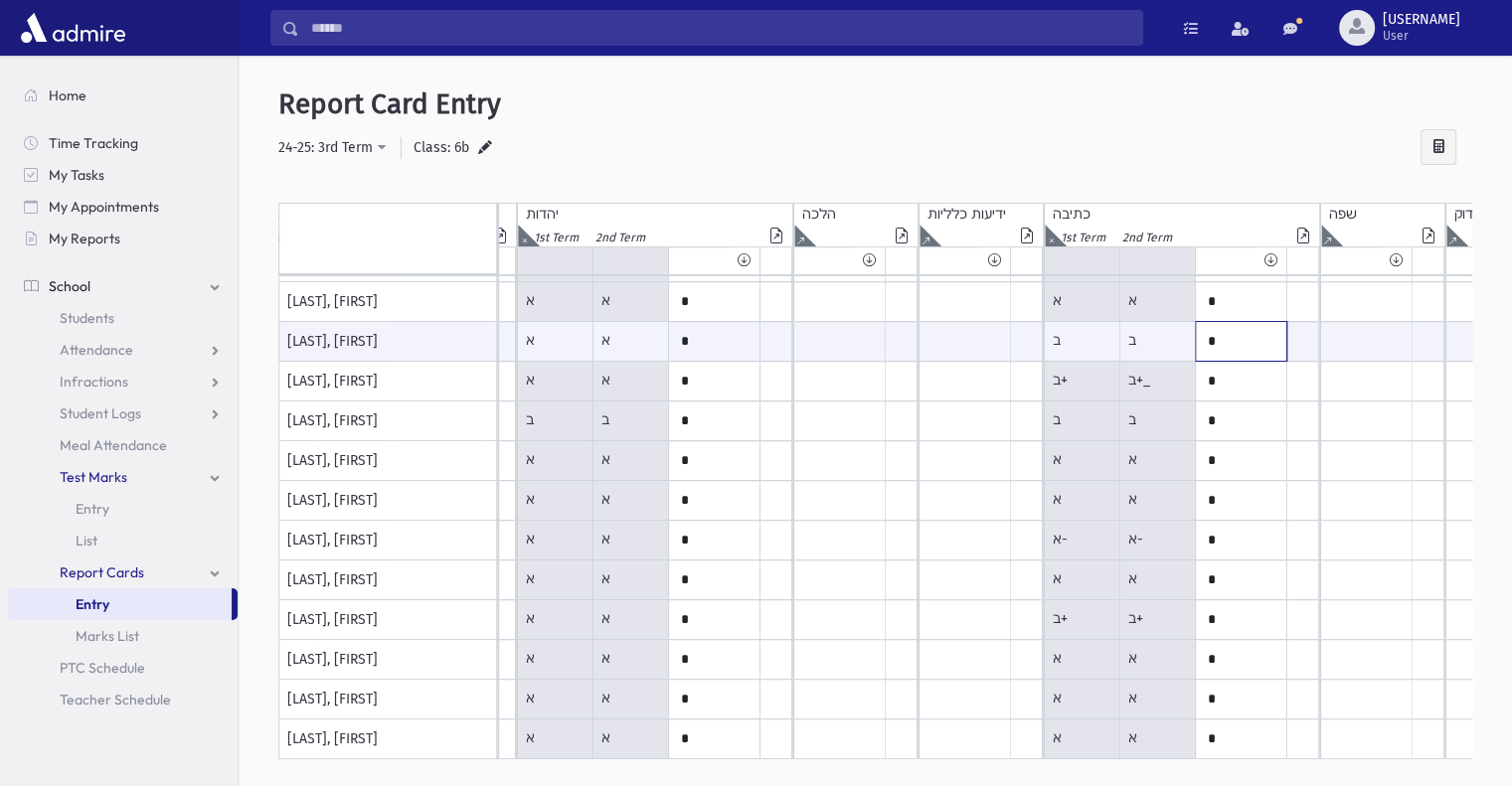 click on "*" at bounding box center [-670, 341] 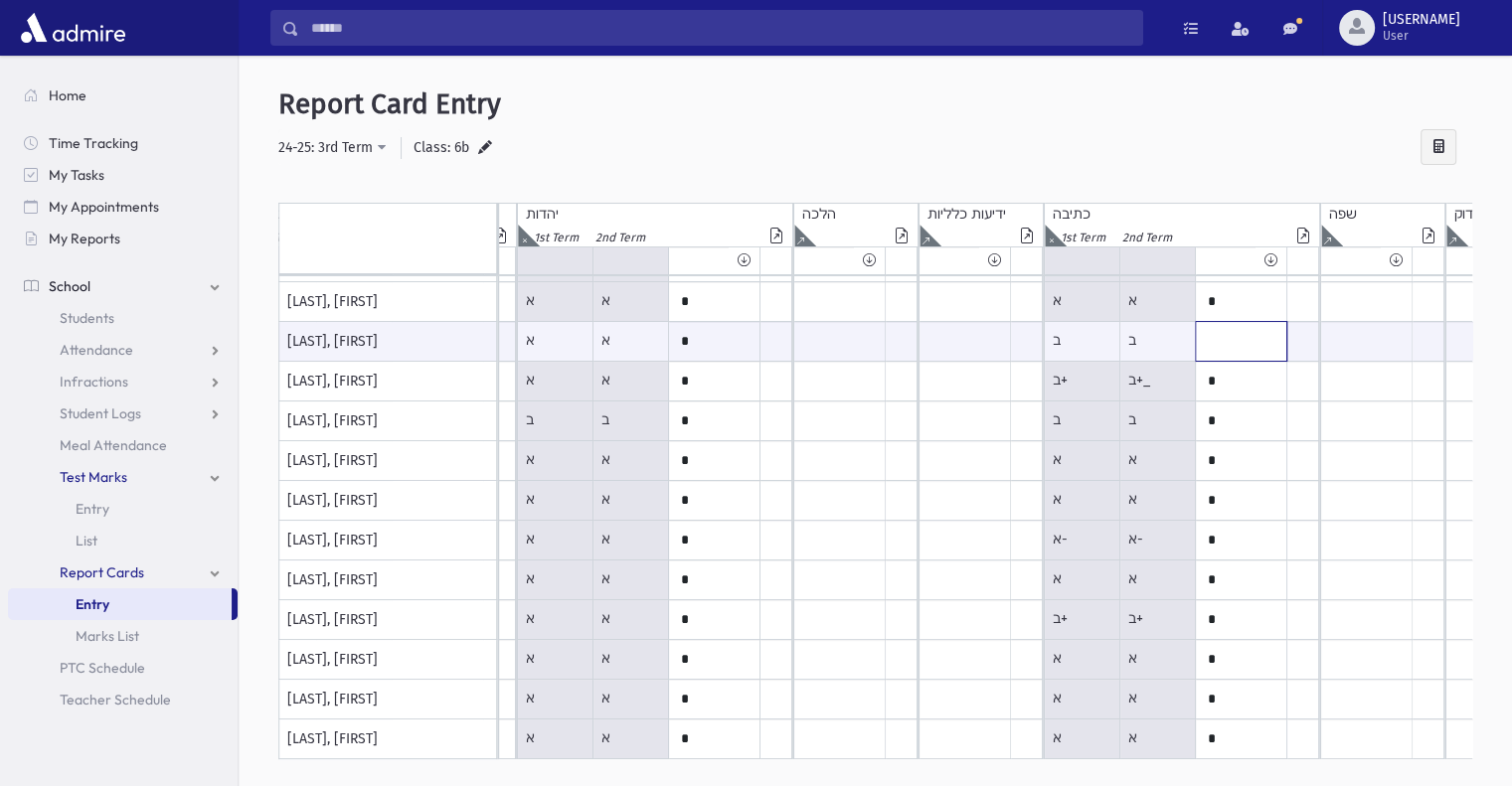 paste on "*" 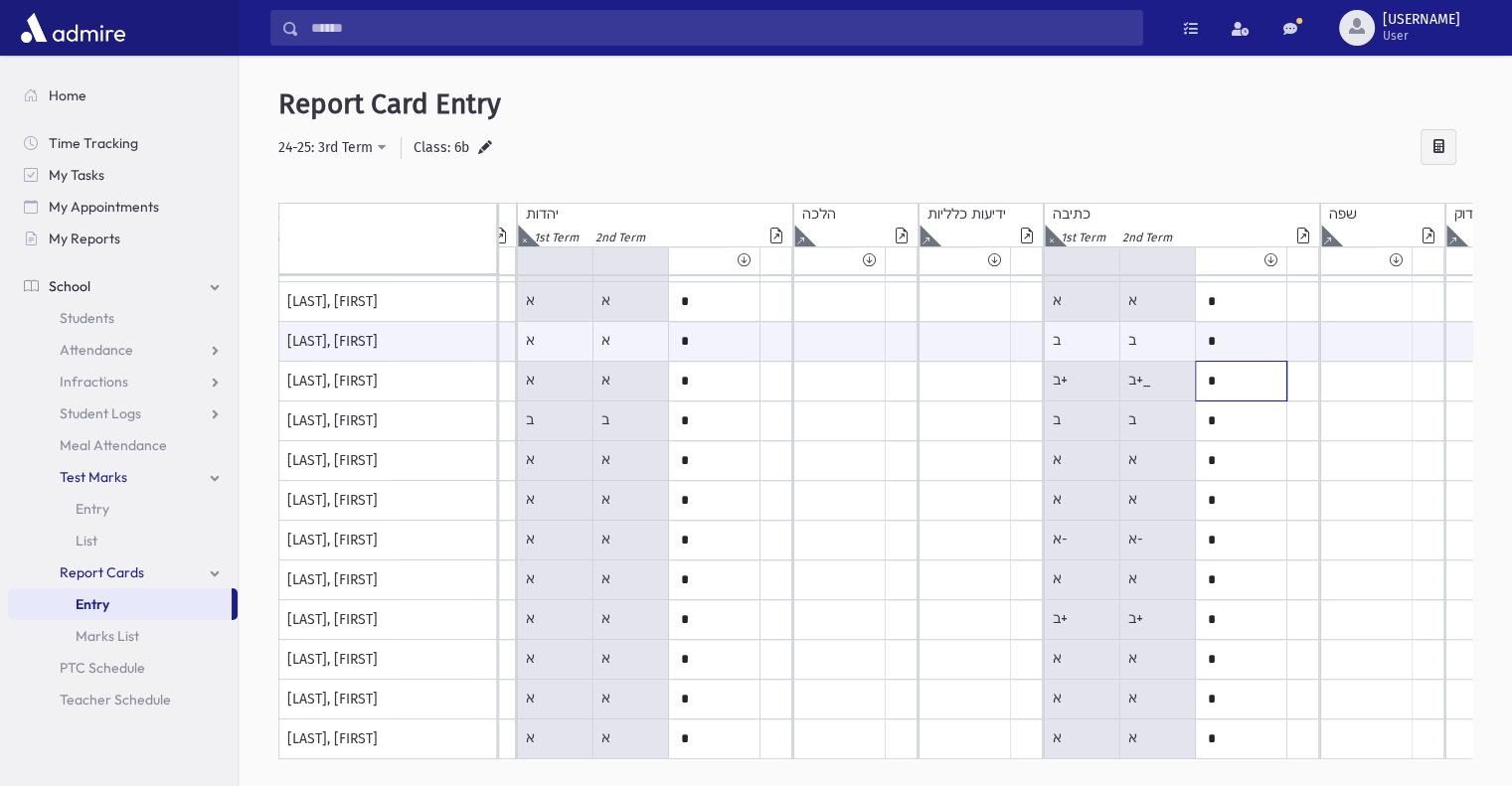 click on "*" at bounding box center (-670, -135) 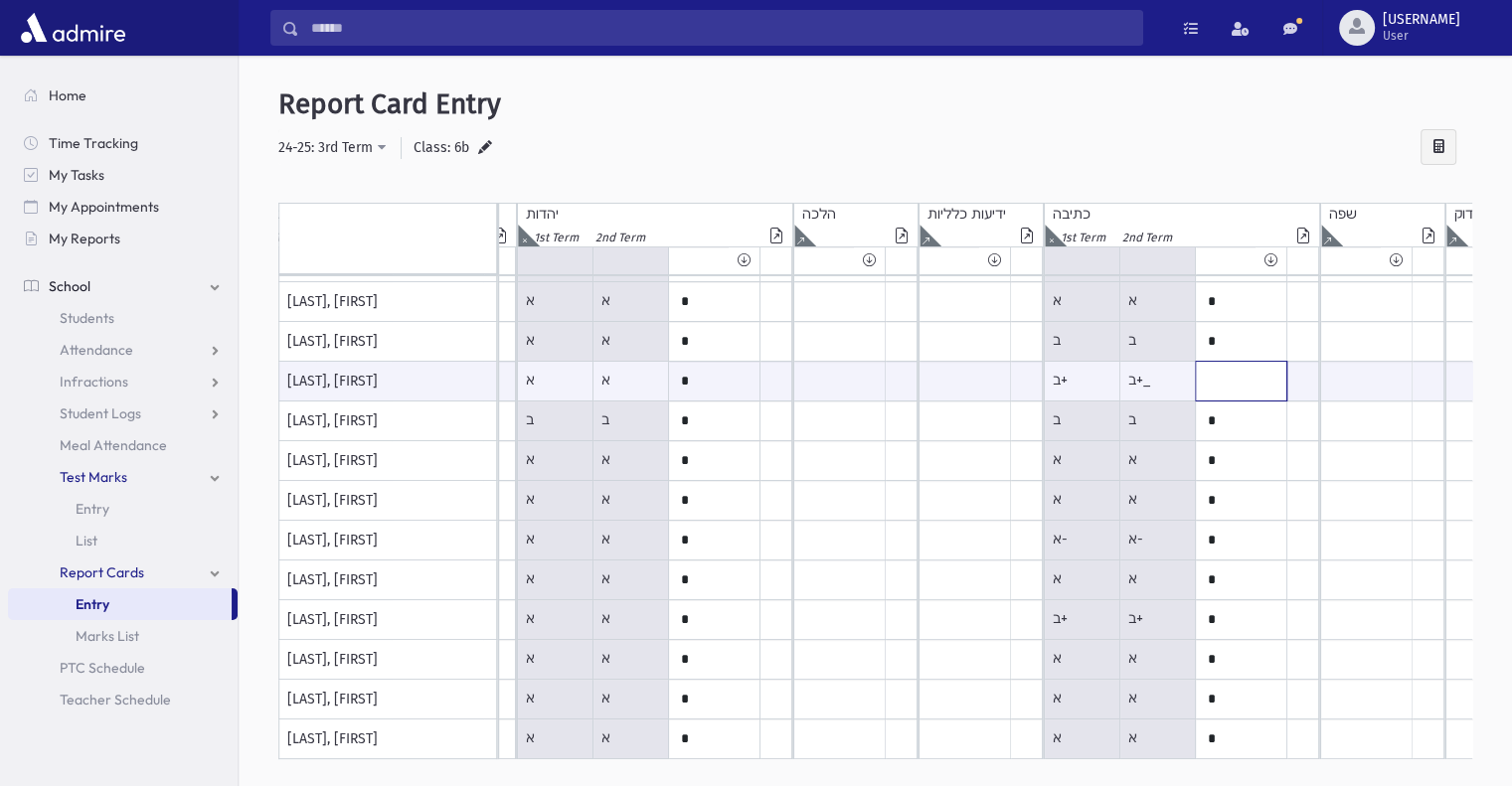 paste on "*" 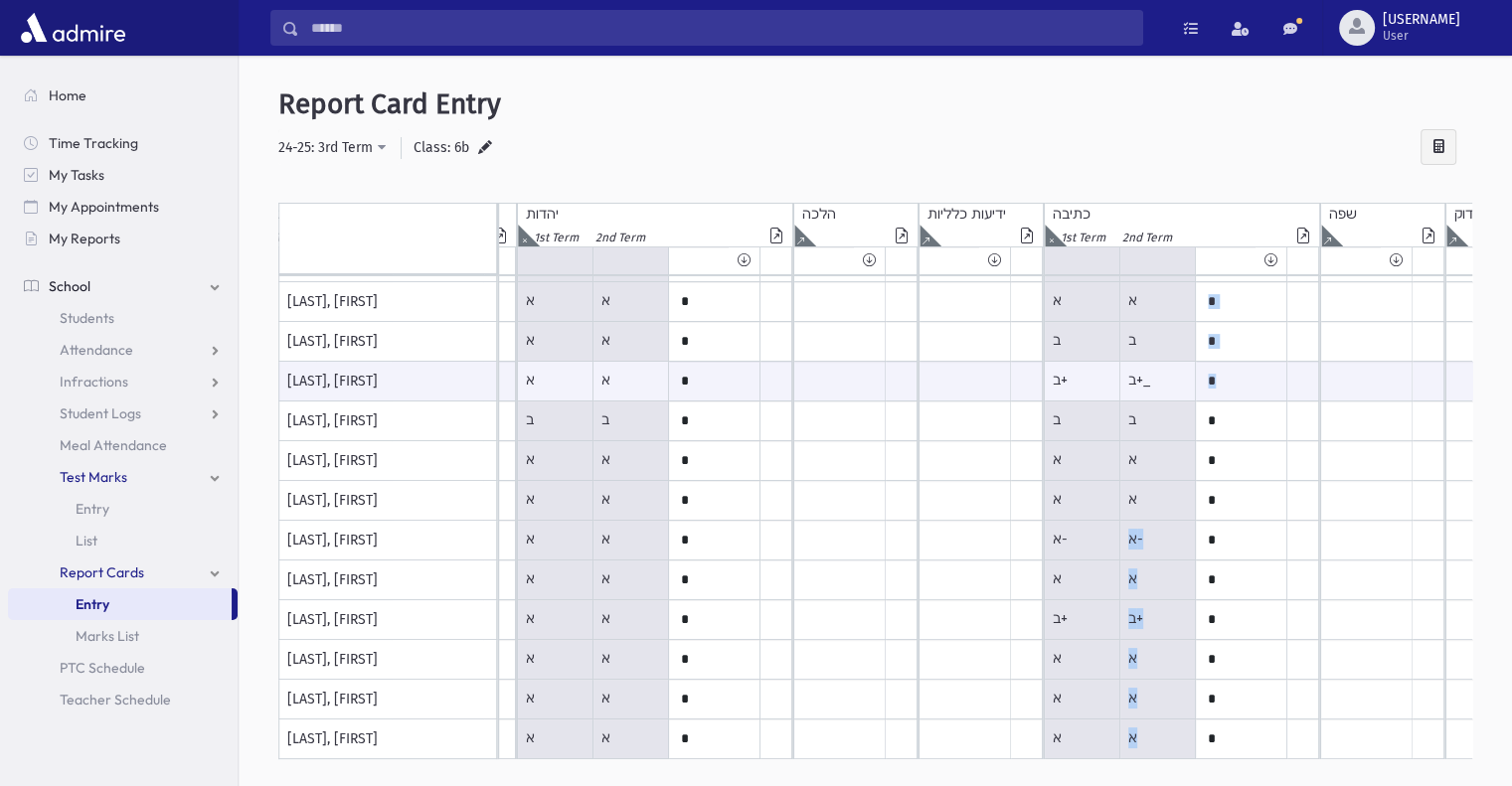 drag, startPoint x: 1181, startPoint y: 489, endPoint x: 1209, endPoint y: 416, distance: 78.18568 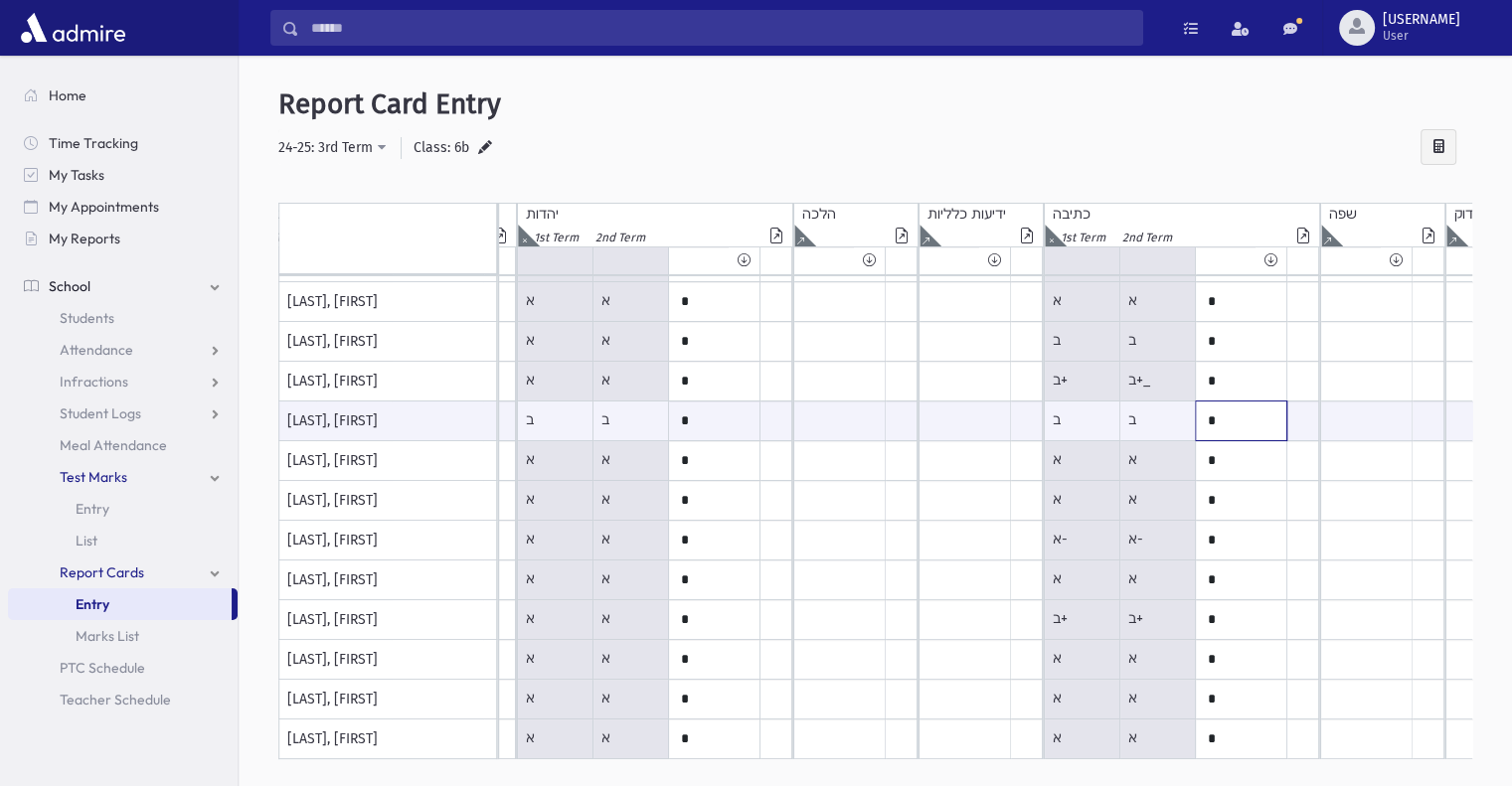 click on "*" at bounding box center (-670, 420) 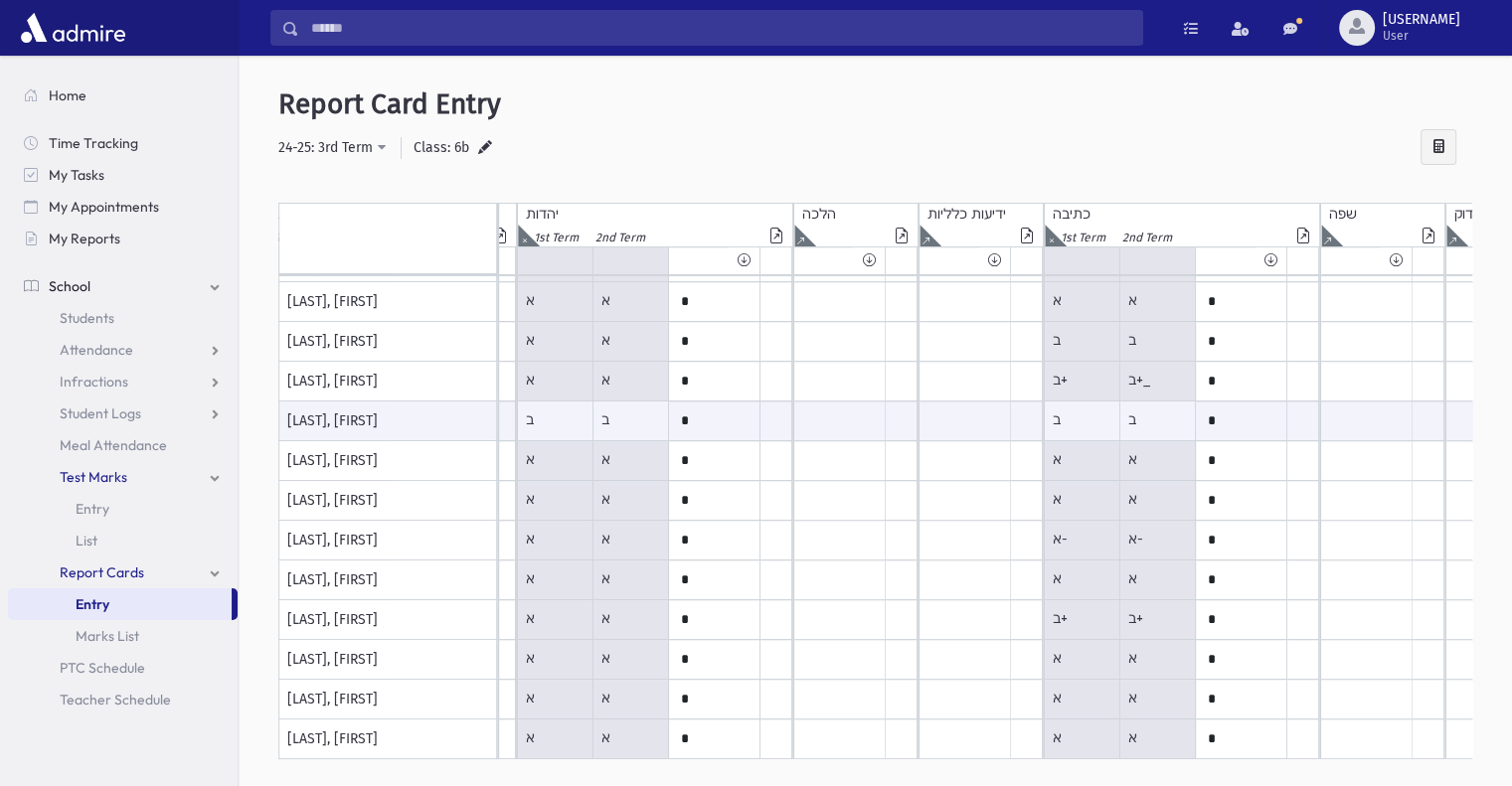 drag, startPoint x: 1207, startPoint y: 425, endPoint x: 1074, endPoint y: 98, distance: 353.01275 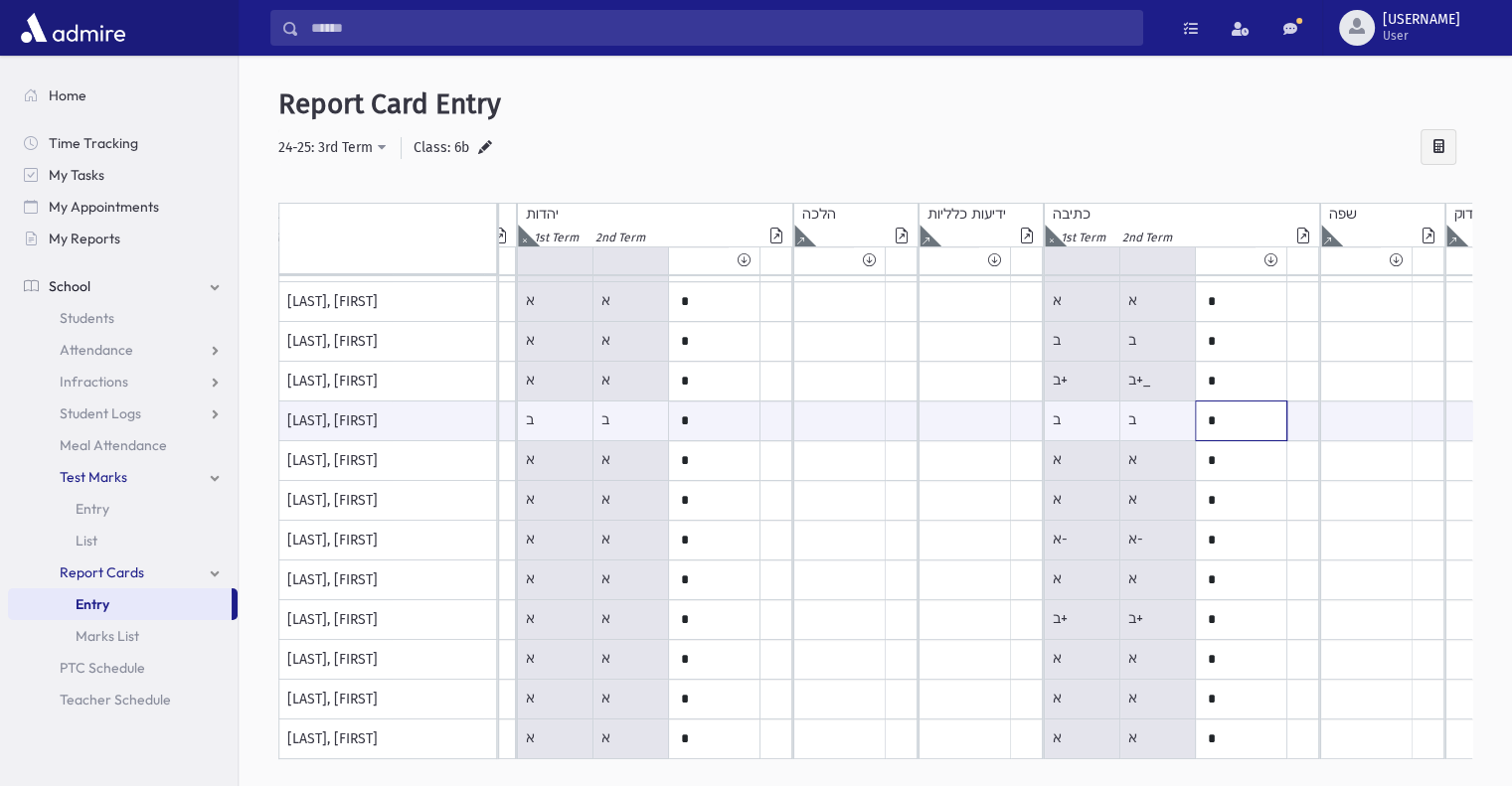 click on "*" at bounding box center [-670, 420] 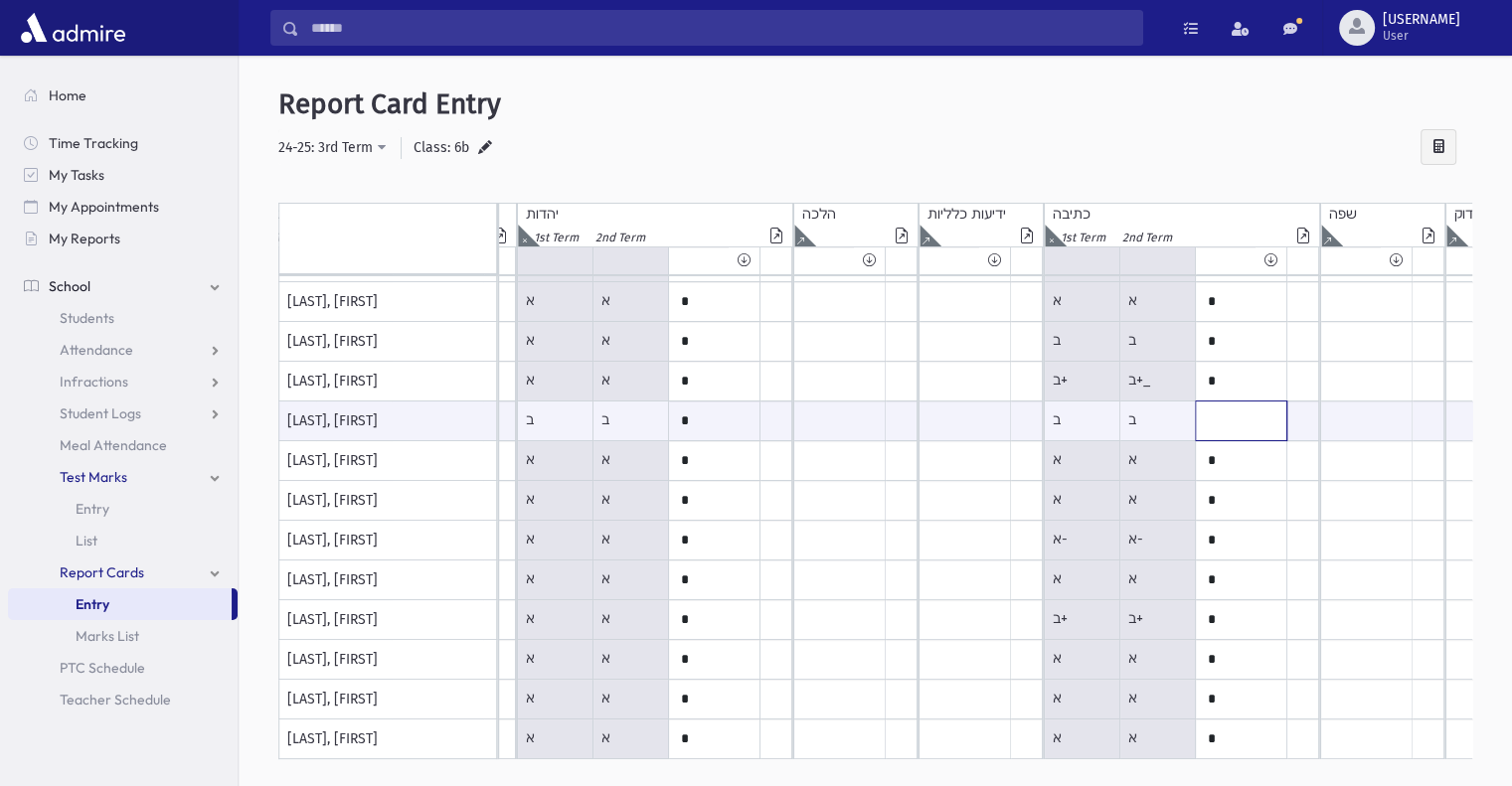 paste on "*" 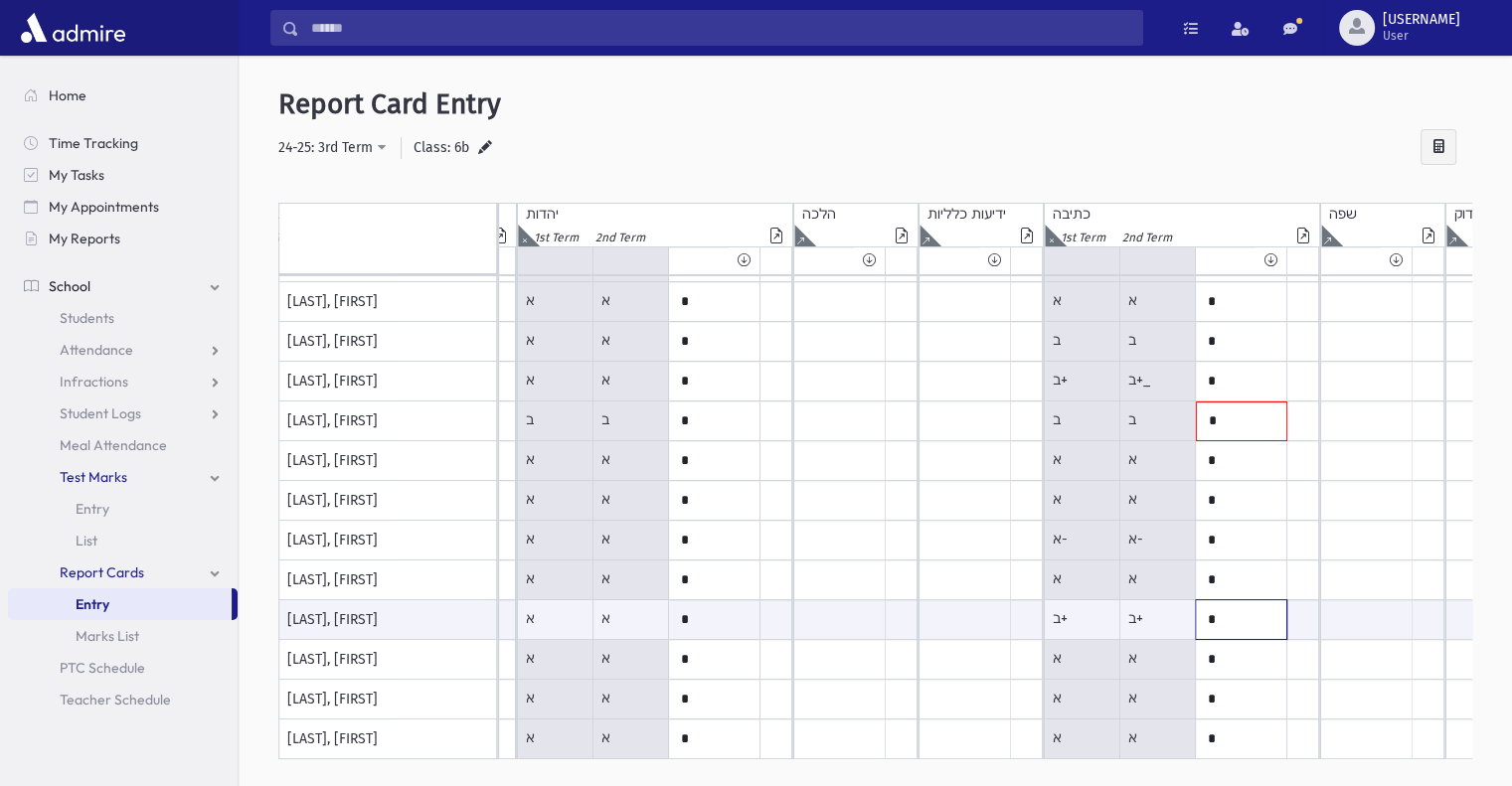 click on "*" at bounding box center (-670, 619) 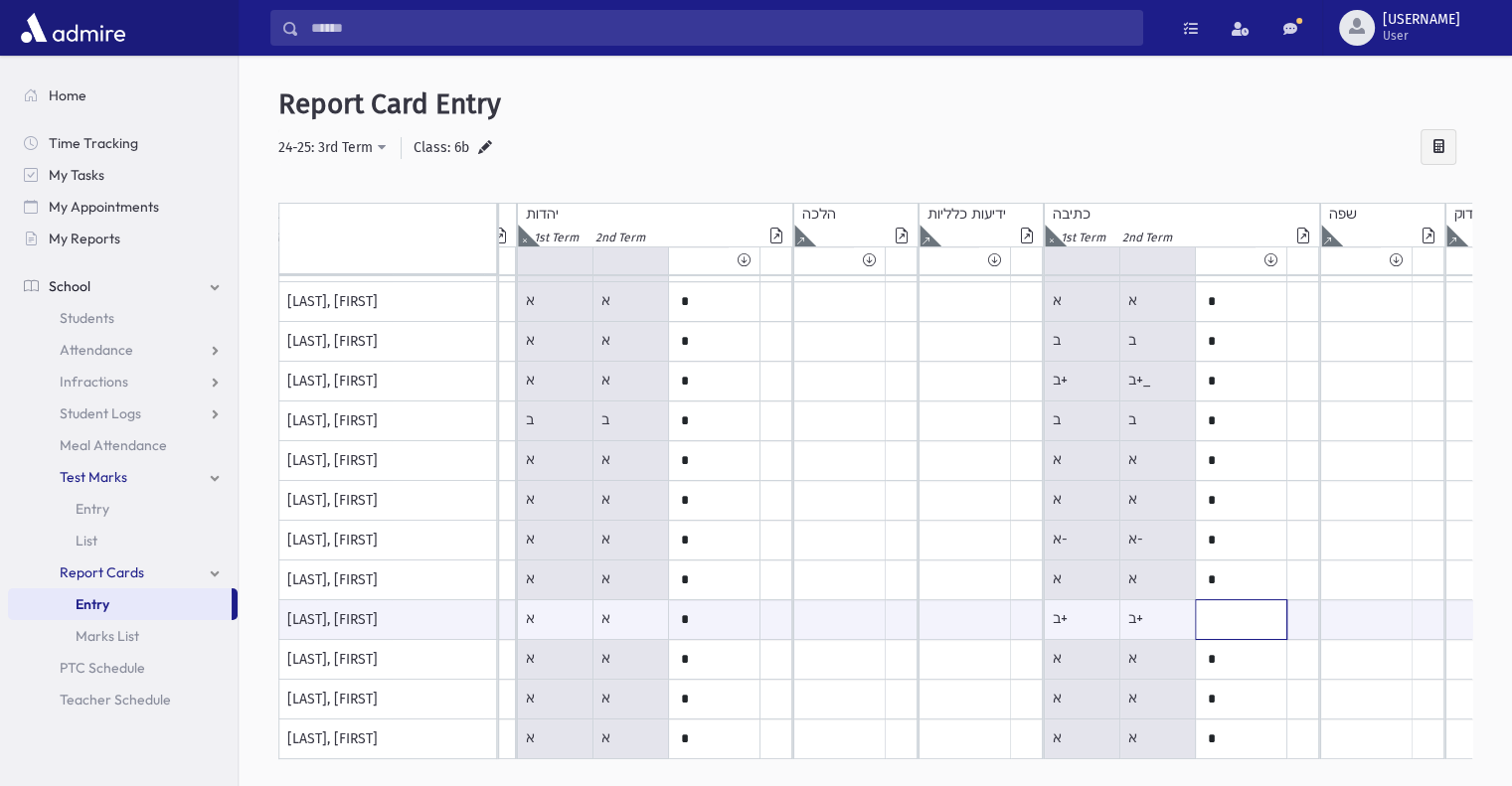 paste on "*" 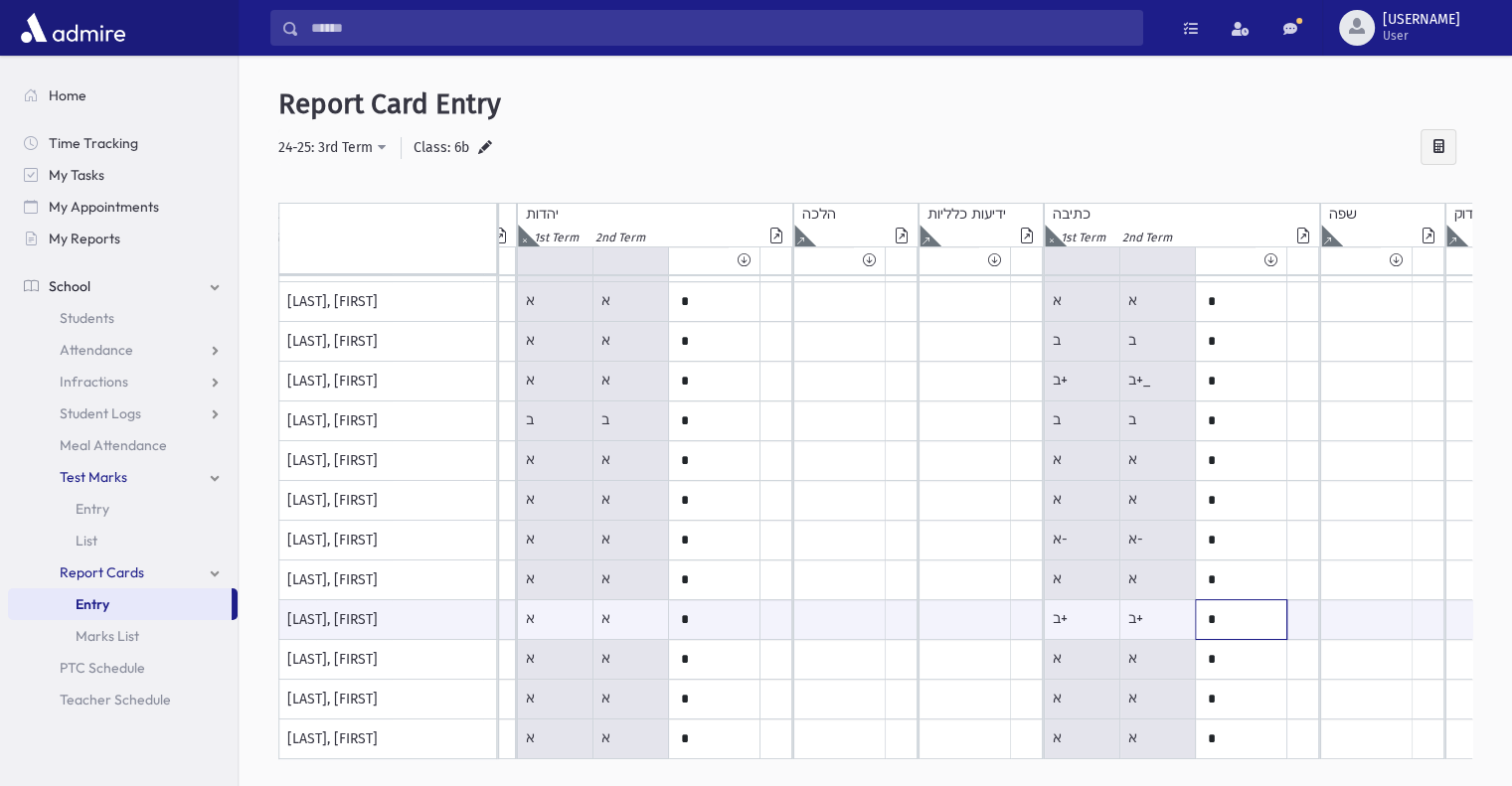 click on "*" at bounding box center [-670, 619] 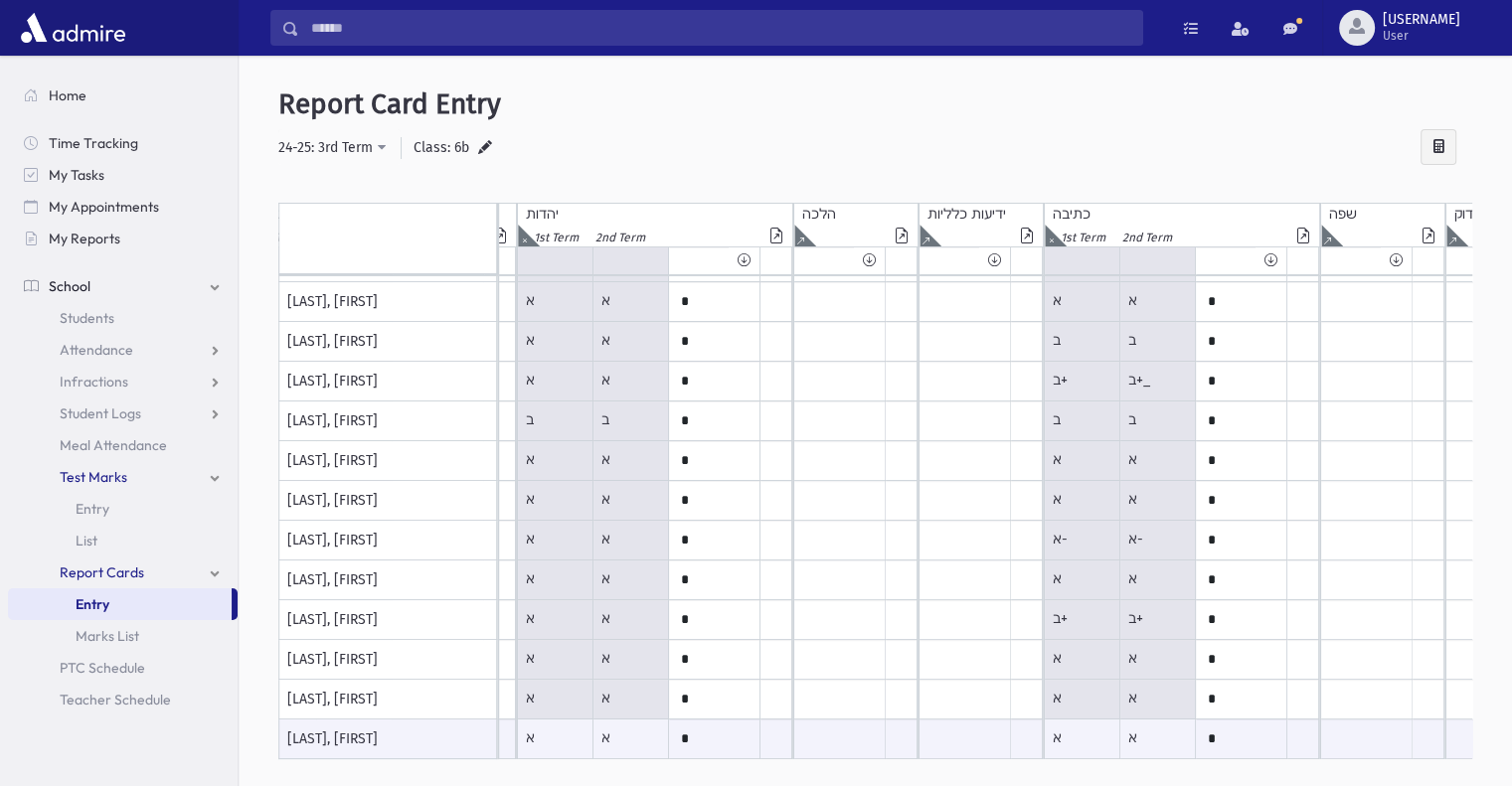 scroll, scrollTop: 0, scrollLeft: 1366, axis: horizontal 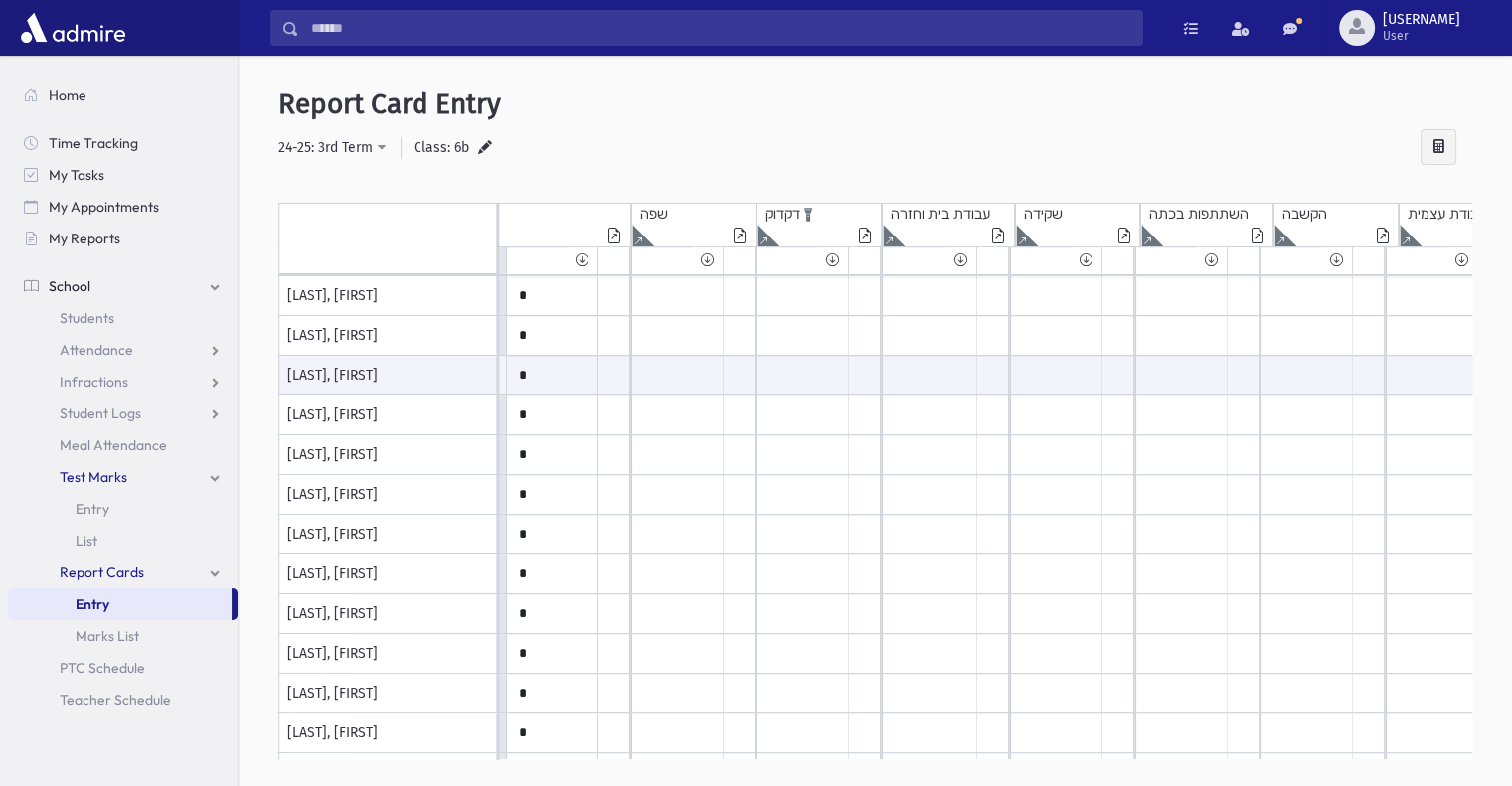 click at bounding box center [111, 236] 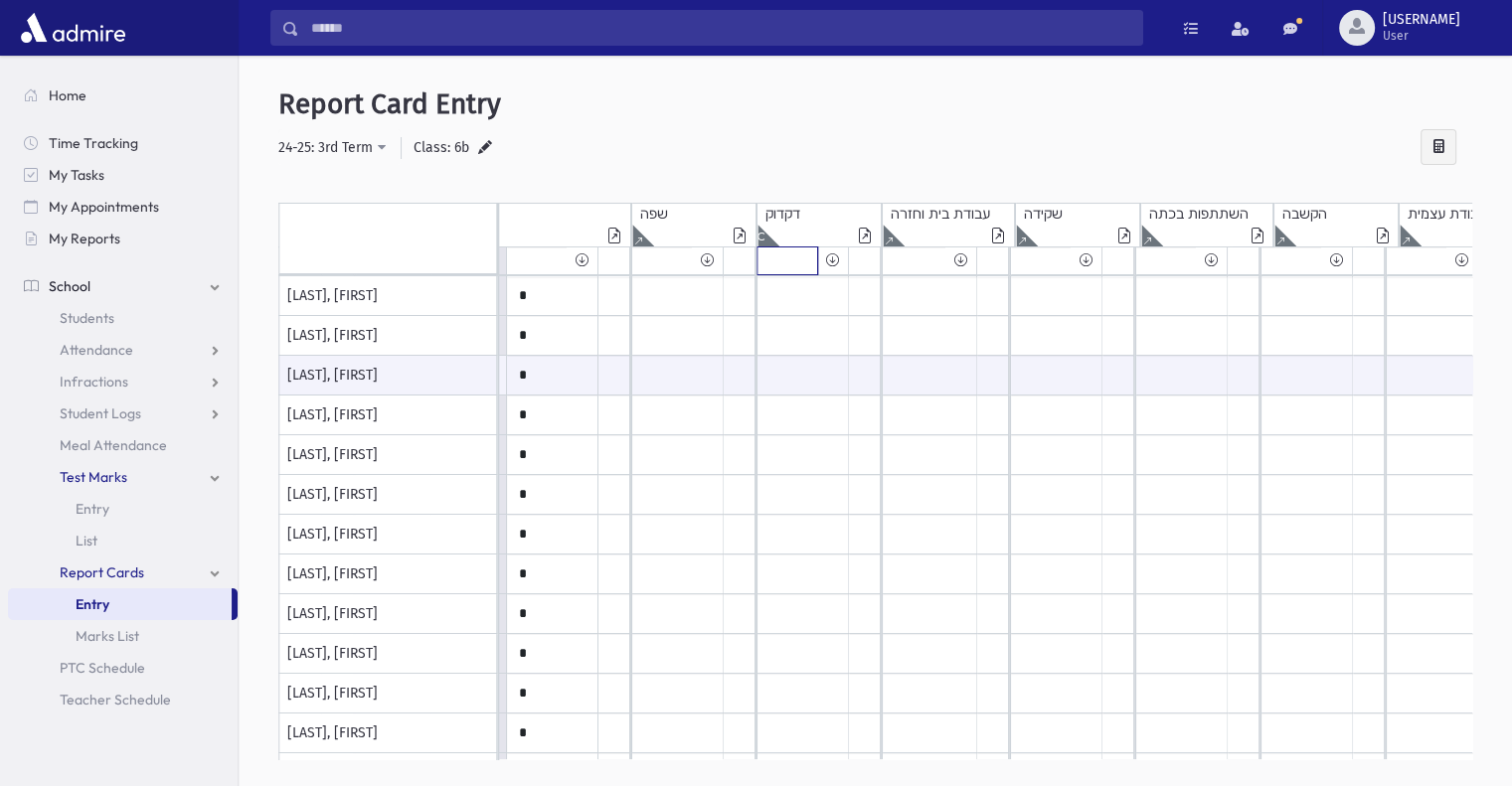 click at bounding box center (787, 260) 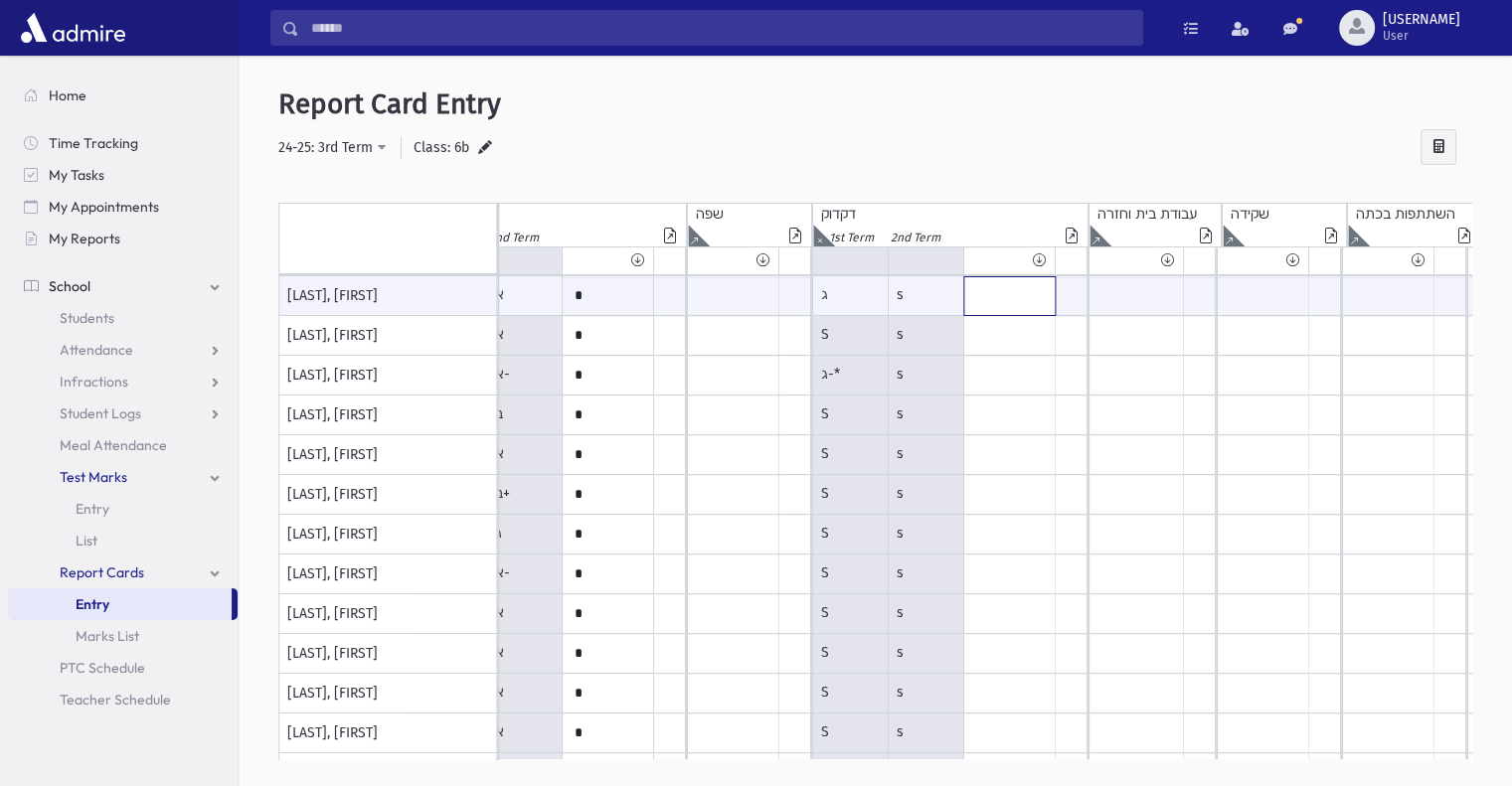 click at bounding box center (-1303, 296) 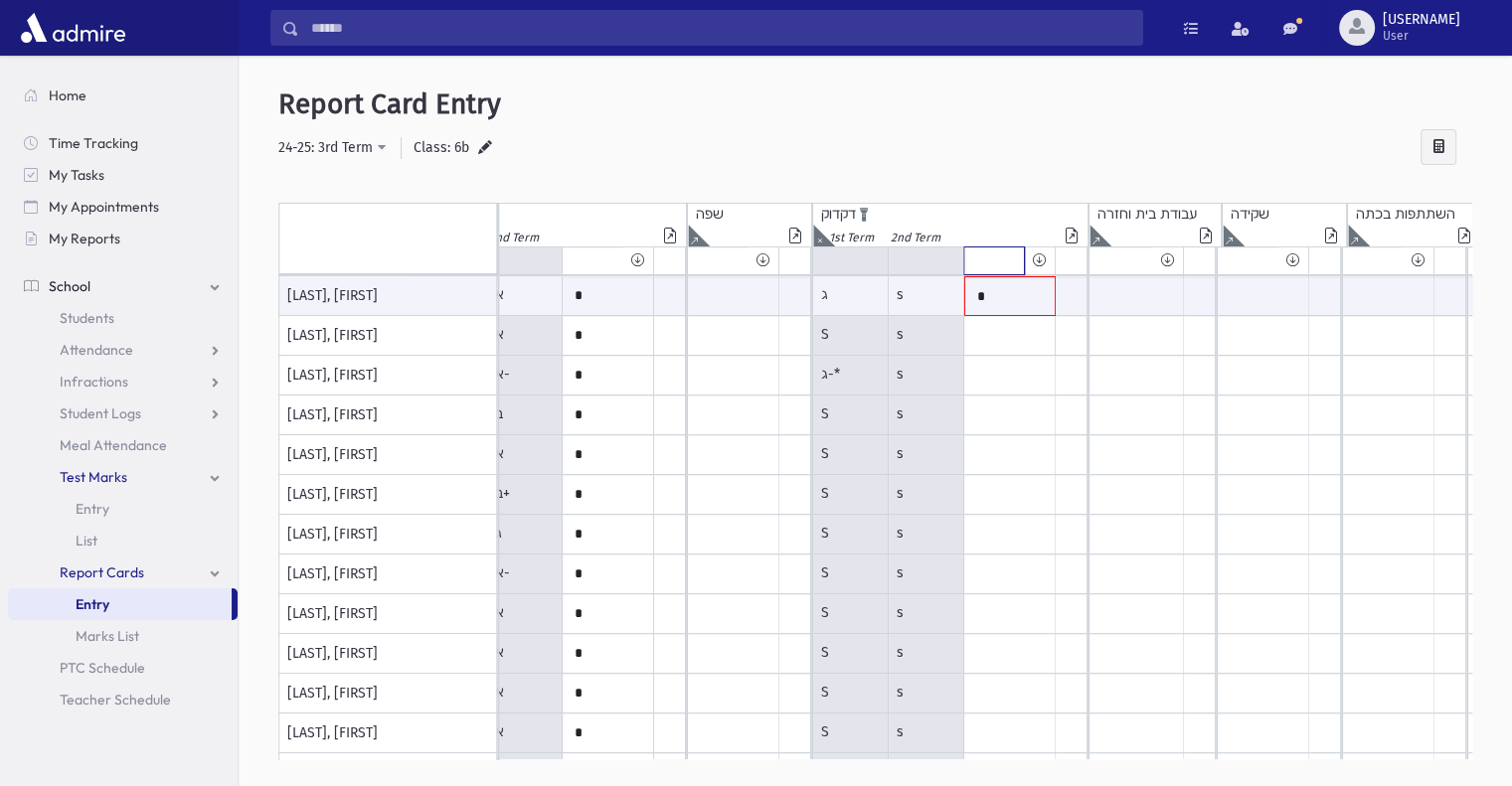 click at bounding box center (994, 260) 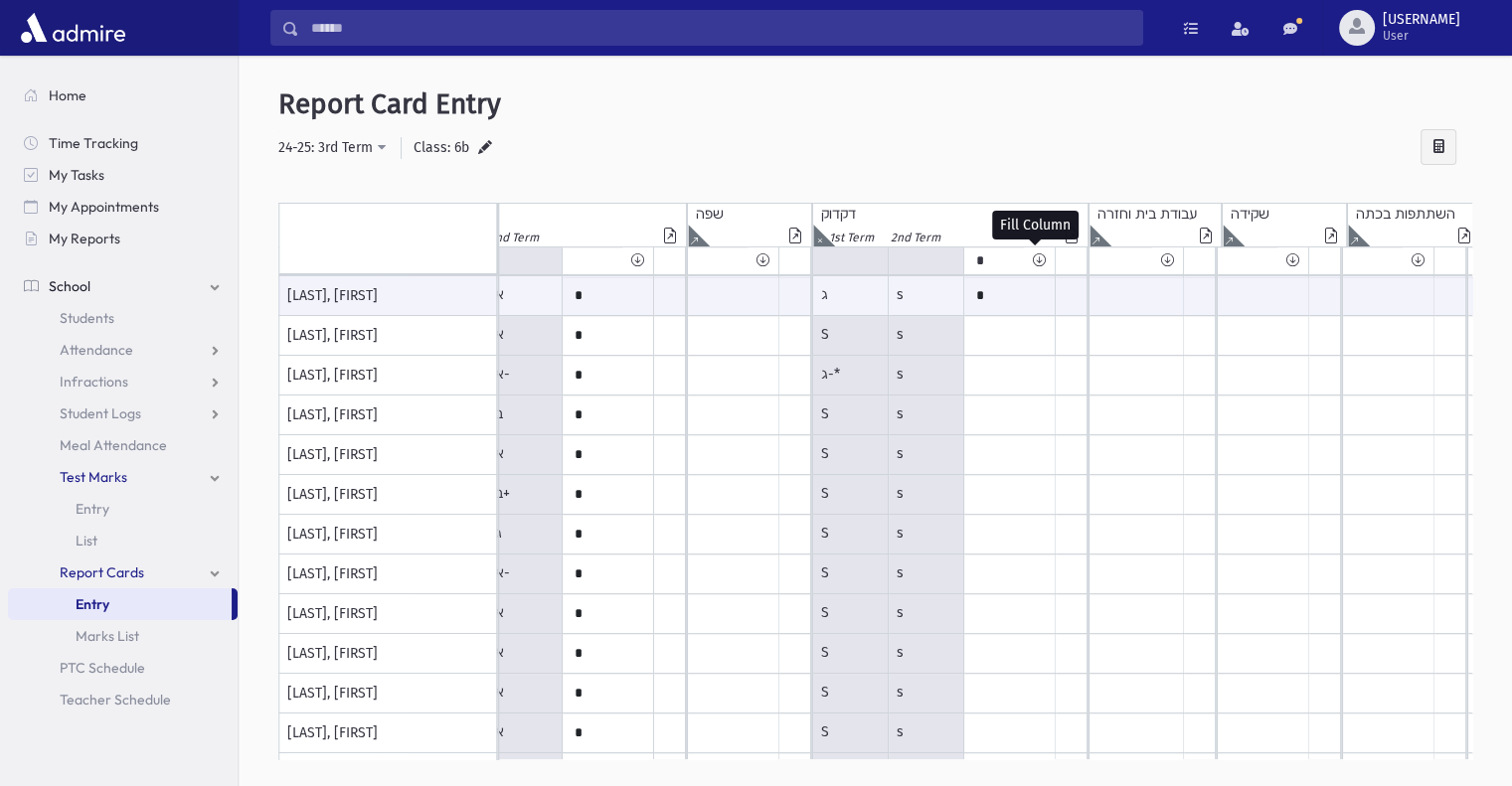 click at bounding box center [1039, 260] 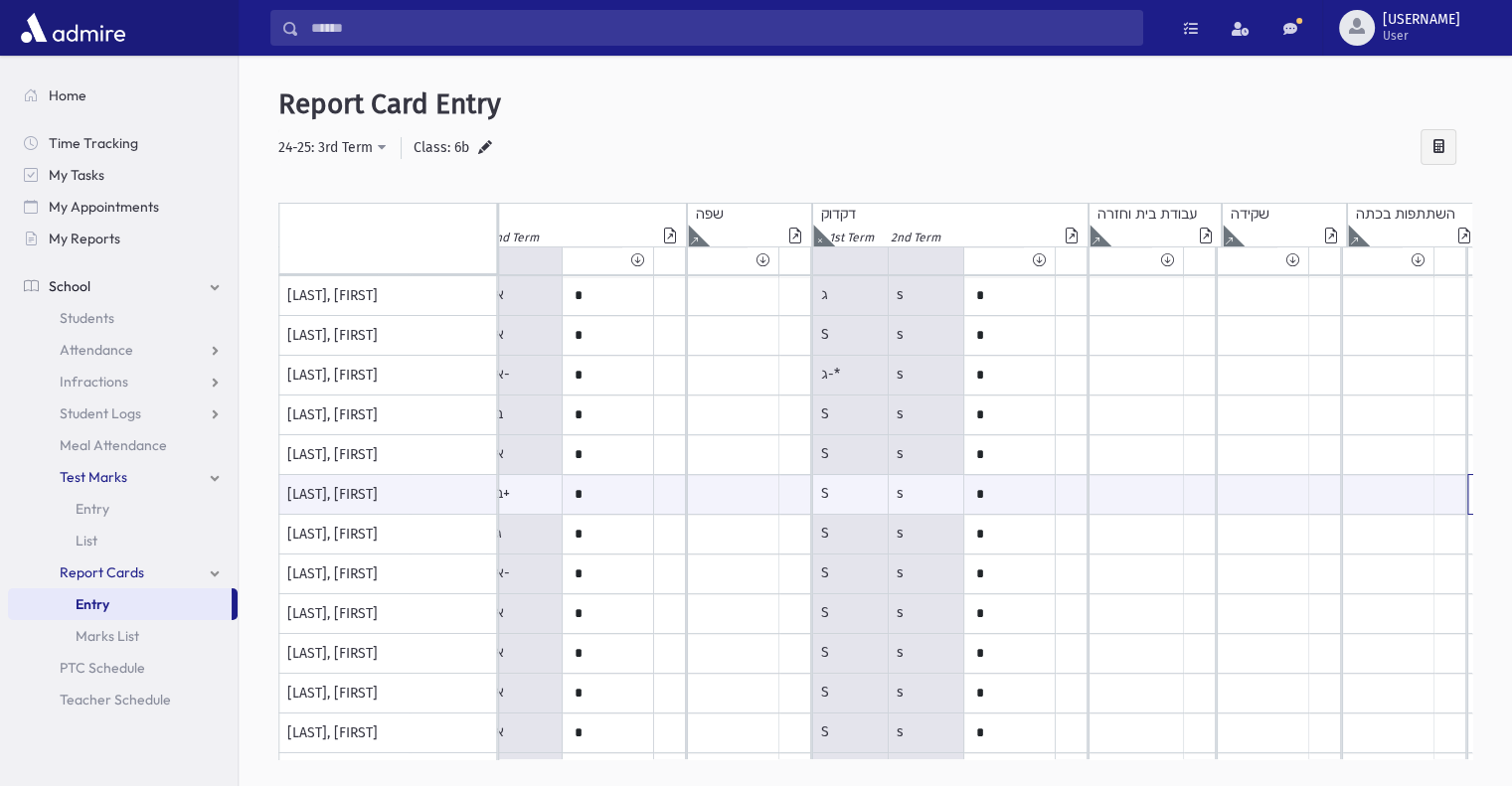 click at bounding box center [-1303, 494] 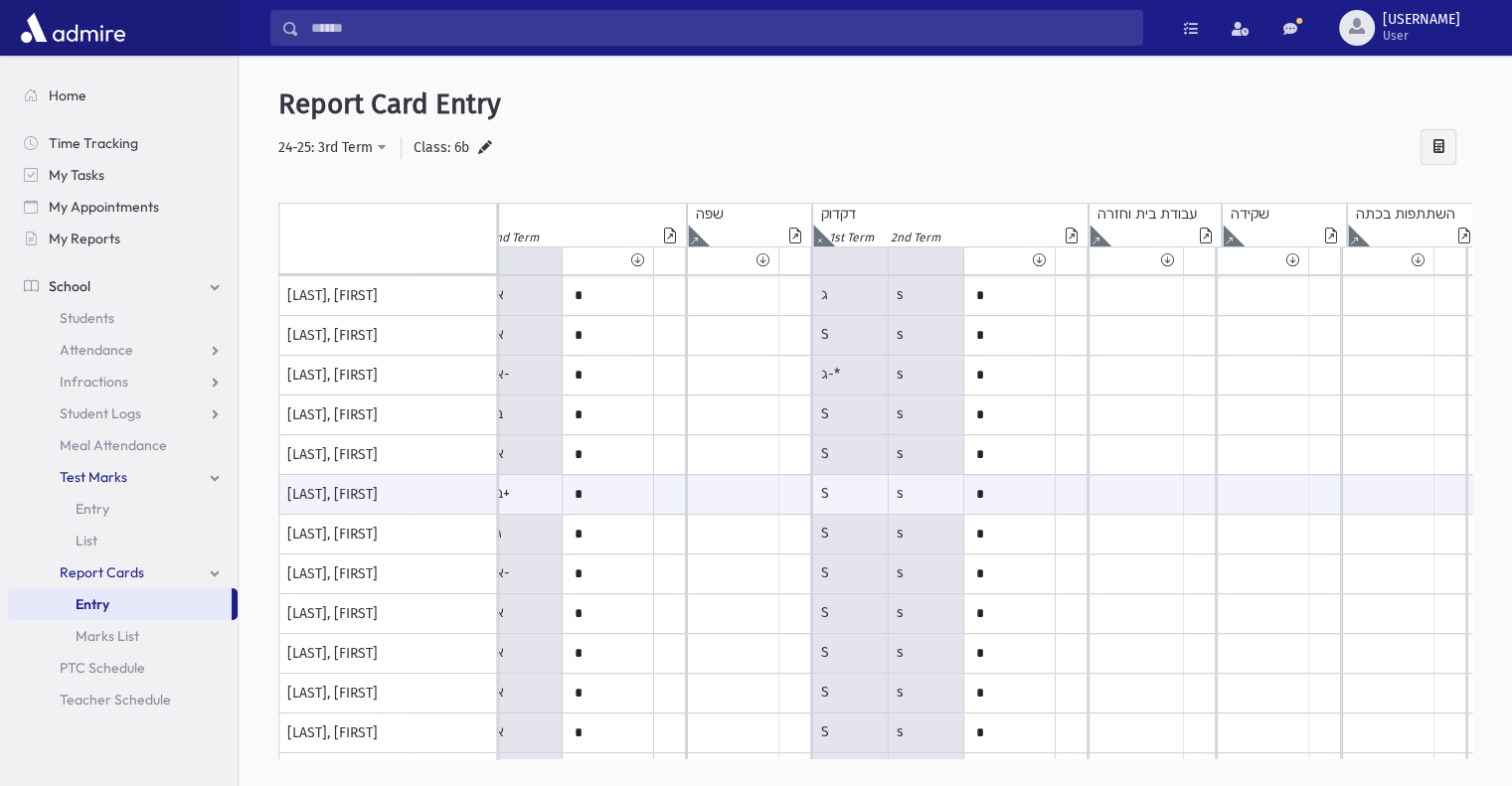 click on "**********" at bounding box center [875, 435] 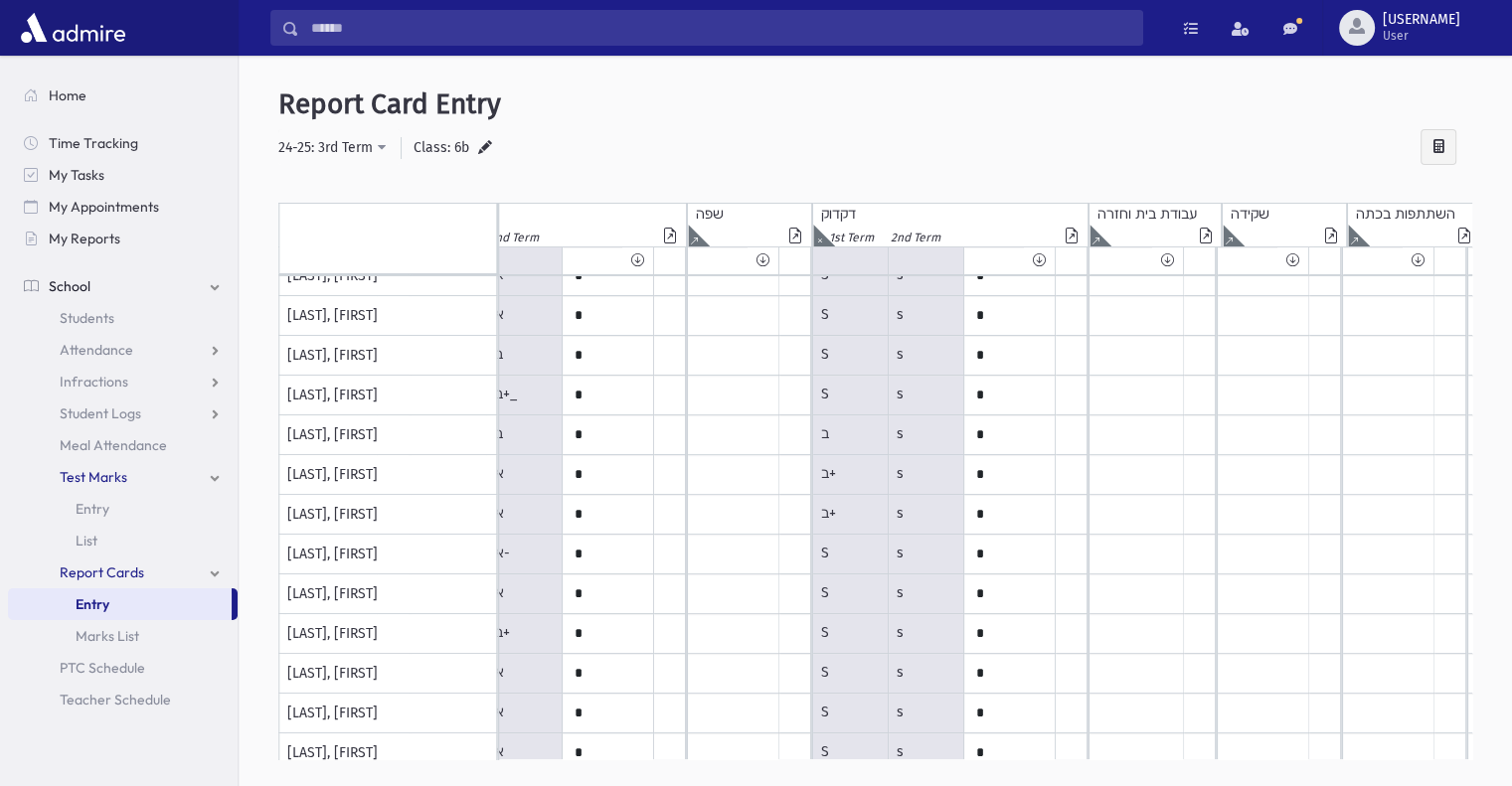 scroll, scrollTop: 438, scrollLeft: 1999, axis: both 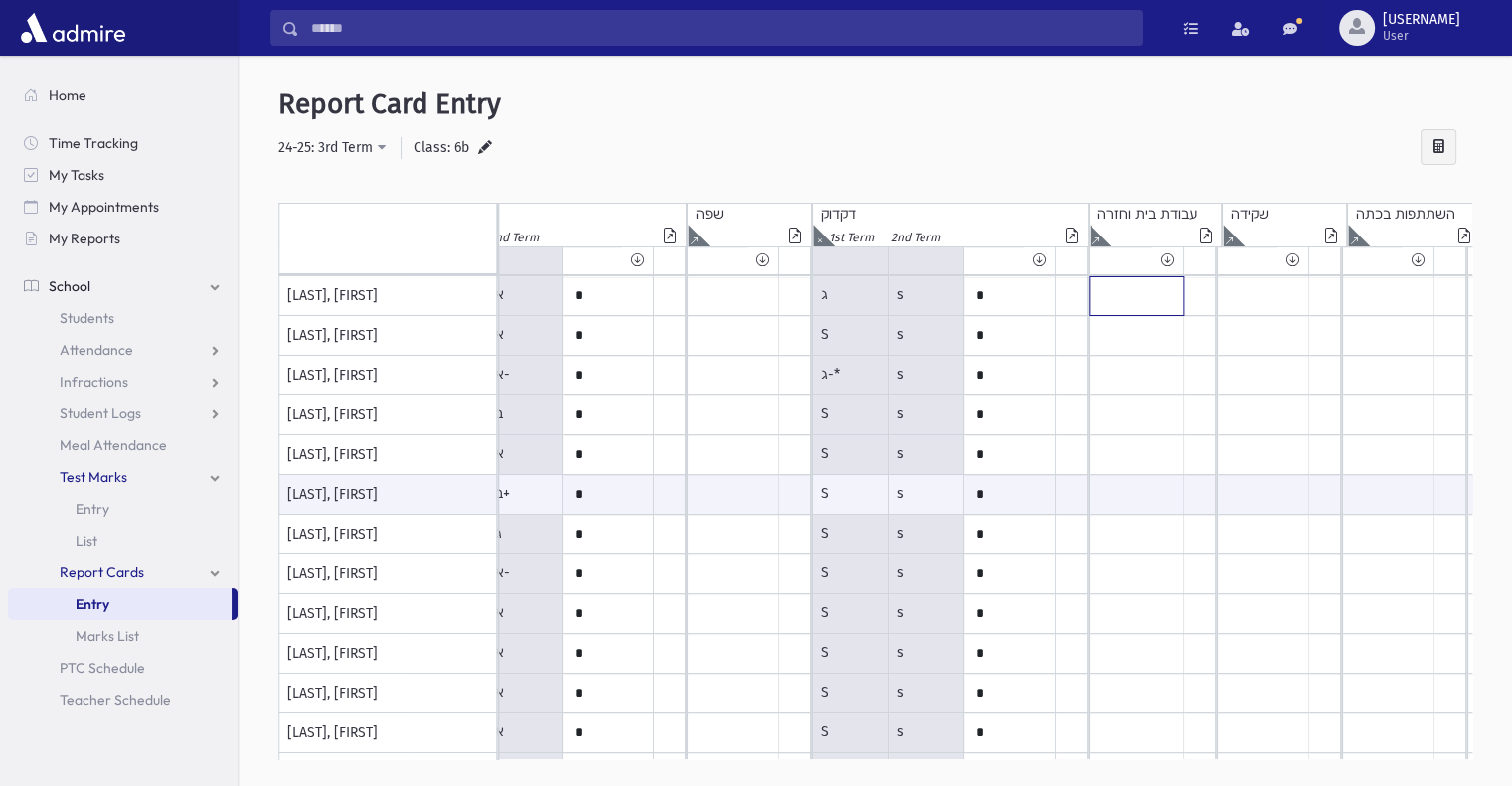 click at bounding box center (-1303, 296) 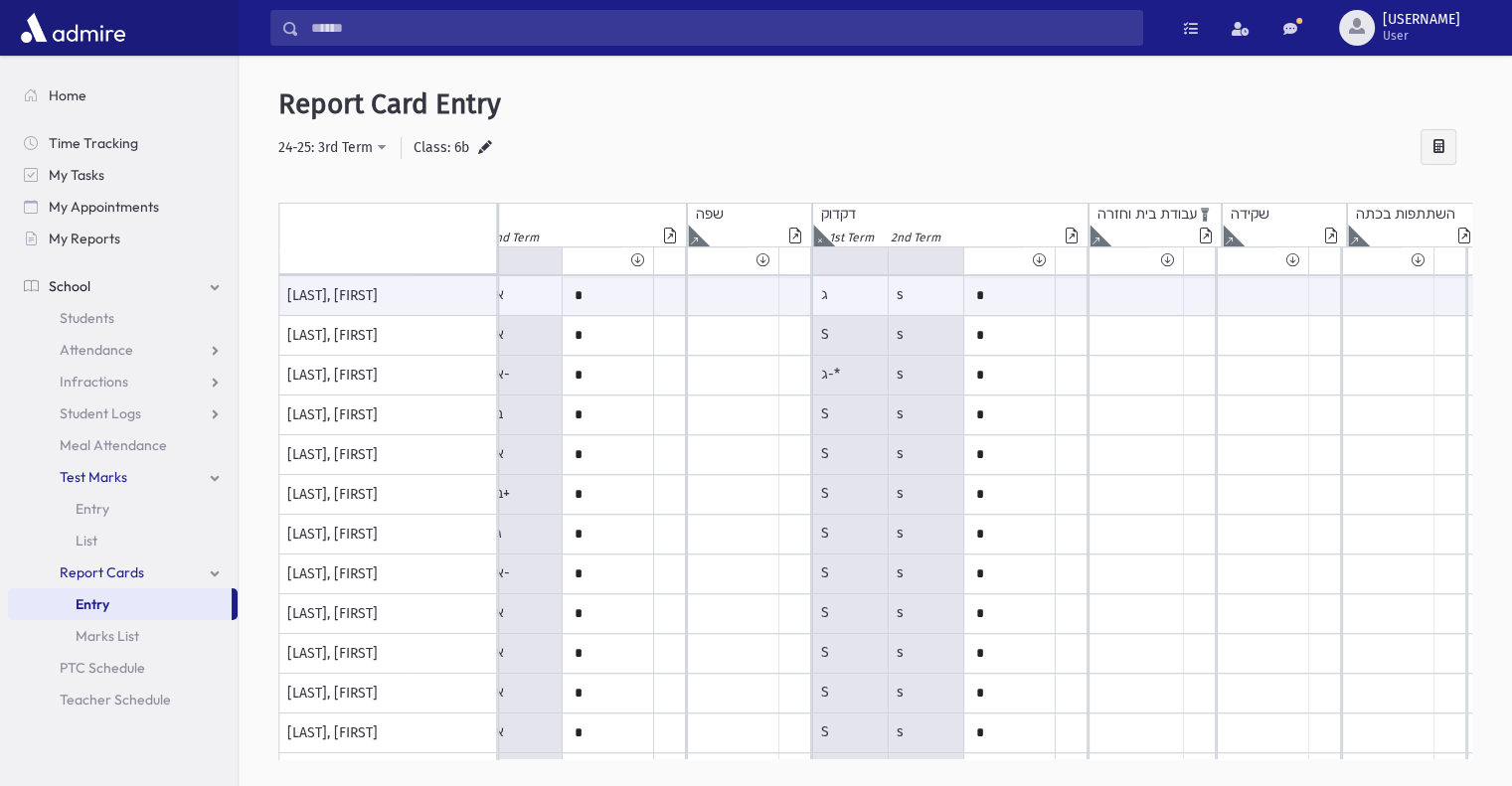 click at bounding box center (167, 236) 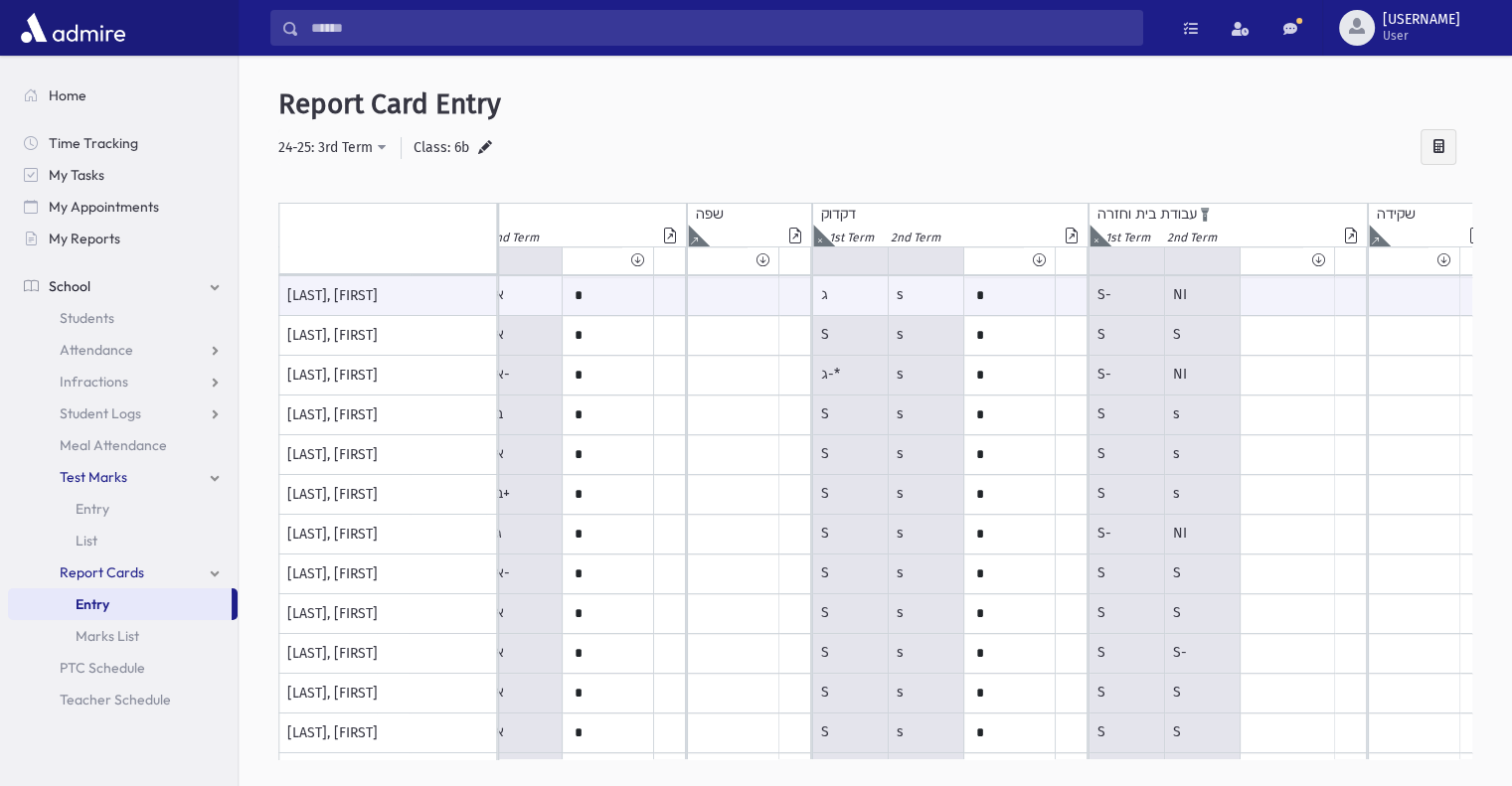 scroll, scrollTop: 0, scrollLeft: 1988, axis: horizontal 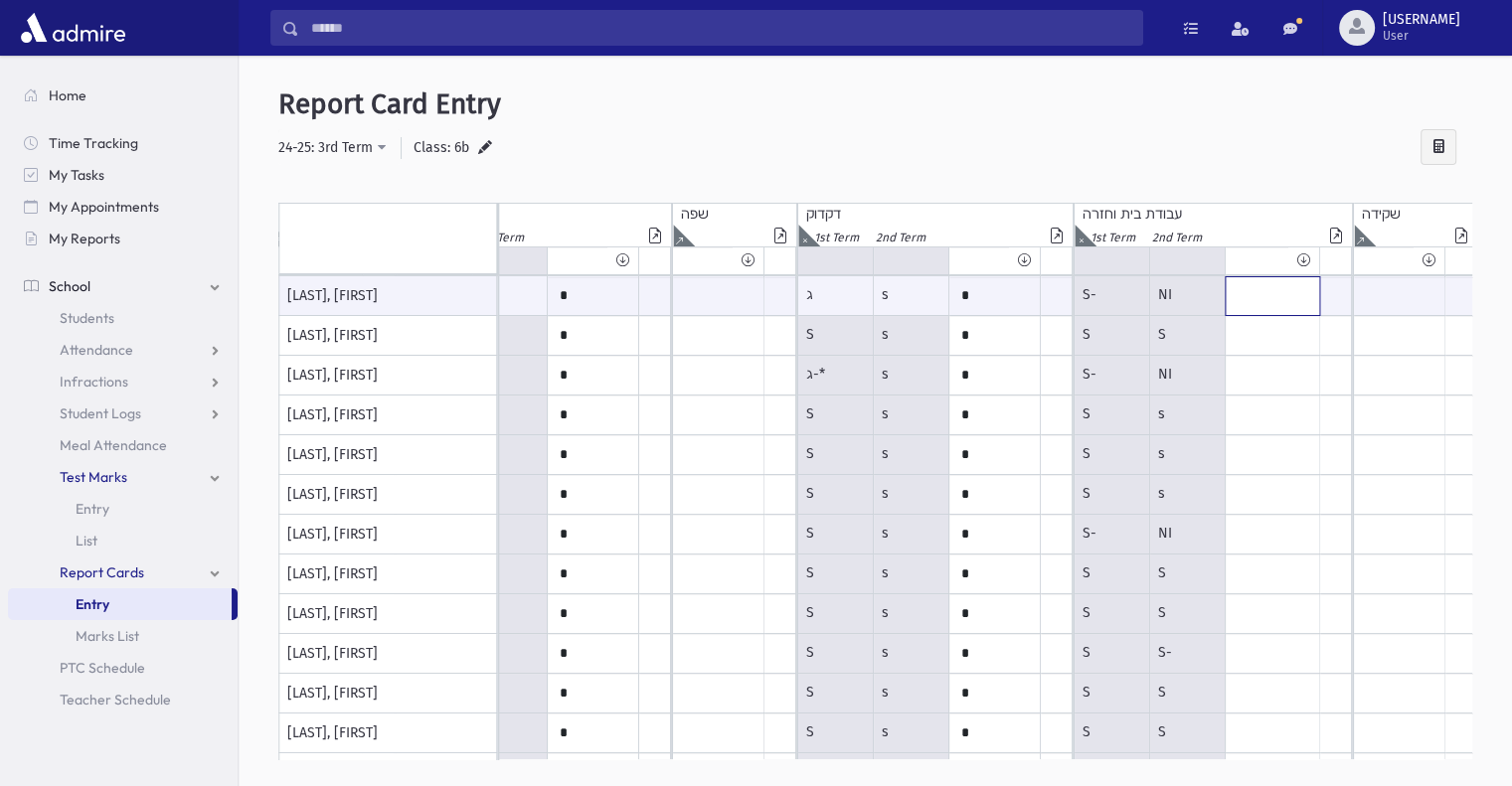 click at bounding box center [-1318, 296] 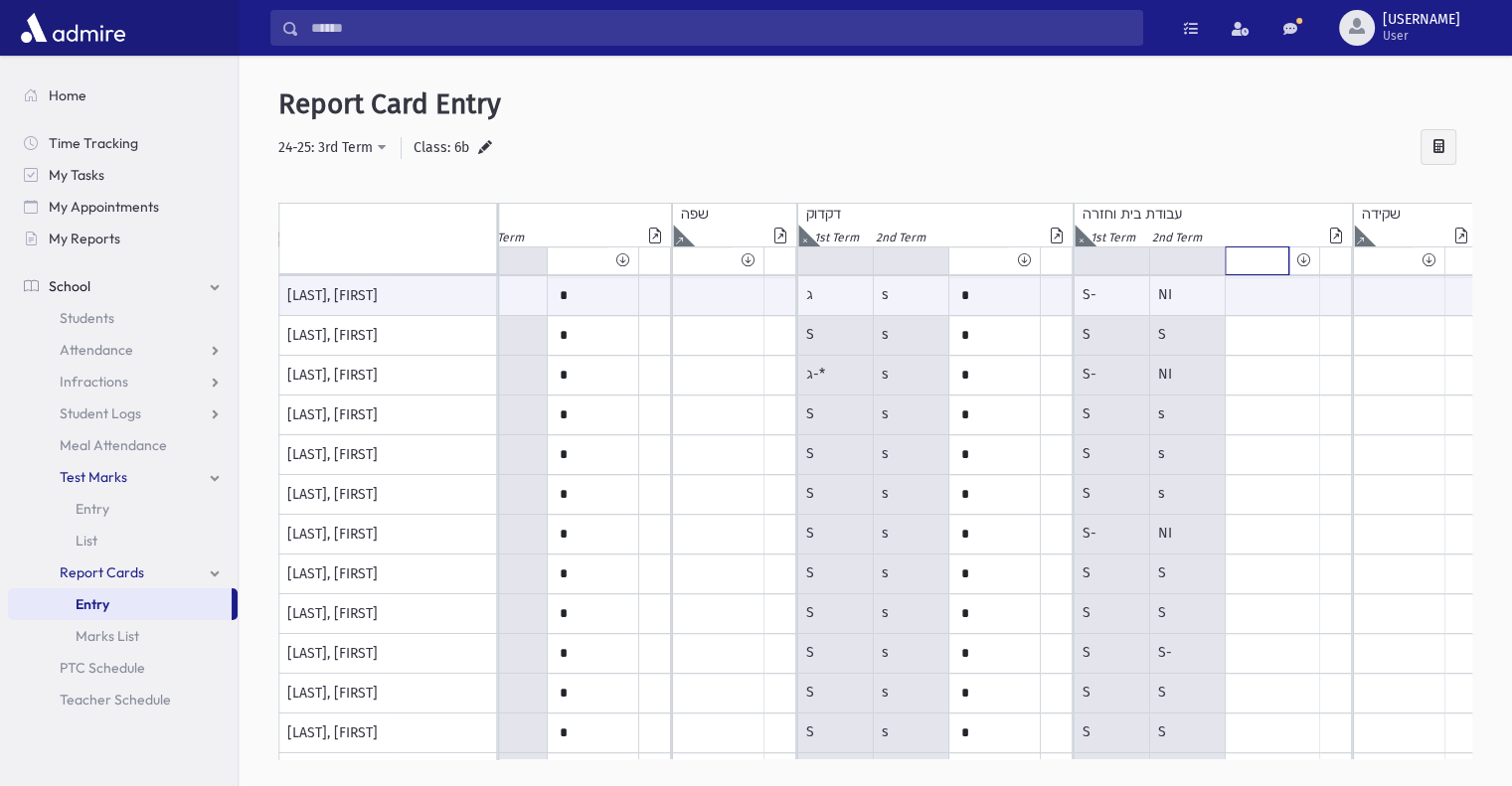 click at bounding box center (1257, 260) 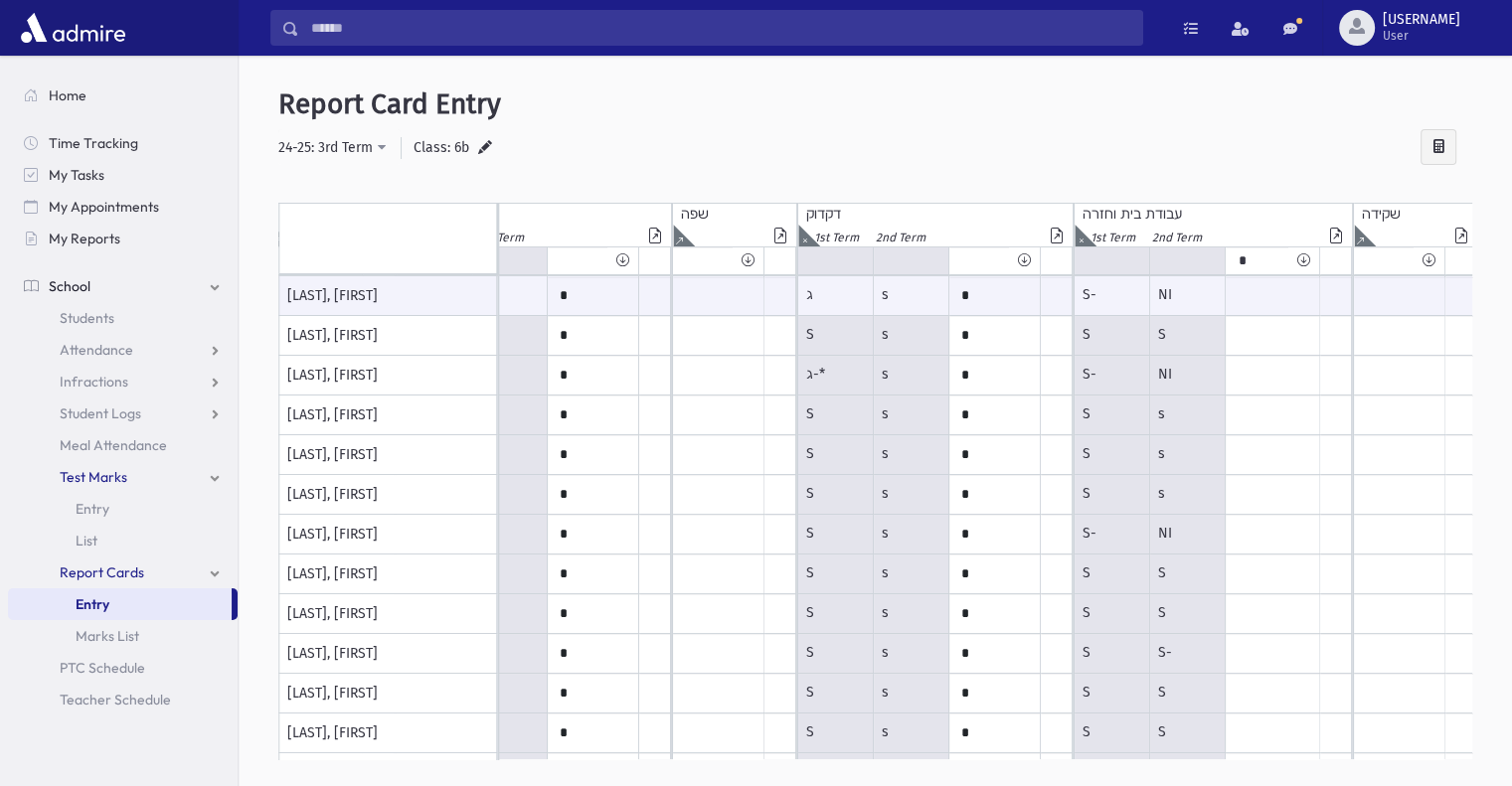 click at bounding box center [-1318, 296] 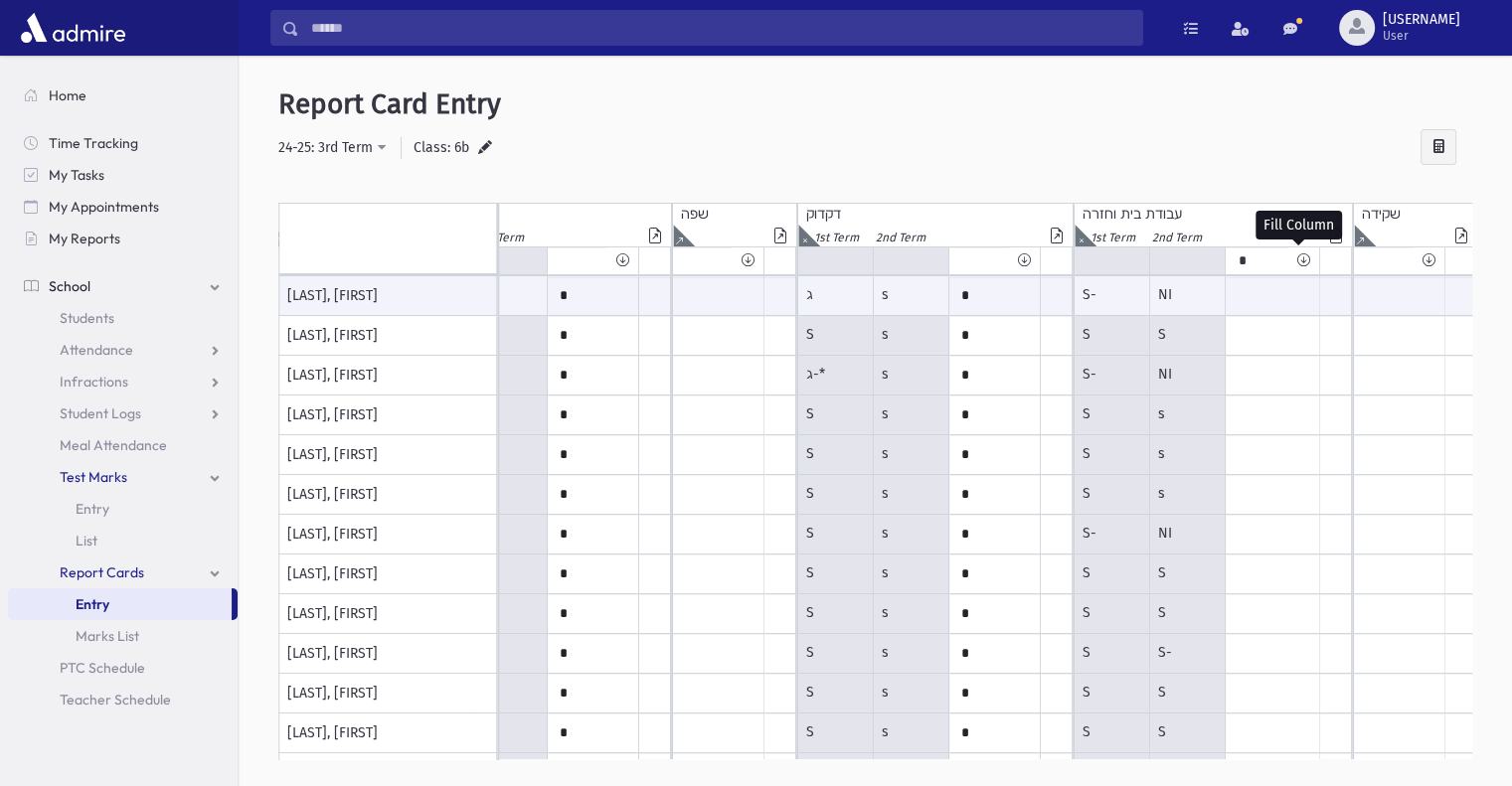 click at bounding box center (1303, 260) 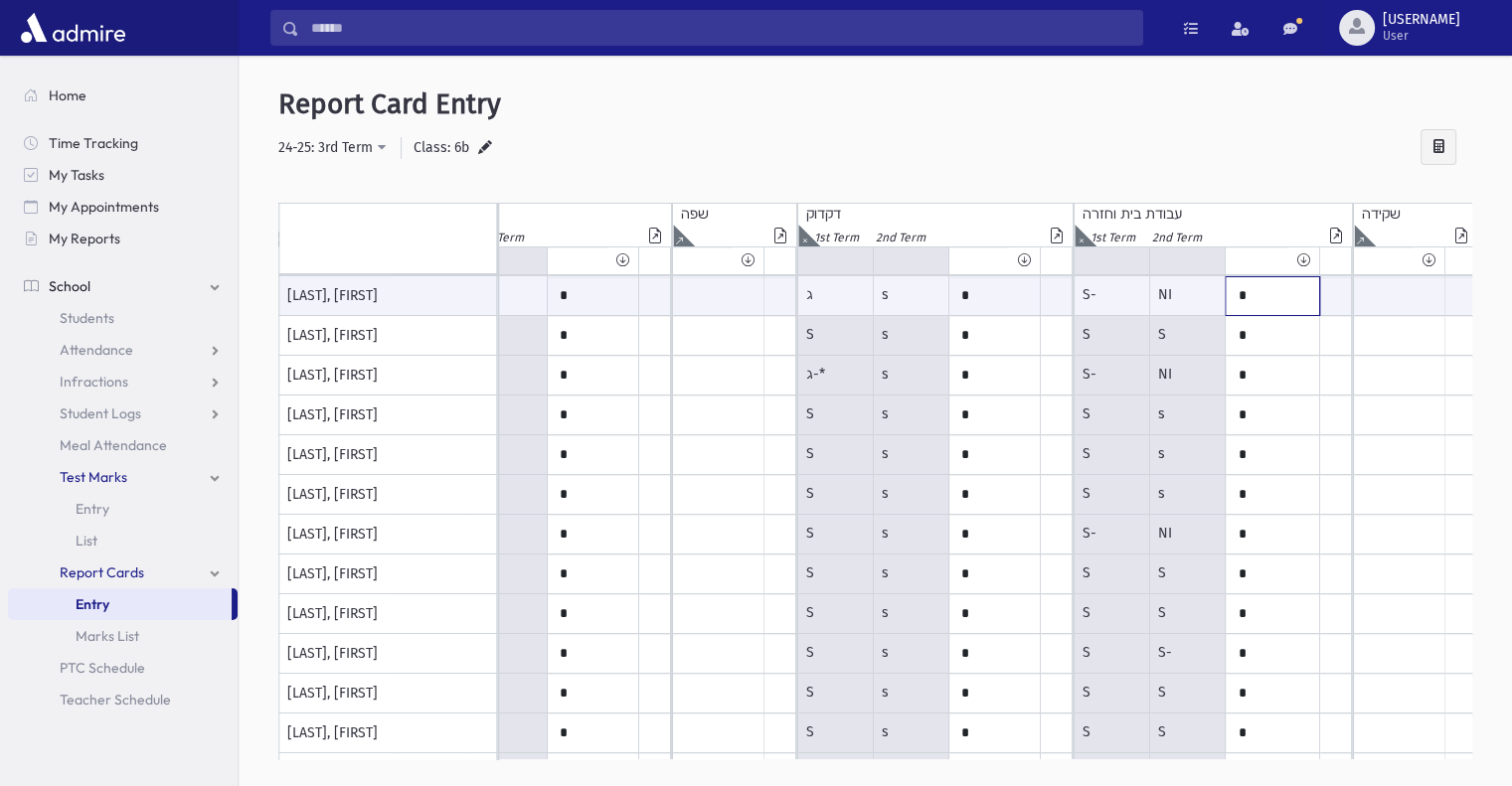 click on "*" at bounding box center (-1318, 296) 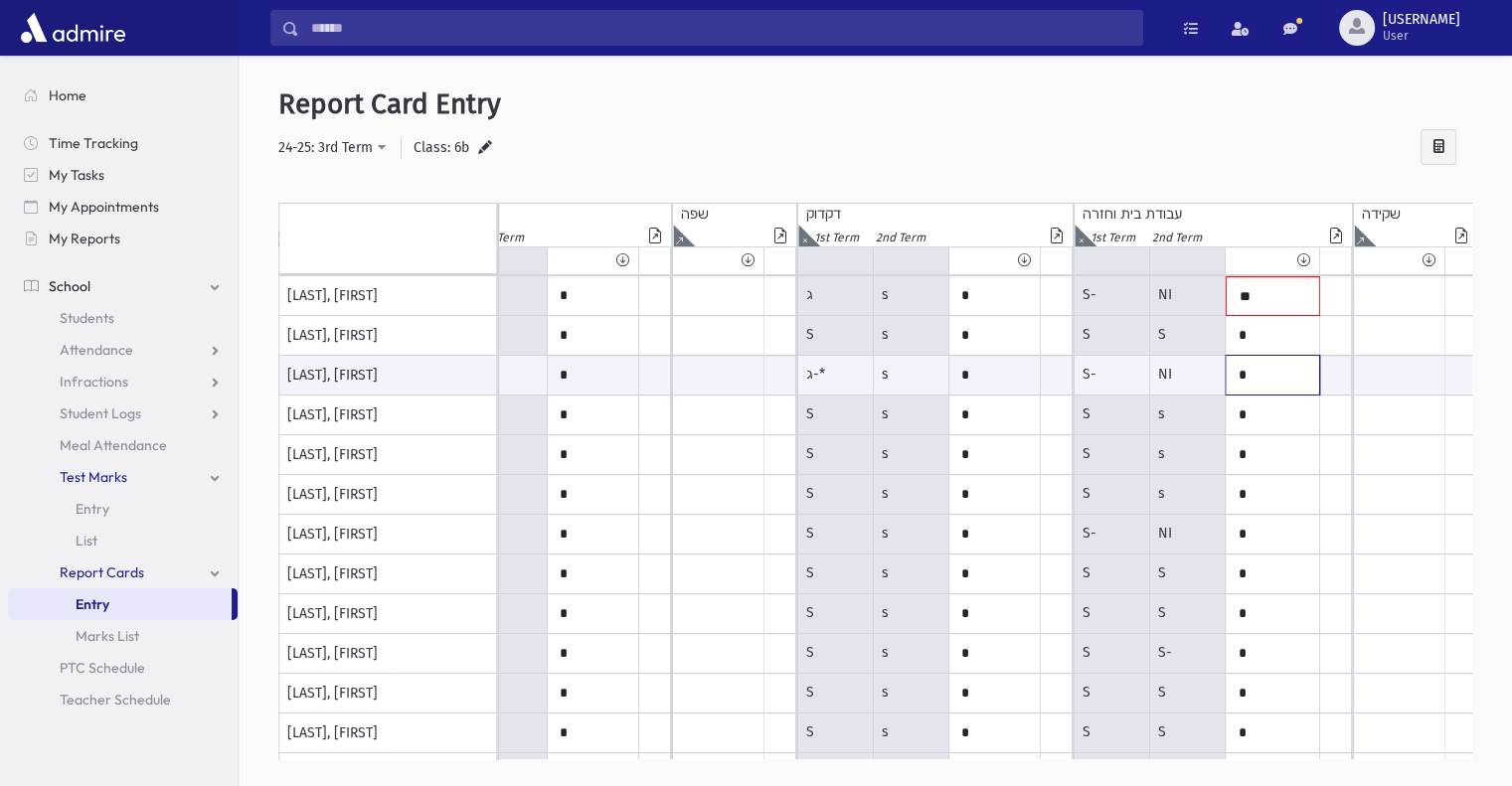 click on "*" at bounding box center (-1318, 375) 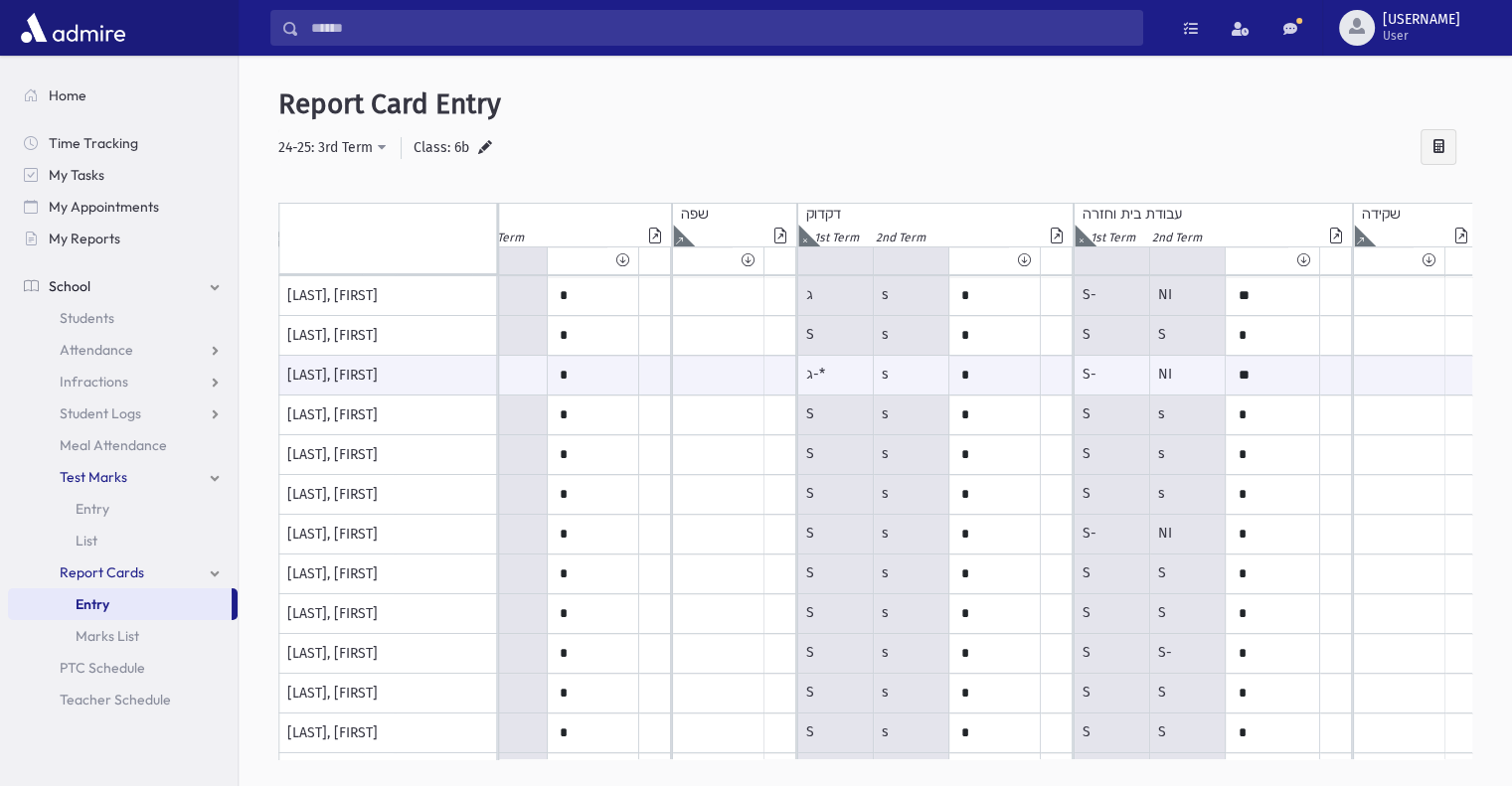 click on "NI" at bounding box center [-1477, 296] 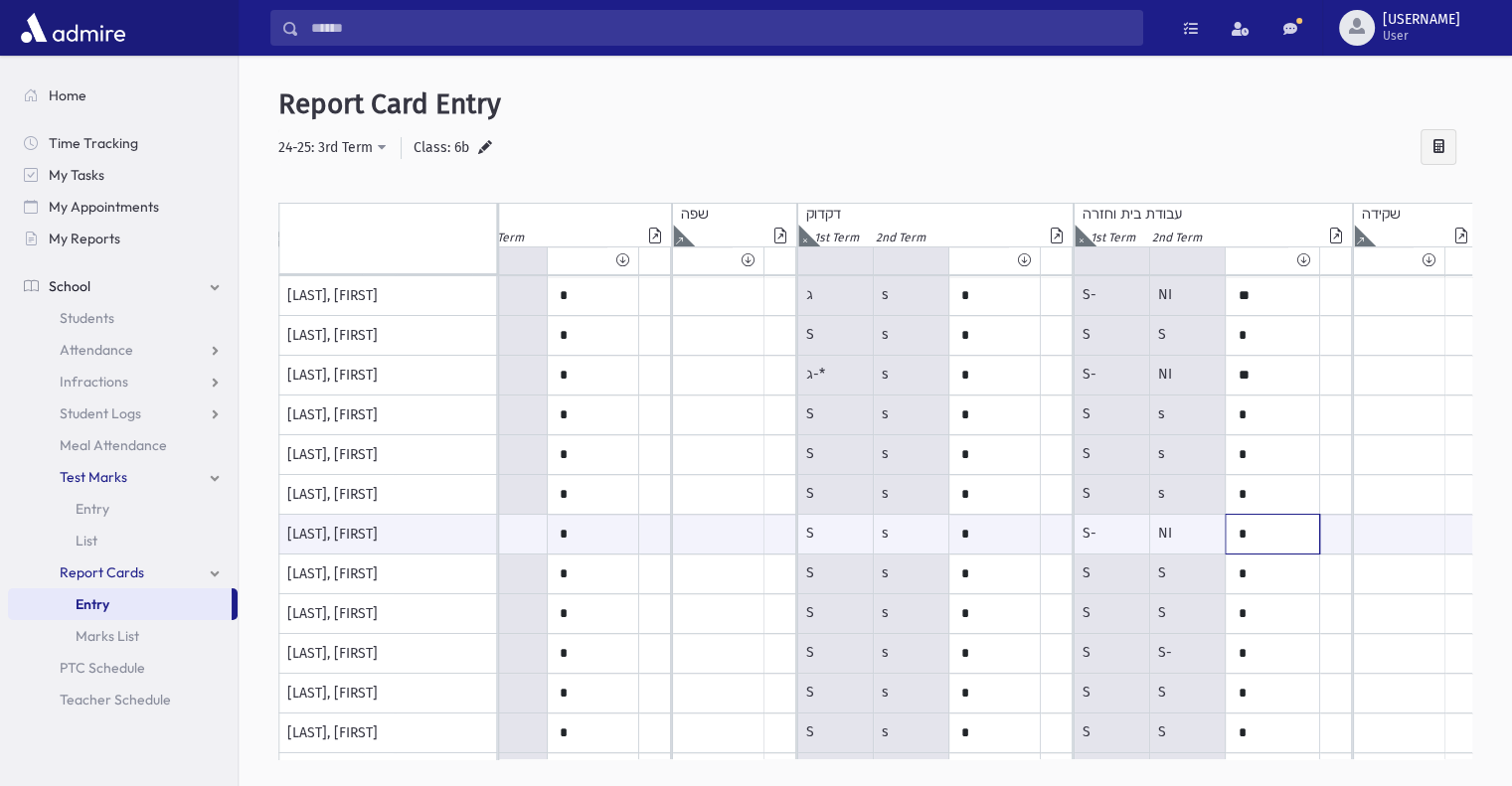 click on "*" at bounding box center (-1318, 534) 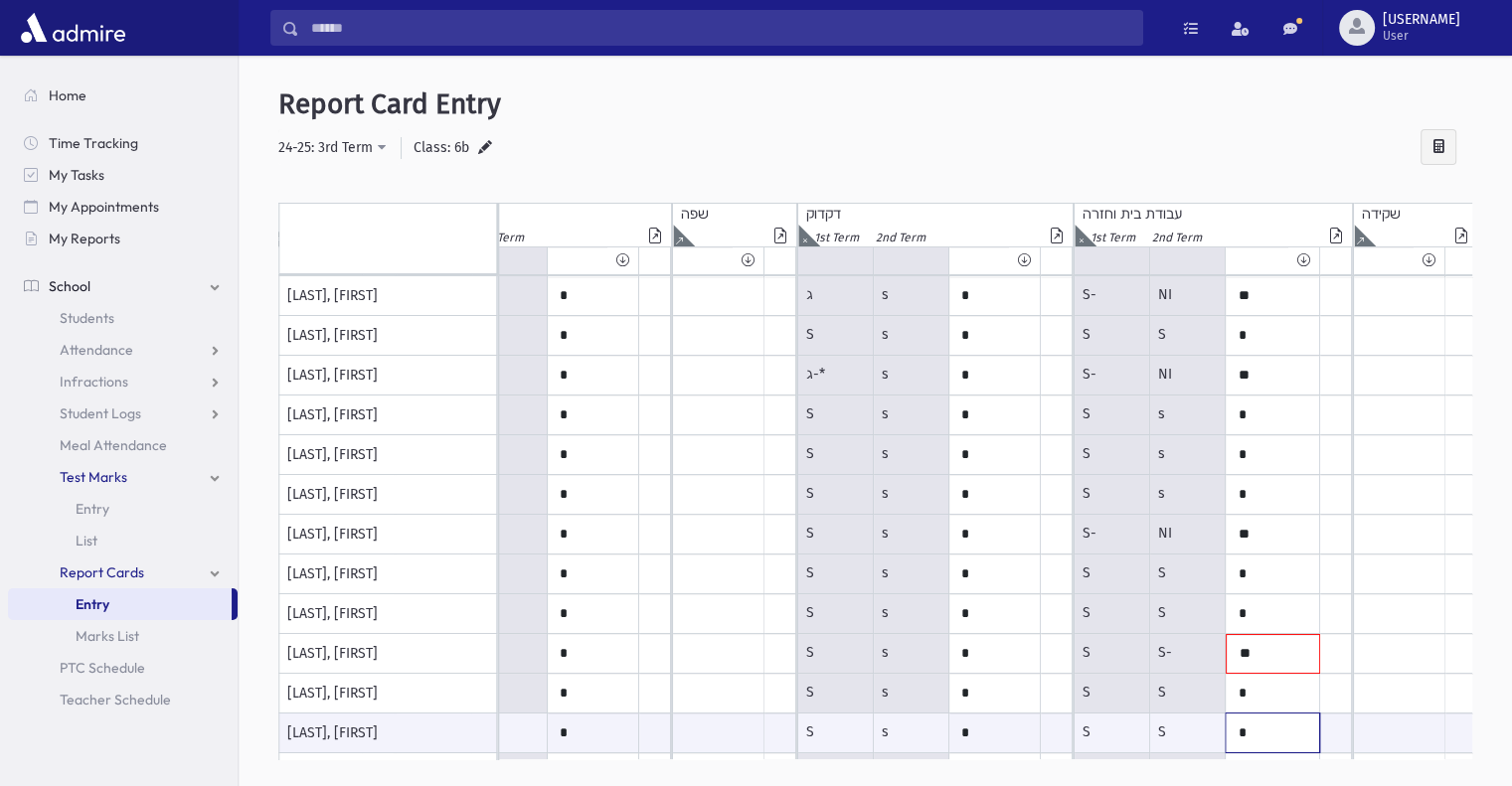 scroll, scrollTop: 0, scrollLeft: 2014, axis: horizontal 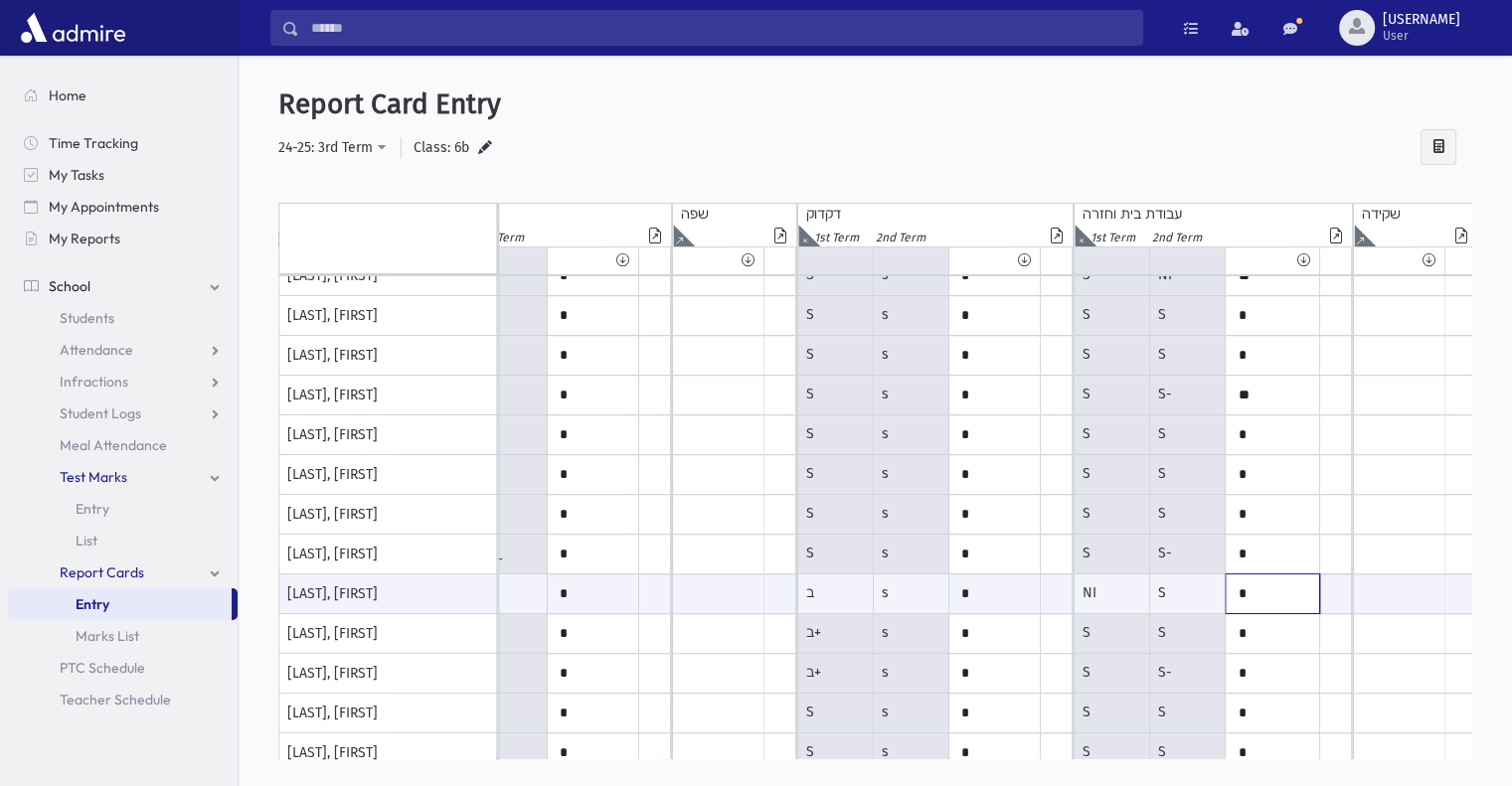 click on "*" at bounding box center [-1318, 593] 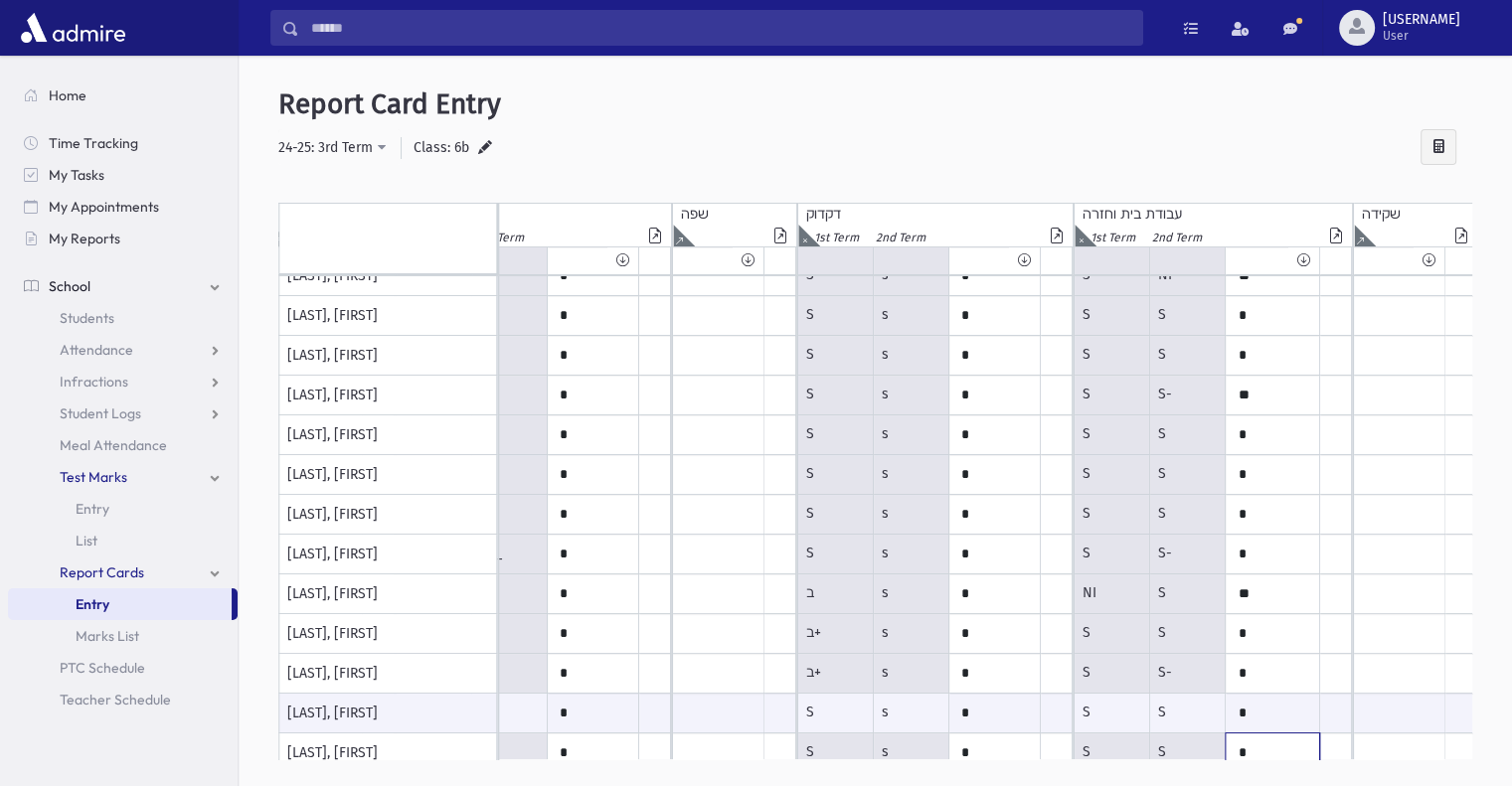 scroll, scrollTop: 278, scrollLeft: 2014, axis: both 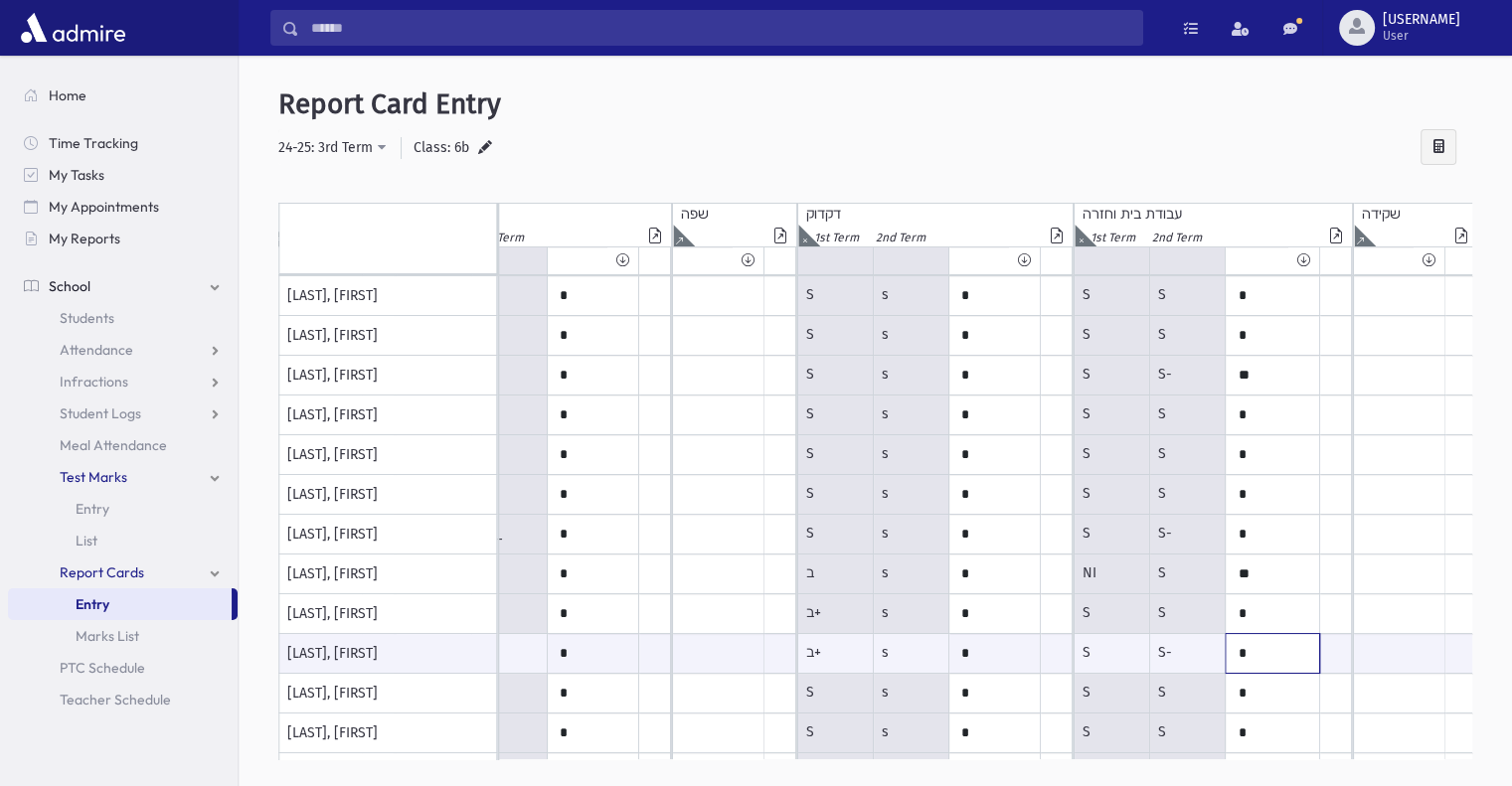 click on "*" at bounding box center (-1318, 653) 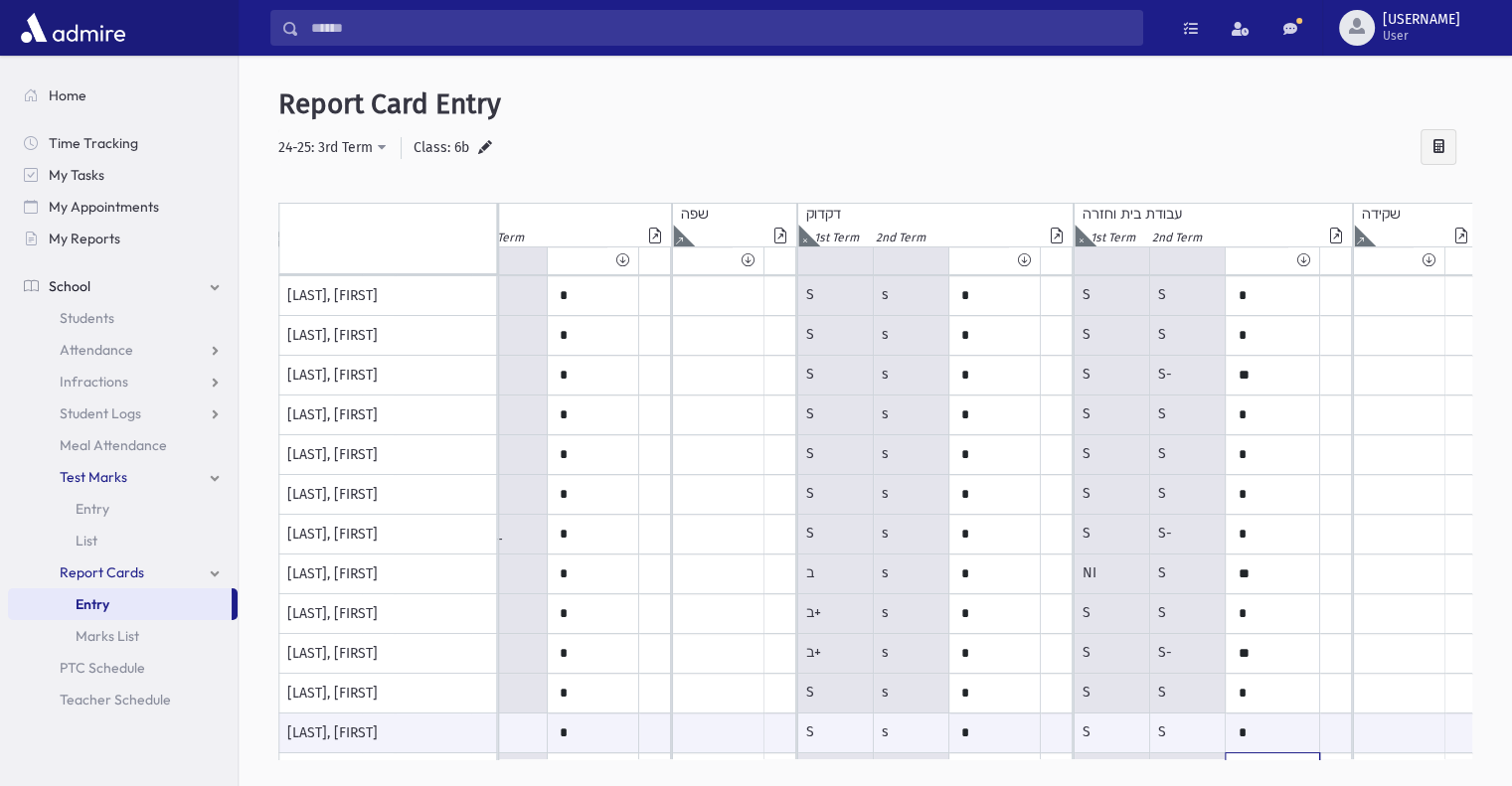 scroll, scrollTop: 438, scrollLeft: 2014, axis: both 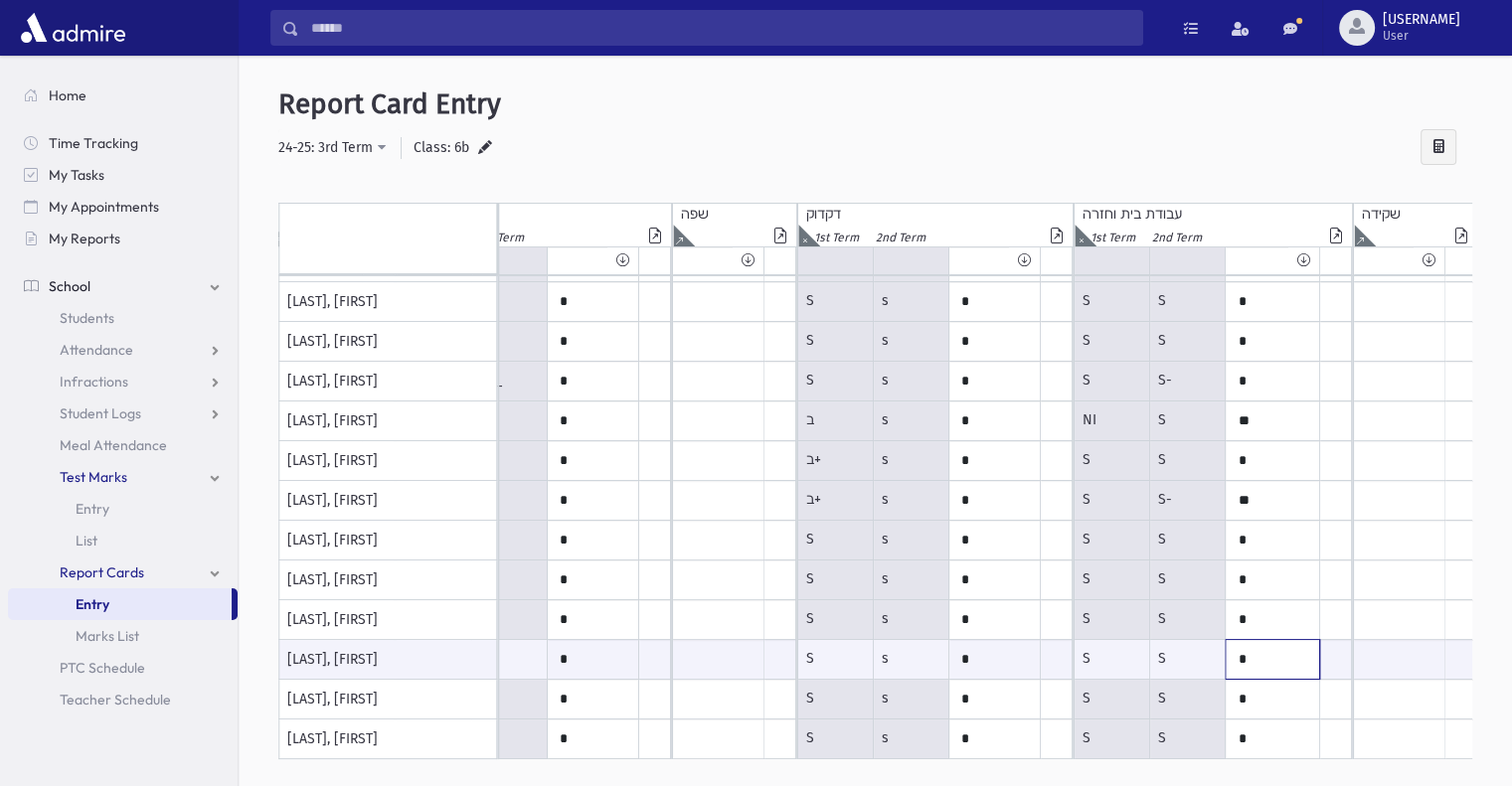 click on "*" at bounding box center (-1318, 659) 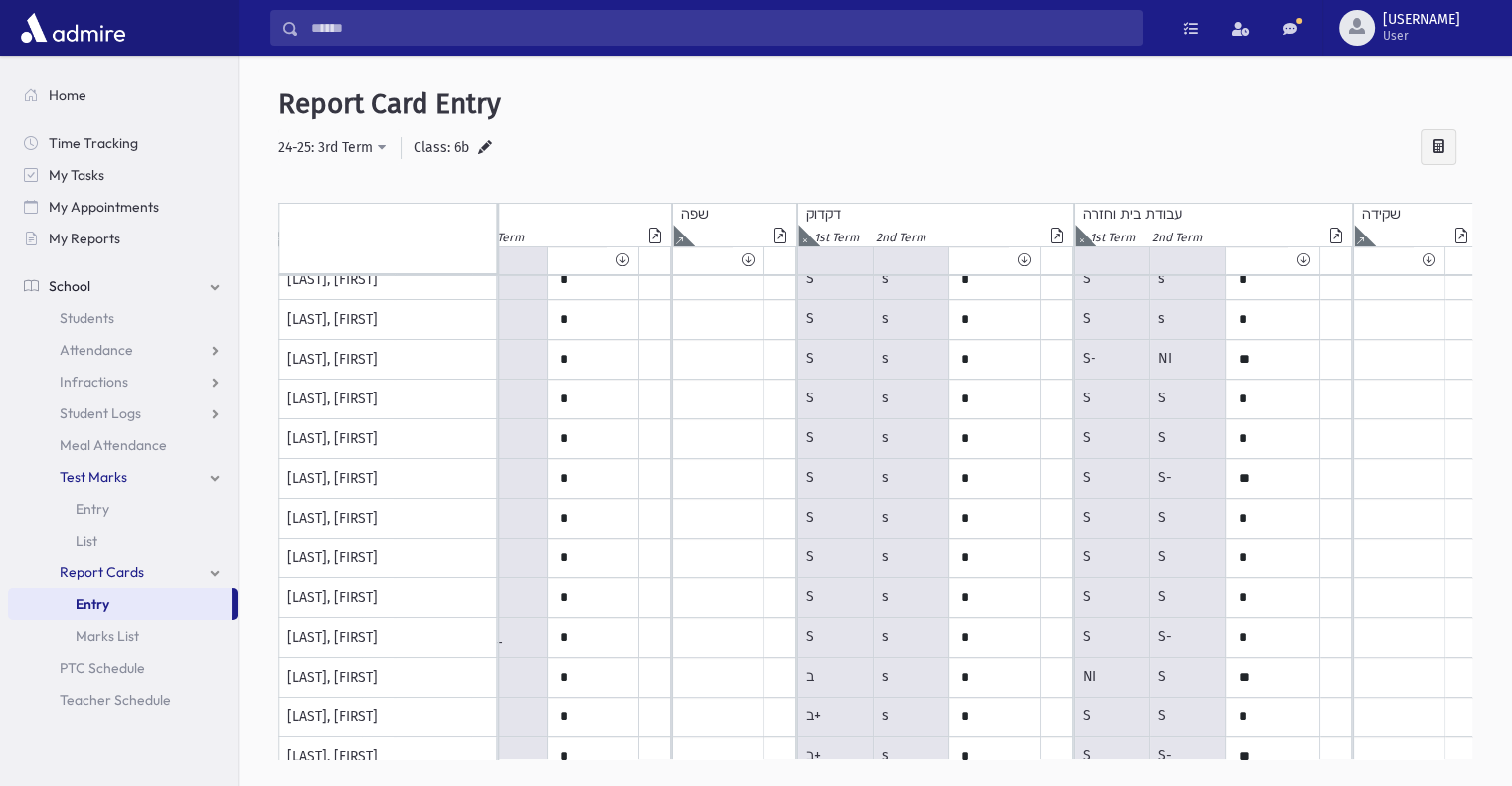 scroll, scrollTop: 0, scrollLeft: 2014, axis: horizontal 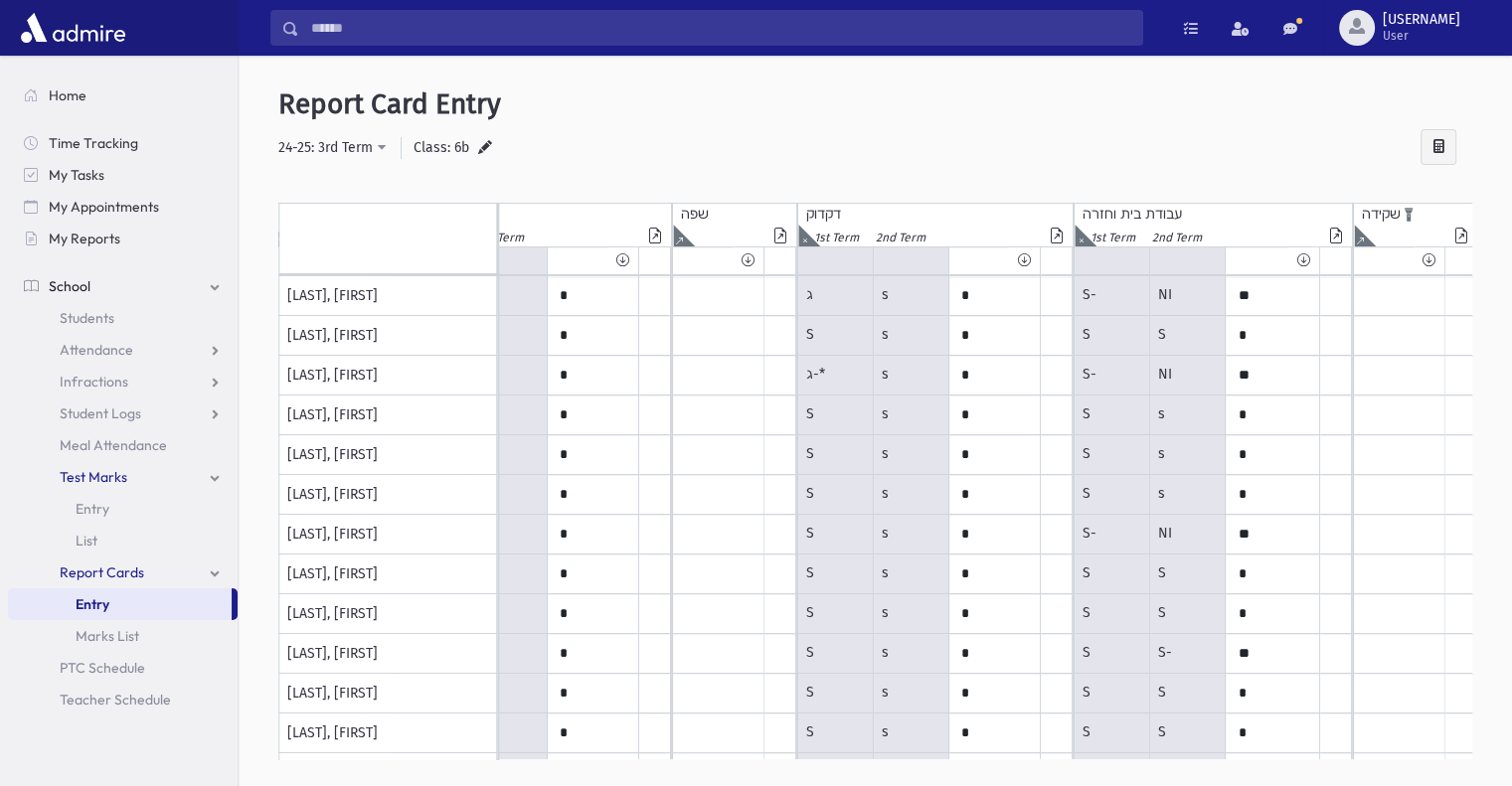 click at bounding box center [152, 236] 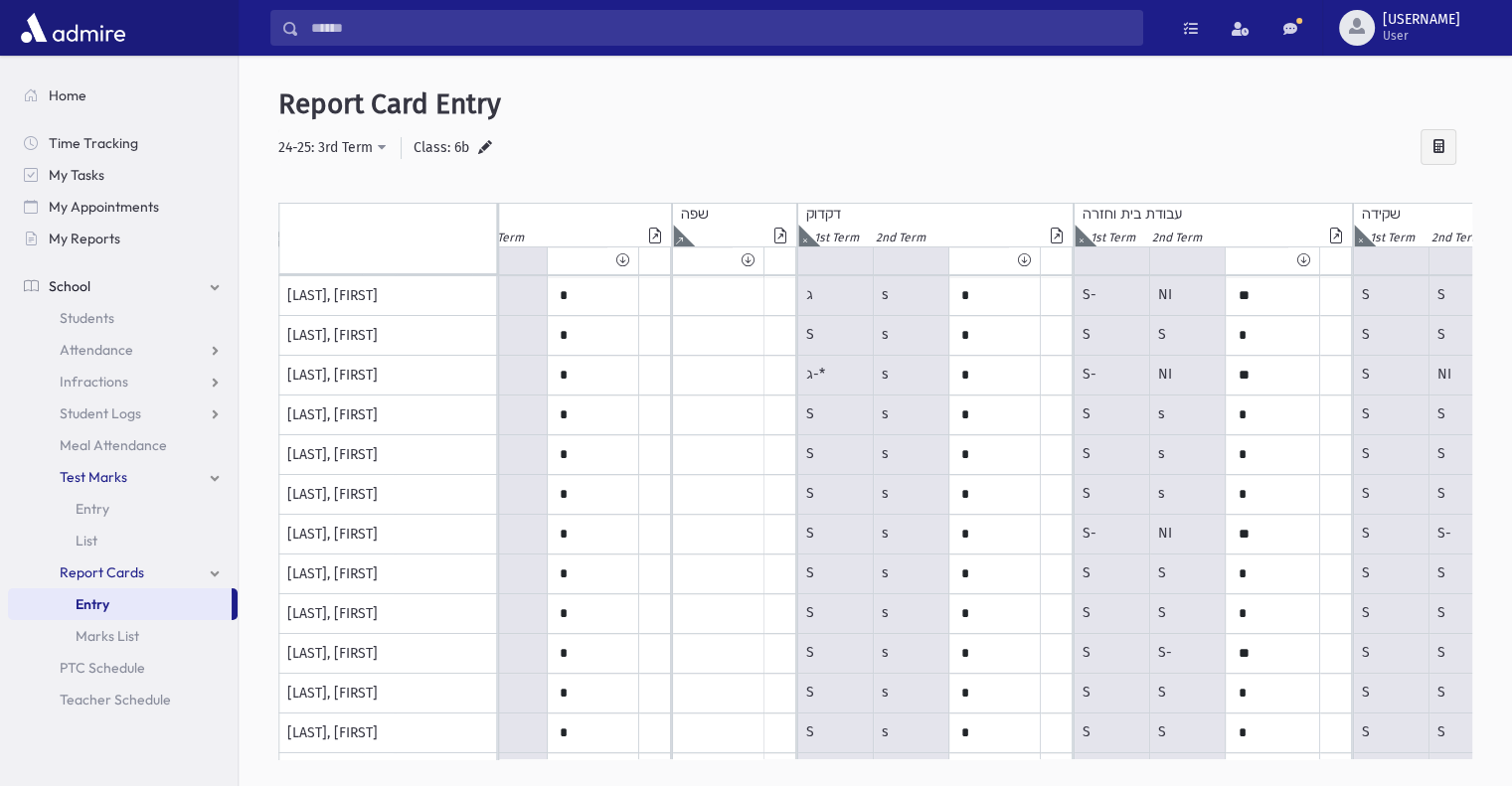 scroll, scrollTop: 0, scrollLeft: 2197, axis: horizontal 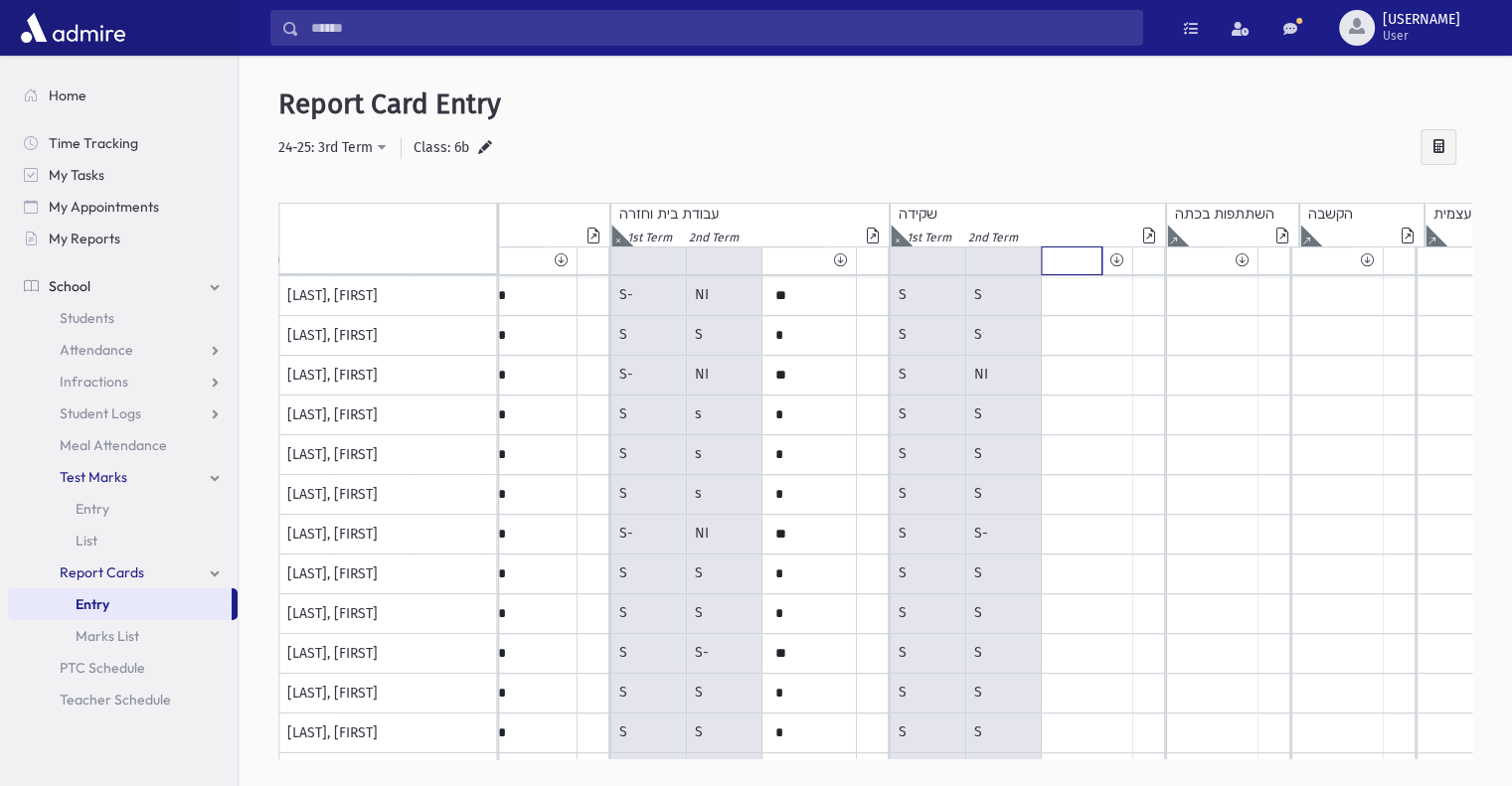click at bounding box center [1072, 260] 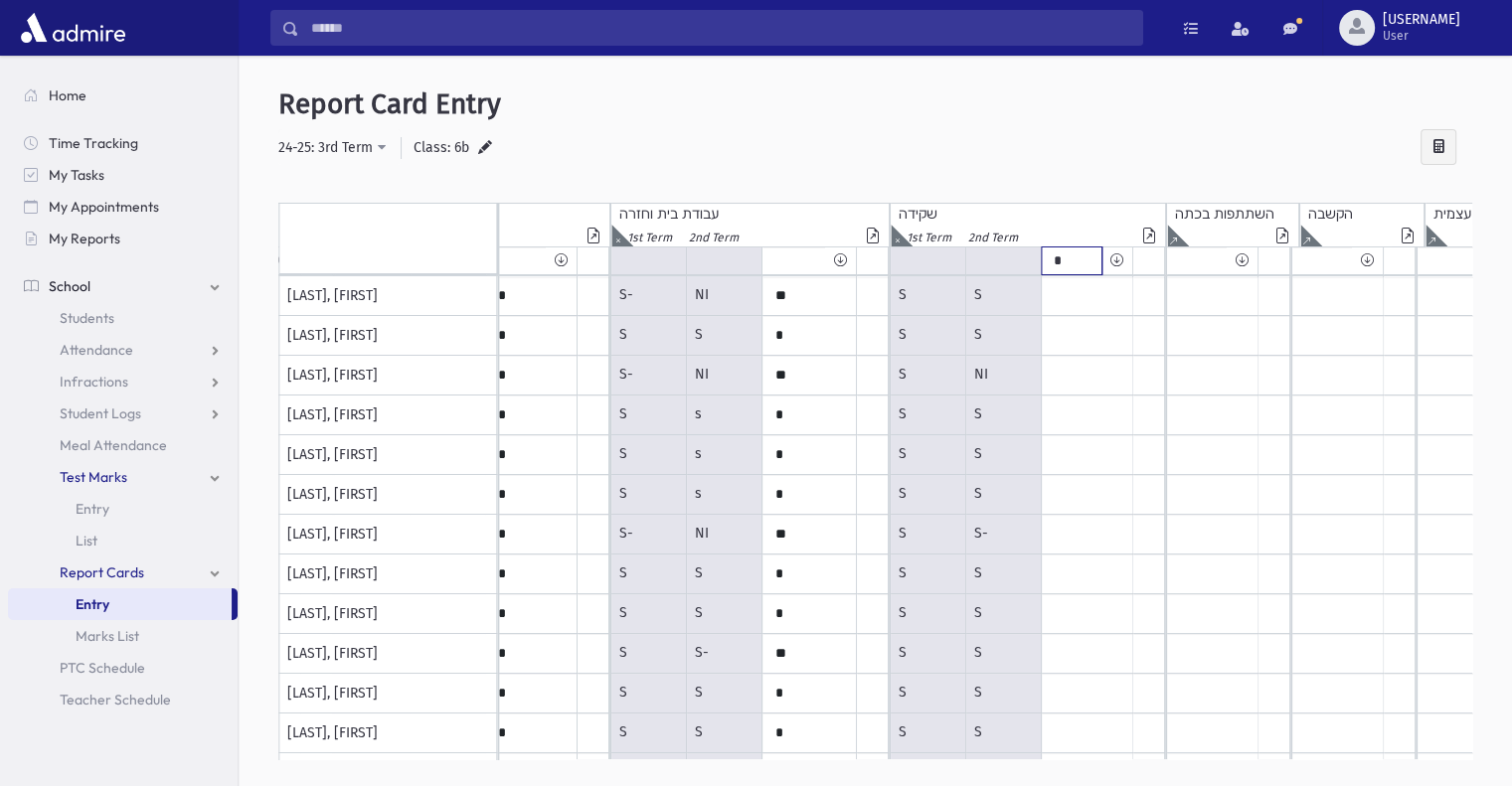 click on "*" at bounding box center [1072, 260] 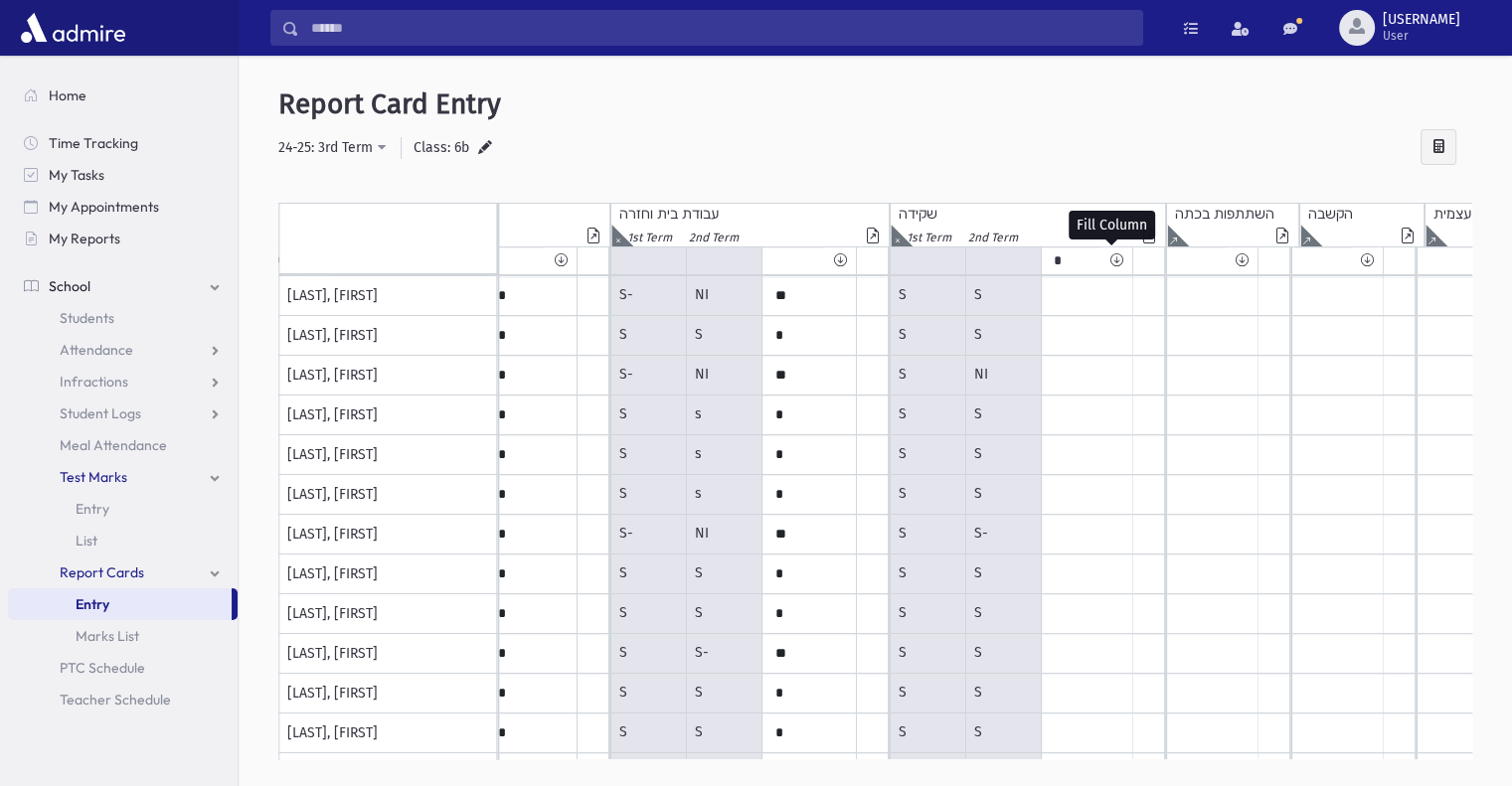 click at bounding box center [1116, 260] 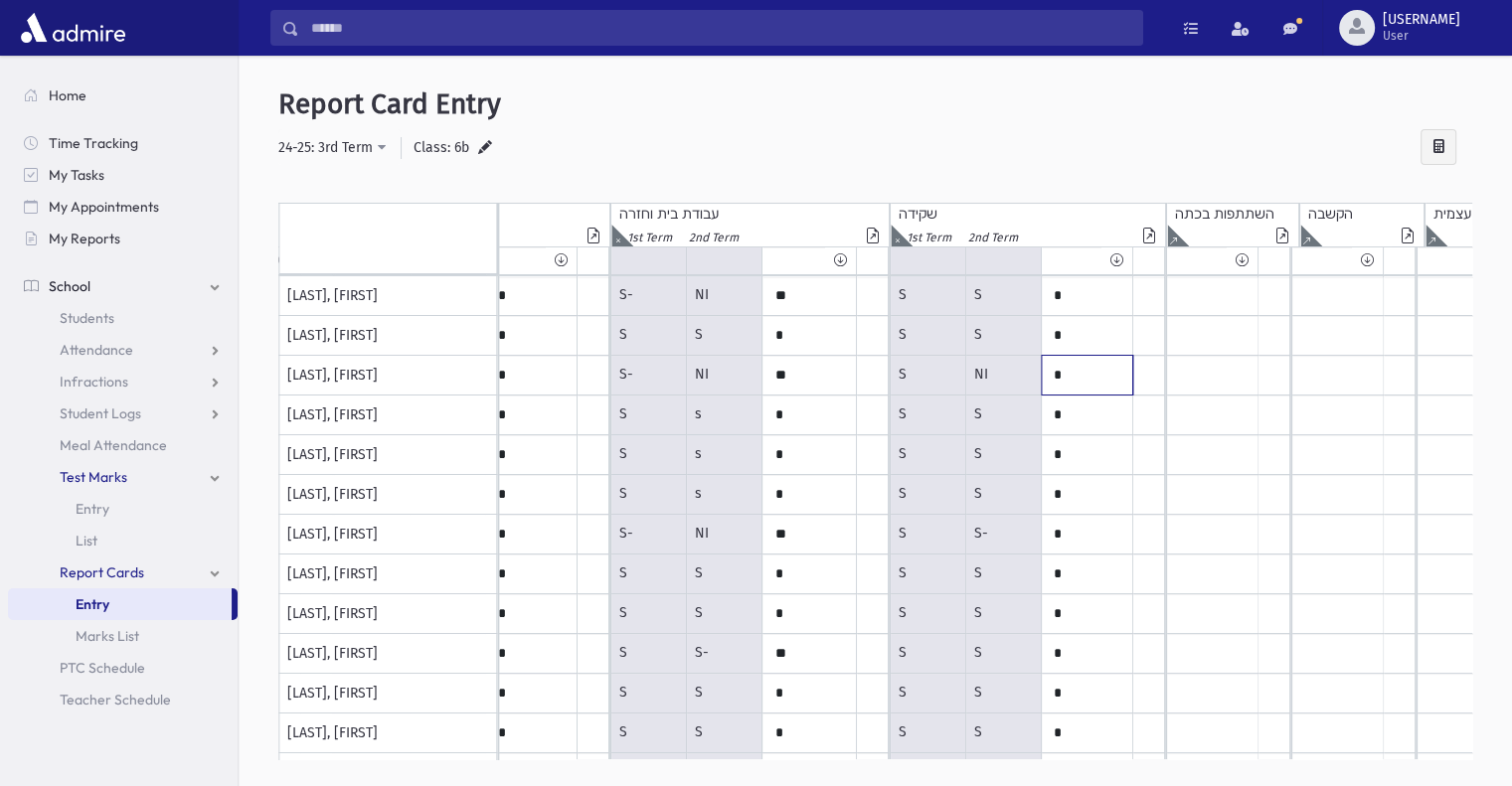 click on "*" at bounding box center [-1781, 296] 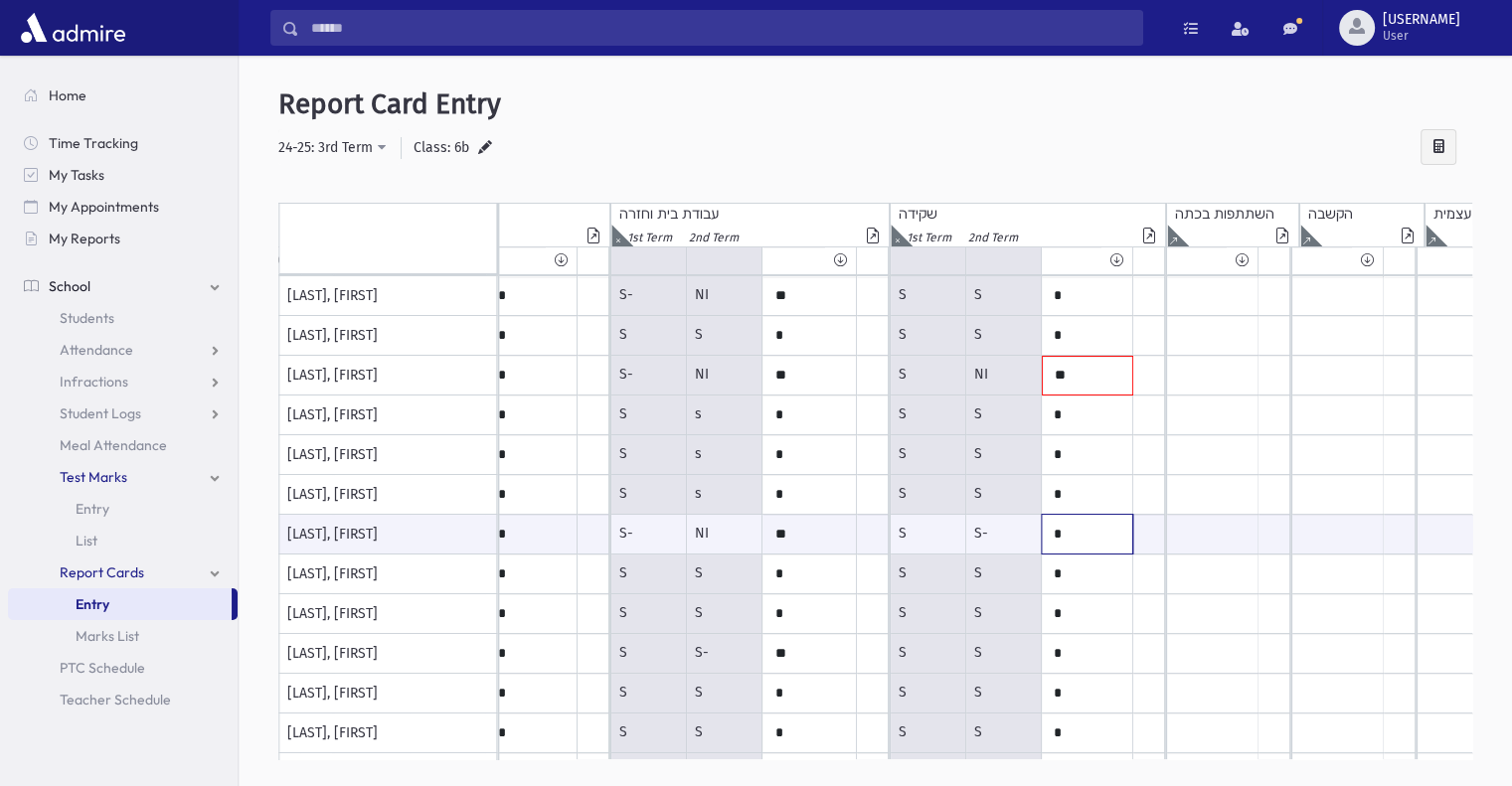 click on "*" at bounding box center (-1781, 534) 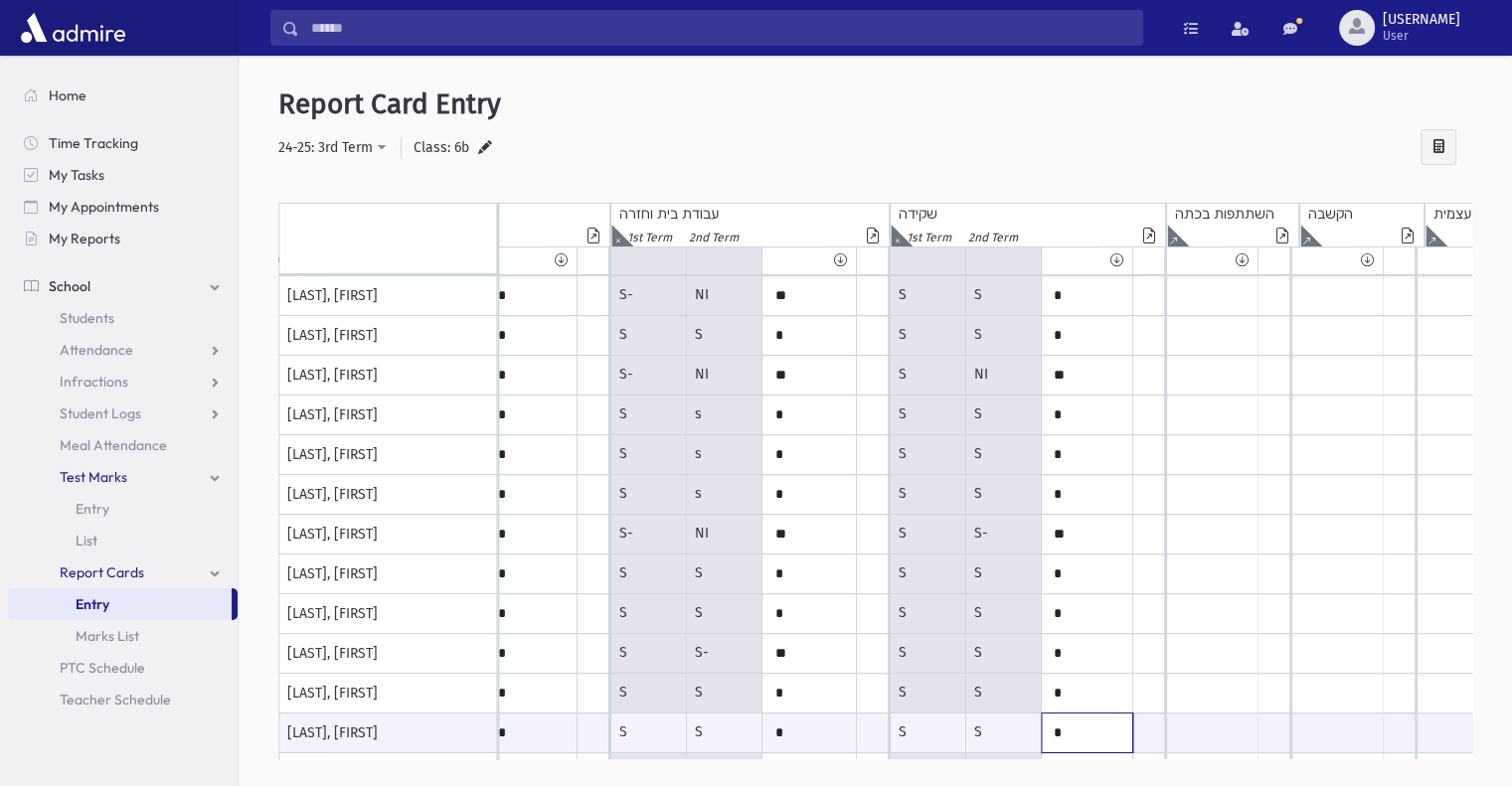 scroll, scrollTop: 0, scrollLeft: 2477, axis: horizontal 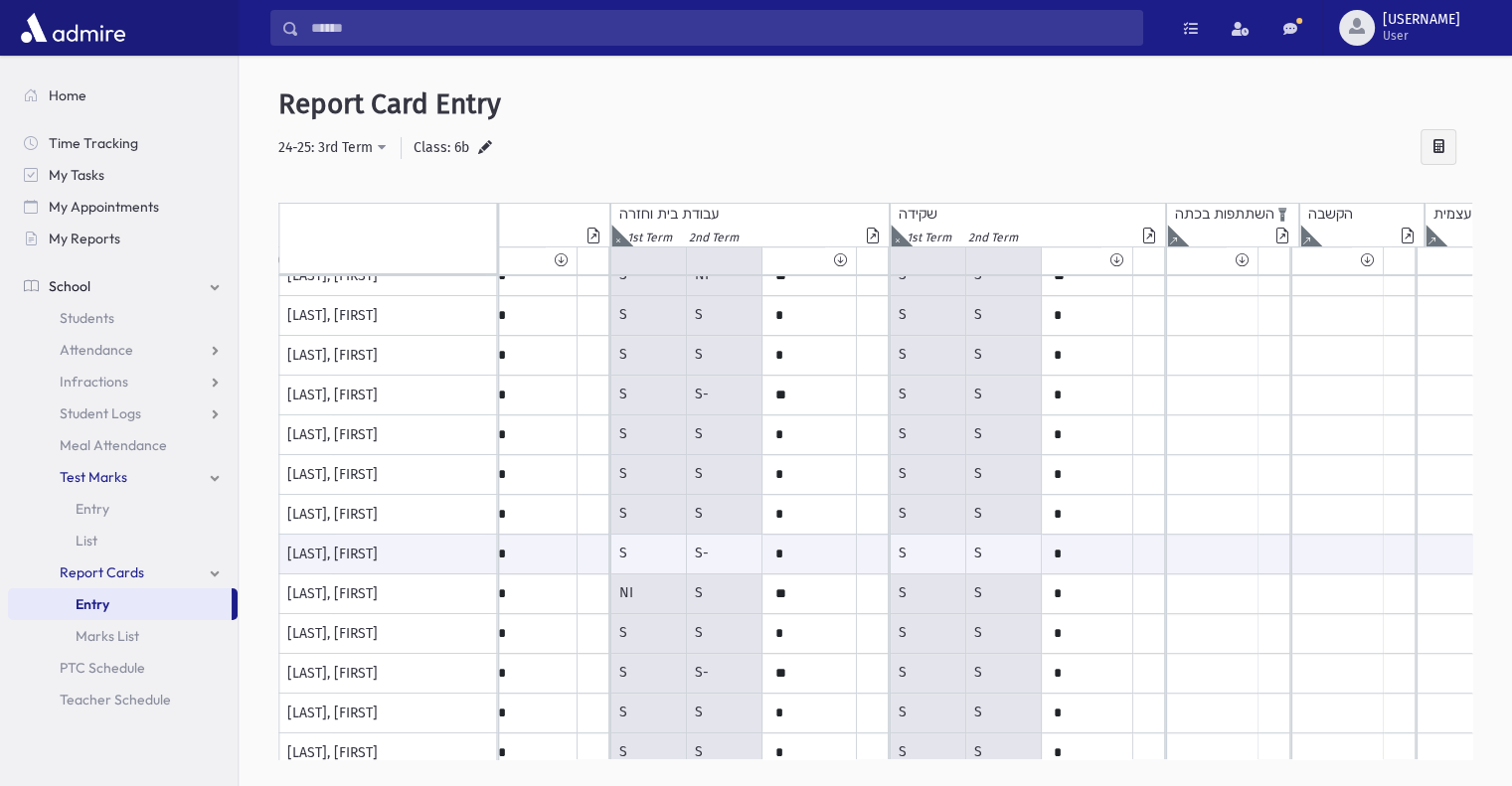 click 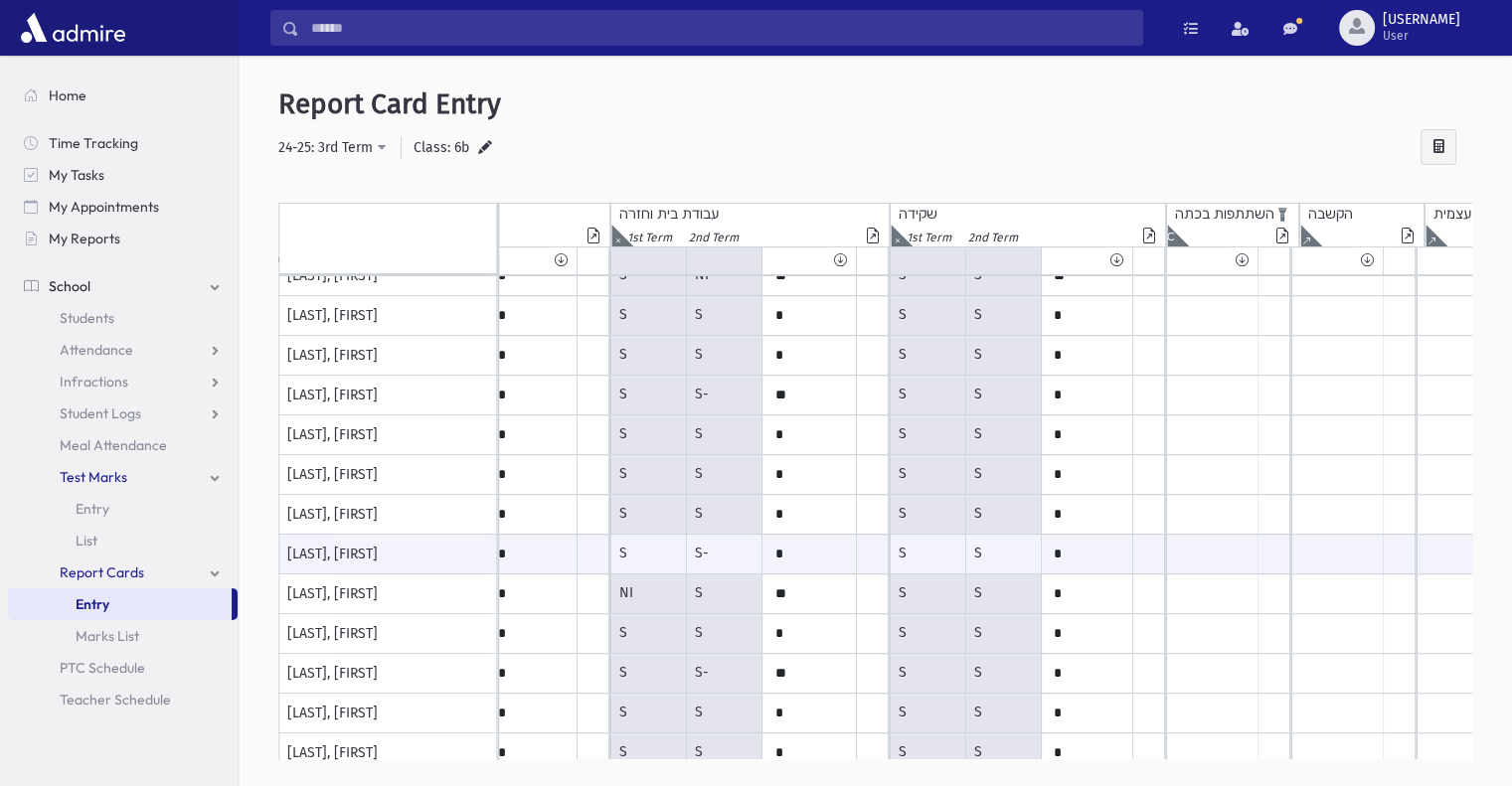 click 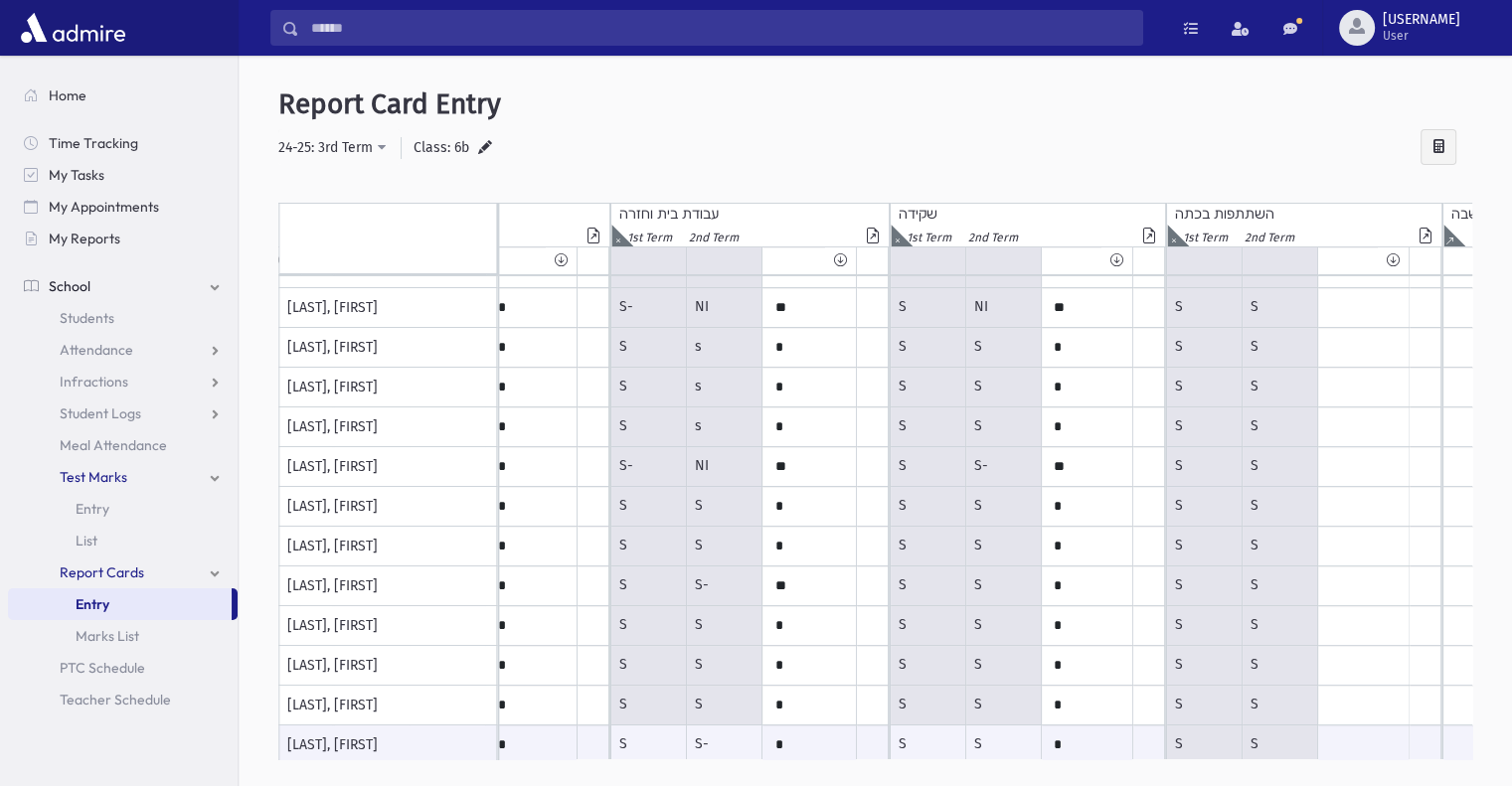 scroll, scrollTop: 0, scrollLeft: 2477, axis: horizontal 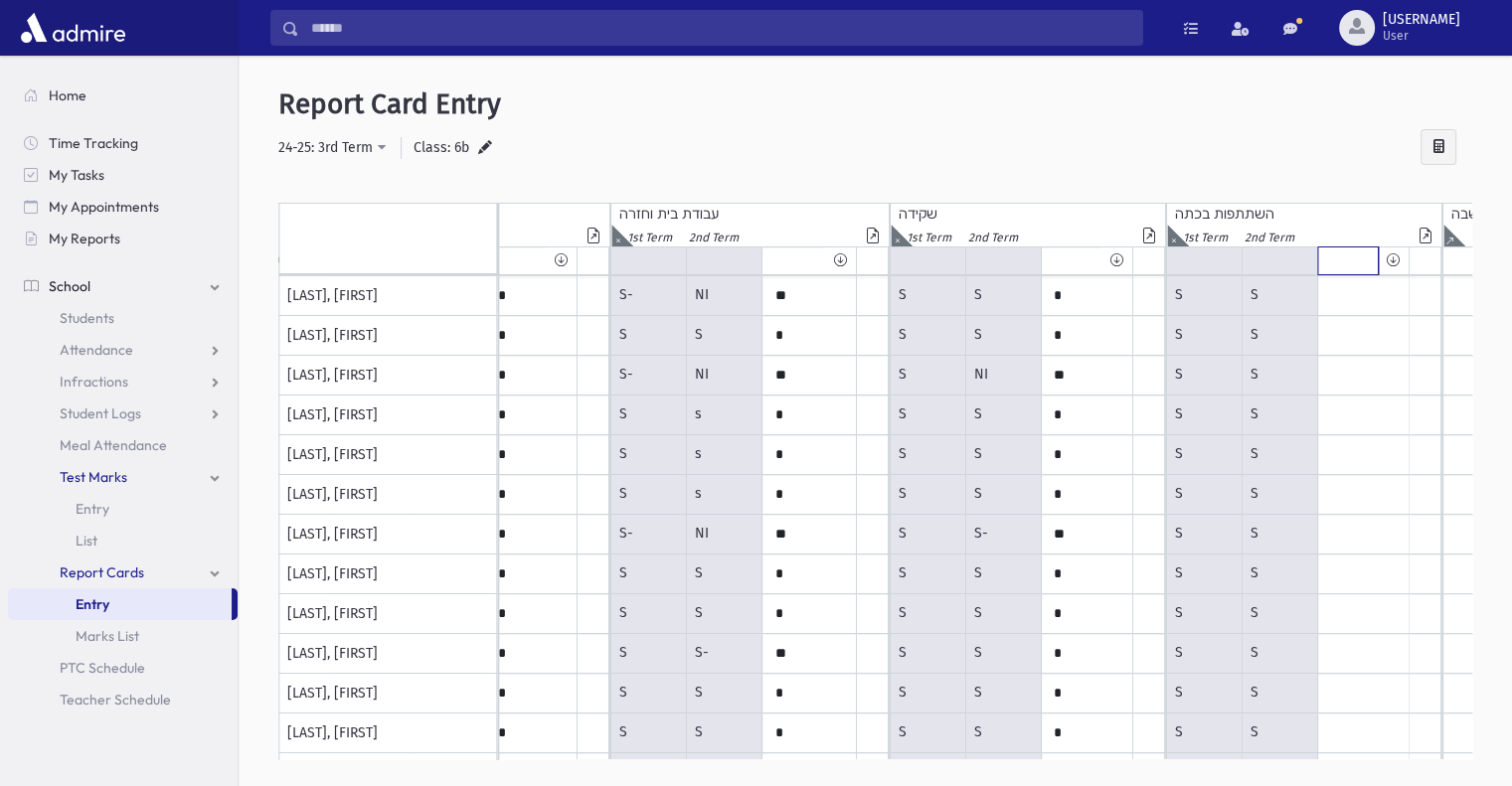 click at bounding box center [1348, 260] 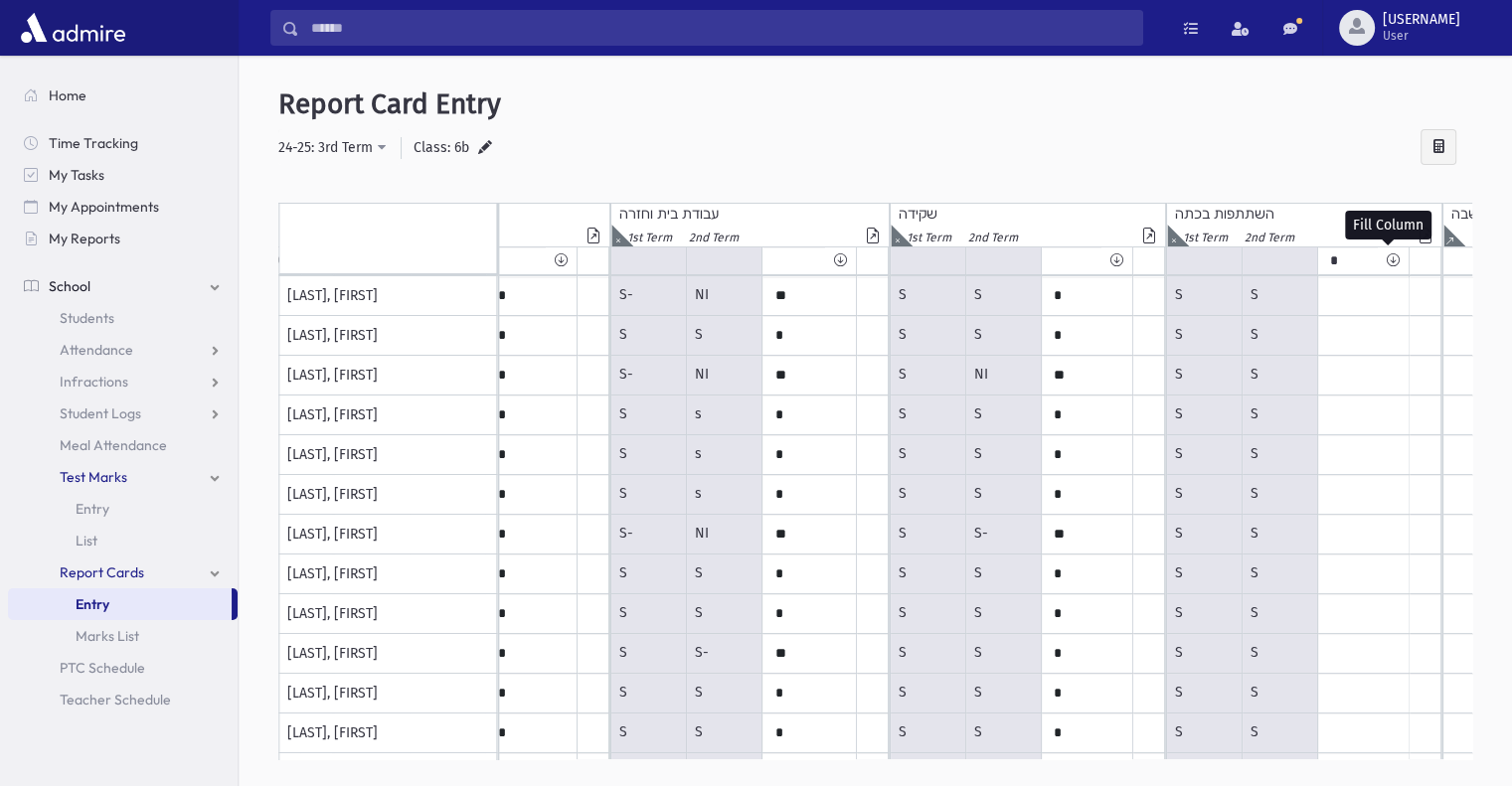 click at bounding box center [1393, 260] 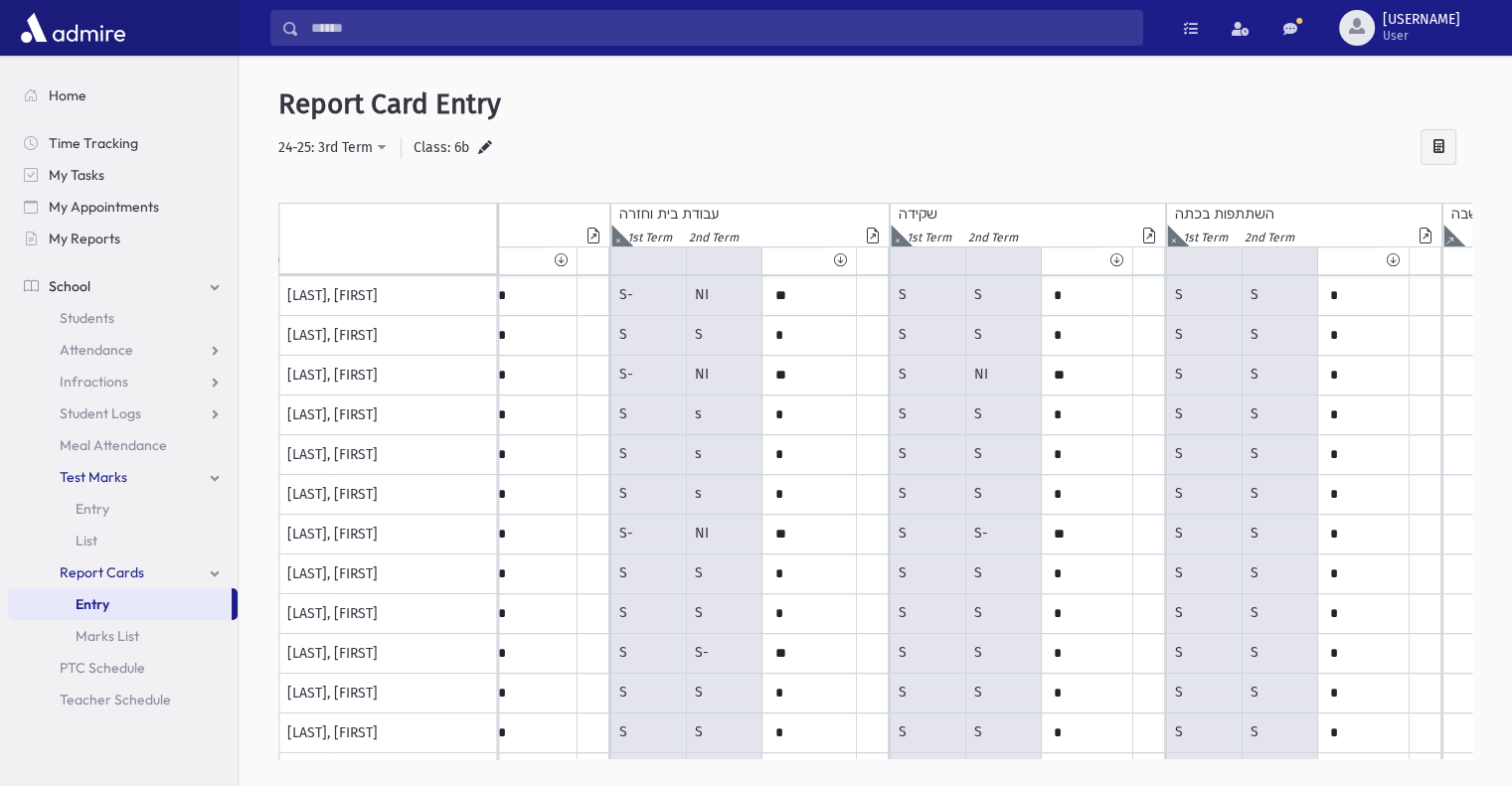 click on "S" at bounding box center (-1940, 296) 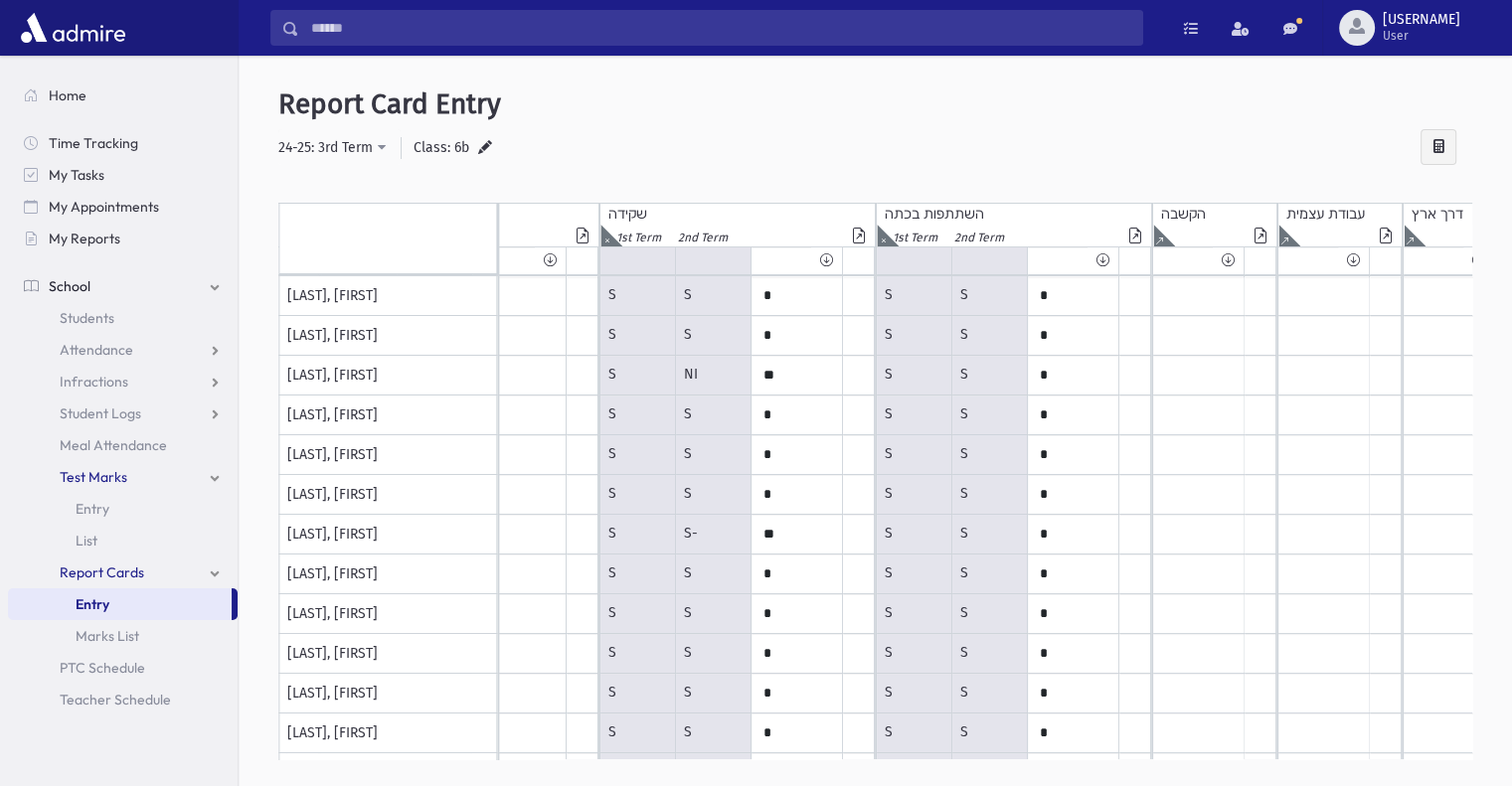 scroll, scrollTop: 0, scrollLeft: 3001, axis: horizontal 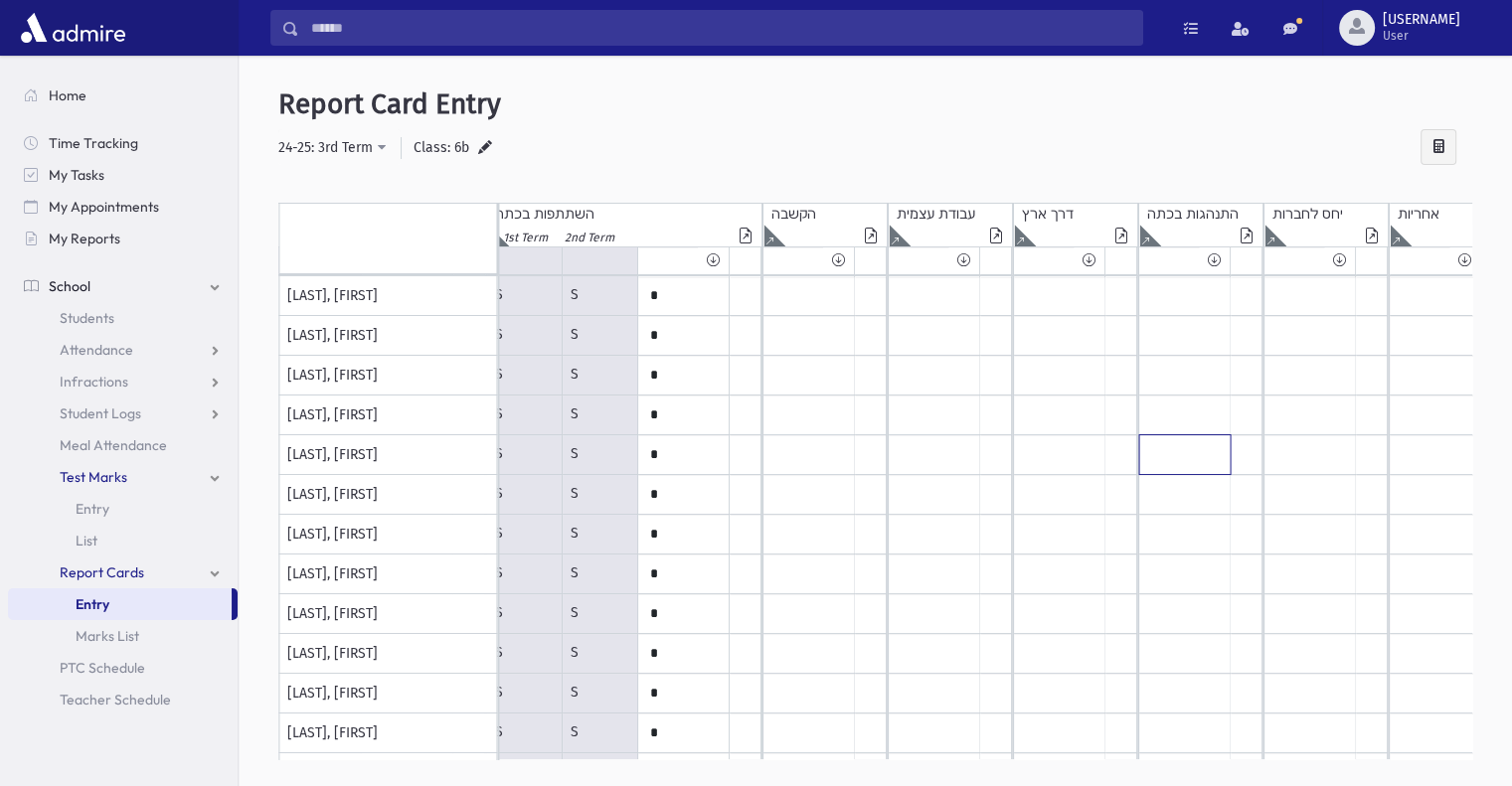 click at bounding box center [-2461, 296] 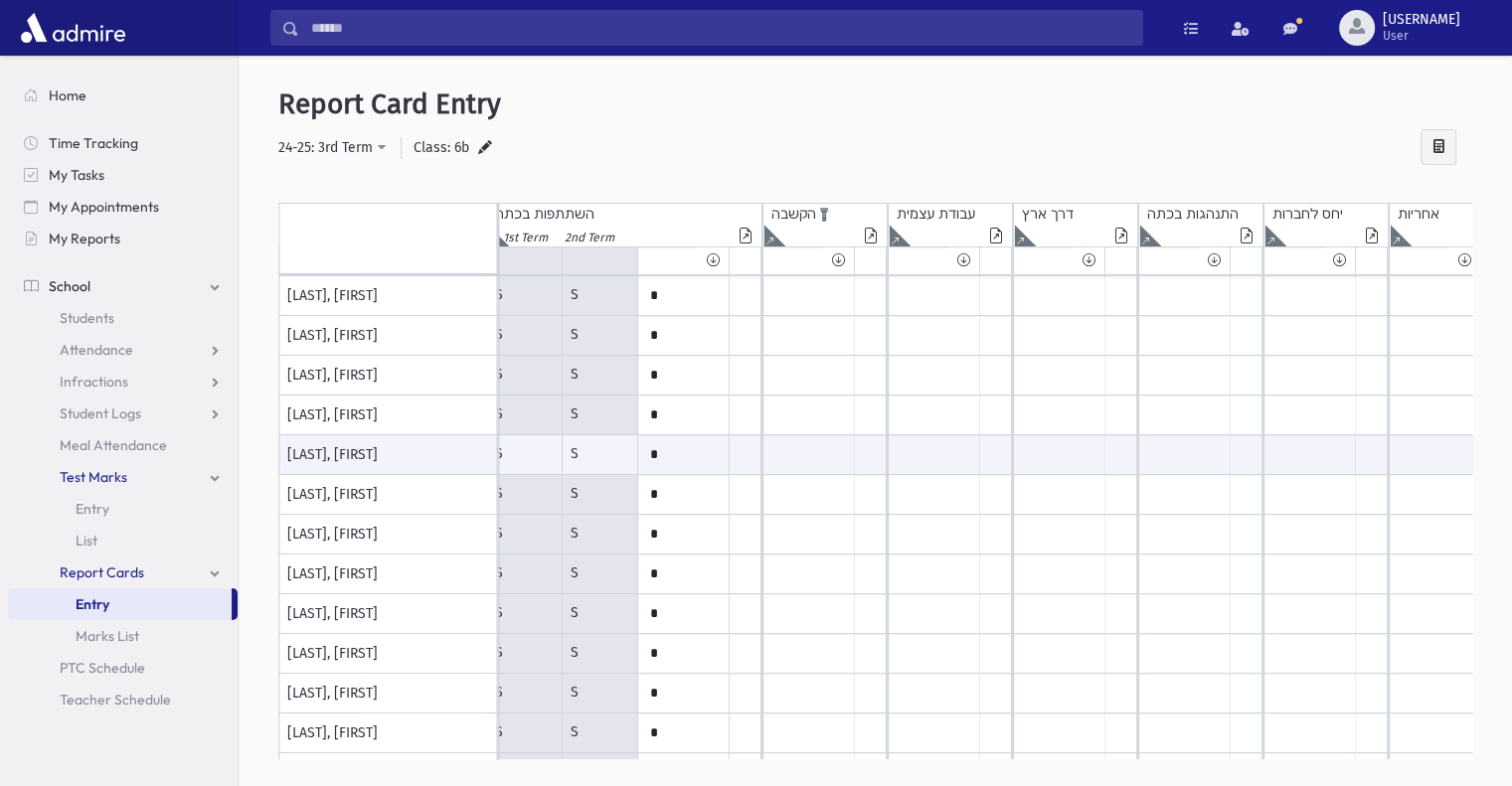 click at bounding box center (-991, 236) 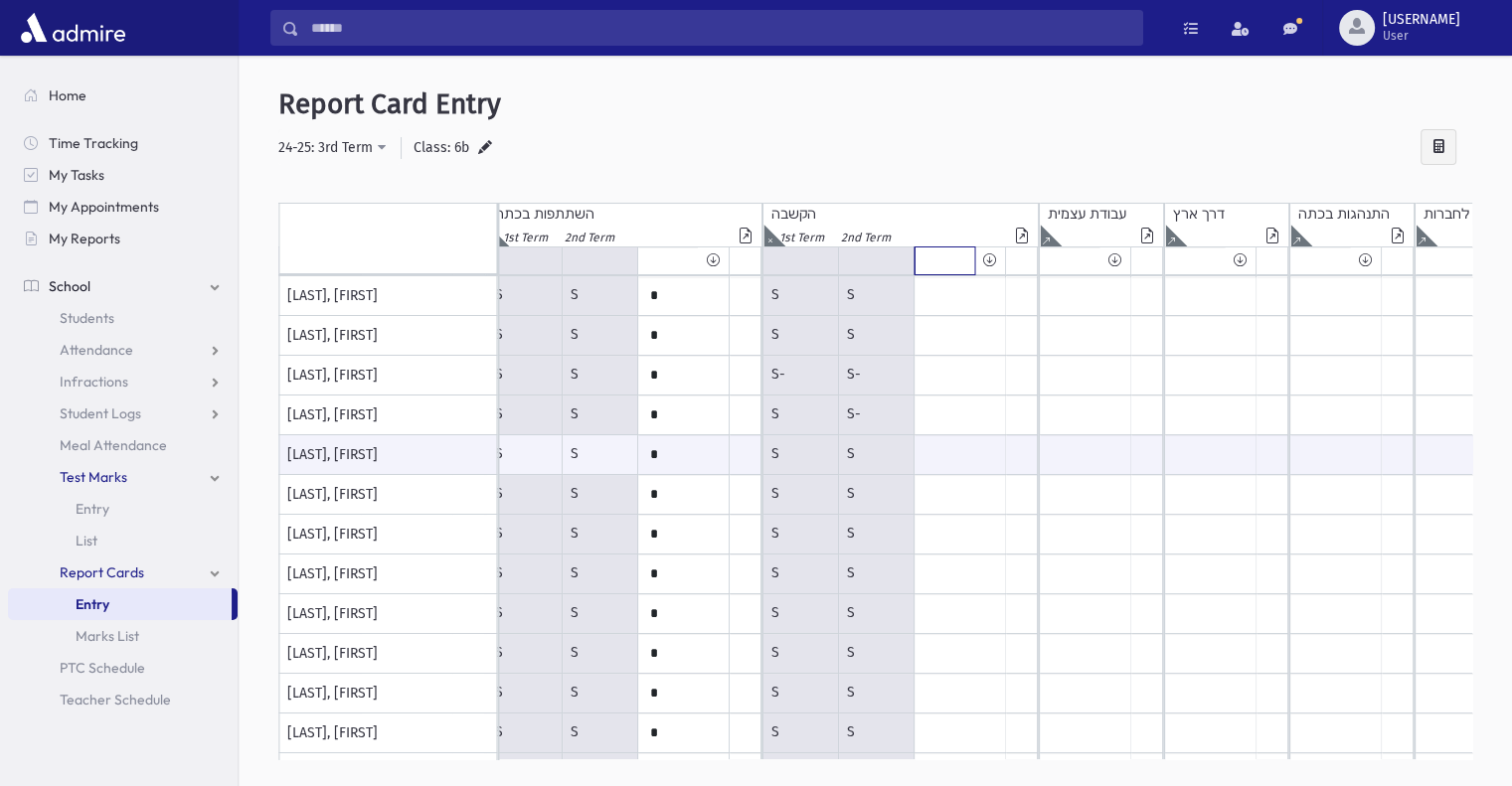 click at bounding box center [944, 260] 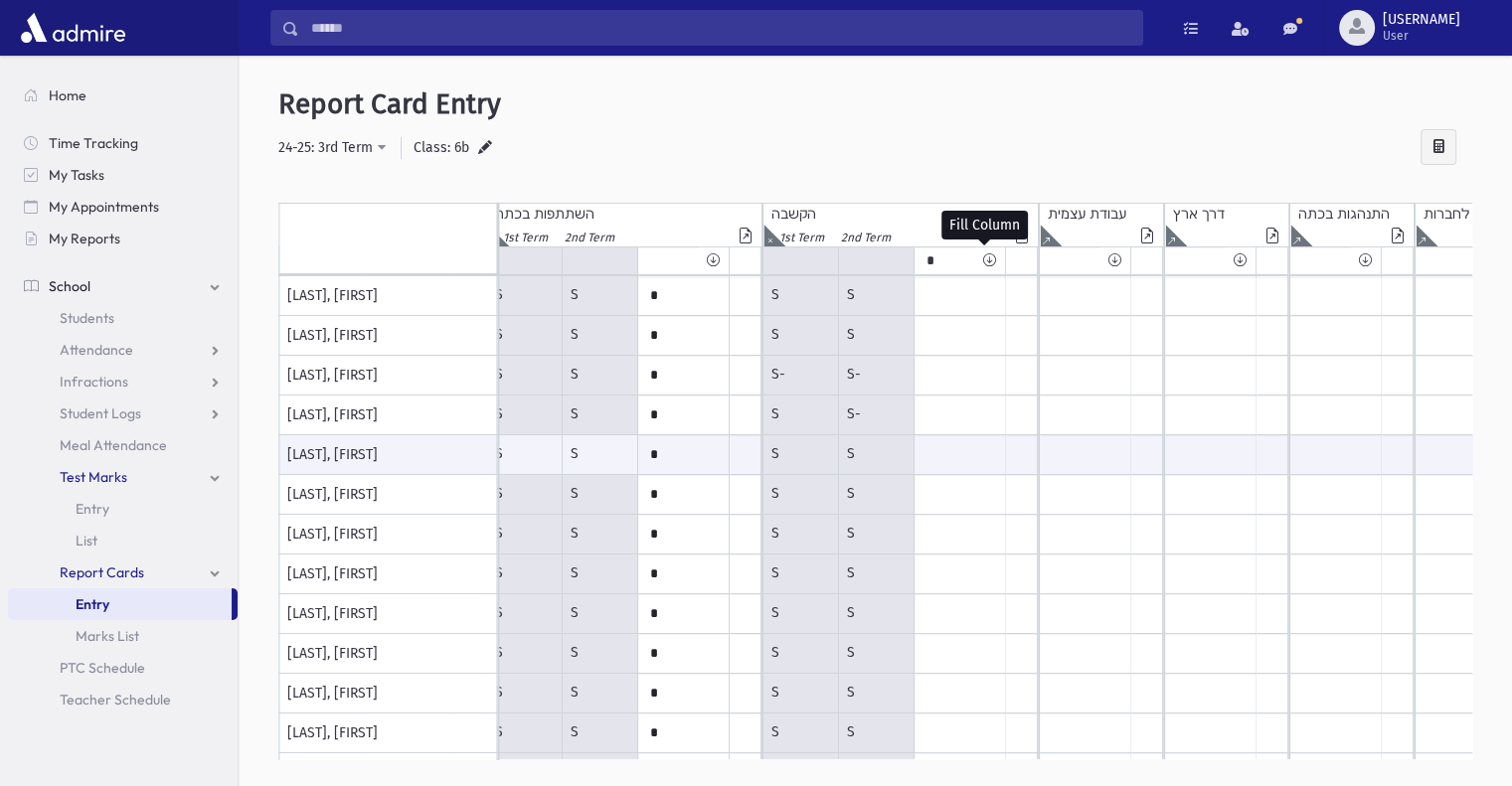 click at bounding box center (989, 260) 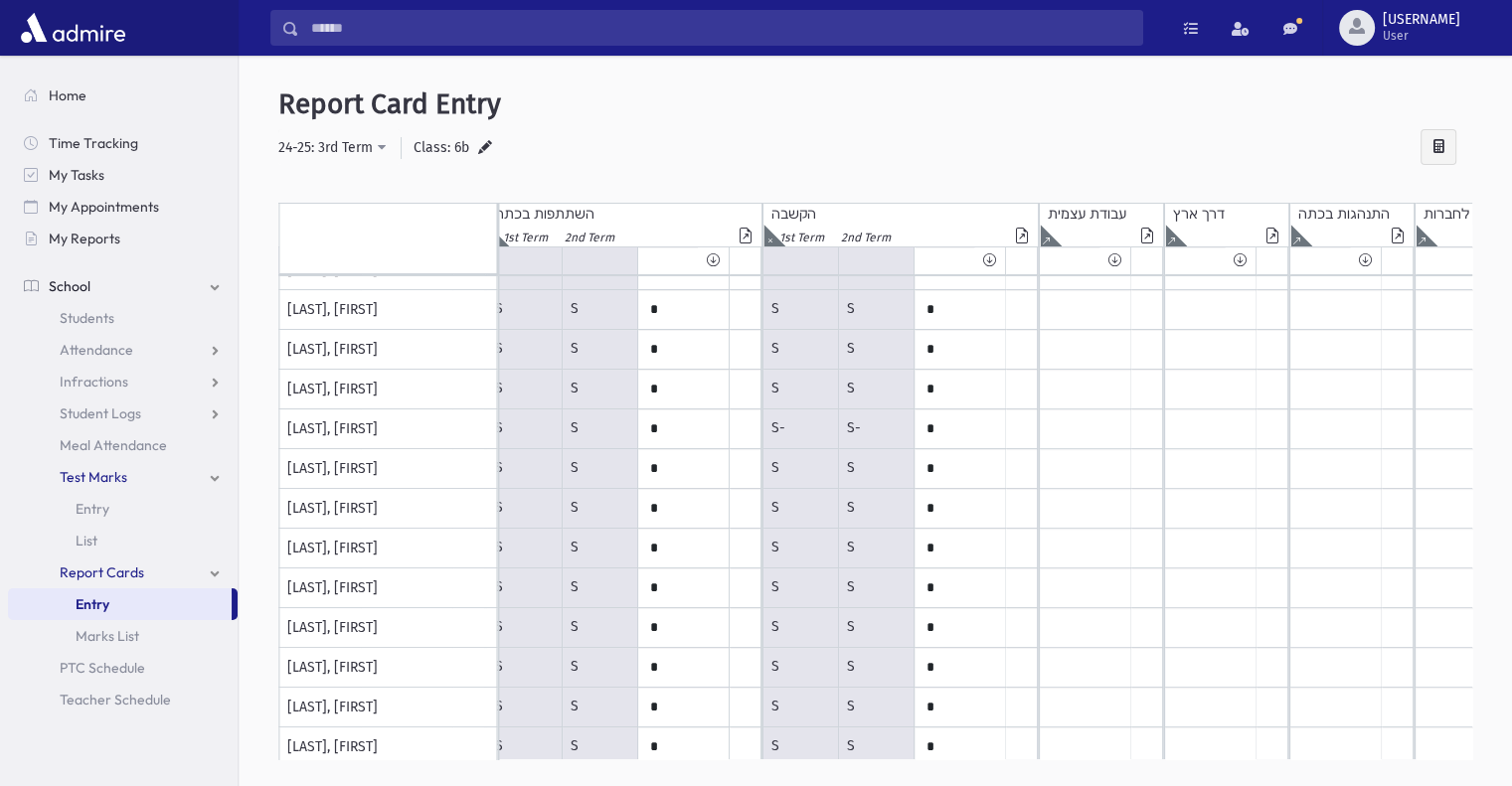 scroll, scrollTop: 438, scrollLeft: 3157, axis: both 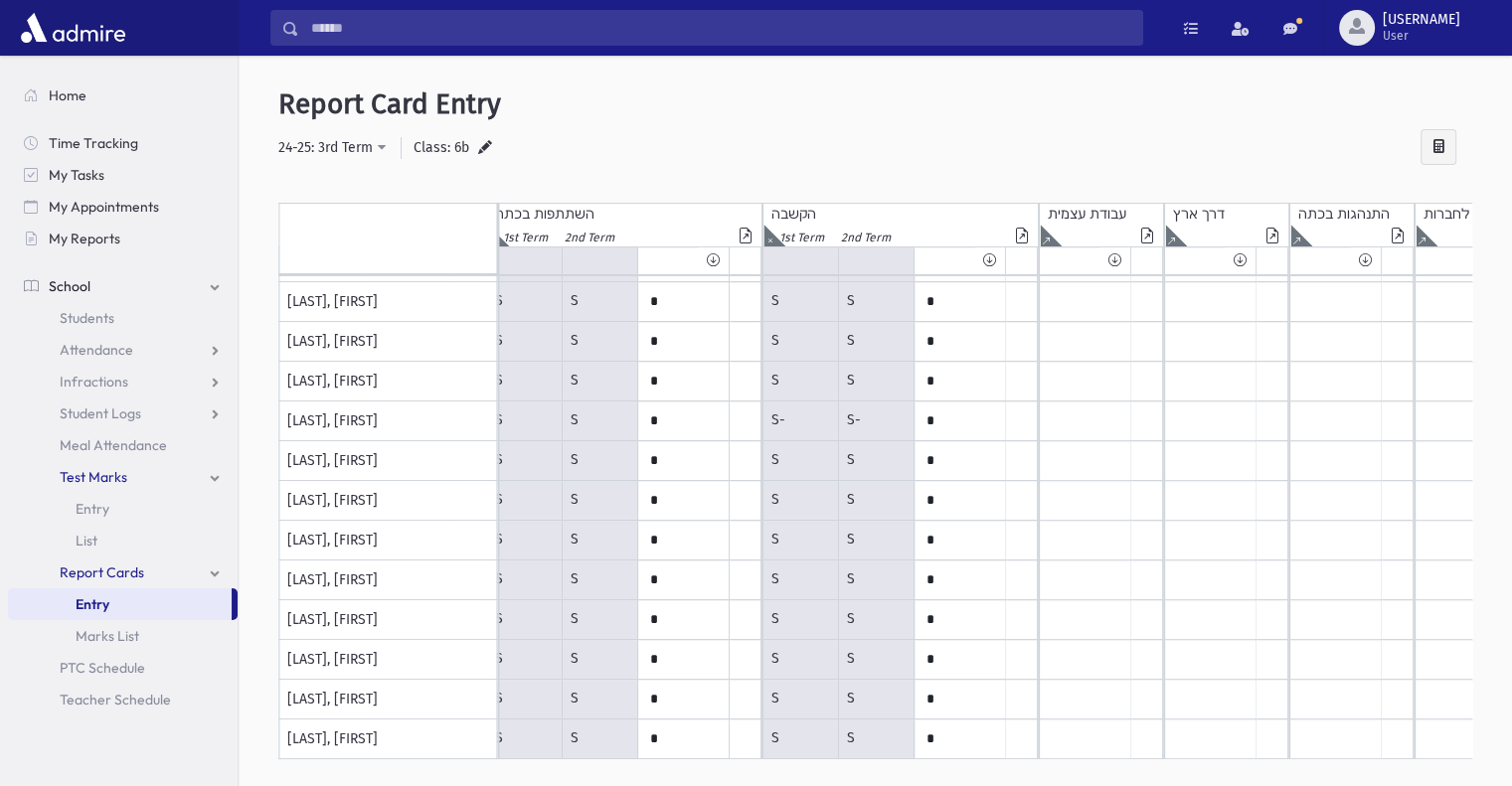 drag, startPoint x: 1149, startPoint y: 762, endPoint x: 1227, endPoint y: 765, distance: 78.05767 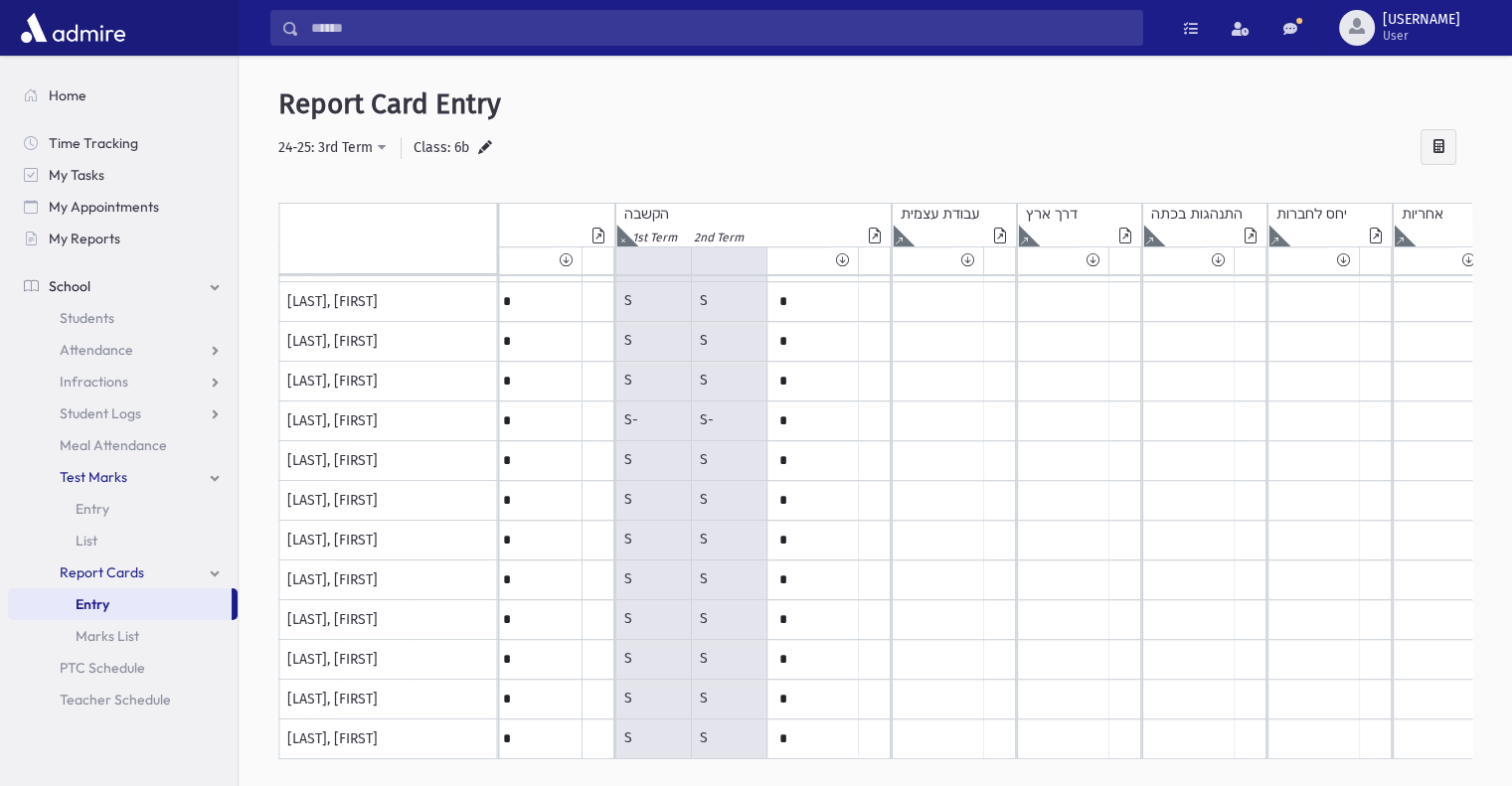 scroll, scrollTop: 438, scrollLeft: 3436, axis: both 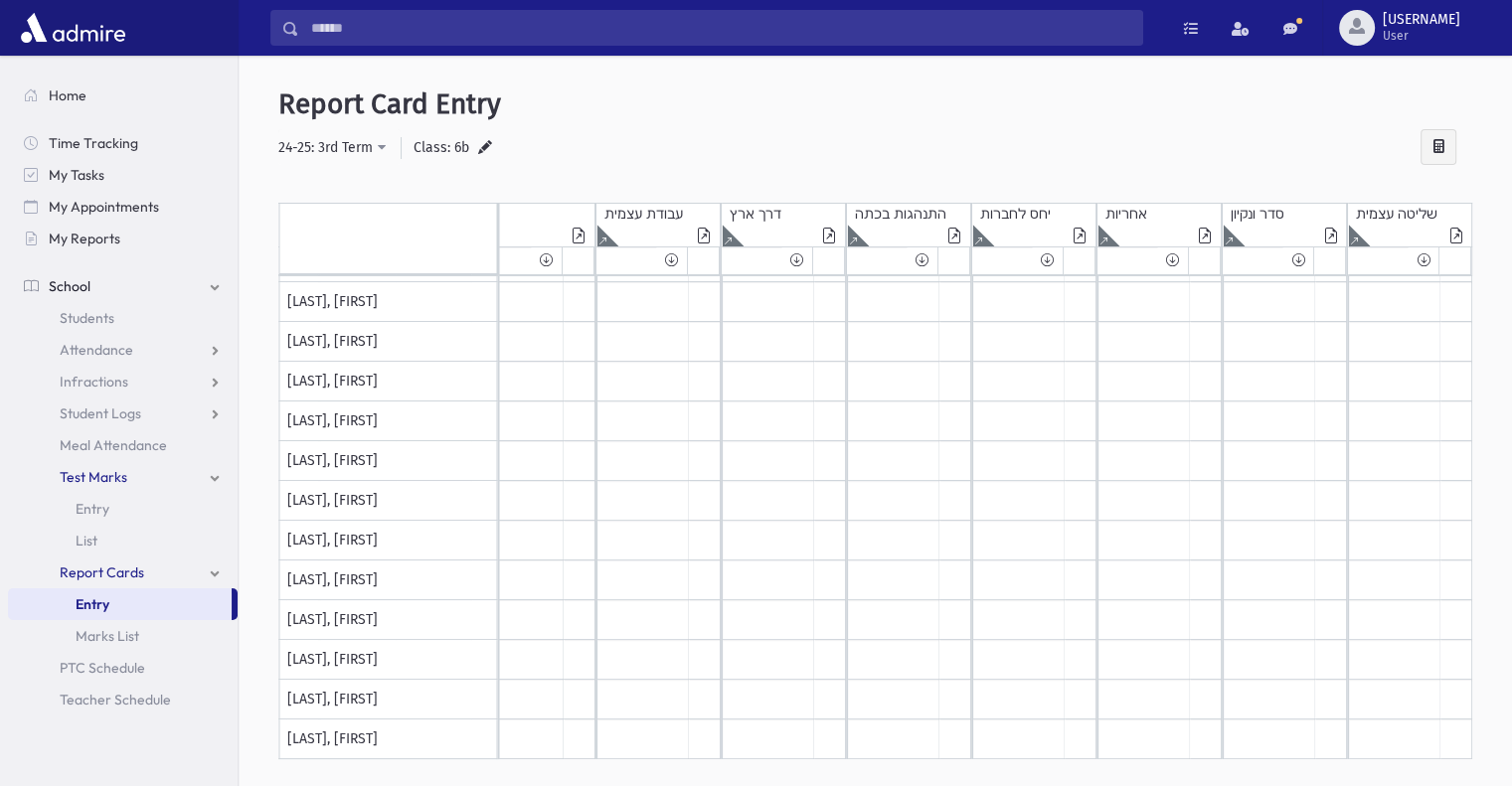 click at bounding box center [875, 771] 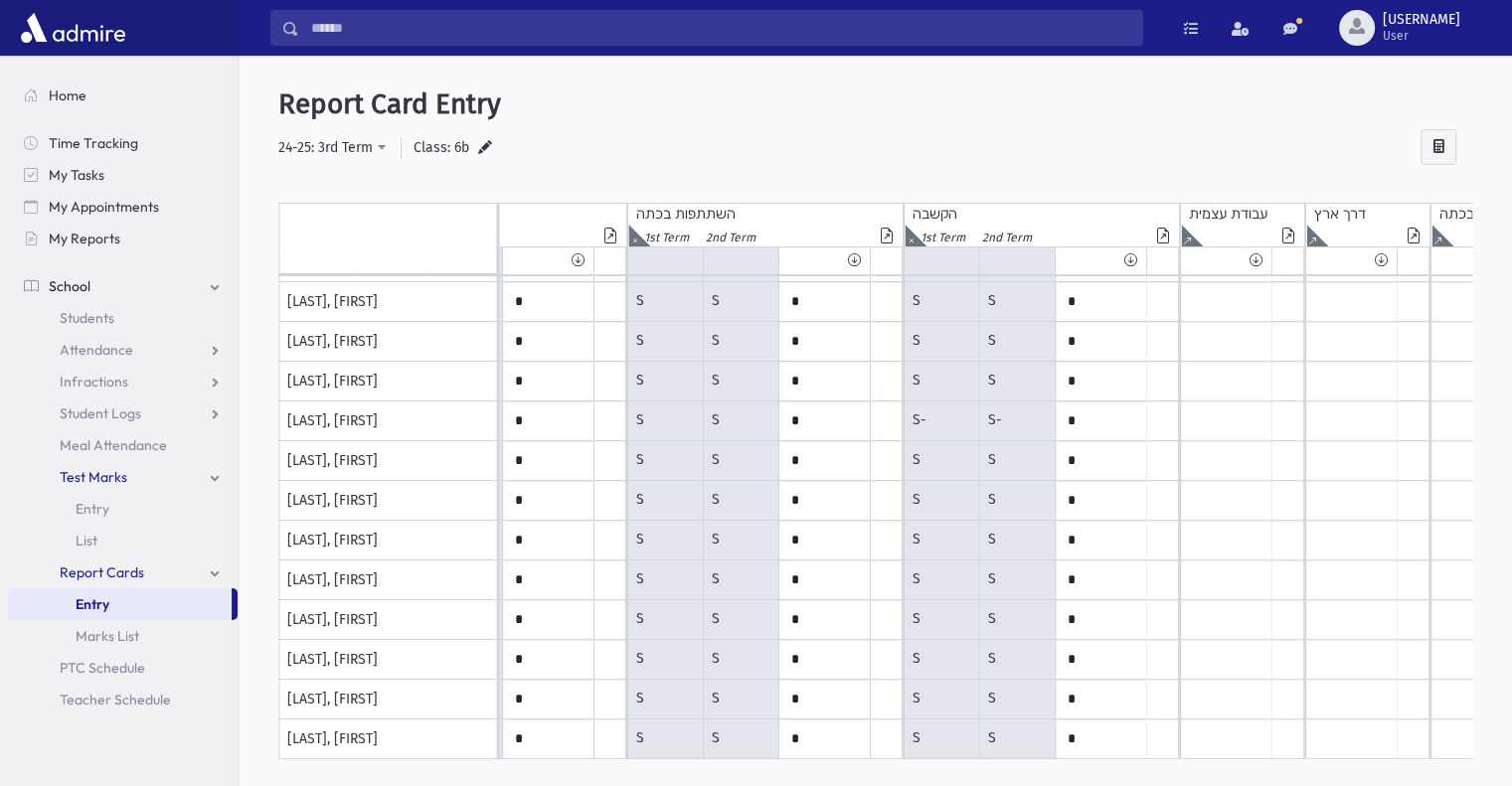 scroll, scrollTop: 438, scrollLeft: 2525, axis: both 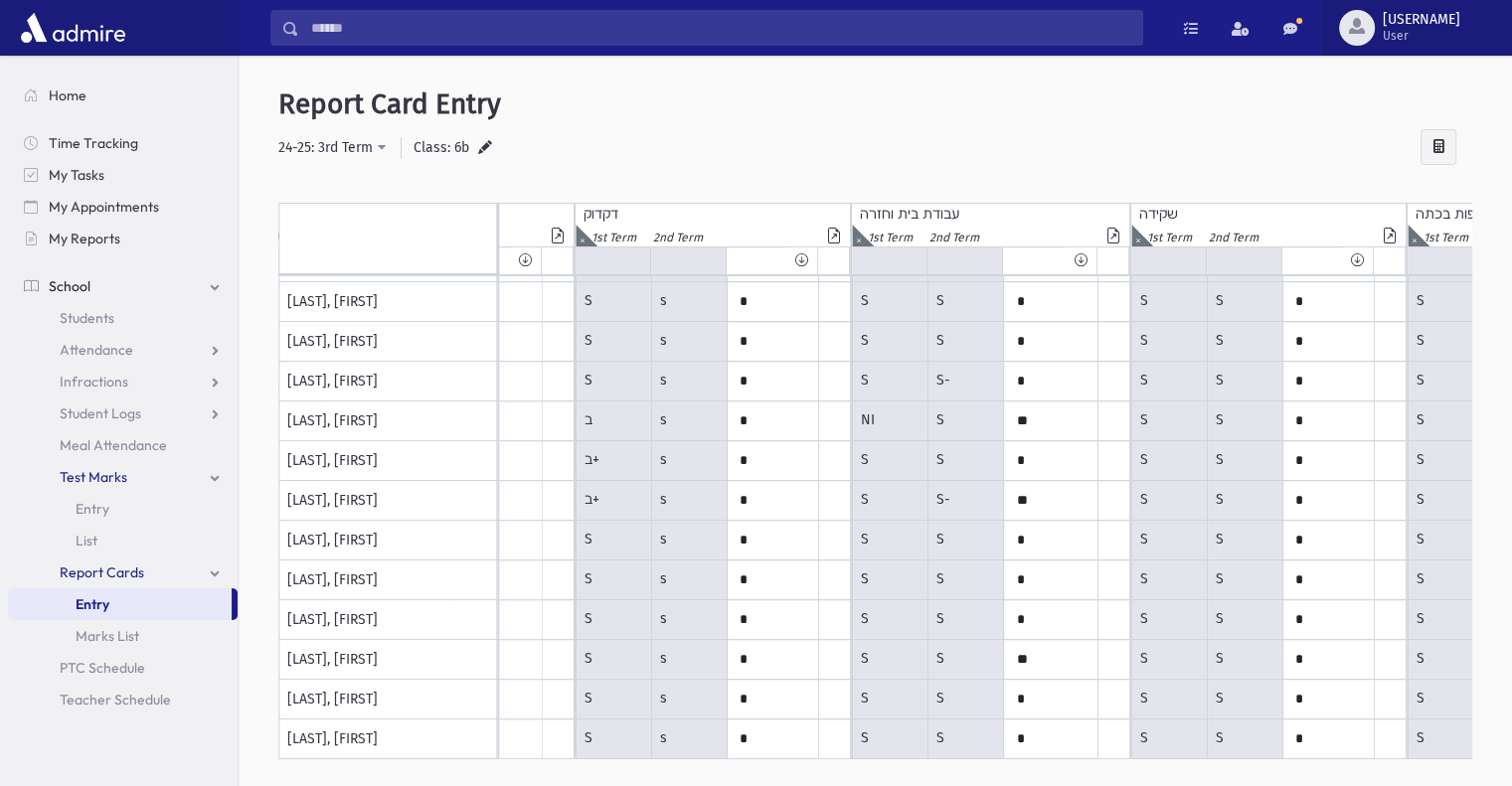 click at bounding box center [1357, 26] 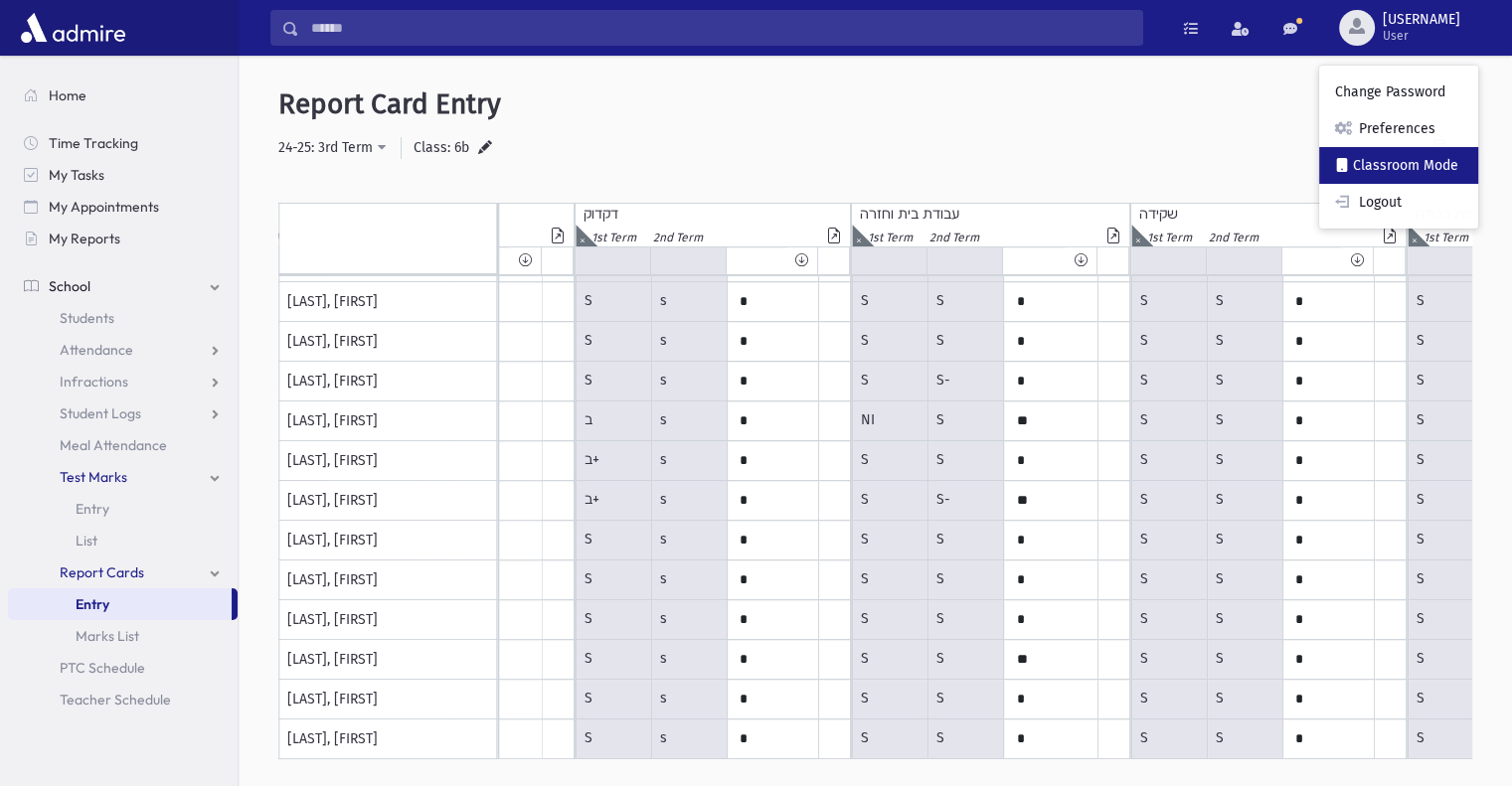 click on "Classroom Mode" at bounding box center [1399, 165] 